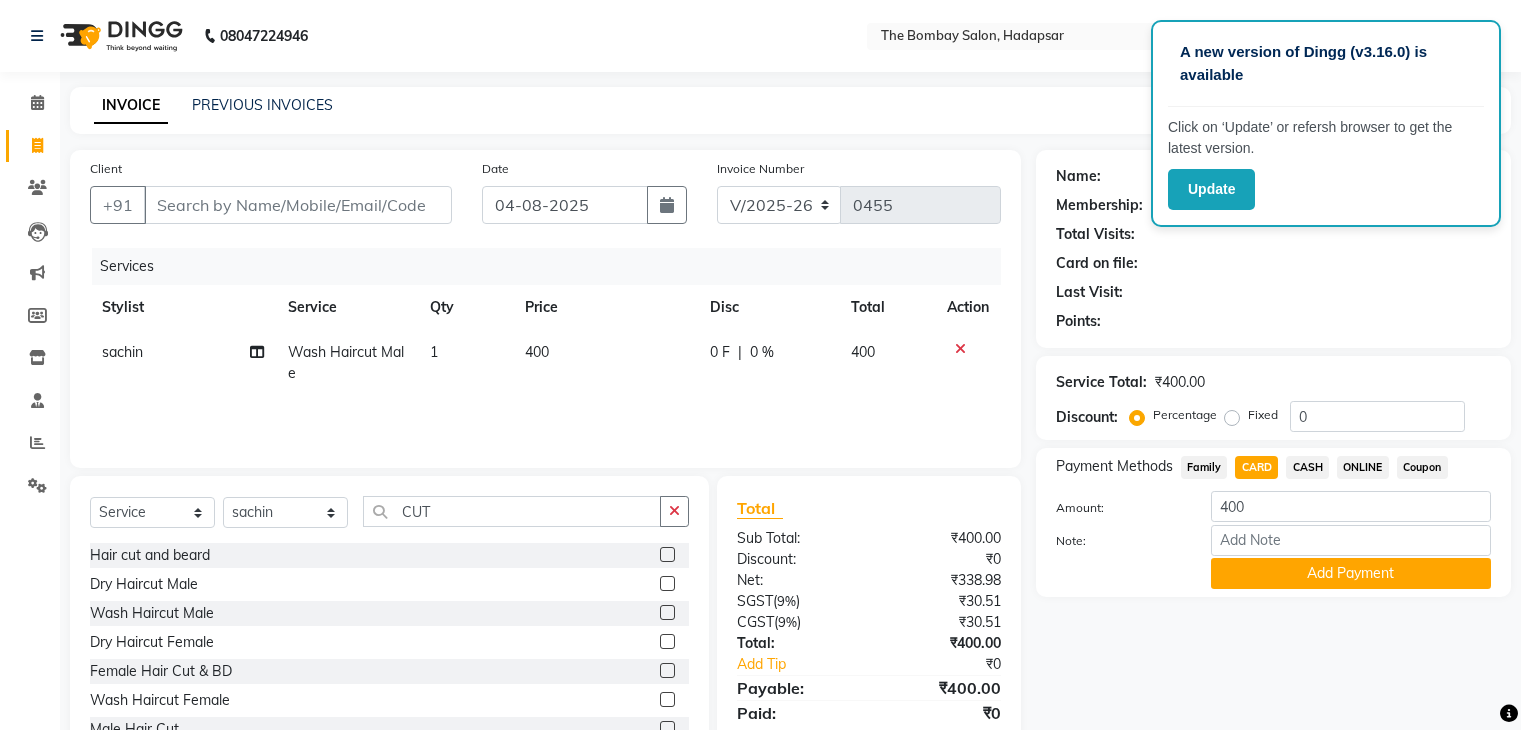select on "8374" 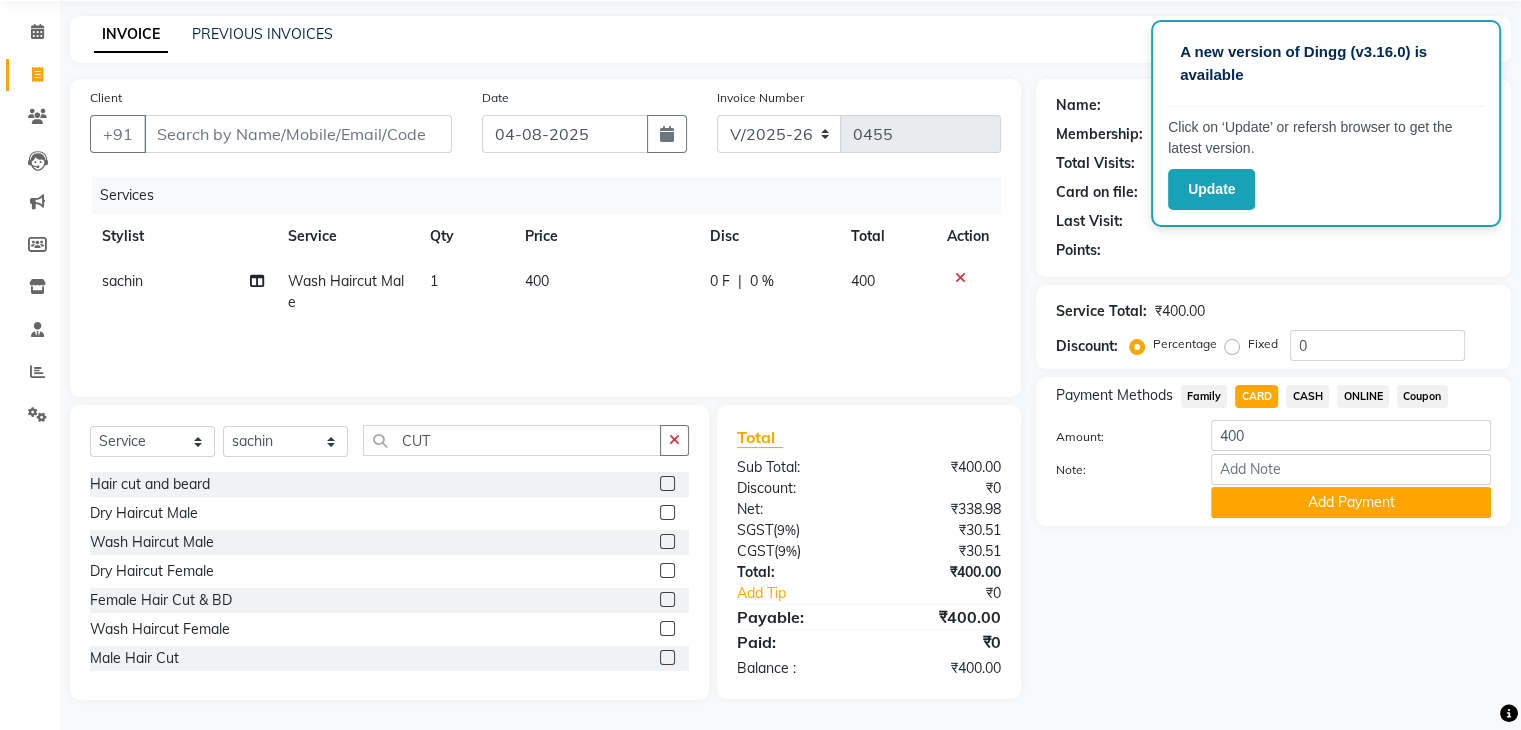 scroll, scrollTop: 0, scrollLeft: 0, axis: both 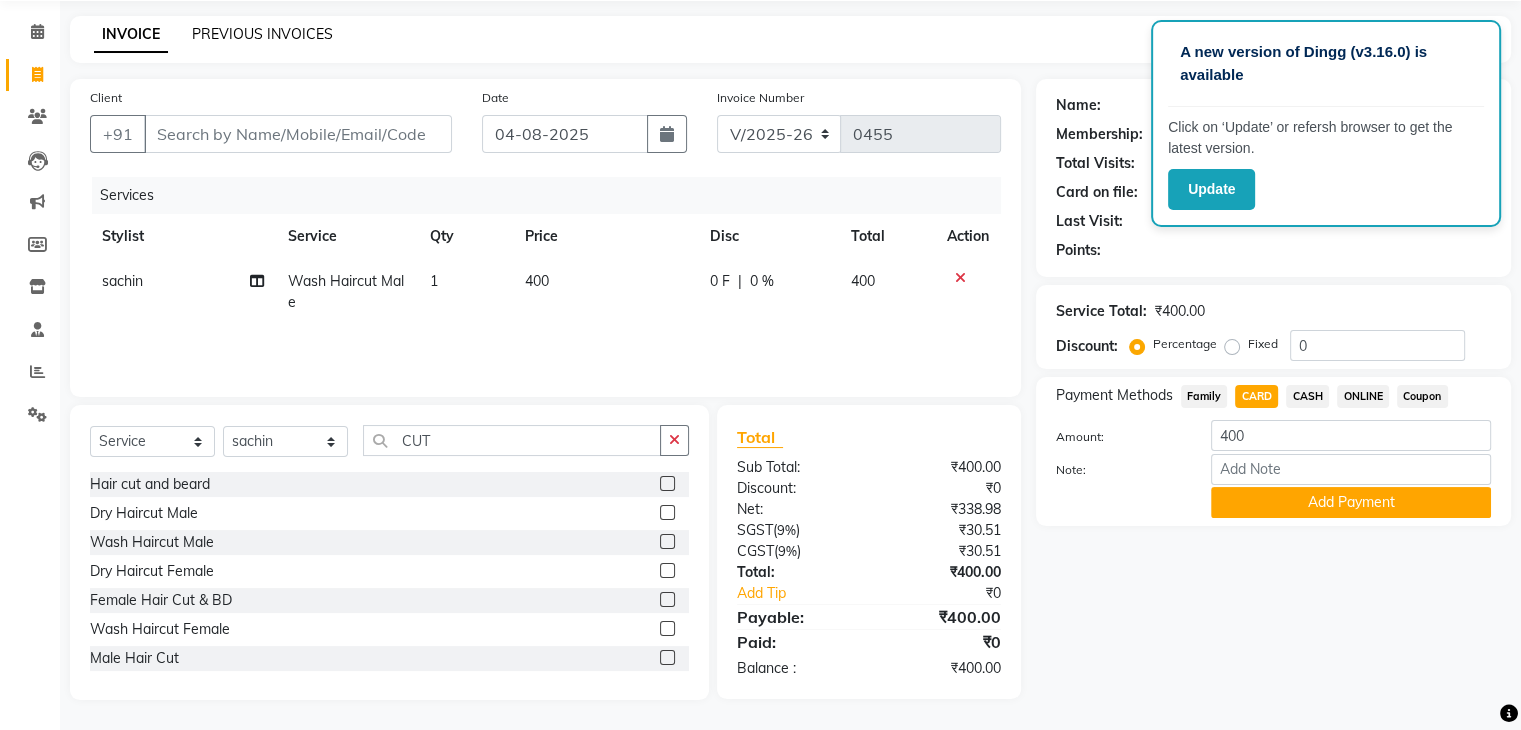 click on "PREVIOUS INVOICES" 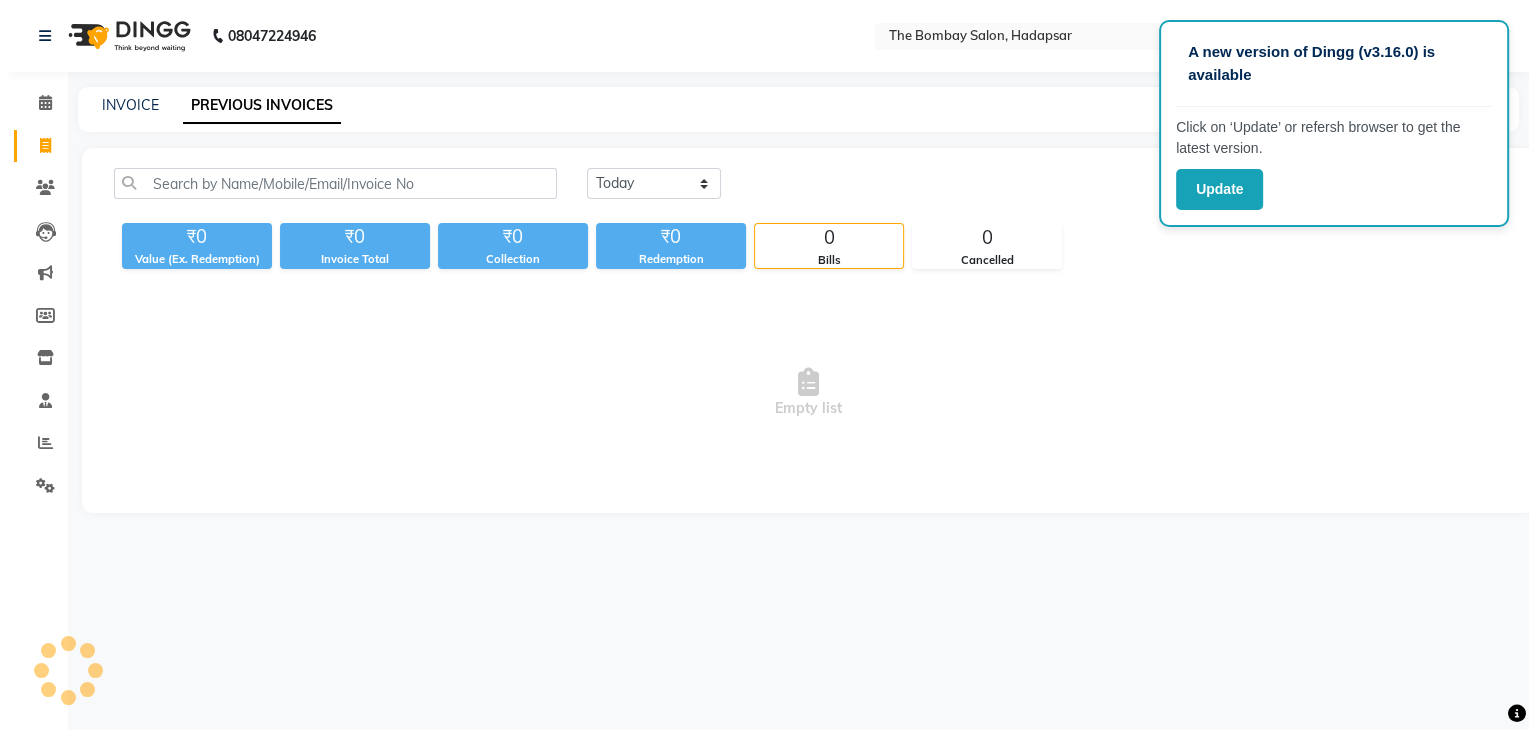 scroll, scrollTop: 0, scrollLeft: 0, axis: both 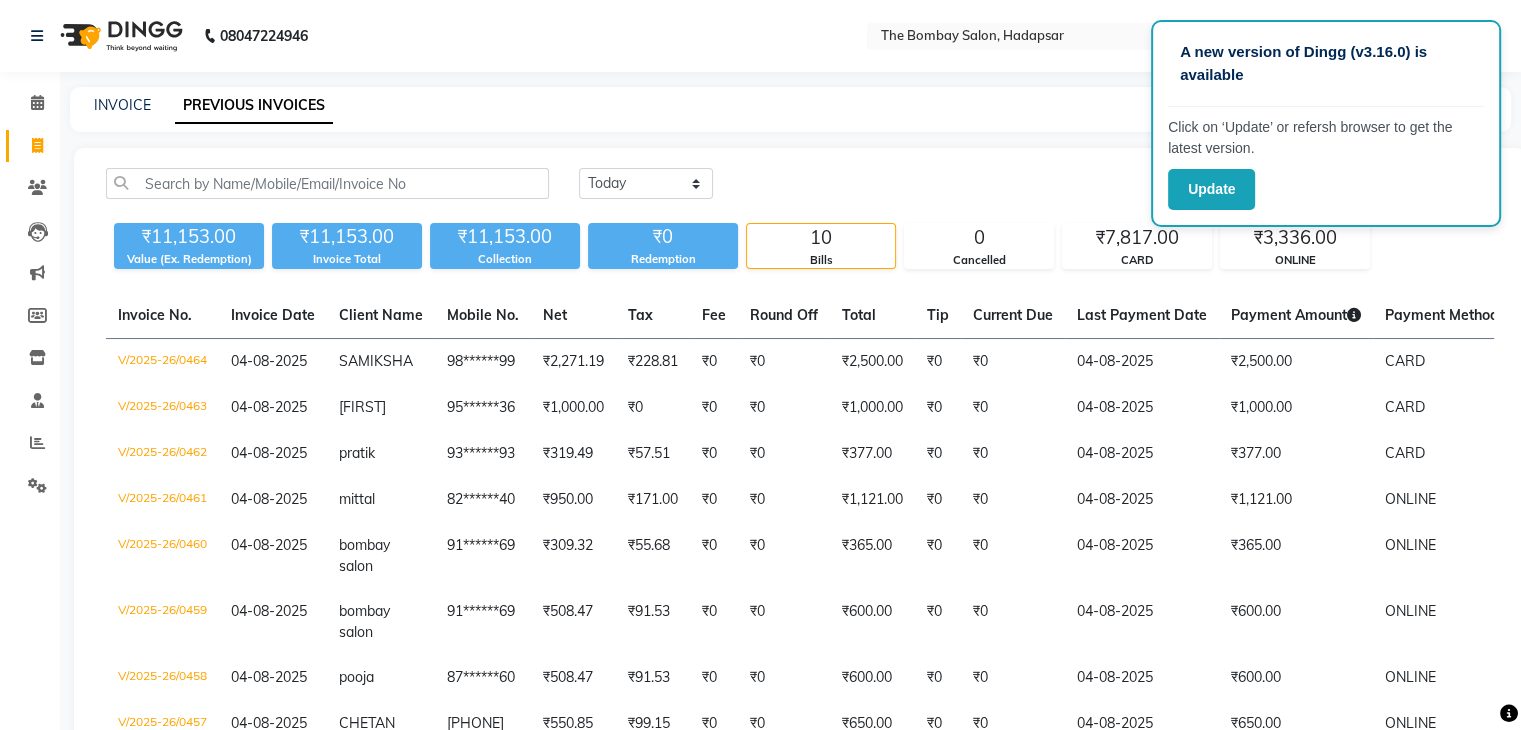 click on "INVOICE PREVIOUS INVOICES" 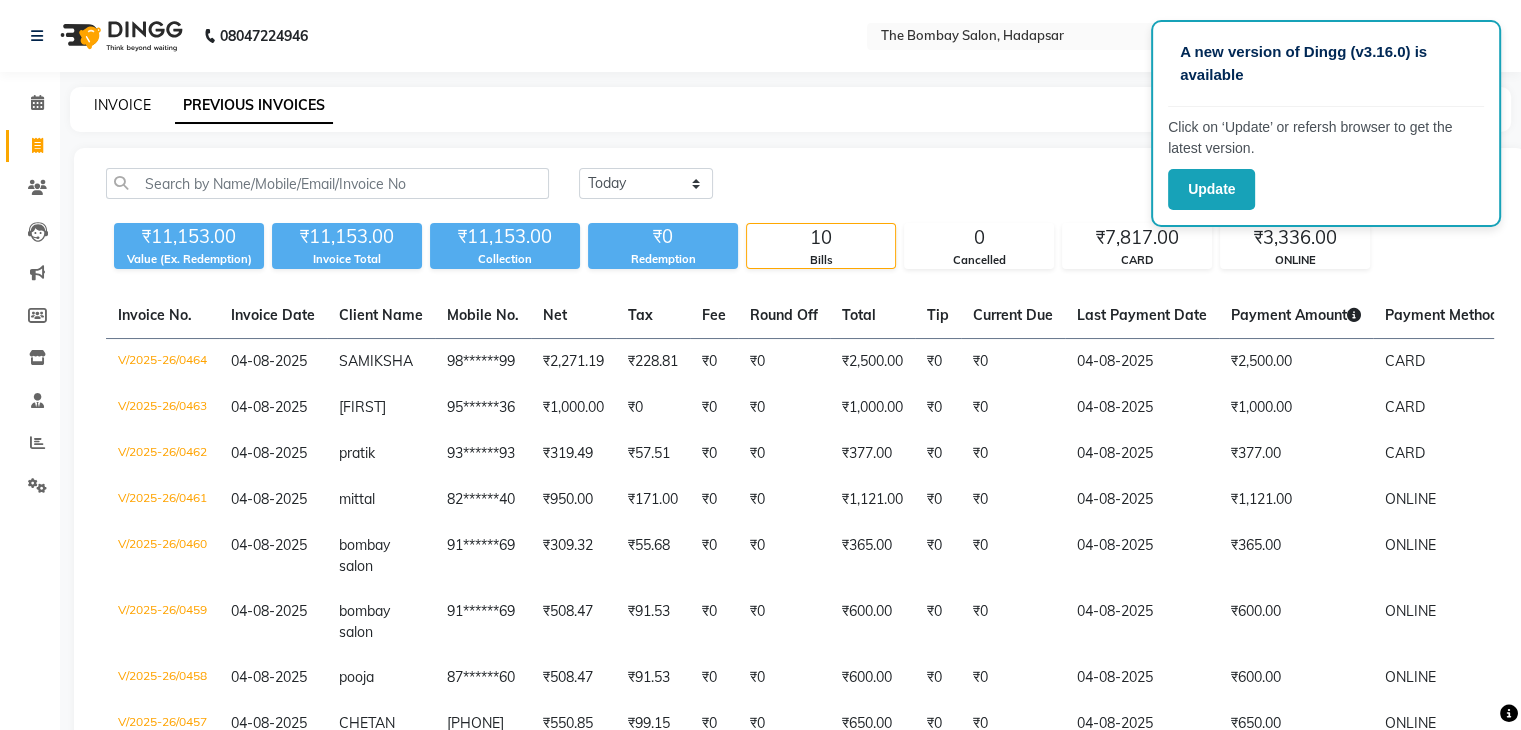 click on "INVOICE" 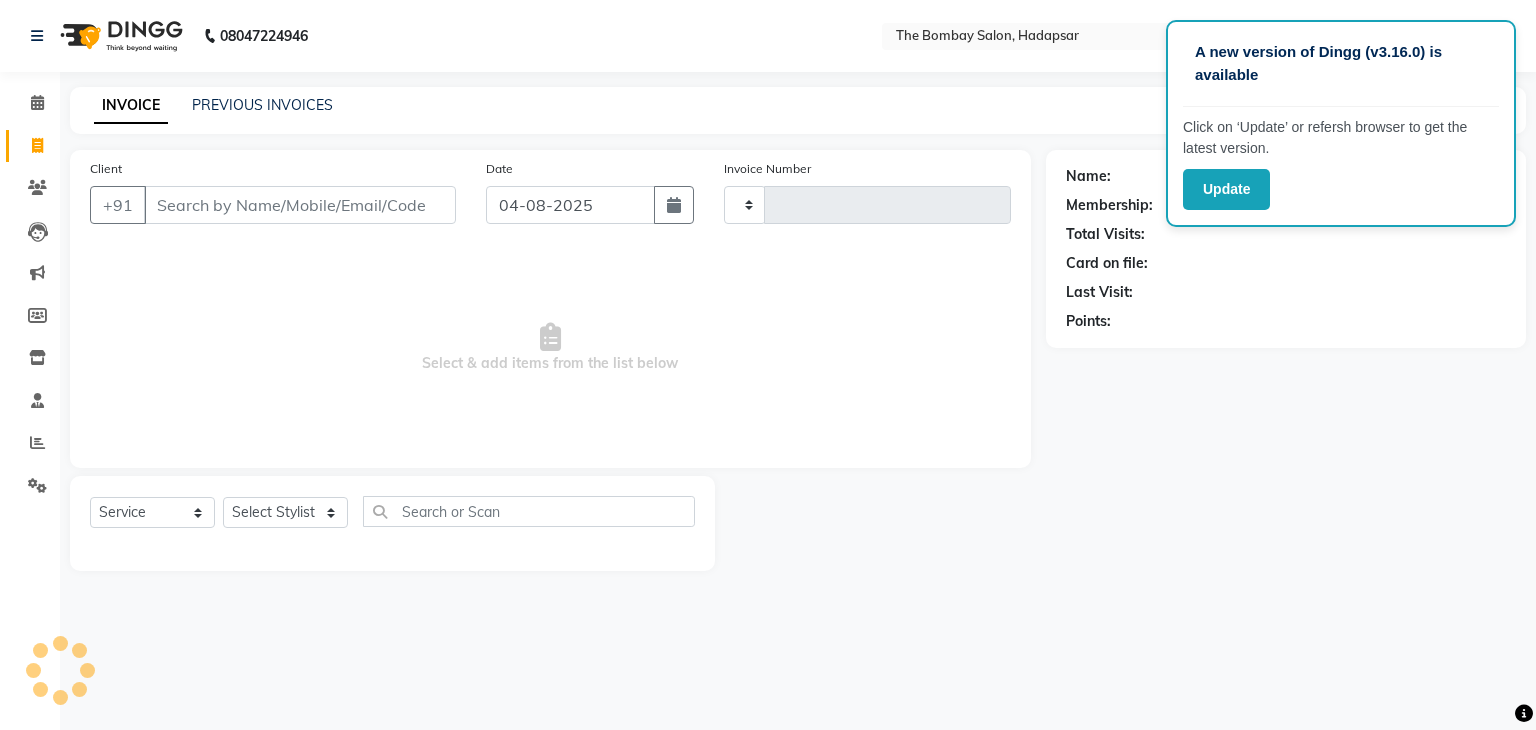 type on "0465" 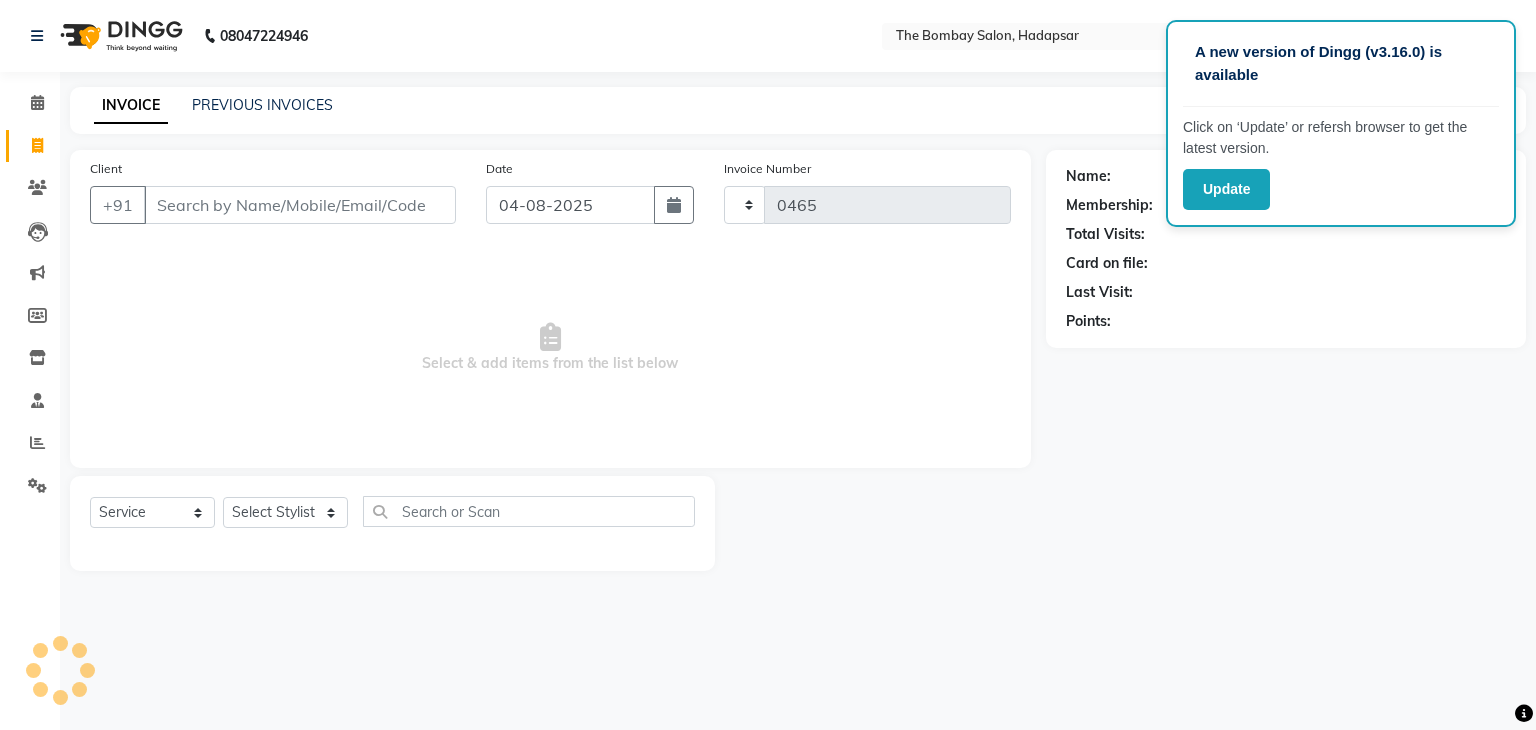 select on "8374" 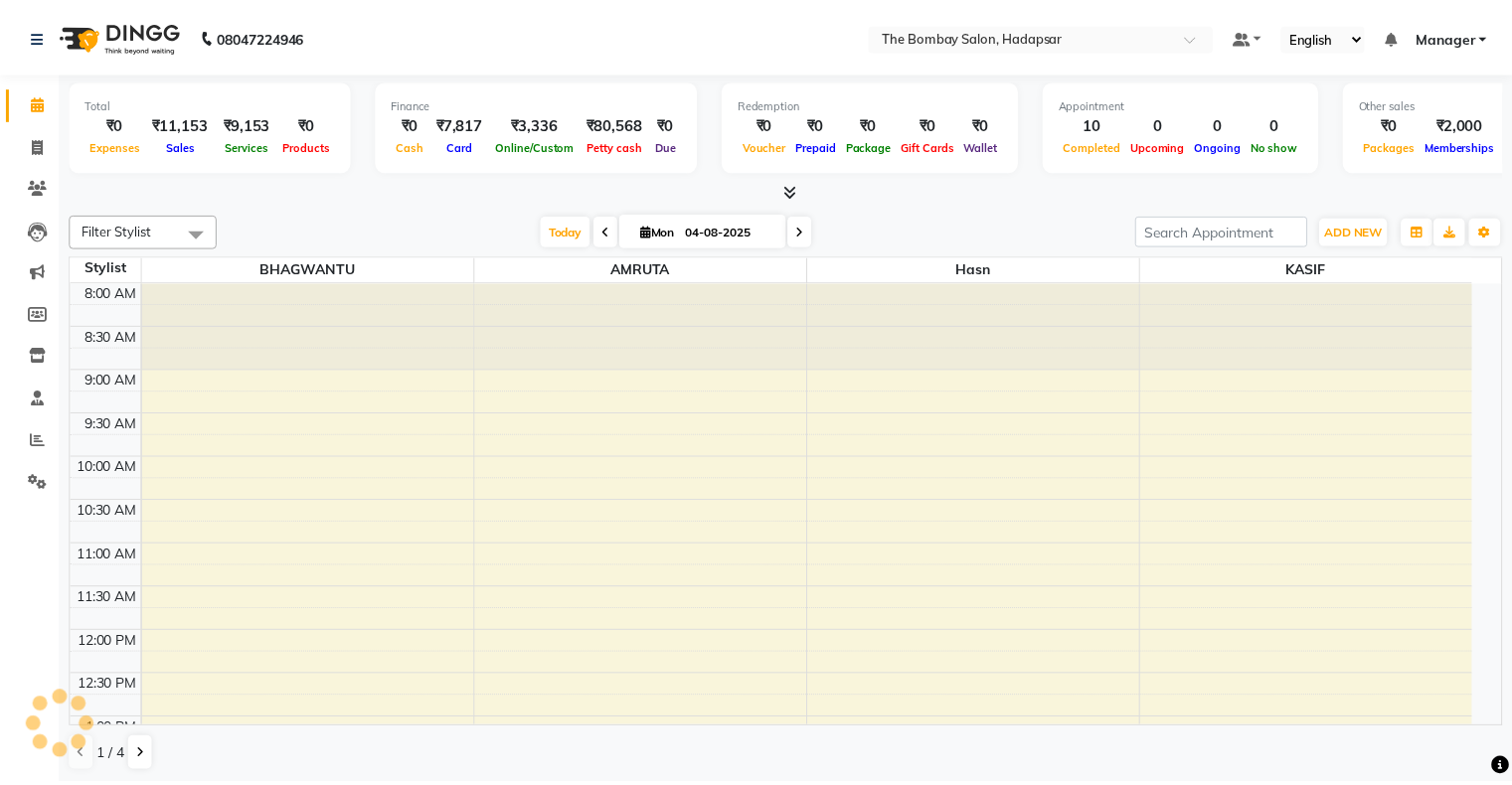 scroll, scrollTop: 0, scrollLeft: 0, axis: both 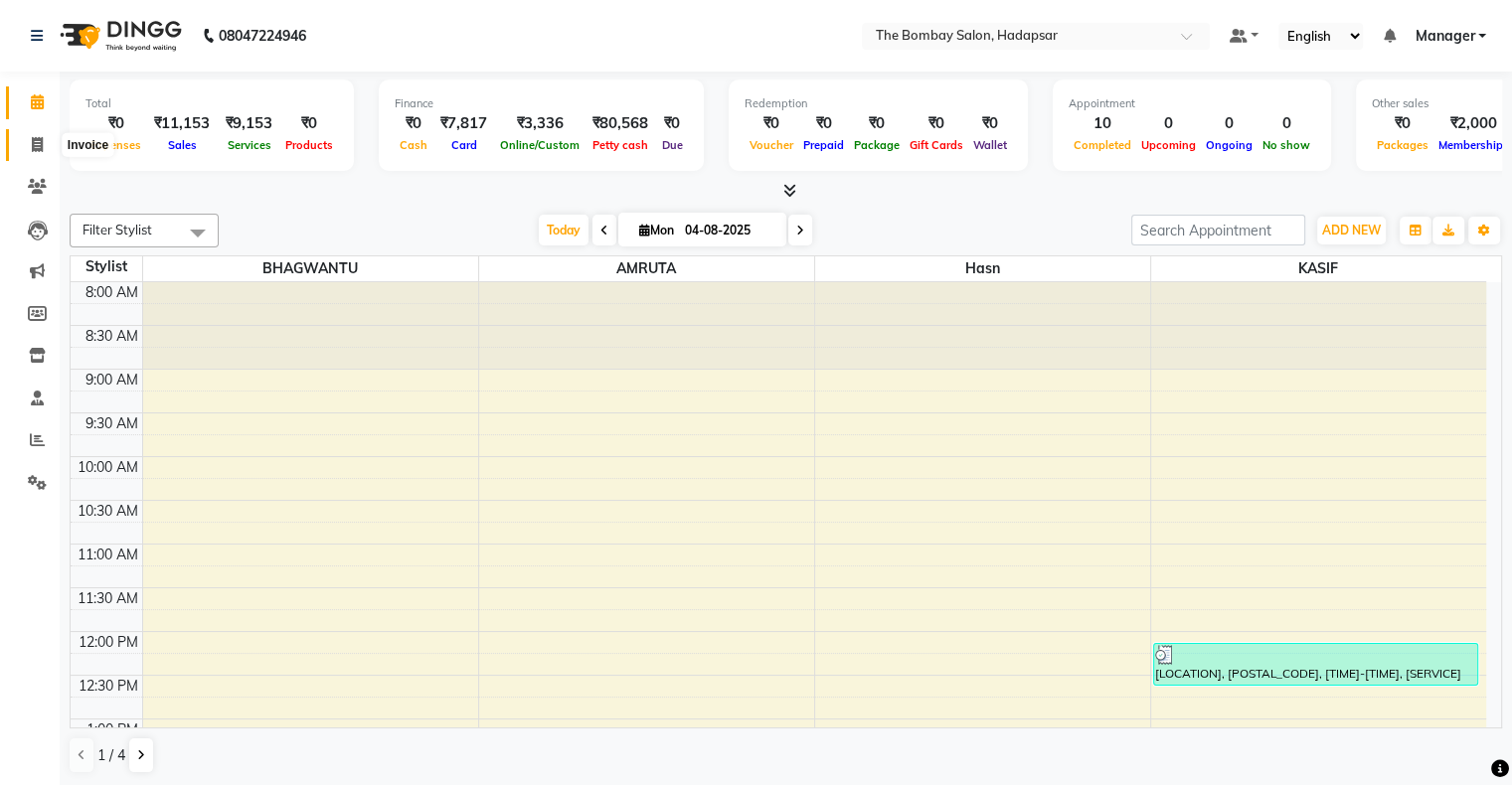 click 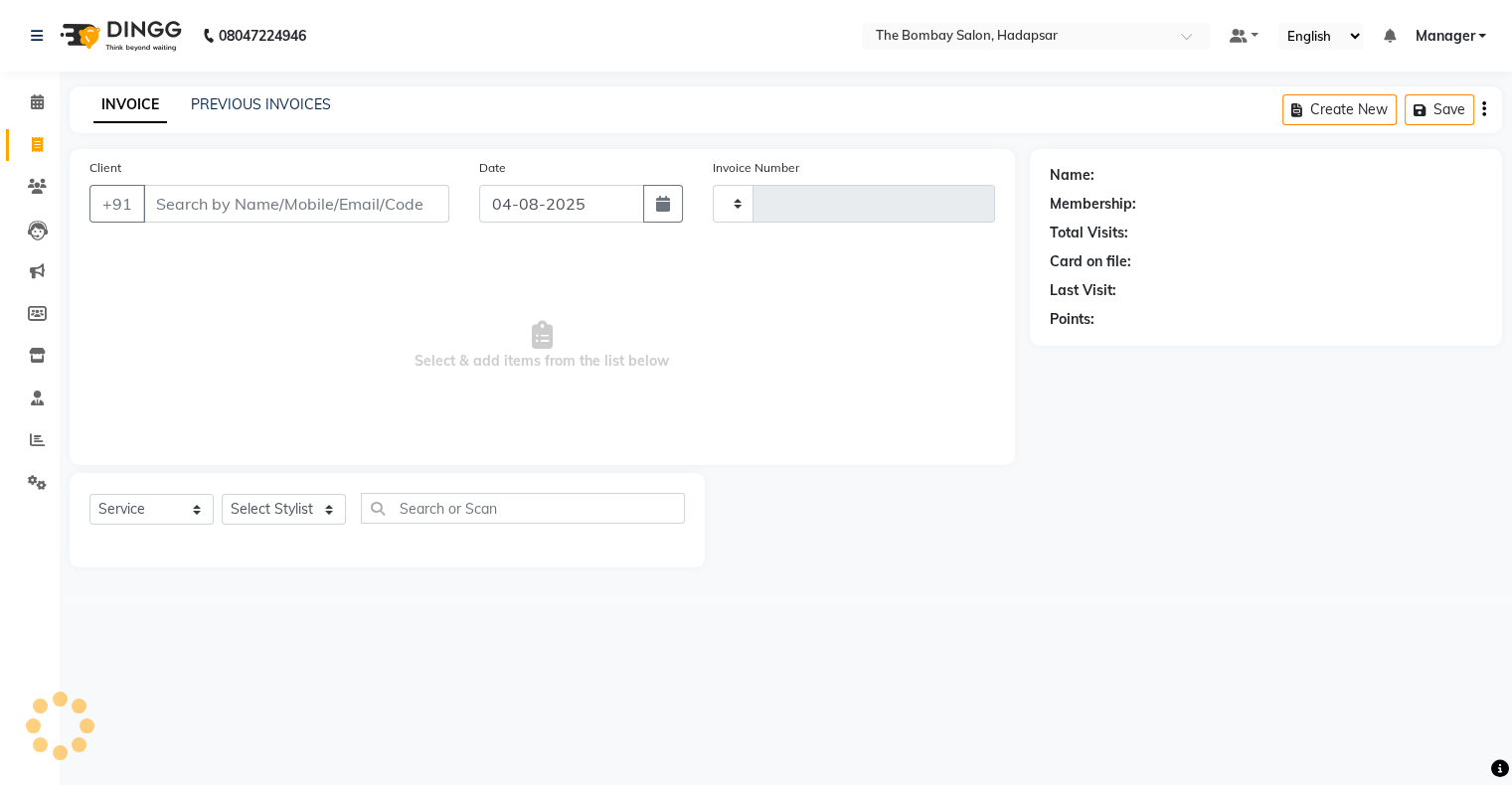 type on "0465" 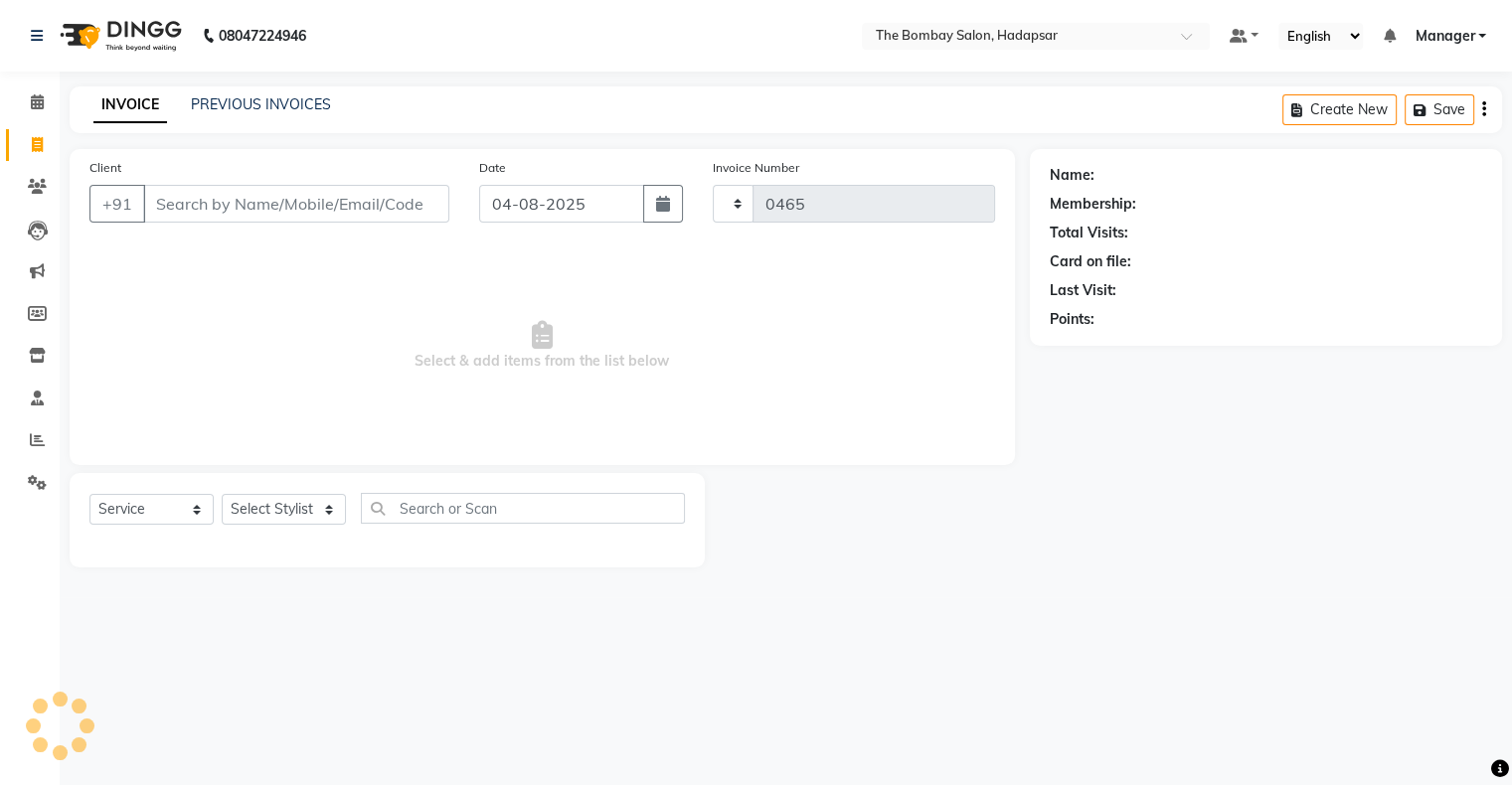 select on "8374" 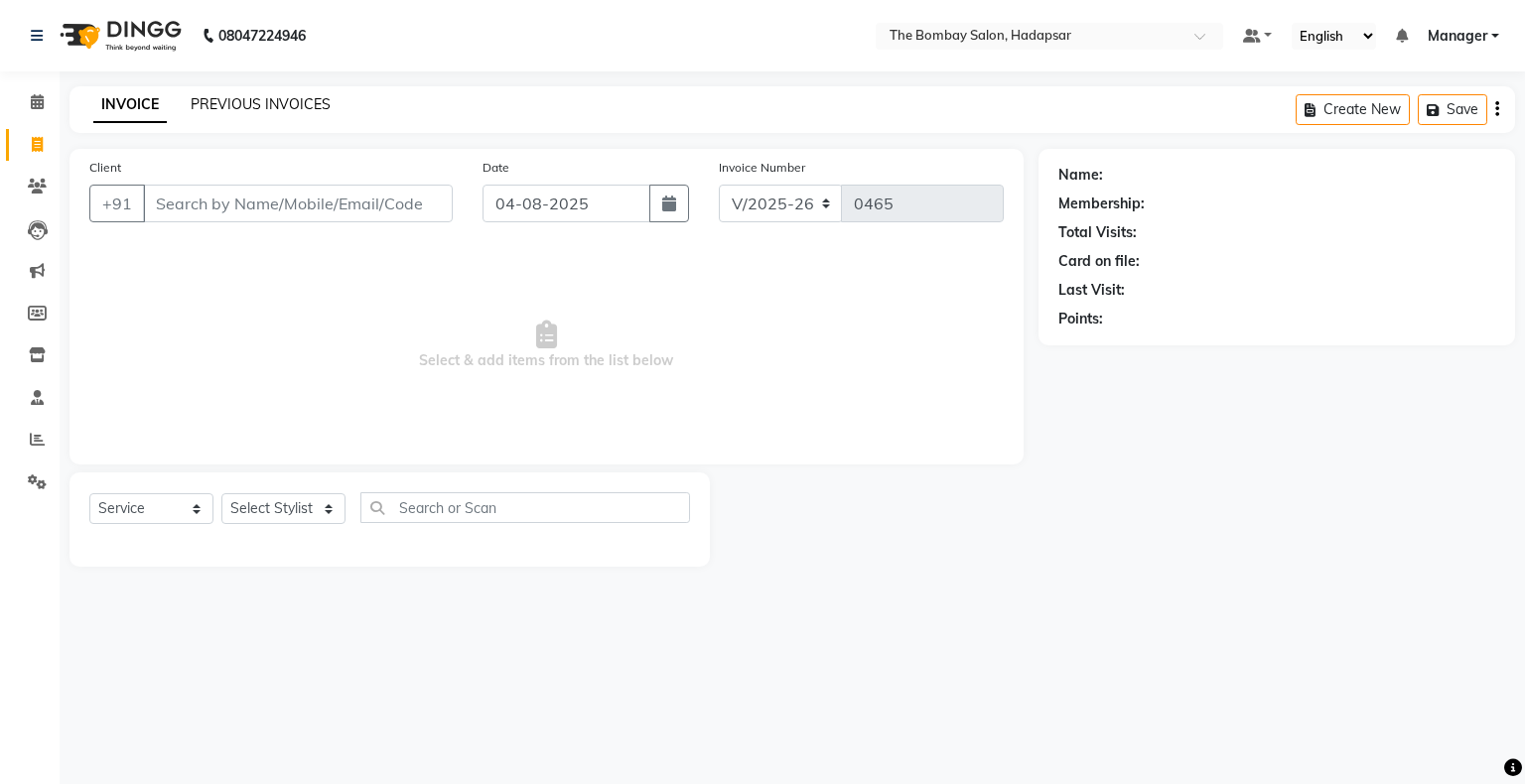 click on "PREVIOUS INVOICES" 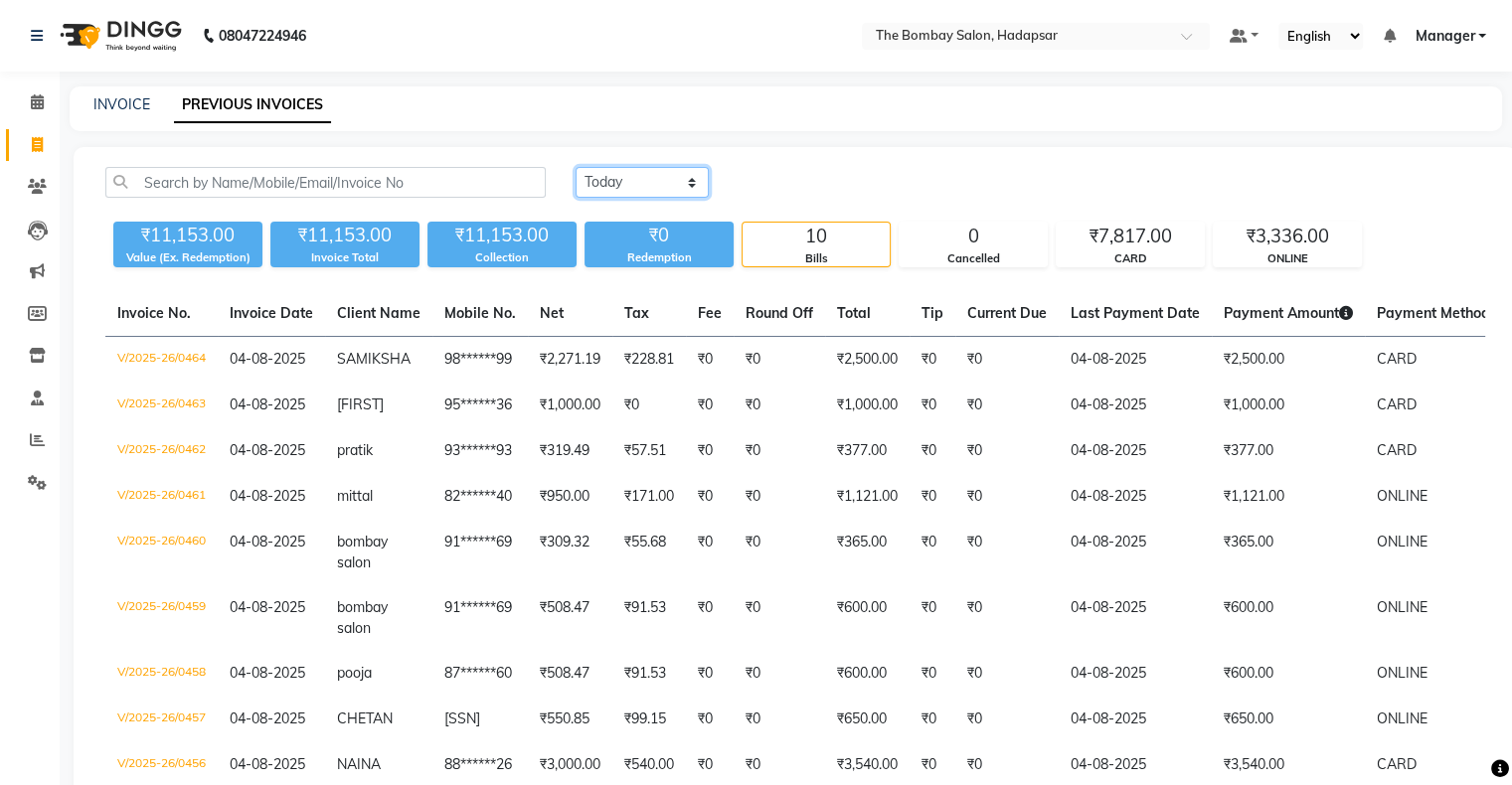 click on "Today Yesterday Custom Range" 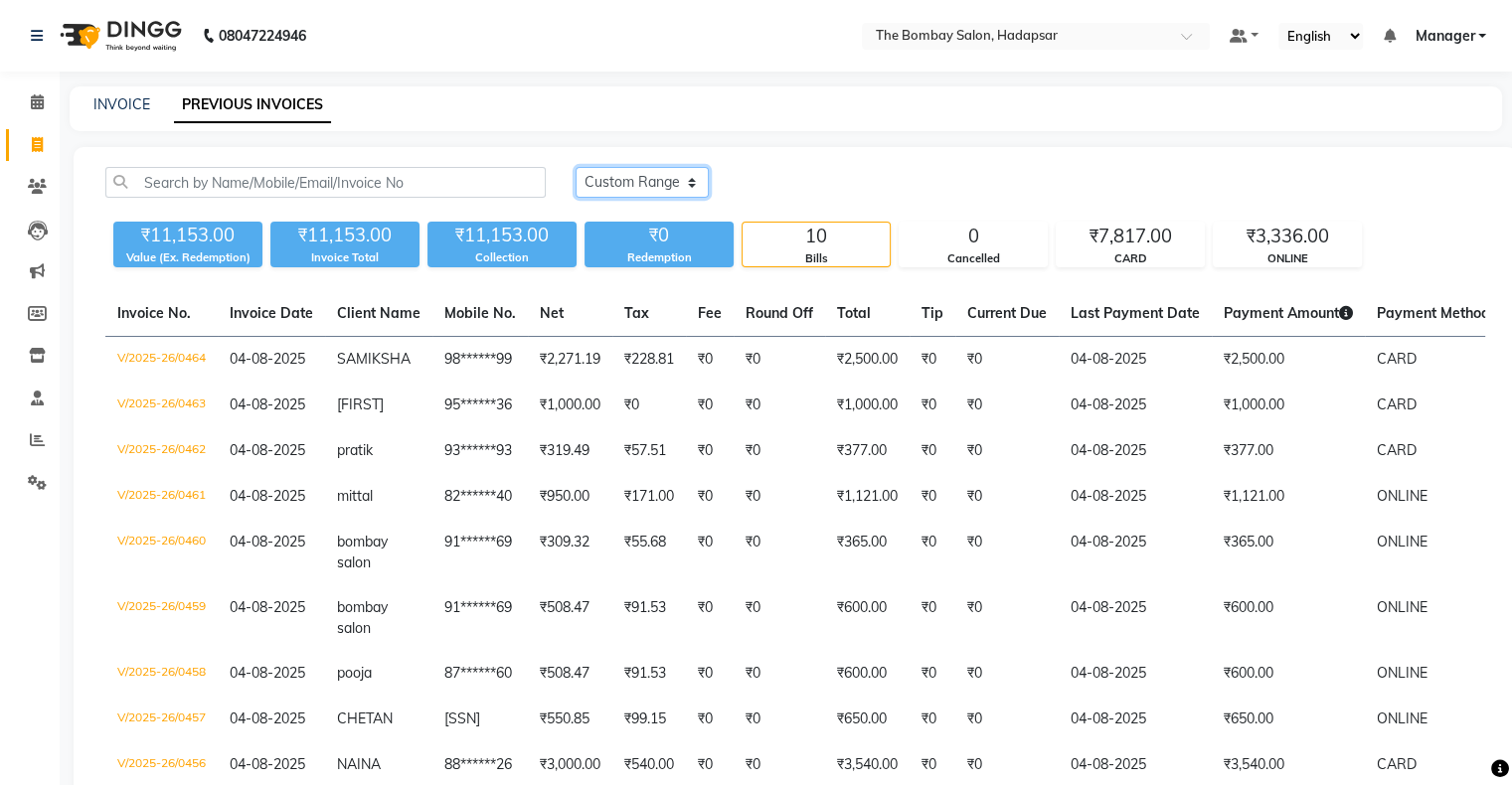 click on "Today Yesterday Custom Range" 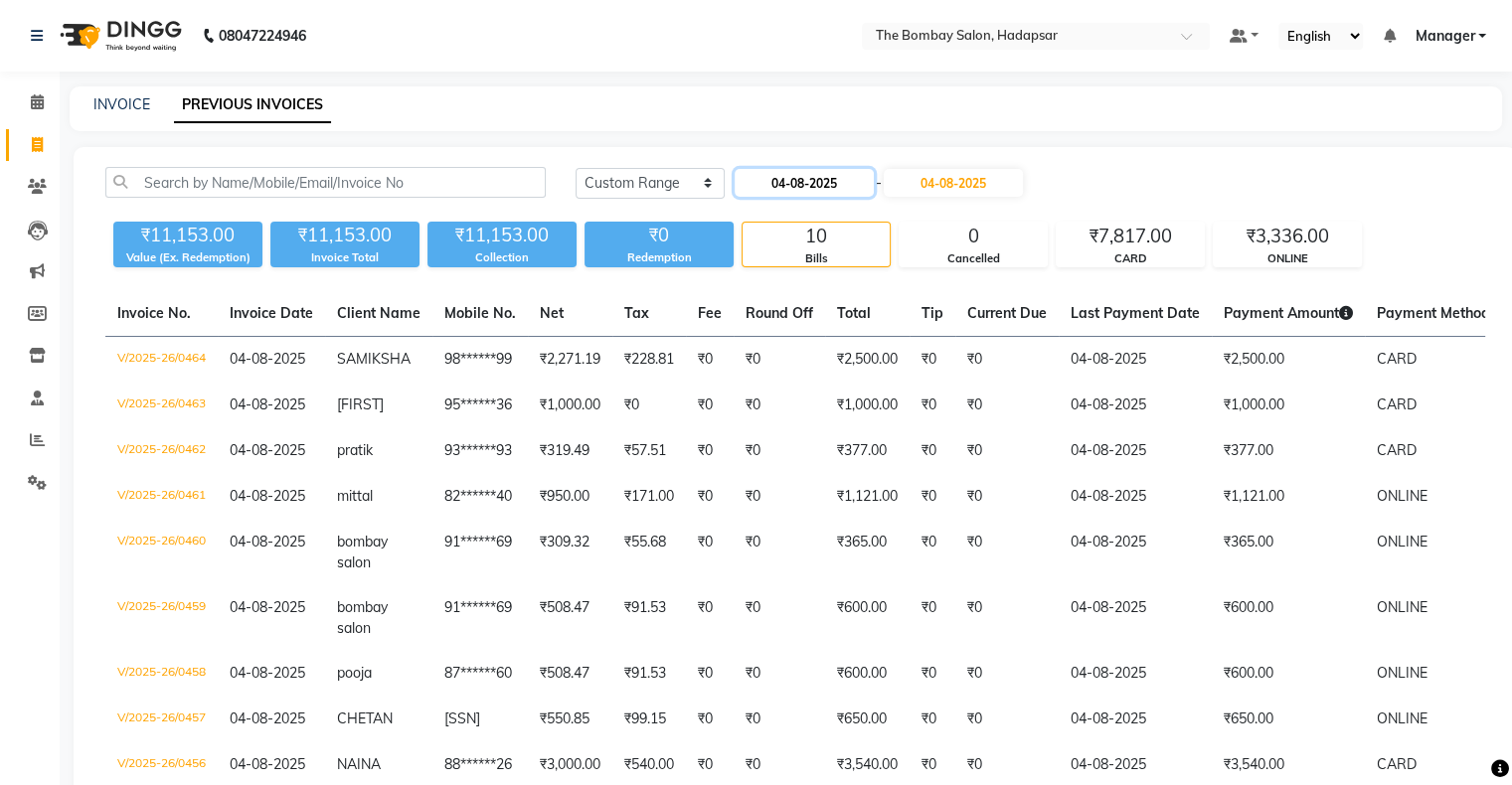 click on "04-08-2025" 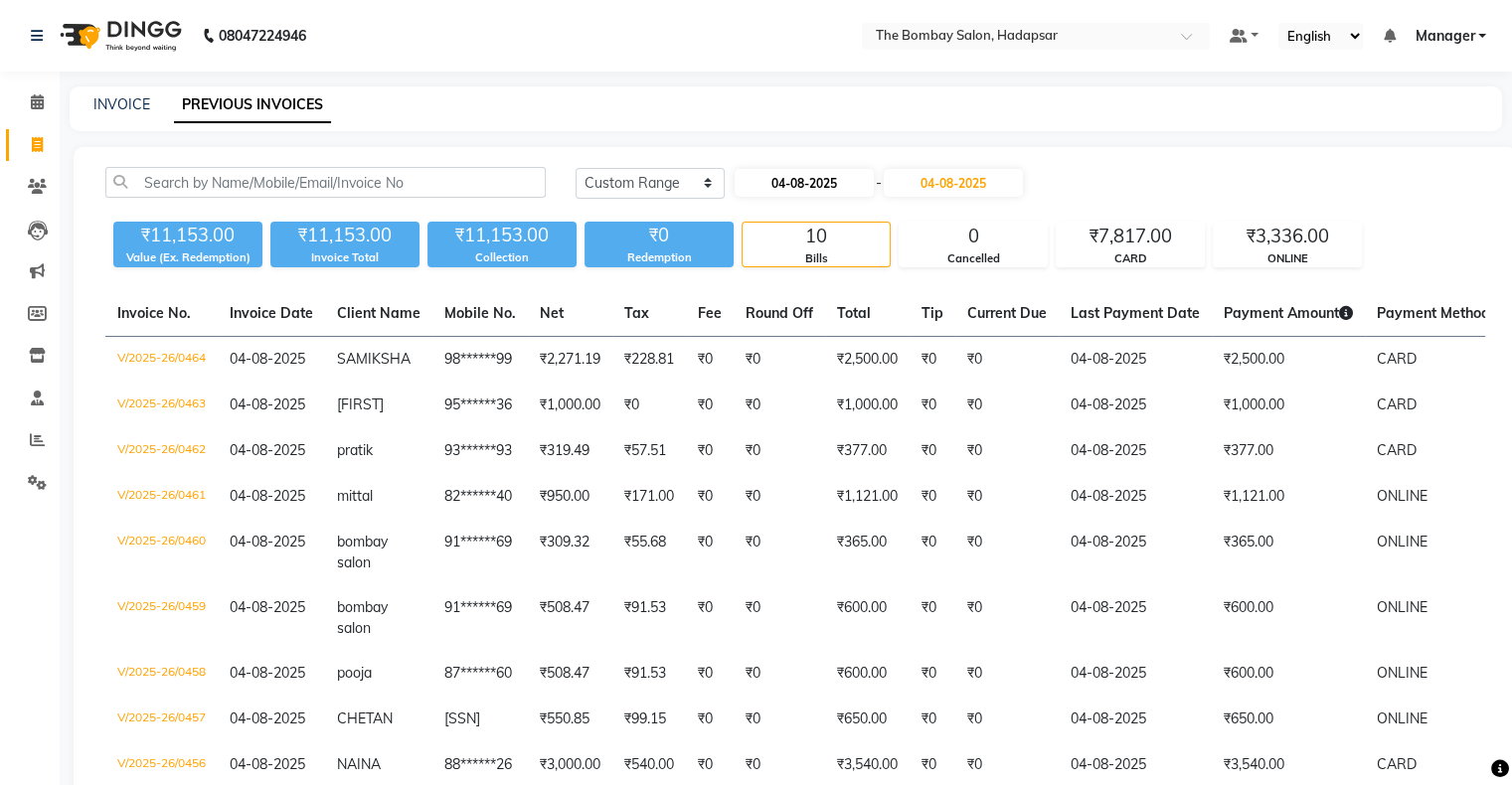 select on "8" 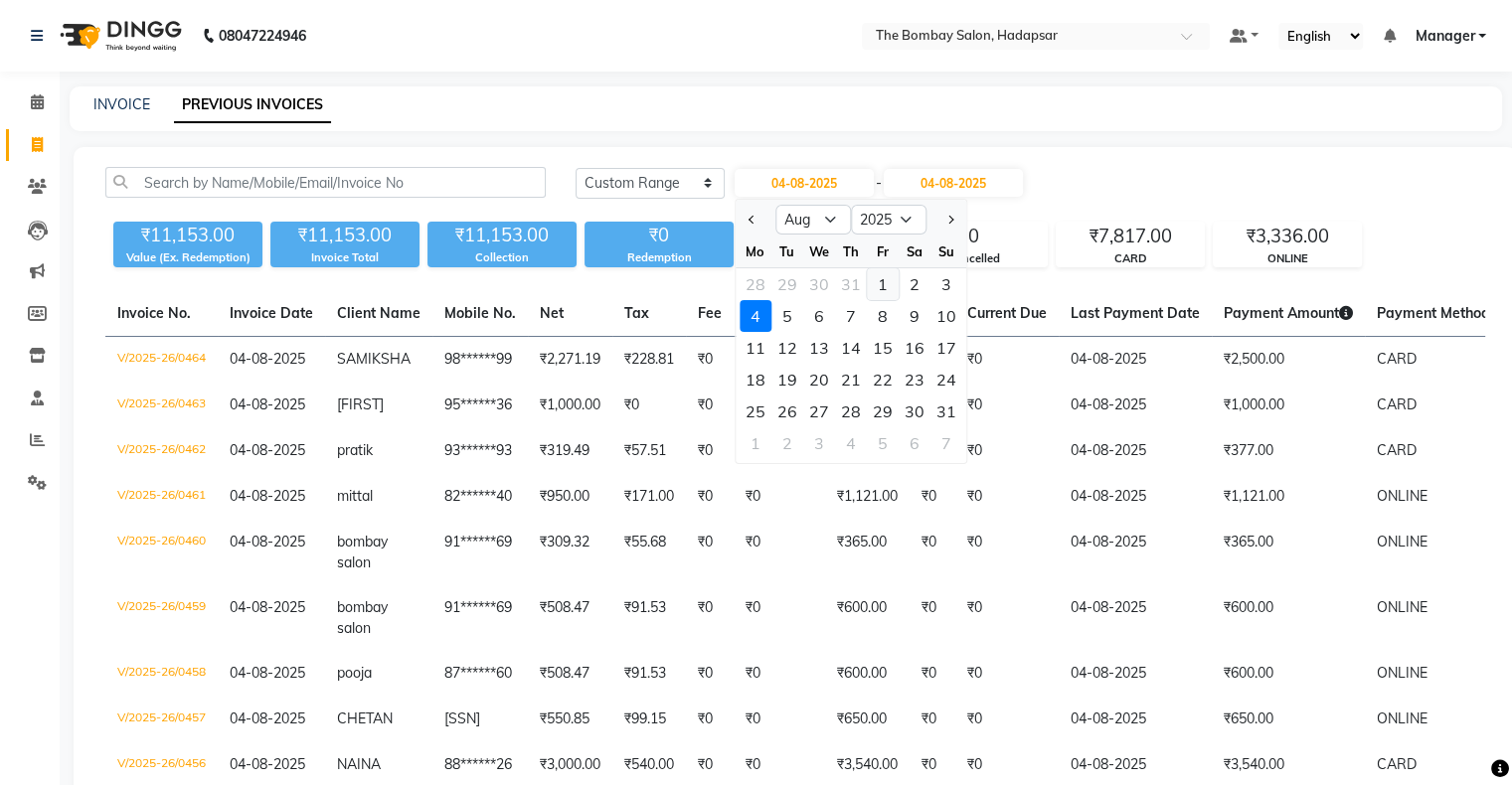 click on "1" 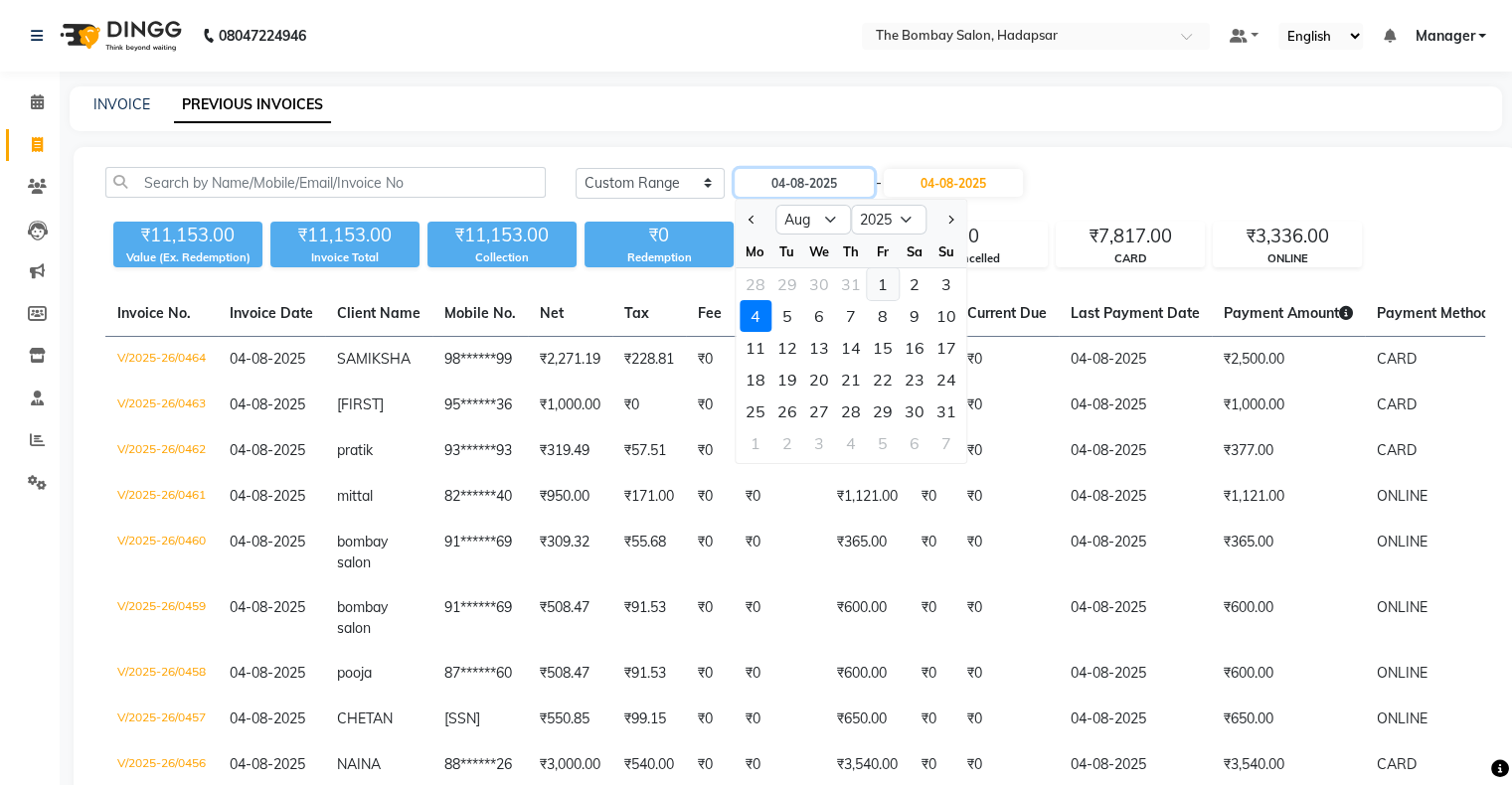 type on "01-08-2025" 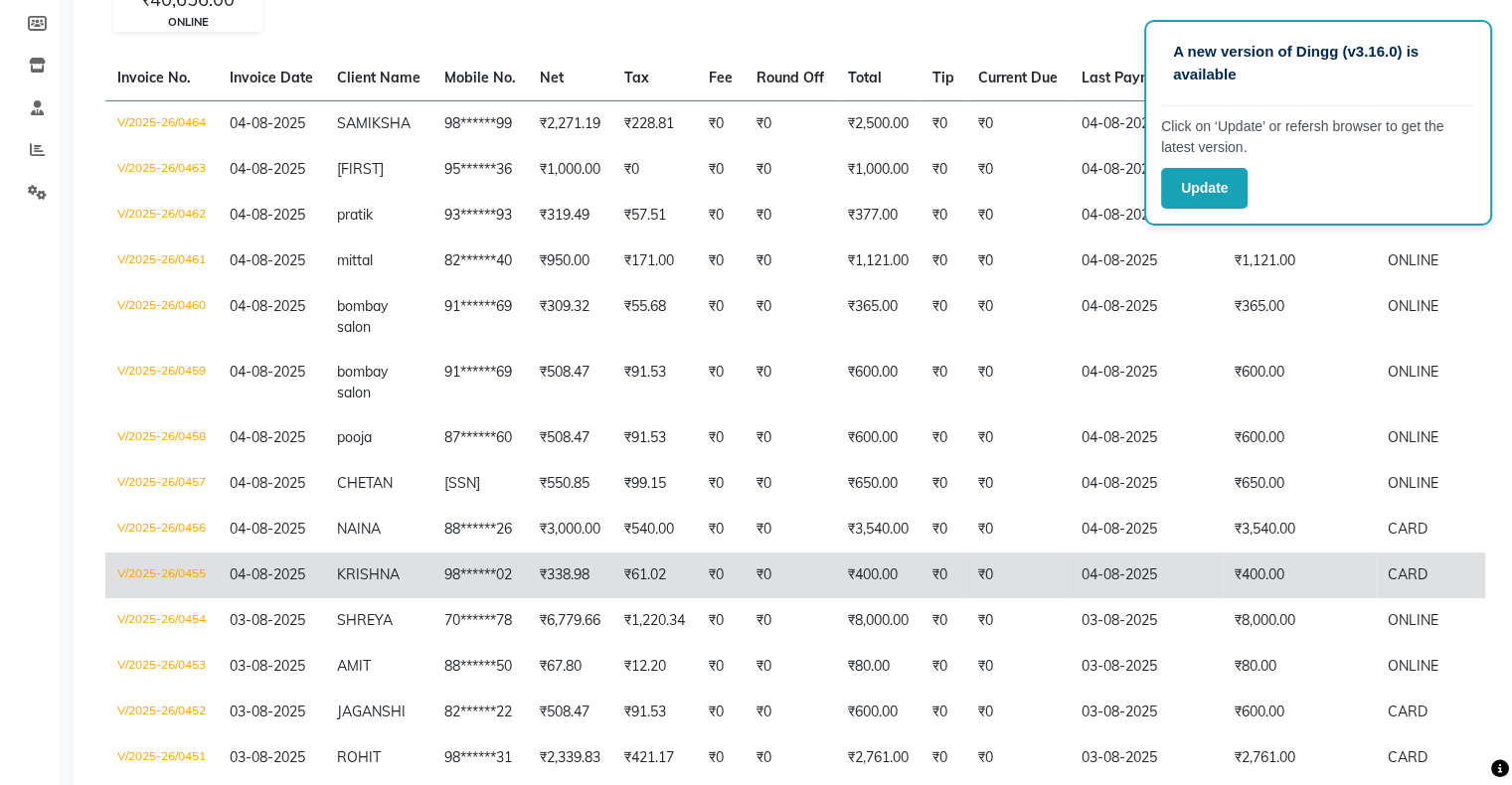 scroll, scrollTop: 297, scrollLeft: 0, axis: vertical 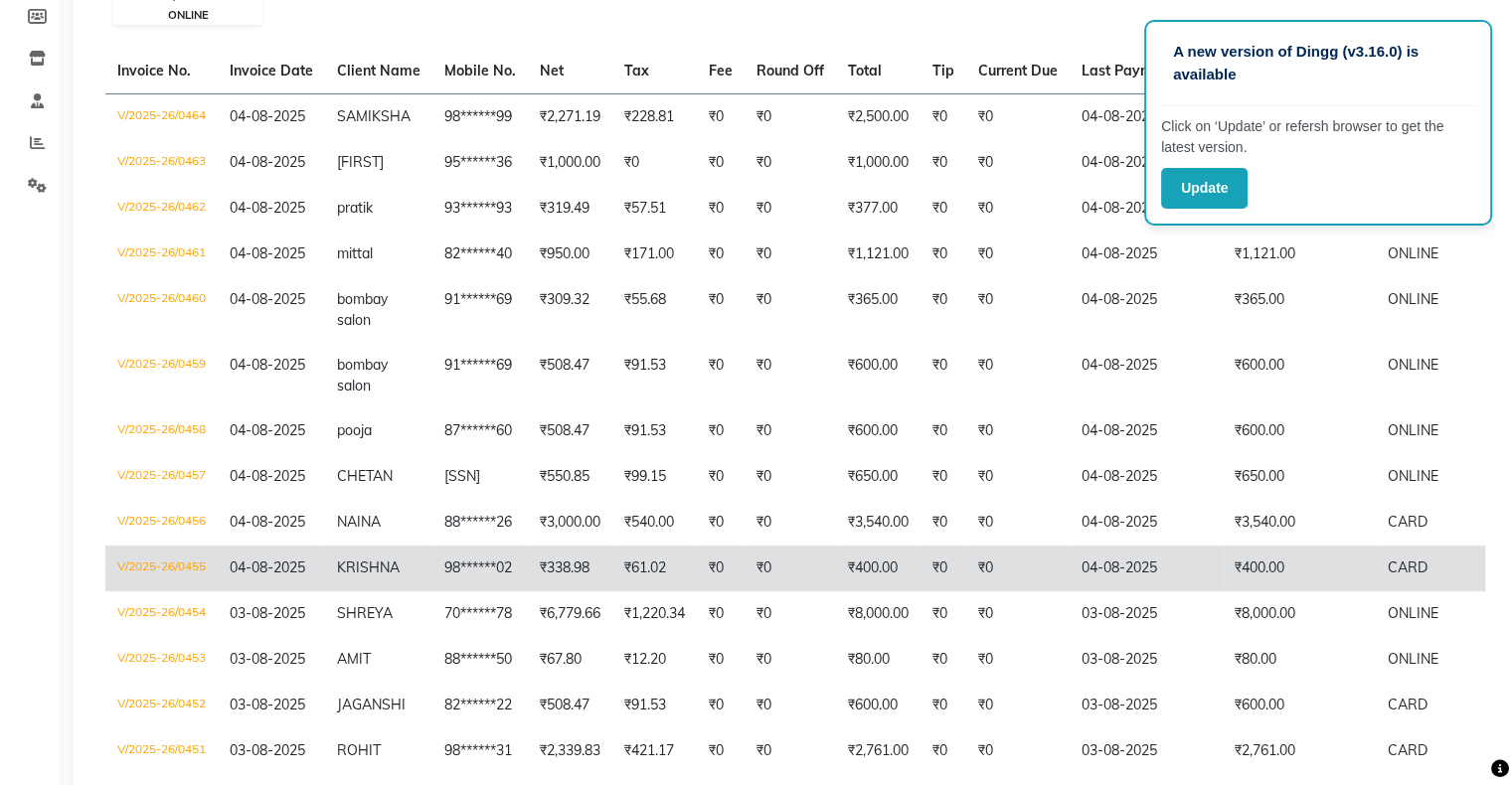 click on "₹0" 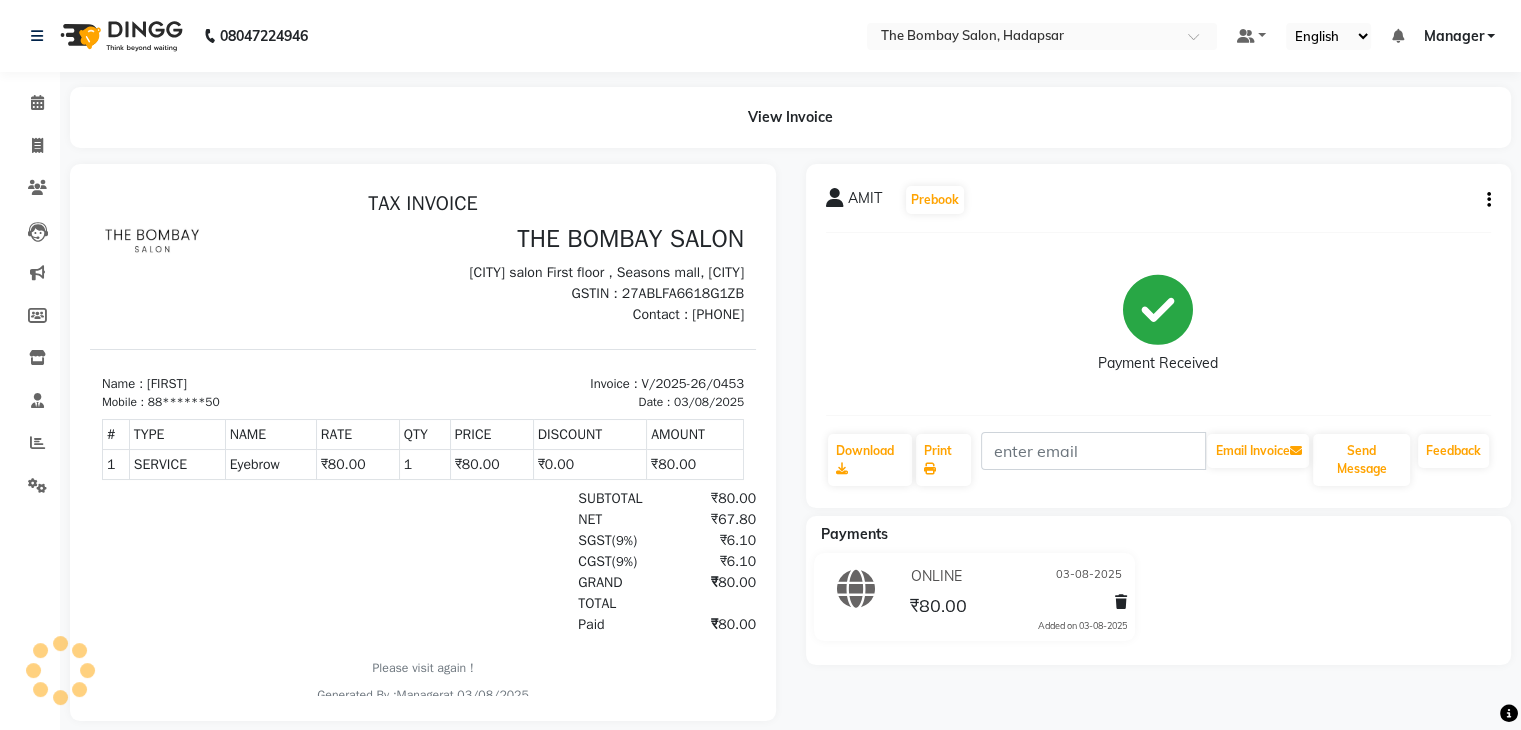 scroll, scrollTop: 0, scrollLeft: 0, axis: both 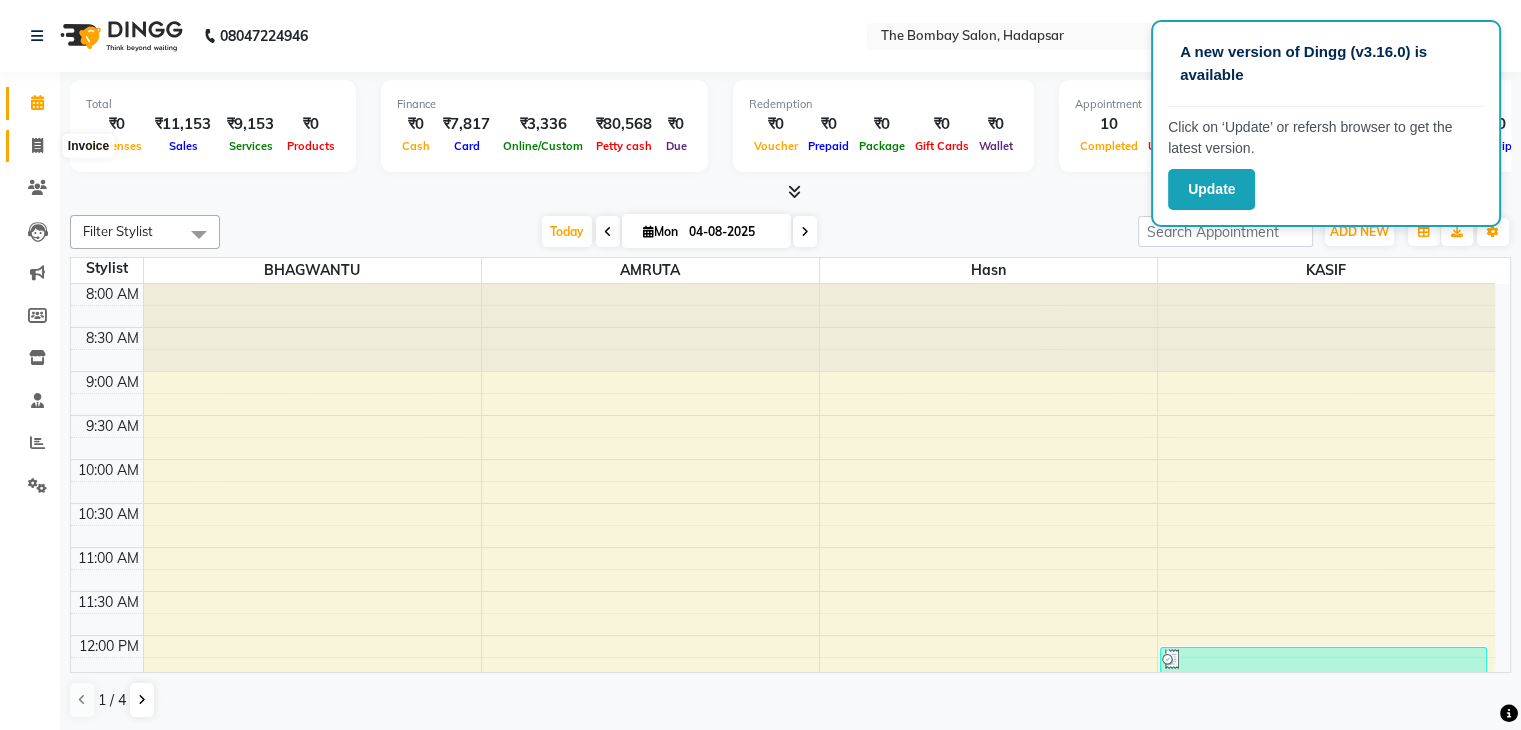 click 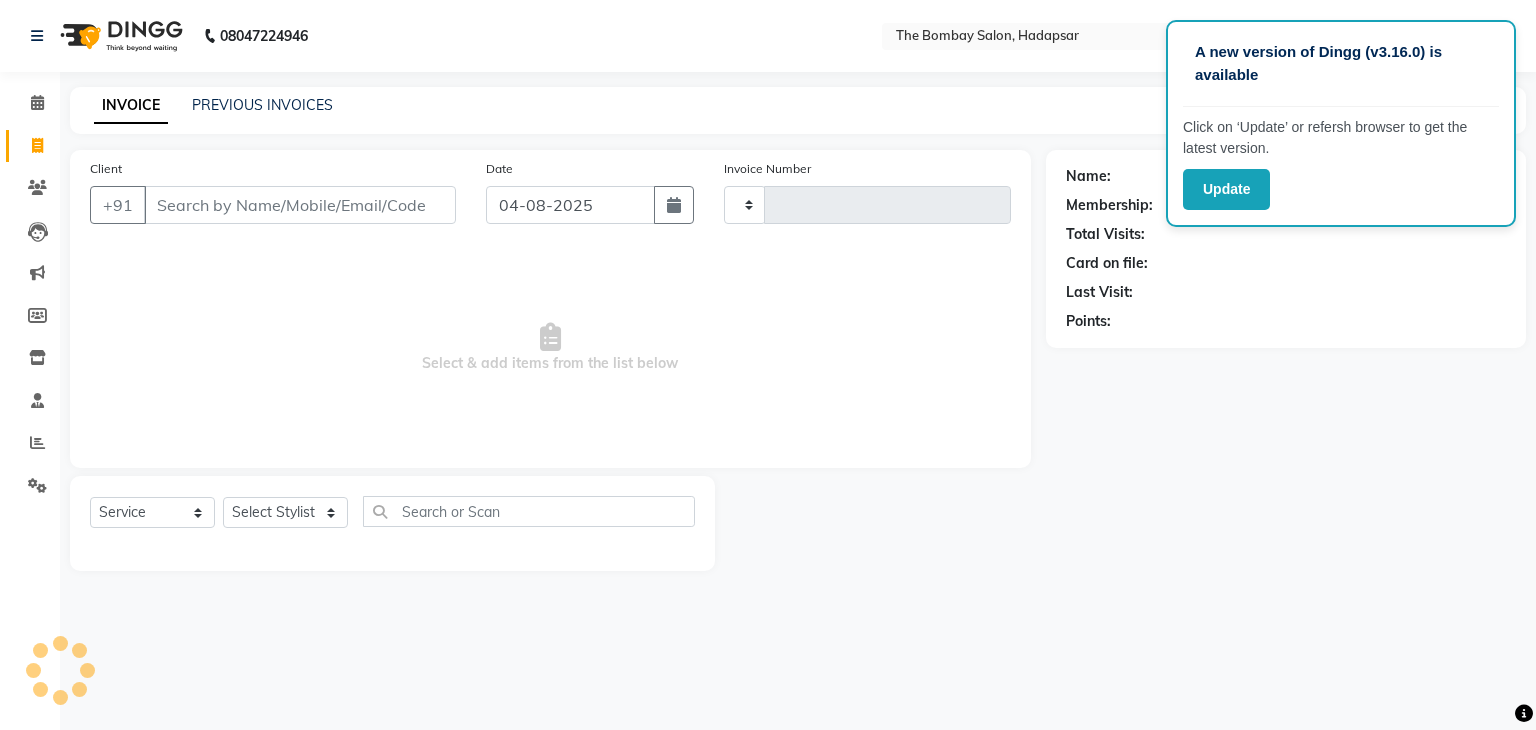 type on "0465" 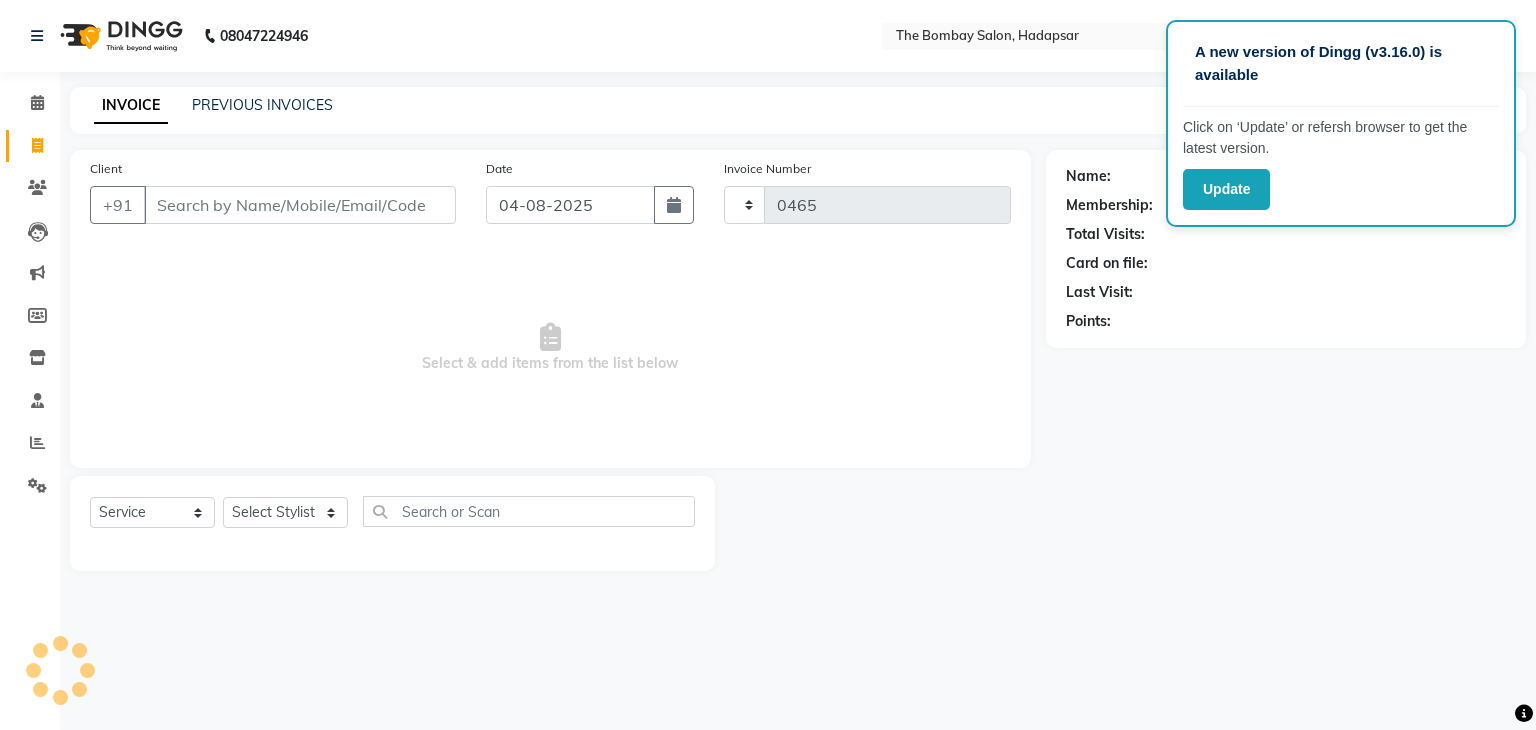 select on "8374" 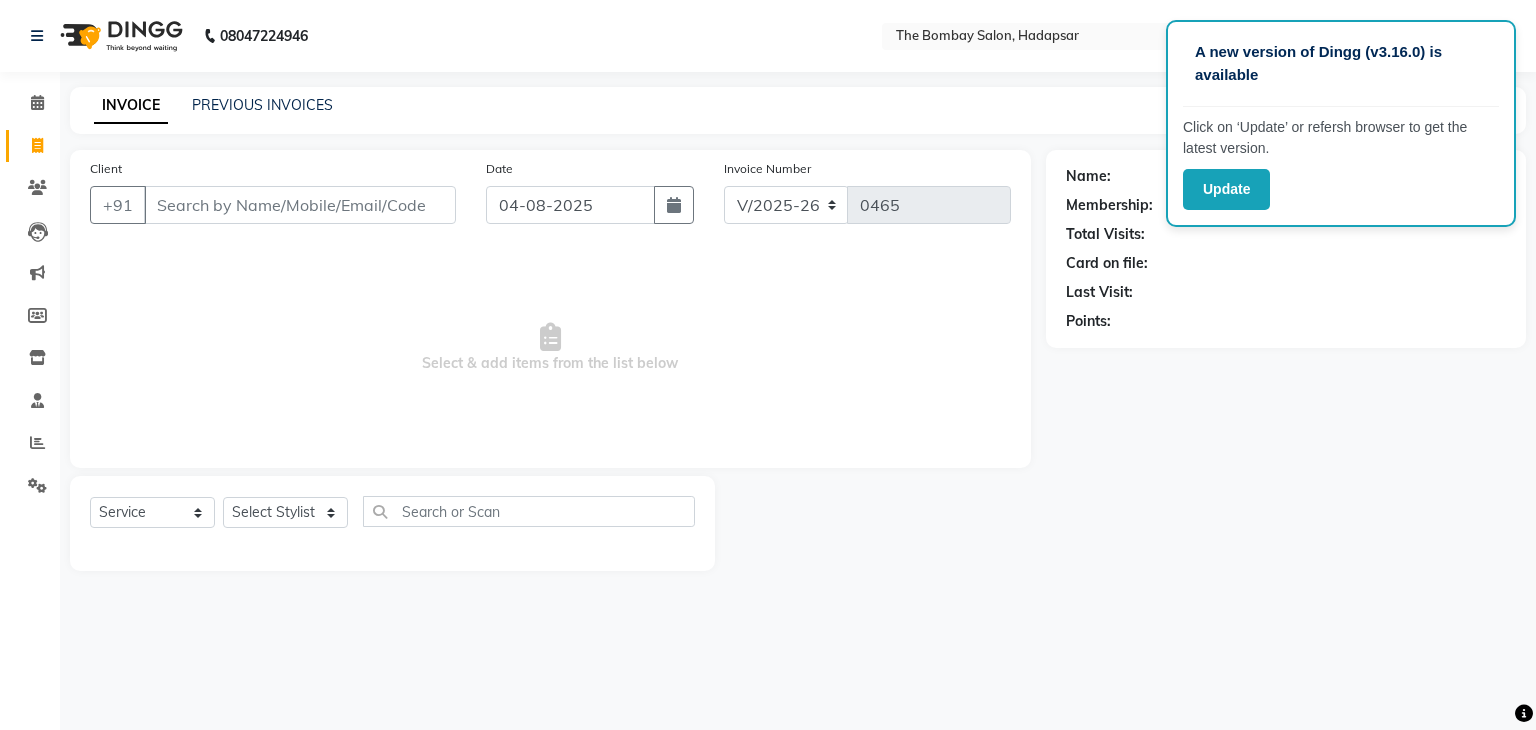 click on "INVOICE PREVIOUS INVOICES Create New   Save" 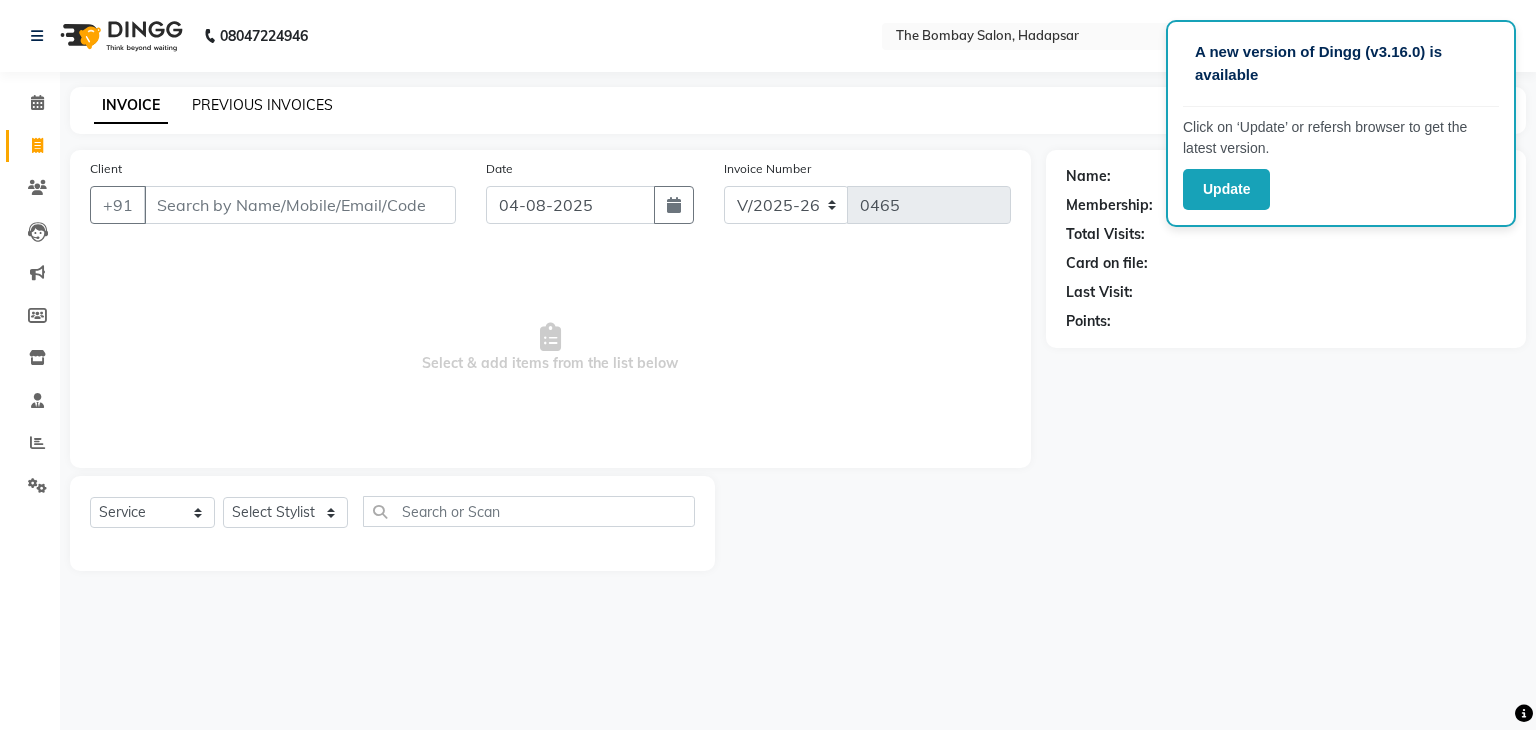 click on "PREVIOUS INVOICES" 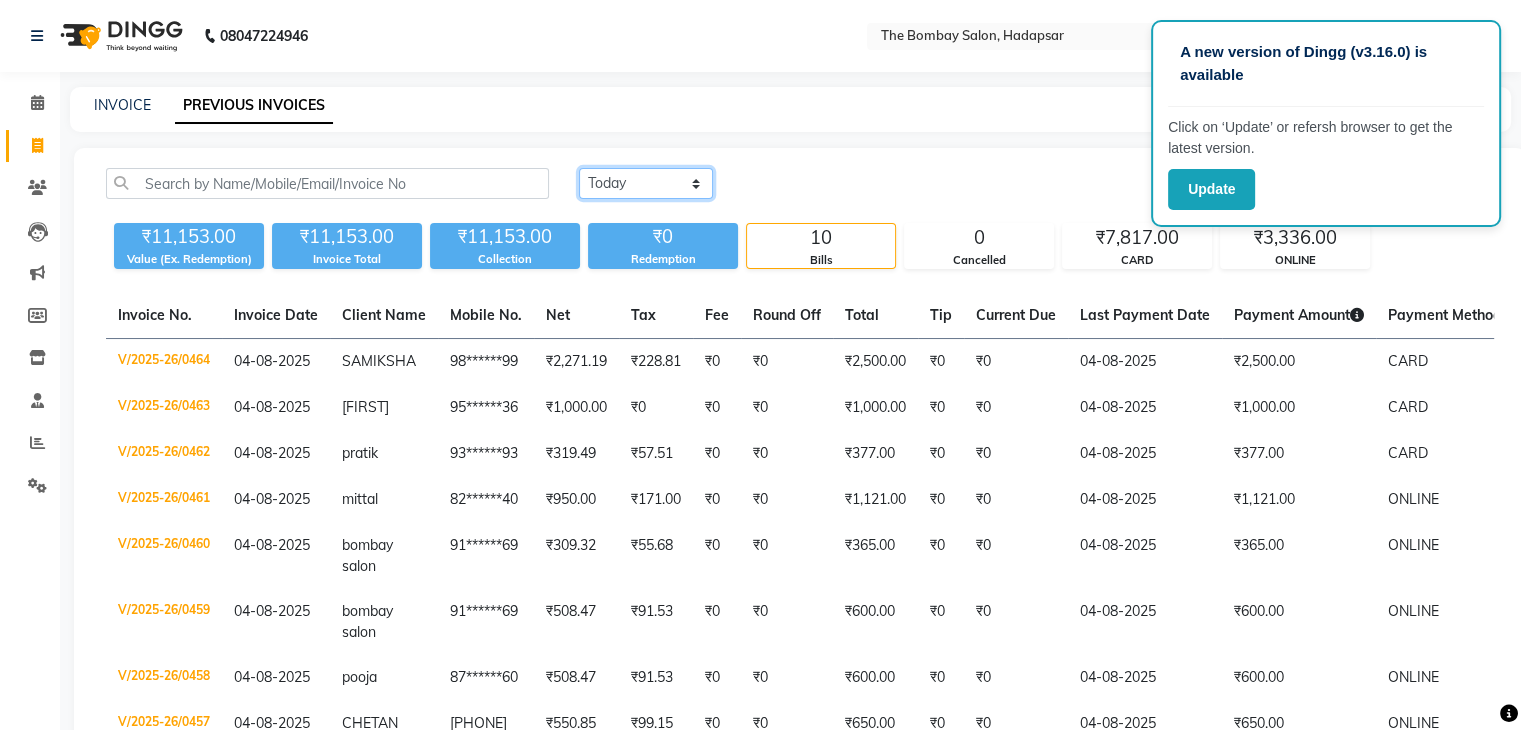 click on "Today Yesterday Custom Range" 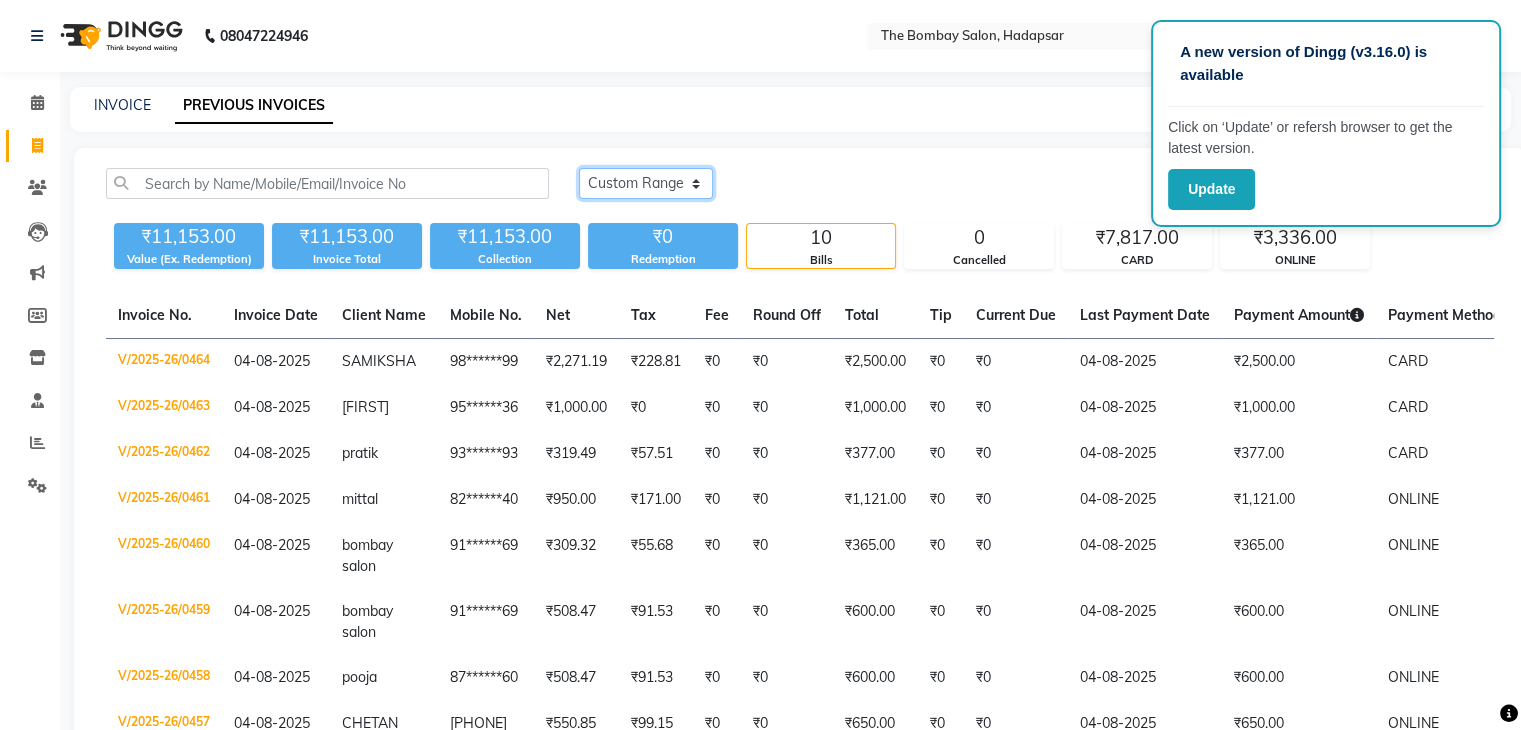 click on "Today Yesterday Custom Range" 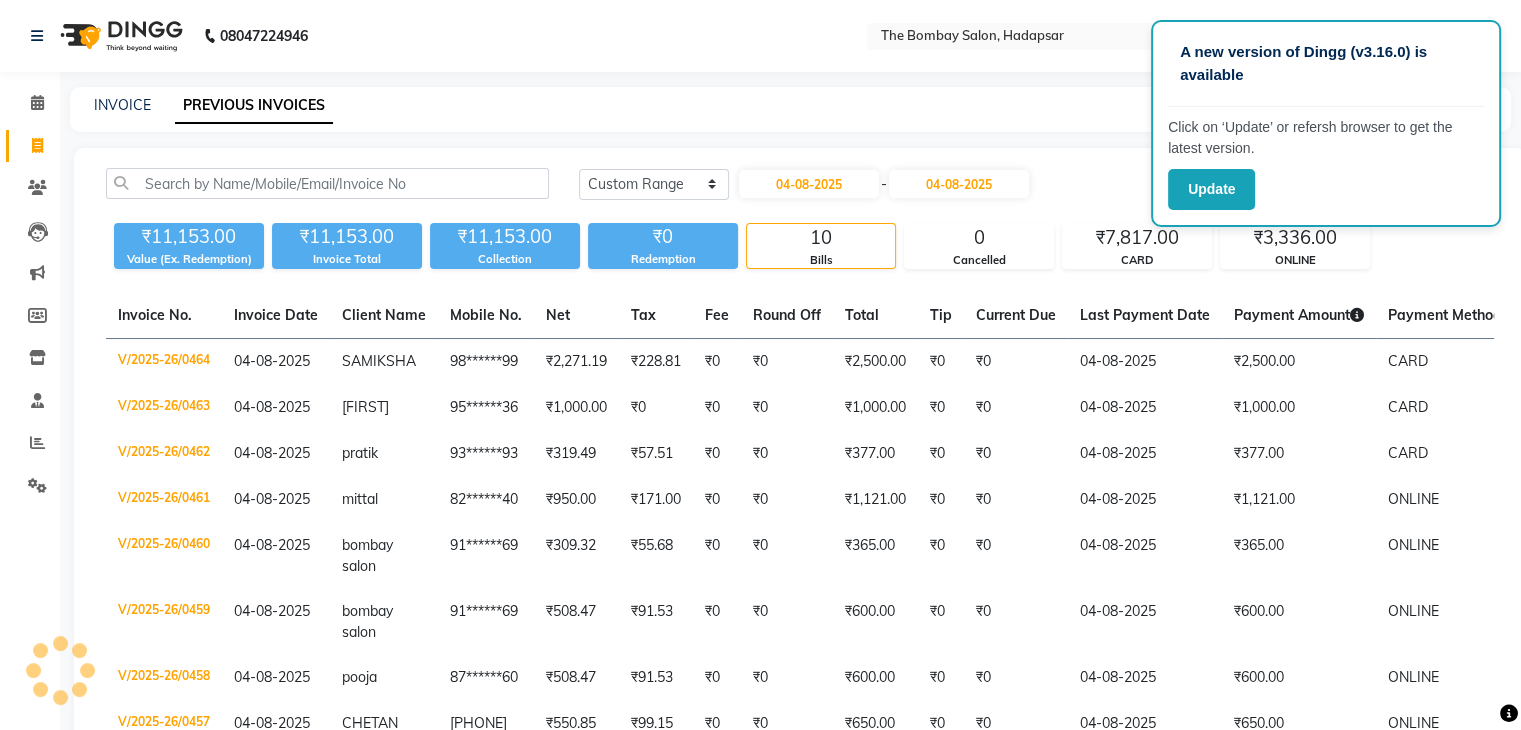 click on "₹0 Redemption" 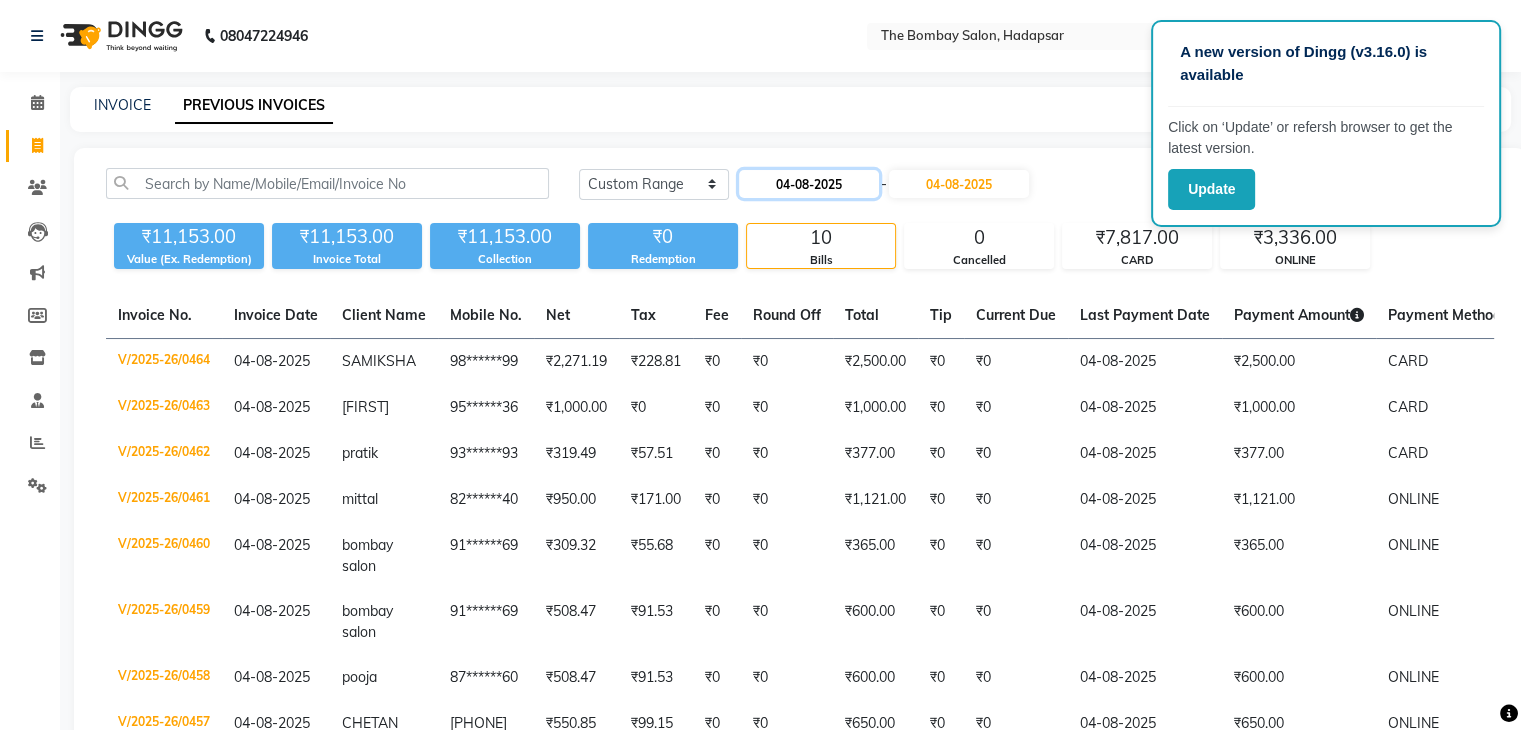 click on "04-08-2025" 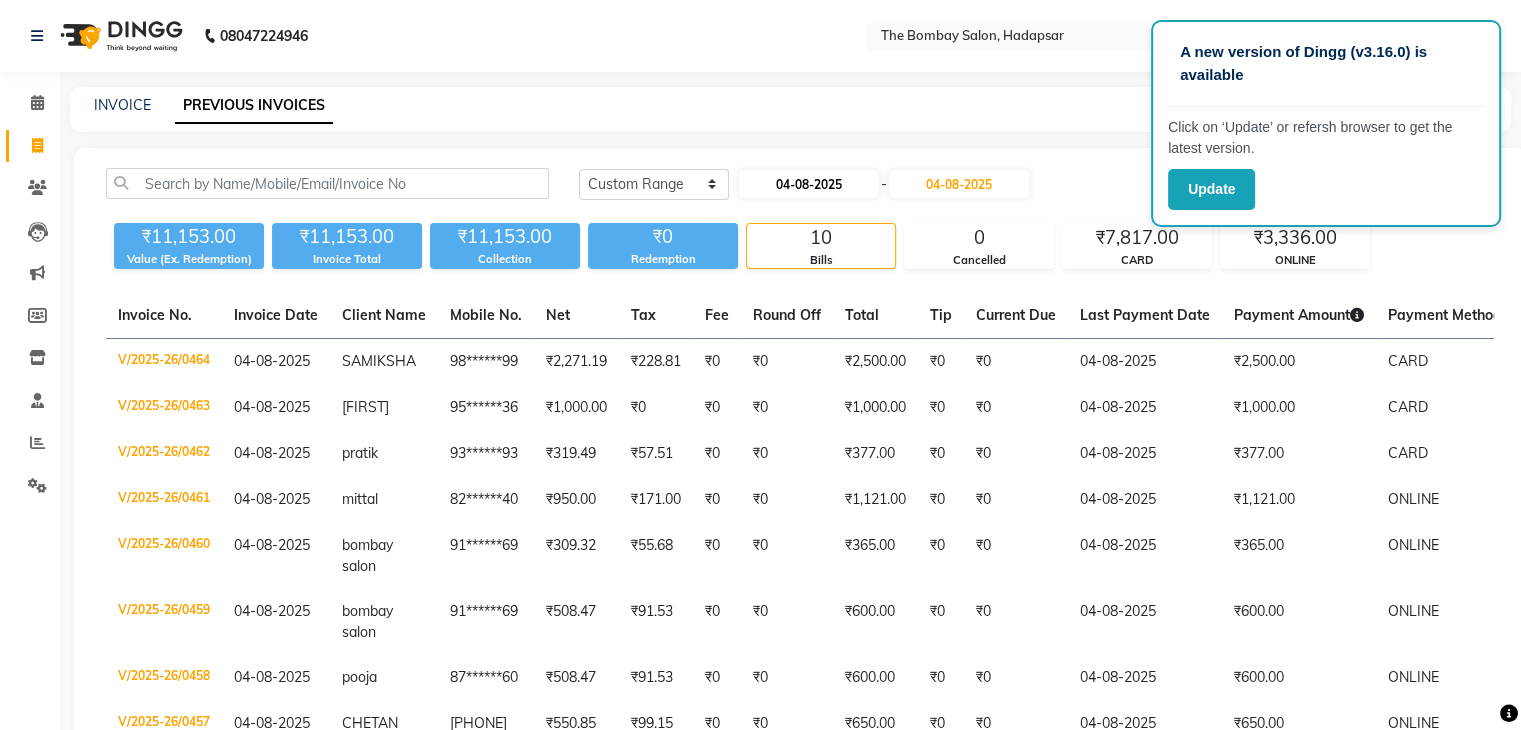 select on "8" 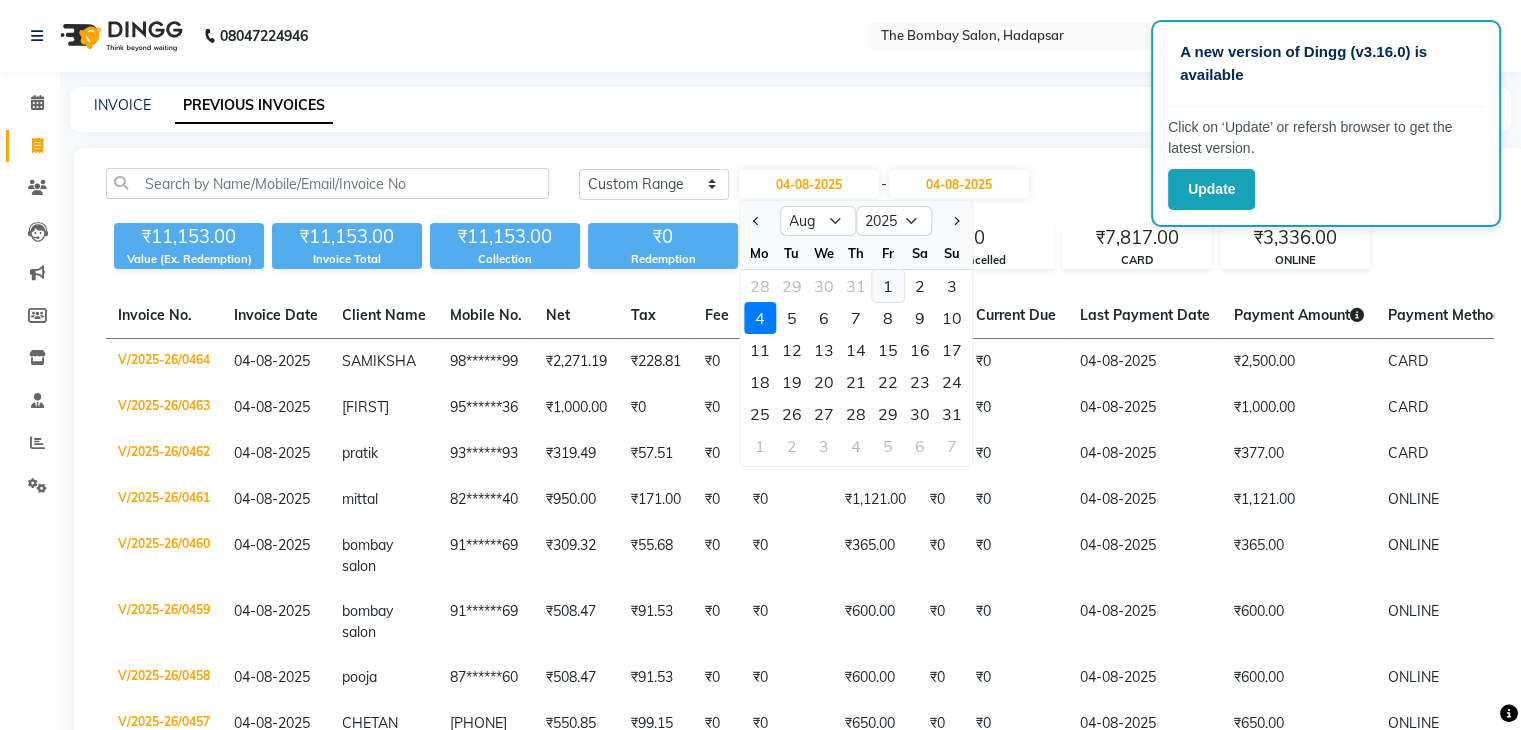 click on "1" 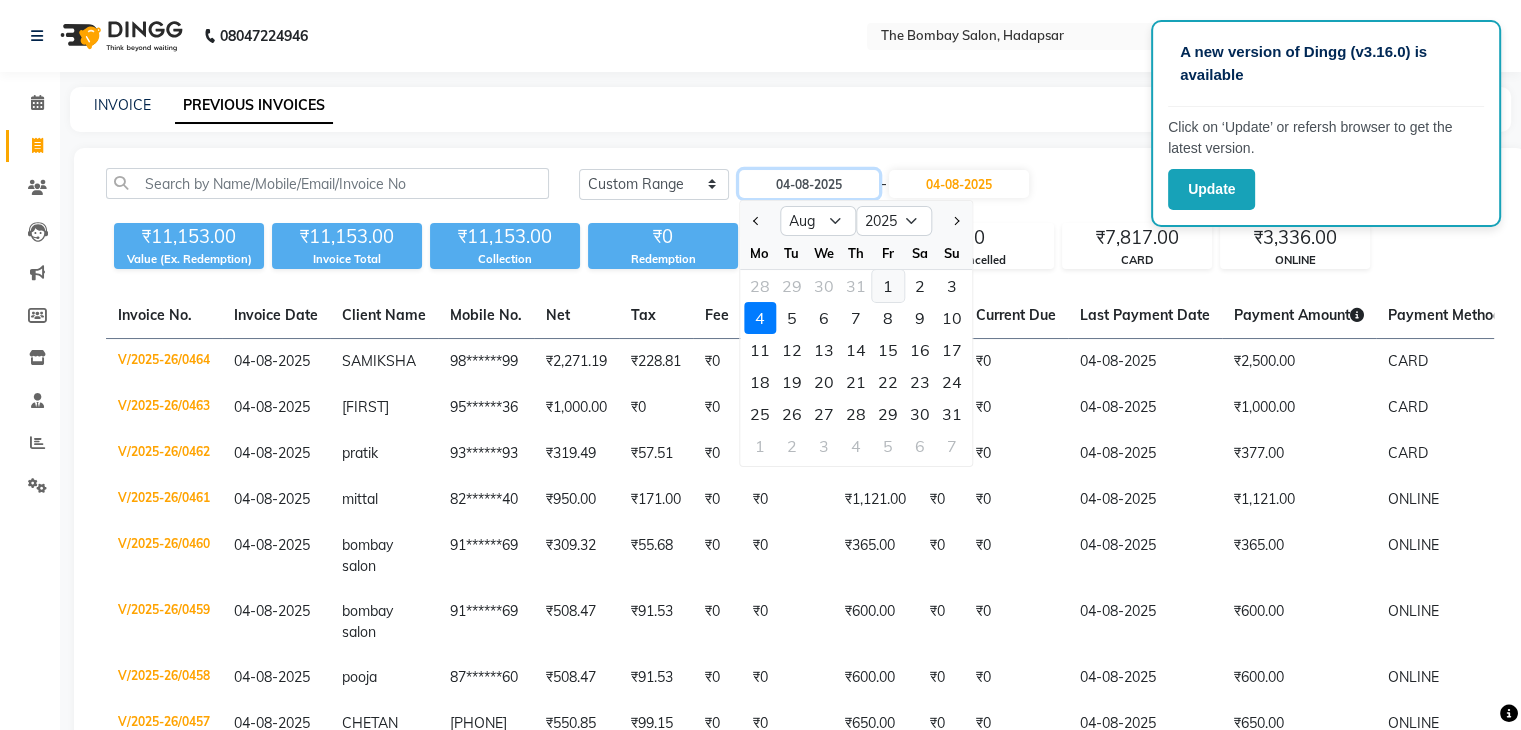 type on "01-08-2025" 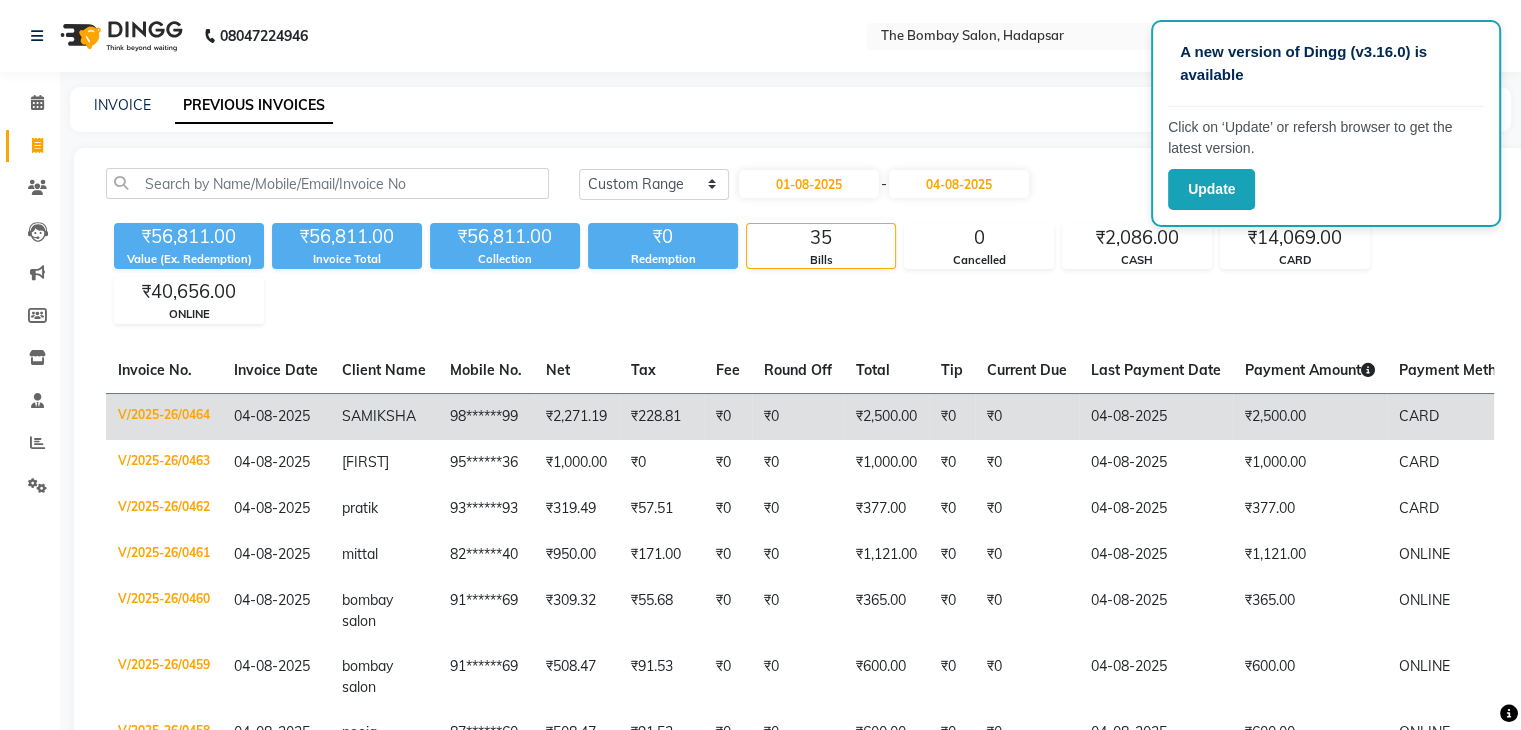 click on "₹2,271.19" 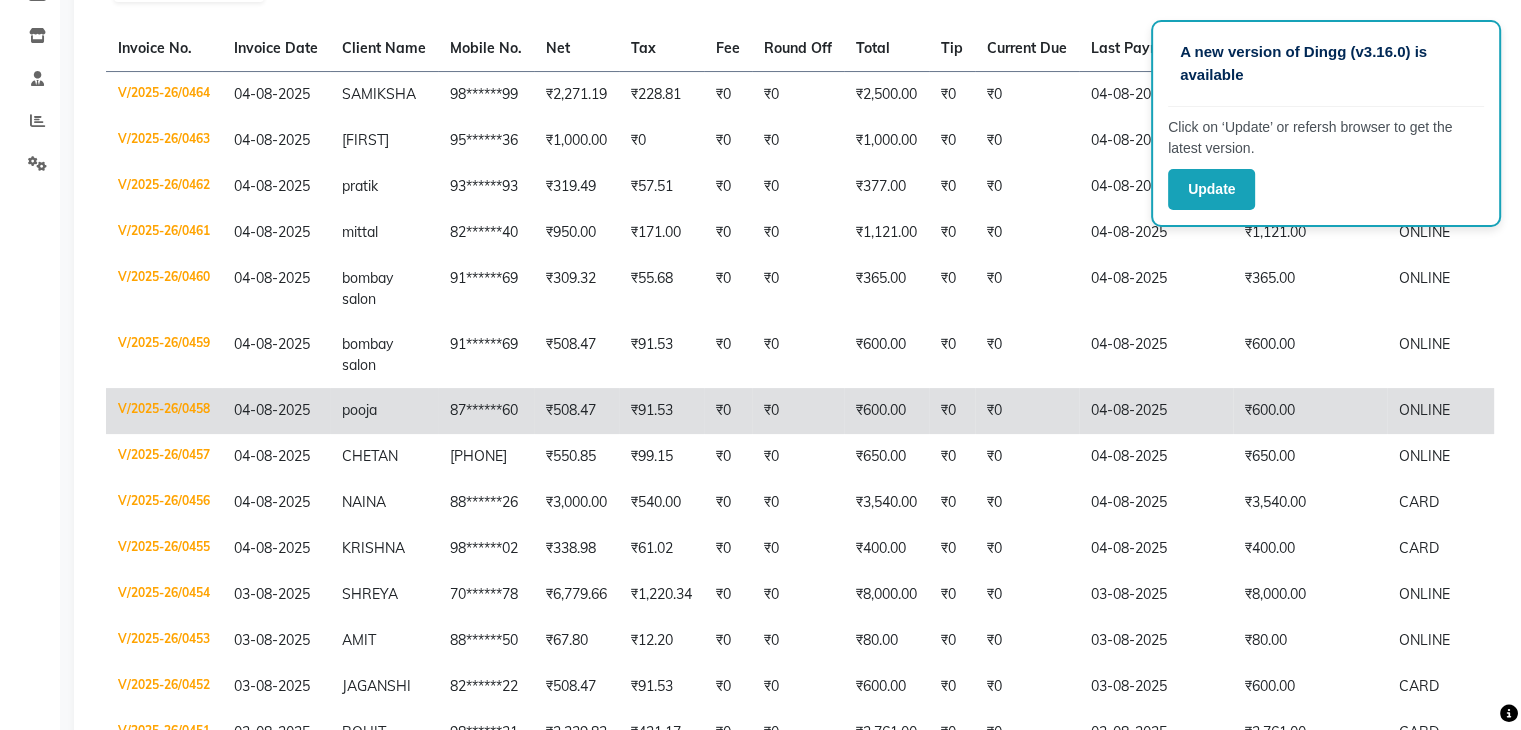 scroll, scrollTop: 324, scrollLeft: 0, axis: vertical 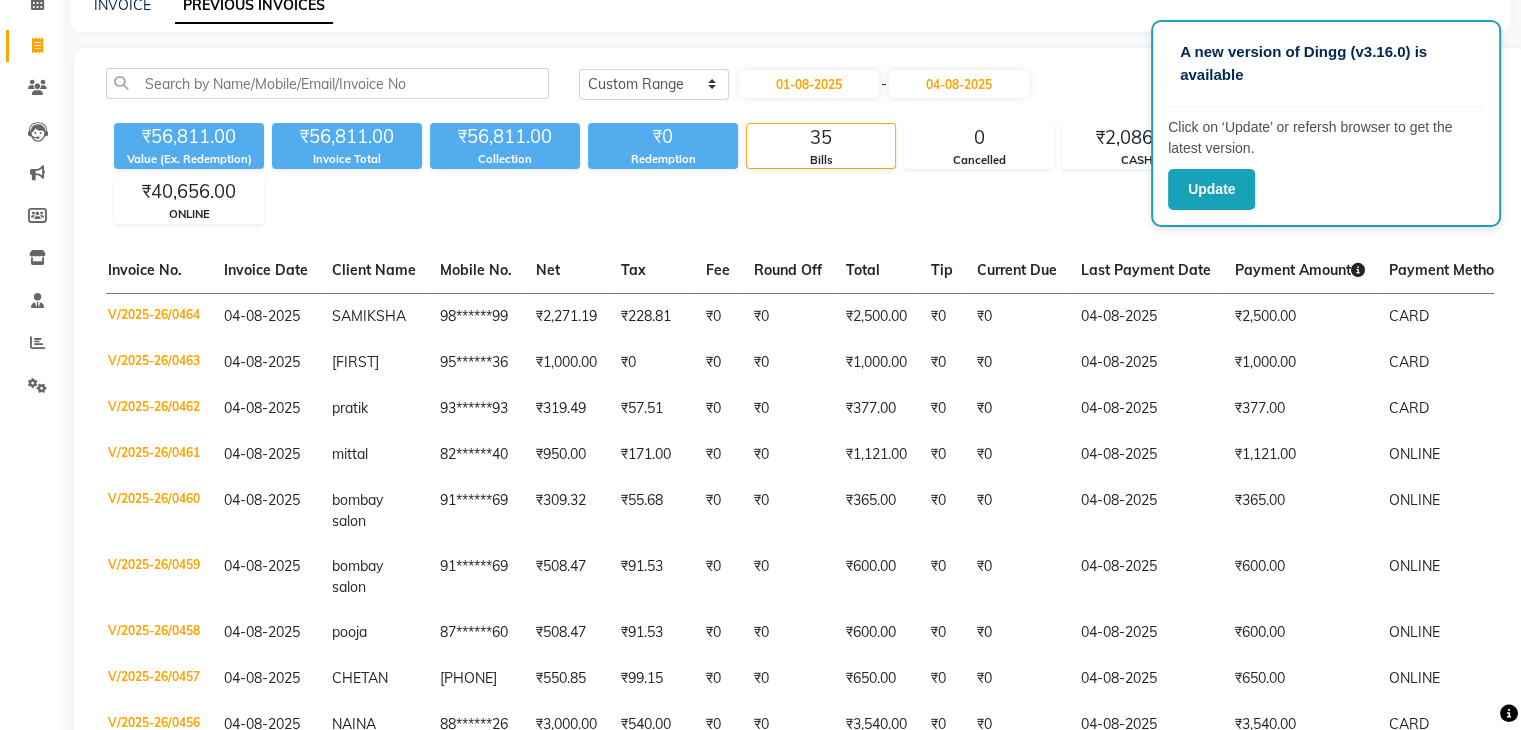 click on "INVOICE PREVIOUS INVOICES" 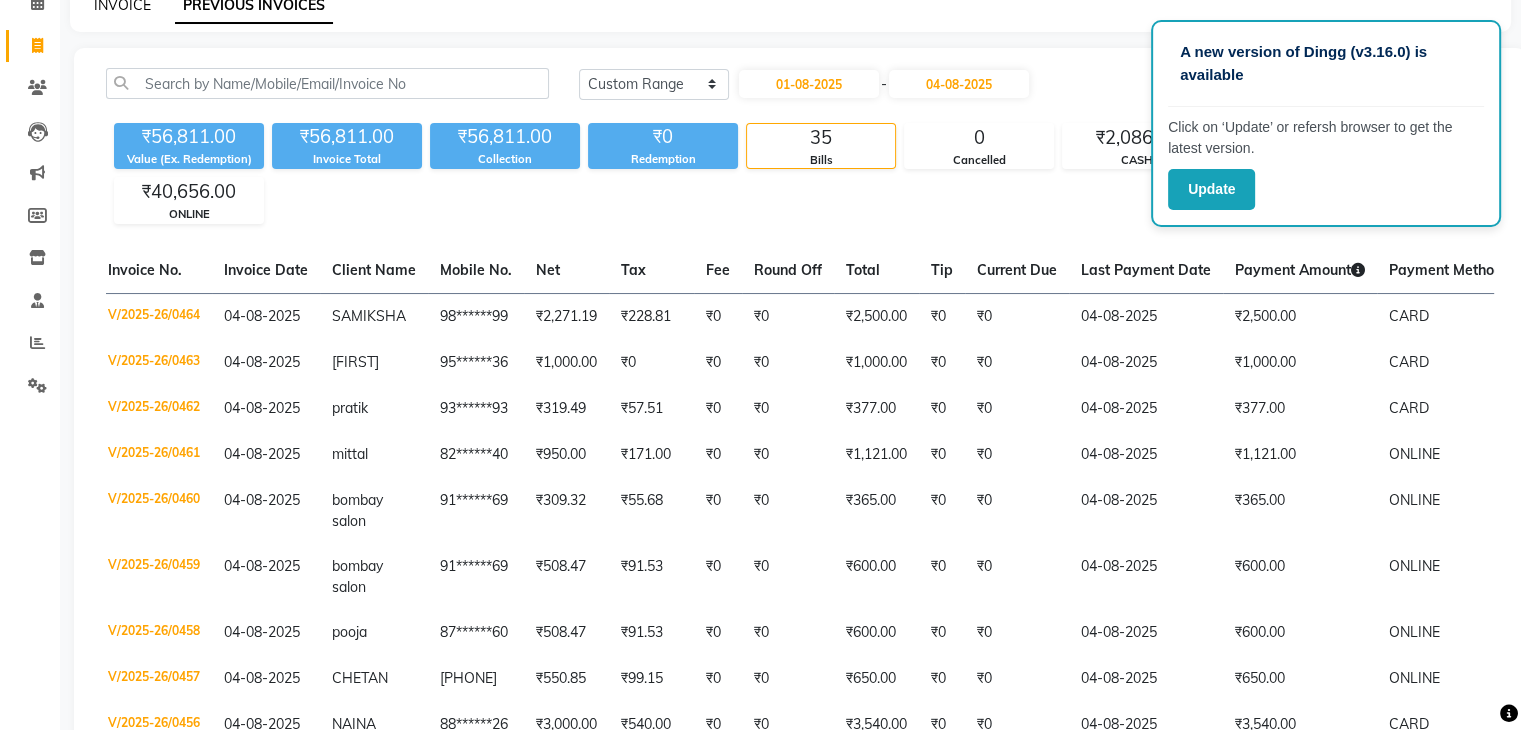 click on "INVOICE" 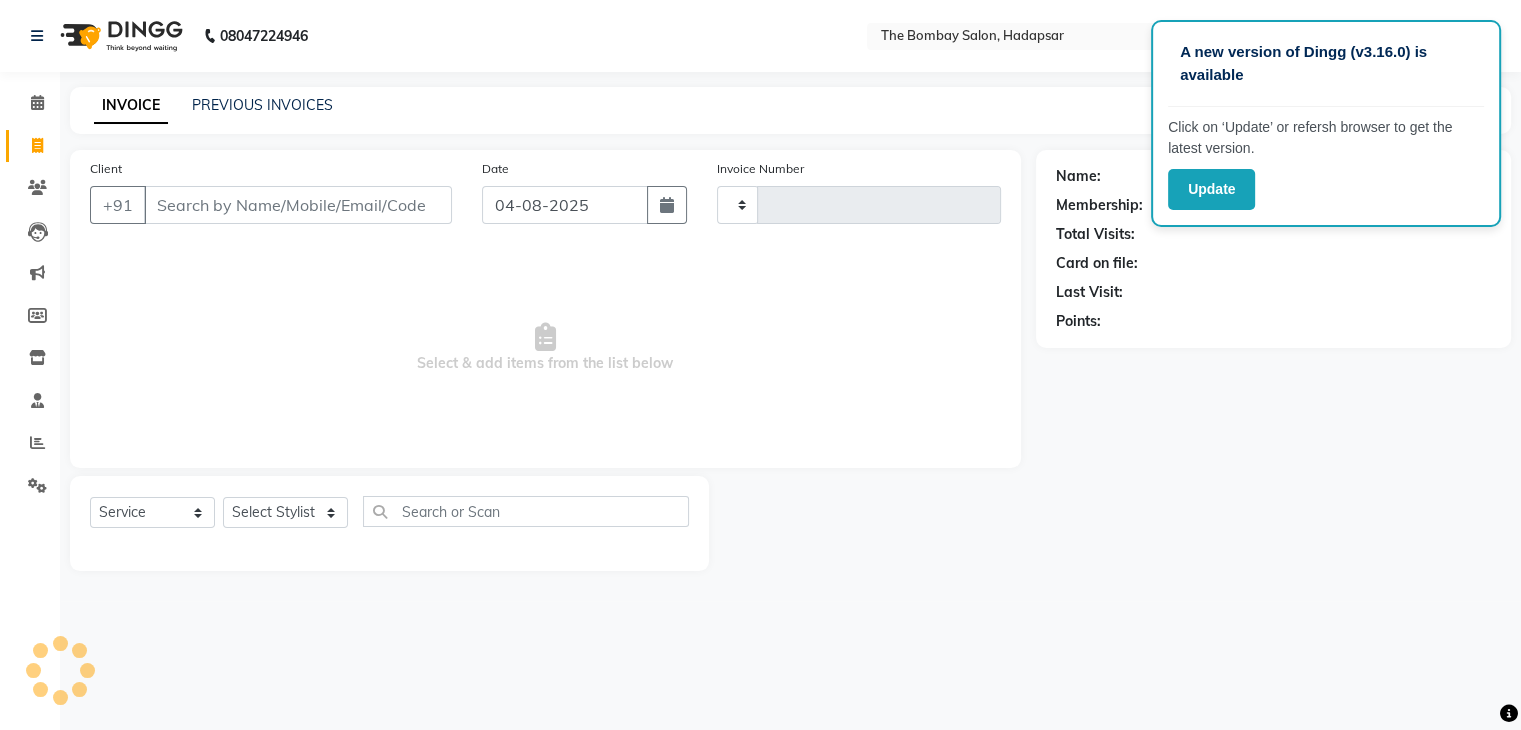 scroll, scrollTop: 0, scrollLeft: 0, axis: both 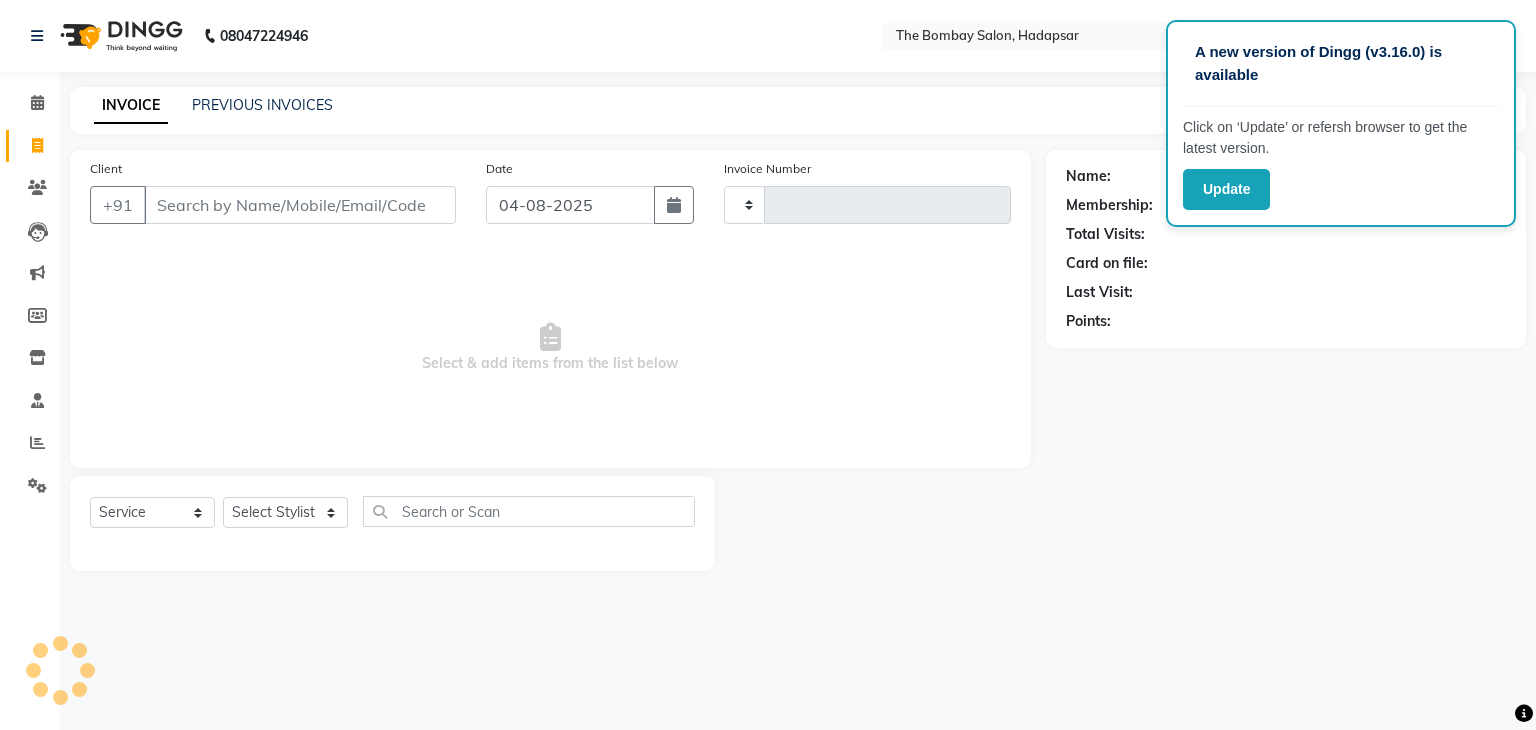 type on "0465" 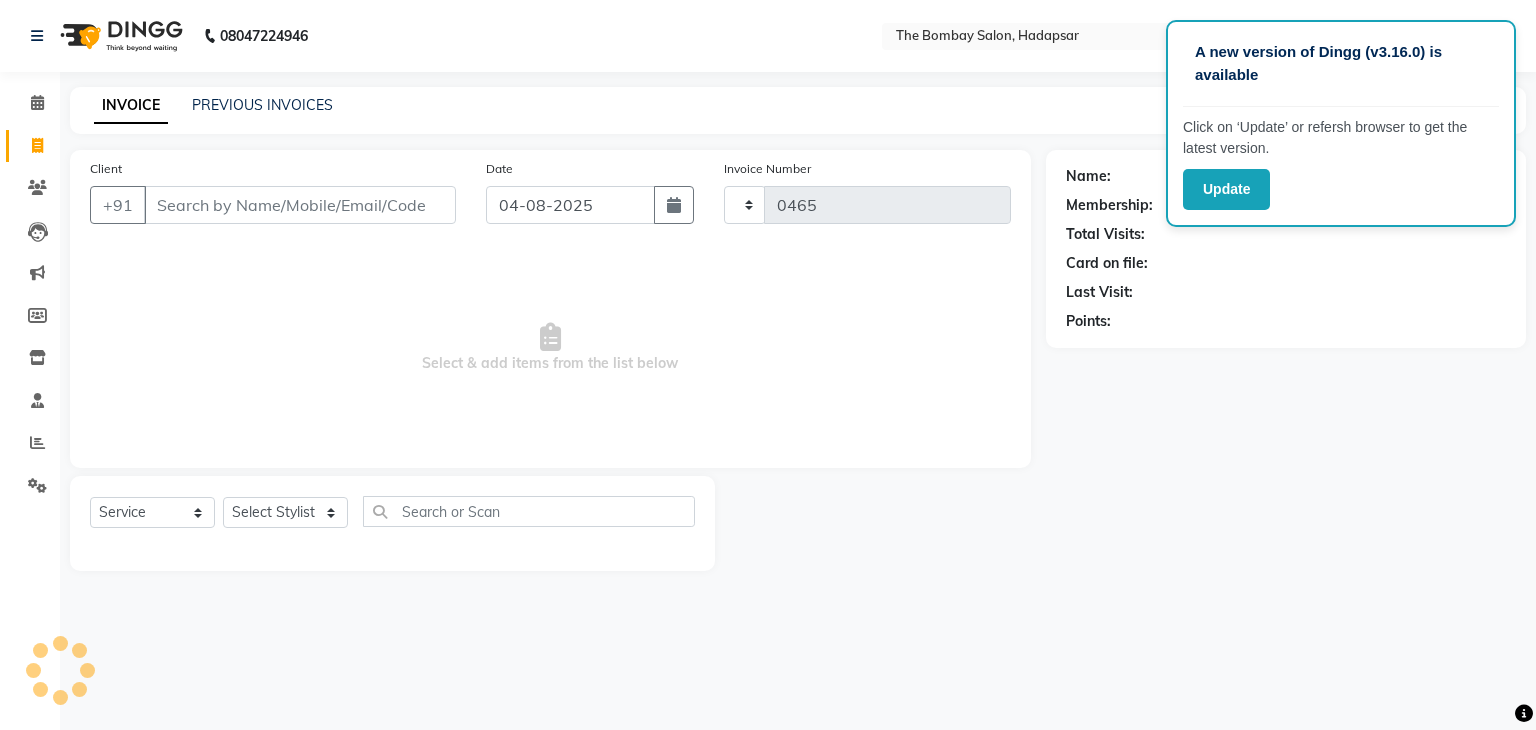 select on "8374" 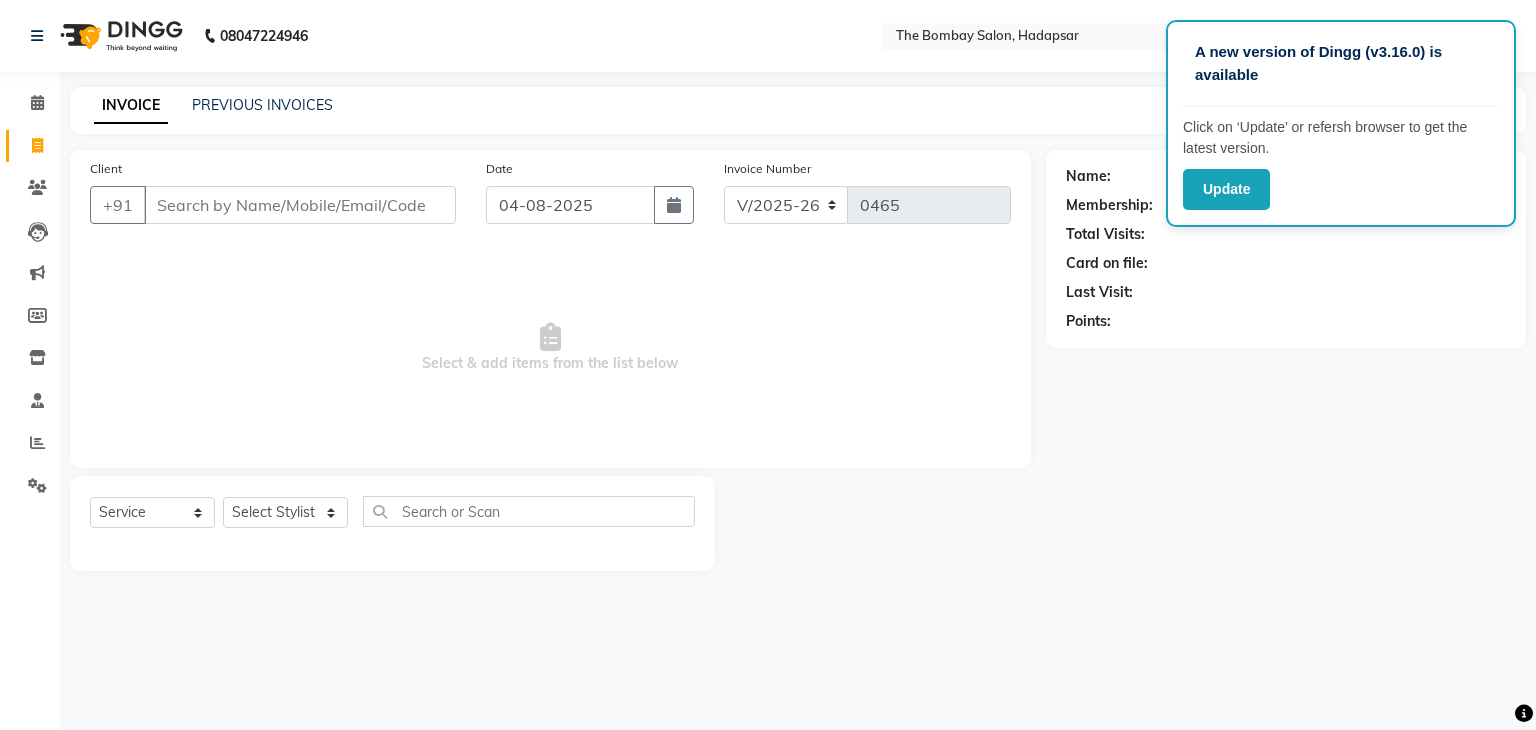 click on "INVOICE PREVIOUS INVOICES" 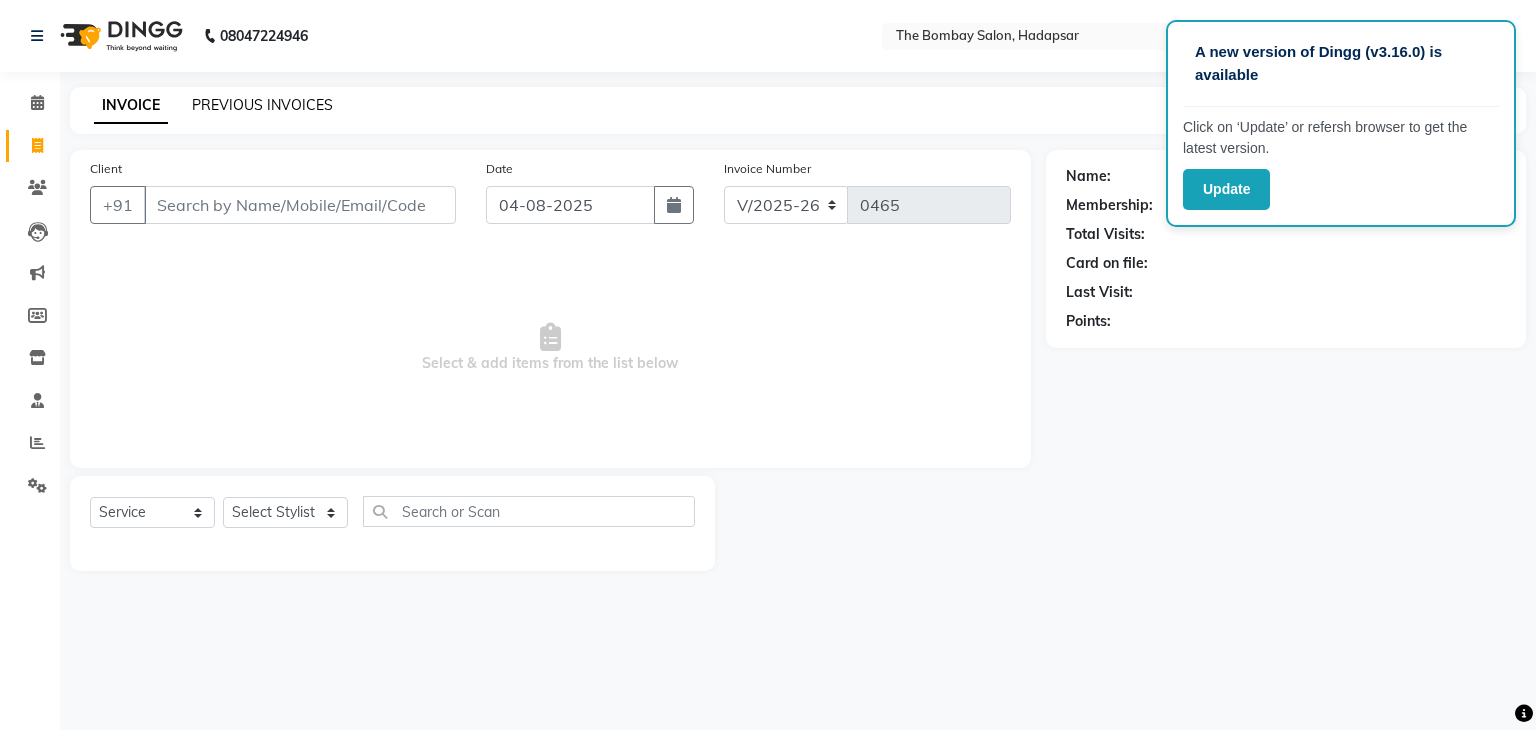click on "PREVIOUS INVOICES" 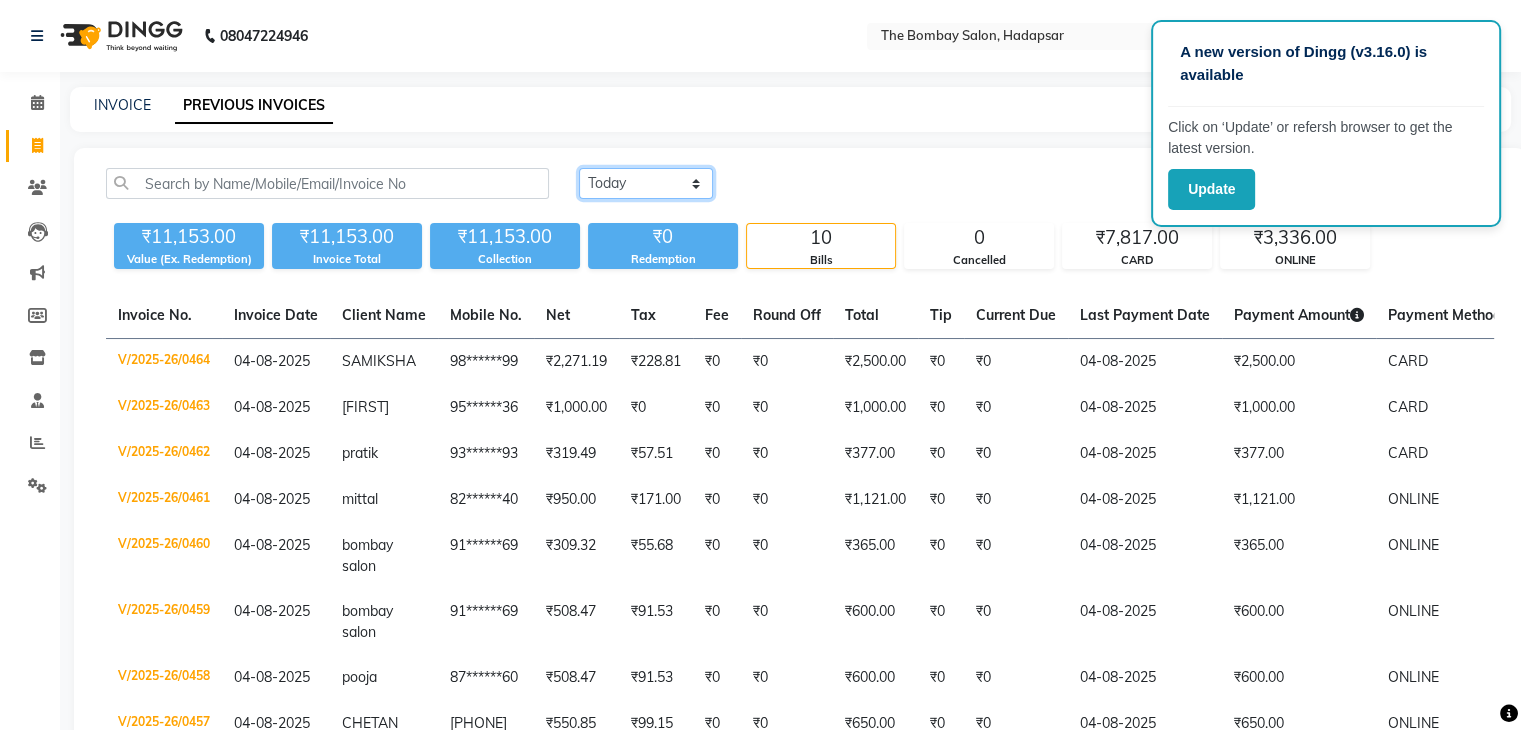 click on "Today Yesterday Custom Range" 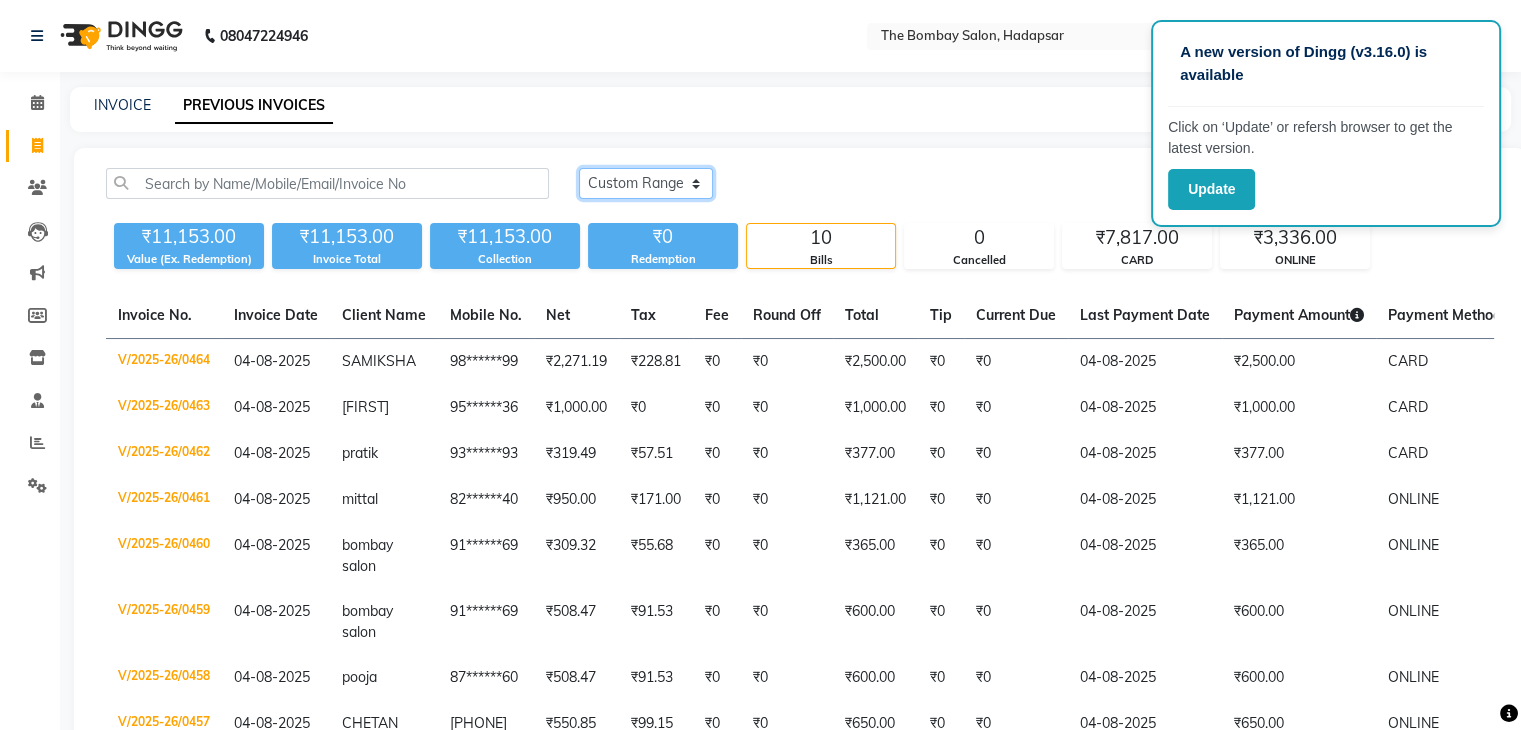 click on "Today Yesterday Custom Range" 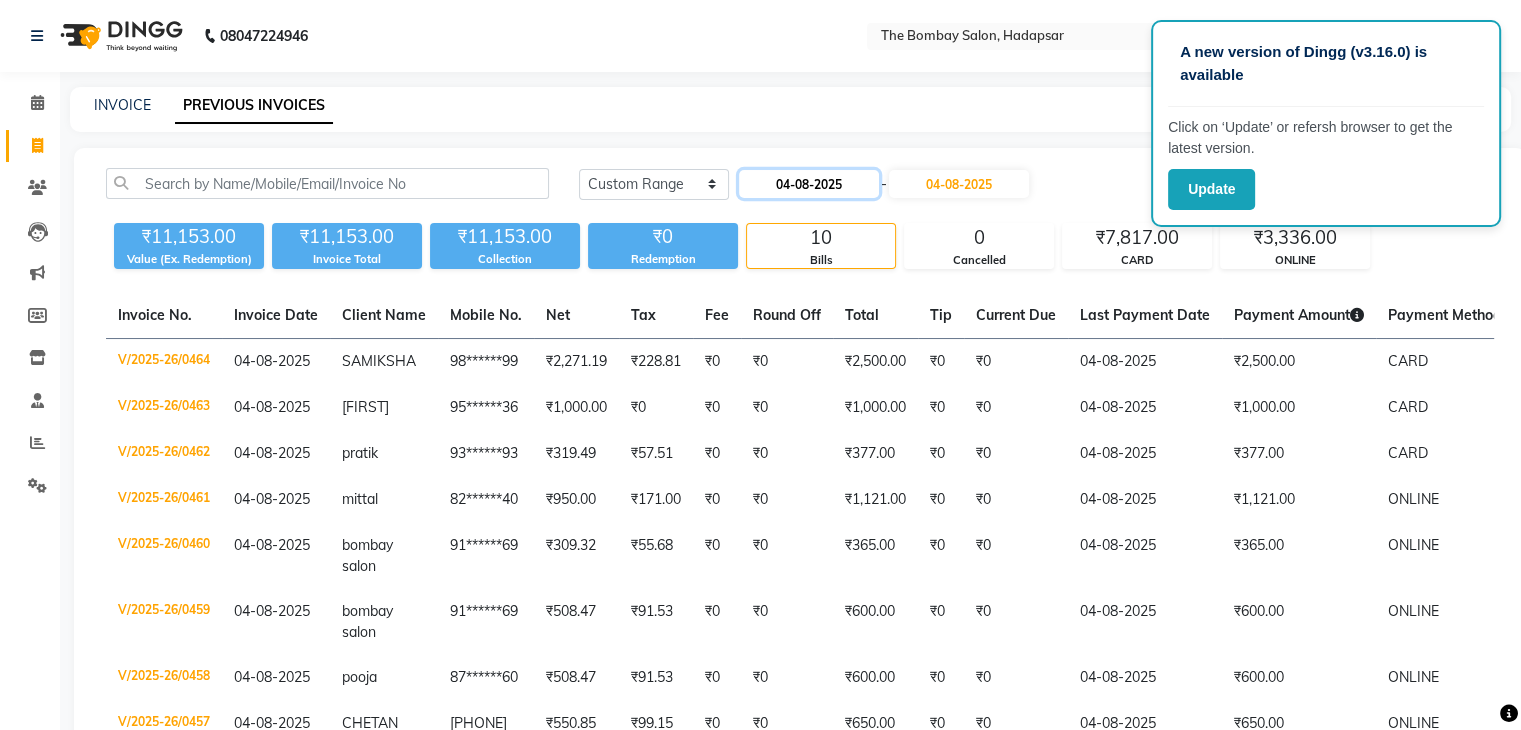 click on "04-08-2025" 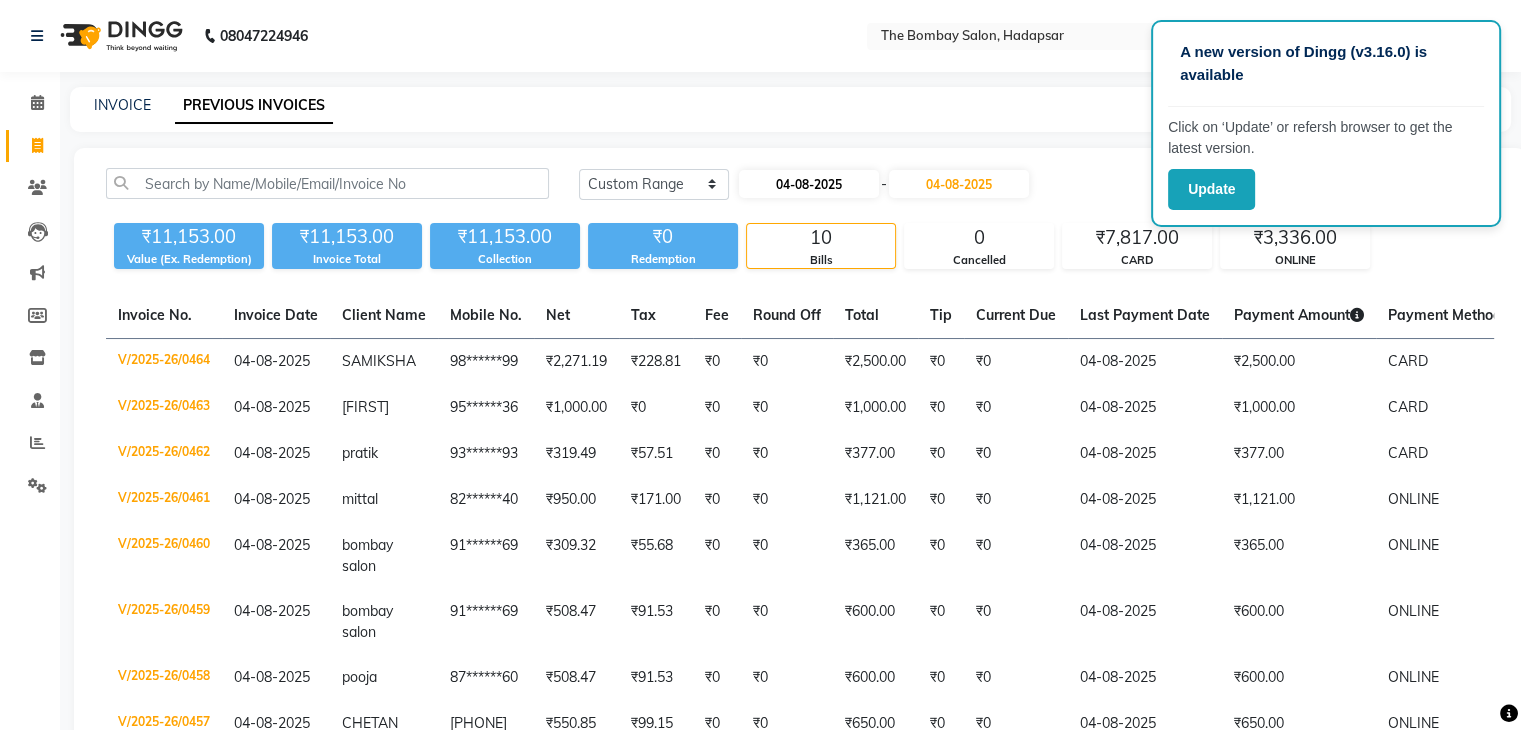 select on "8" 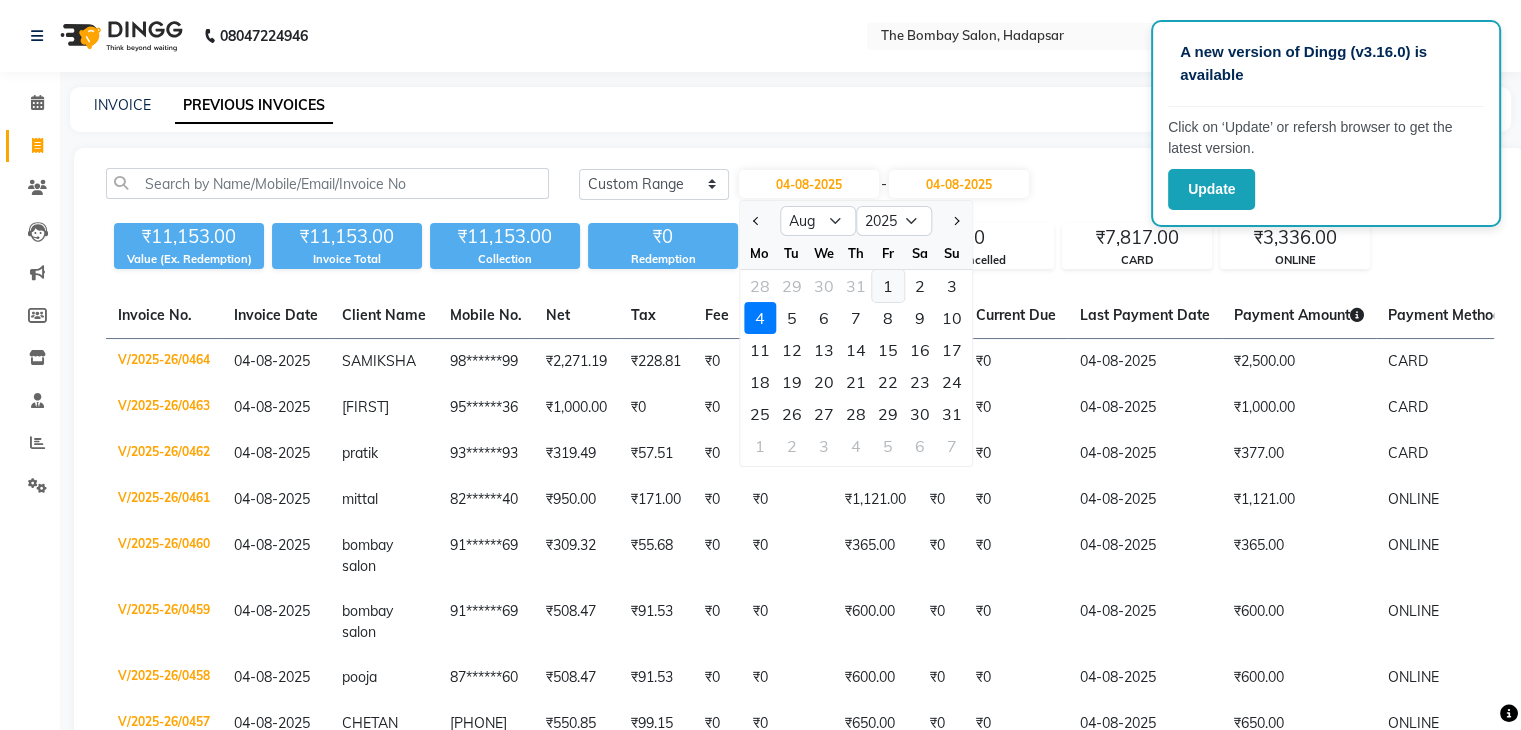 click on "1" 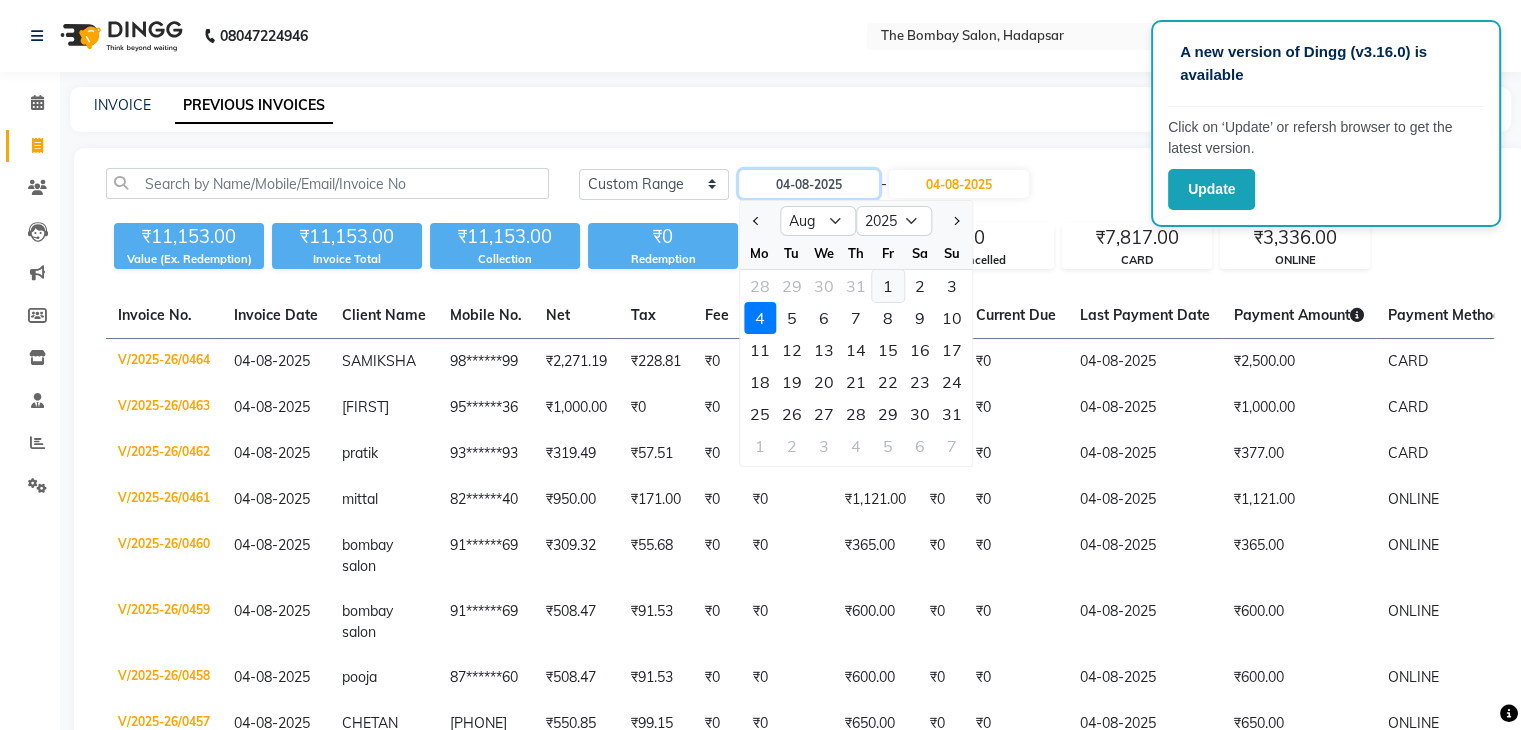 type on "01-08-2025" 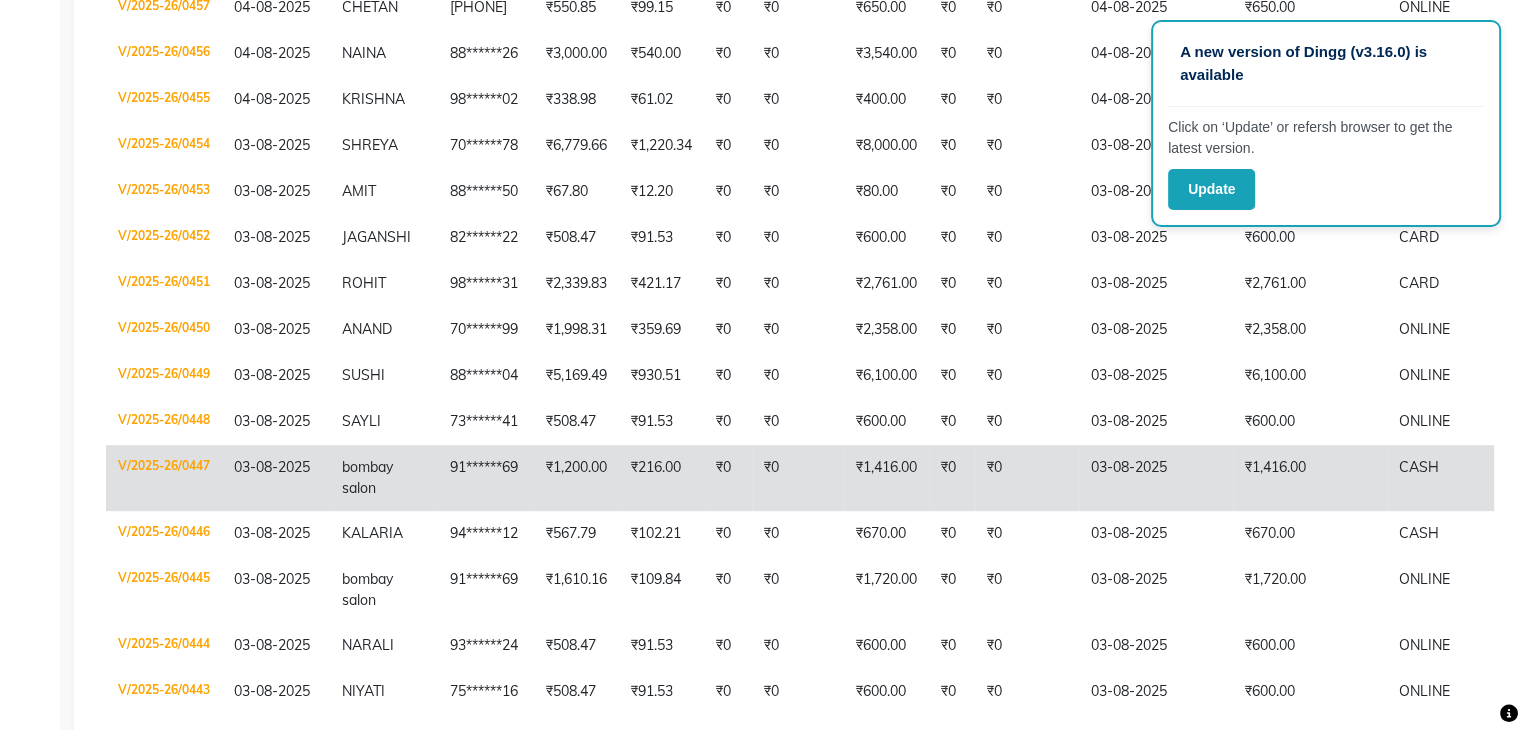 scroll, scrollTop: 759, scrollLeft: 0, axis: vertical 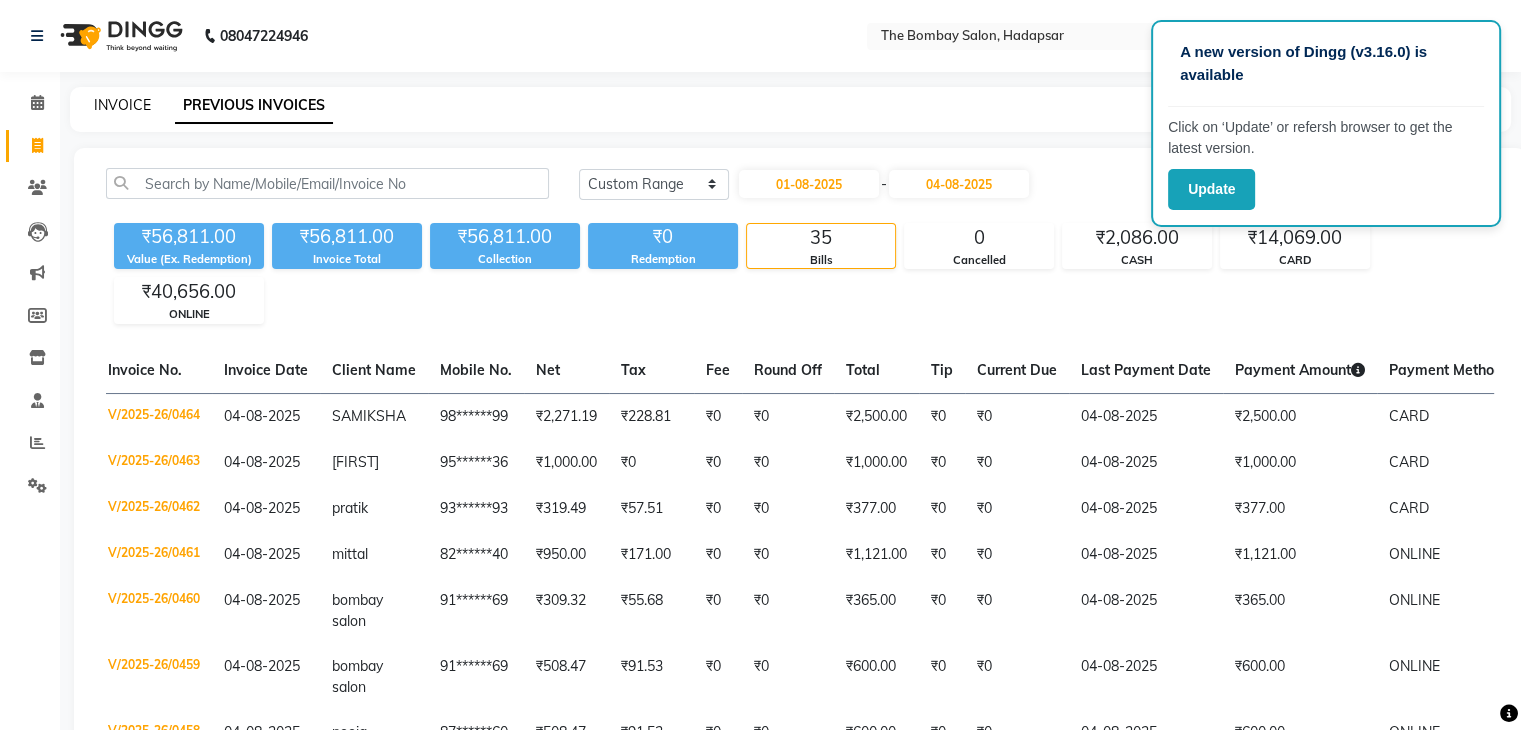 click on "INVOICE" 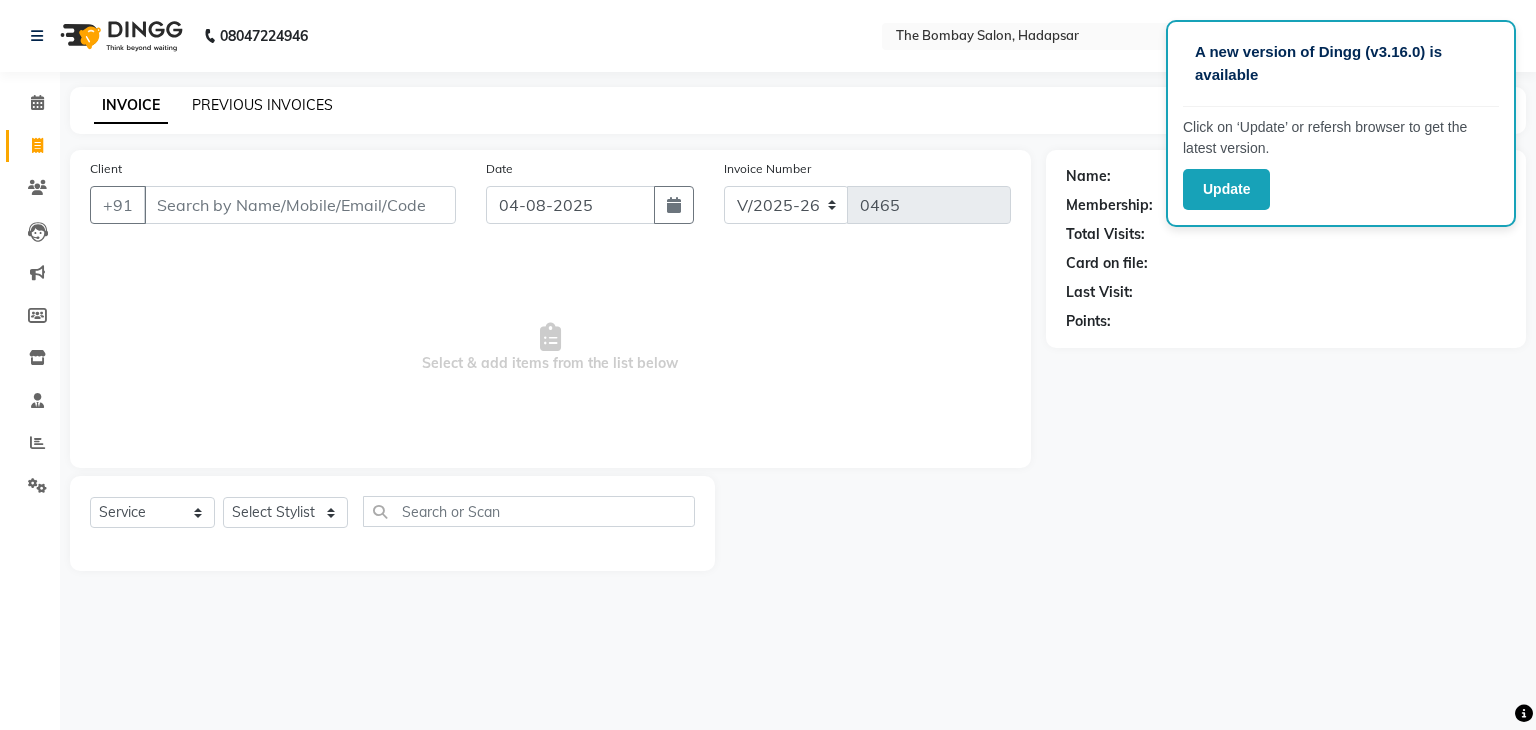 click on "PREVIOUS INVOICES" 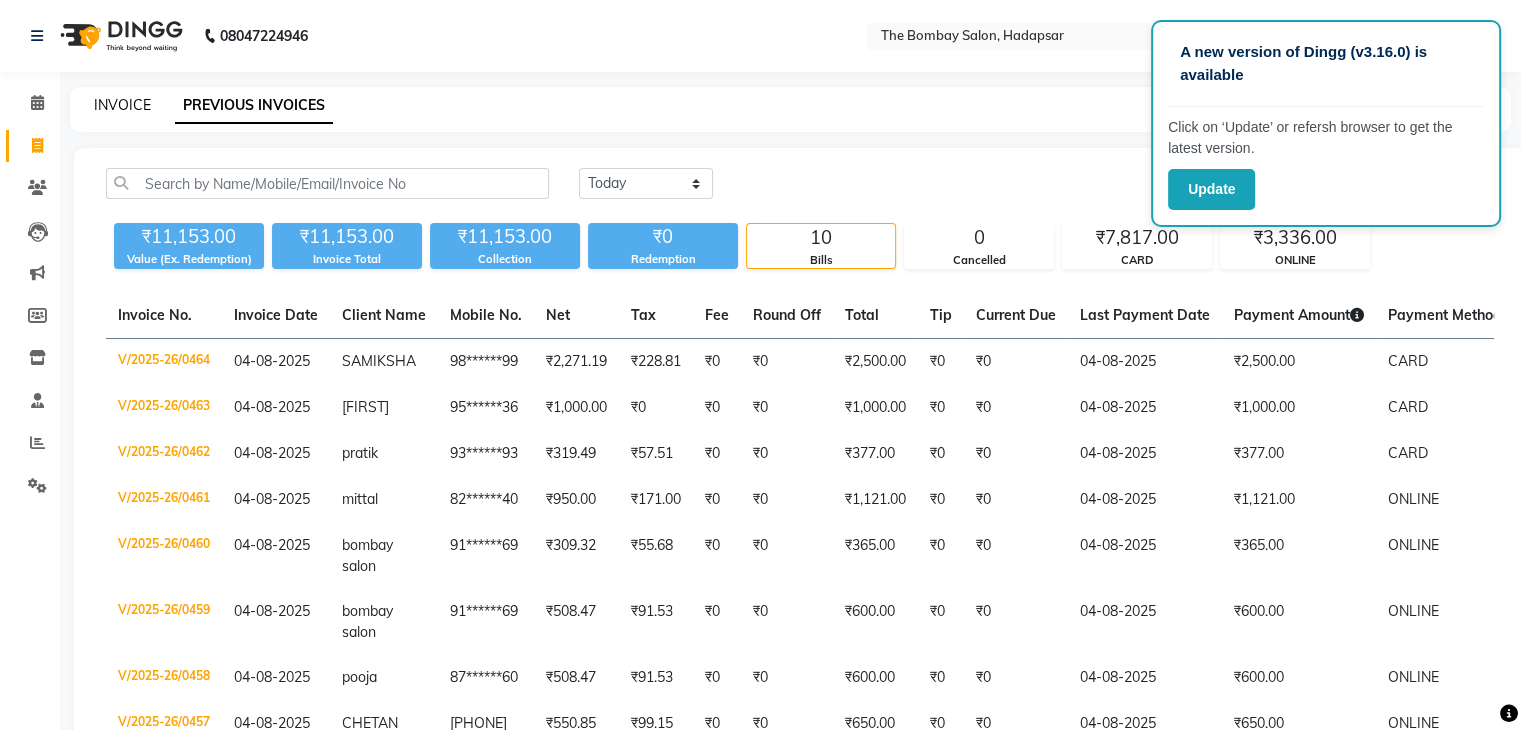 click on "INVOICE" 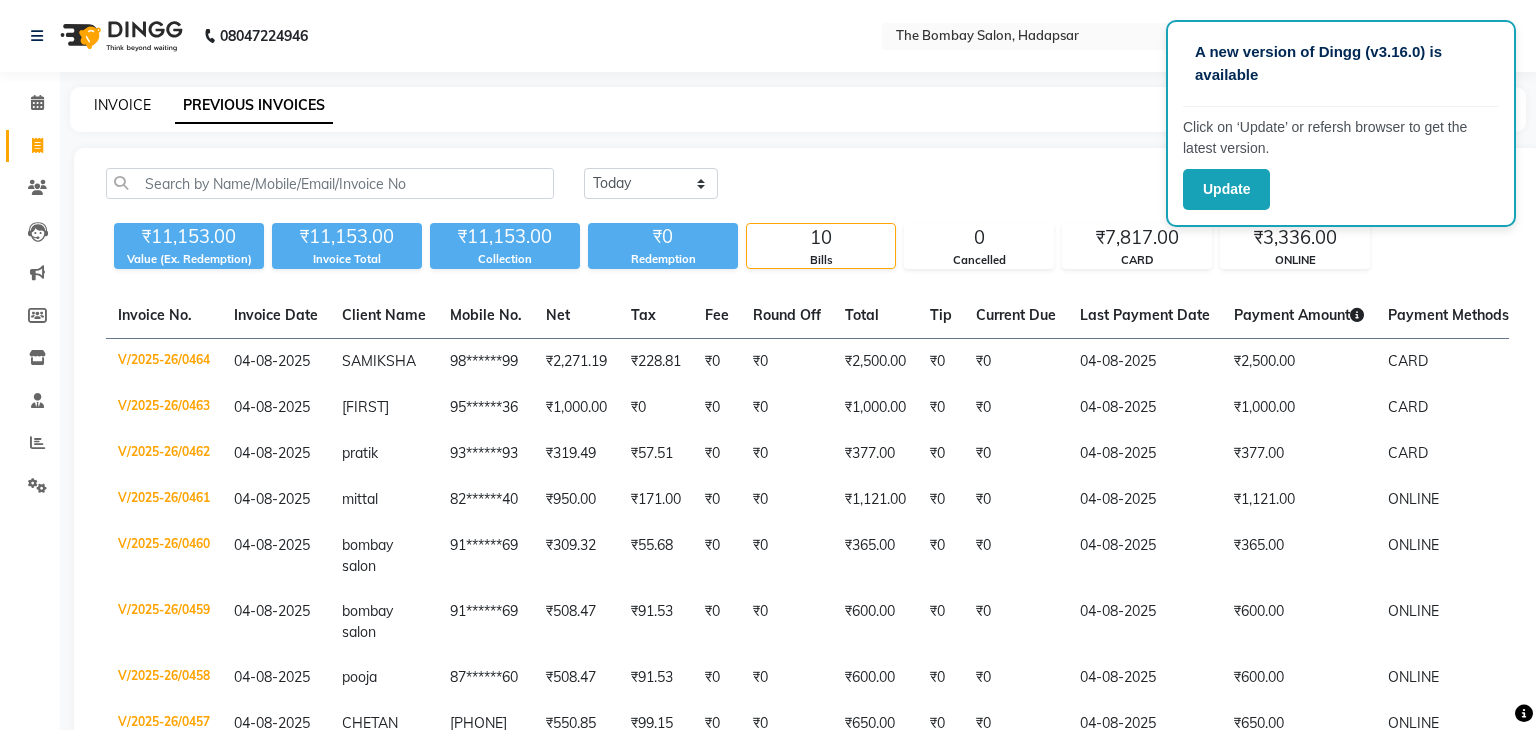 select on "8374" 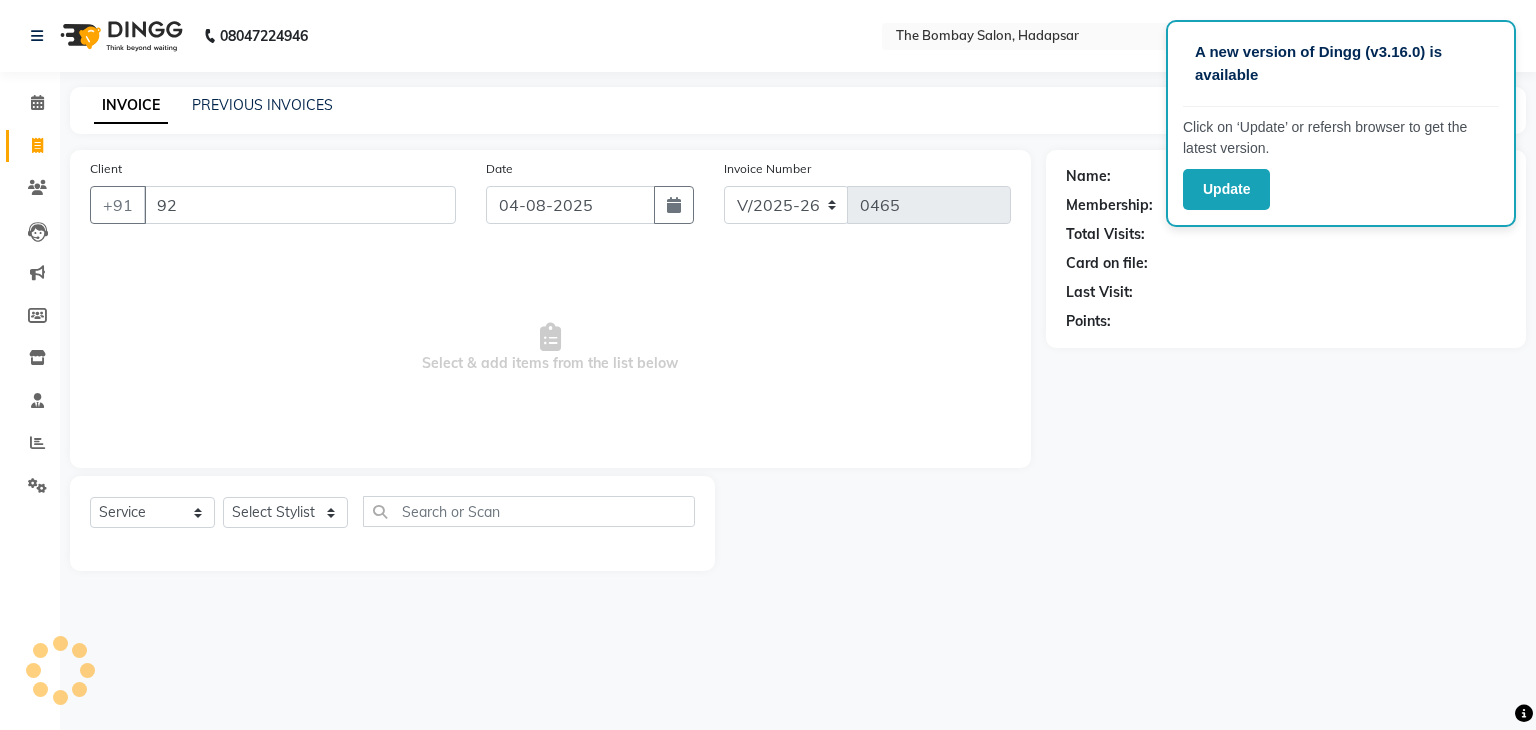type on "9" 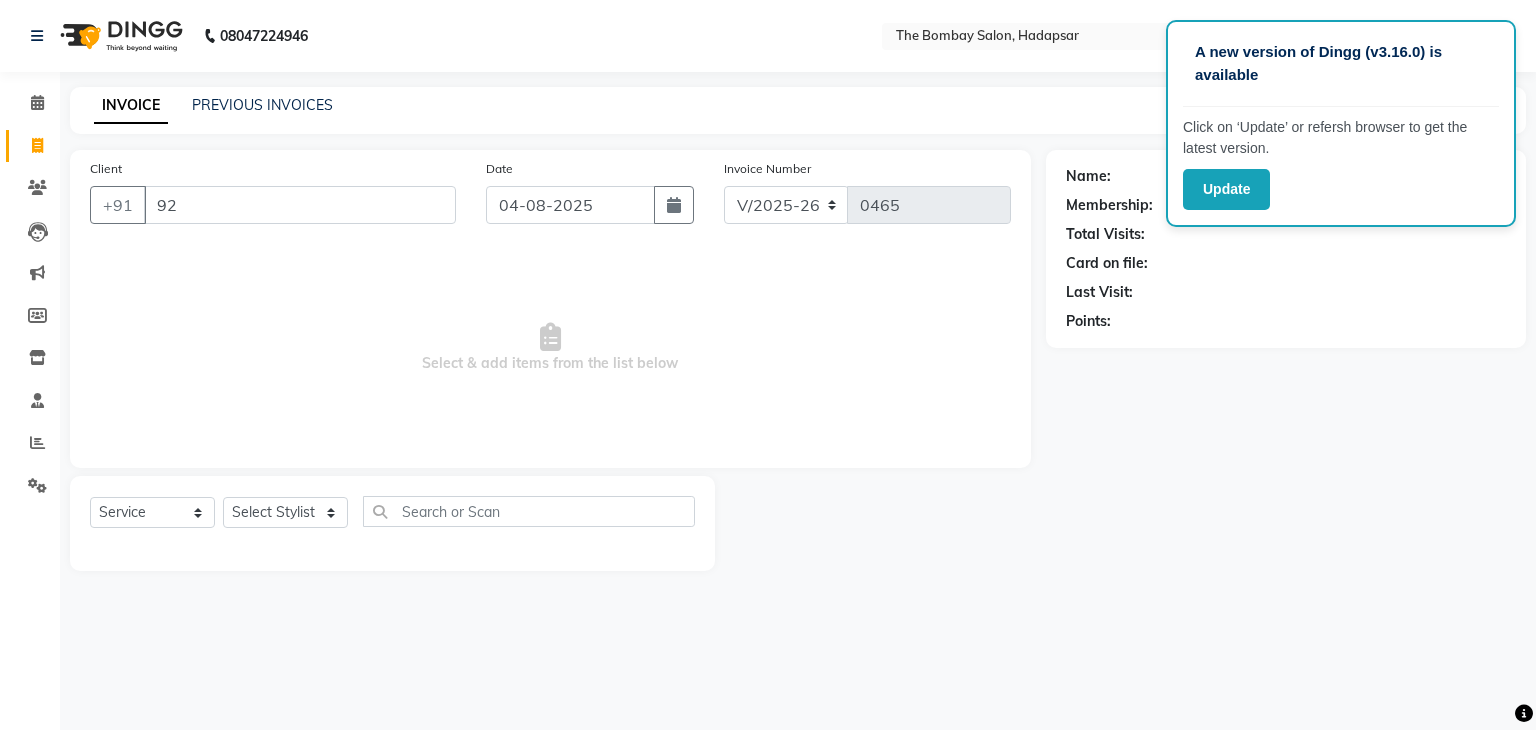 type on "9" 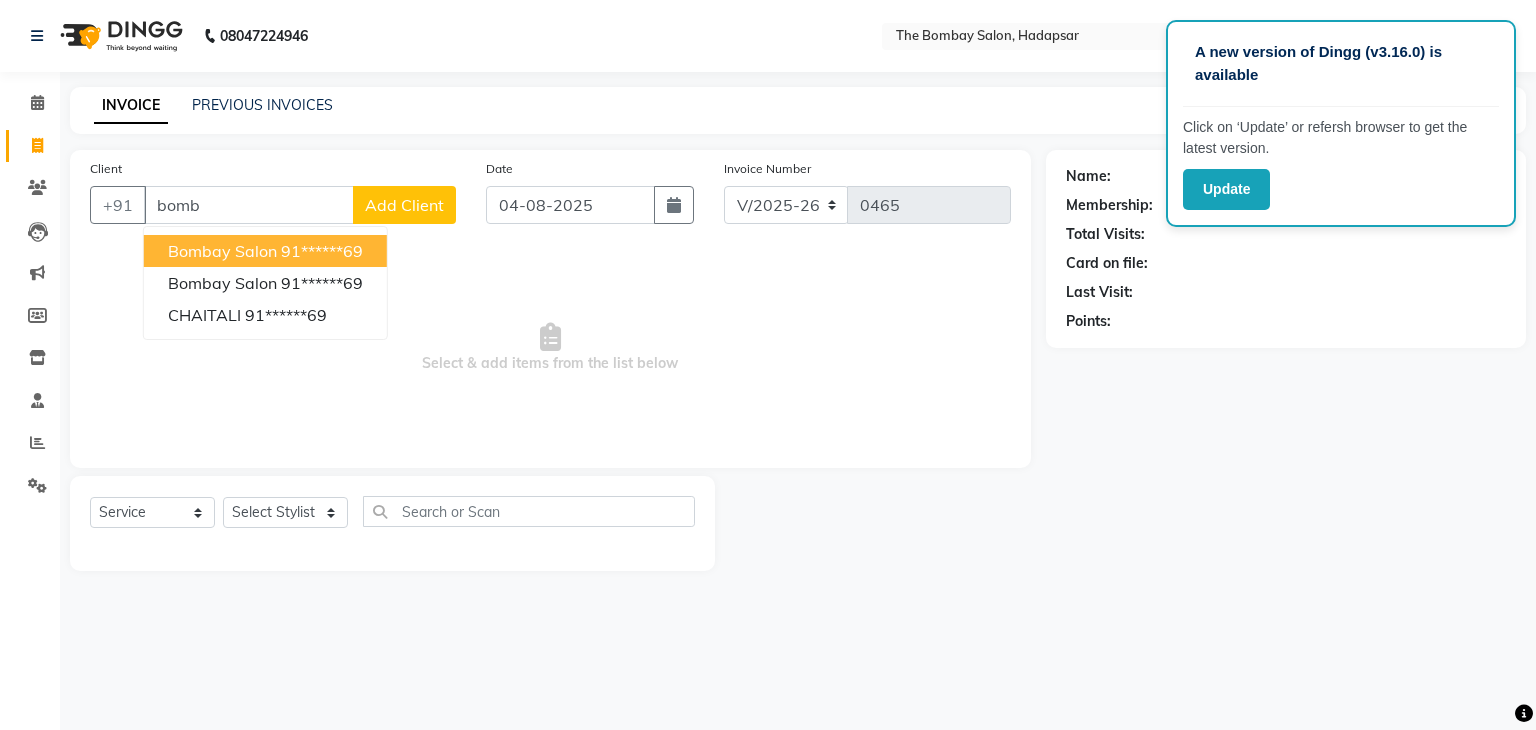 click on "91******69" at bounding box center (322, 251) 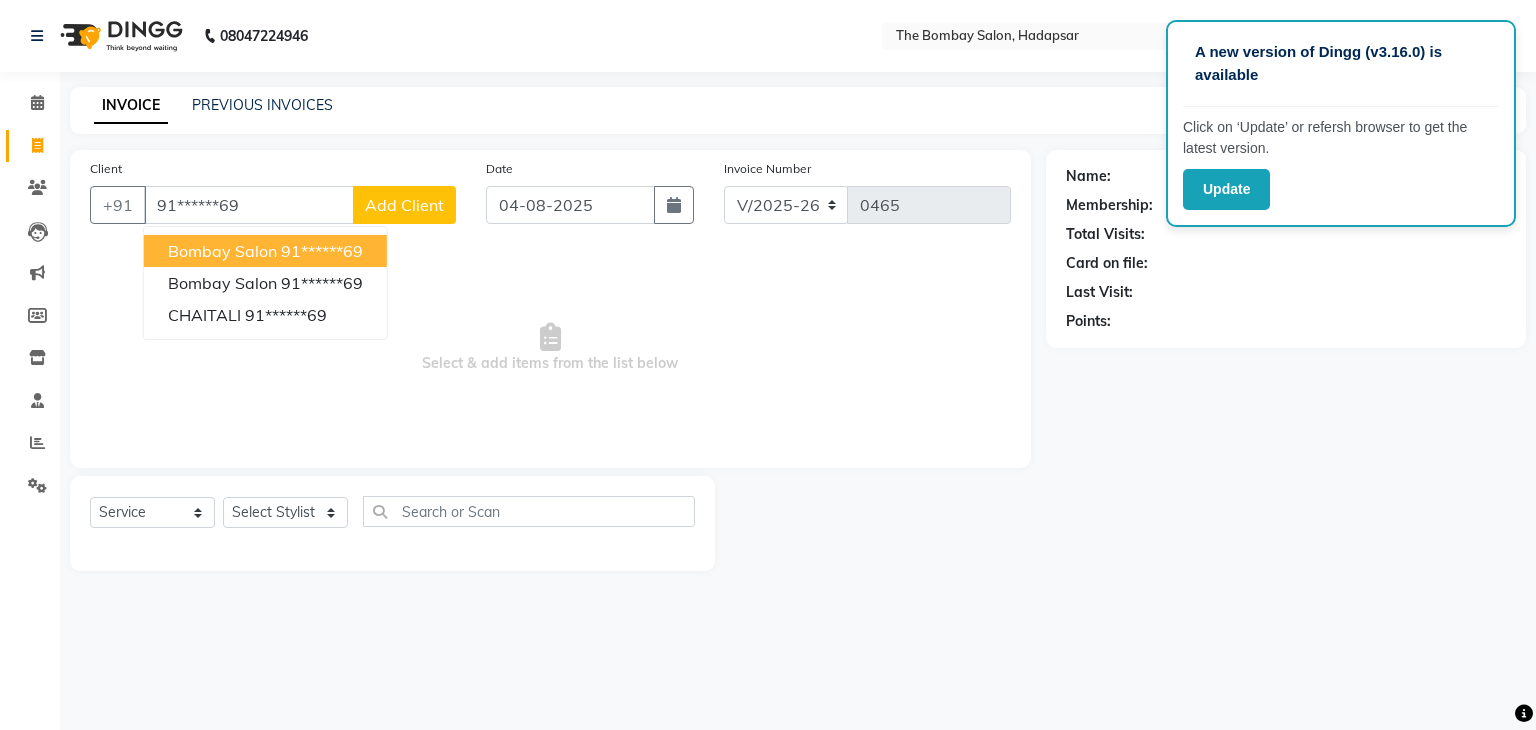 type on "91******69" 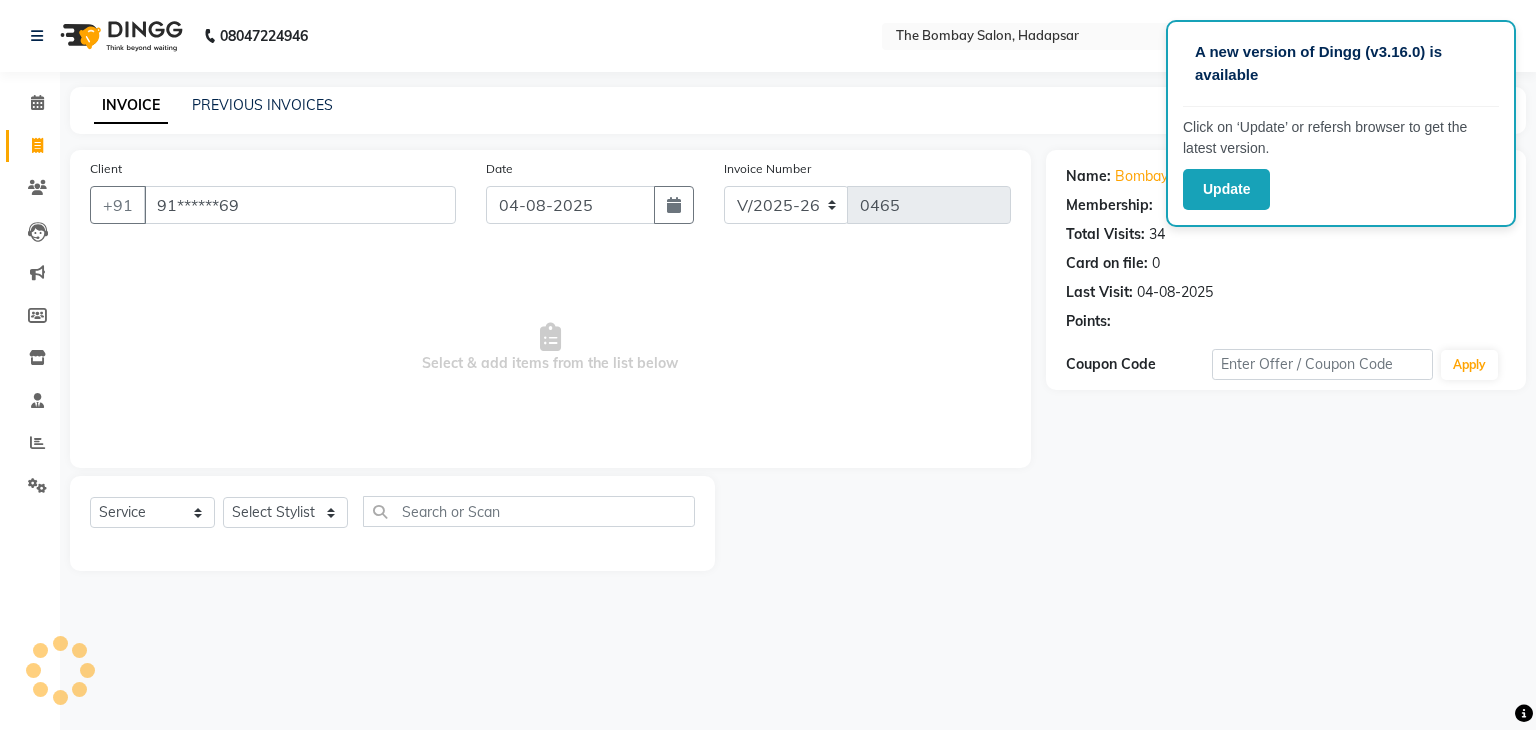 select on "1: Object" 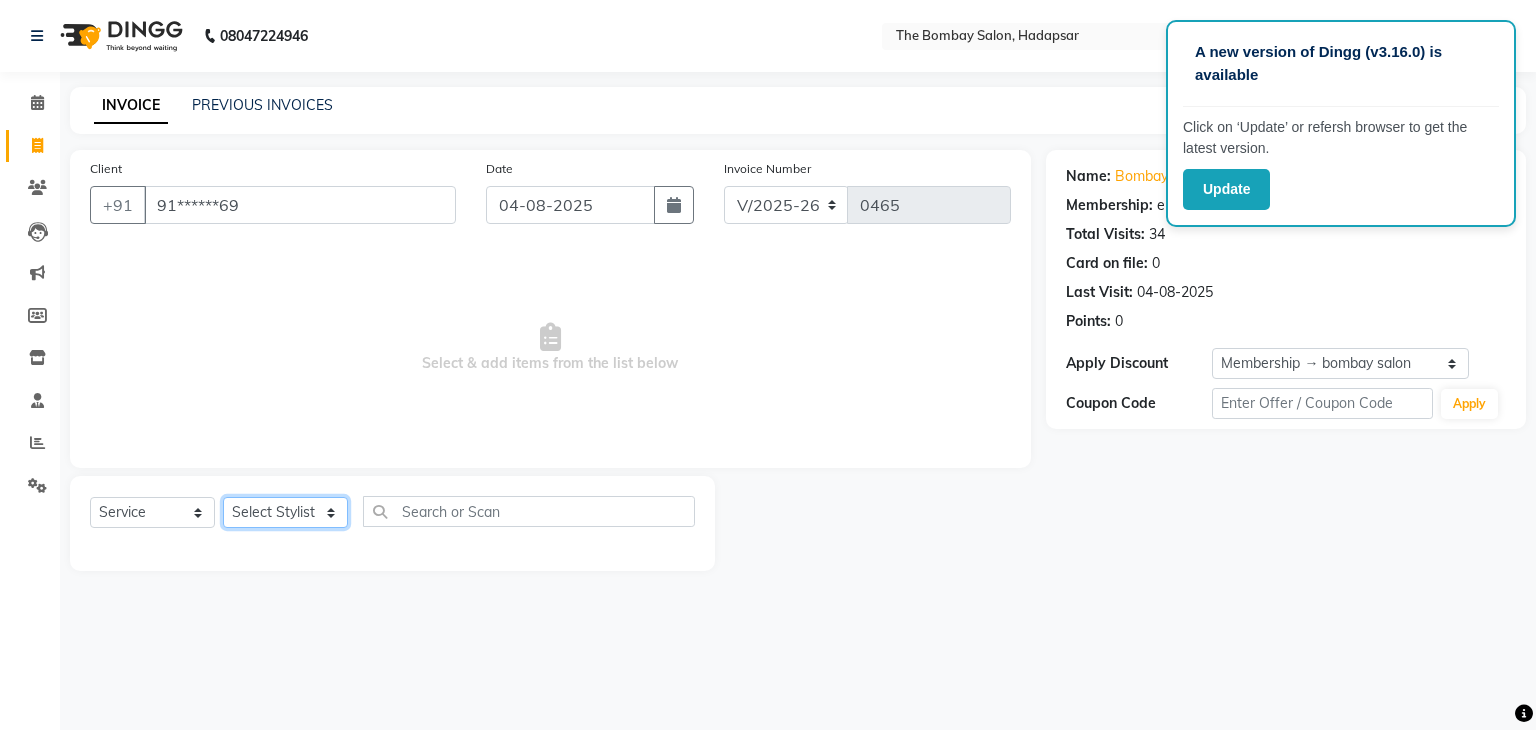 click on "Select Stylist AMRUTA BHAGWANTU hasn KASIF Manager MOHINI MUKESH MUSARIK PINKY RAMESHWAR RASHID sachin SANTOSH SHANKAR" 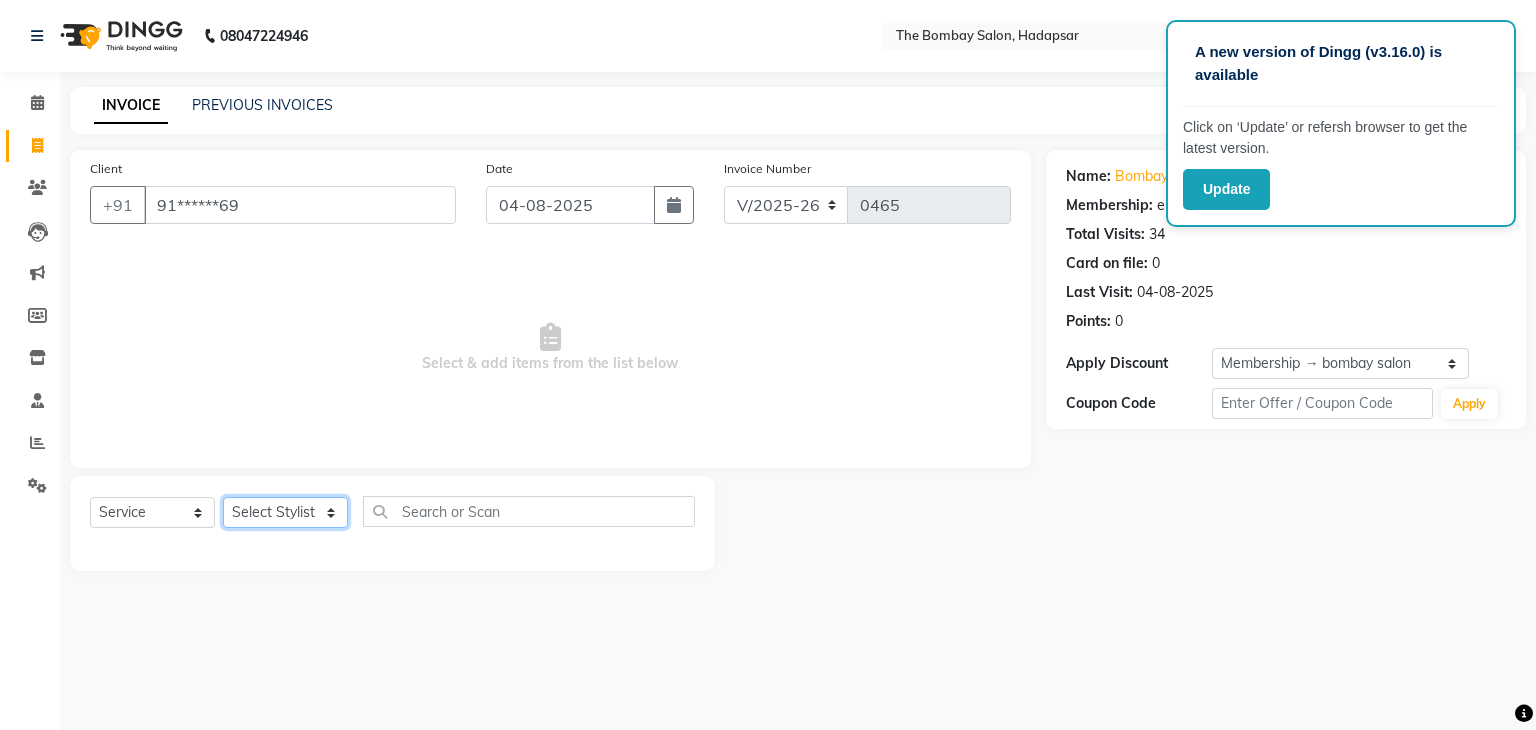 select on "88044" 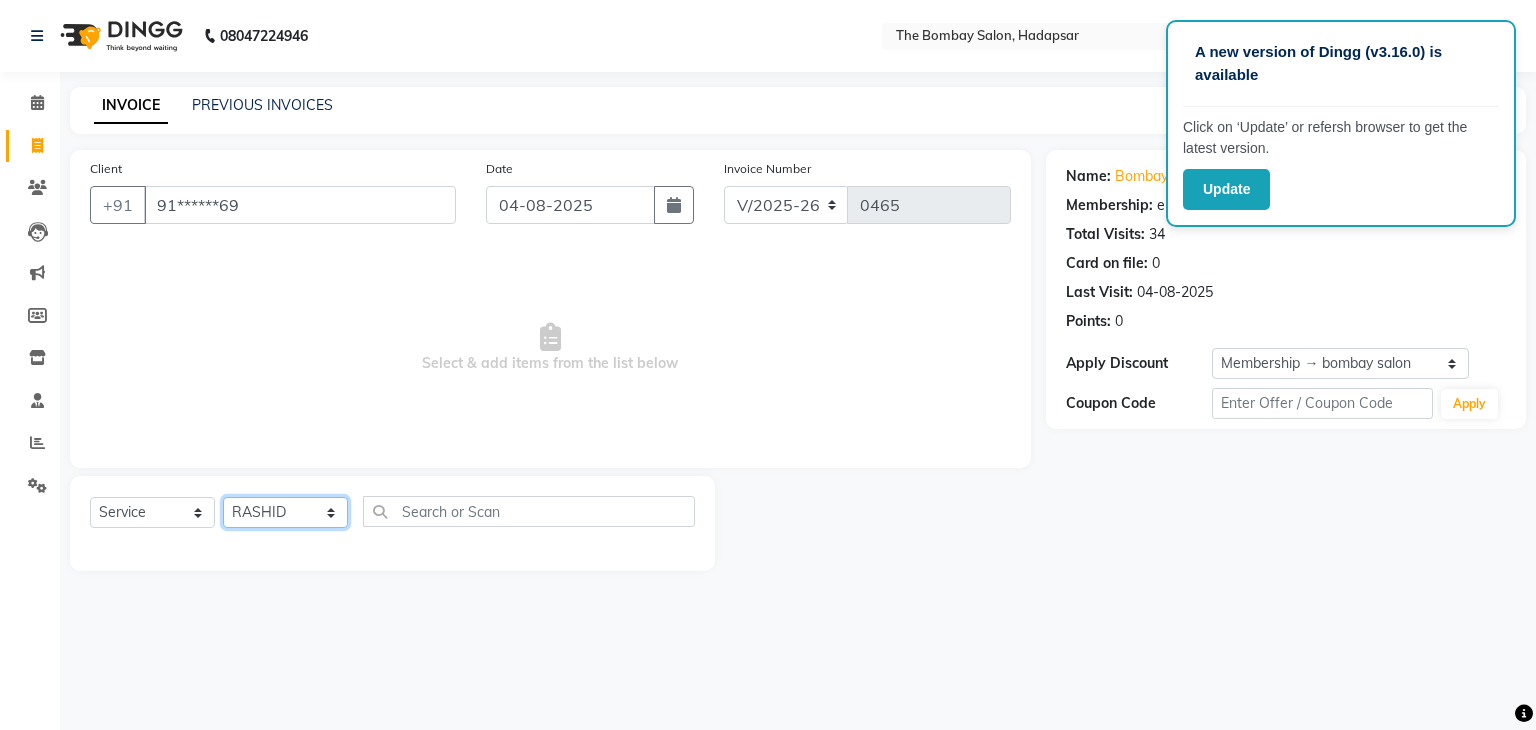 click on "Select Stylist AMRUTA BHAGWANTU hasn KASIF Manager MOHINI MUKESH MUSARIK PINKY RAMESHWAR RASHID sachin SANTOSH SHANKAR" 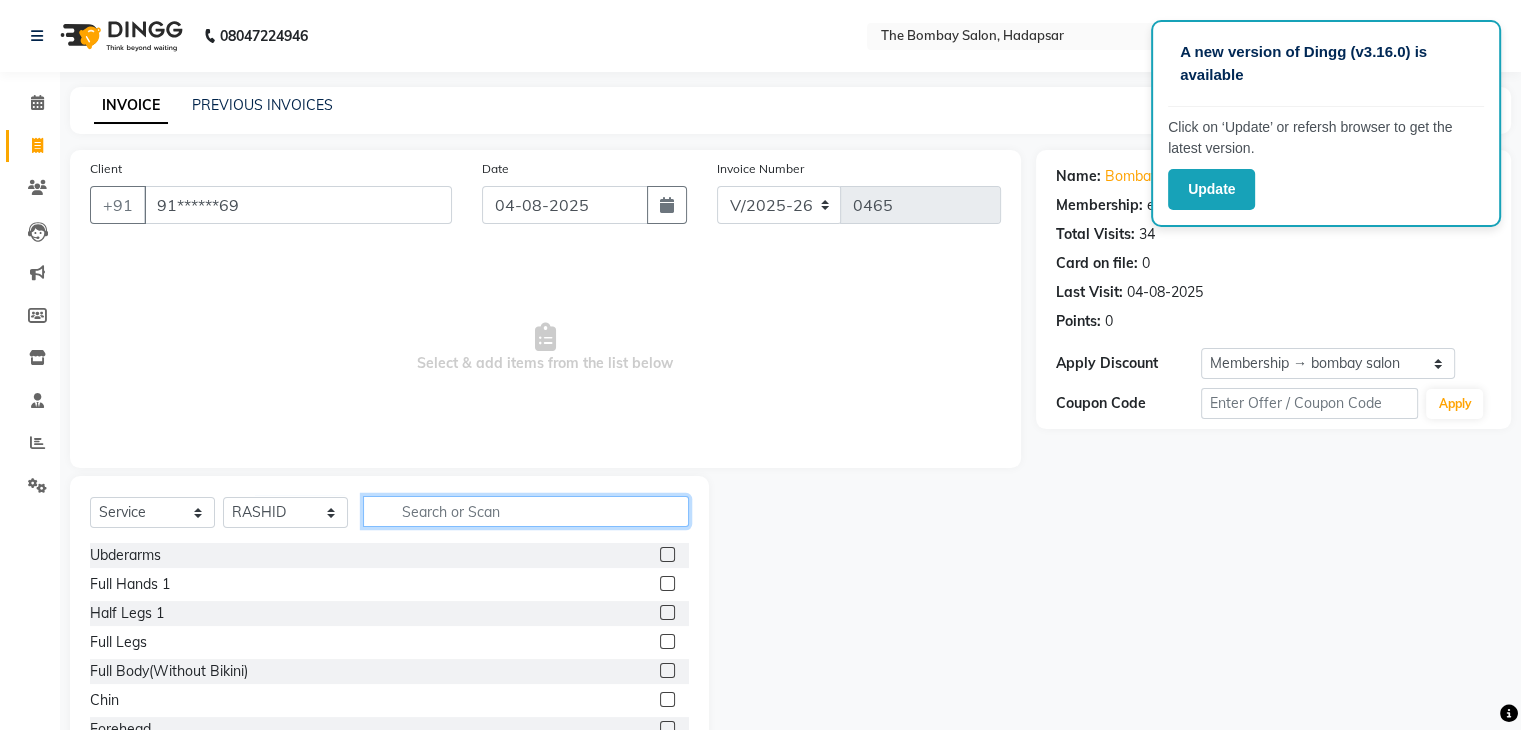 click 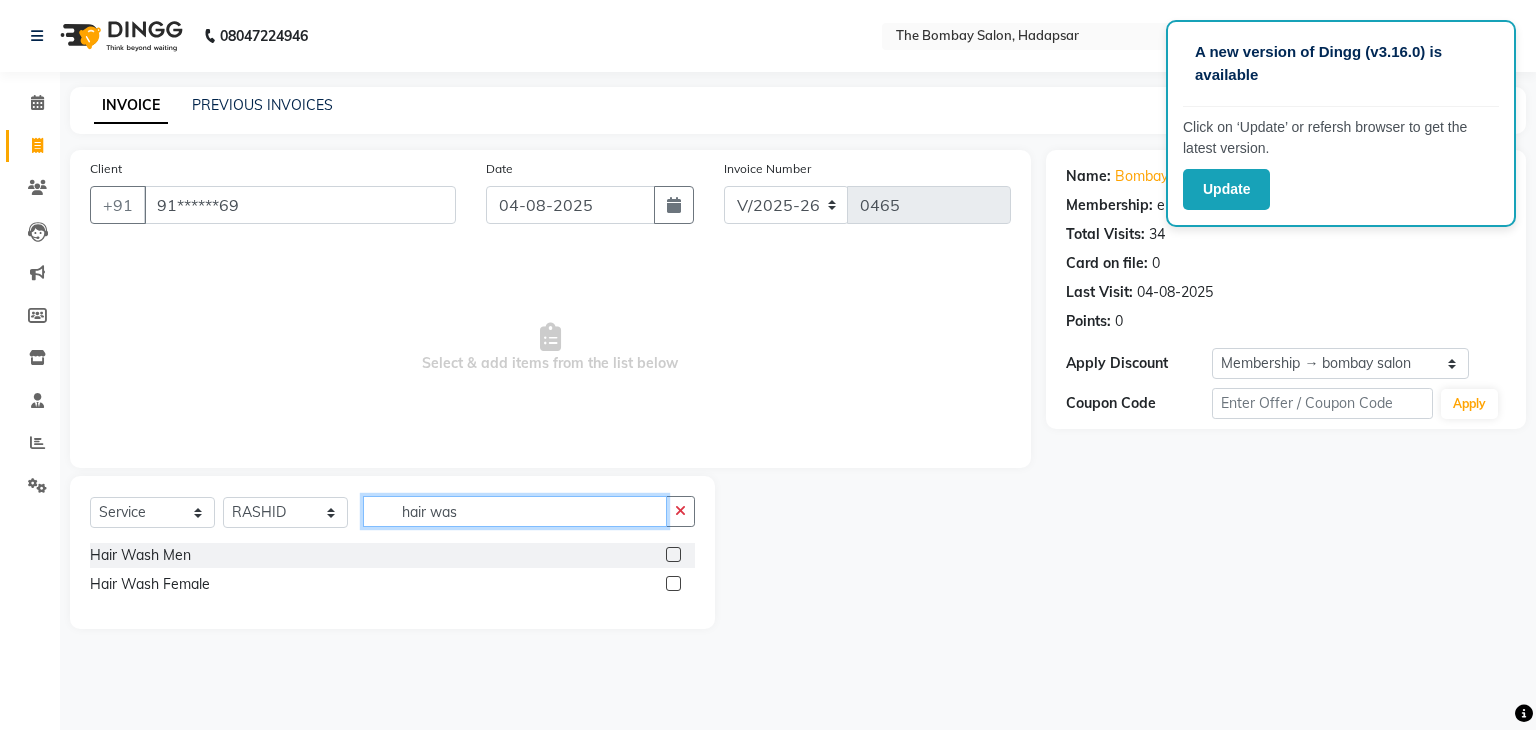 type on "hair was" 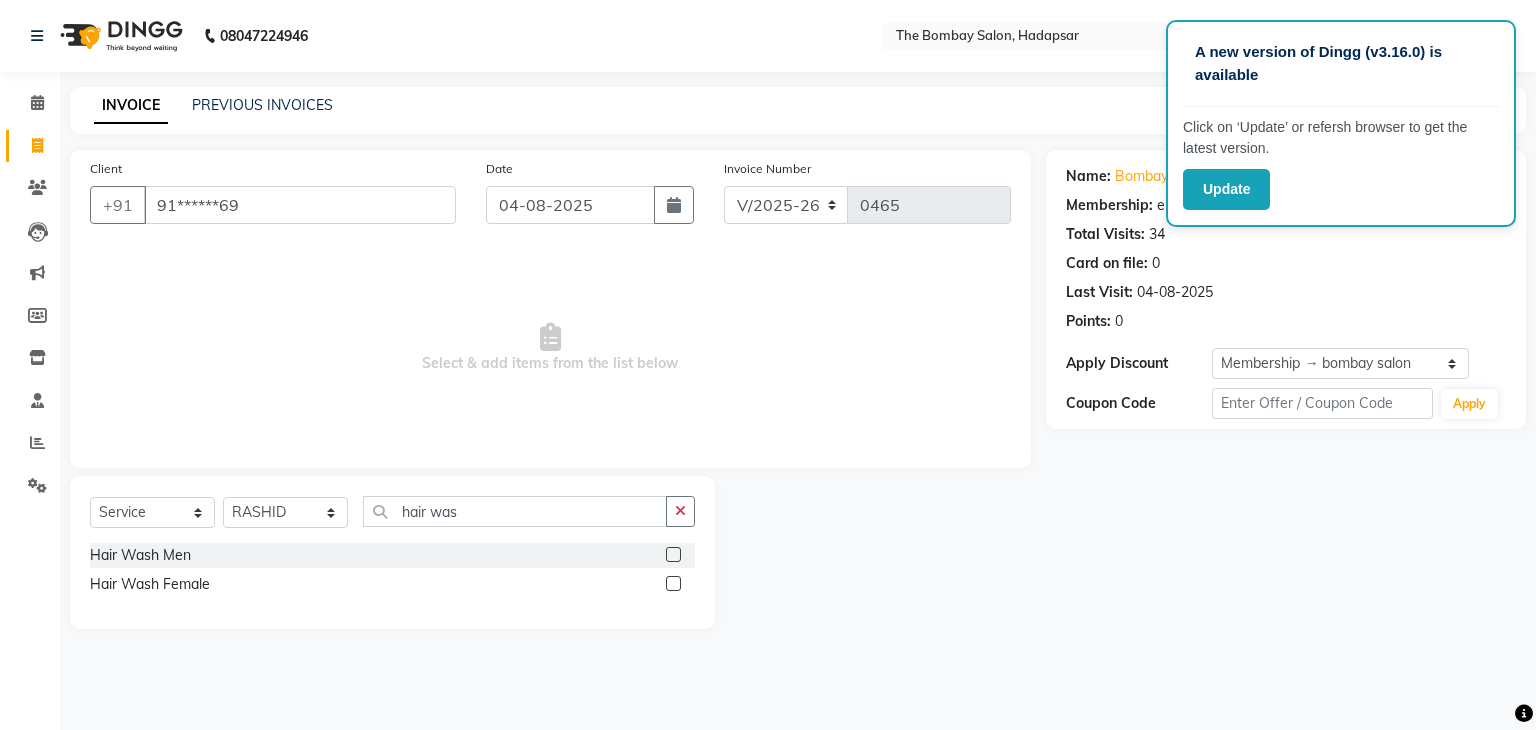 click 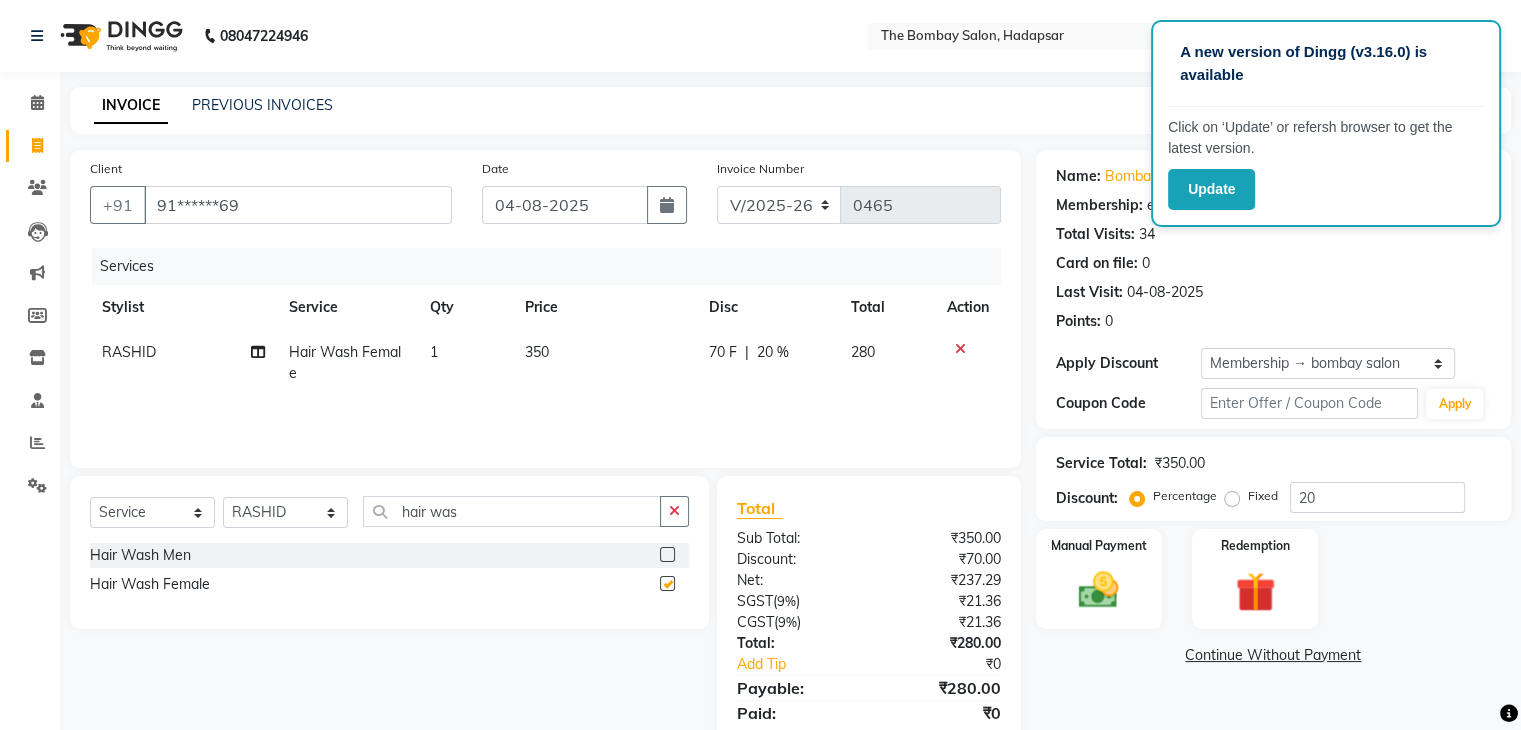 checkbox on "false" 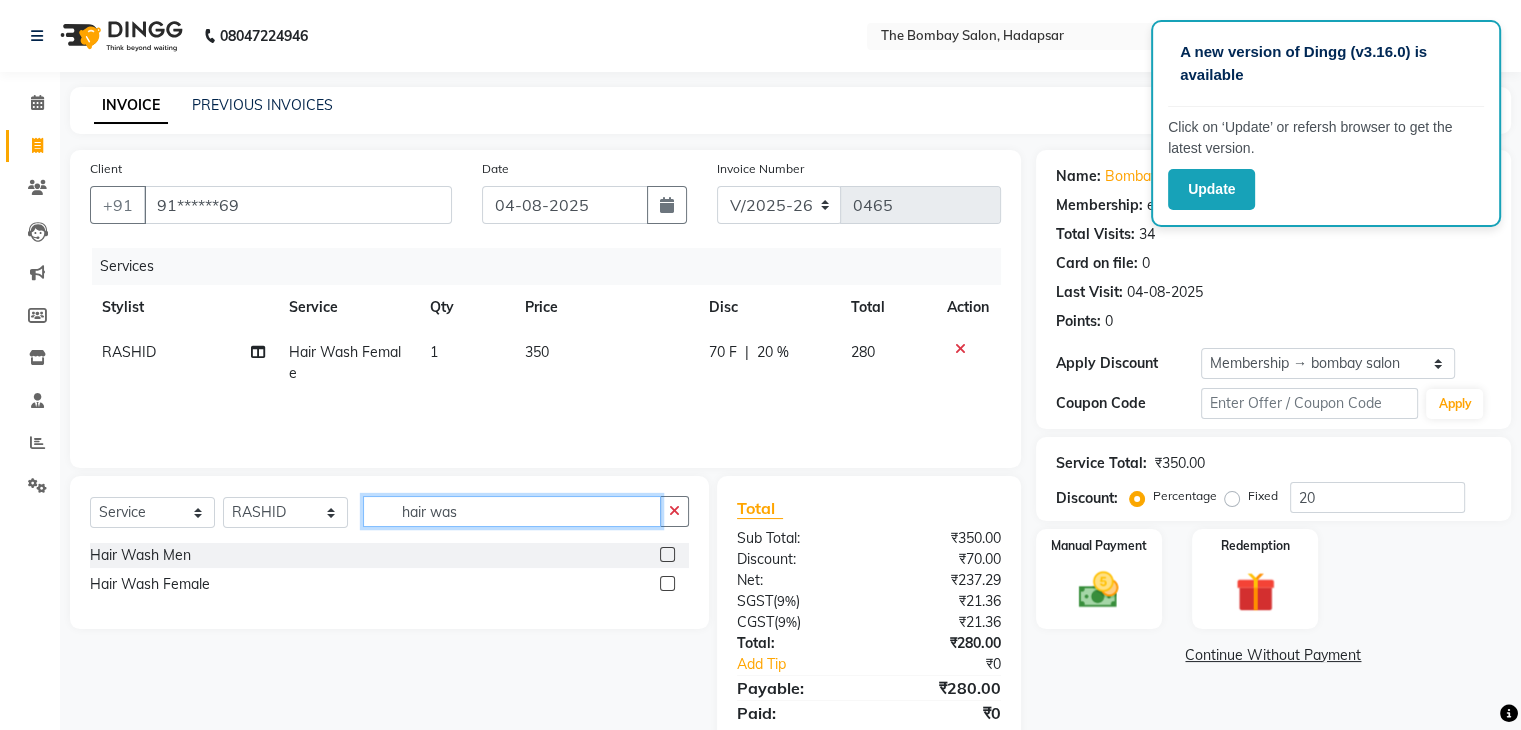 click on "hair was" 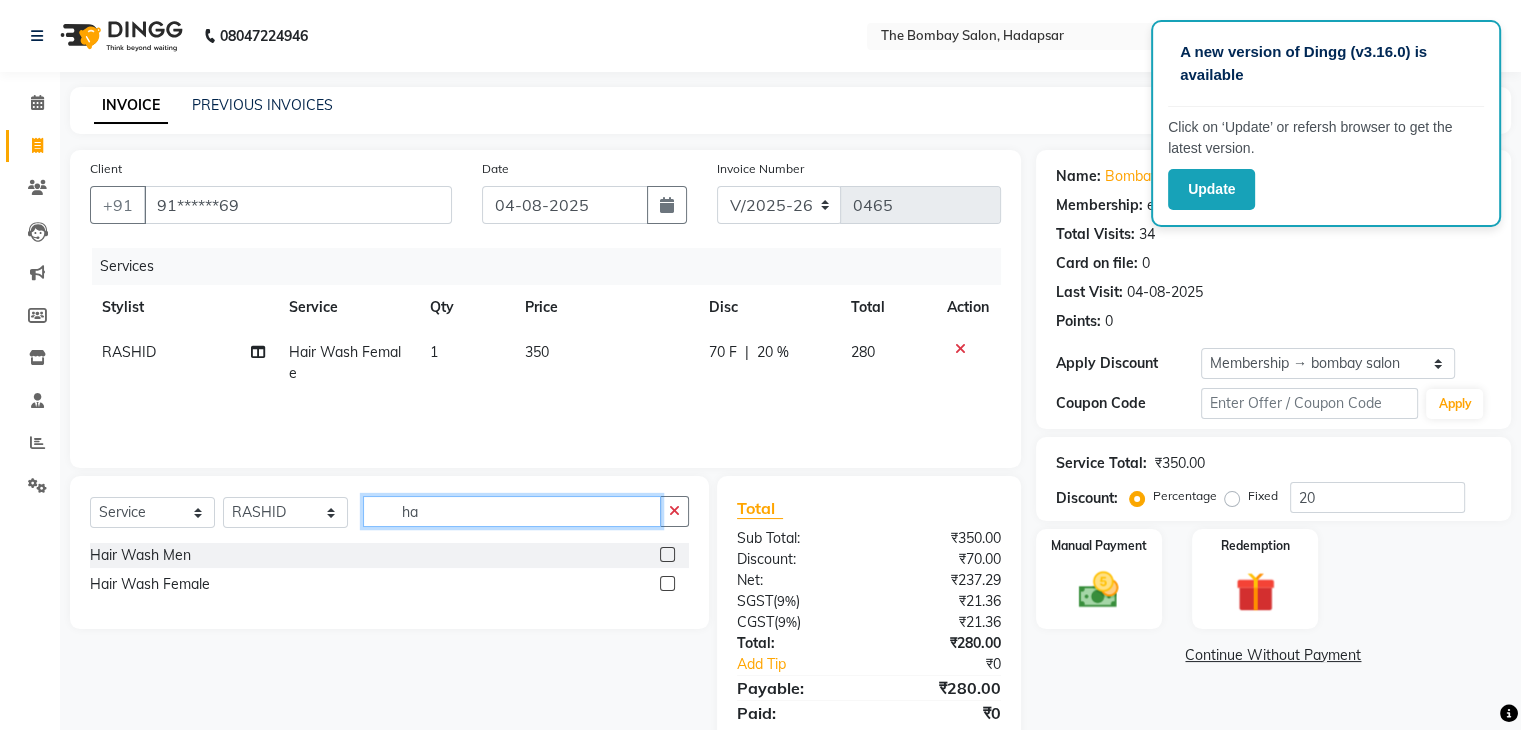 type on "h" 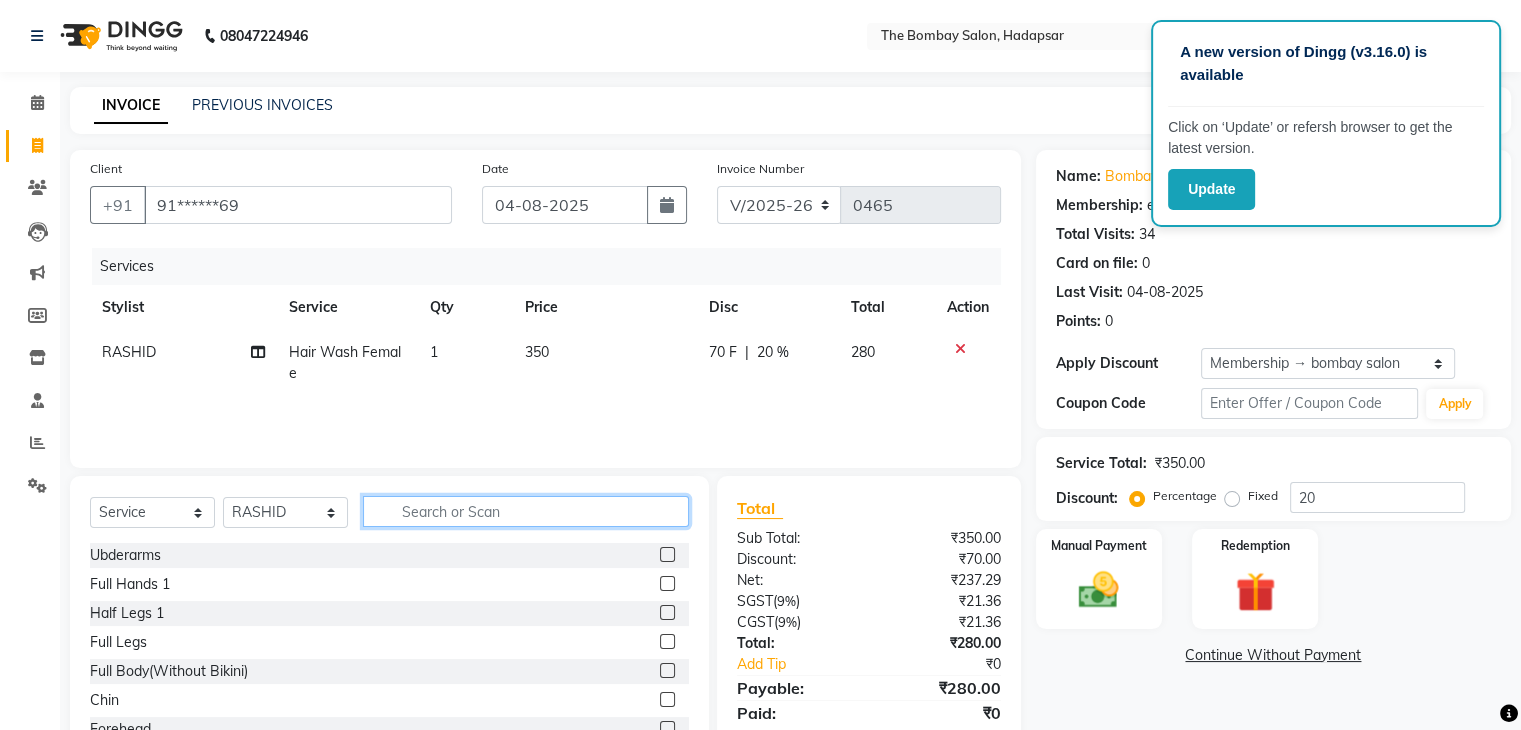 type 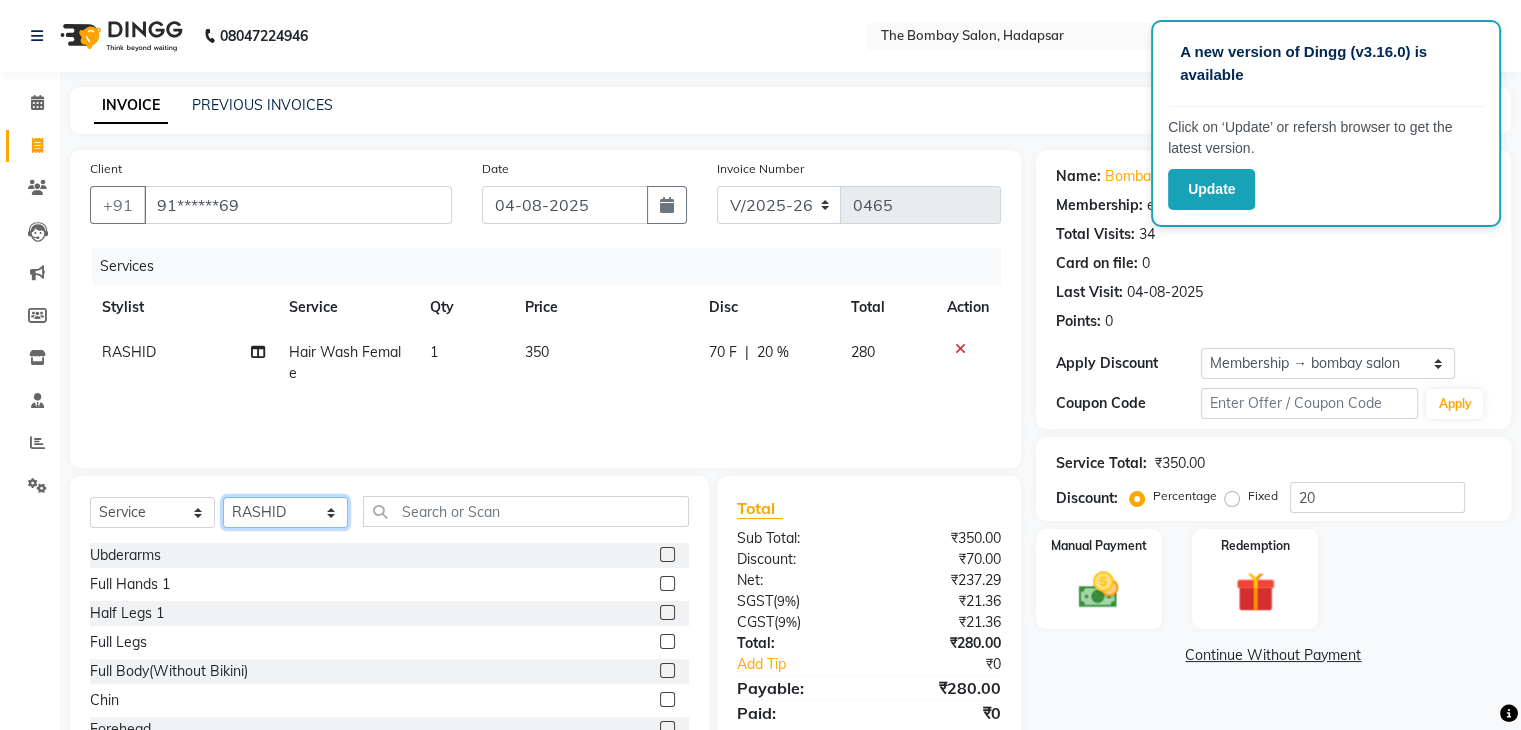 click on "Select Stylist AMRUTA BHAGWANTU hasn KASIF Manager MOHINI MUKESH MUSARIK PINKY RAMESHWAR RASHID sachin SANTOSH SHANKAR" 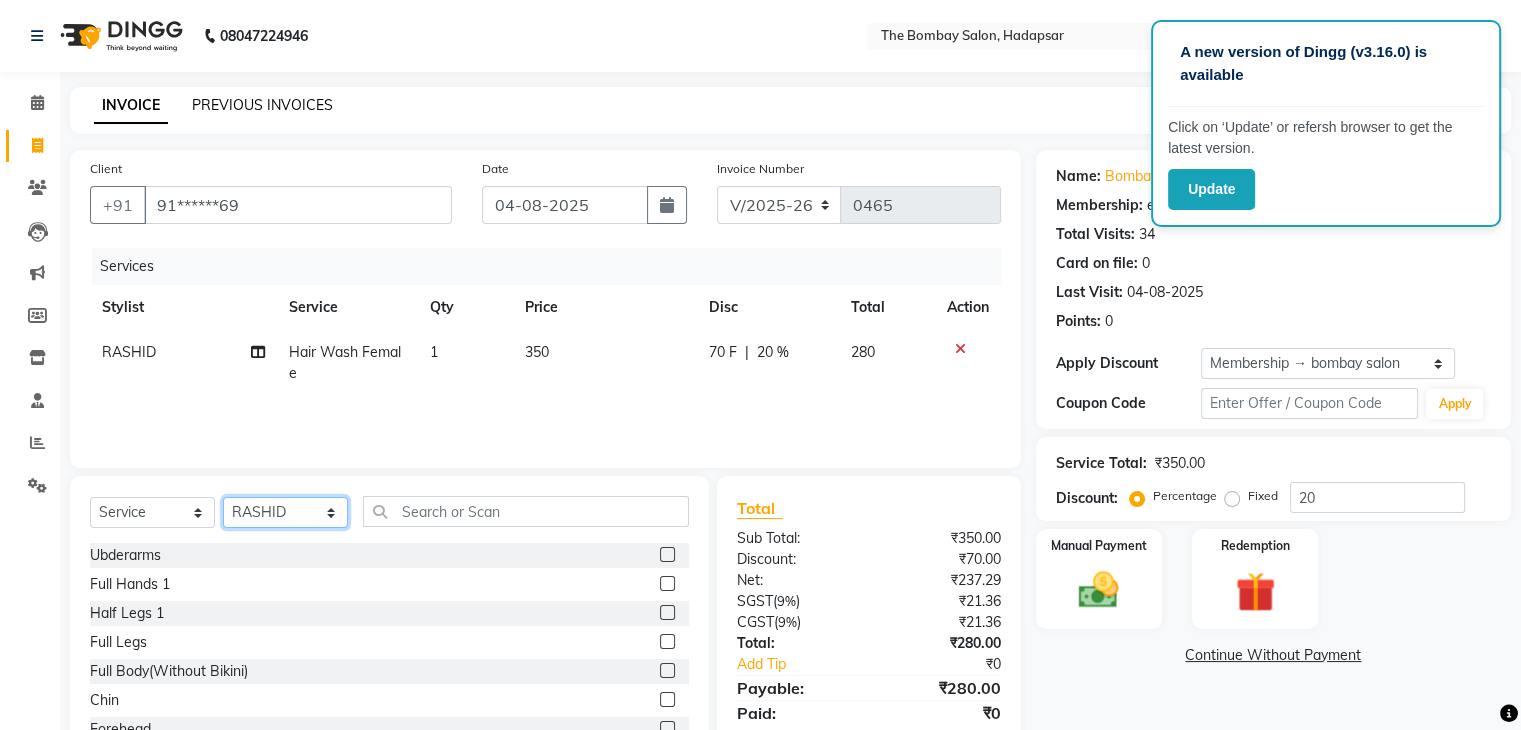 select on "84977" 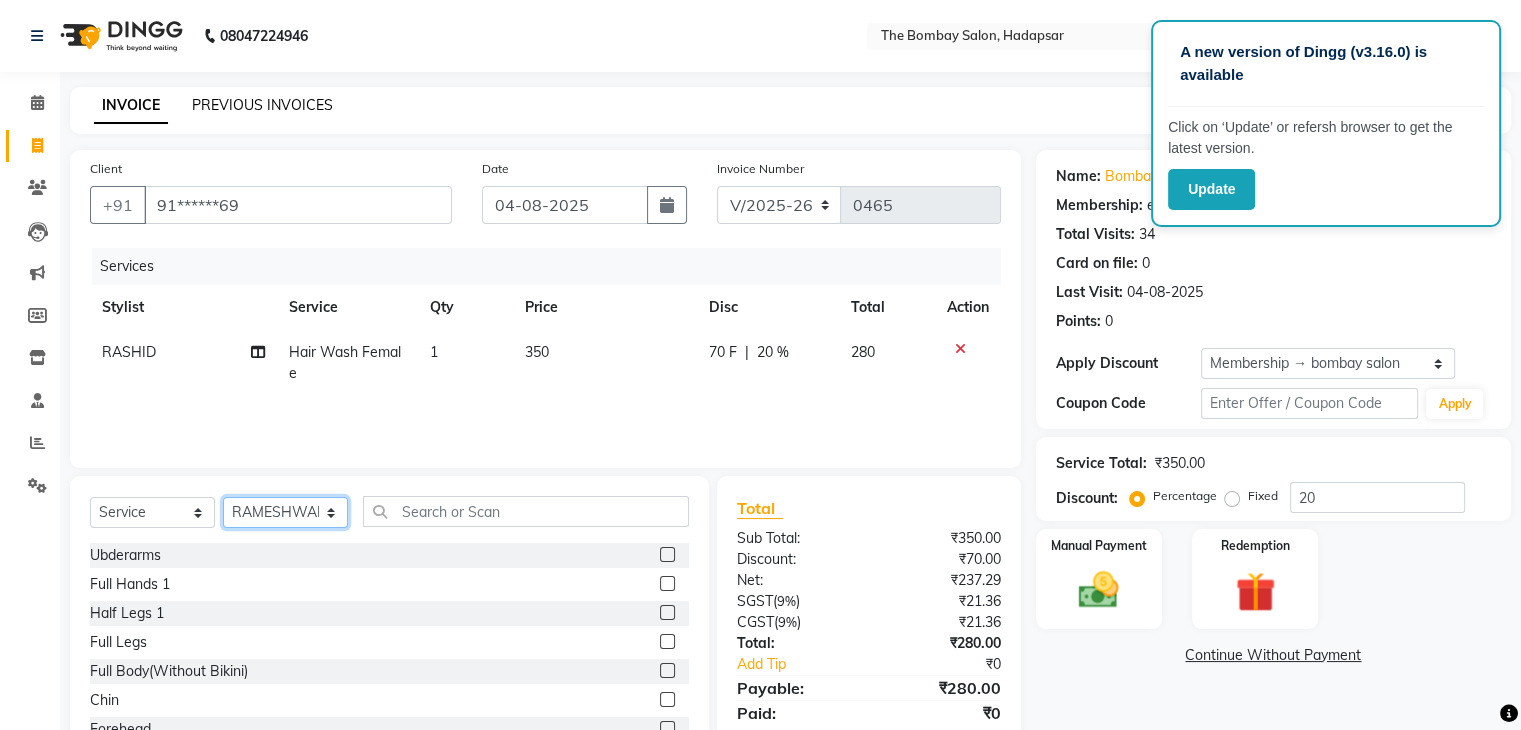 click on "Select Stylist AMRUTA BHAGWANTU hasn KASIF Manager MOHINI MUKESH MUSARIK PINKY RAMESHWAR RASHID sachin SANTOSH SHANKAR" 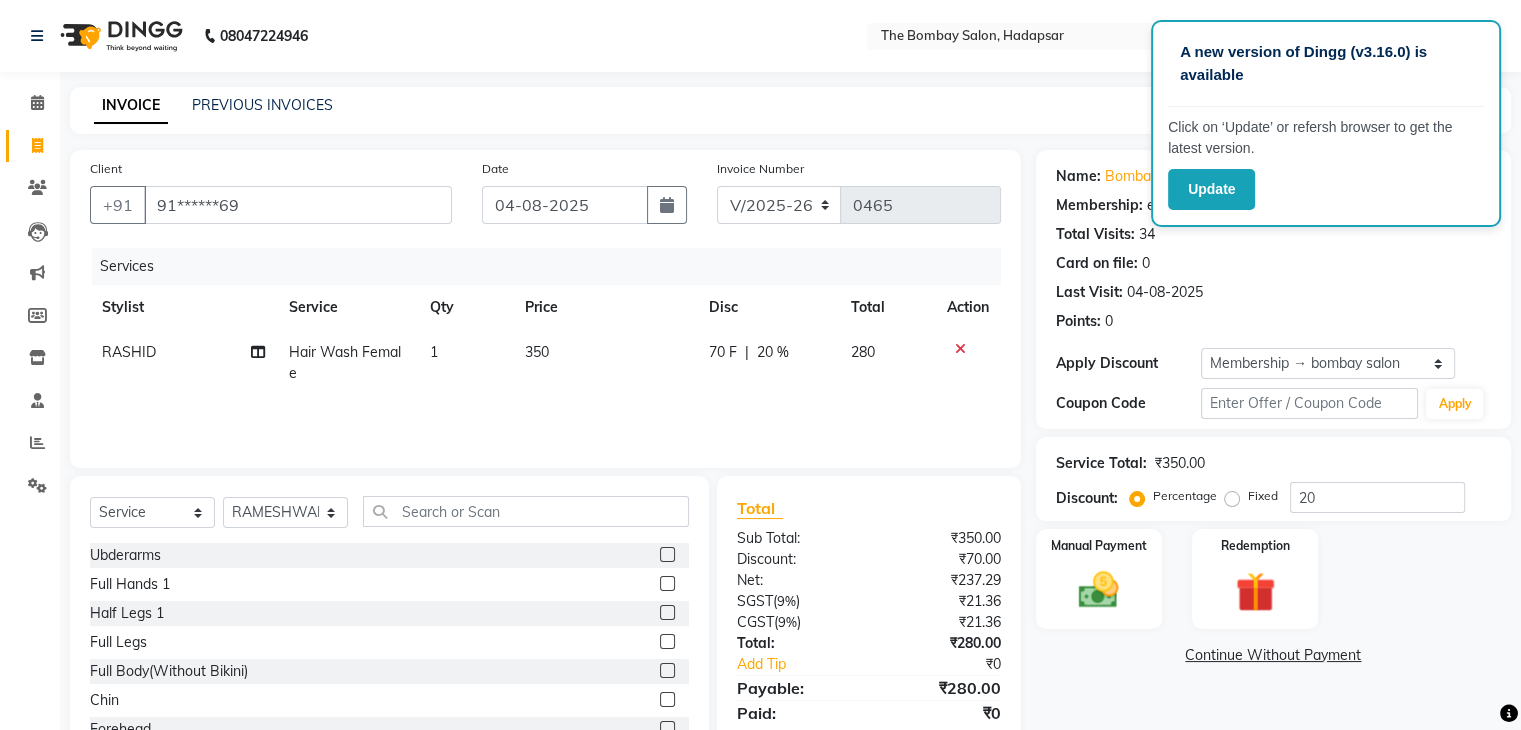 click on "Select  Service  Product  Membership  Package Voucher Prepaid Gift Card  Select Stylist AMRUTA BHAGWANTU hasn KASIF Manager MOHINI MUKESH MUSARIK PINKY RAMESHWAR RASHID sachin SANTOSH SHANKAR Ubderarms  Full Hands 1  Half Legs 1  Full Legs  Full Body(Without Bikini)  Chin  Forehead  Lowerlips  Upperlips 1  Eyebrow  Sidelocks  Full Face  BRILLARE DANDRUFF  SPA  billare oil massage  Inova root touchup  full face wax  D tan face and neck  Hair scrub  Hair cut and beard  NAILS GEL  GEL OVERLAY + ART FRENCH TIP  FEET POLISH + FRENCH TIP  NAILS EXTENSTION  Body Pollishing  Upperlips  B Wax  Beard Trimming  Beard colour  Hair Wash Men  Hair Wash Female  Hair-set  Shaving  Kids (male / female )  Dry Haircut Male  Wash Haircut Male  Dry Haircut Female  Female Hair Cut & BD  Wash Haircut Female  Male Hair Cut  Ubderarms 1  Full Hands  Half Legs  Full Legs 1  Bwax  Full Body(Without Bikini) 2  Underarms  Face & Neck  Full Arms  Full Back Bleach  Full Body  Head Massage Female  Head Massage Male" 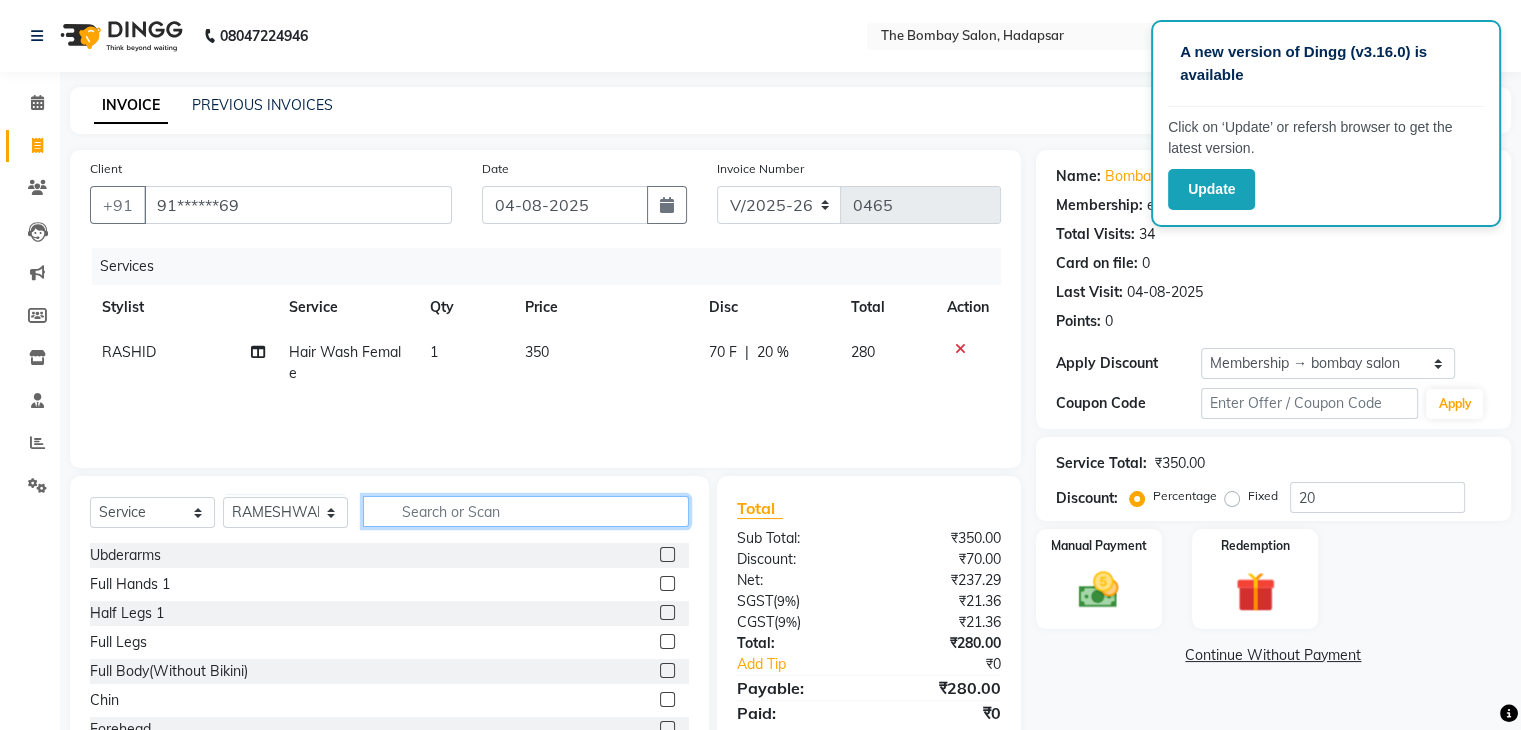 click 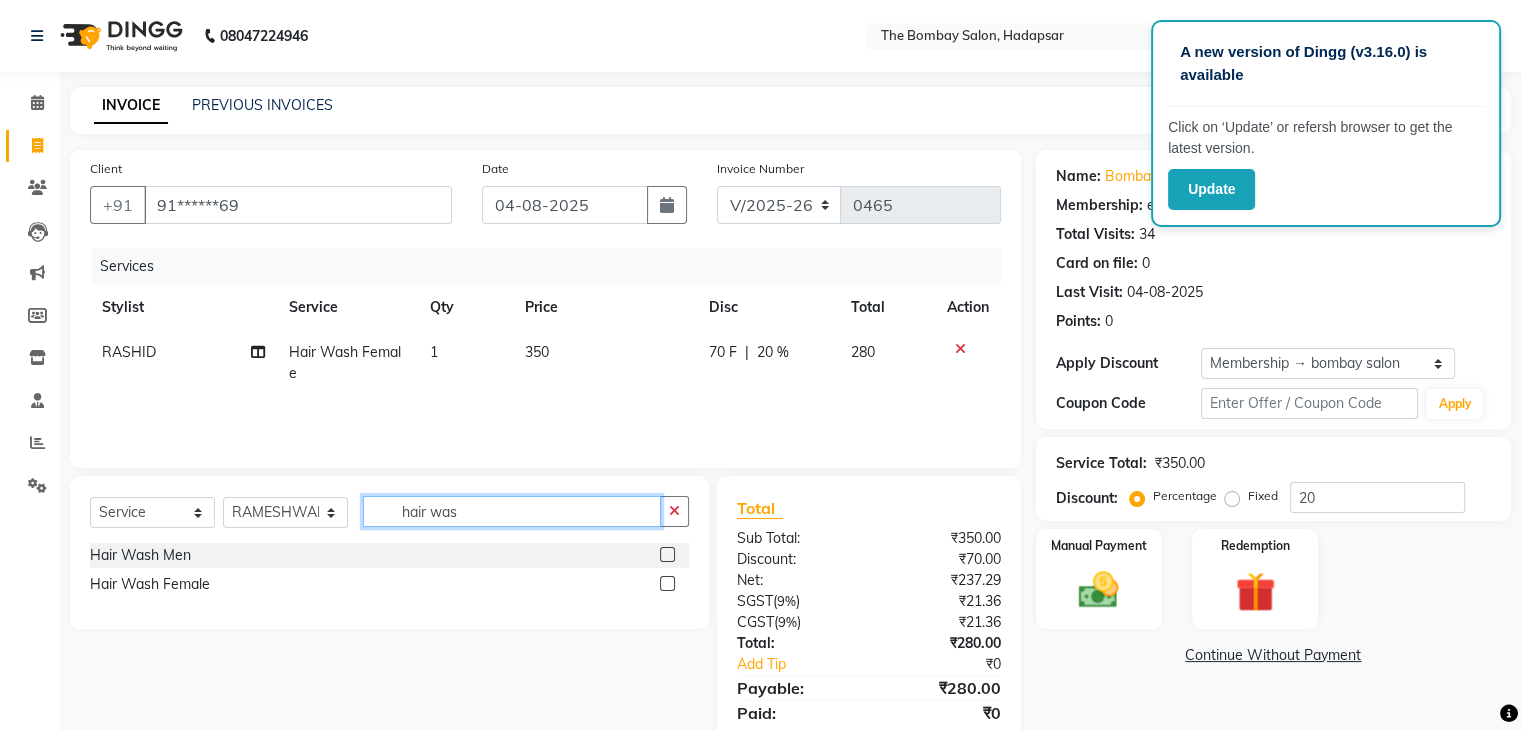 type on "hair was" 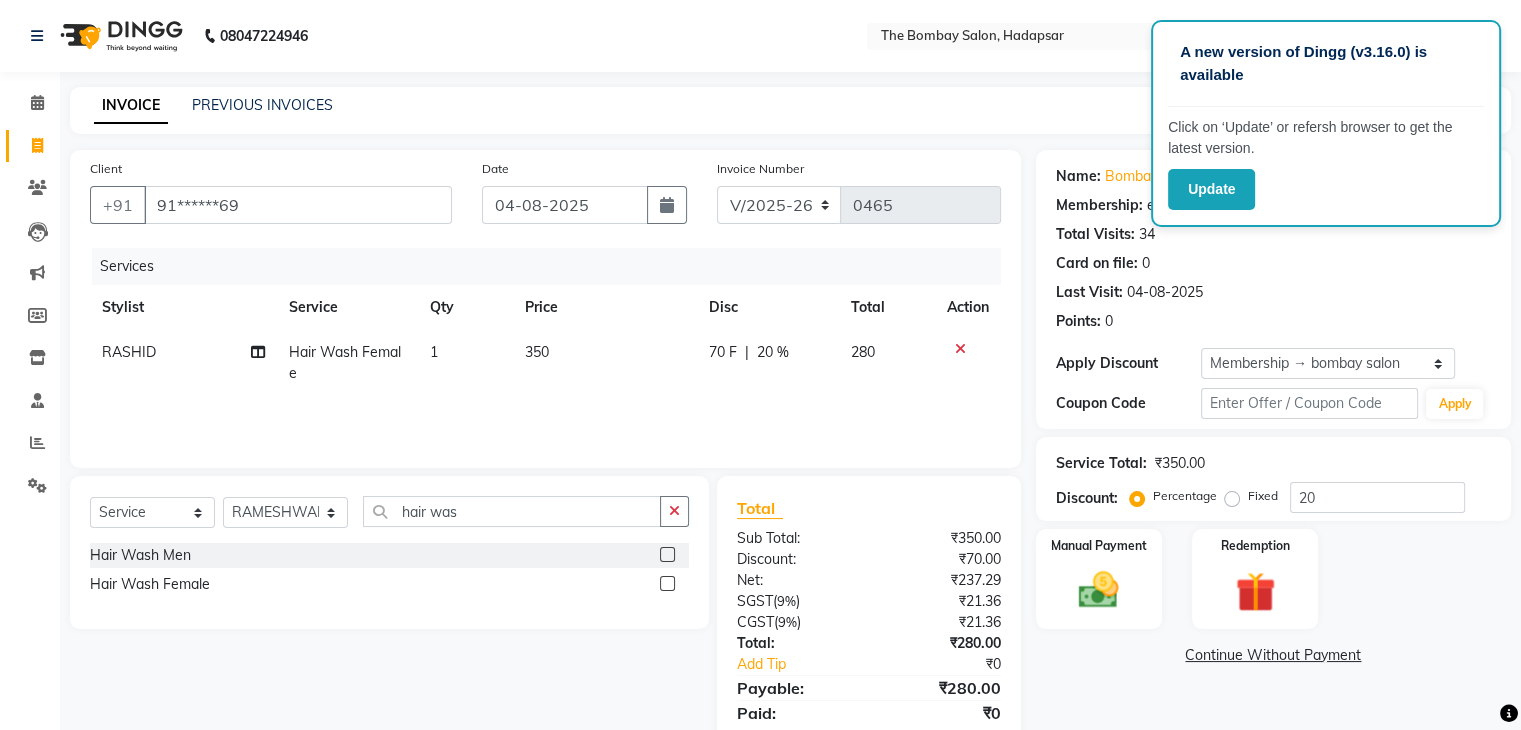 click 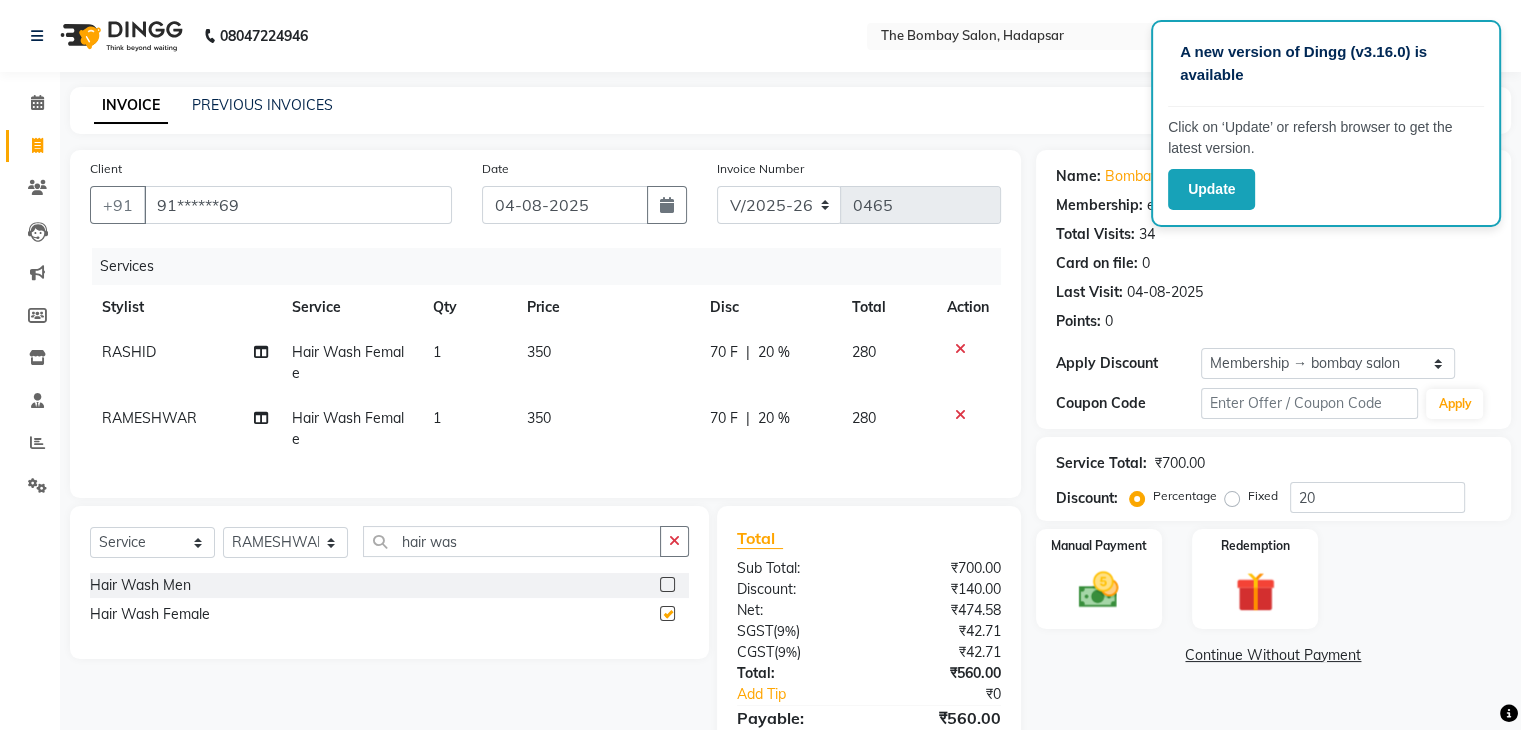 checkbox on "false" 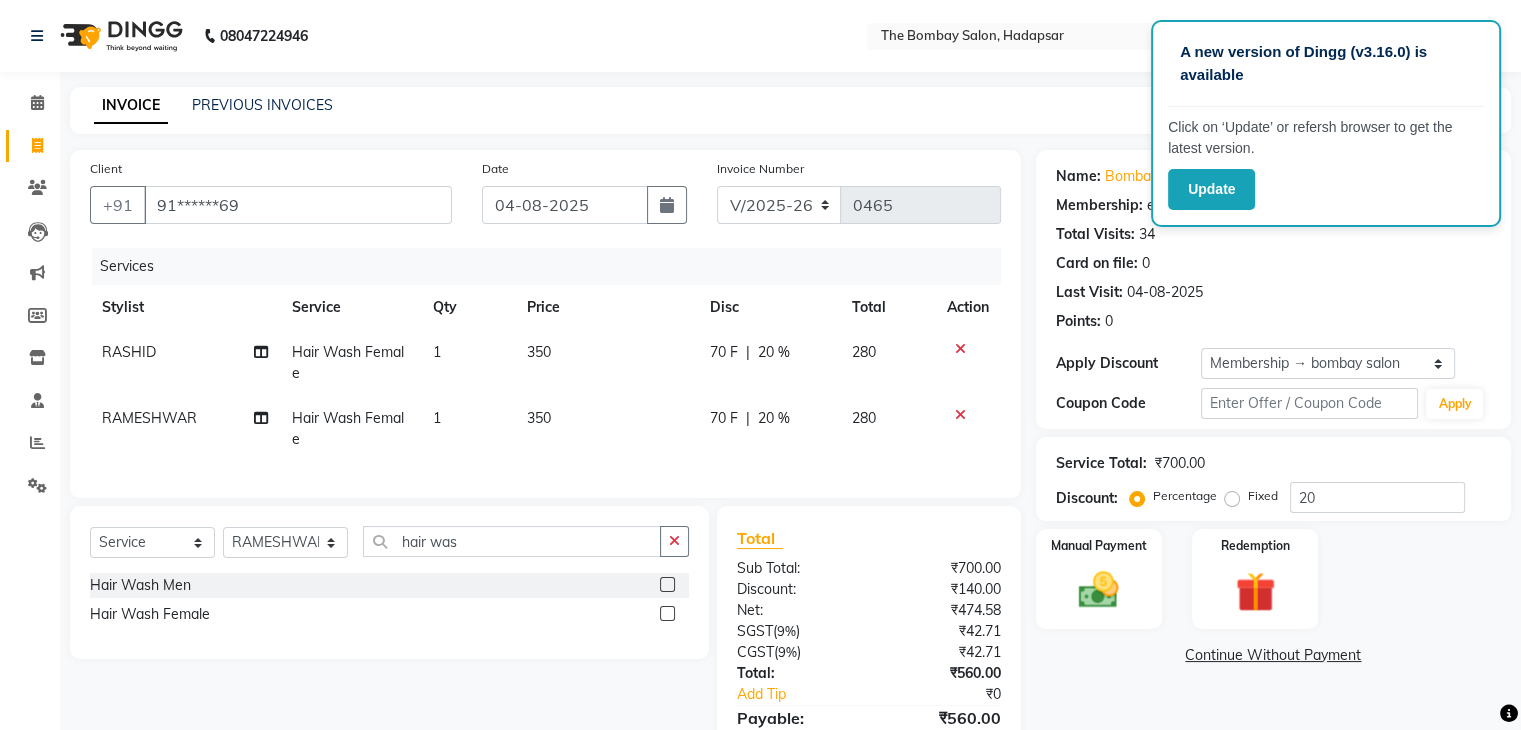 click on "350" 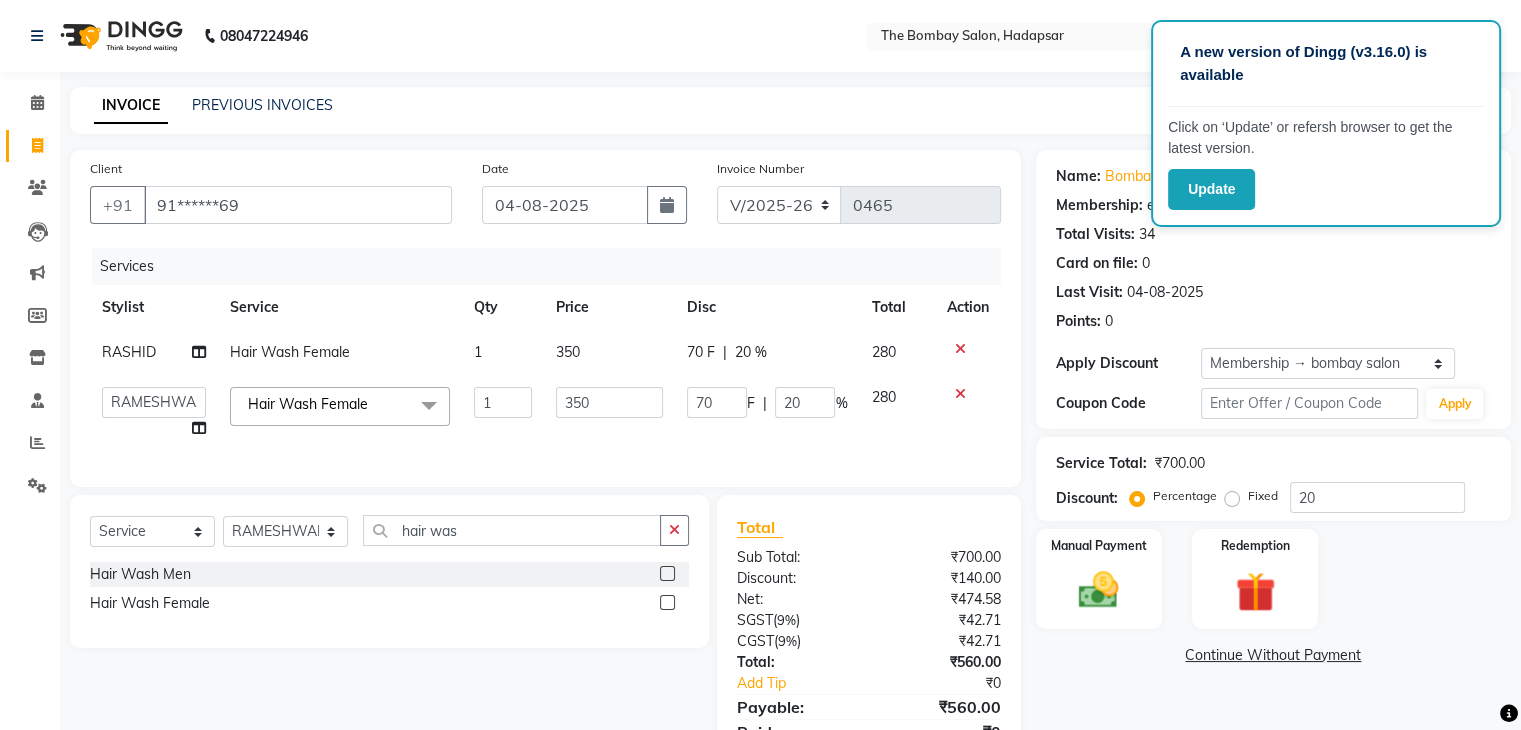 click on "350" 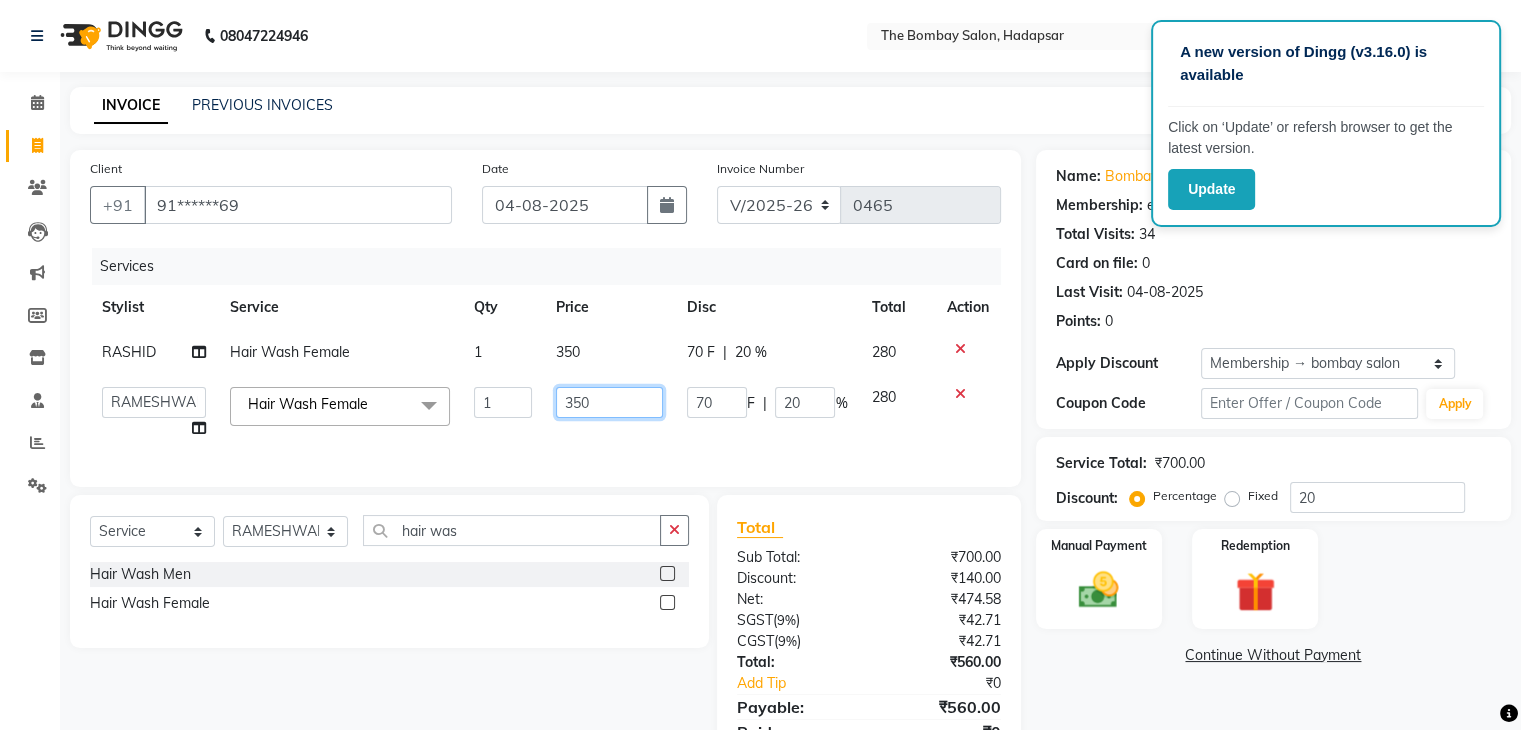 click on "350" 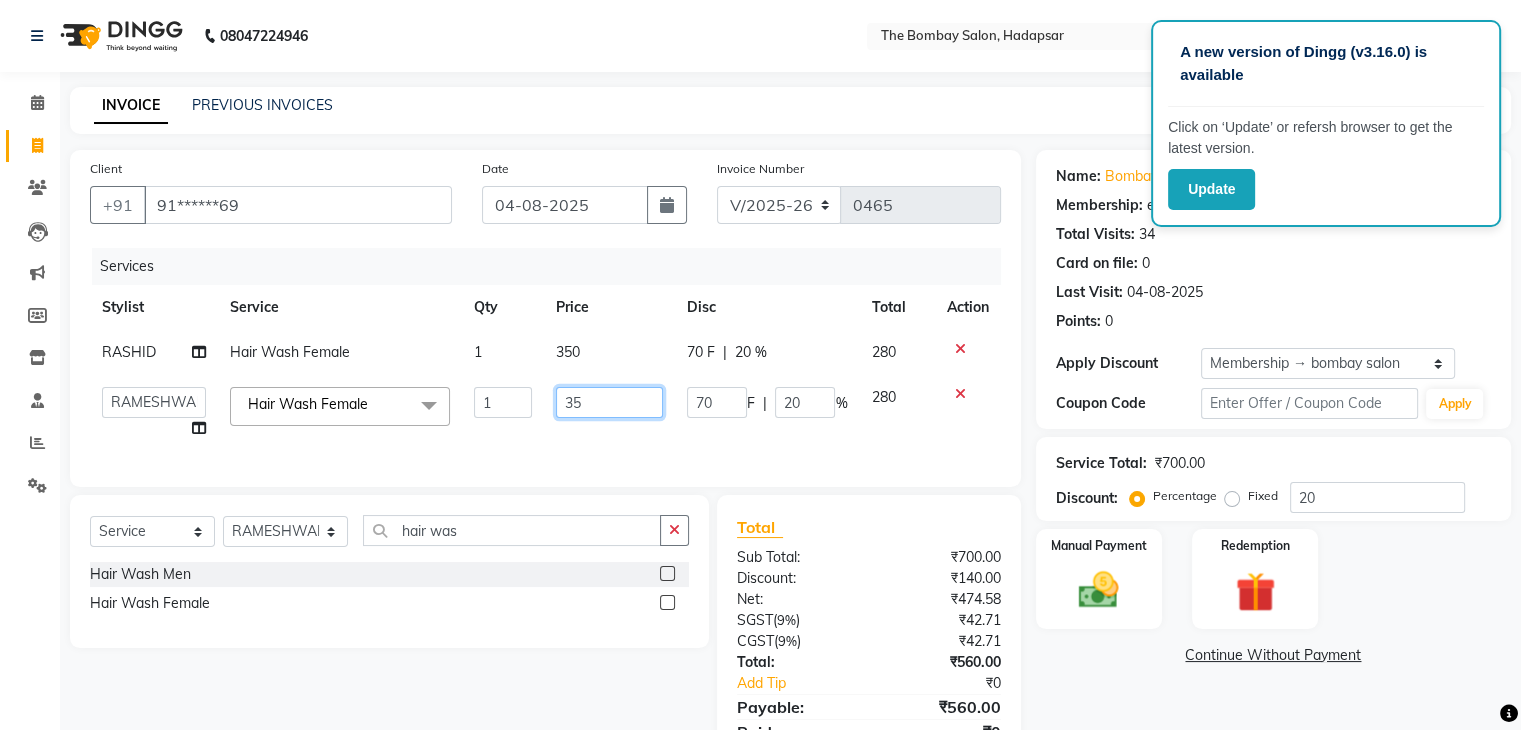 type on "3" 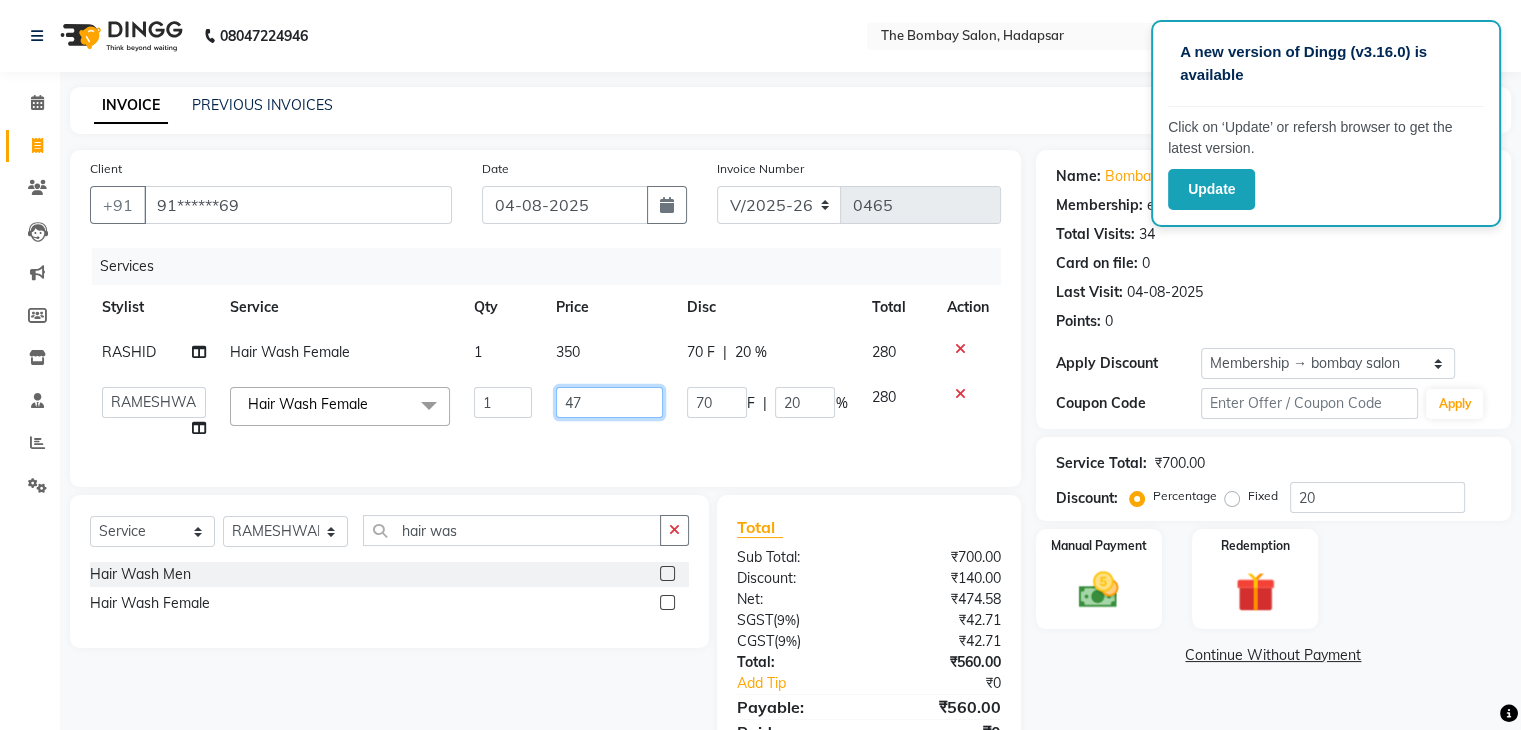 type on "472" 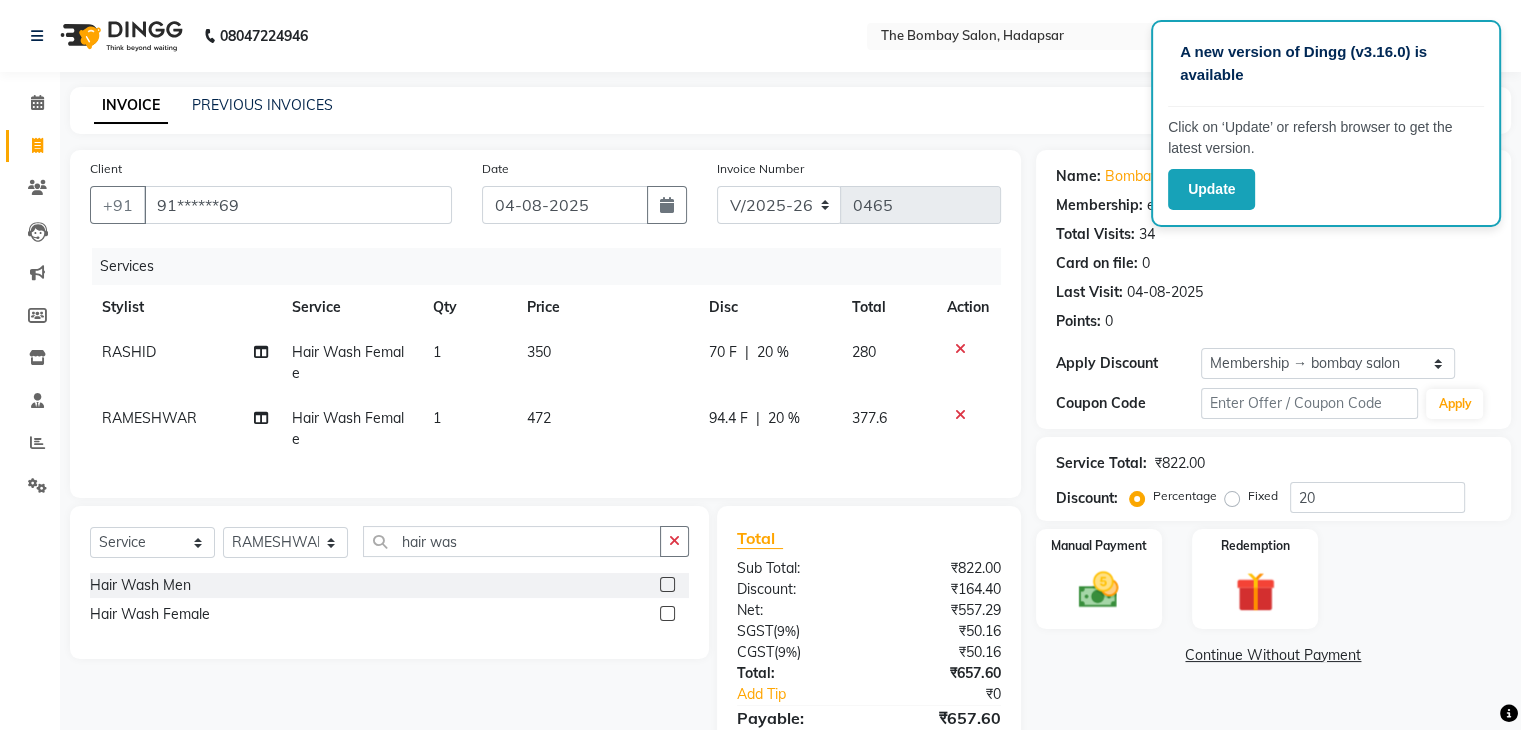 click on "350" 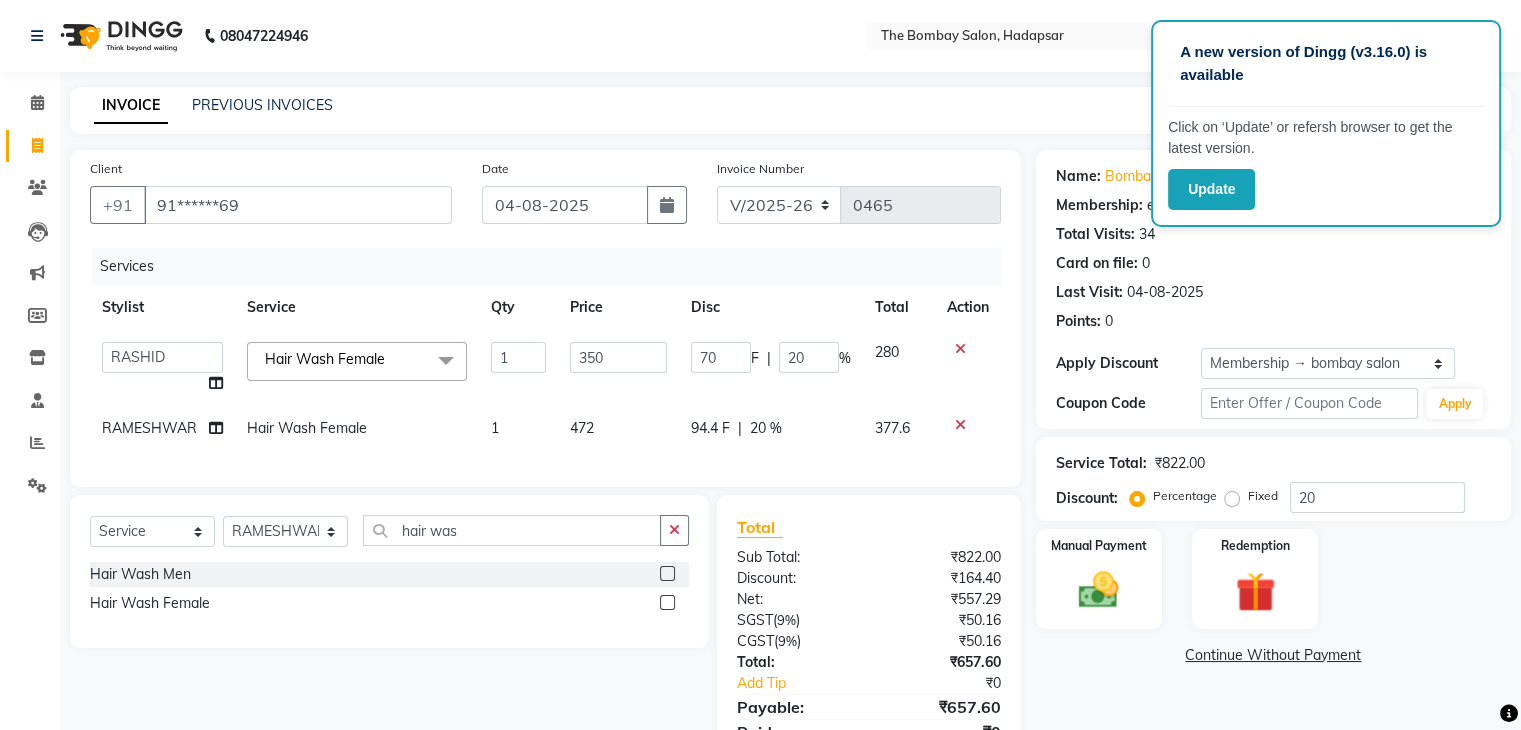 click on "350" 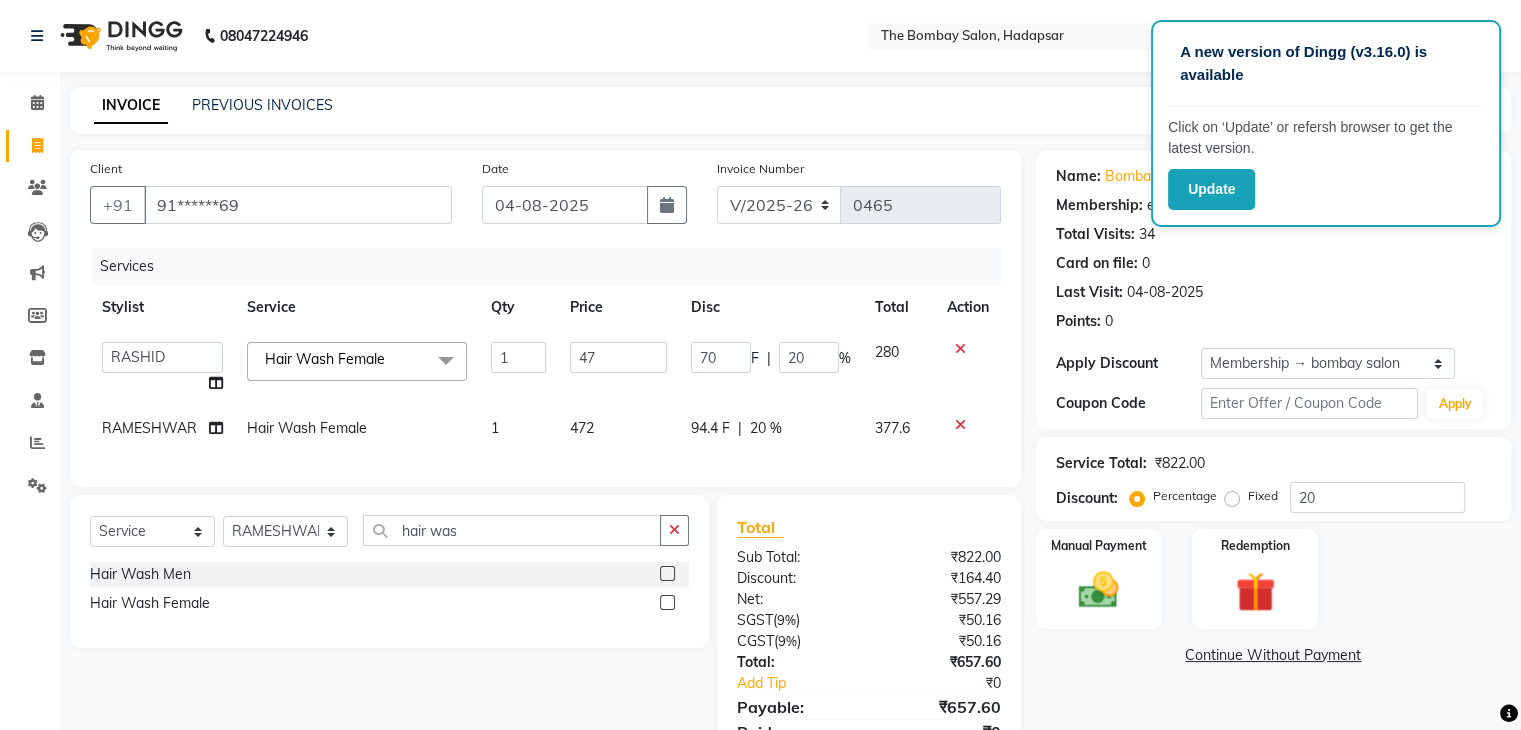 type on "472" 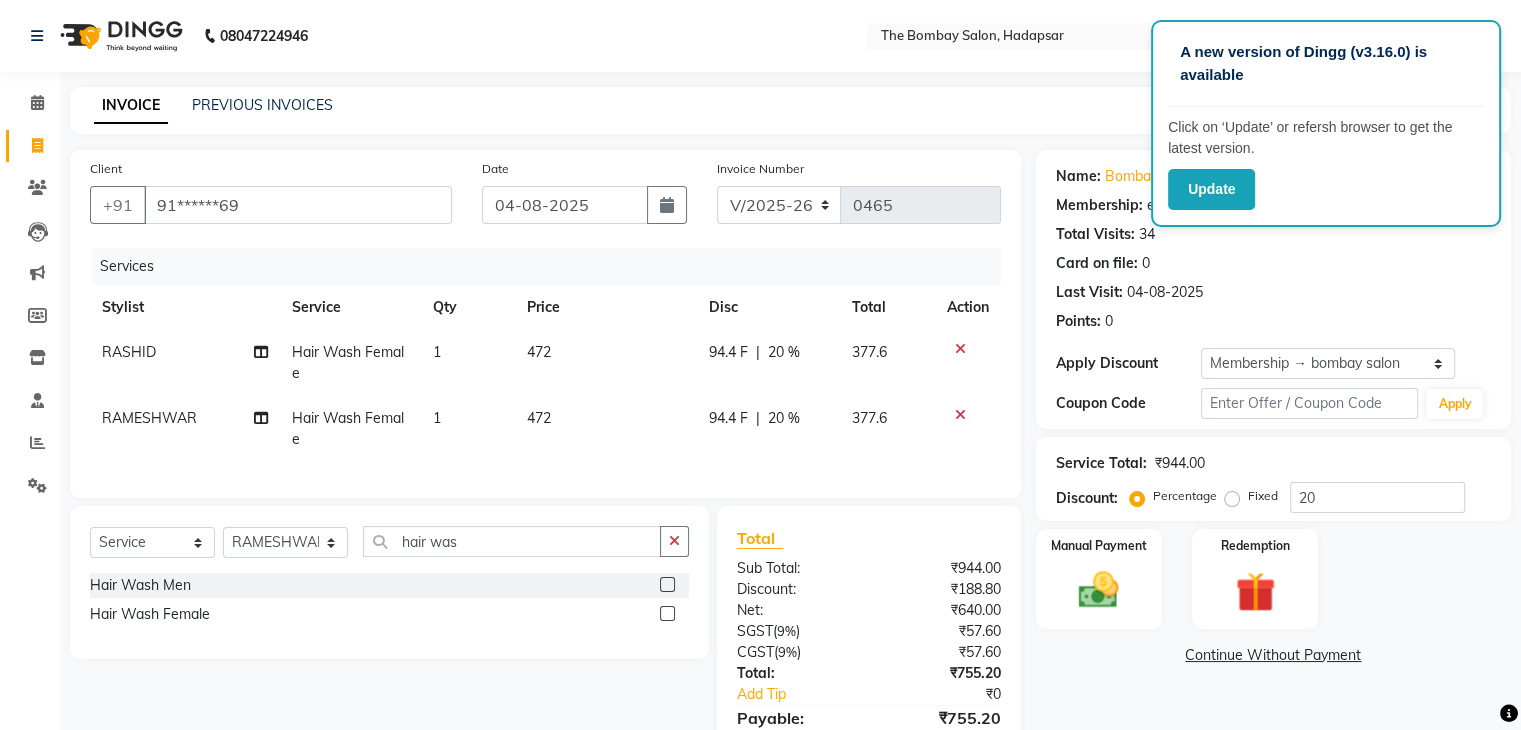 click on "RASHID Hair Wash Female 1 472 94.4 F | 20 % 377.6 RAMESHWAR Hair Wash Female 1 472 94.4 F | 20 % 377.6" 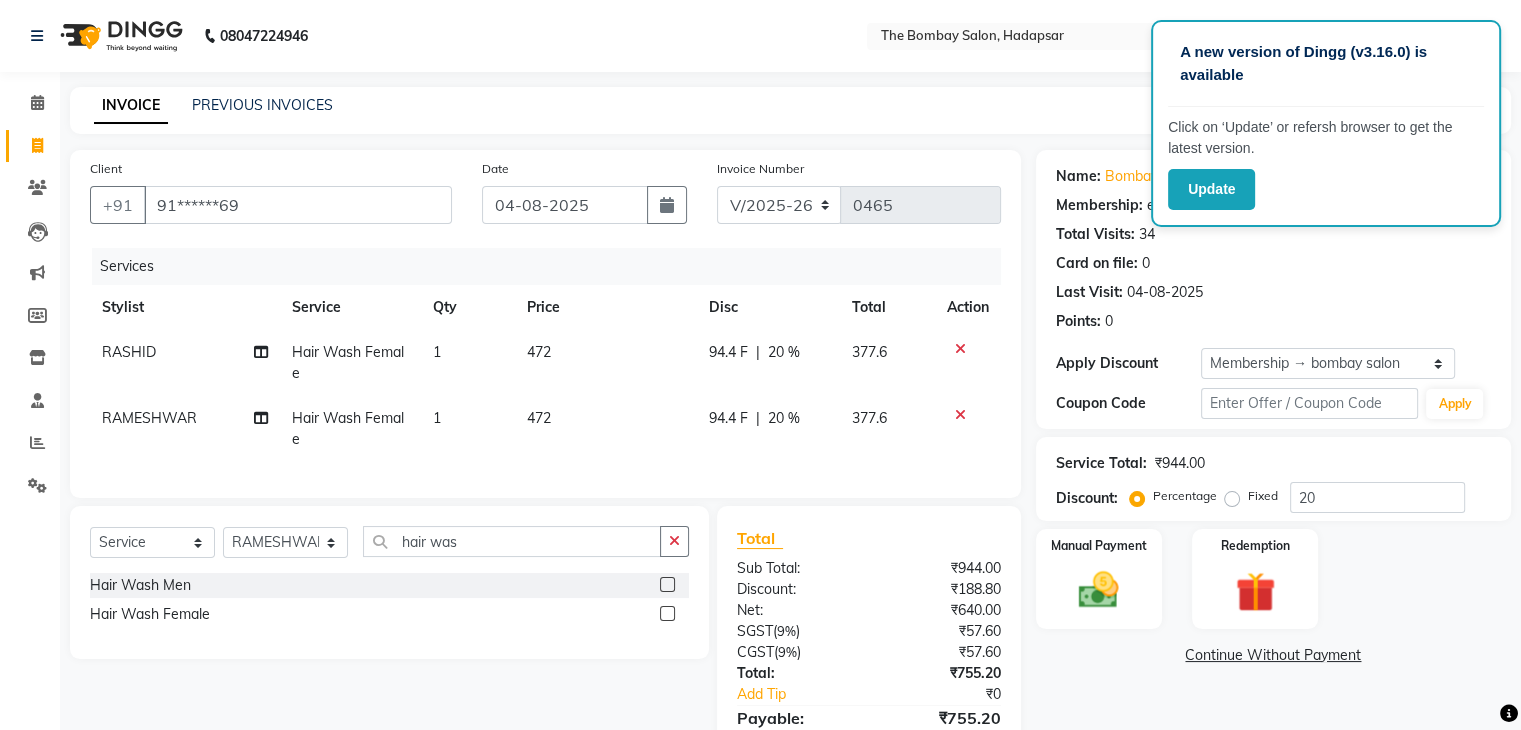 click on "94.4 F" 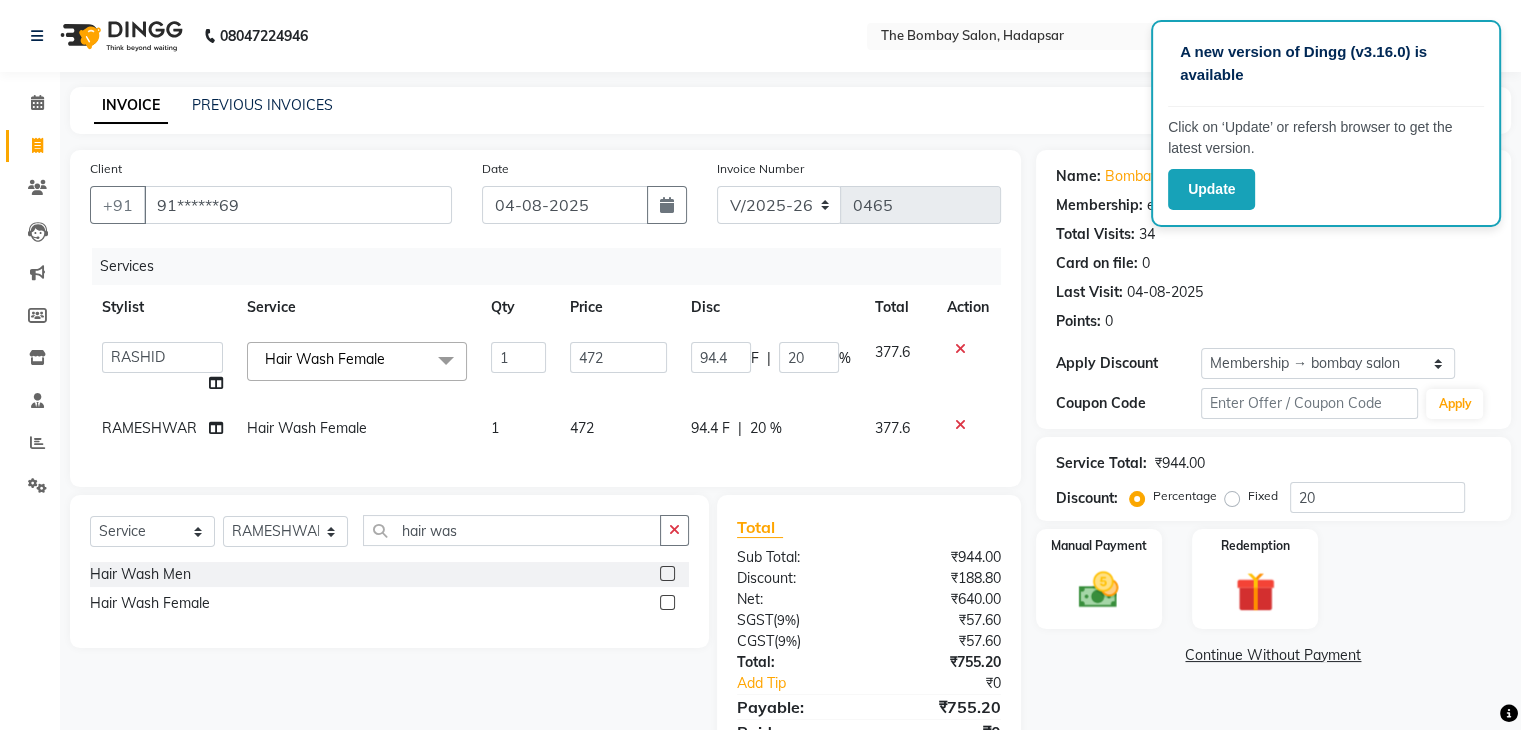 click on "94.4" 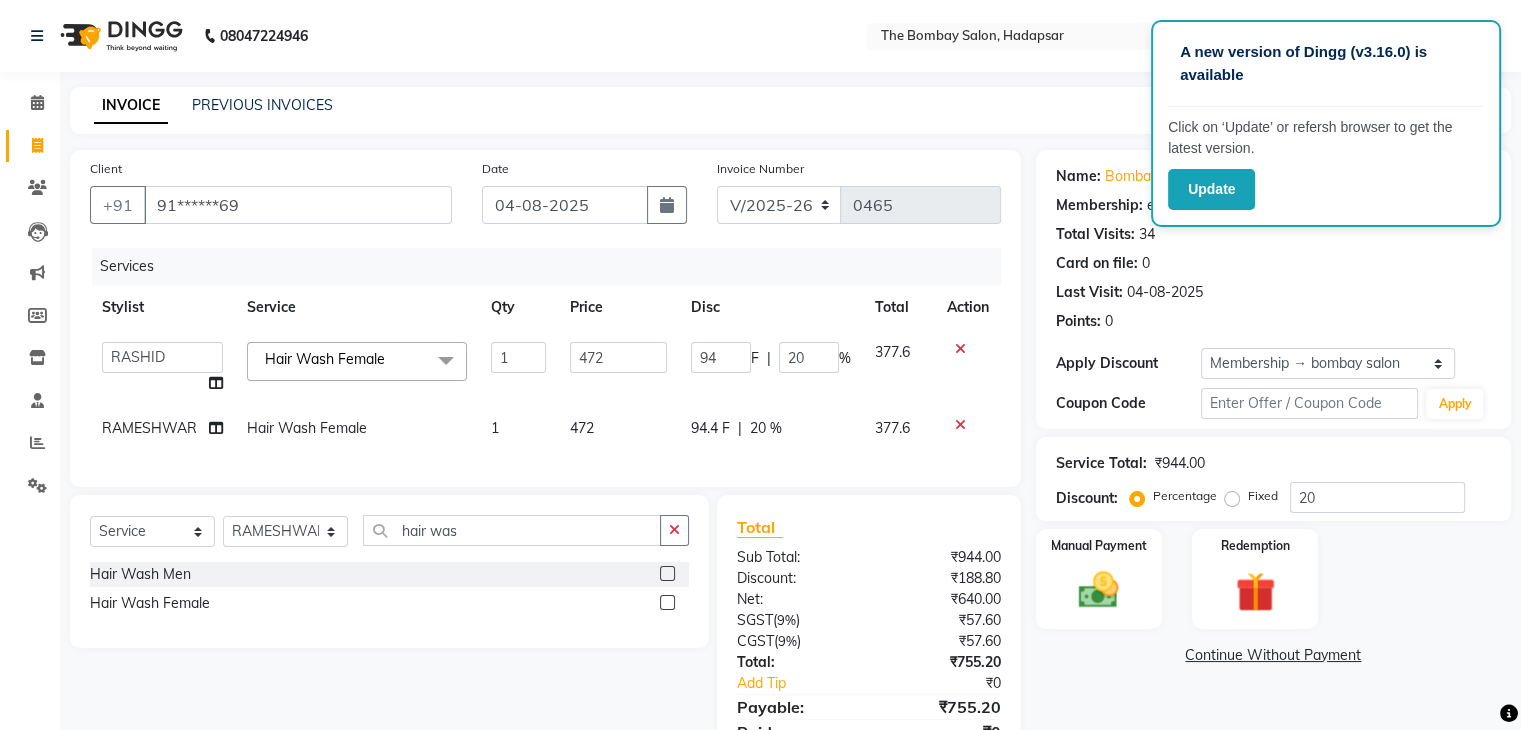 type on "9" 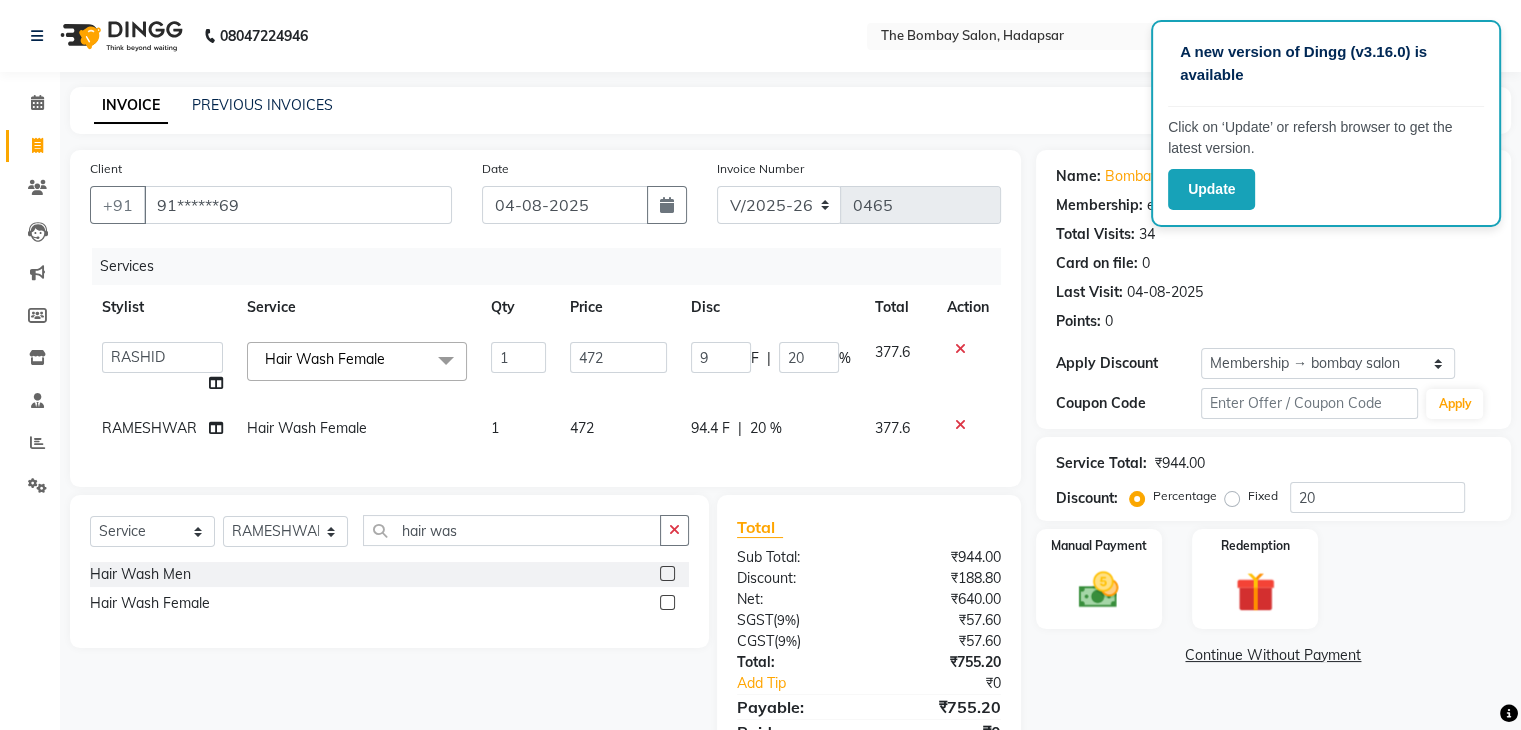 type 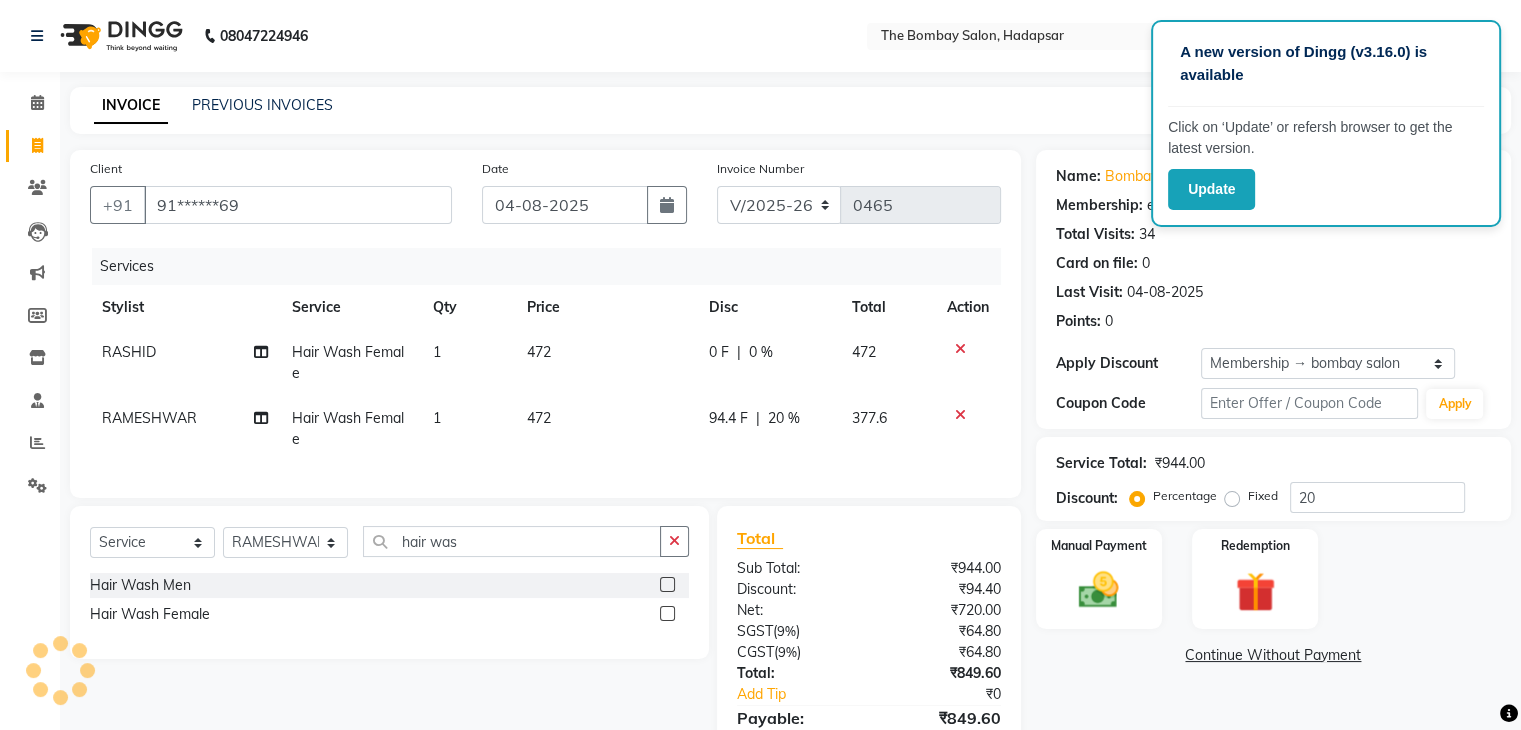 click on "94.4 F | 20 %" 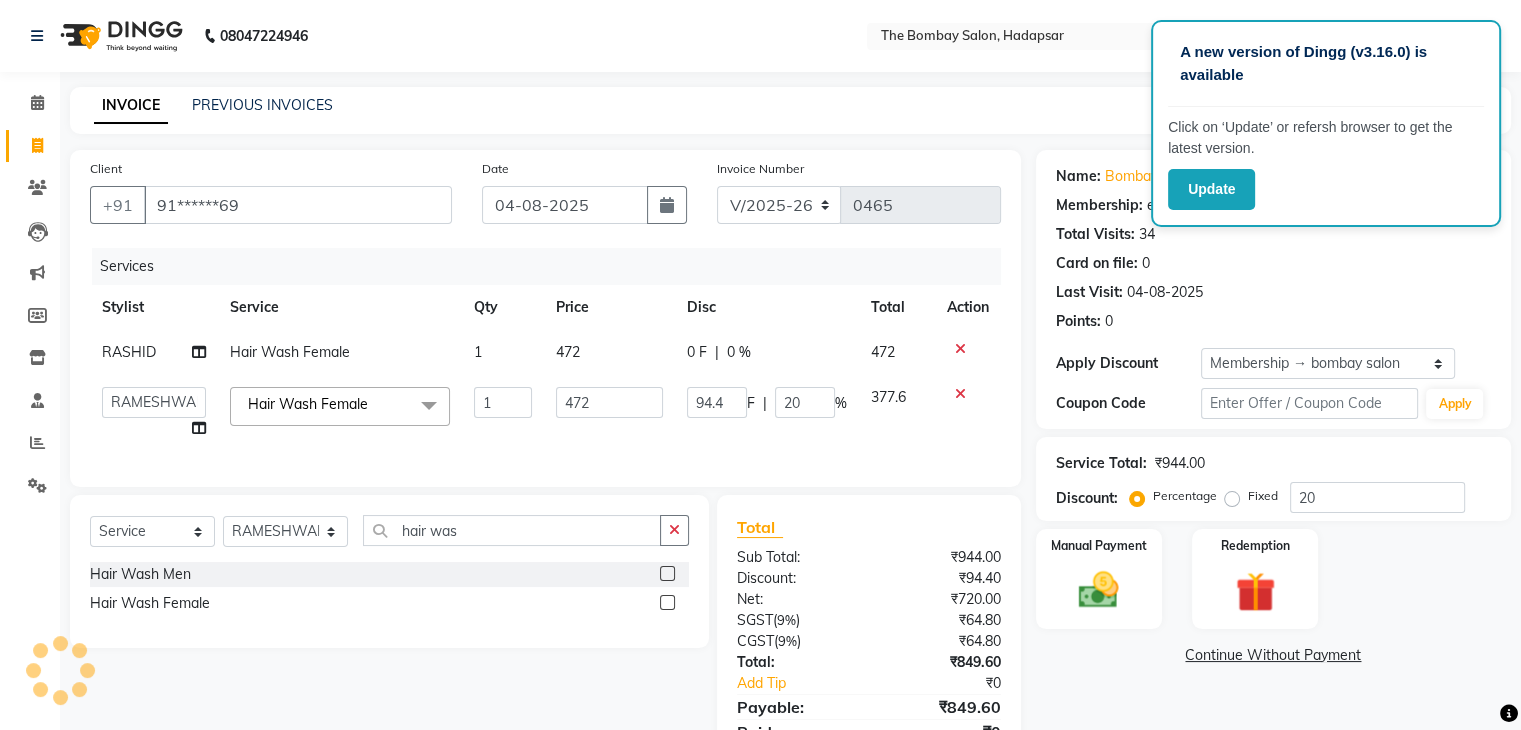 click on "94.4" 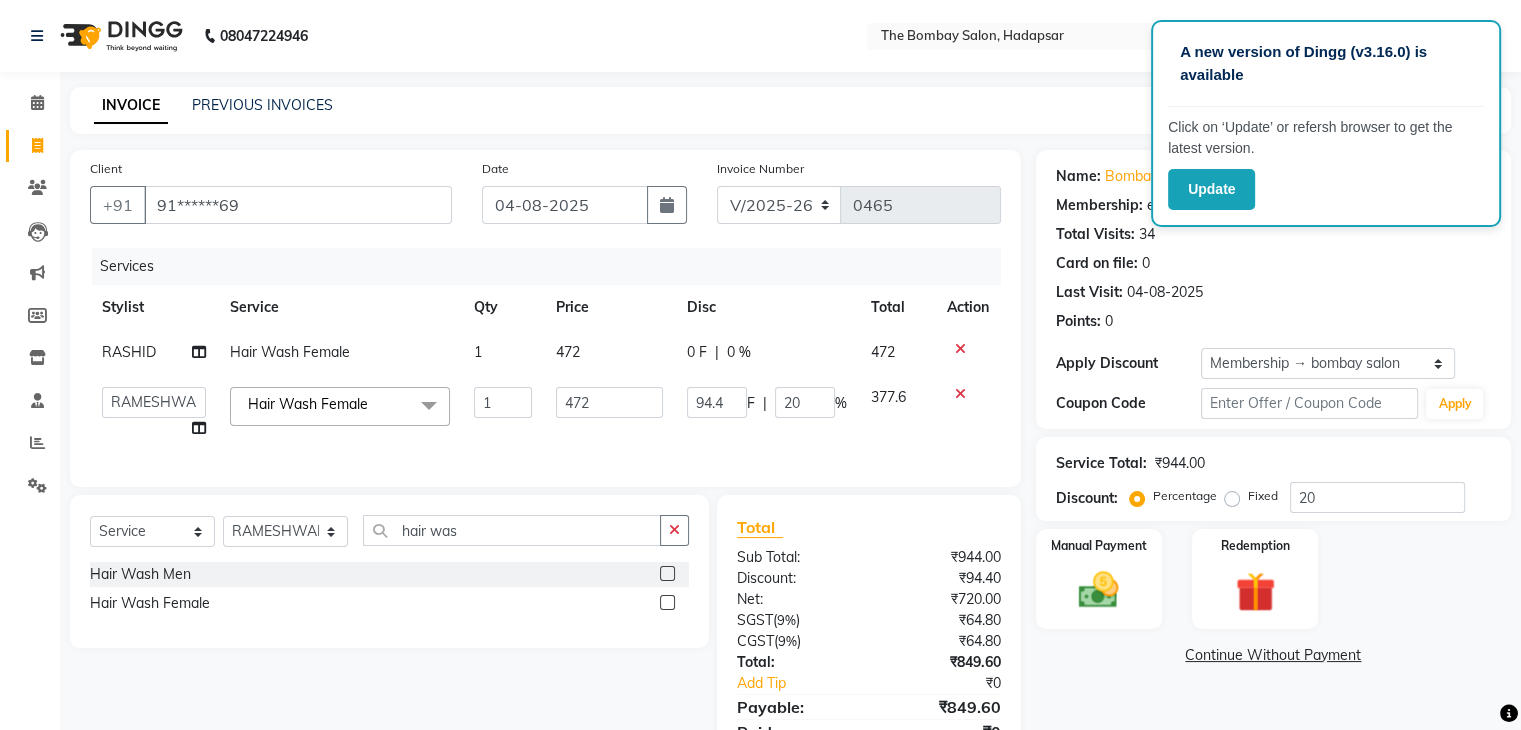 type 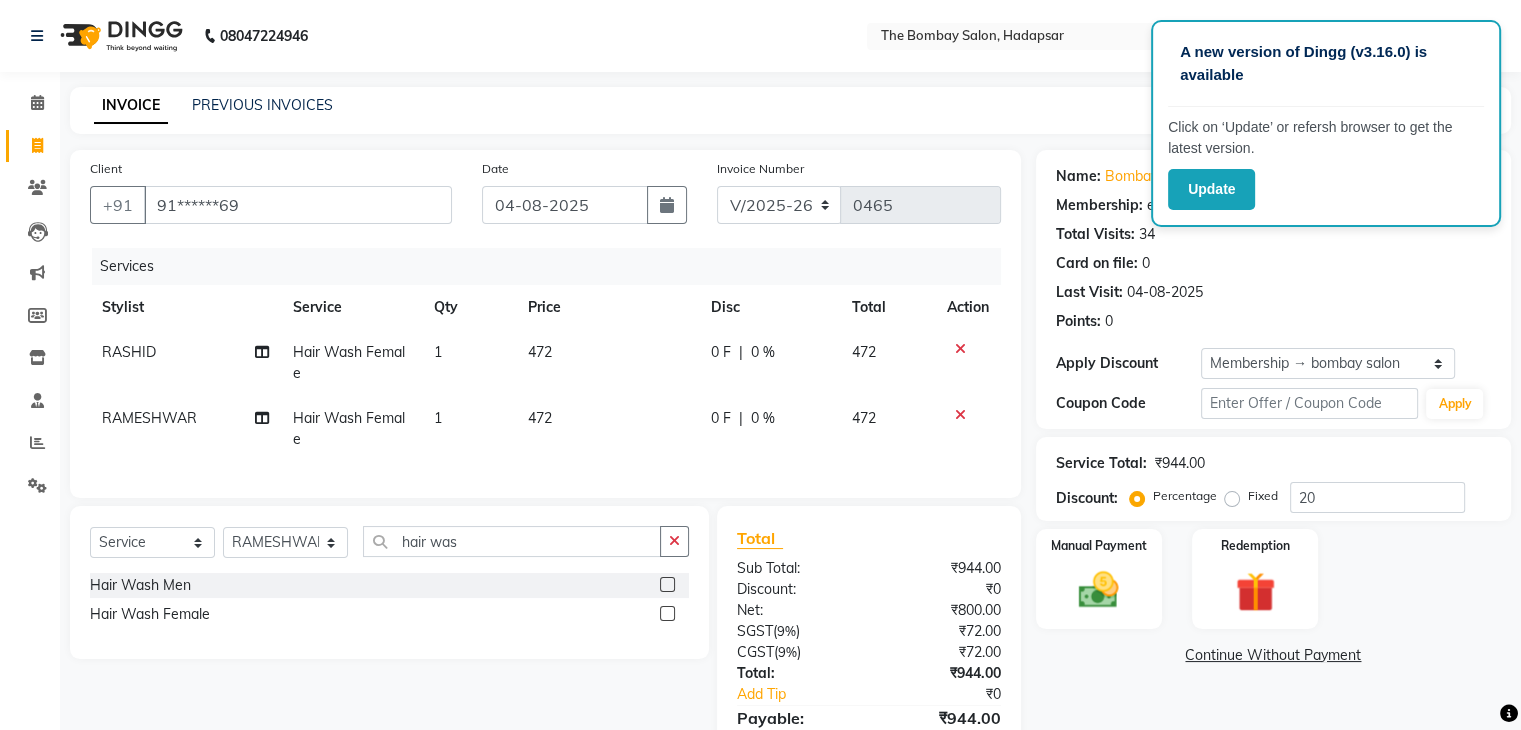 click on "RAMESHWAR Hair Wash Female 1 472 0 F | 0 % 472" 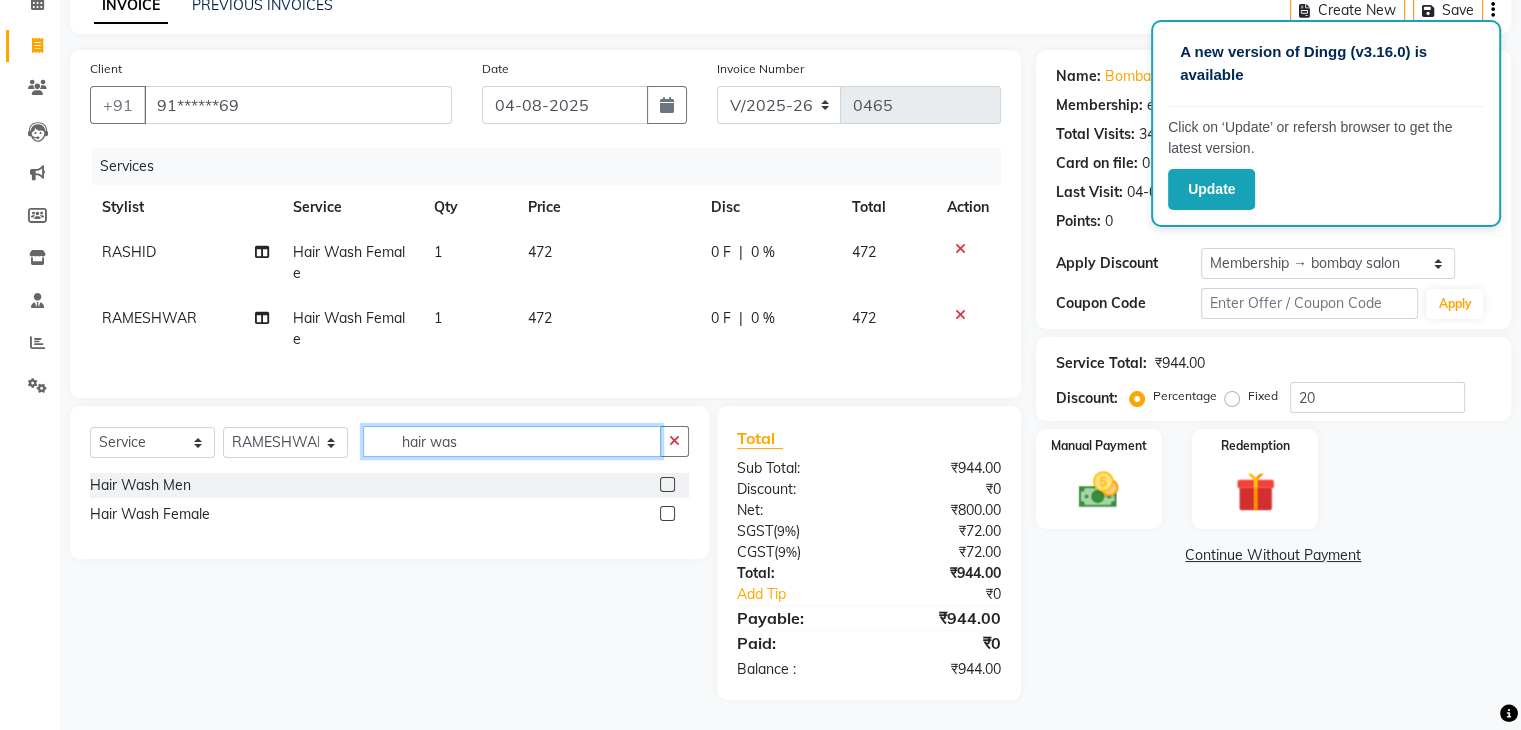 click on "hair was" 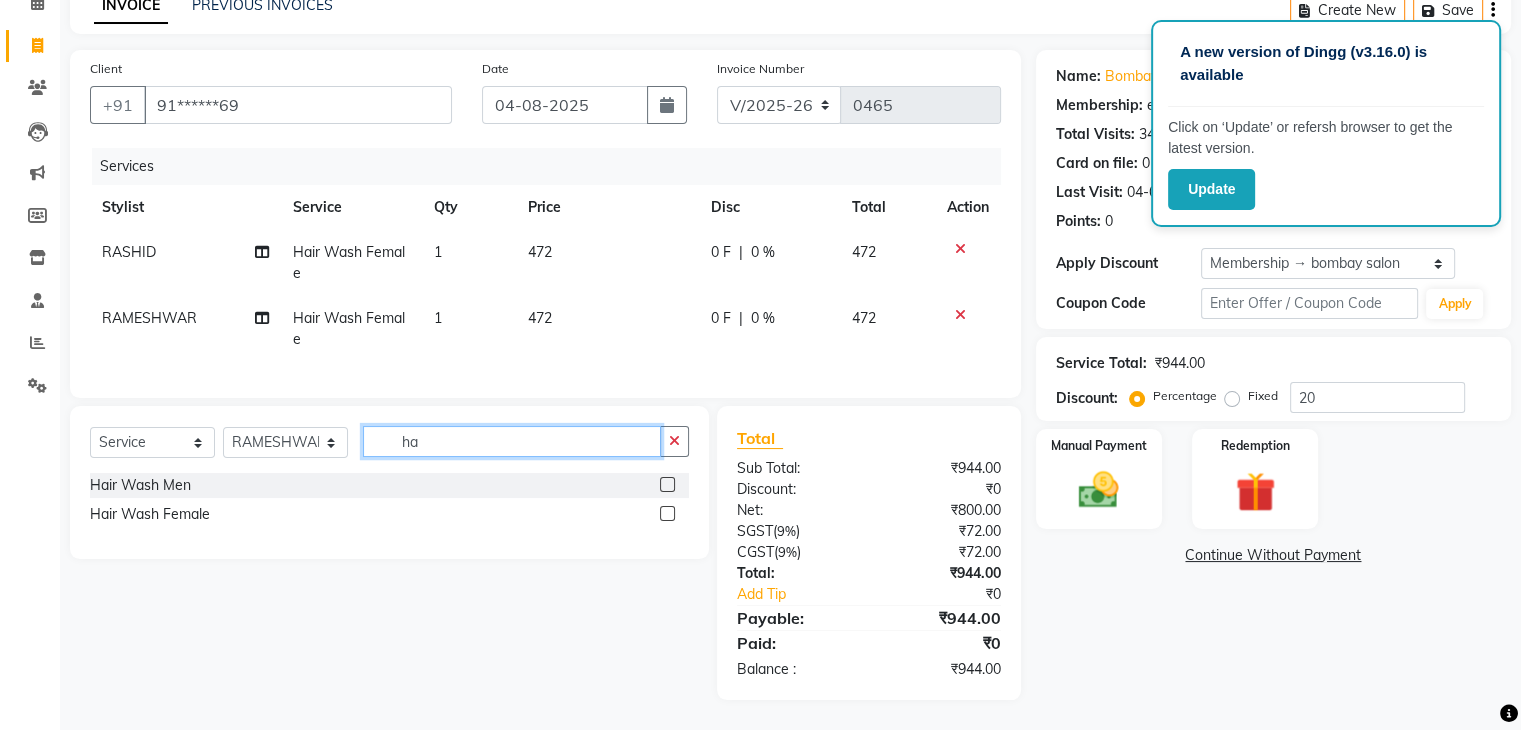 type on "h" 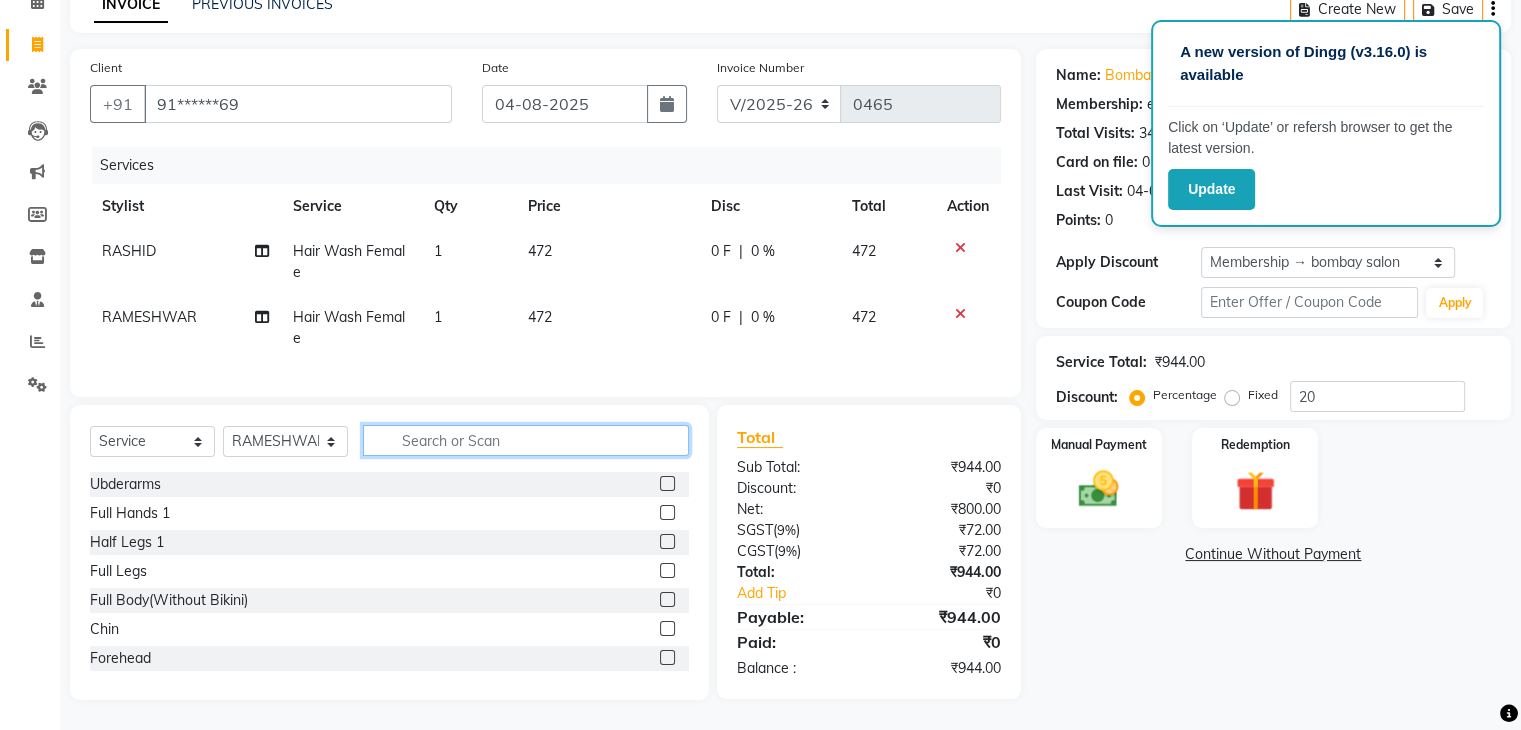 type 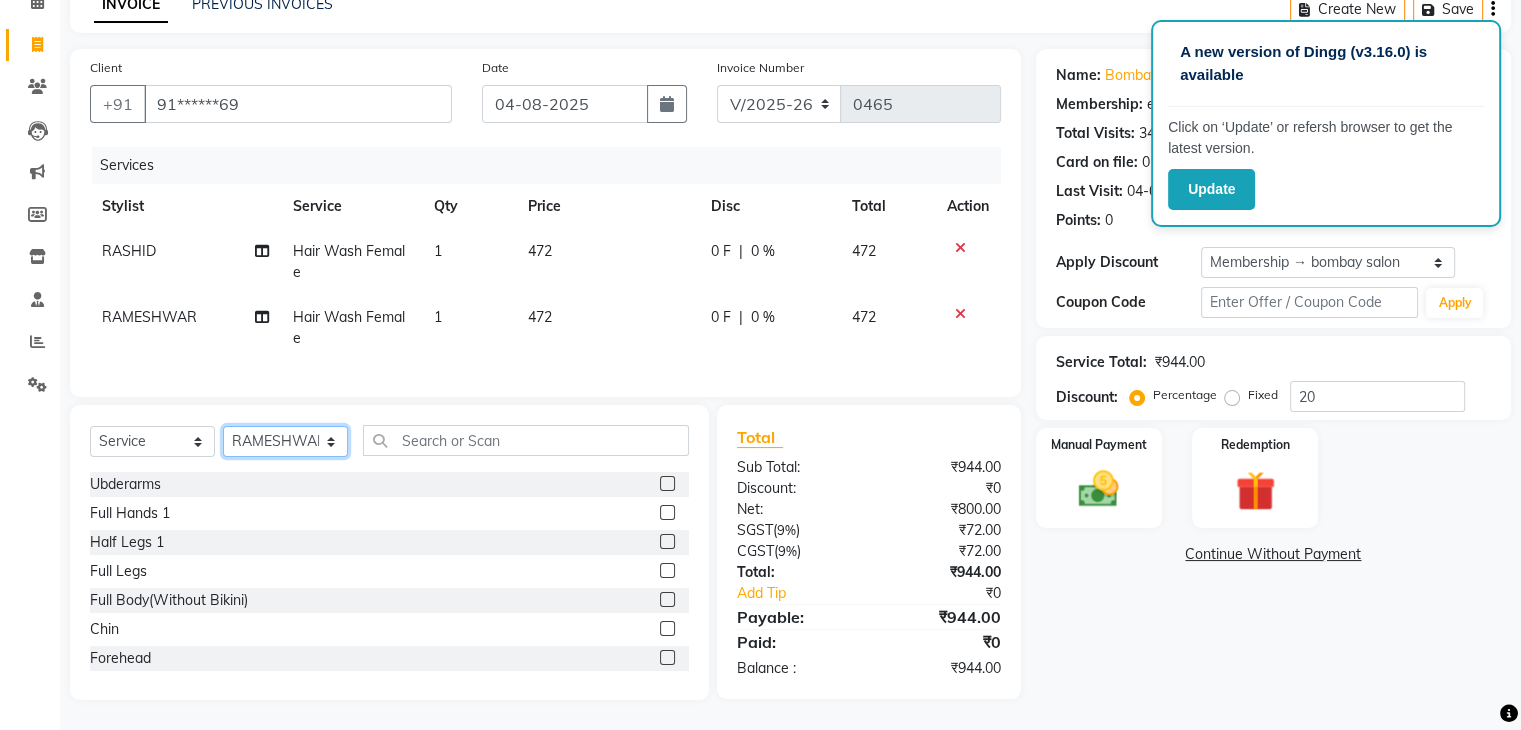 drag, startPoint x: 236, startPoint y: 440, endPoint x: 286, endPoint y: 385, distance: 74.330345 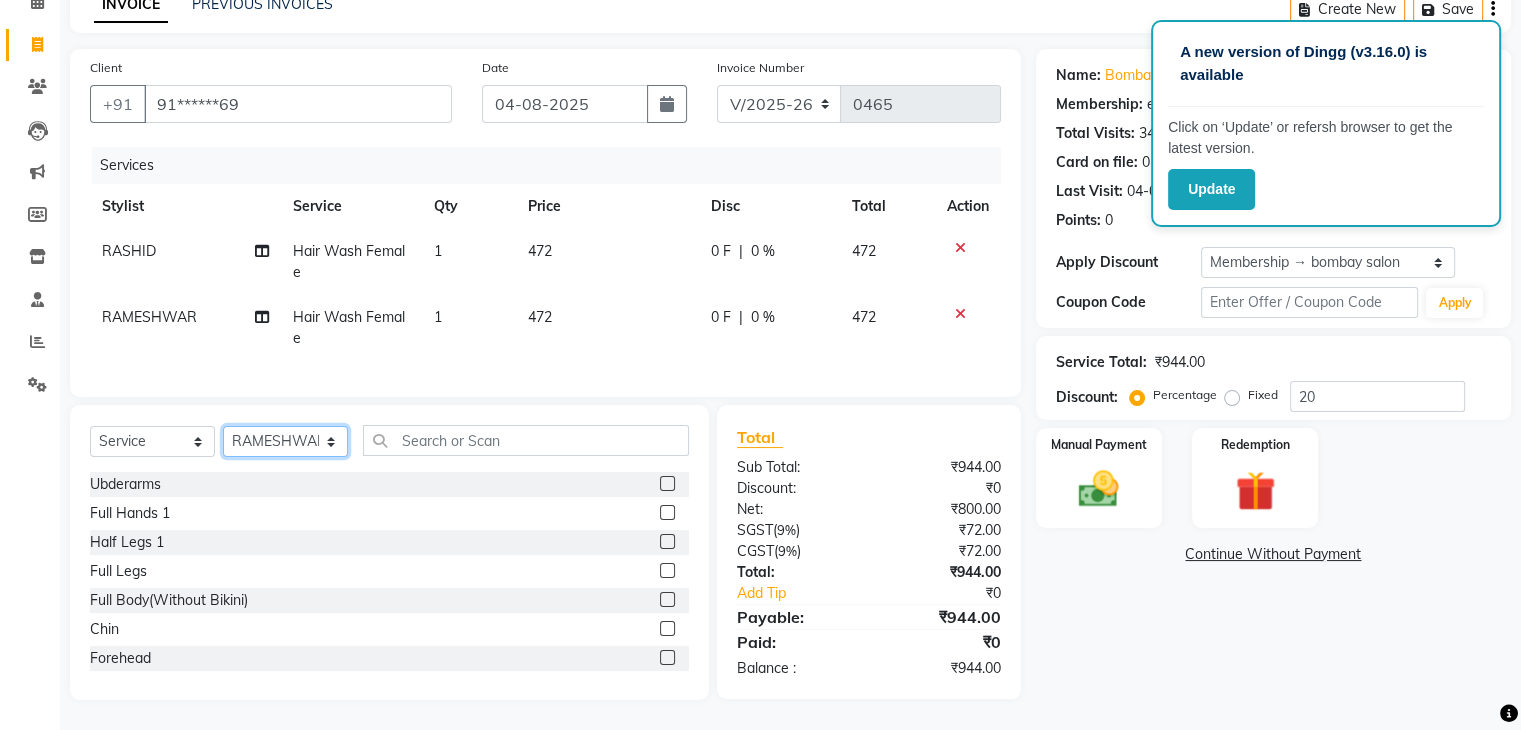 select on "84385" 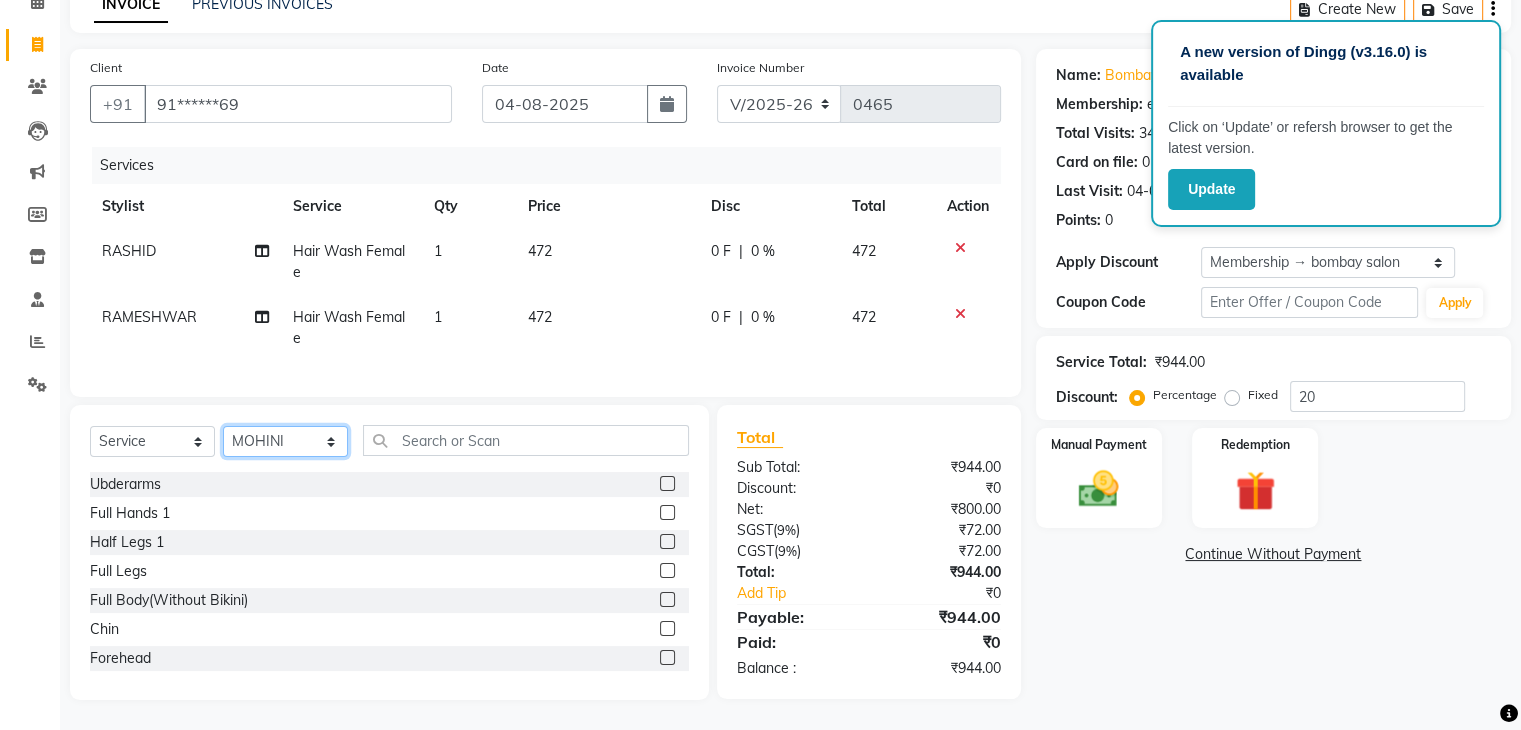 click on "Select Stylist AMRUTA BHAGWANTU hasn KASIF Manager MOHINI MUKESH MUSARIK PINKY RAMESHWAR RASHID sachin SANTOSH SHANKAR" 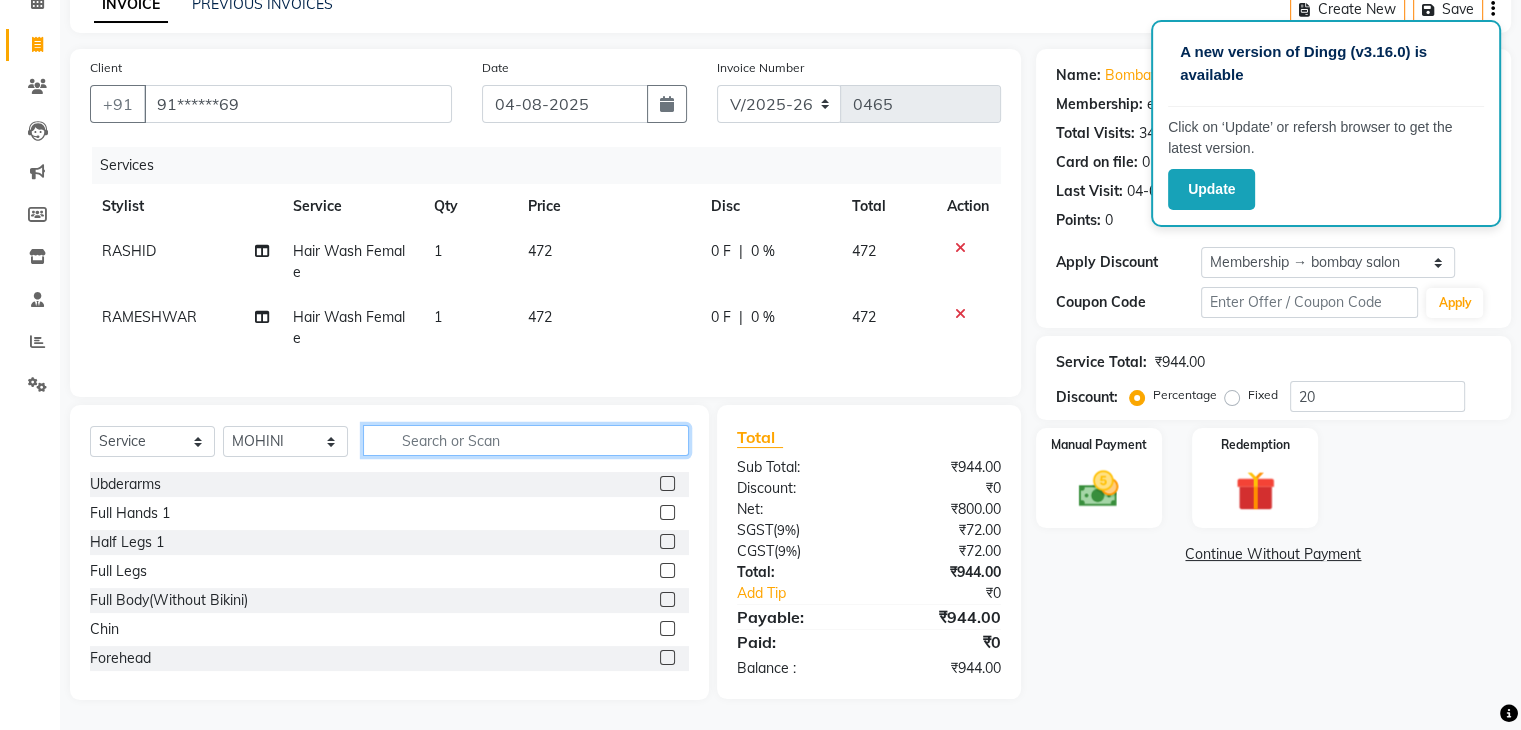 click 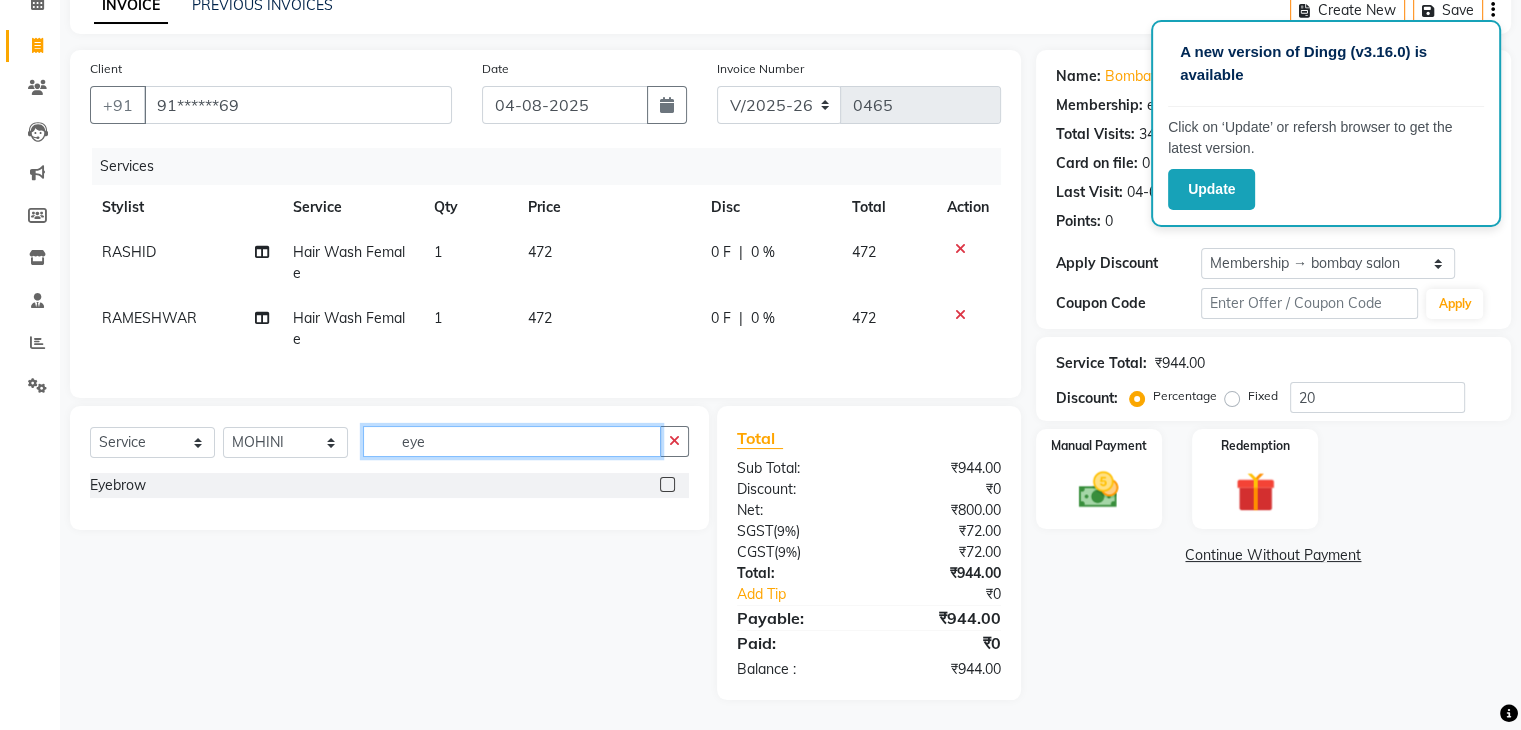 type on "eye" 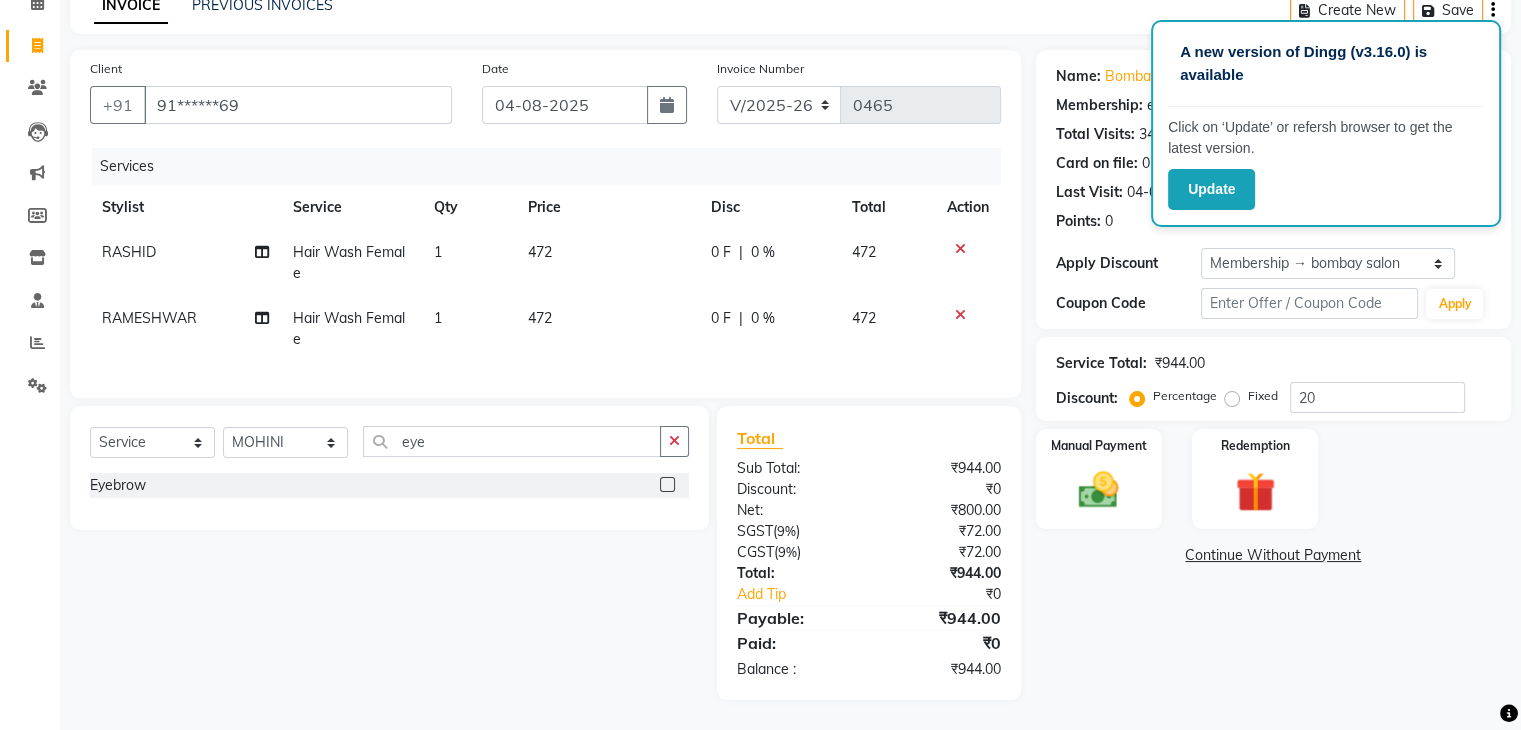 click 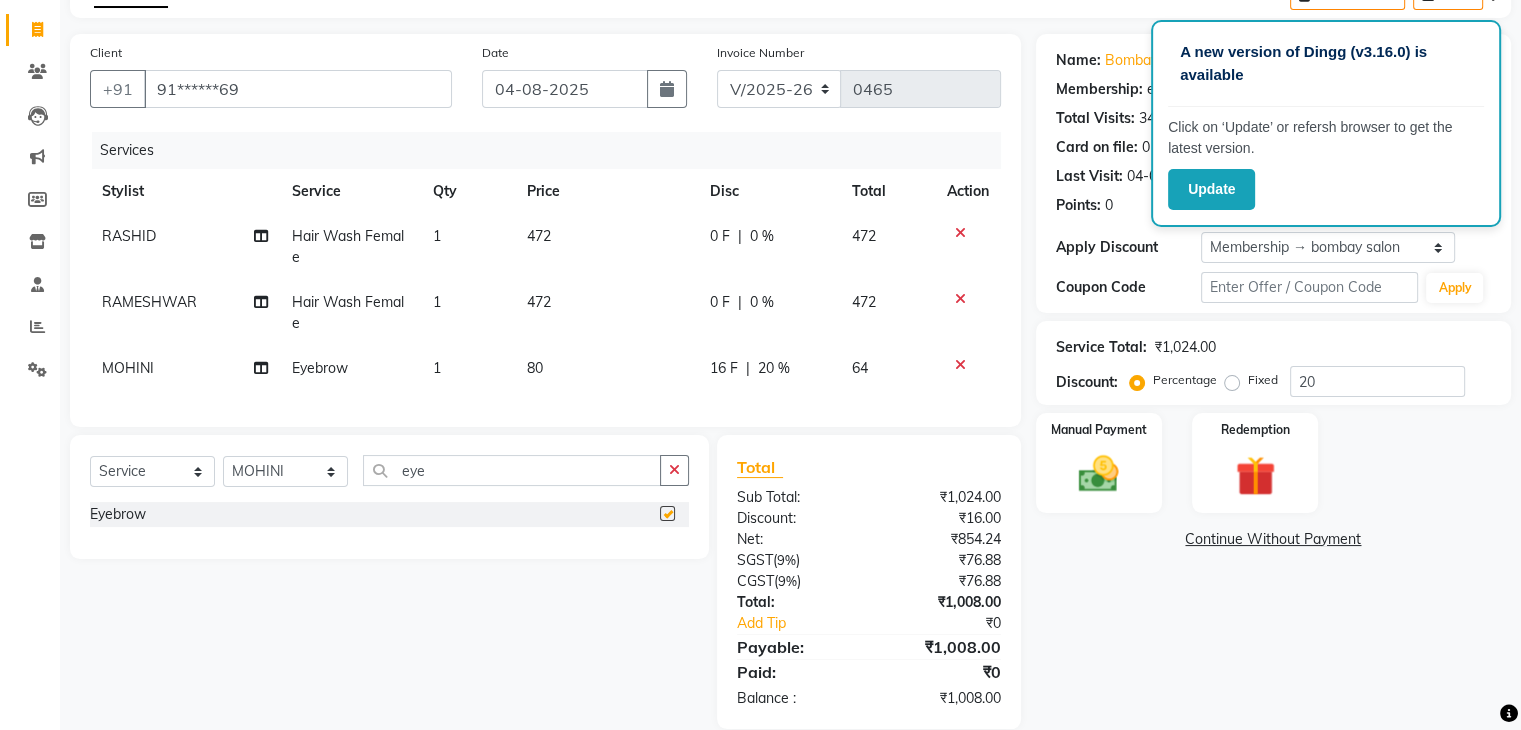 checkbox on "false" 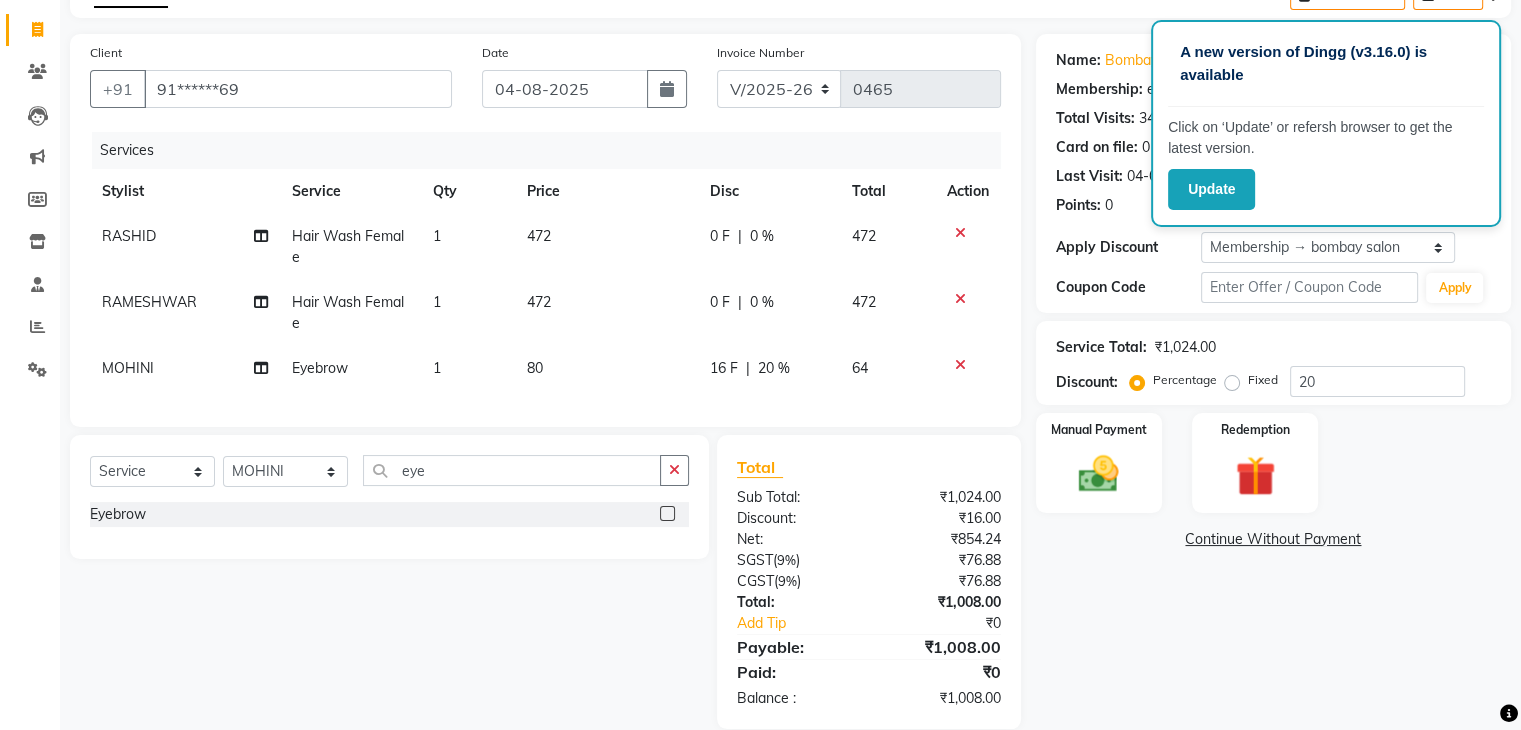 click on "80" 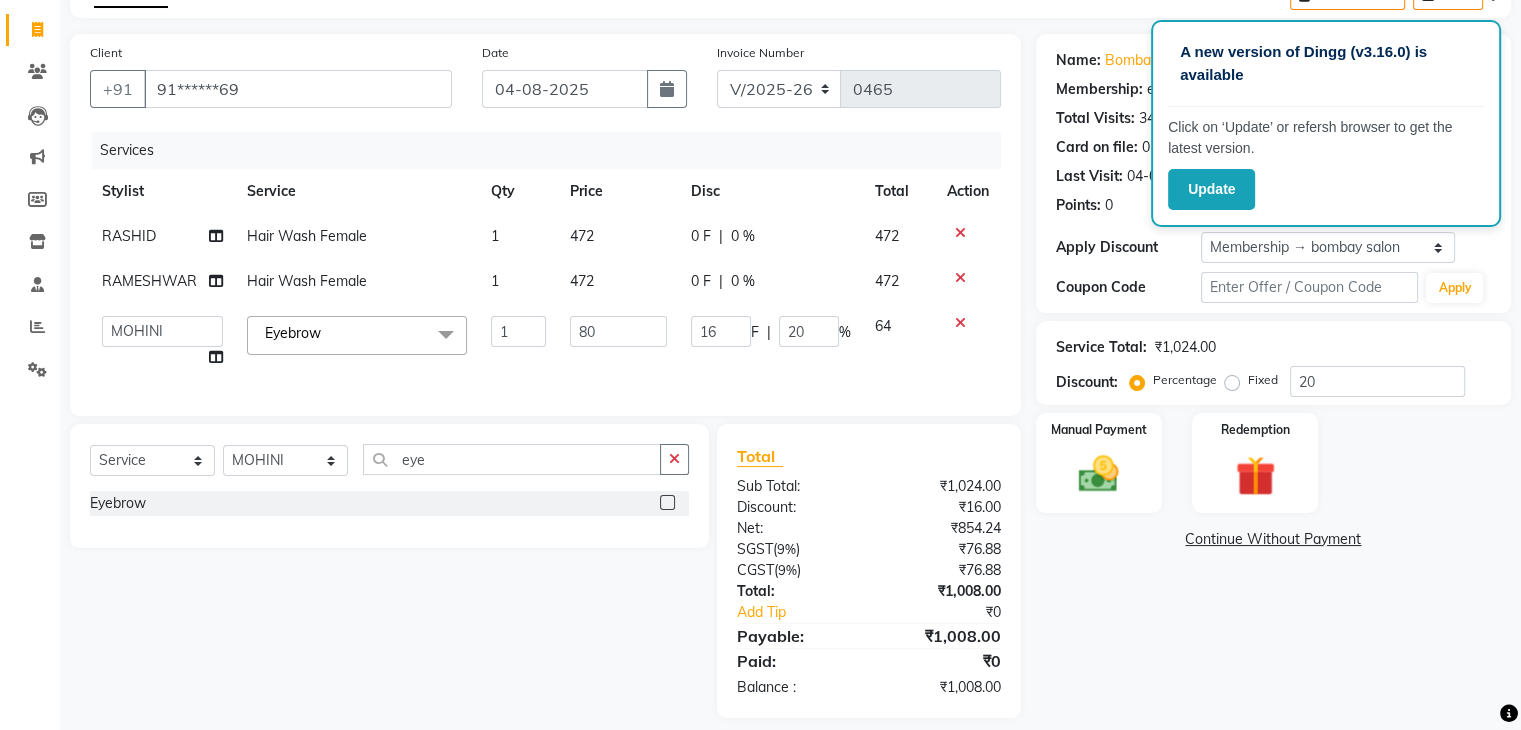 click on "80" 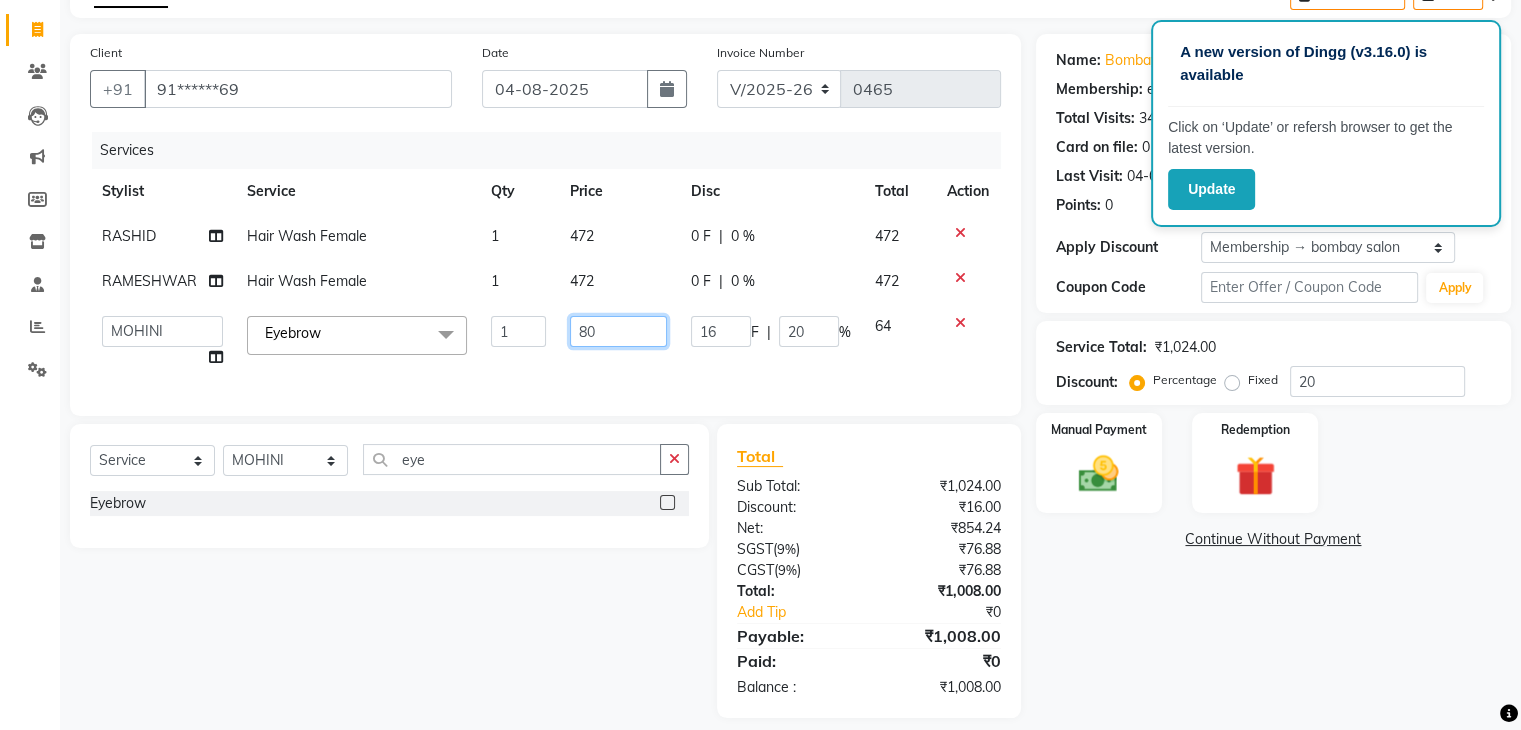 click on "80" 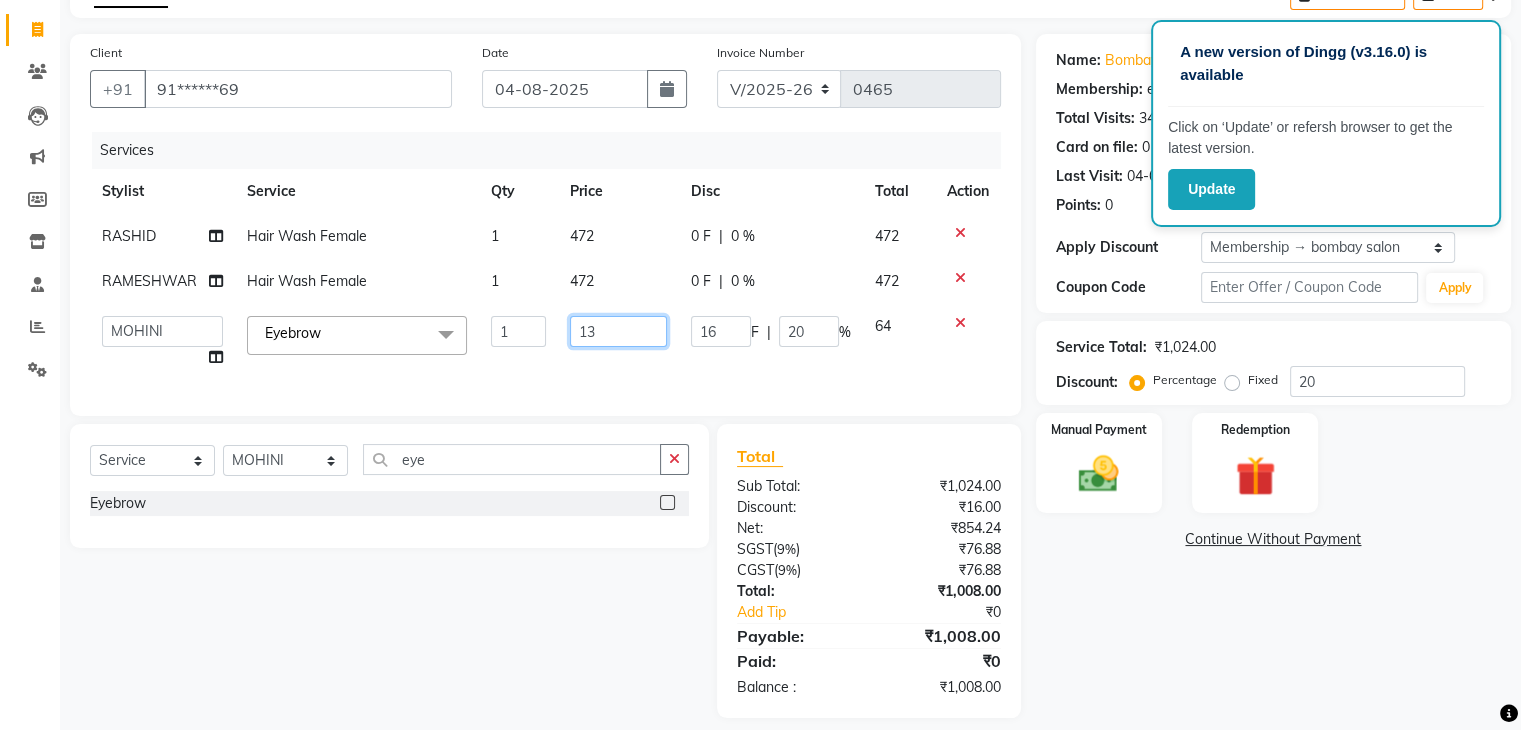 type on "130" 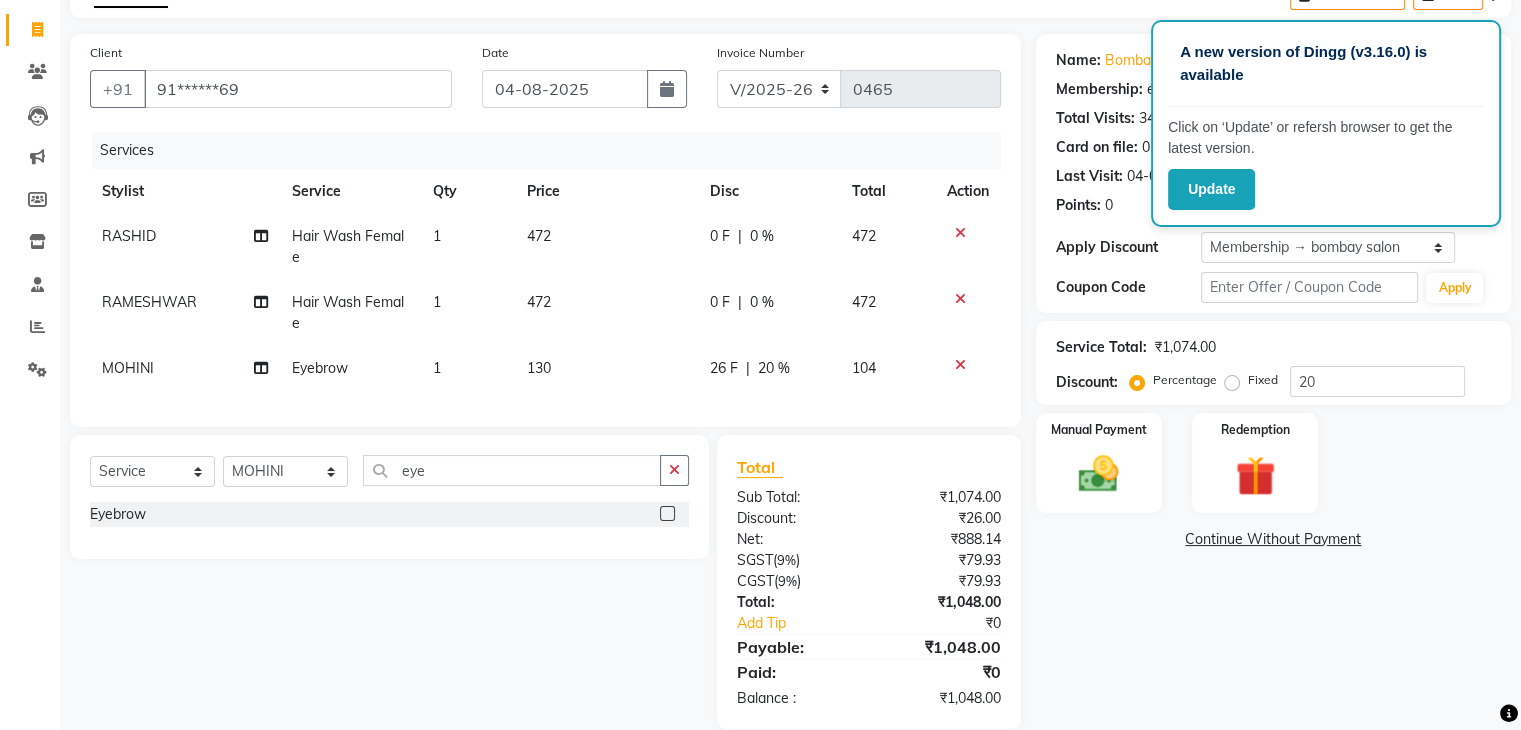 click on "130" 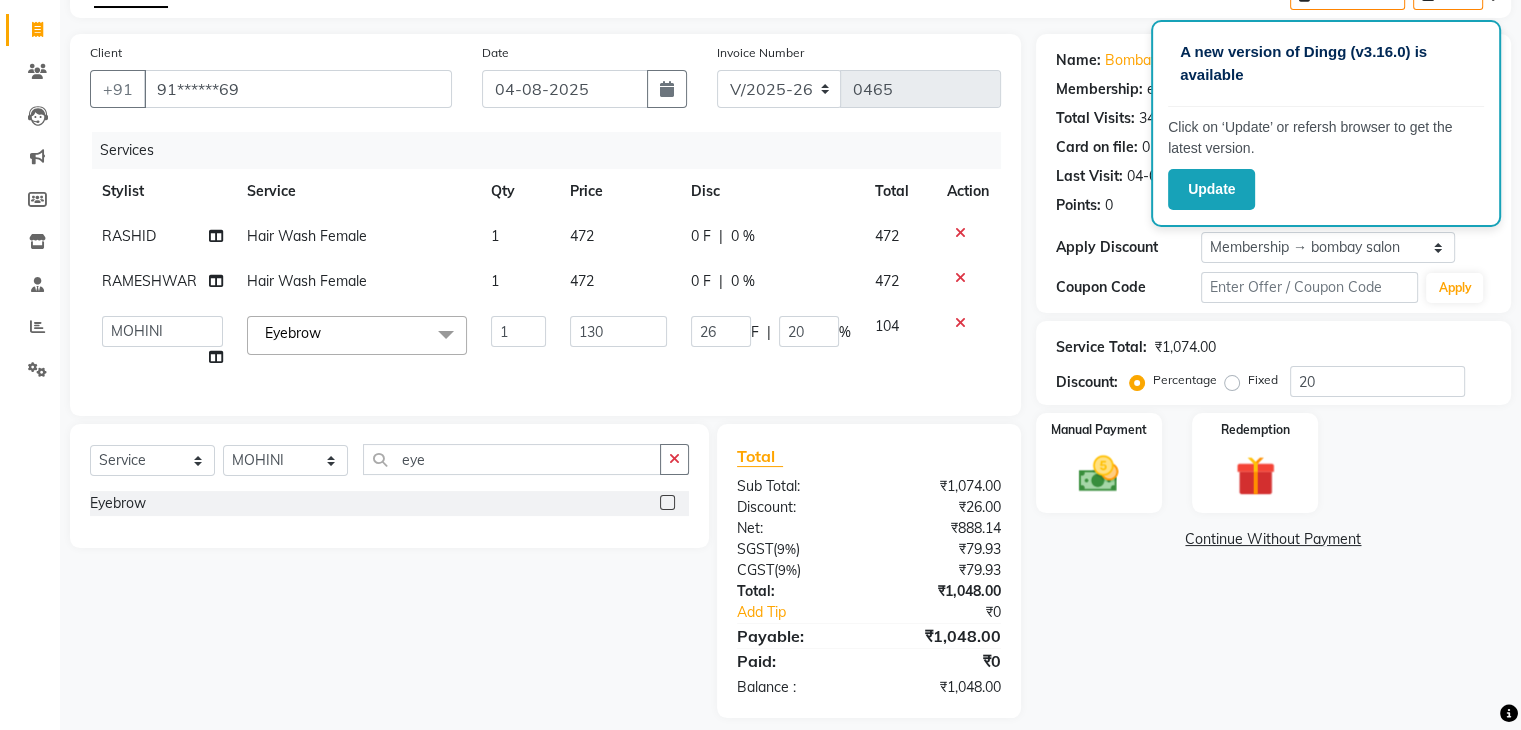 scroll, scrollTop: 150, scrollLeft: 0, axis: vertical 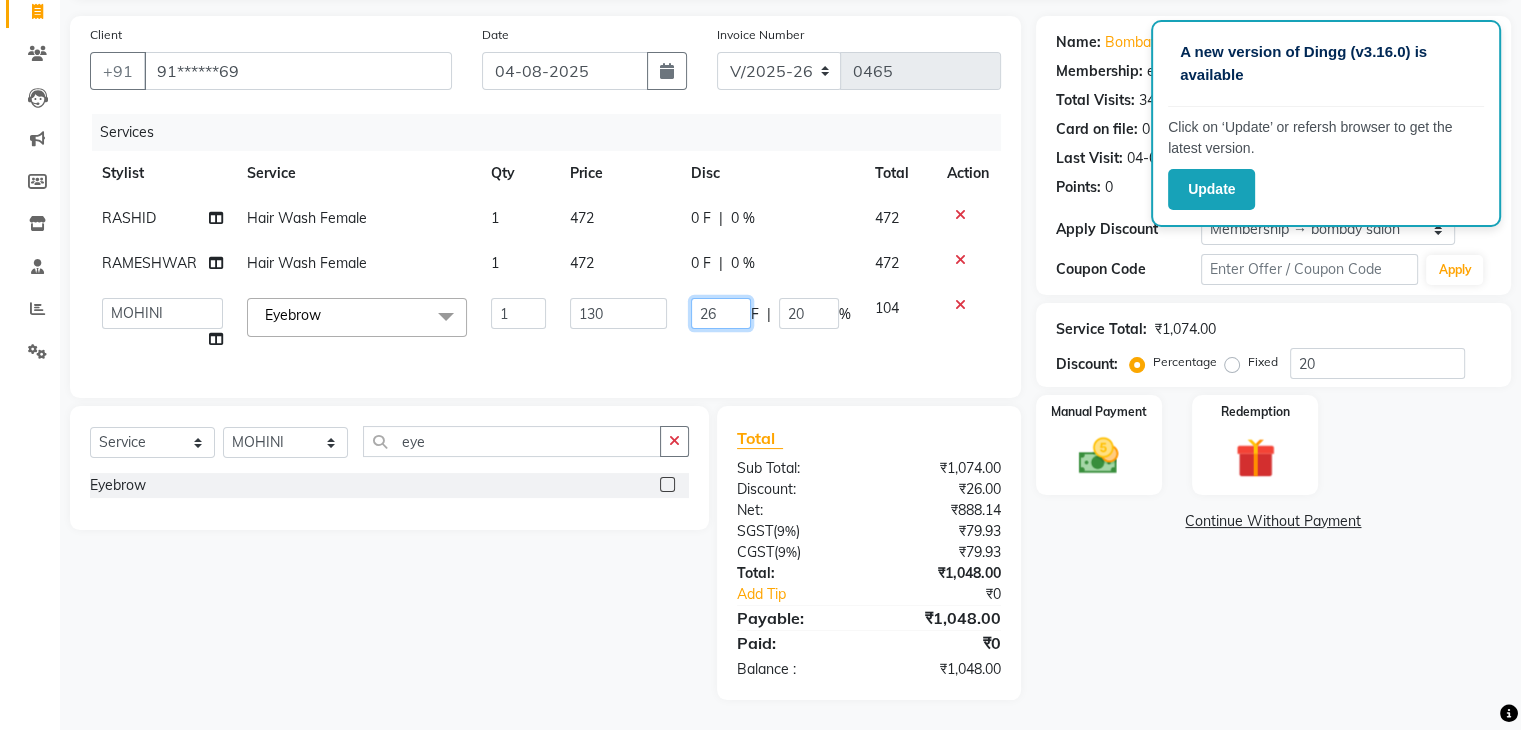 click on "26" 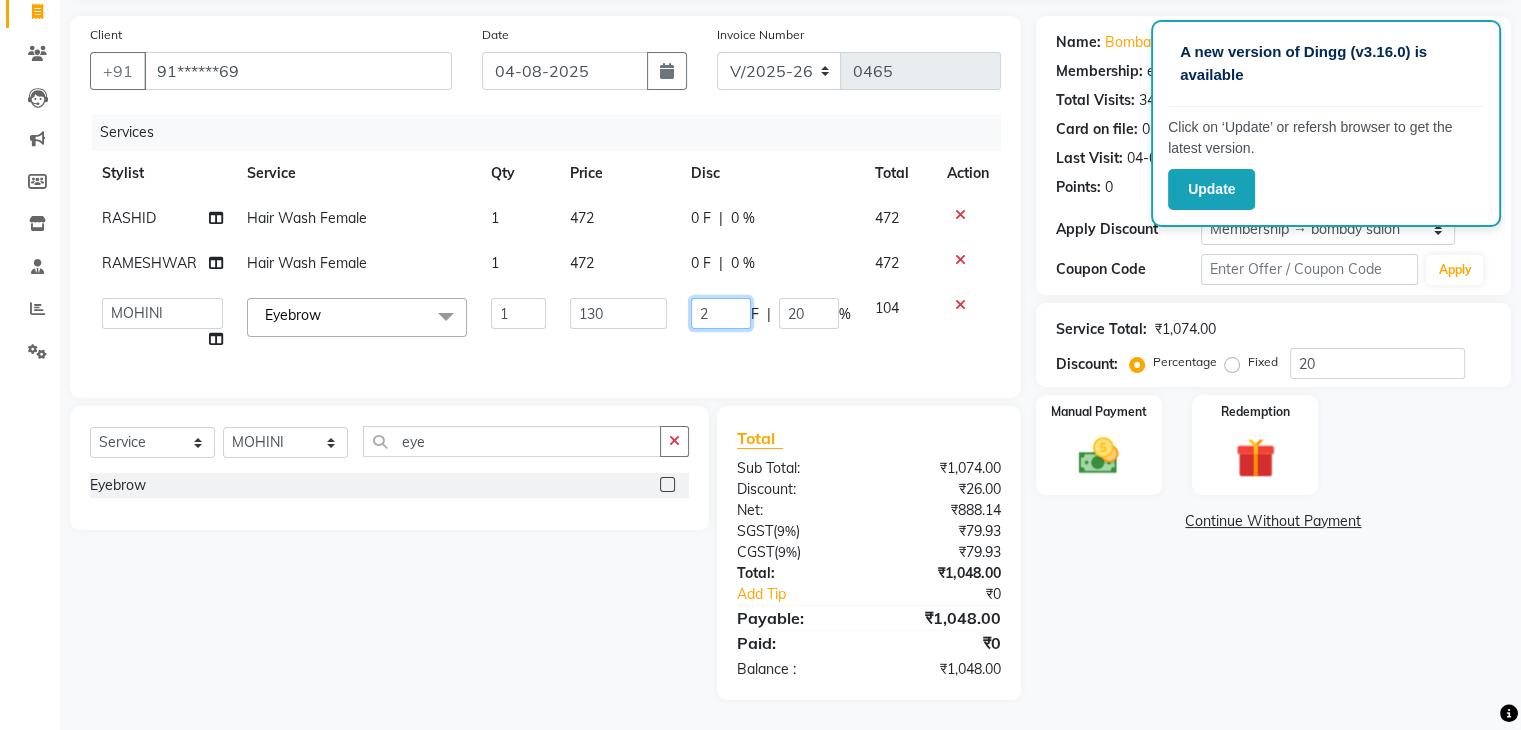 type 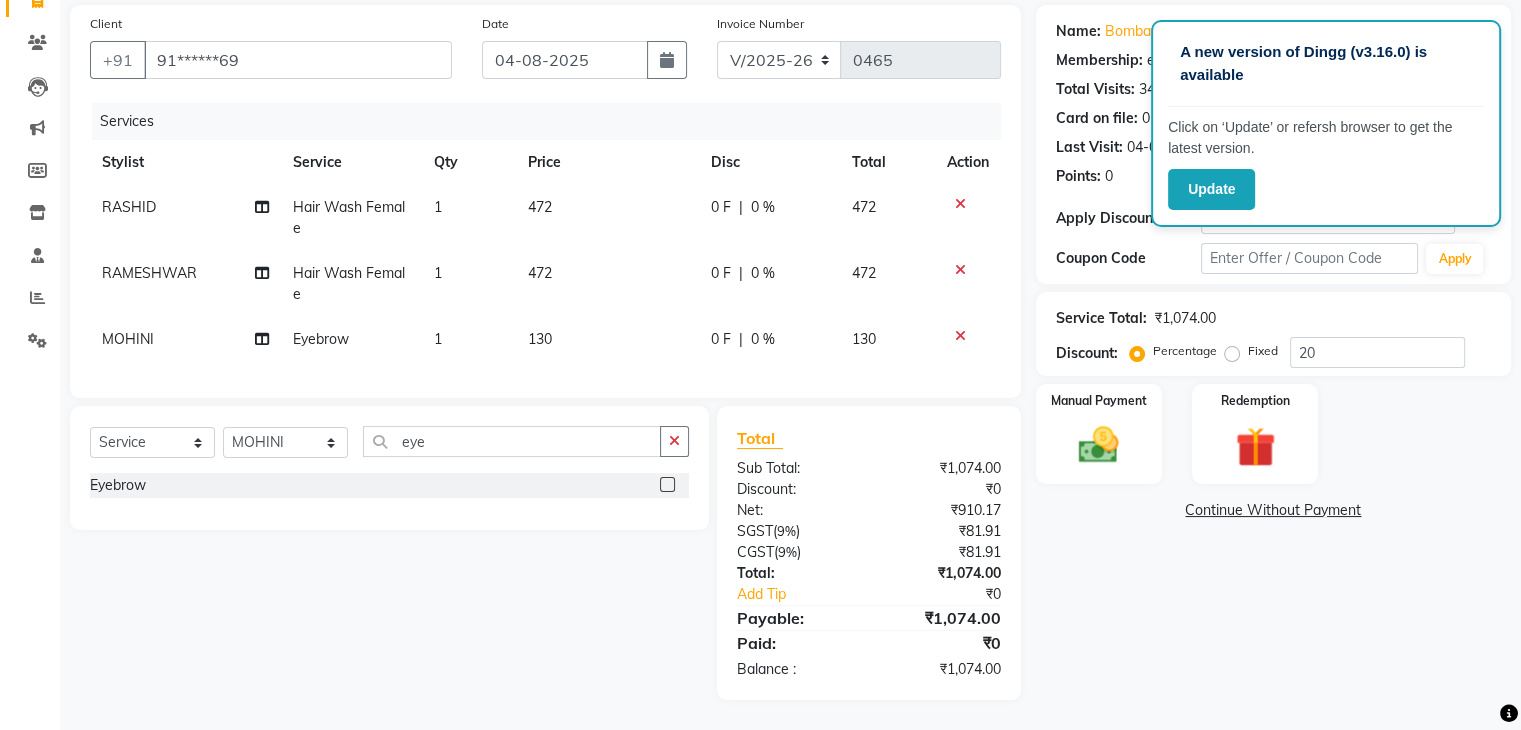 click on "Services Stylist Service Qty Price Disc Total Action RASHID Hair Wash Female 1 472 0 F | 0 % 472 RAMESHWAR Hair Wash Female 1 472 0 F | 0 % 472 MOHINI Eyebrow 1 130 0 F | 0 % 130" 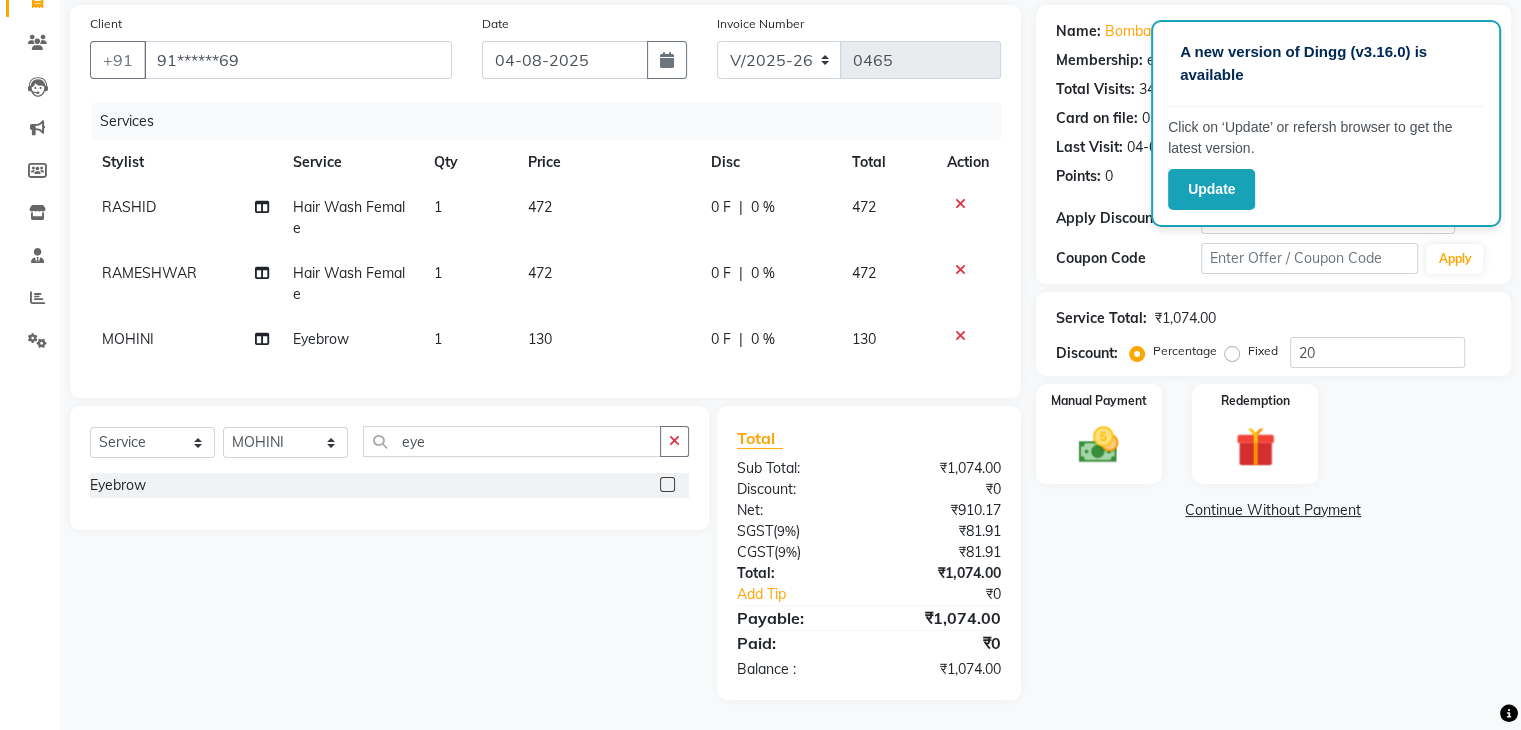 scroll, scrollTop: 161, scrollLeft: 0, axis: vertical 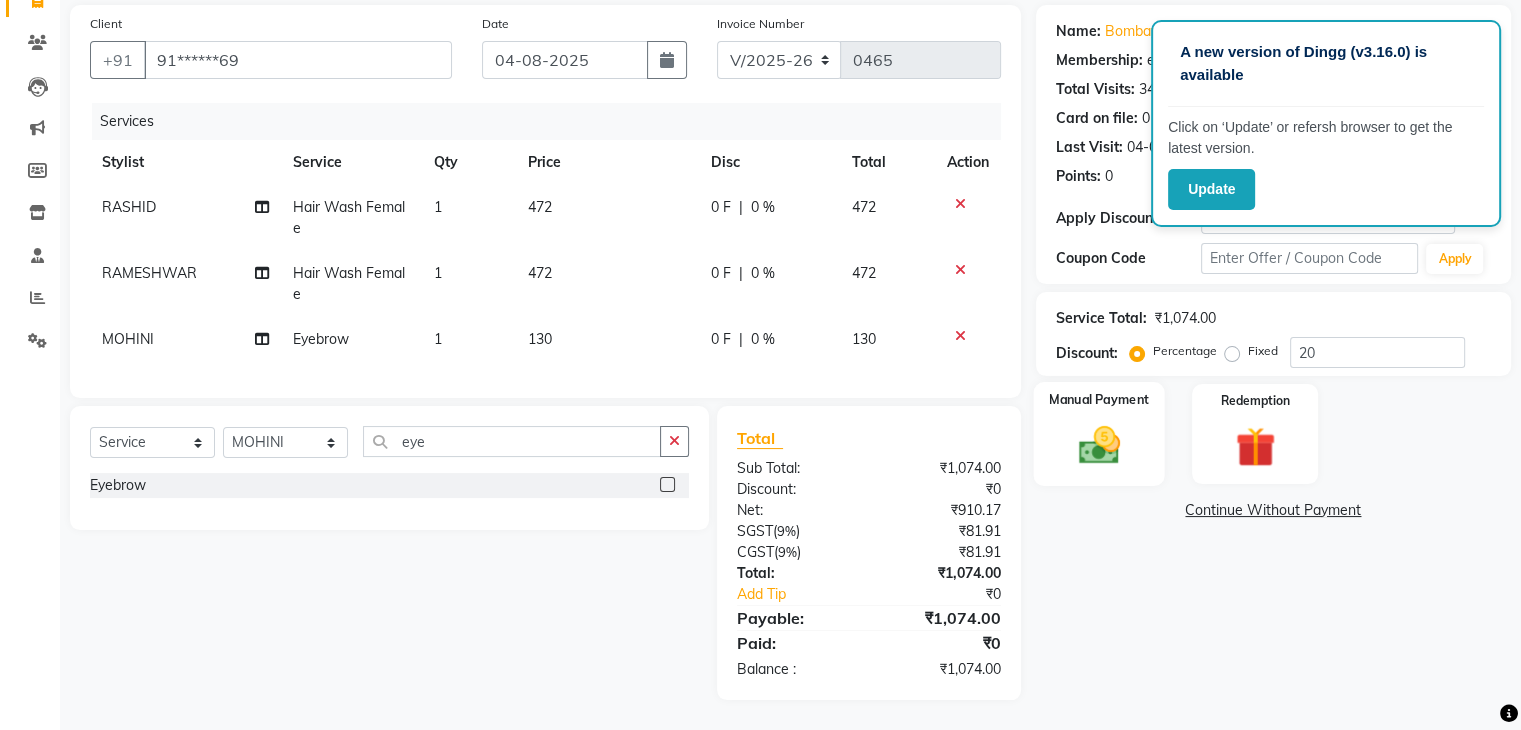 click 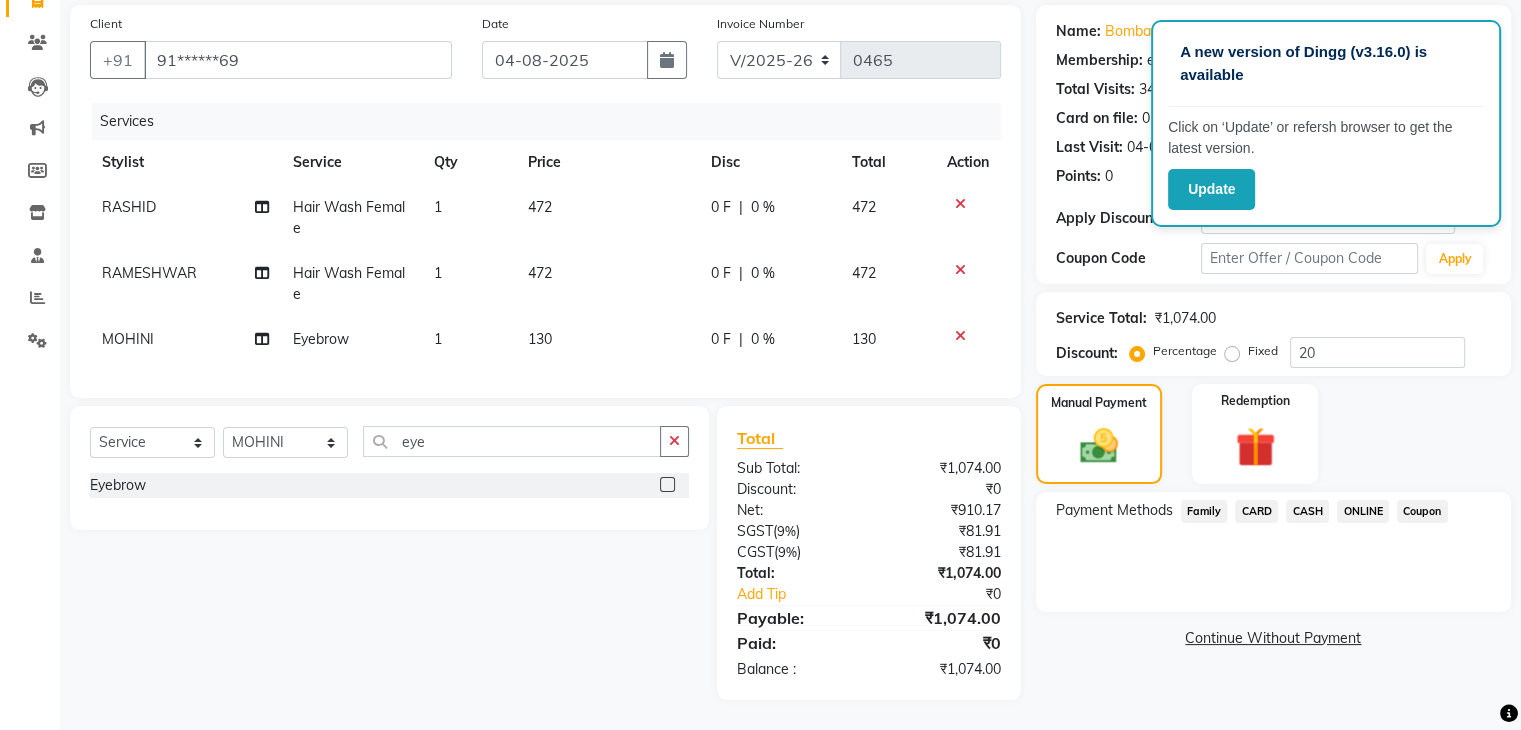 click on "ONLINE" 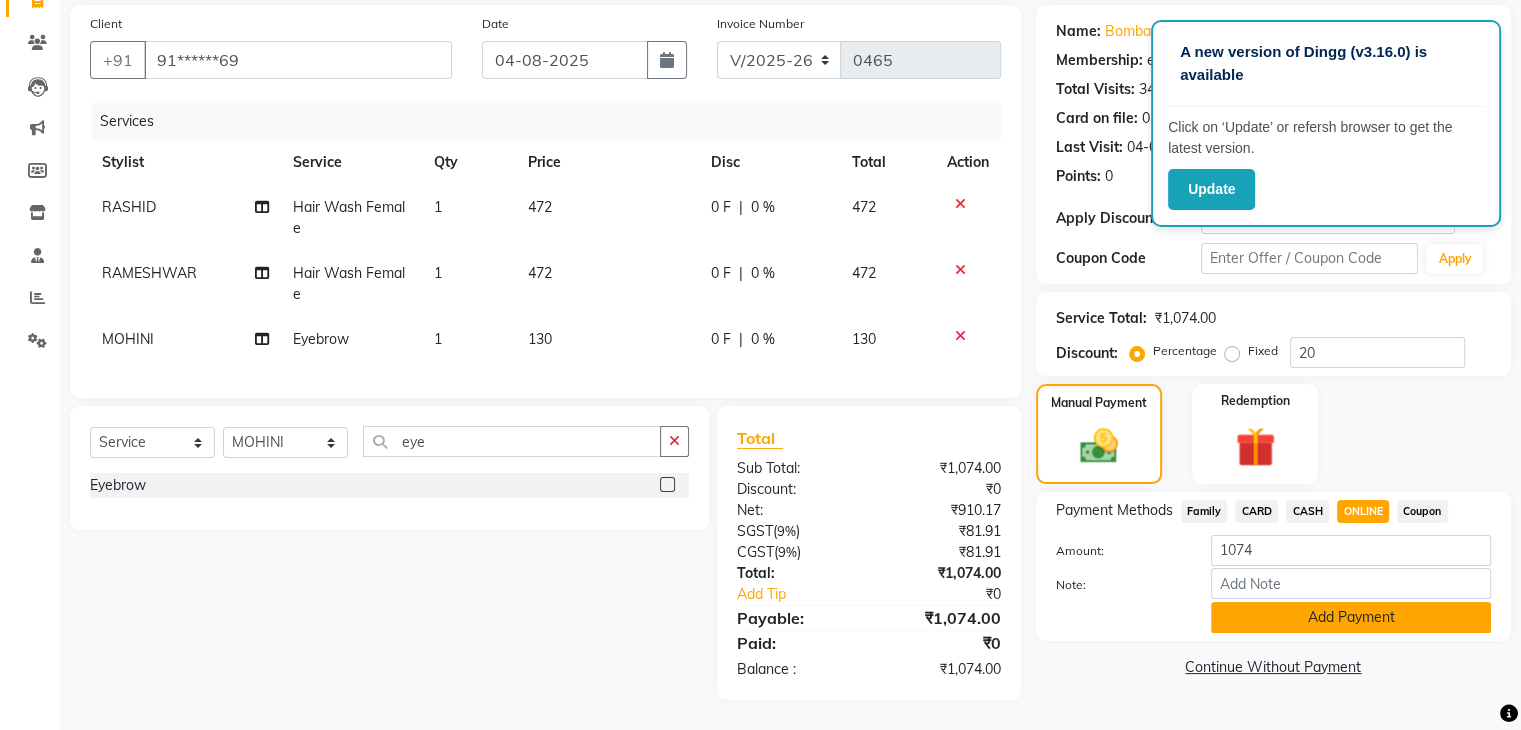 click on "Add Payment" 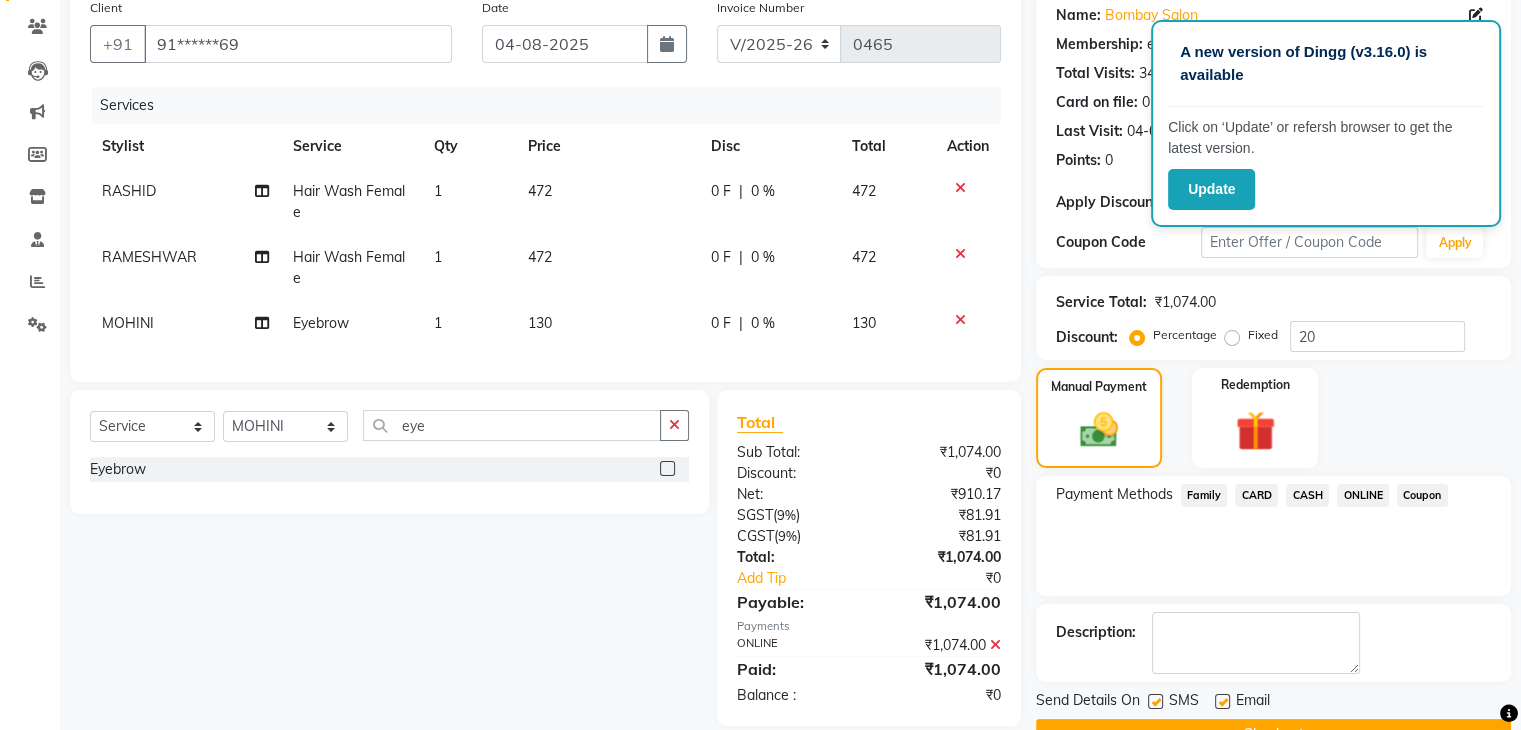 scroll, scrollTop: 209, scrollLeft: 0, axis: vertical 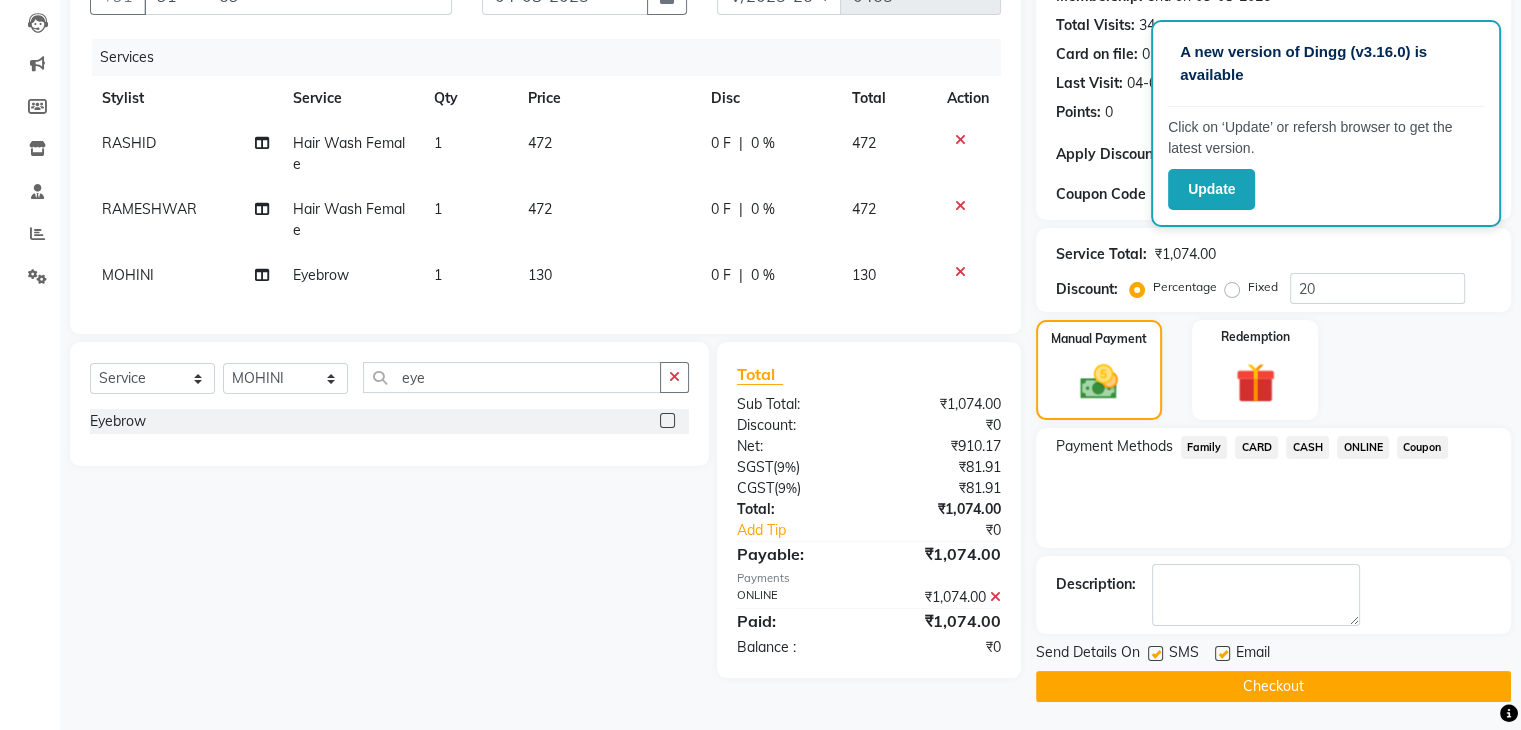 click on "Send Details On SMS Email" 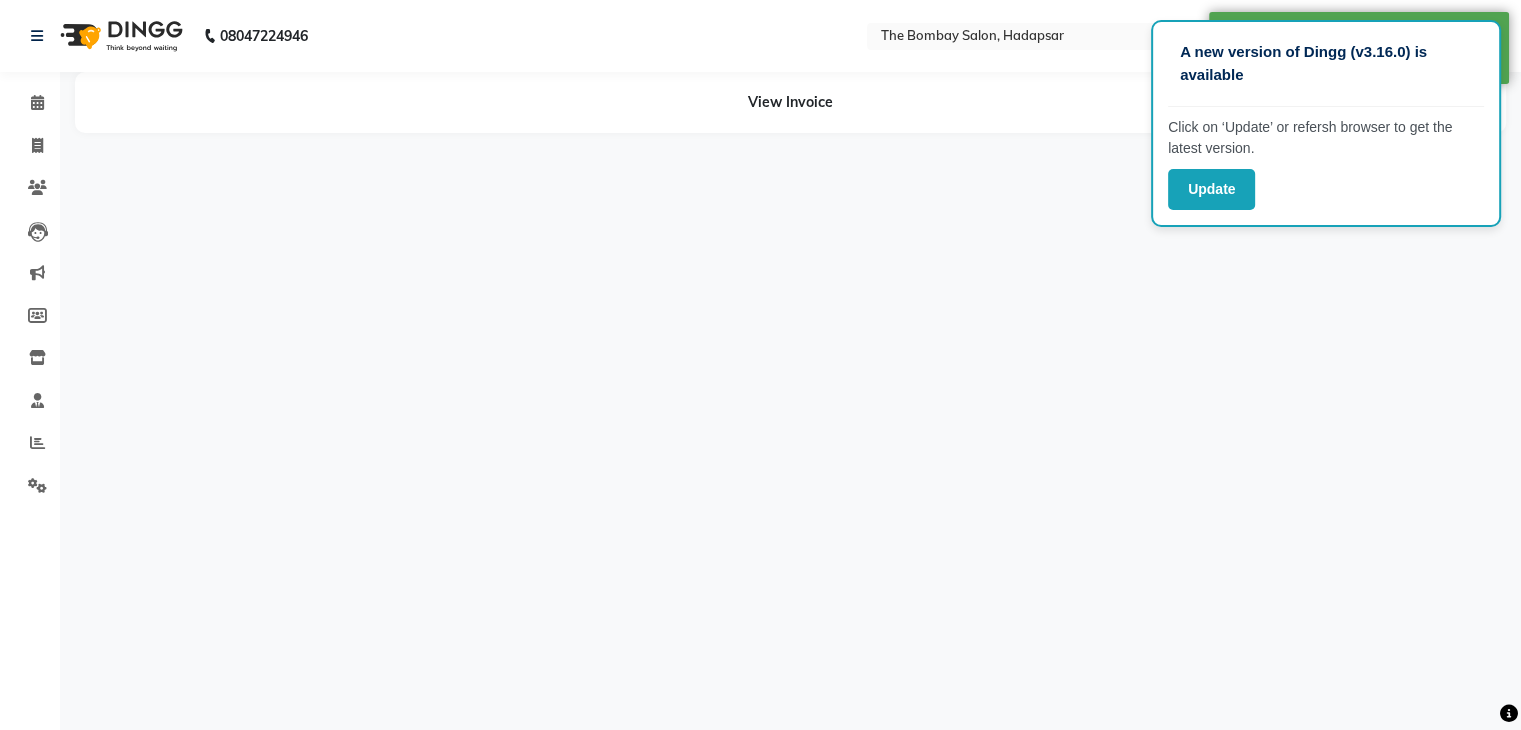 scroll, scrollTop: 0, scrollLeft: 0, axis: both 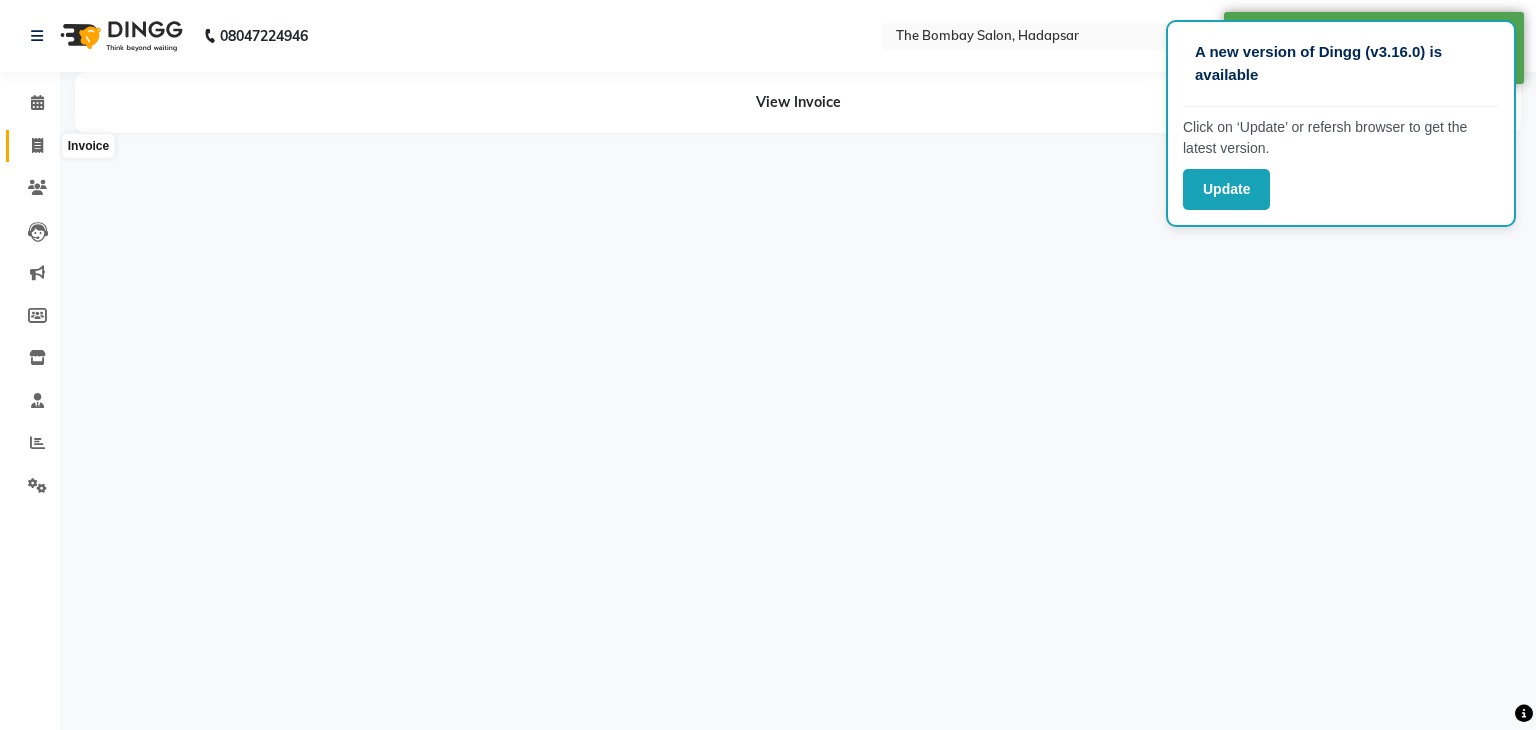 click 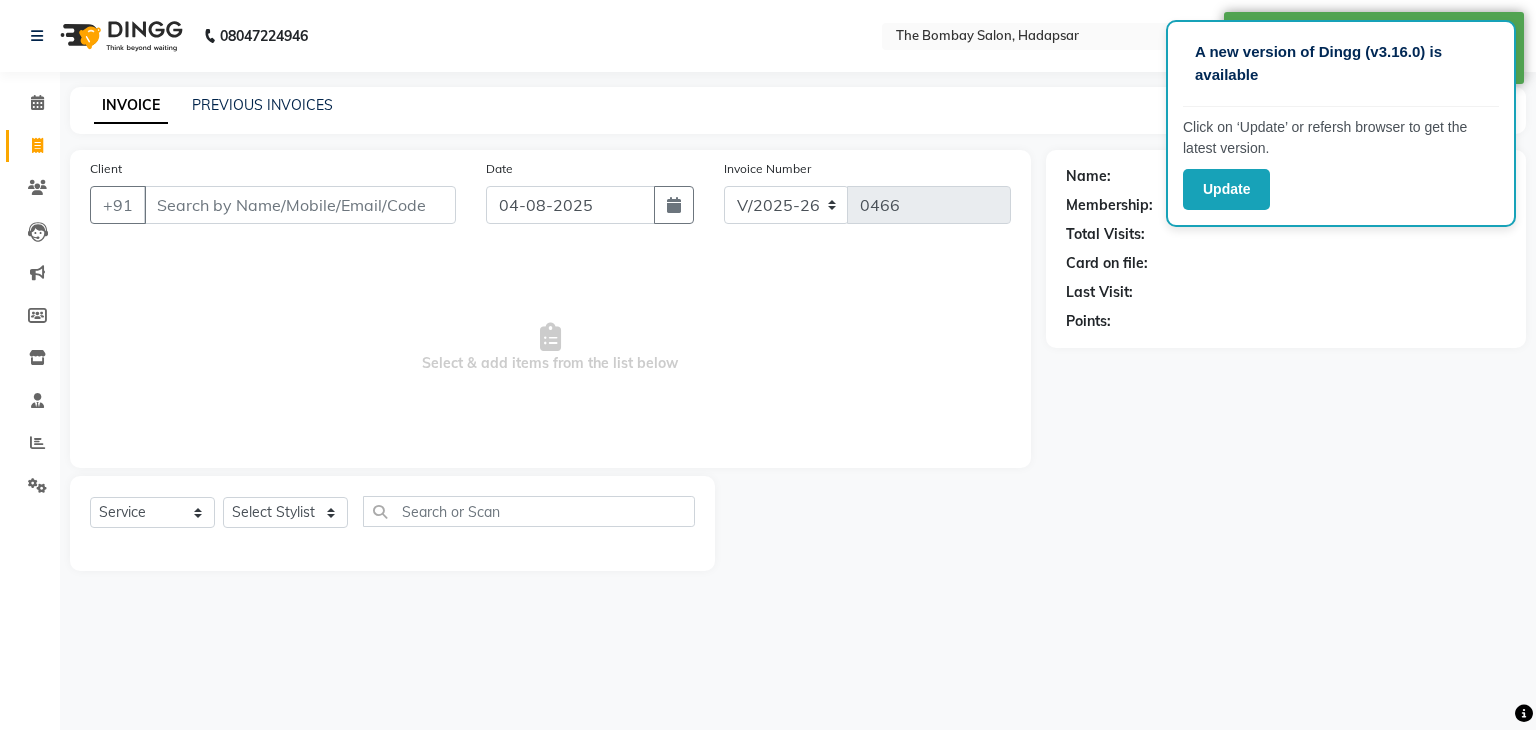 click on "PREVIOUS INVOICES" 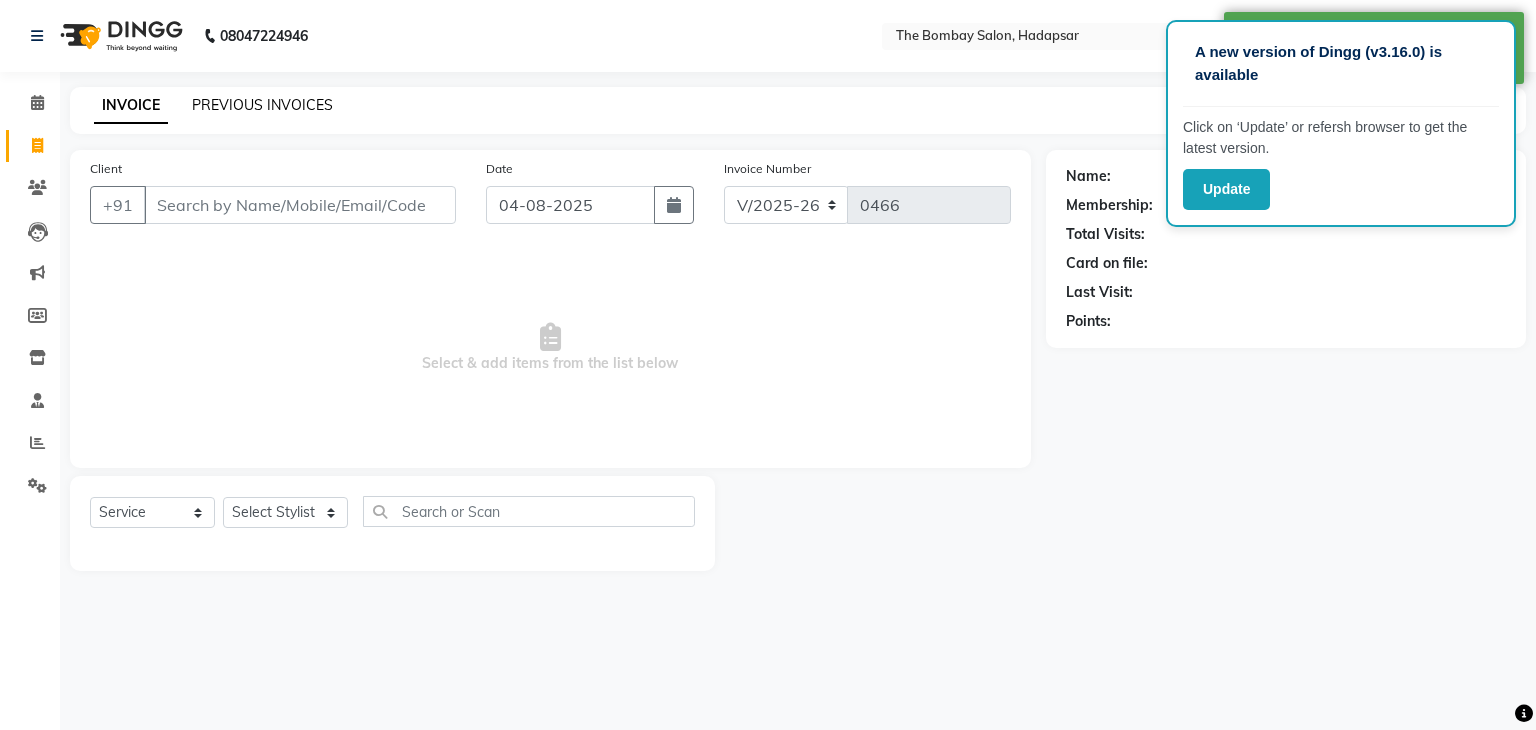 click on "PREVIOUS INVOICES" 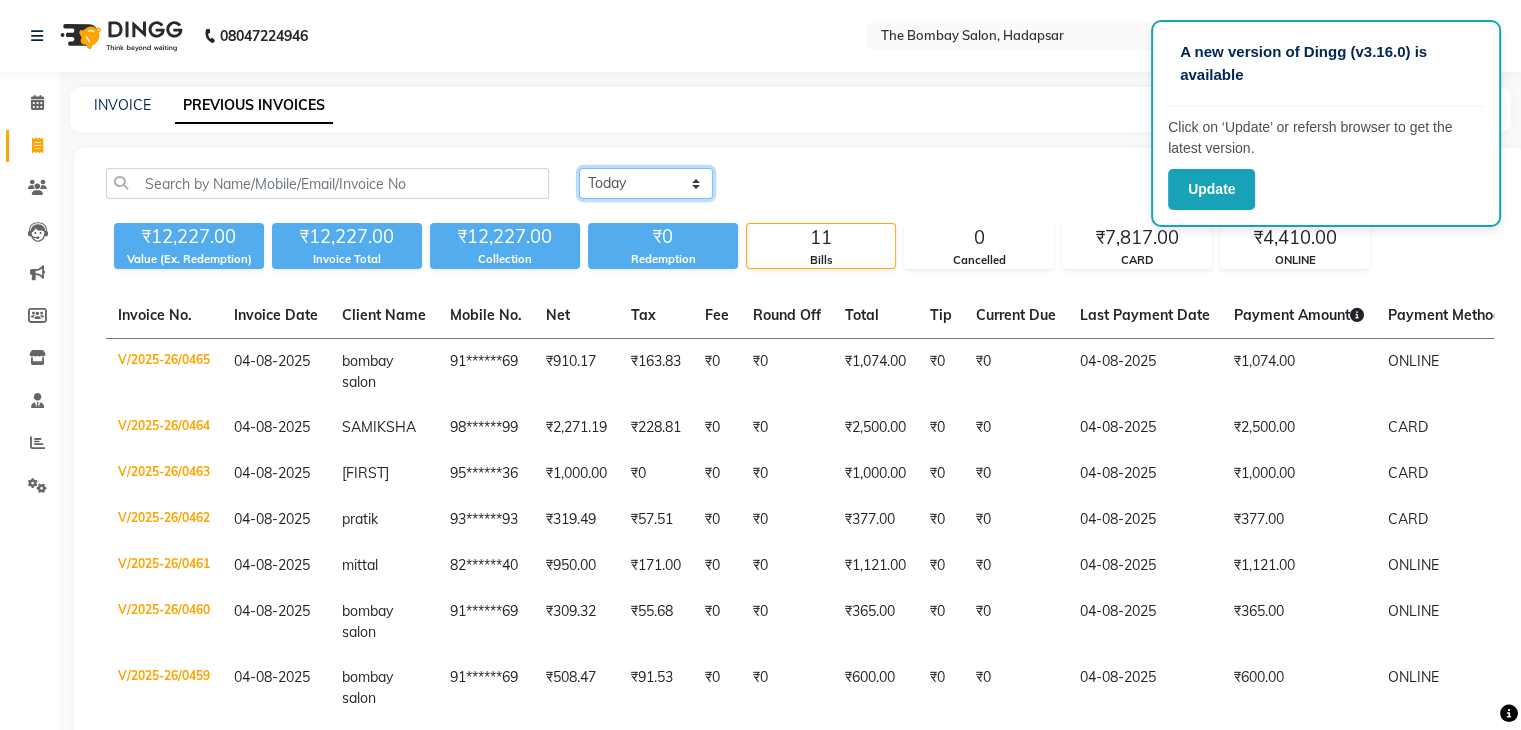 click on "Today Yesterday Custom Range" 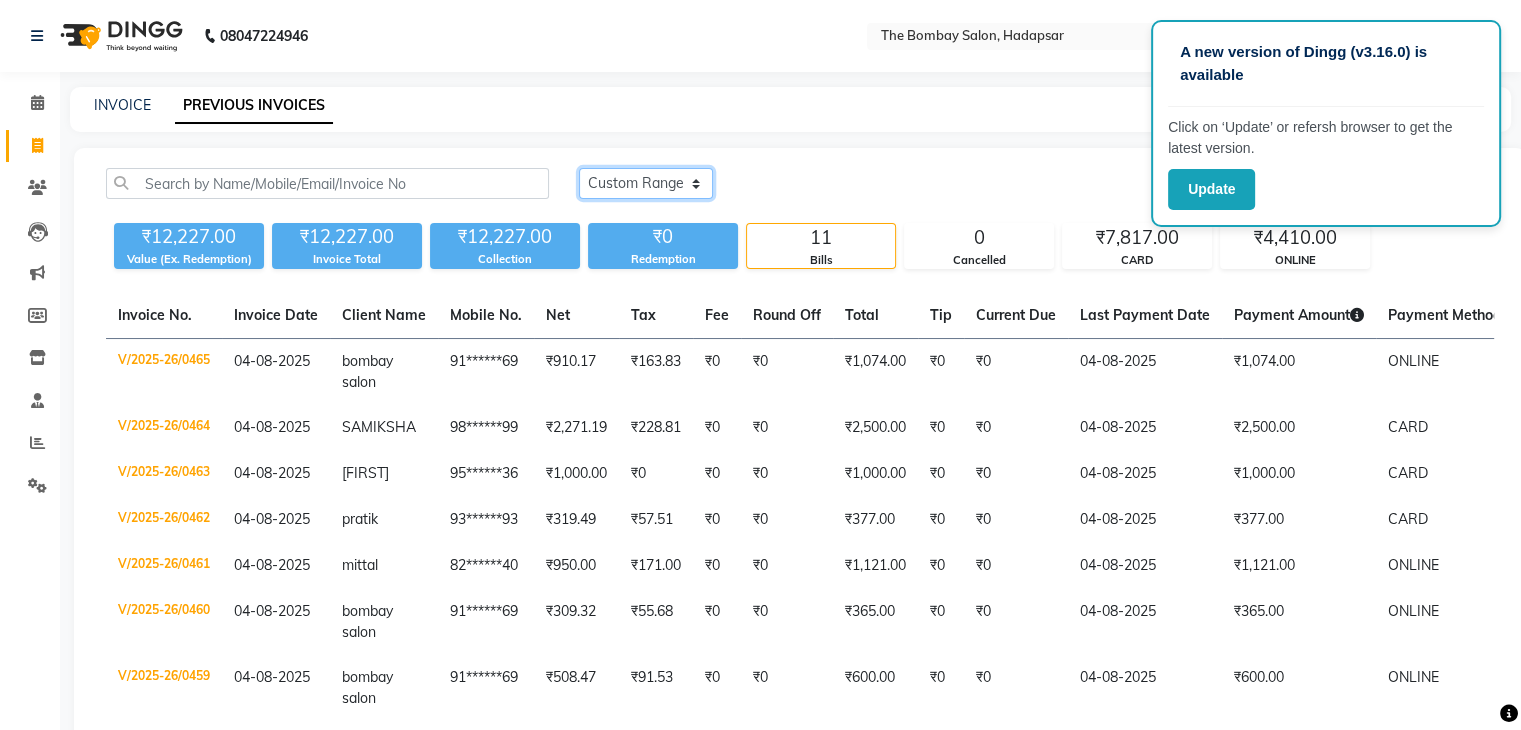 click on "Today Yesterday Custom Range" 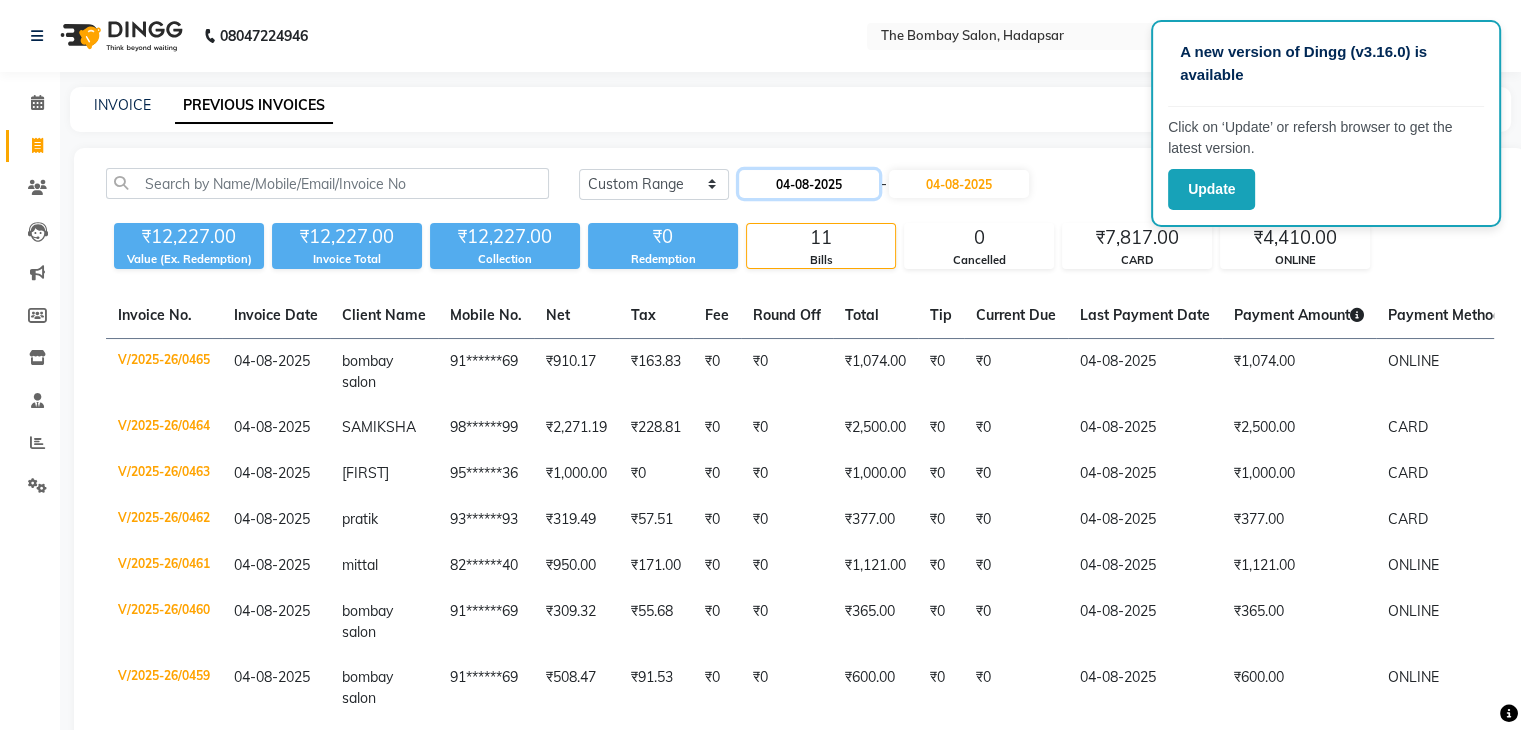 click on "04-08-2025" 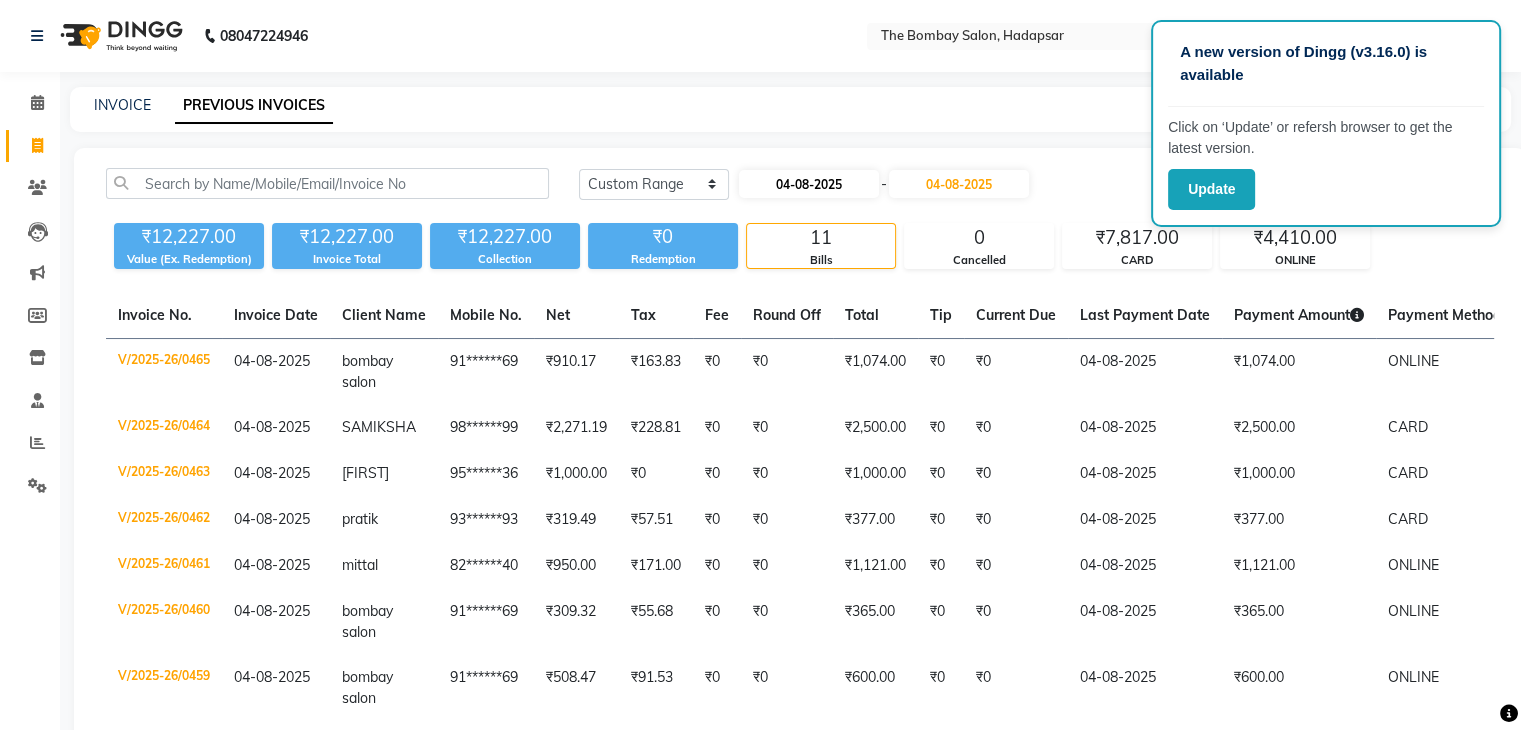 select on "8" 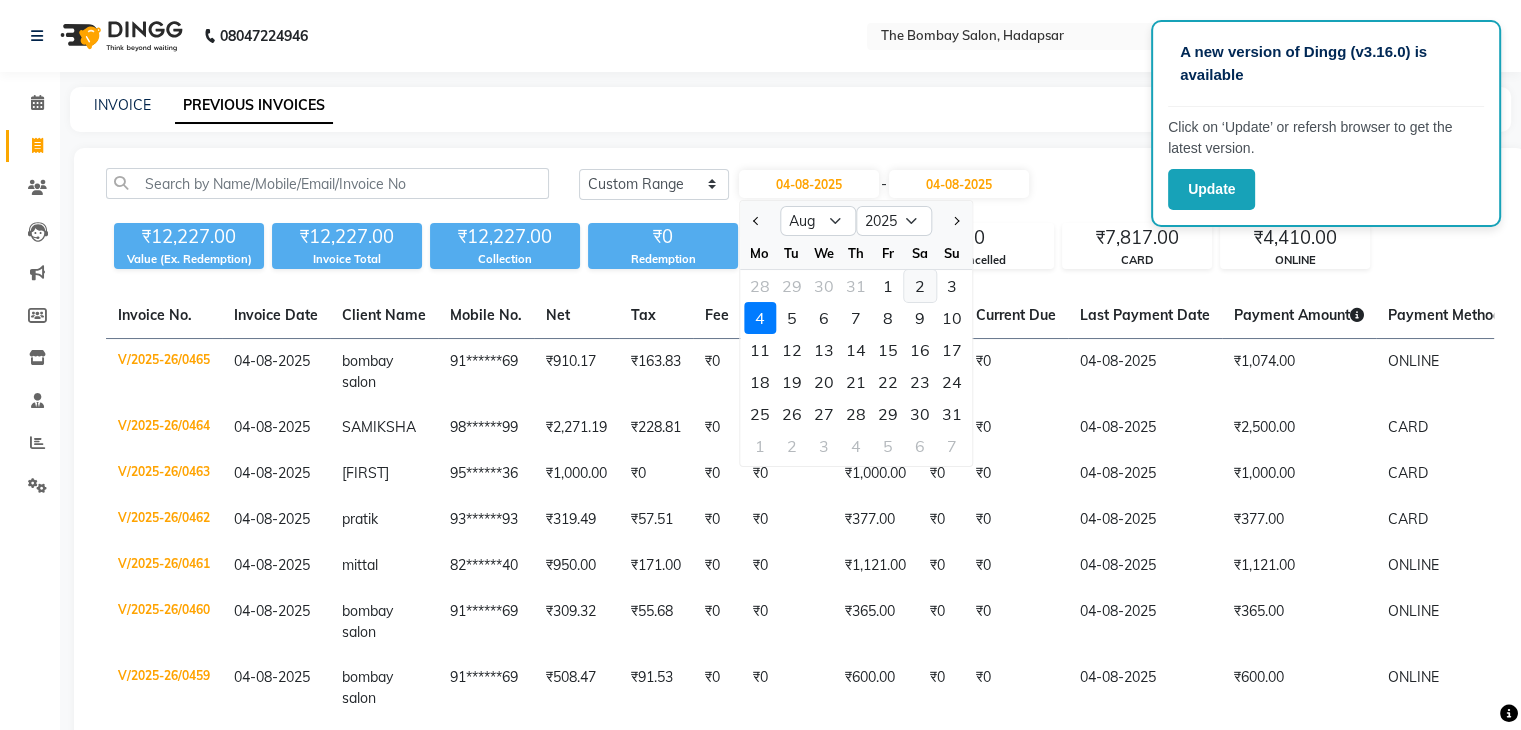 click on "2" 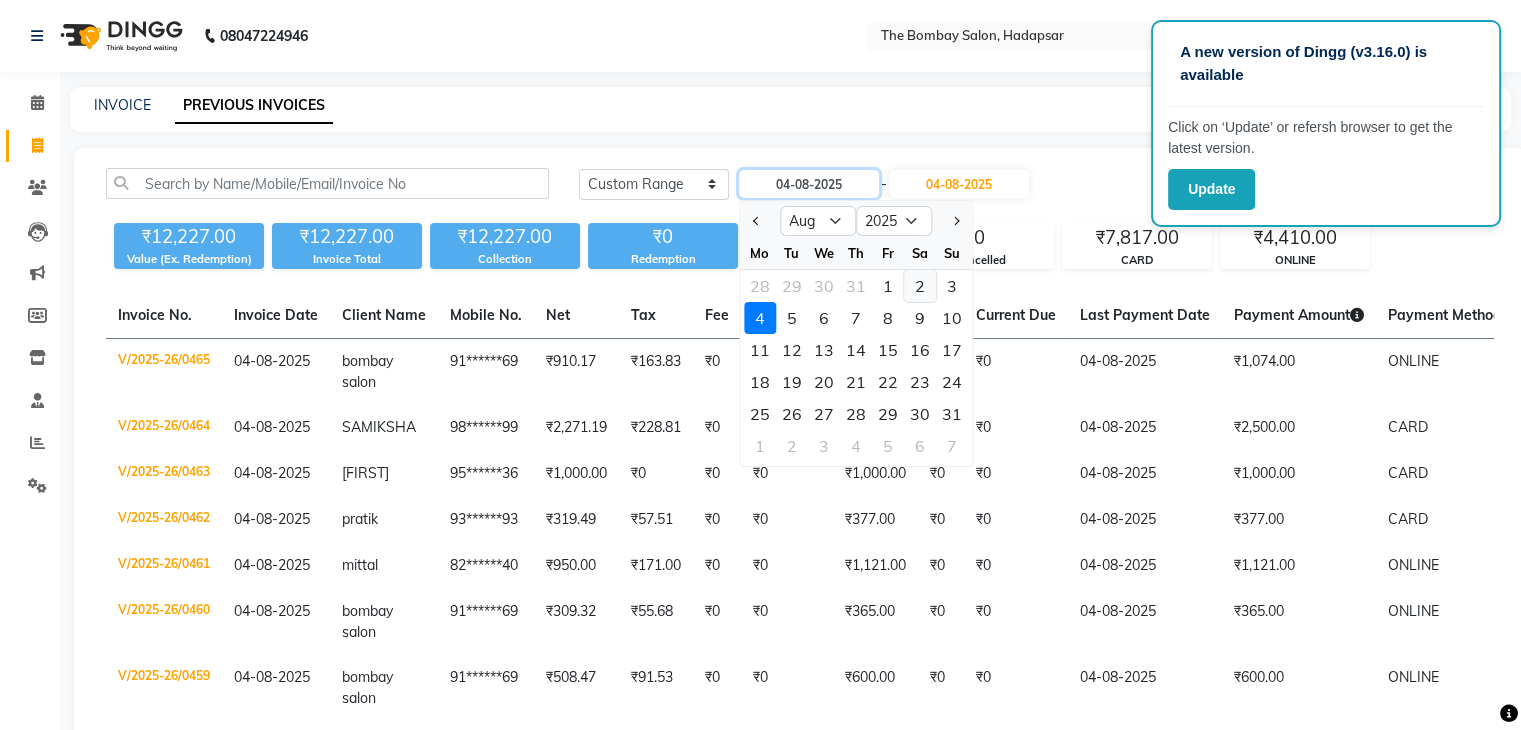 type on "02-08-2025" 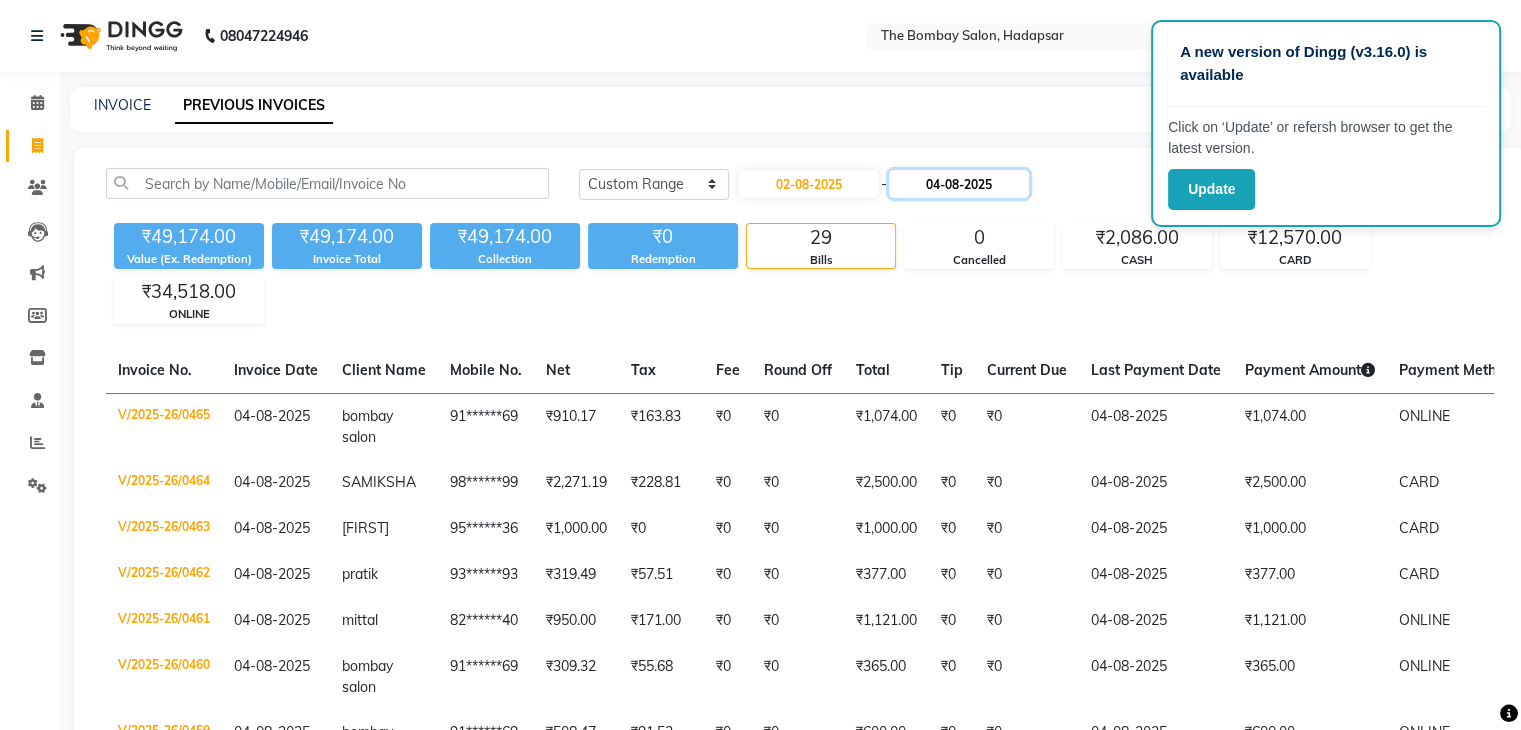 click on "04-08-2025" 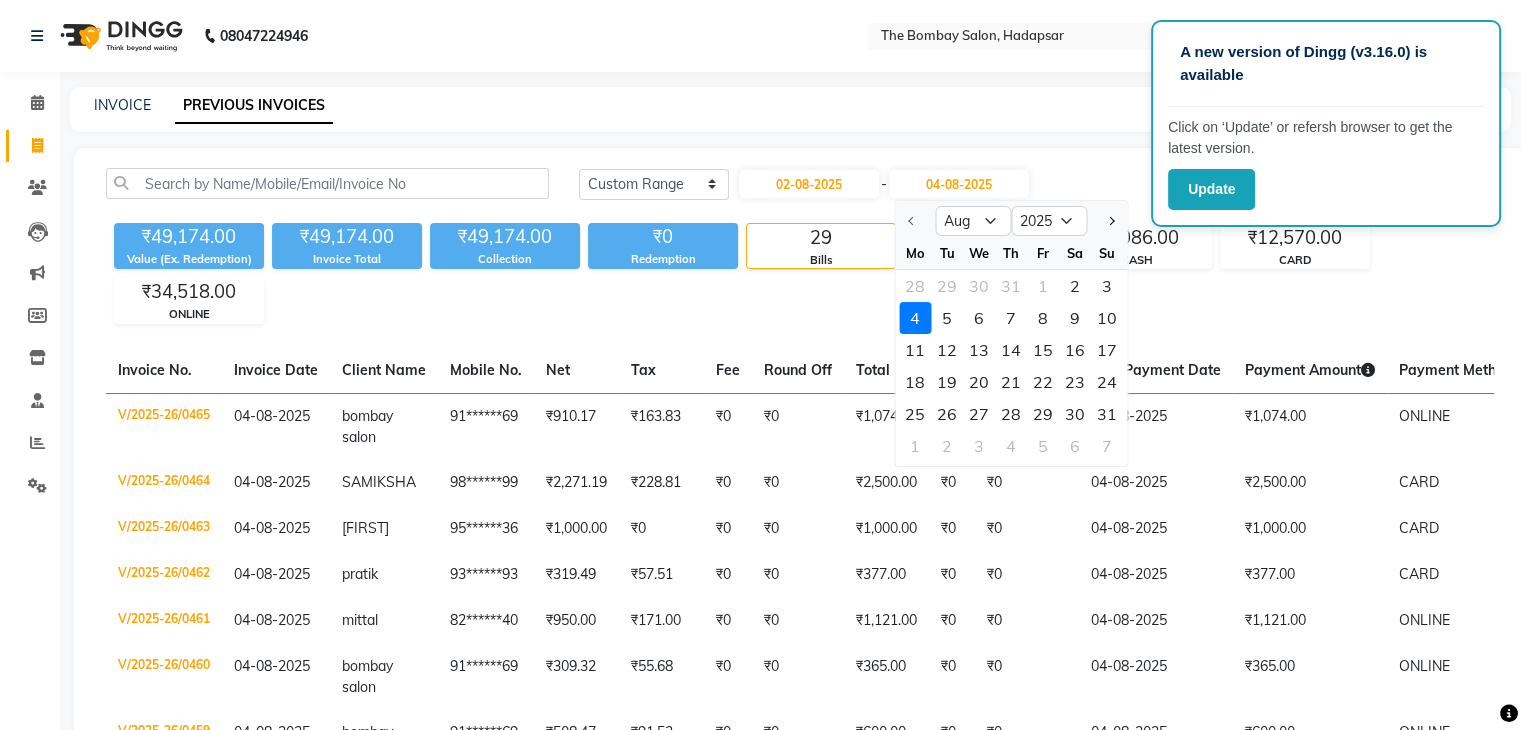 click on "Sa" 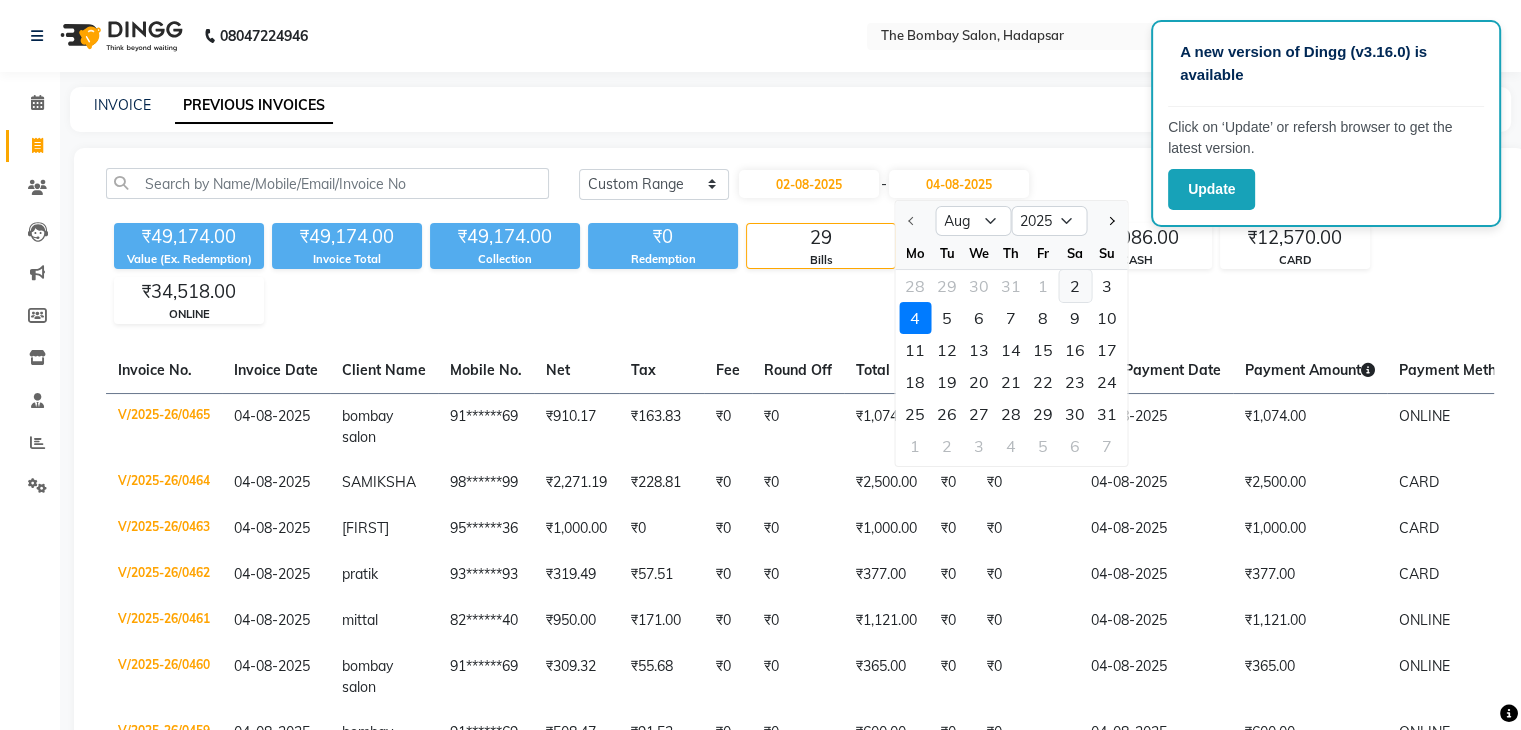 click on "2" 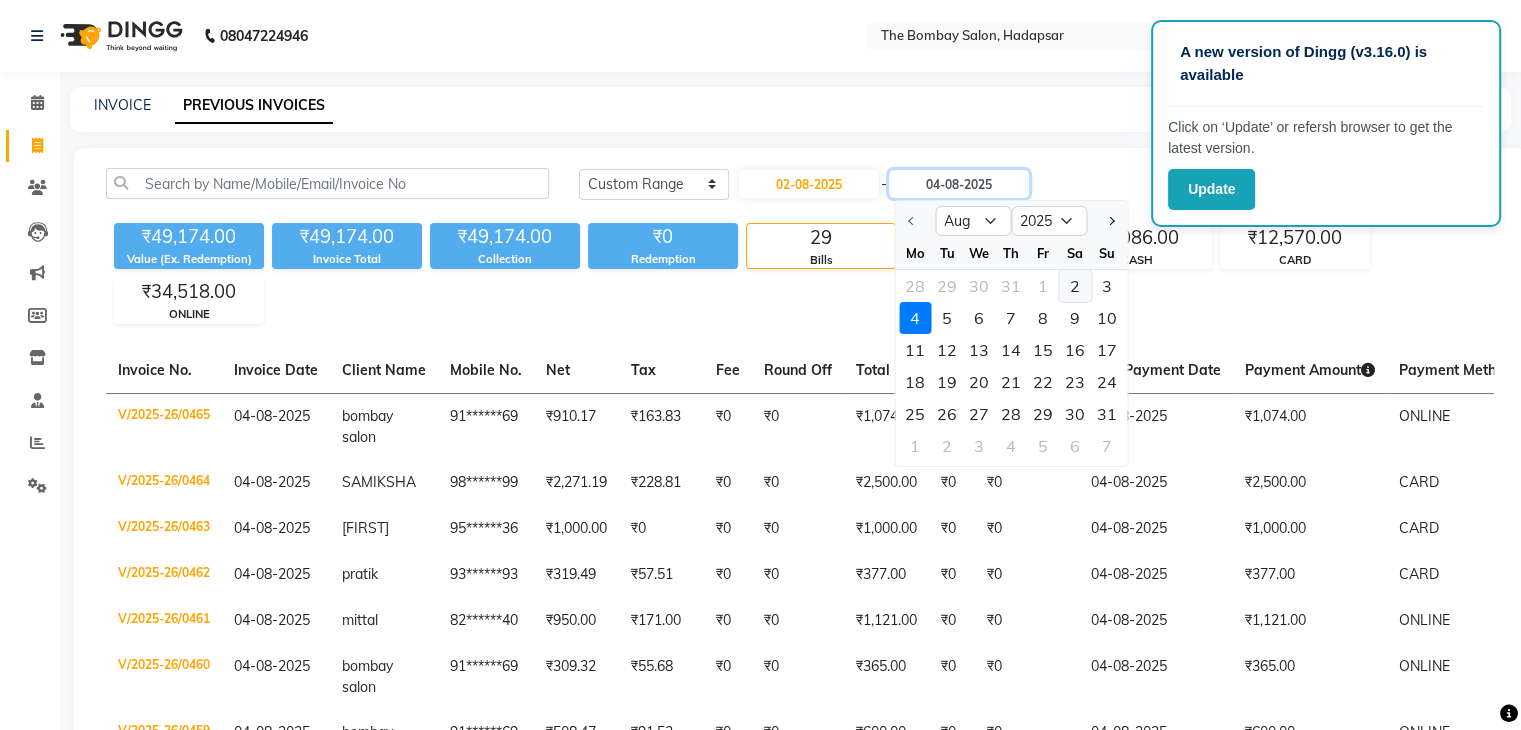 type on "02-08-2025" 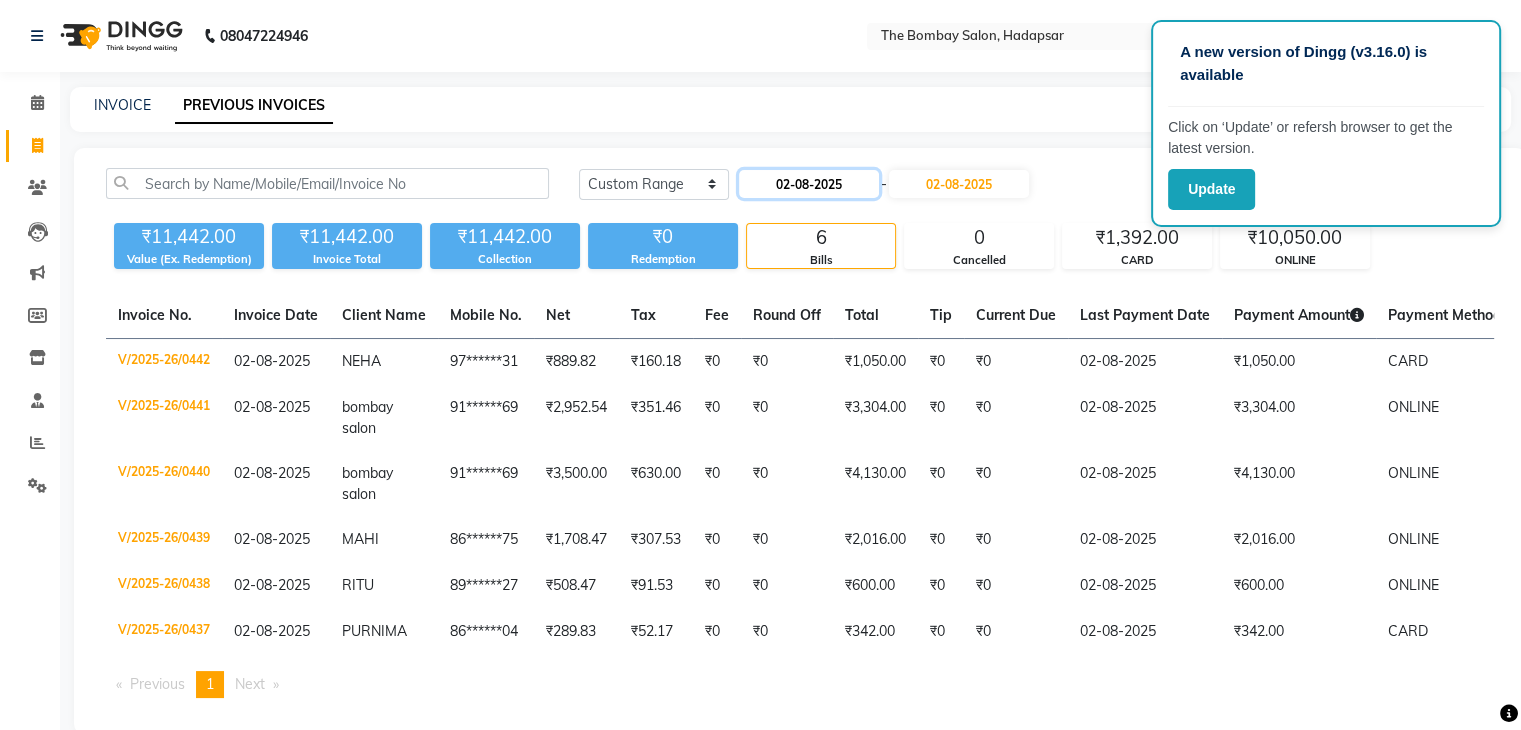 click on "02-08-2025" 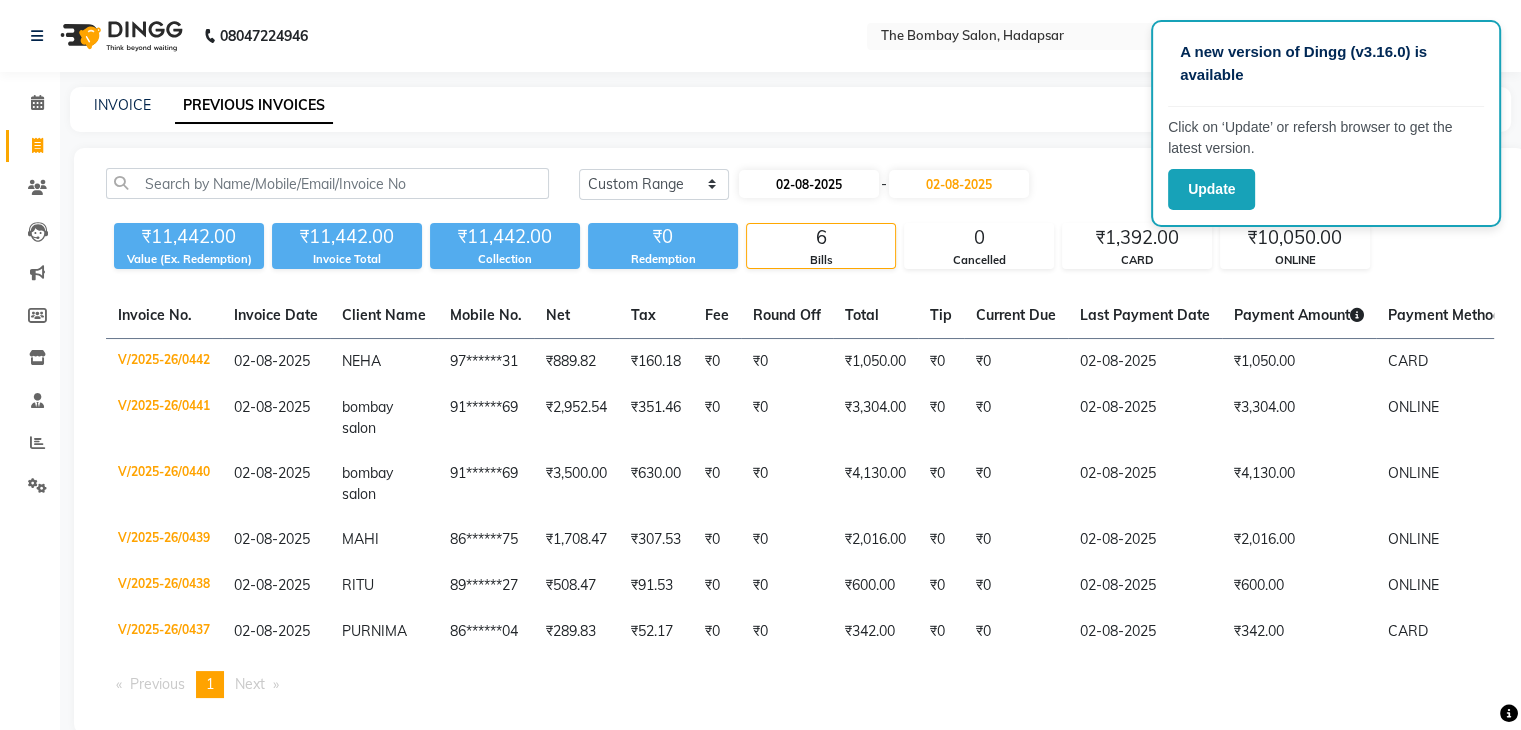 select on "8" 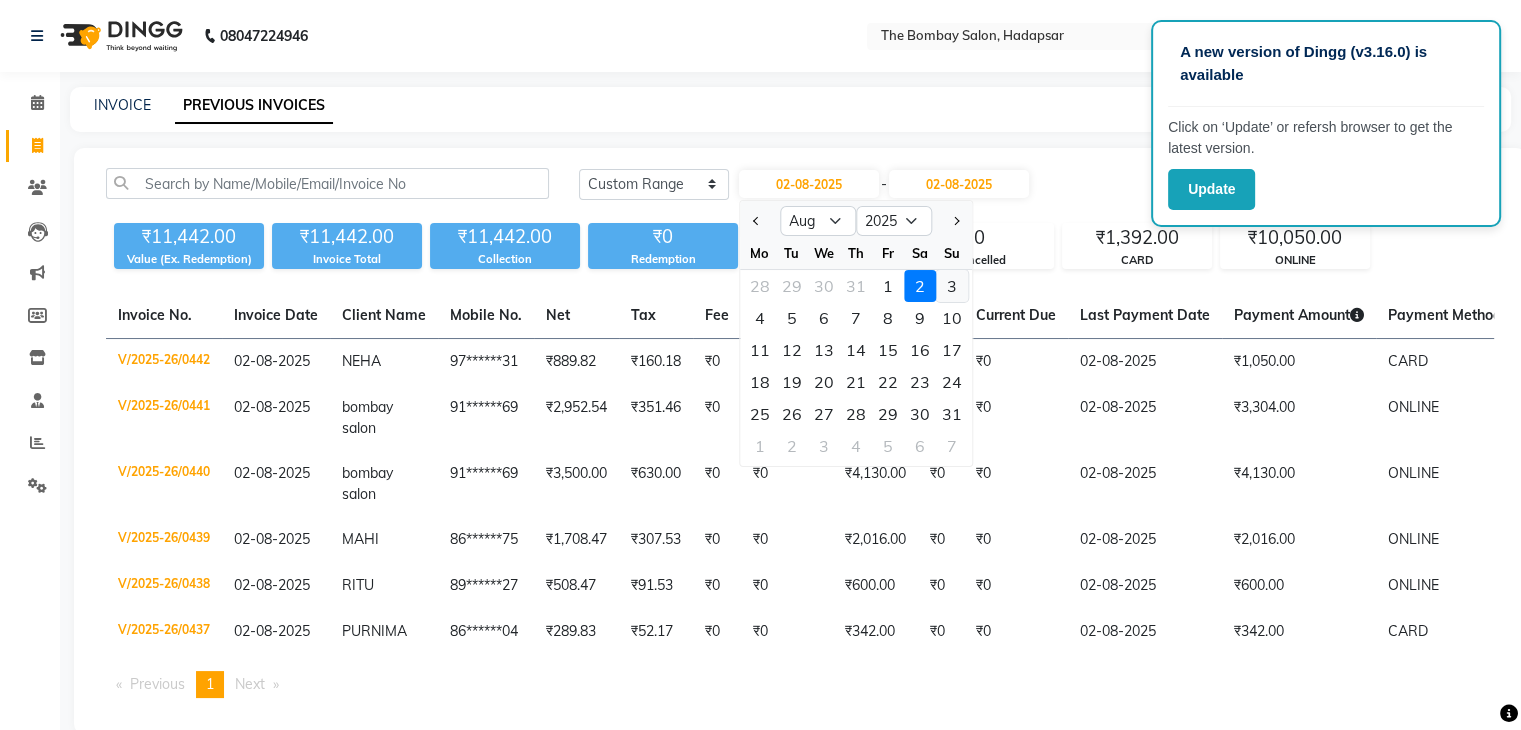 click on "3" 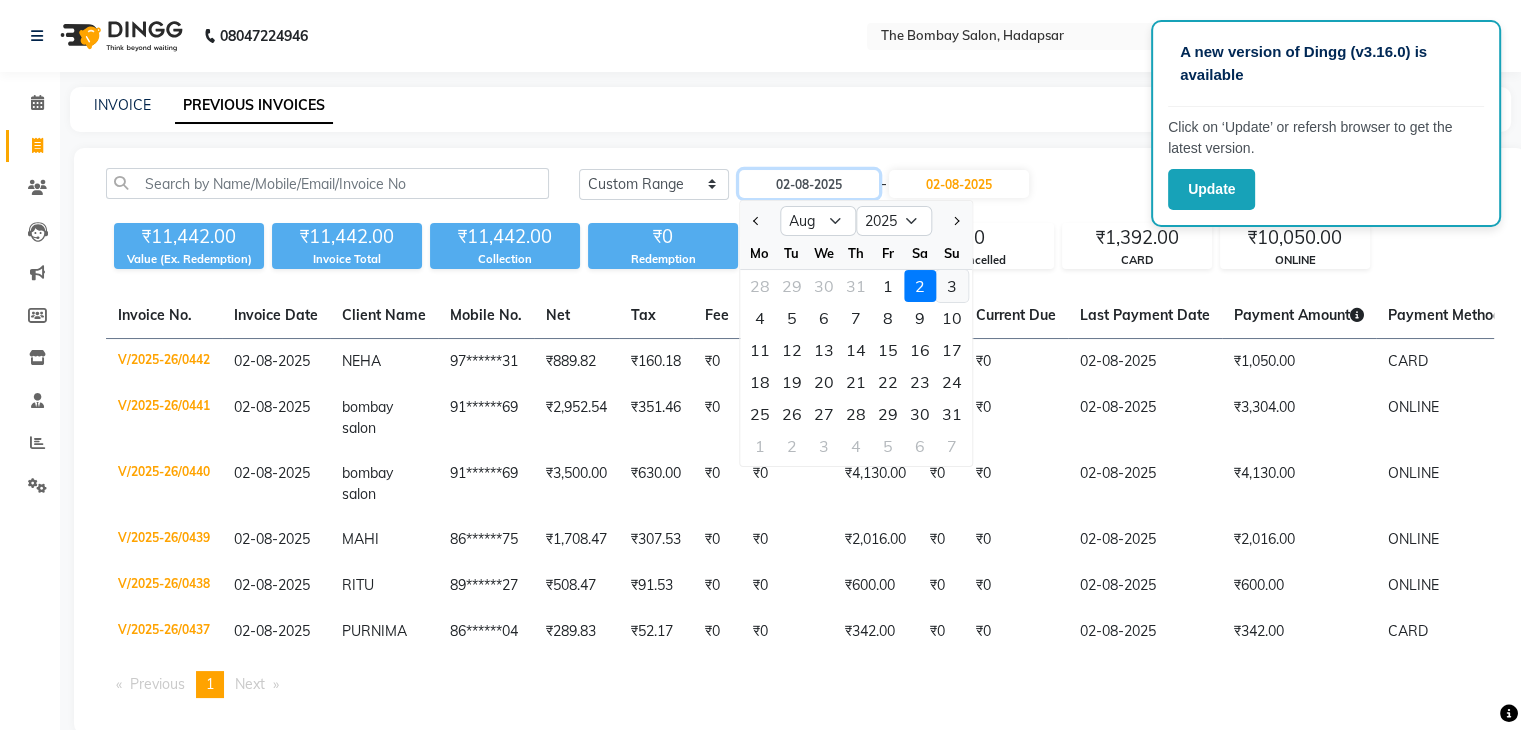 type on "03-08-2025" 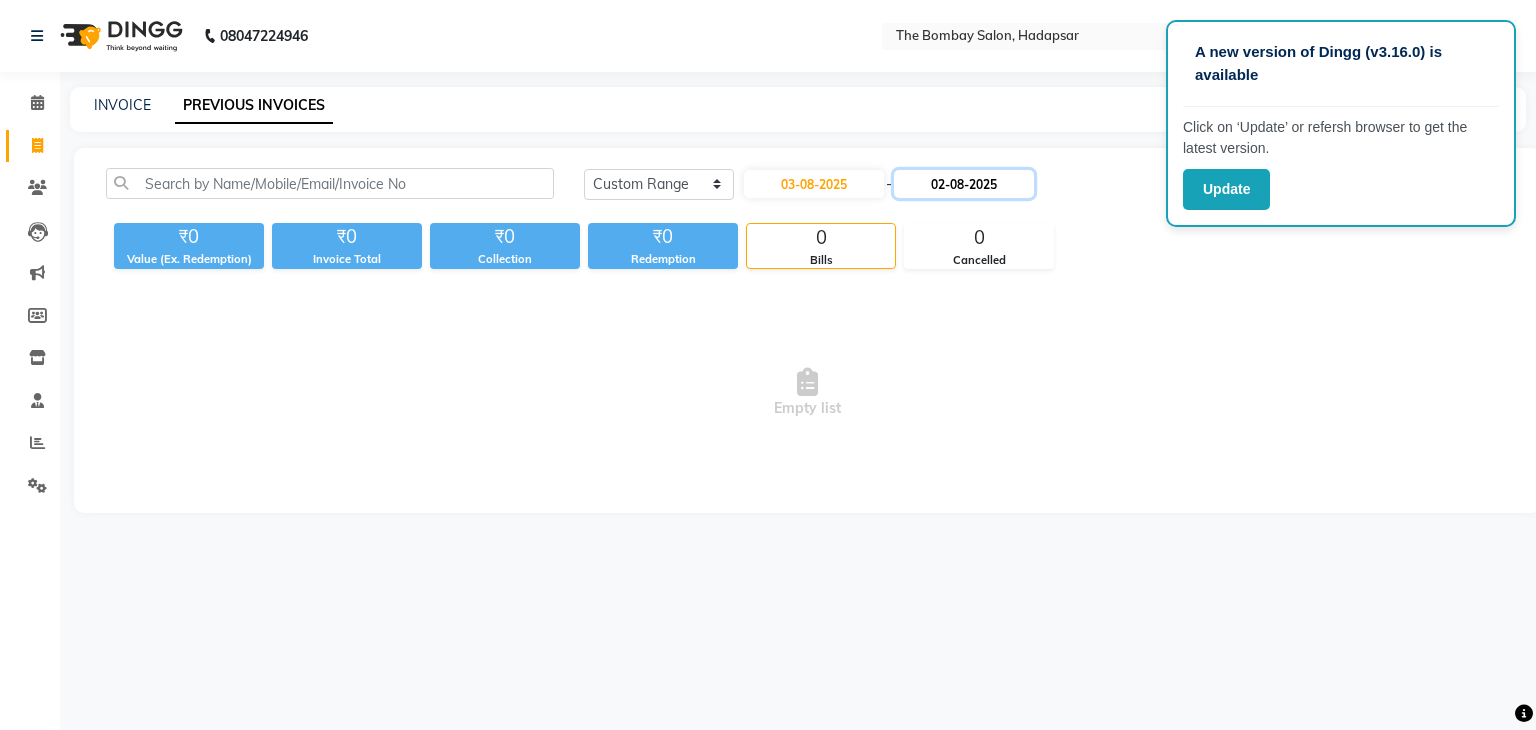 click on "02-08-2025" 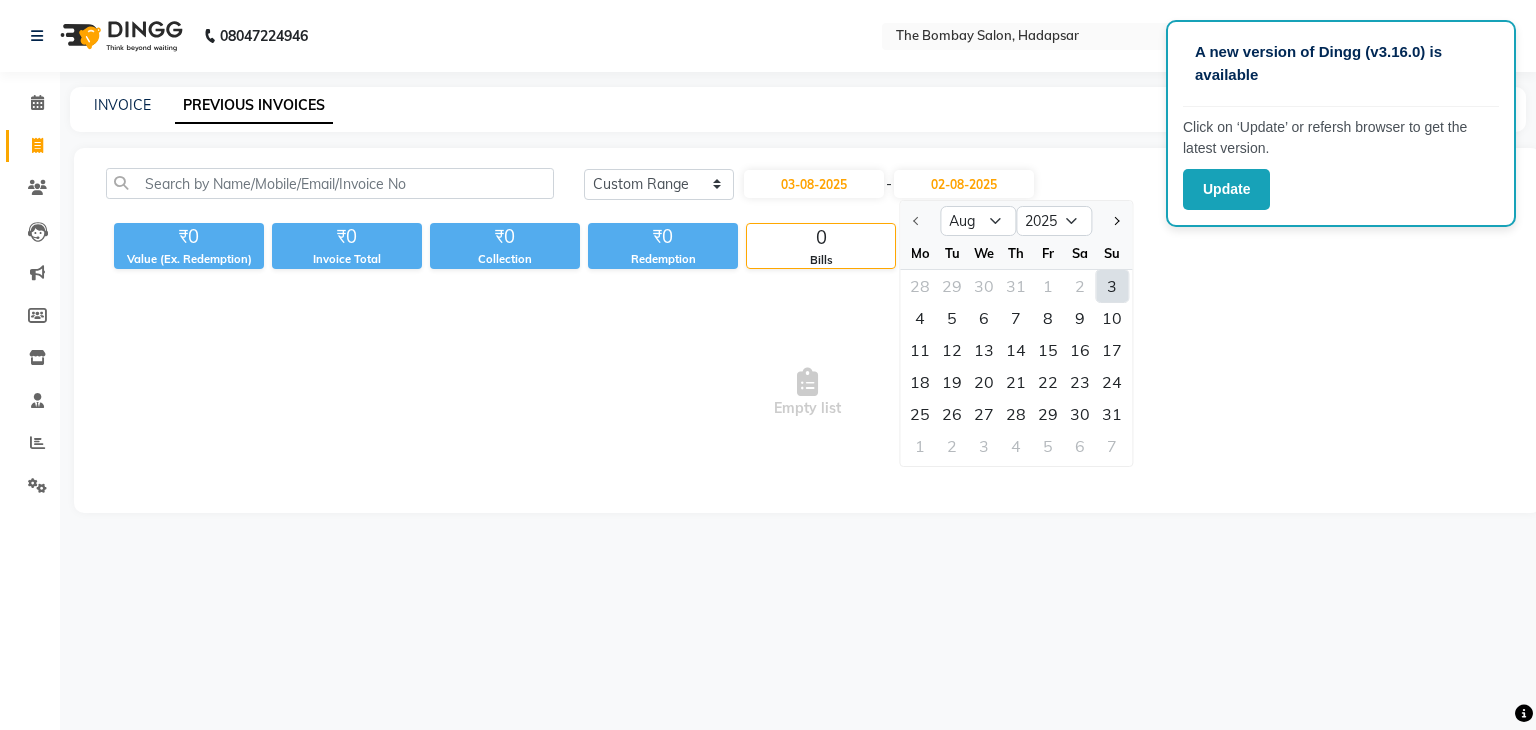 click on "3" 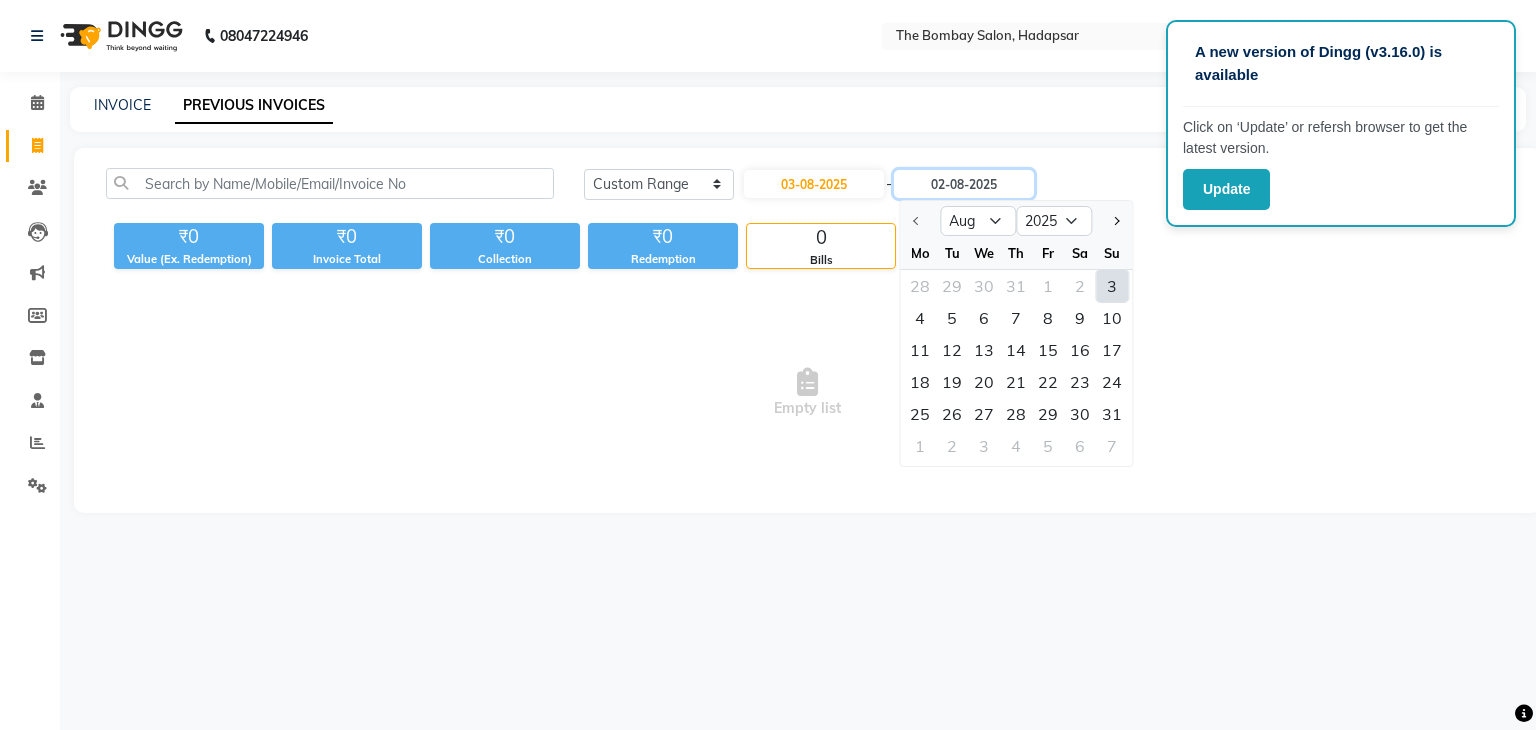 type on "03-08-2025" 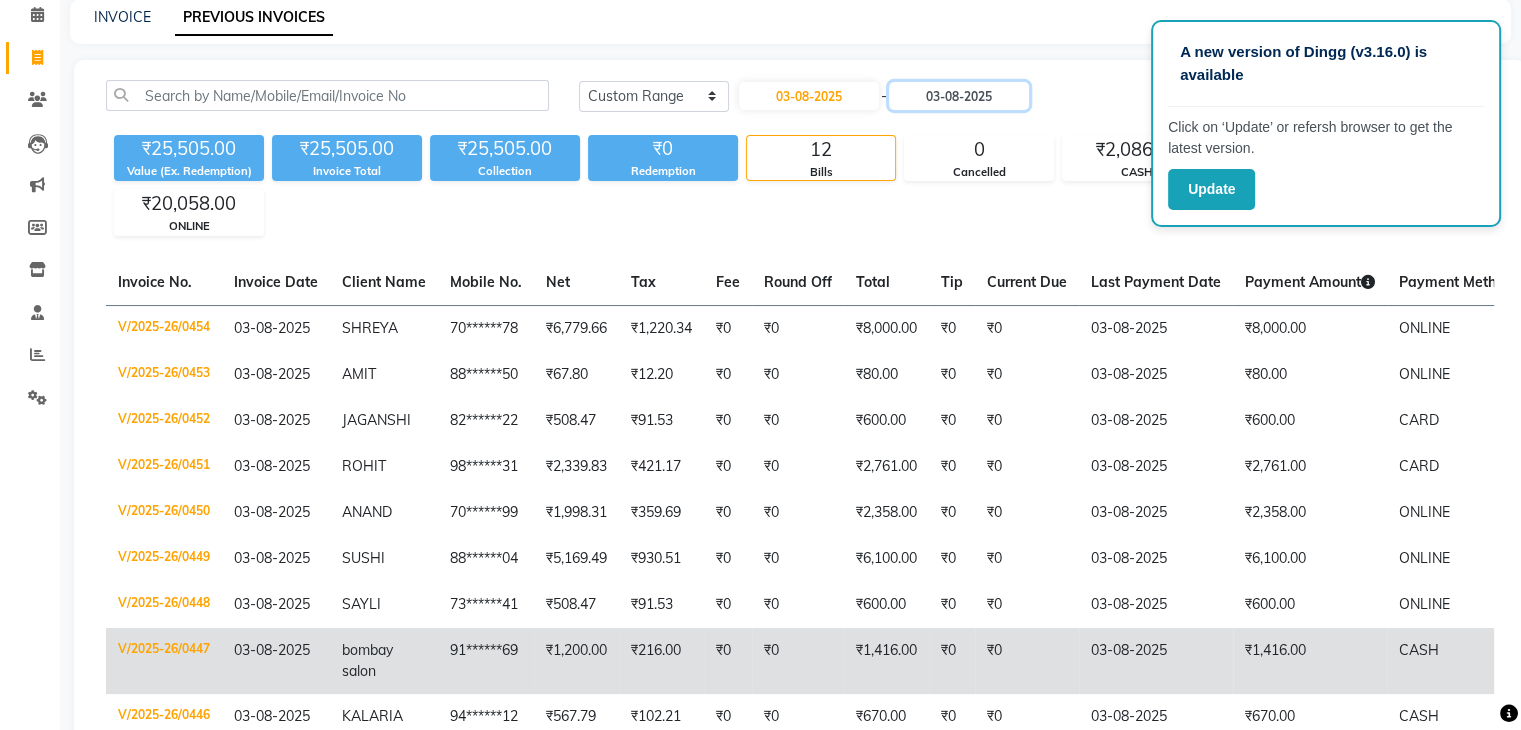 scroll, scrollTop: 70, scrollLeft: 0, axis: vertical 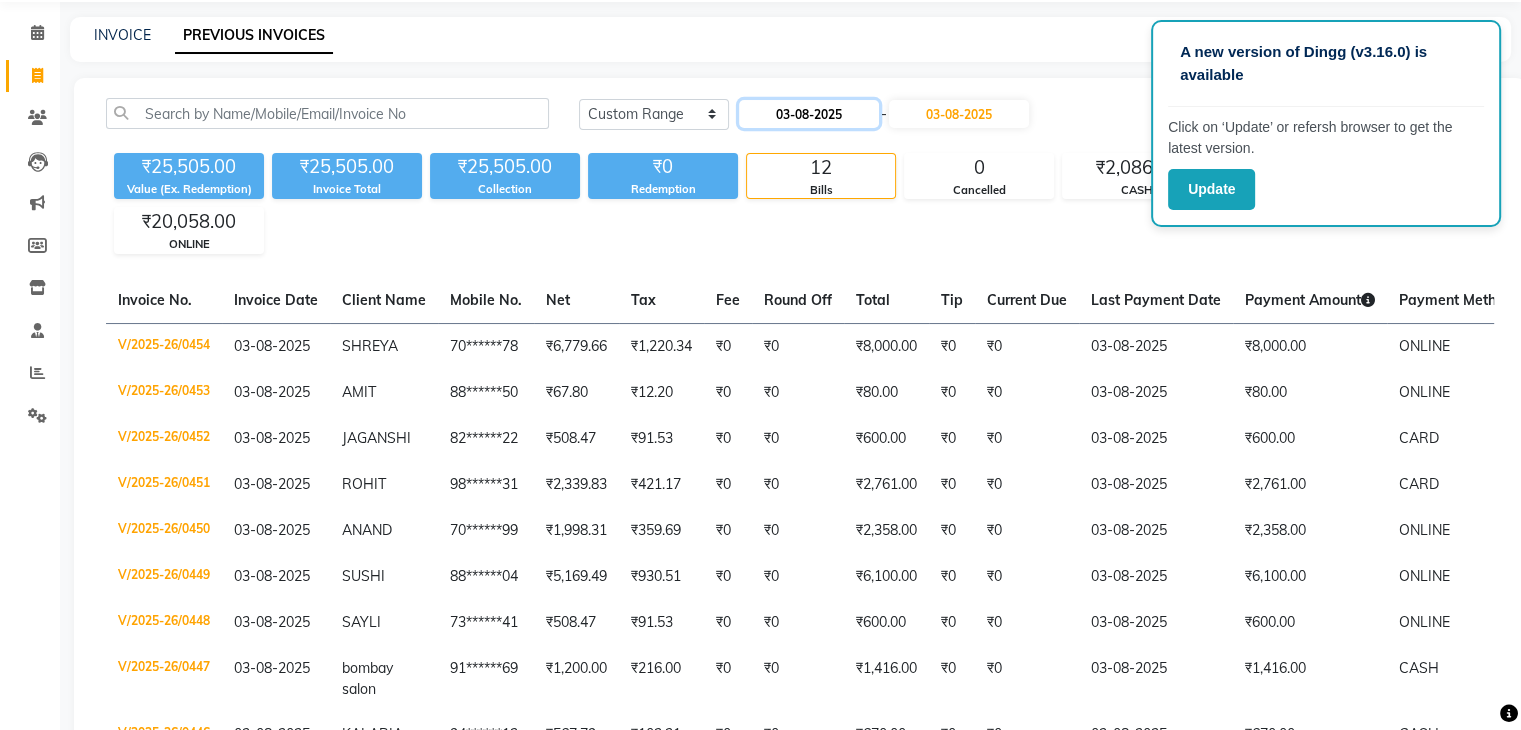 click on "03-08-2025" 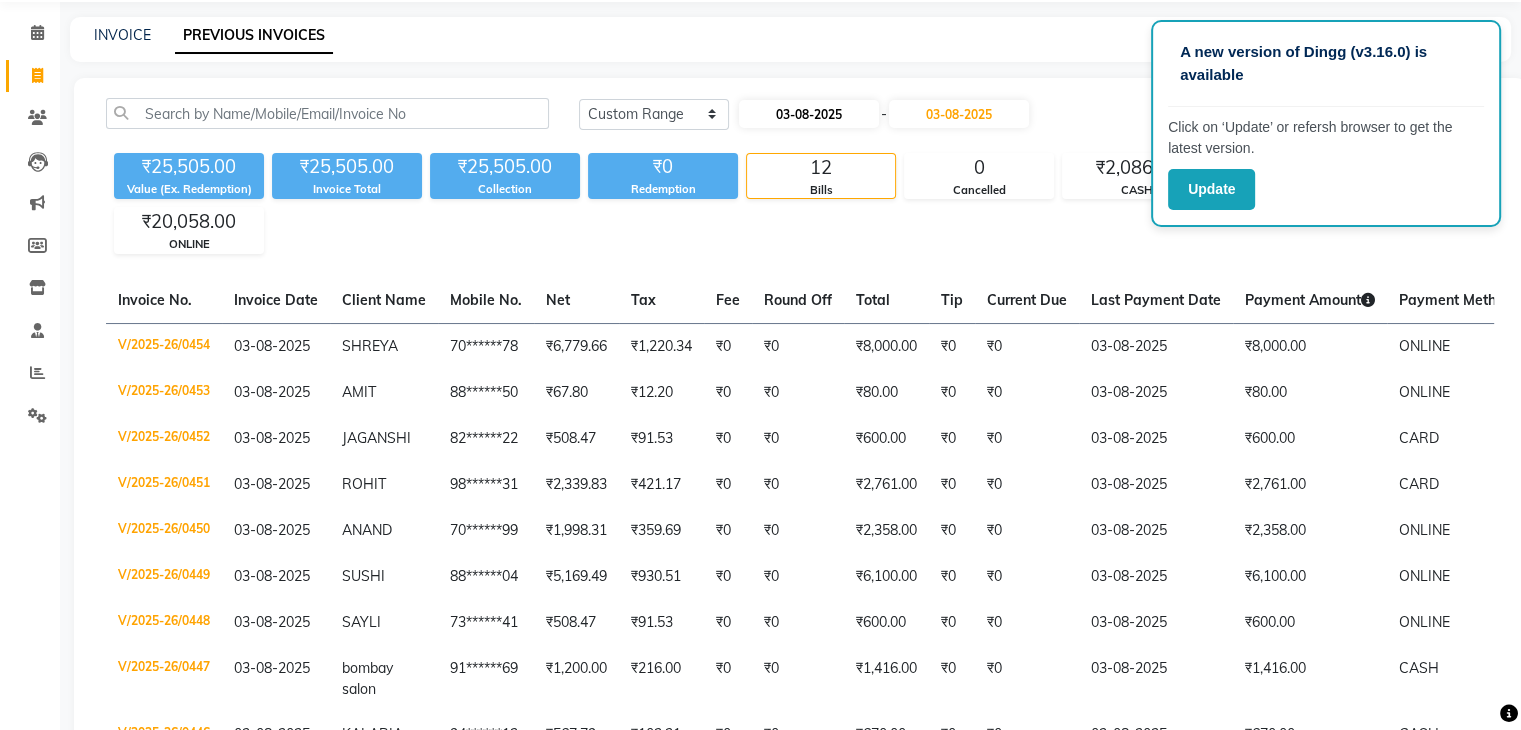 select on "8" 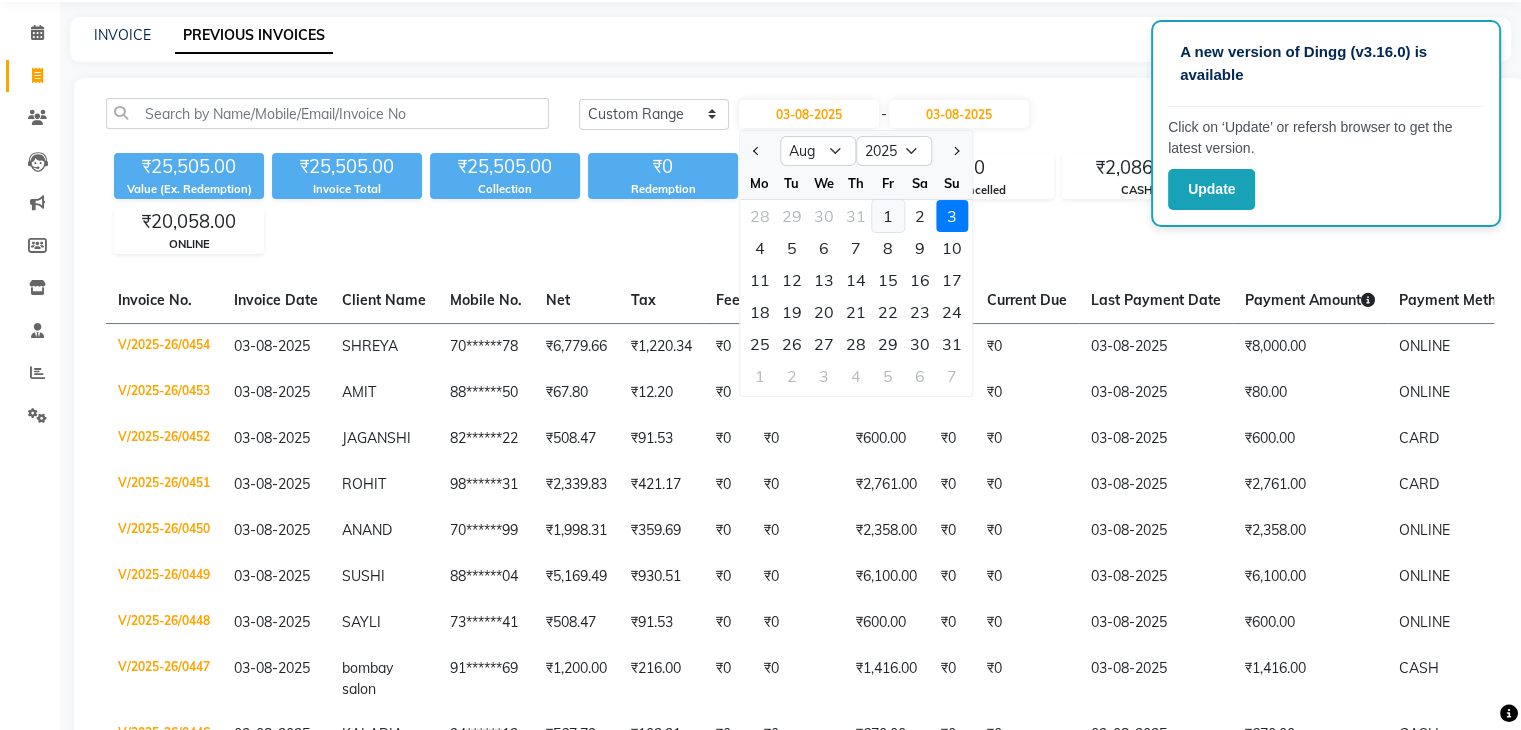 click on "1" 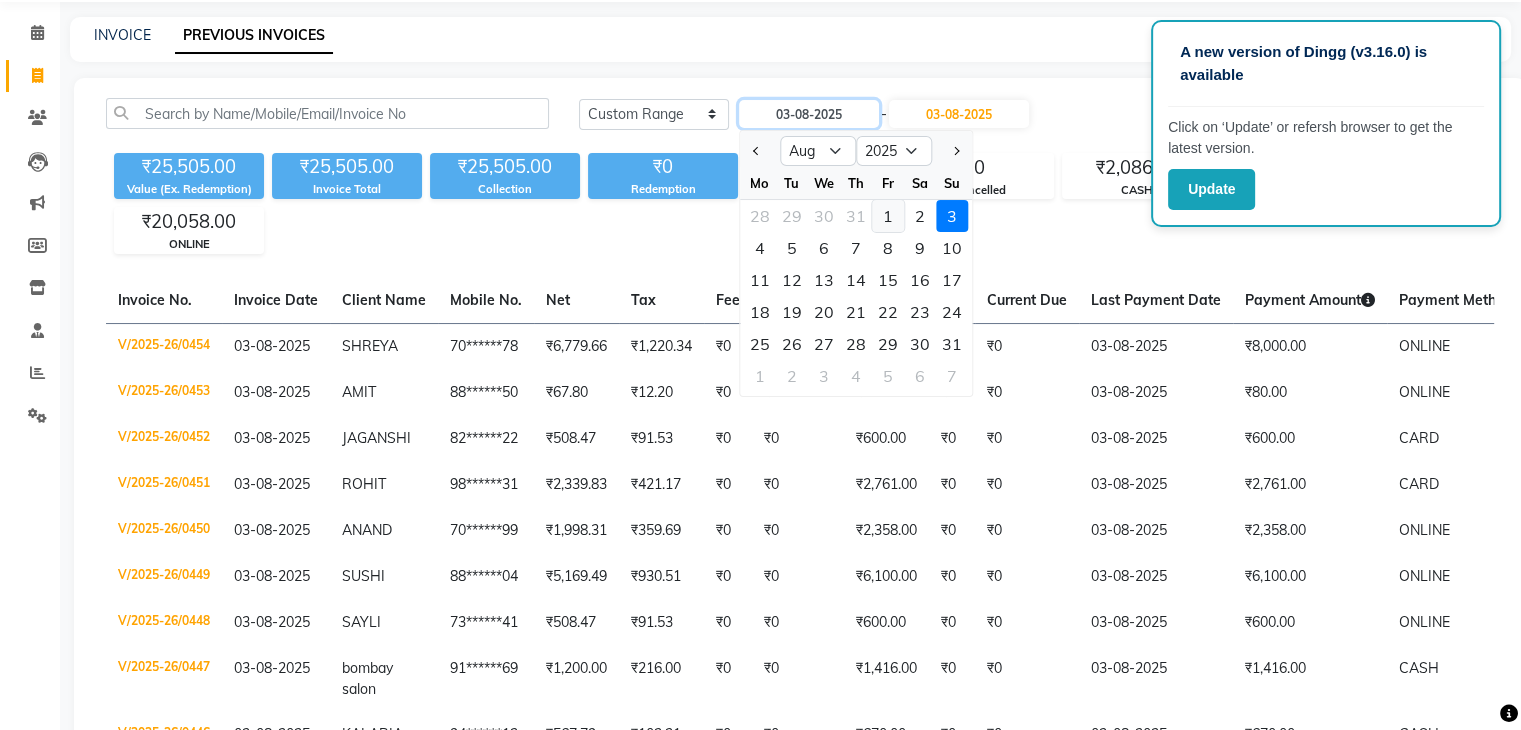 type on "01-08-2025" 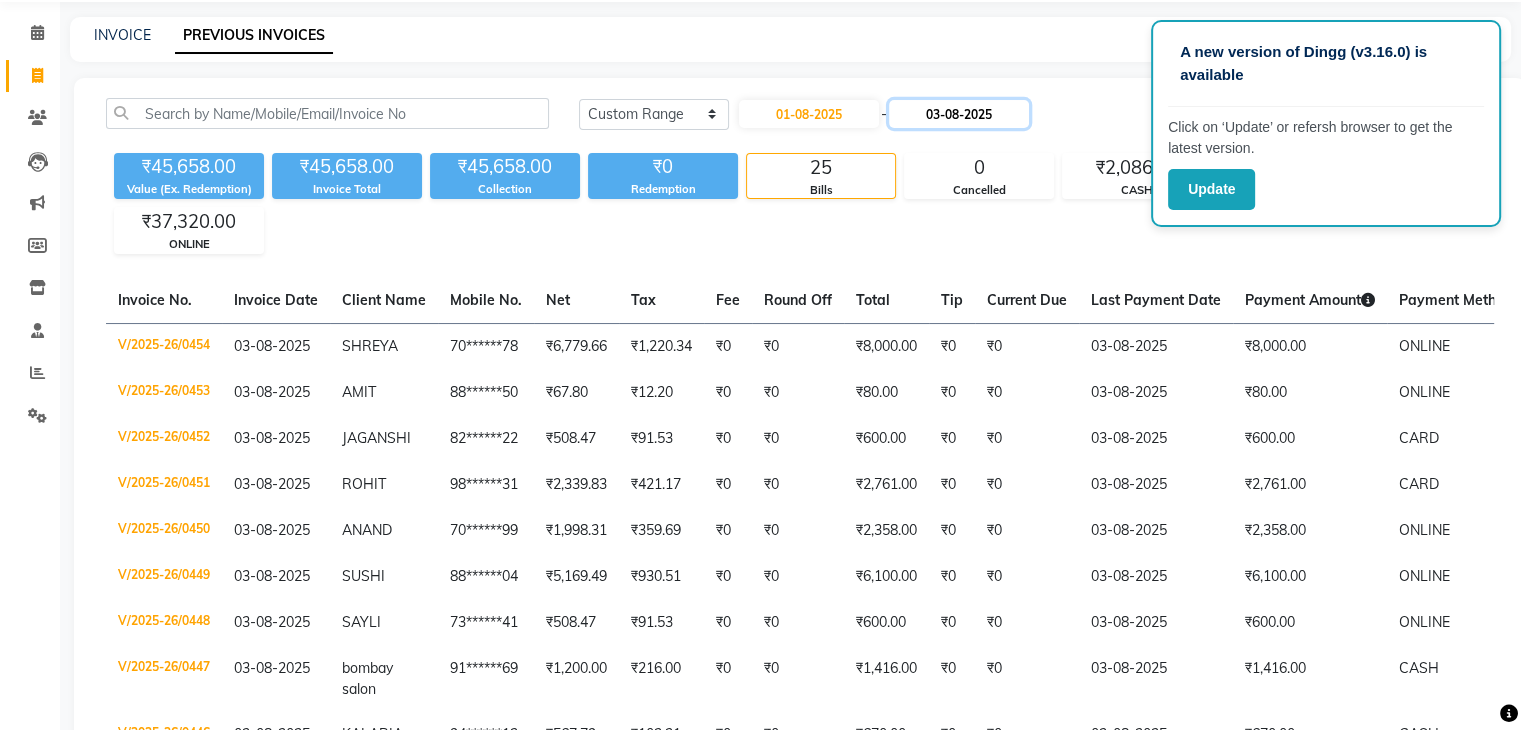 click on "03-08-2025" 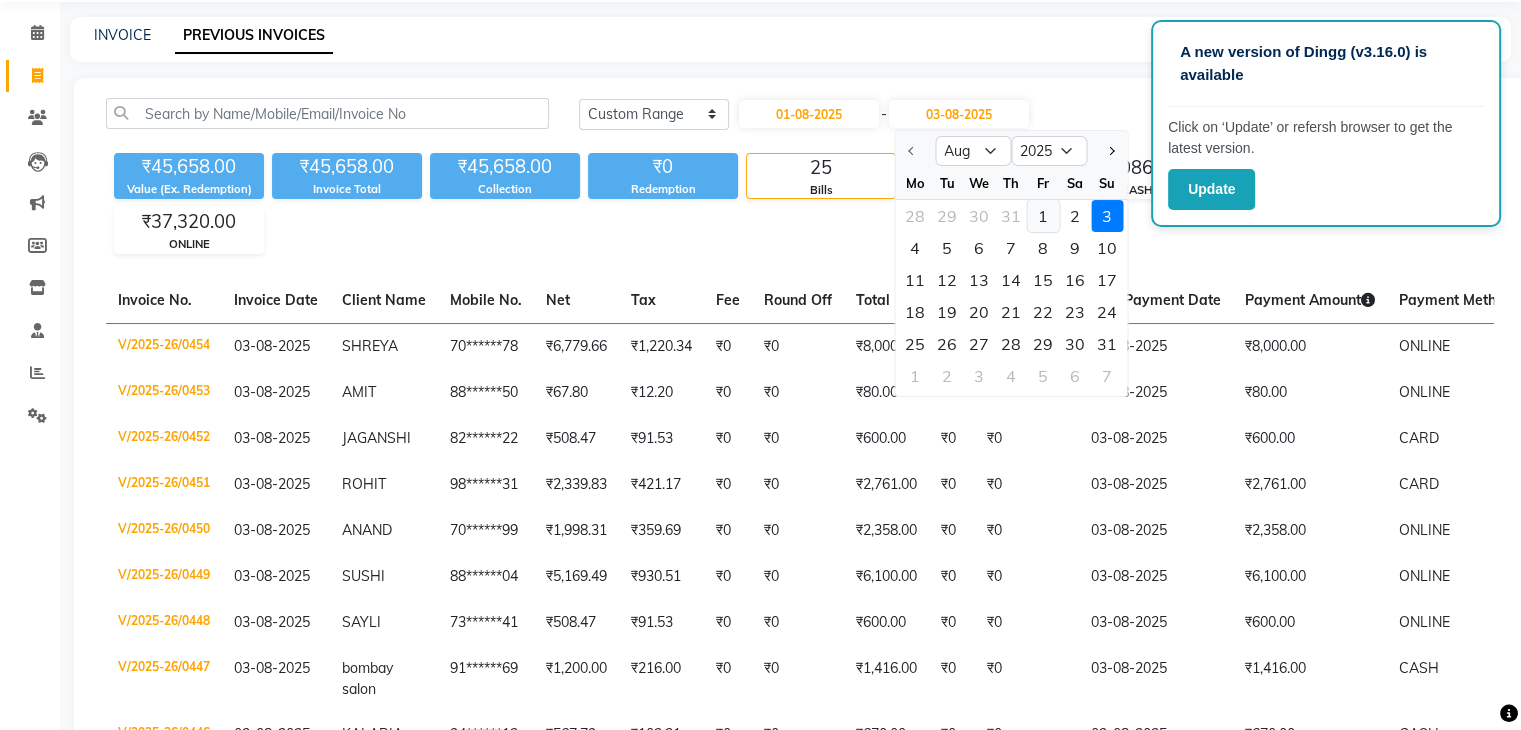 click on "1" 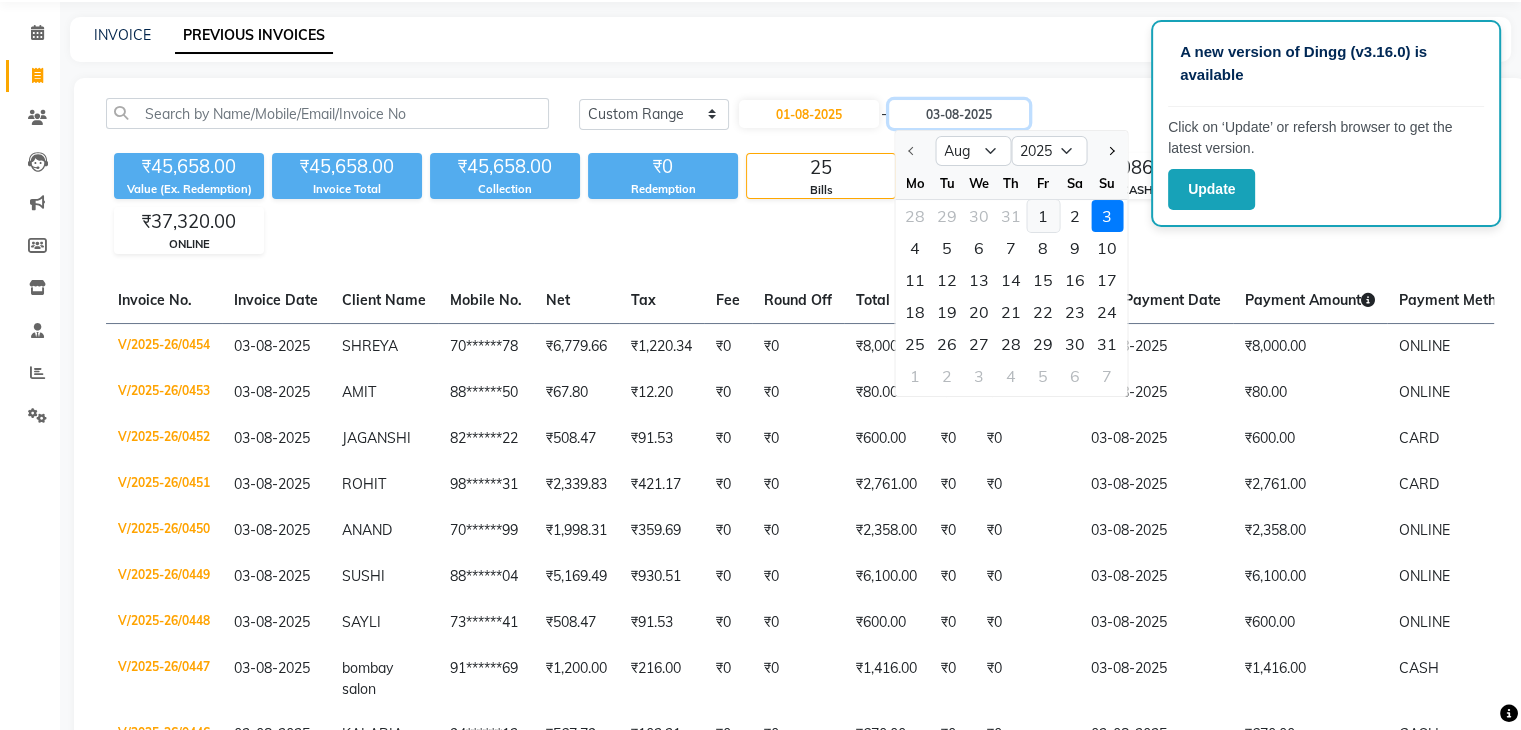 type on "01-08-2025" 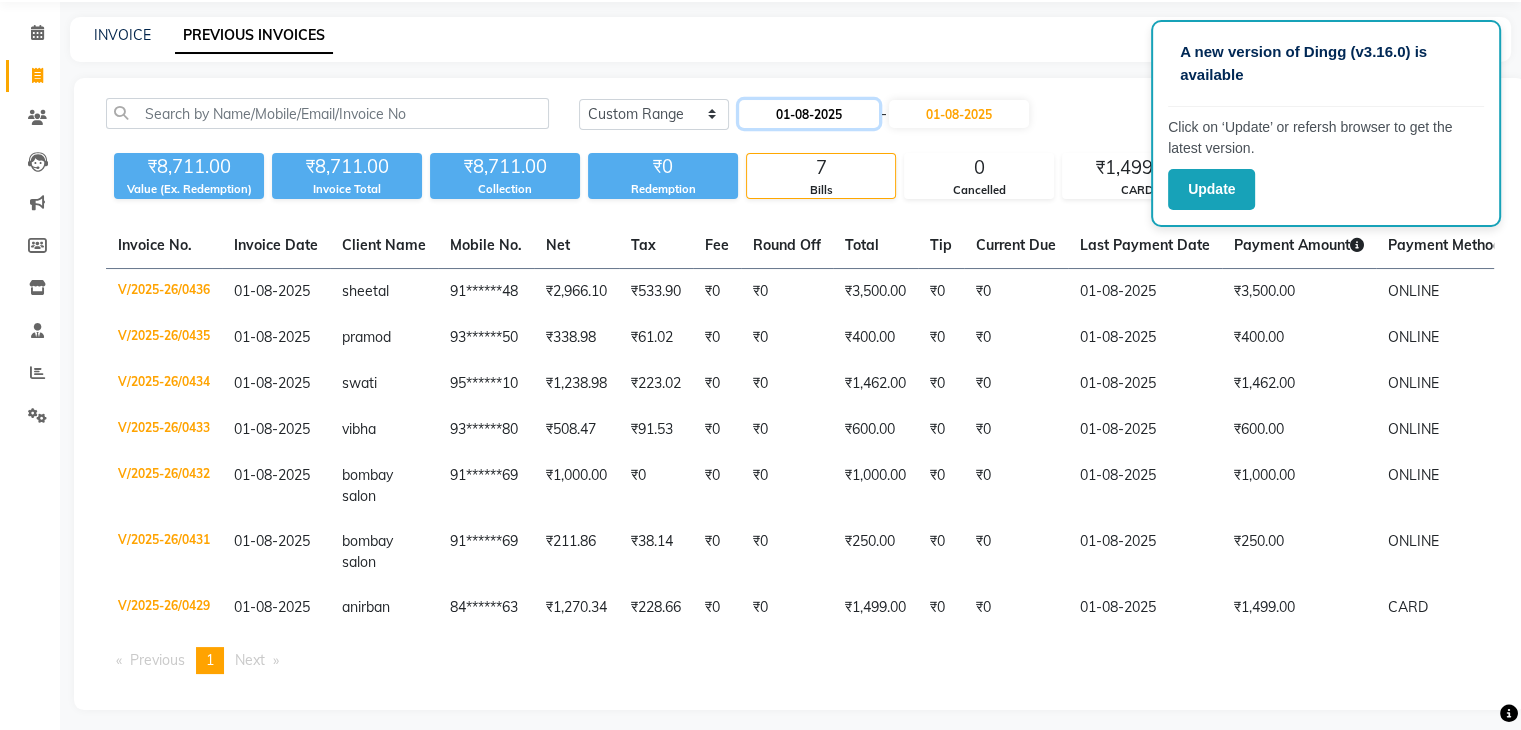 click on "01-08-2025" 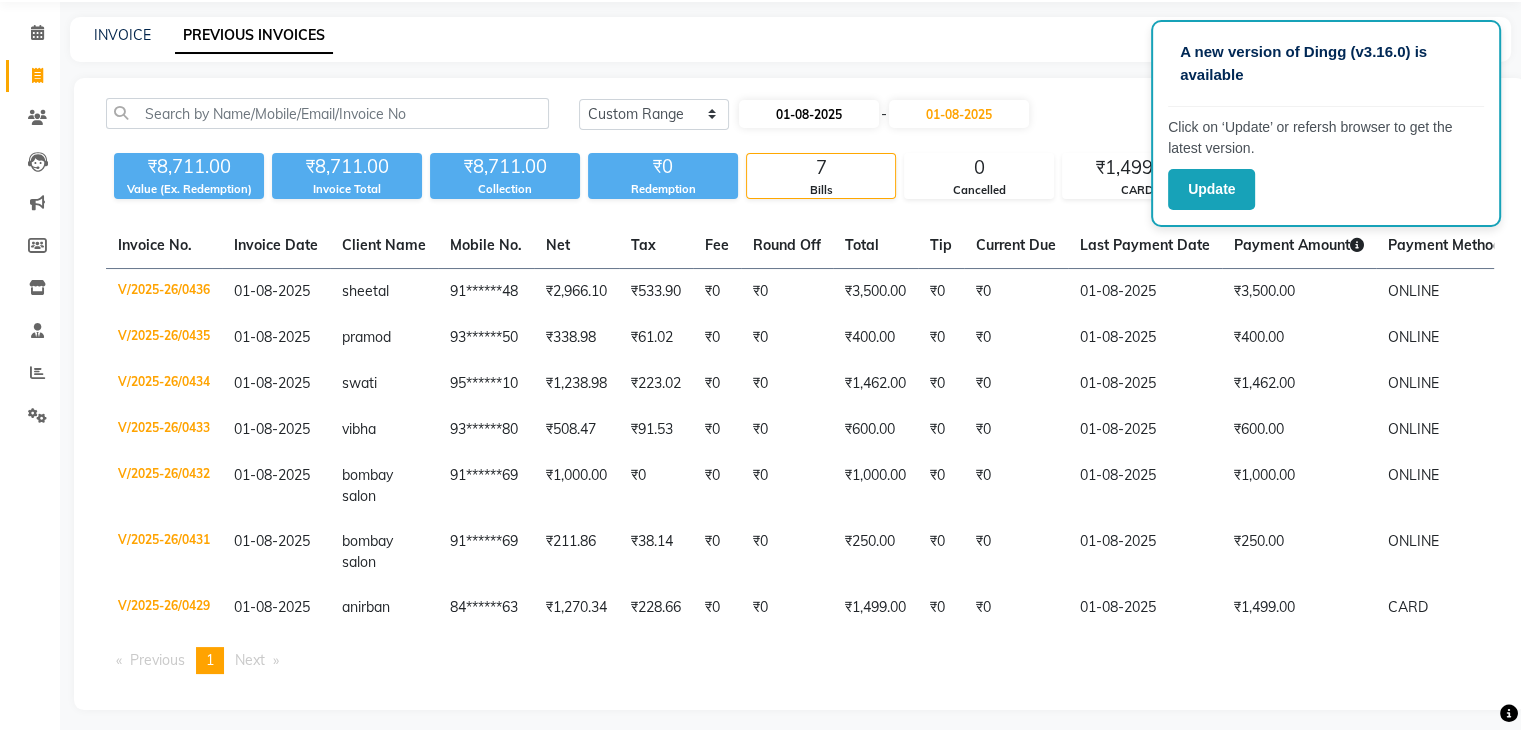 select on "8" 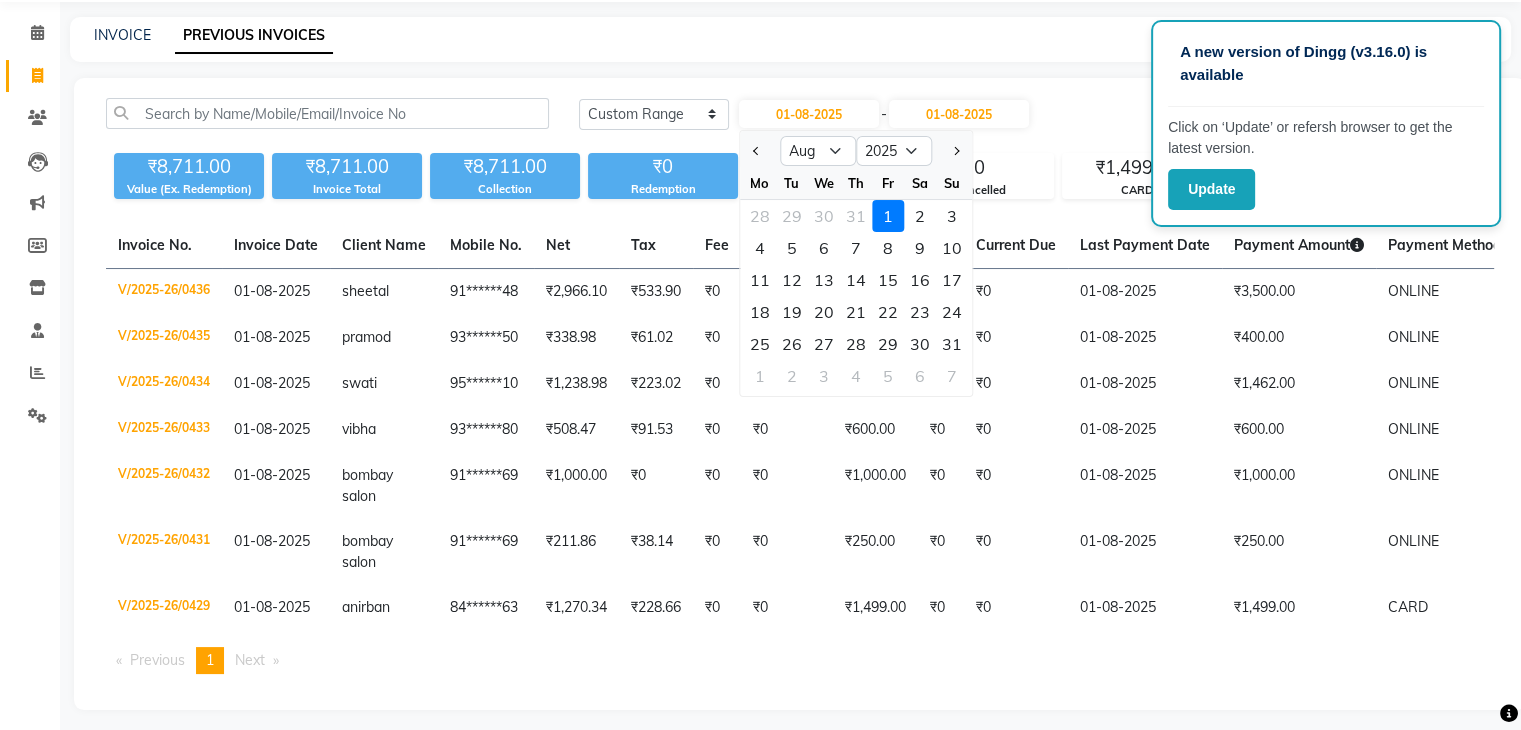 click on "1" 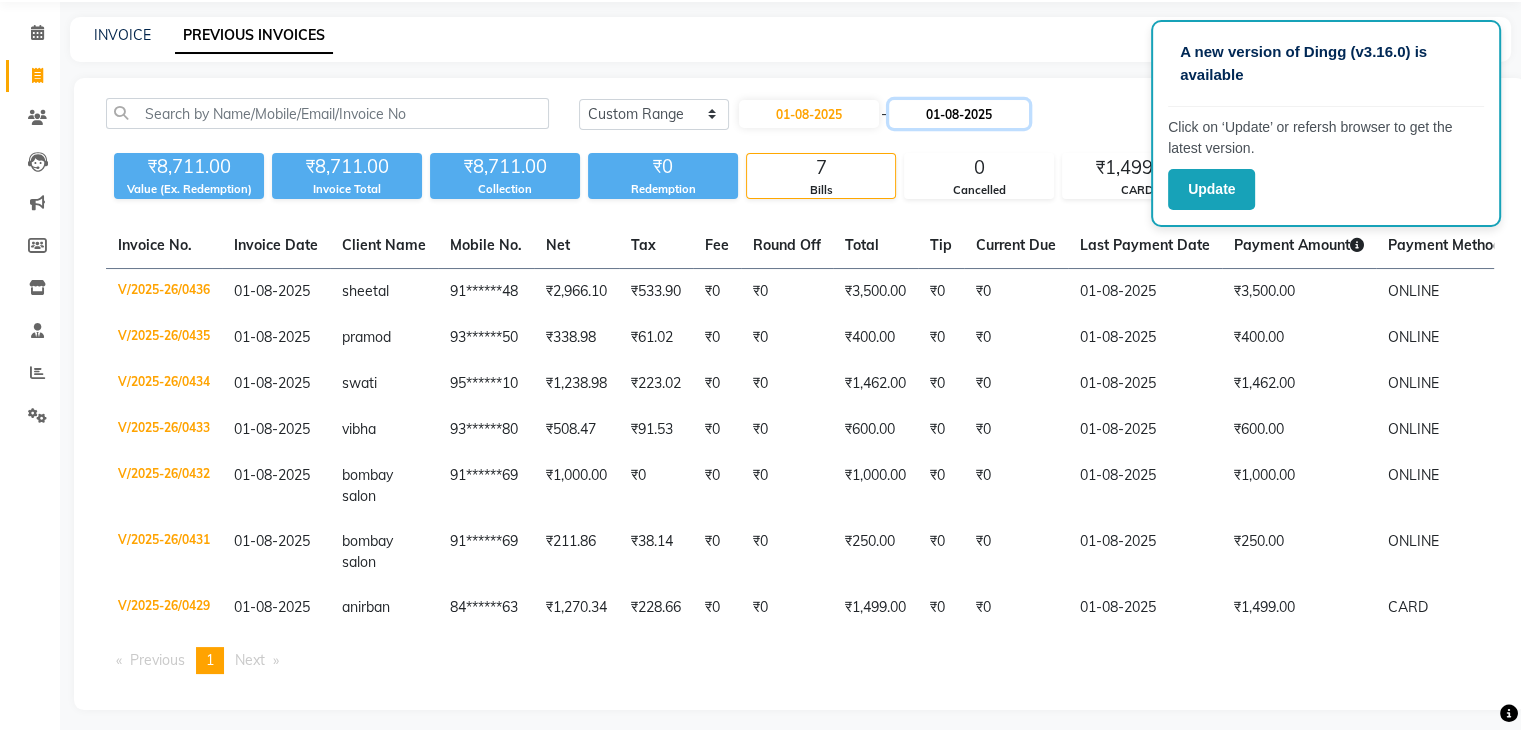 click on "01-08-2025" 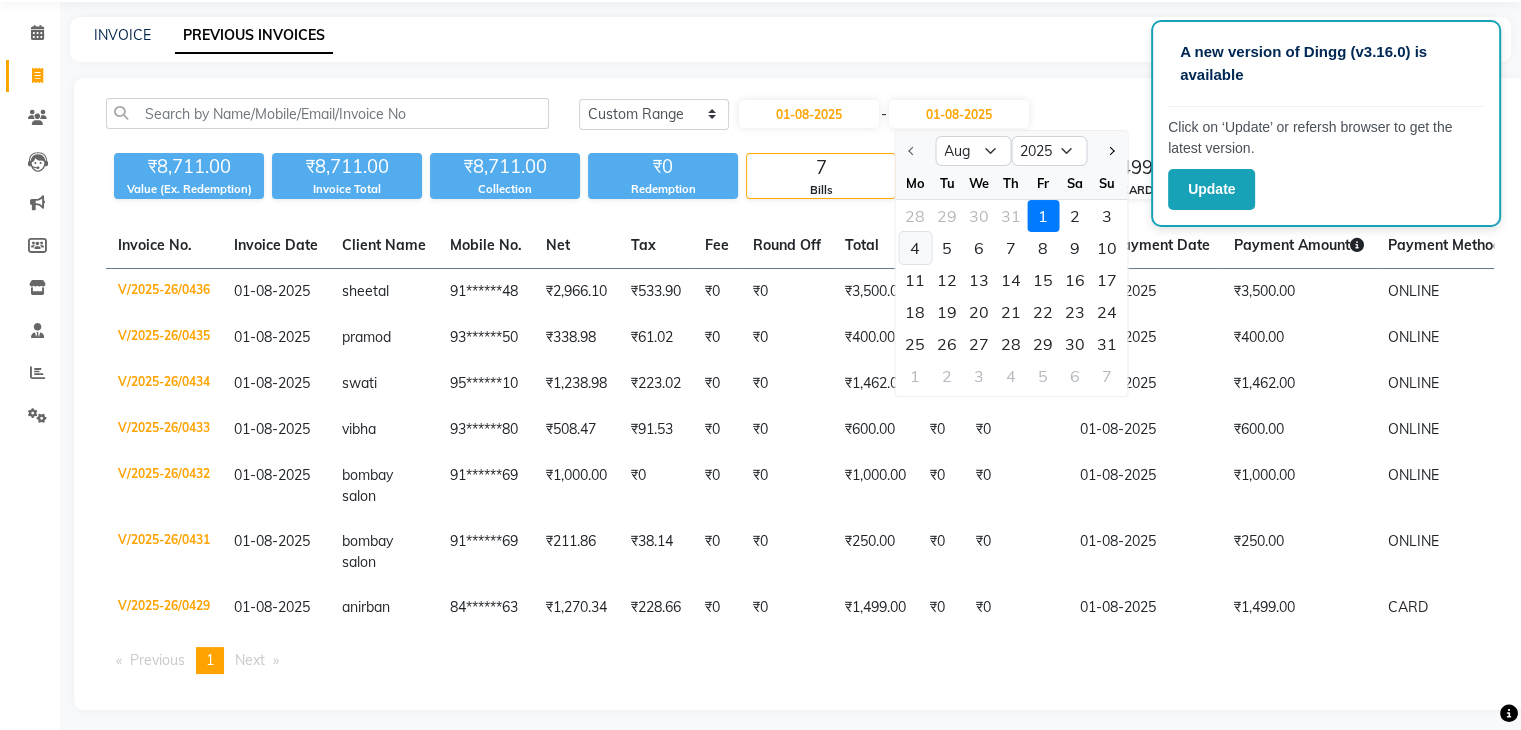 click on "4" 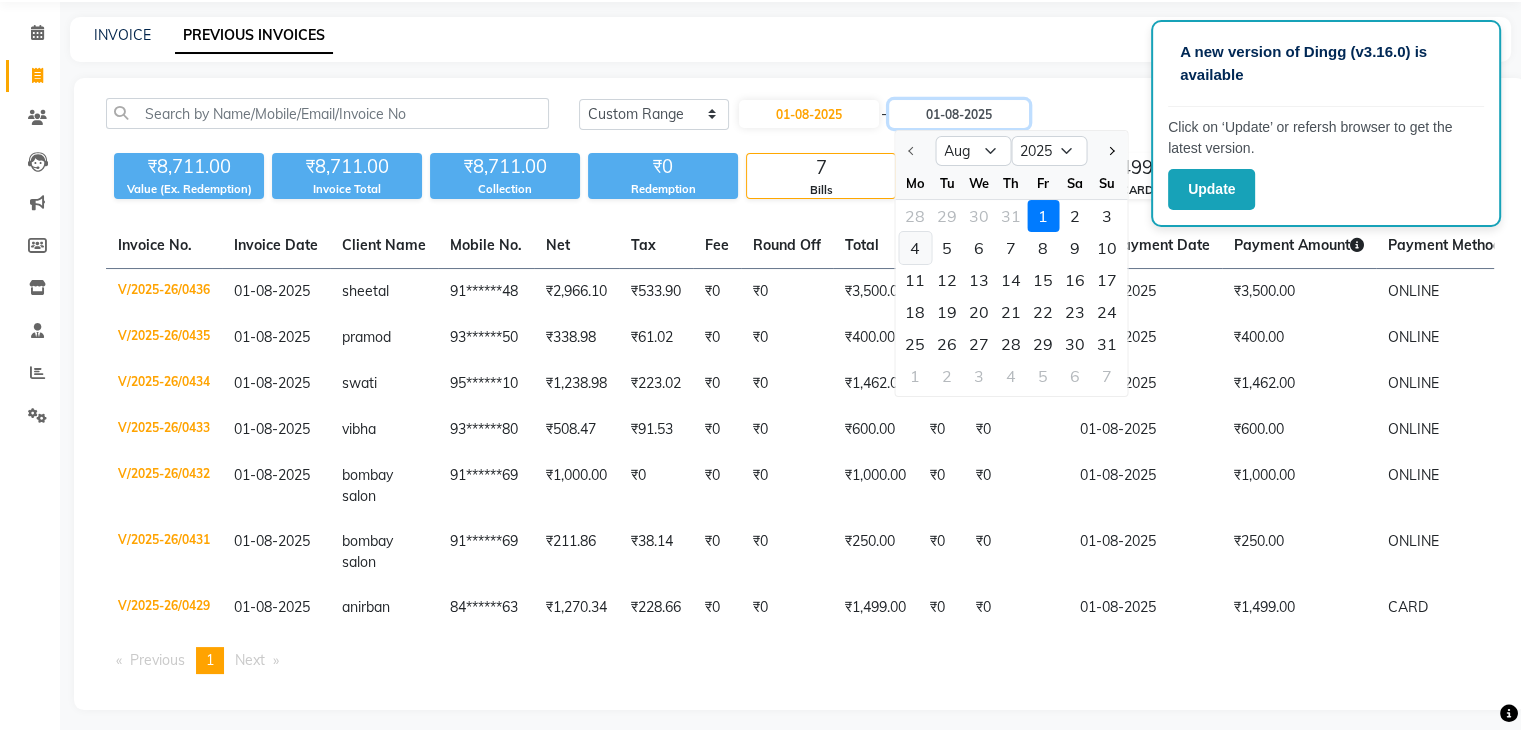 type on "04-08-2025" 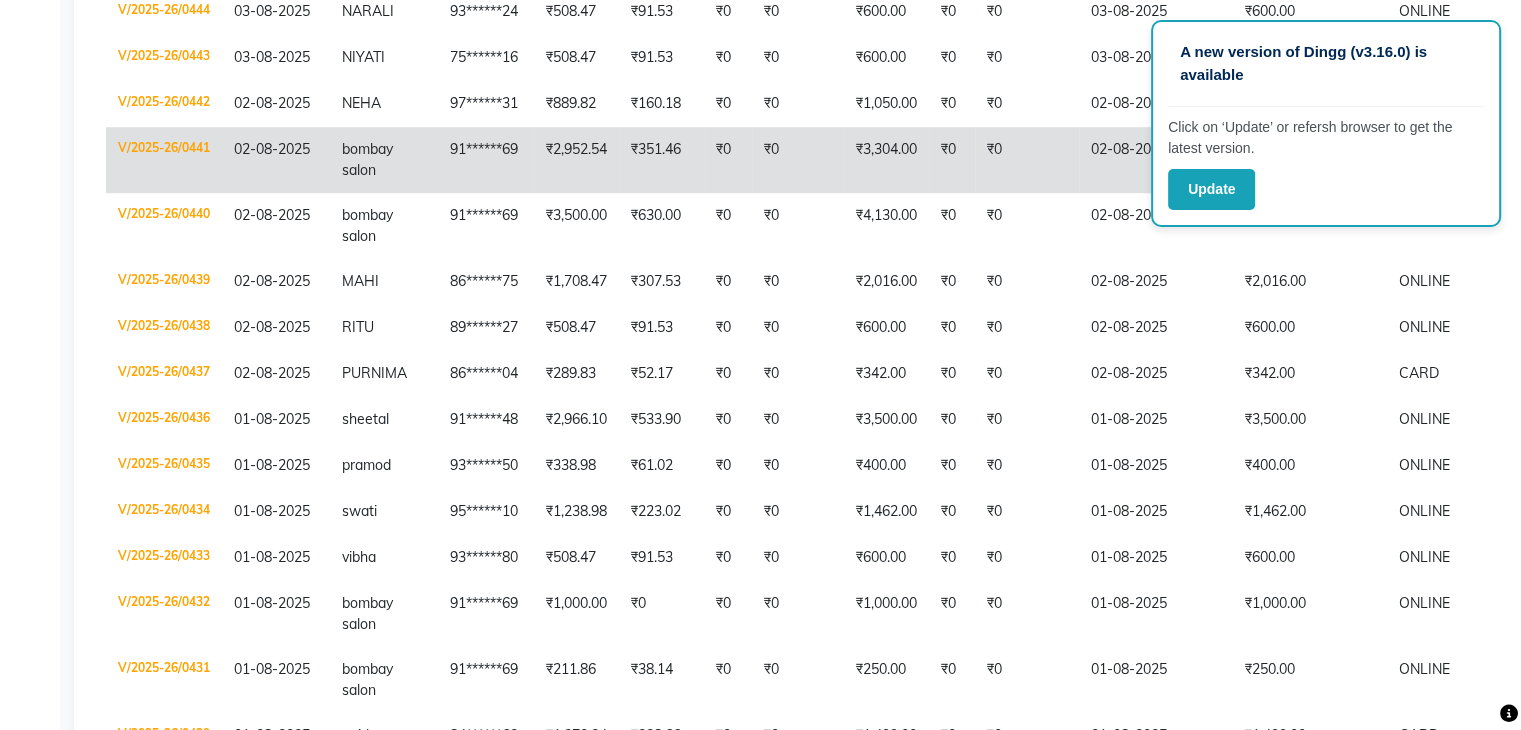 scroll, scrollTop: 1469, scrollLeft: 0, axis: vertical 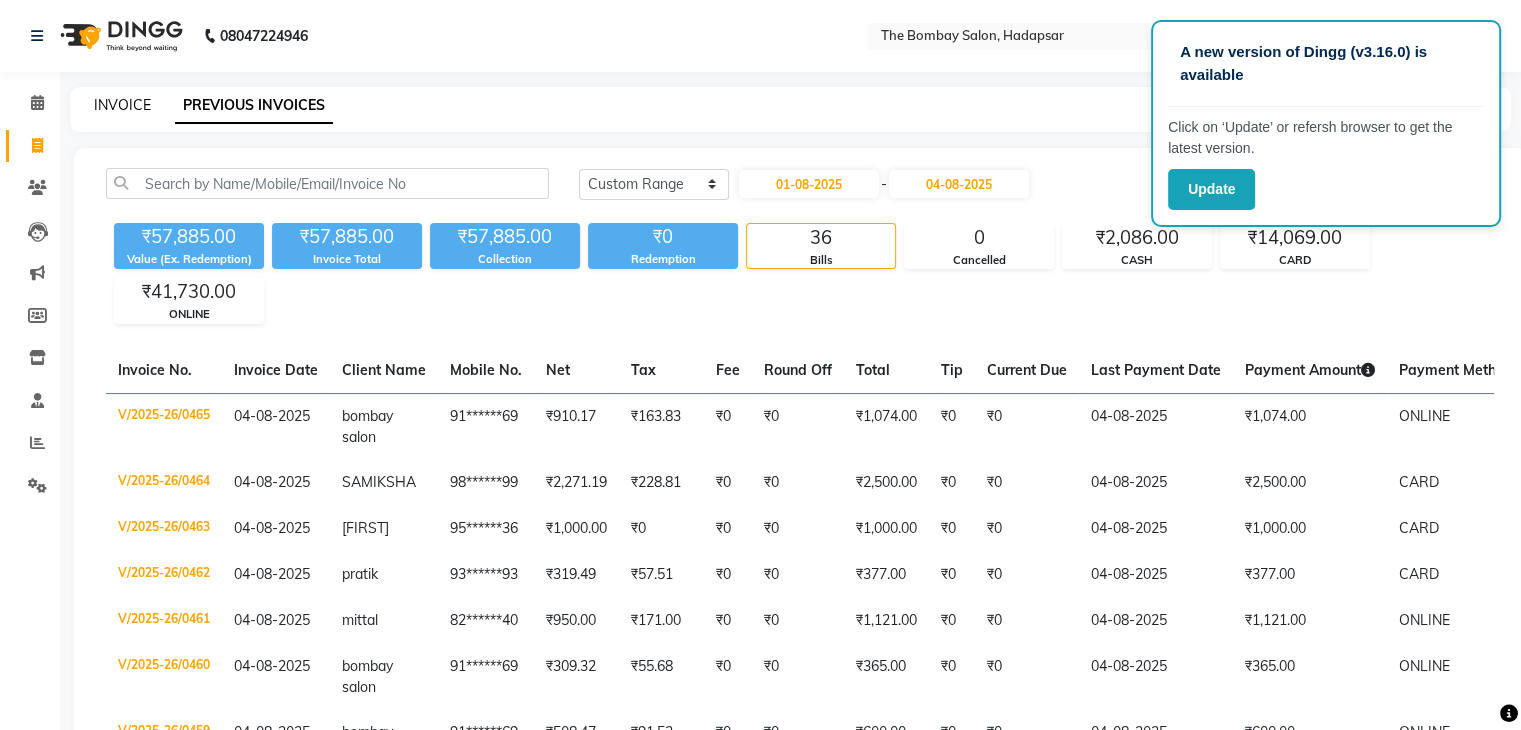 click on "INVOICE" 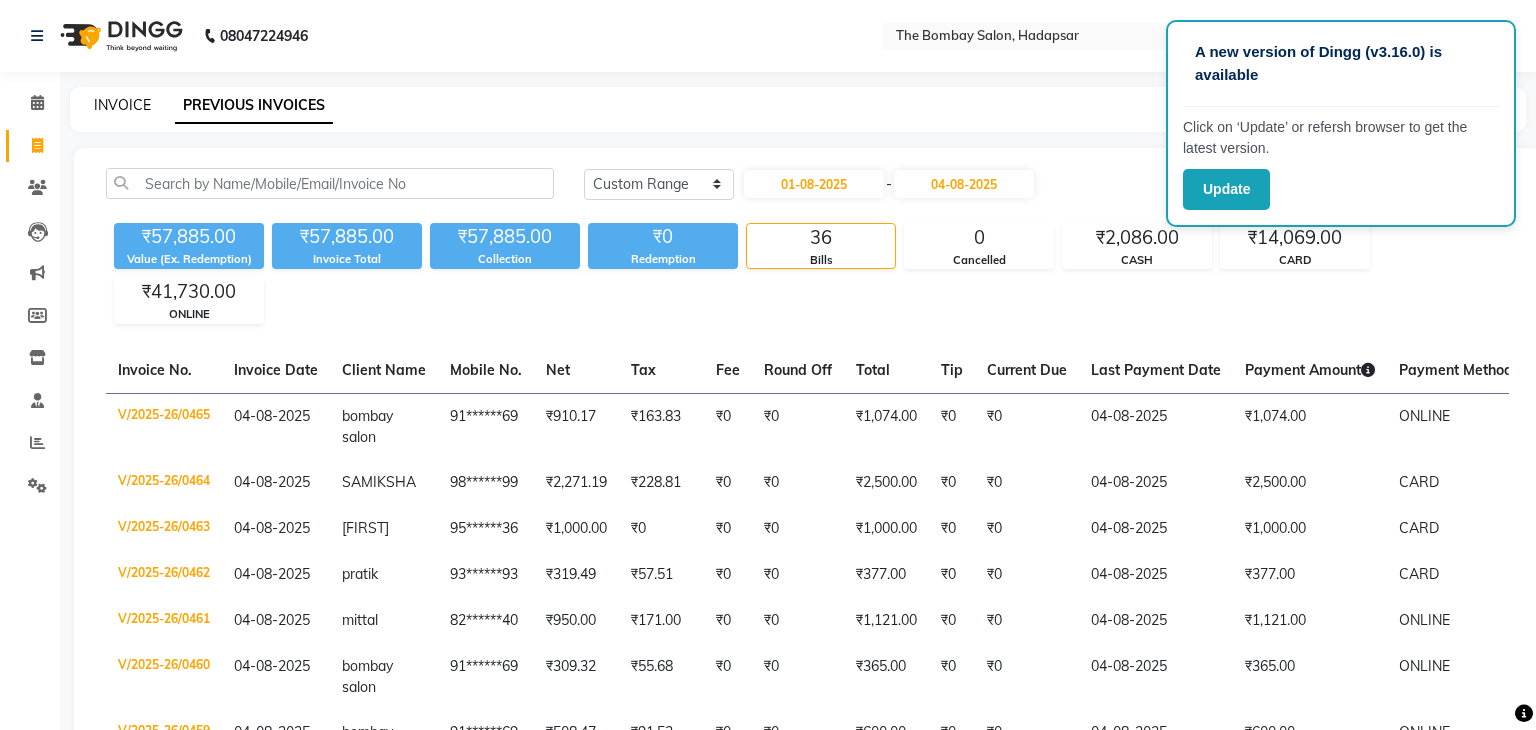 select on "8374" 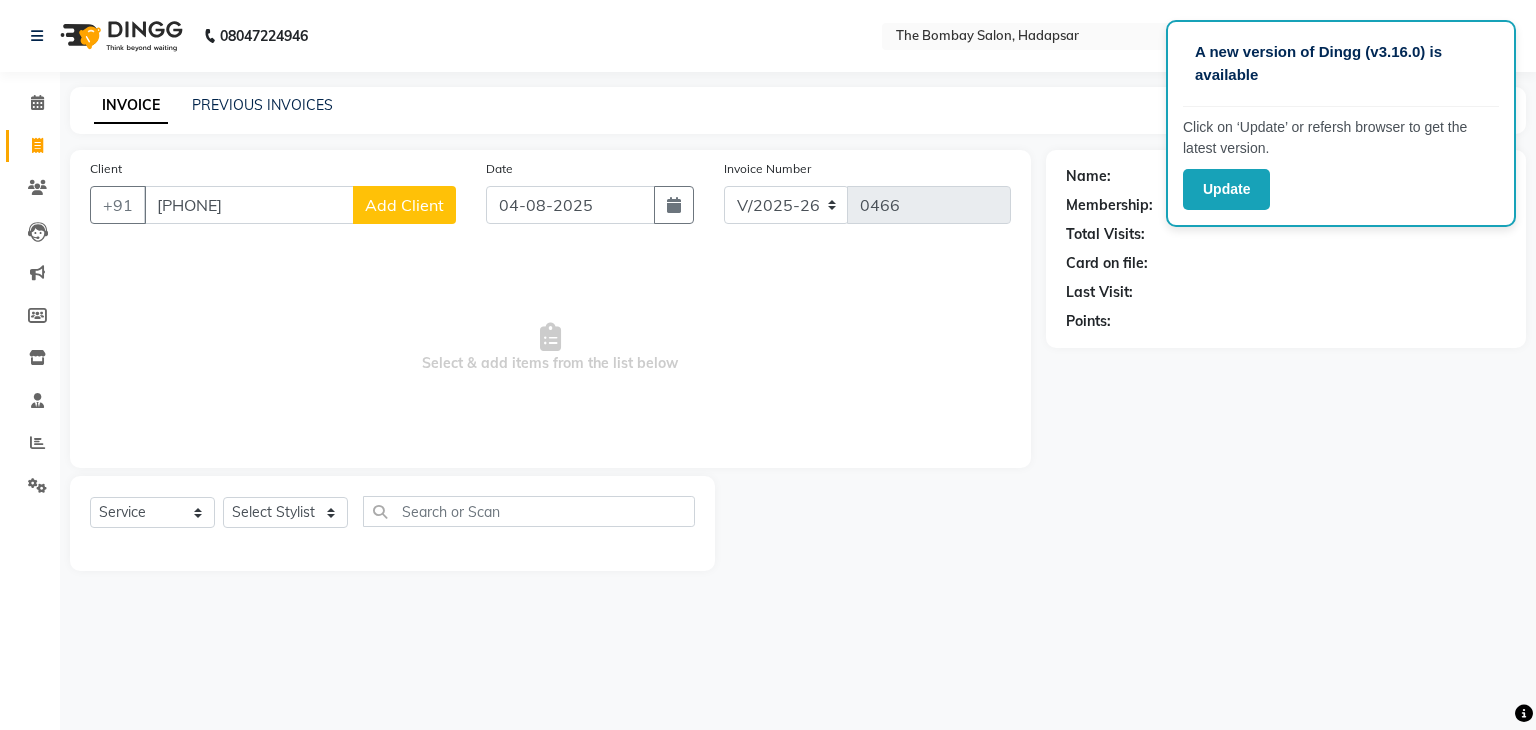 type on "[PHONE]" 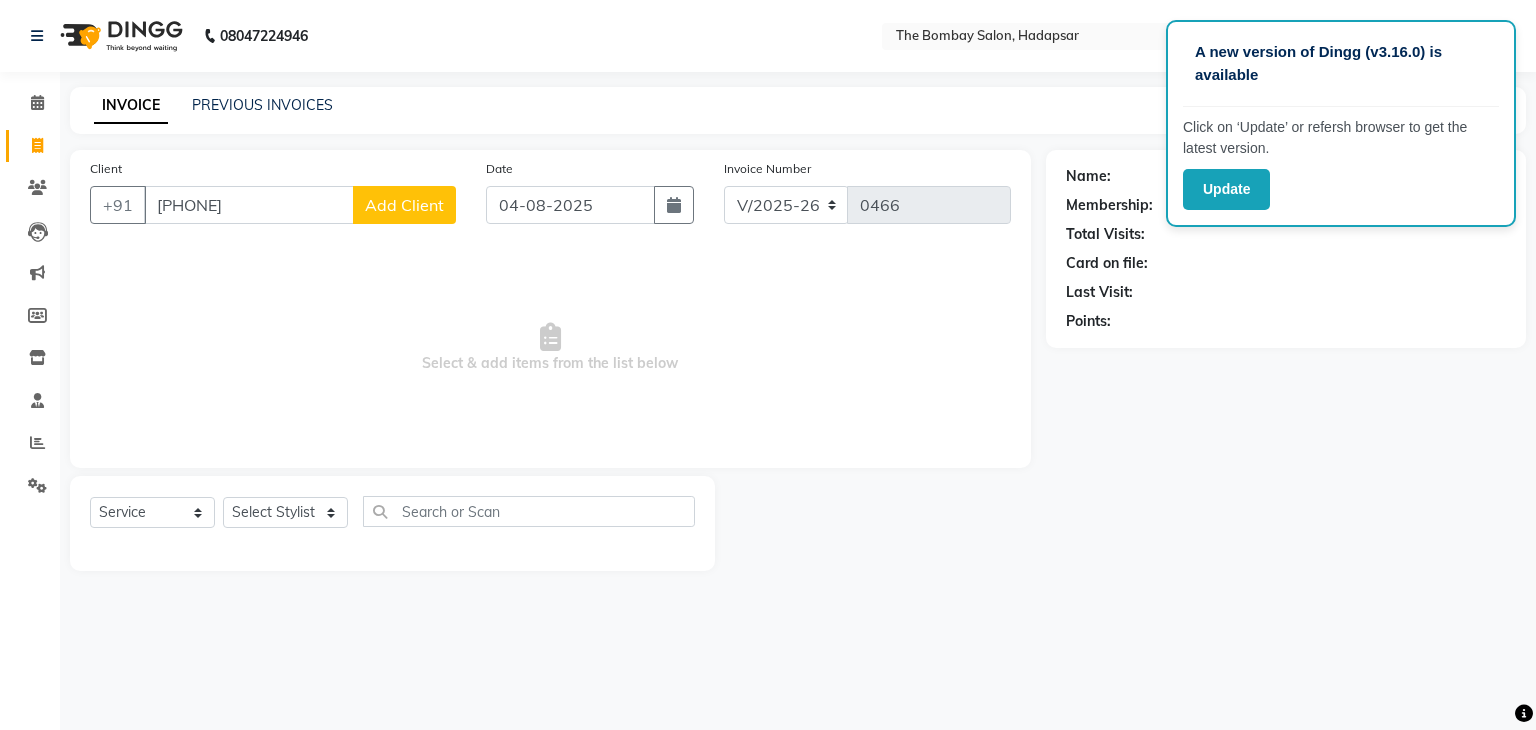 select on "22" 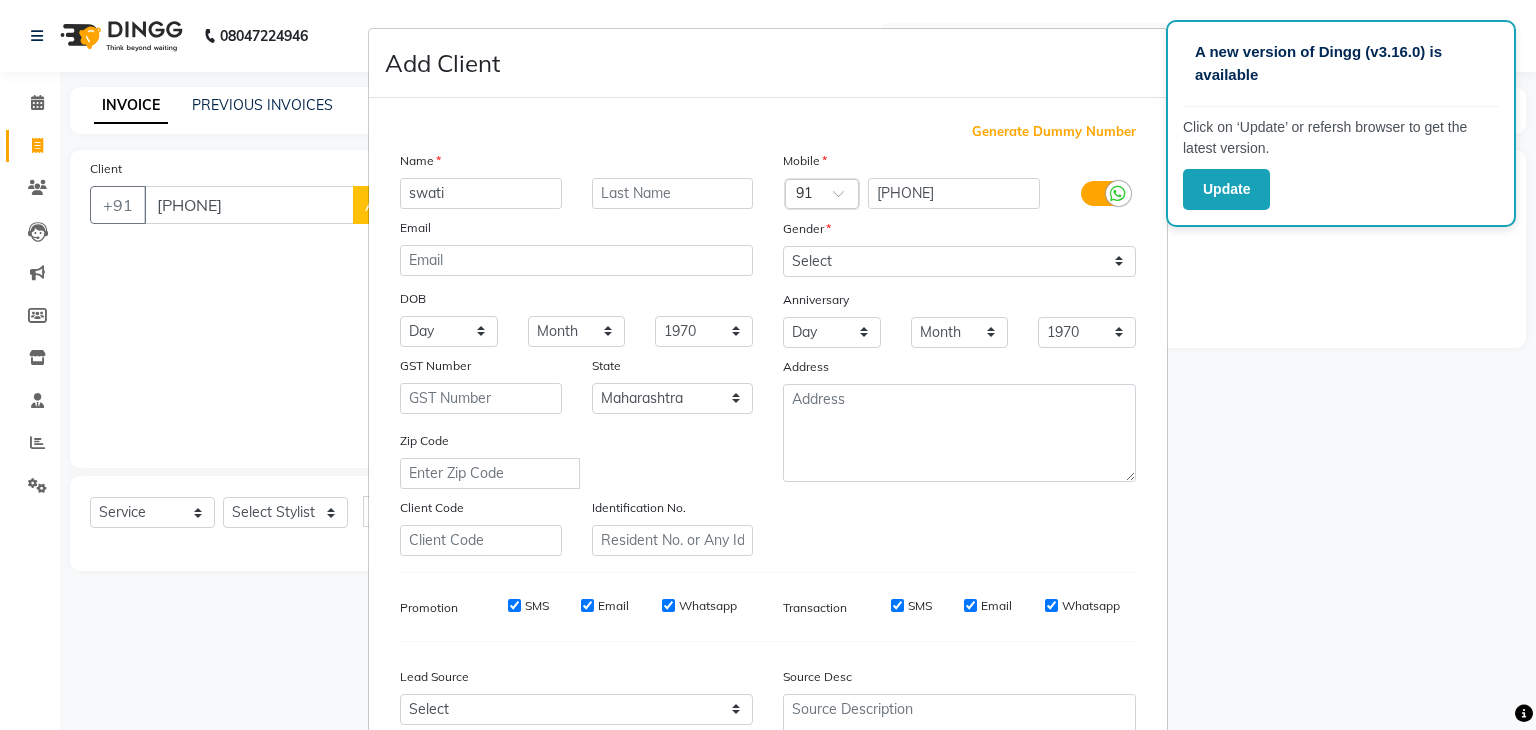 type on "swati" 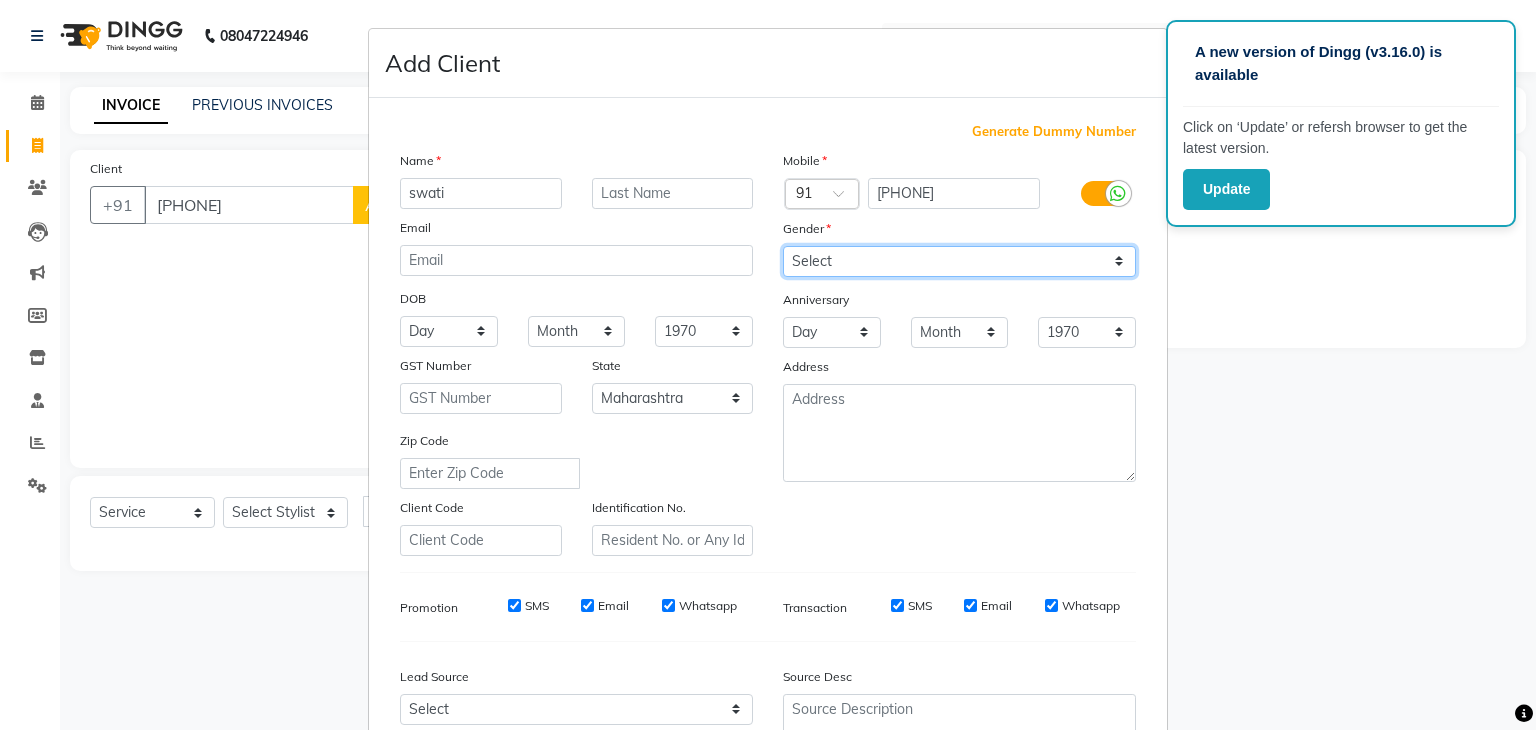 click on "Select Male Female Other Prefer Not To Say" at bounding box center (959, 261) 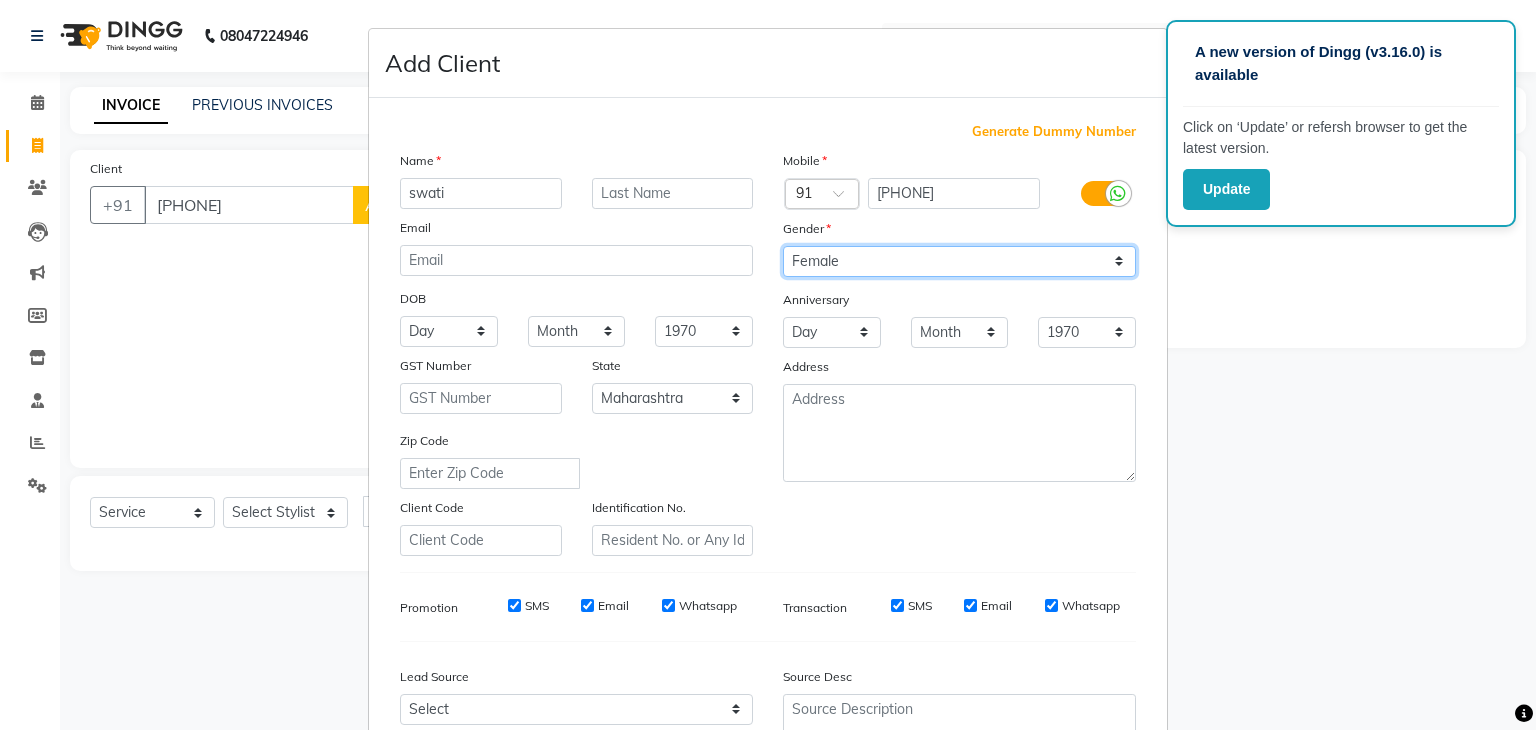 click on "Select Male Female Other Prefer Not To Say" at bounding box center (959, 261) 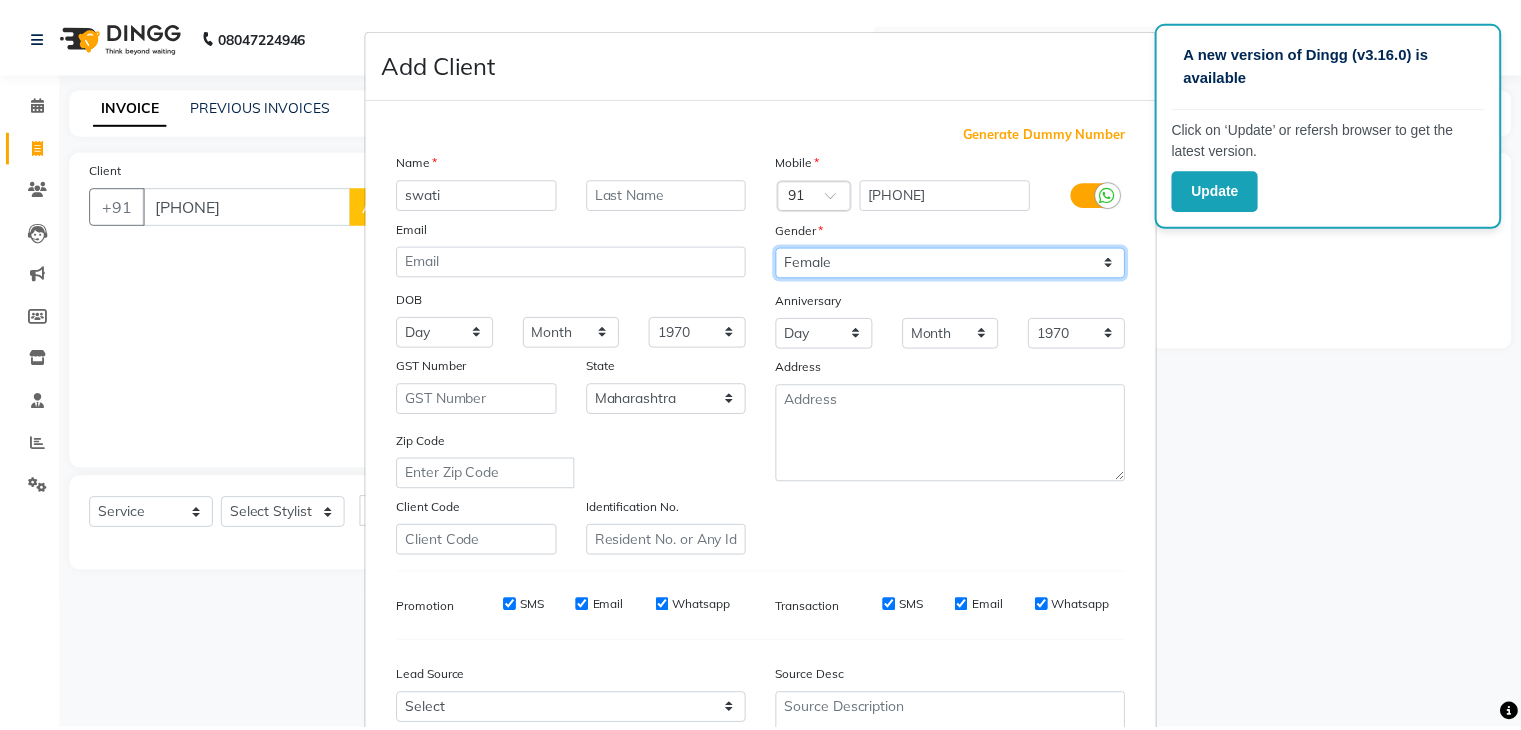 scroll, scrollTop: 183, scrollLeft: 0, axis: vertical 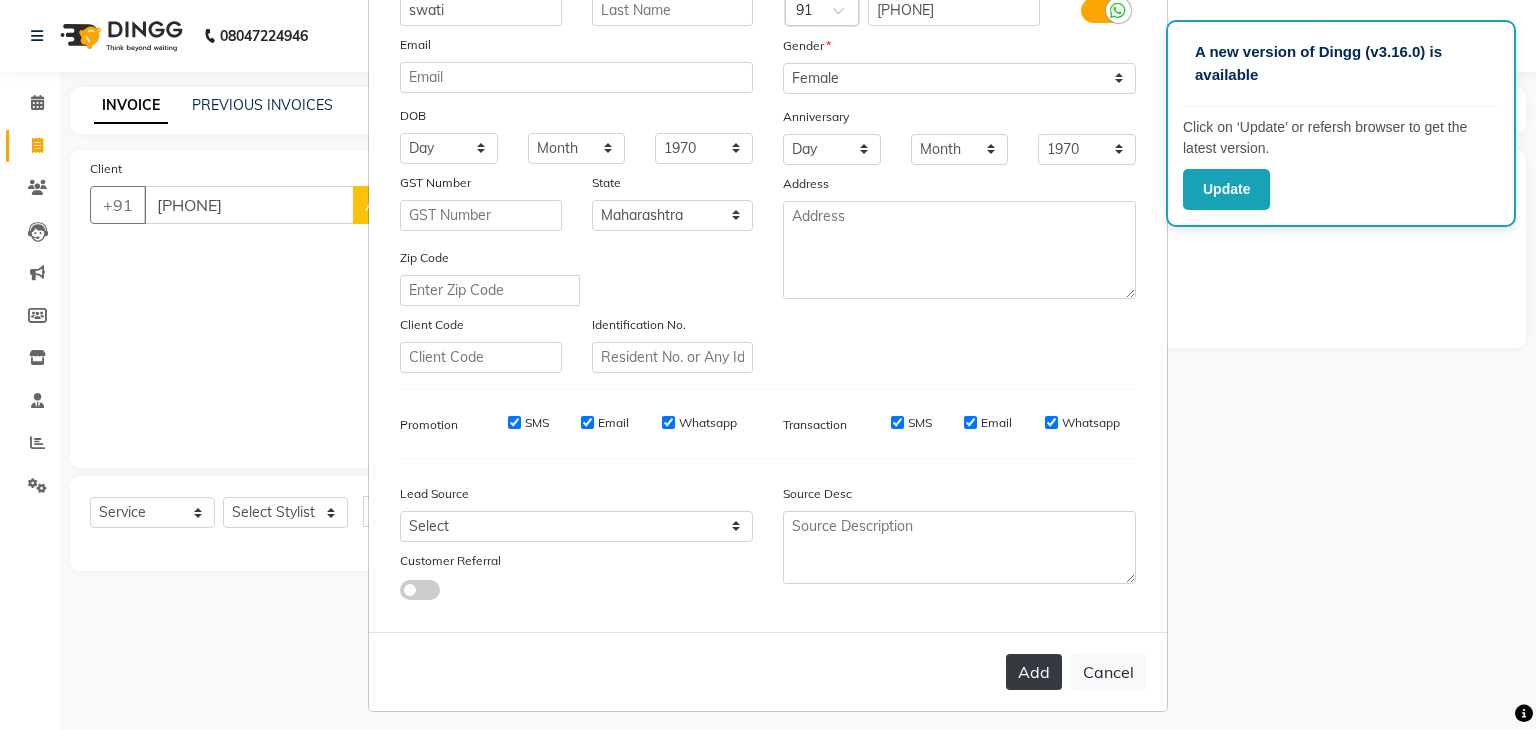 click on "Add" at bounding box center [1034, 672] 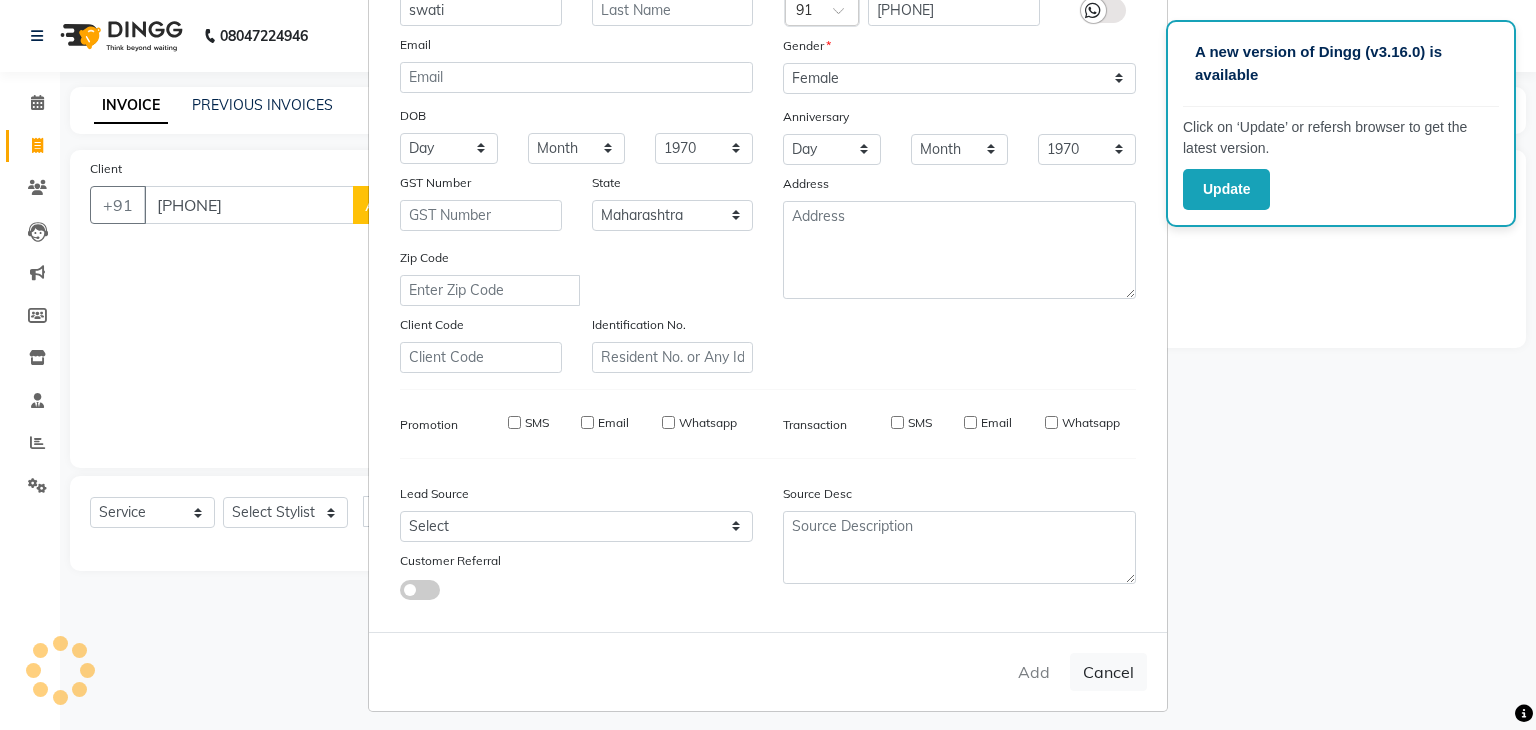 type on "99******58" 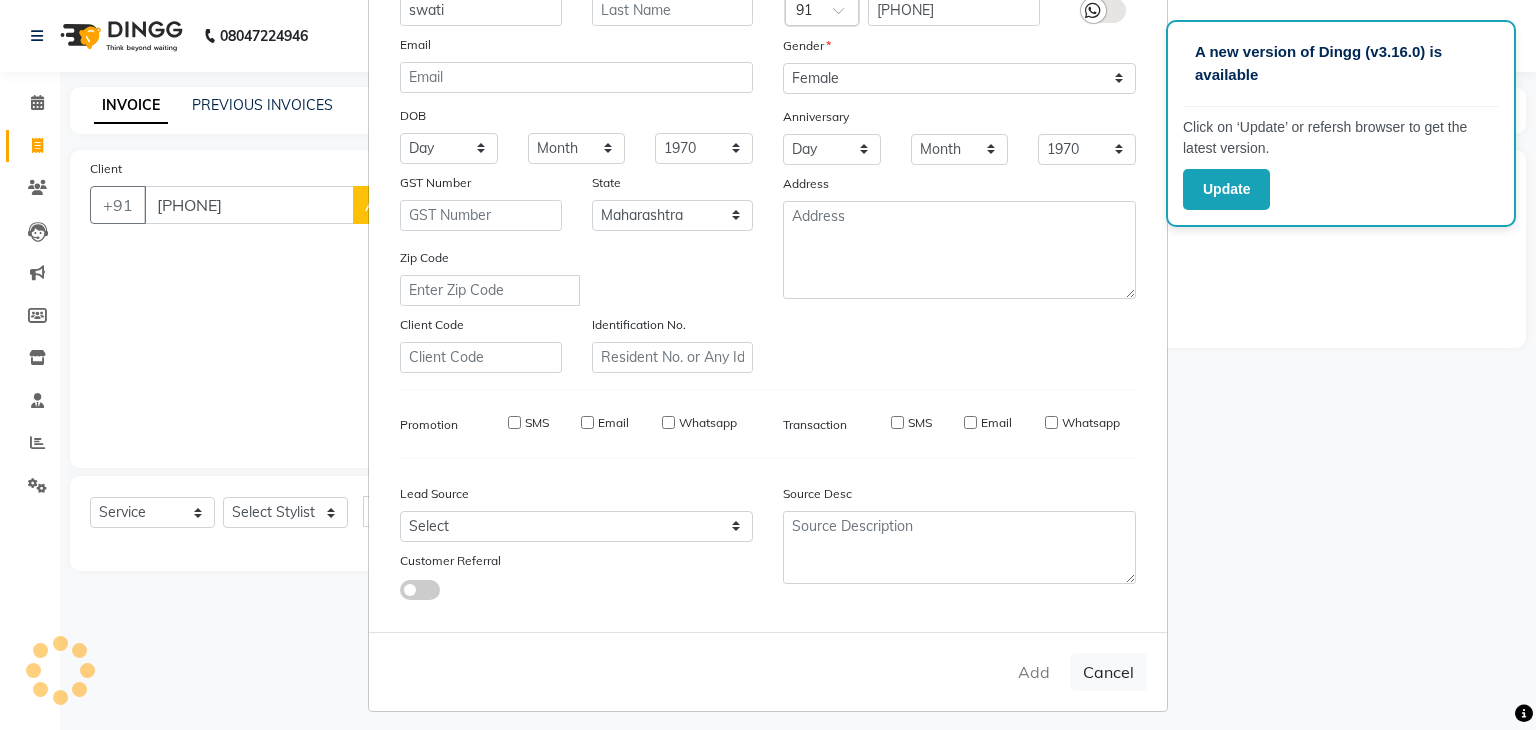 type 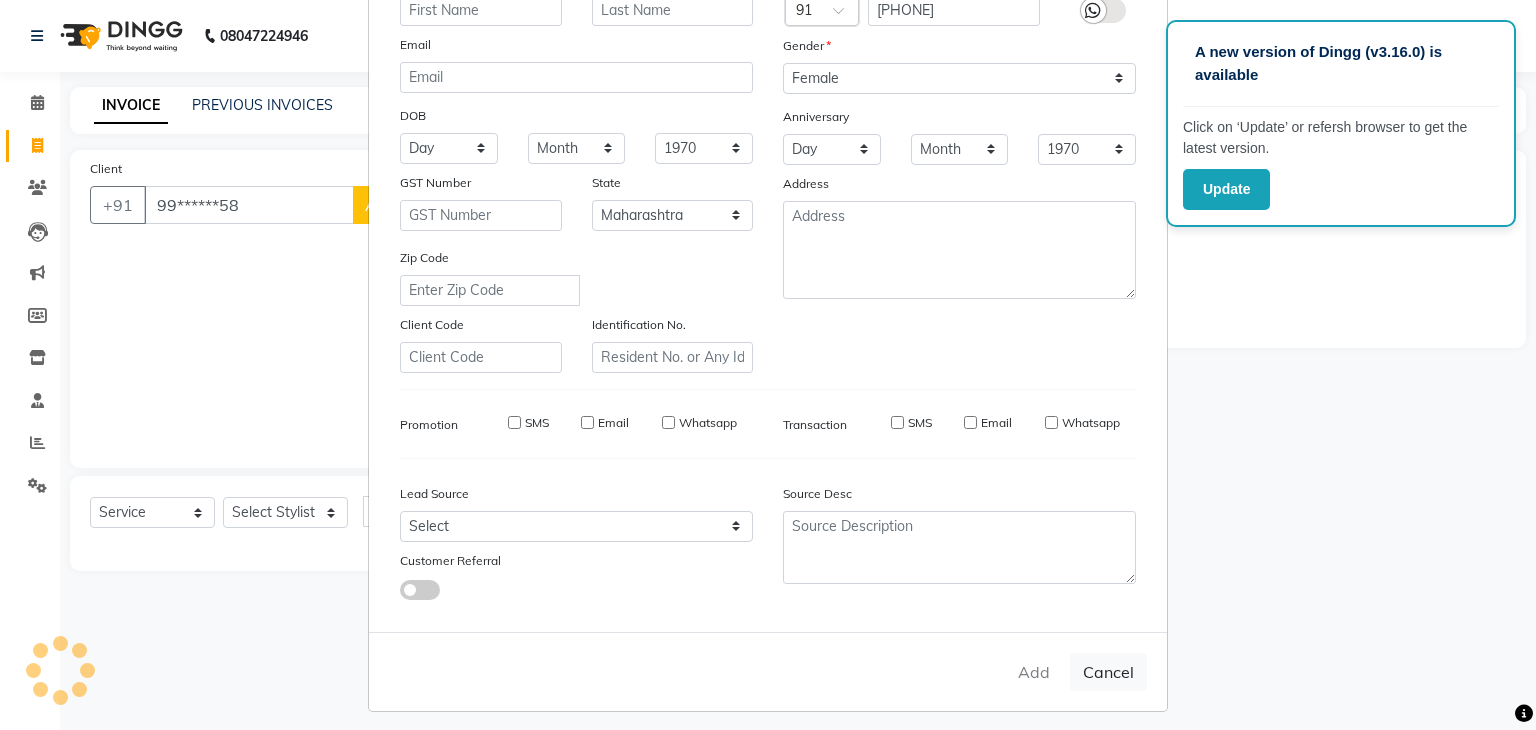 select 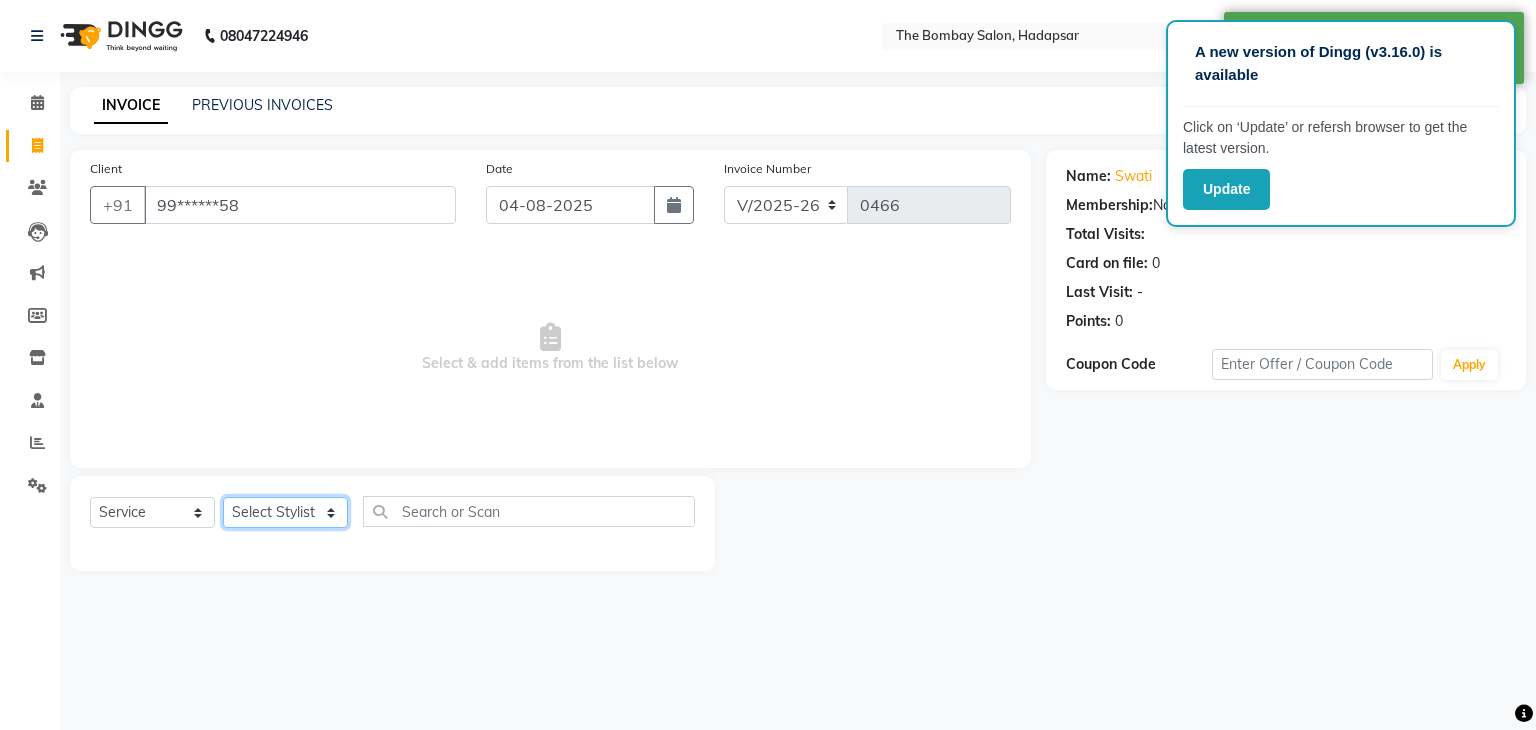 click on "Select Stylist AMRUTA BHAGWANTU hasn KASIF Manager MOHINI MUKESH MUSARIK PINKY RAMESHWAR RASHID sachin SANTOSH SHANKAR" 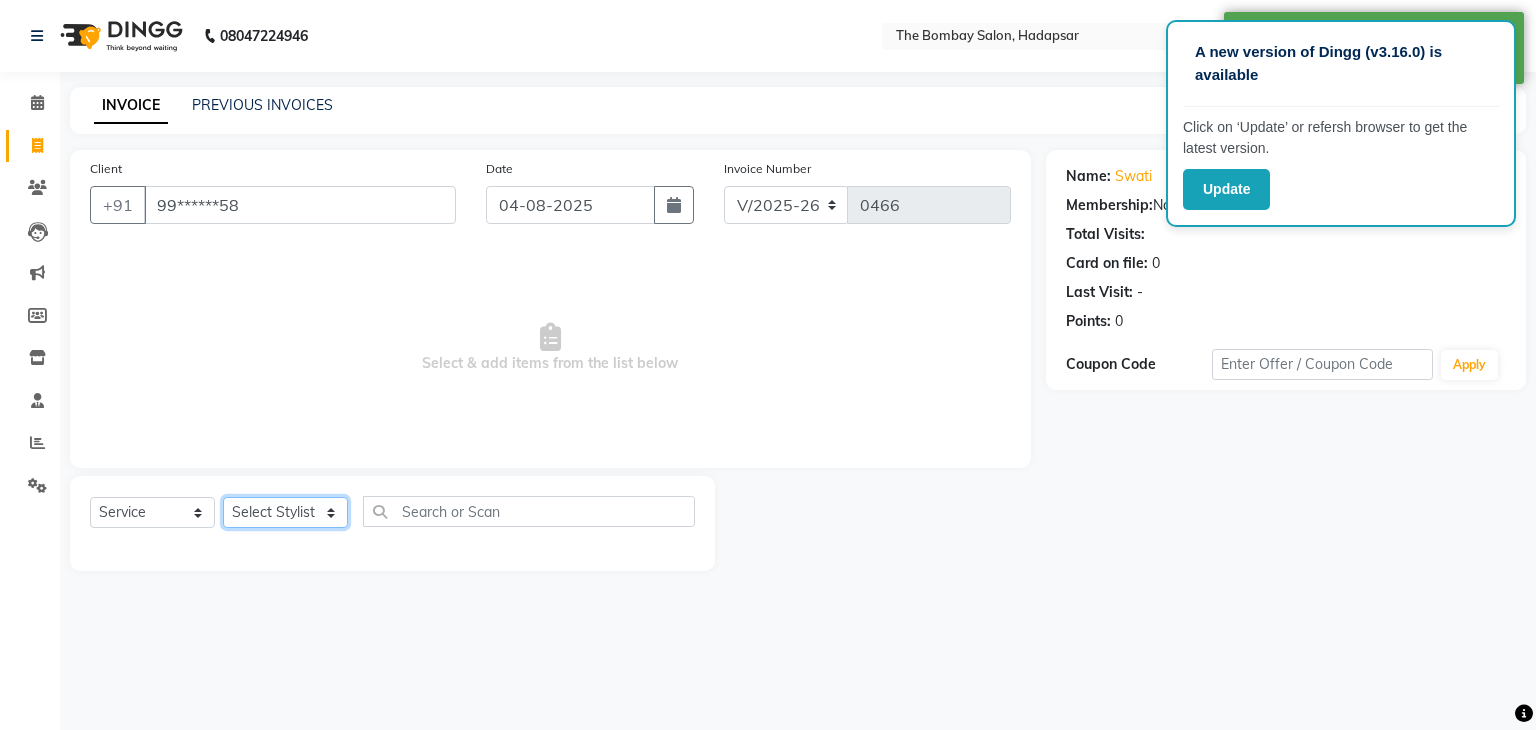select on "84977" 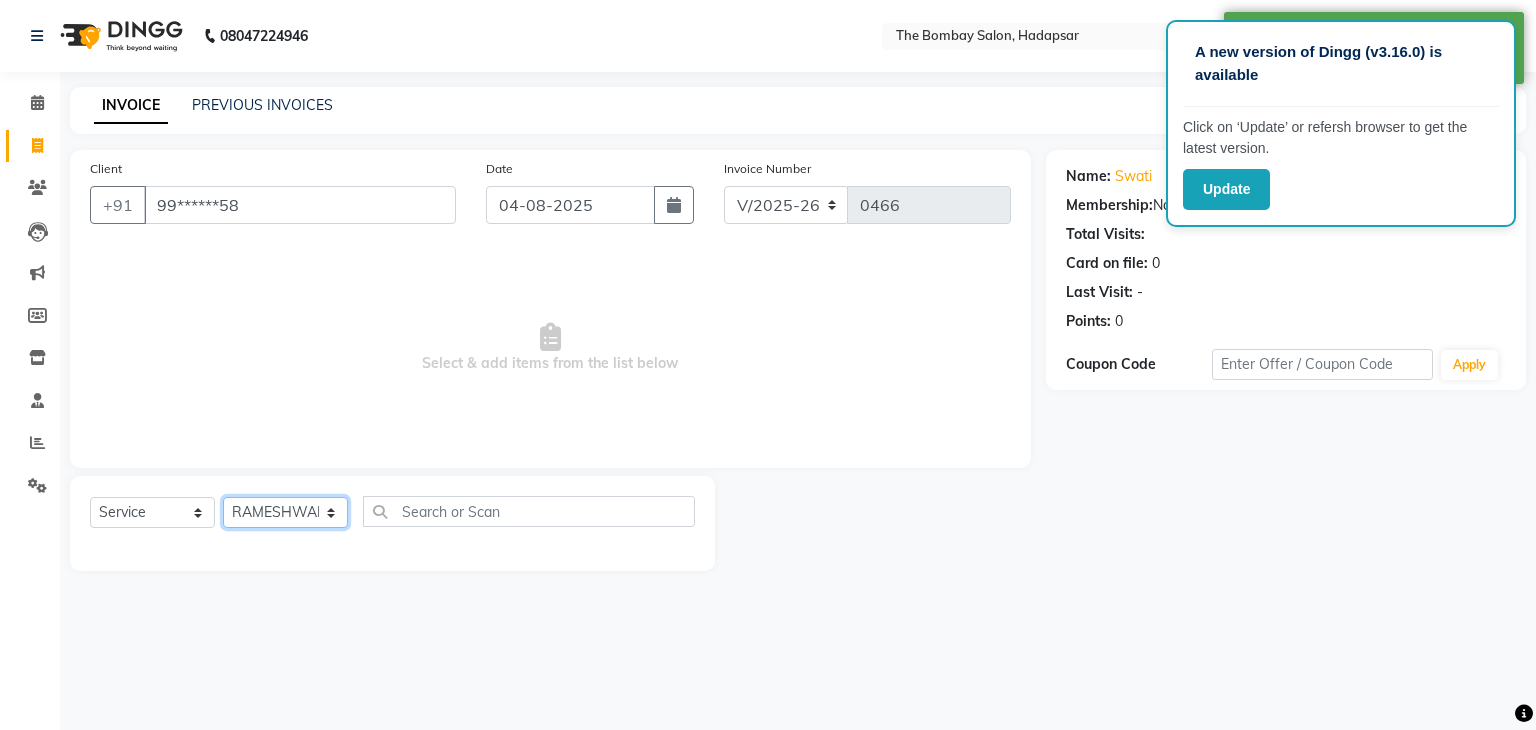 click on "Select Stylist AMRUTA BHAGWANTU hasn KASIF Manager MOHINI MUKESH MUSARIK PINKY RAMESHWAR RASHID sachin SANTOSH SHANKAR" 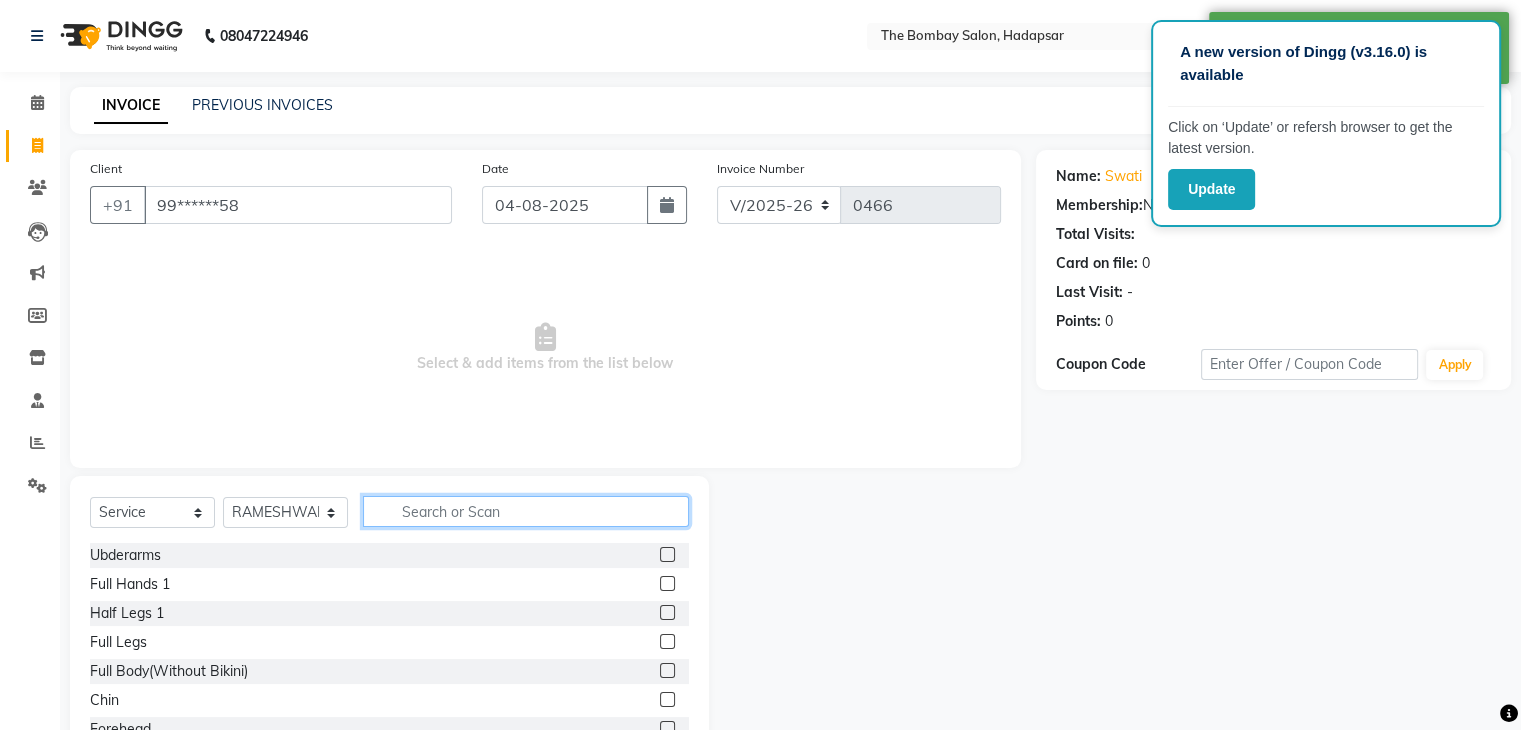 click 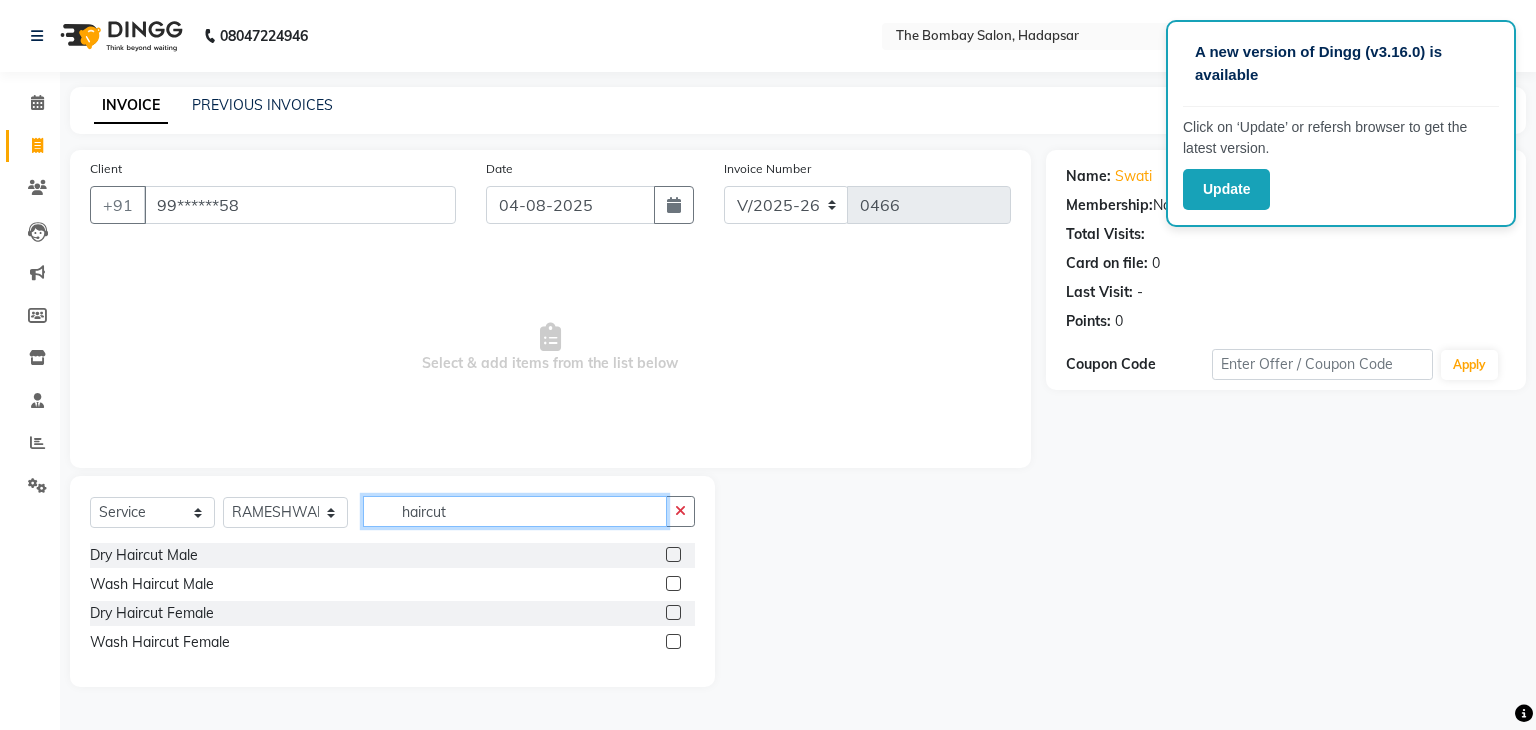 type on "haircut" 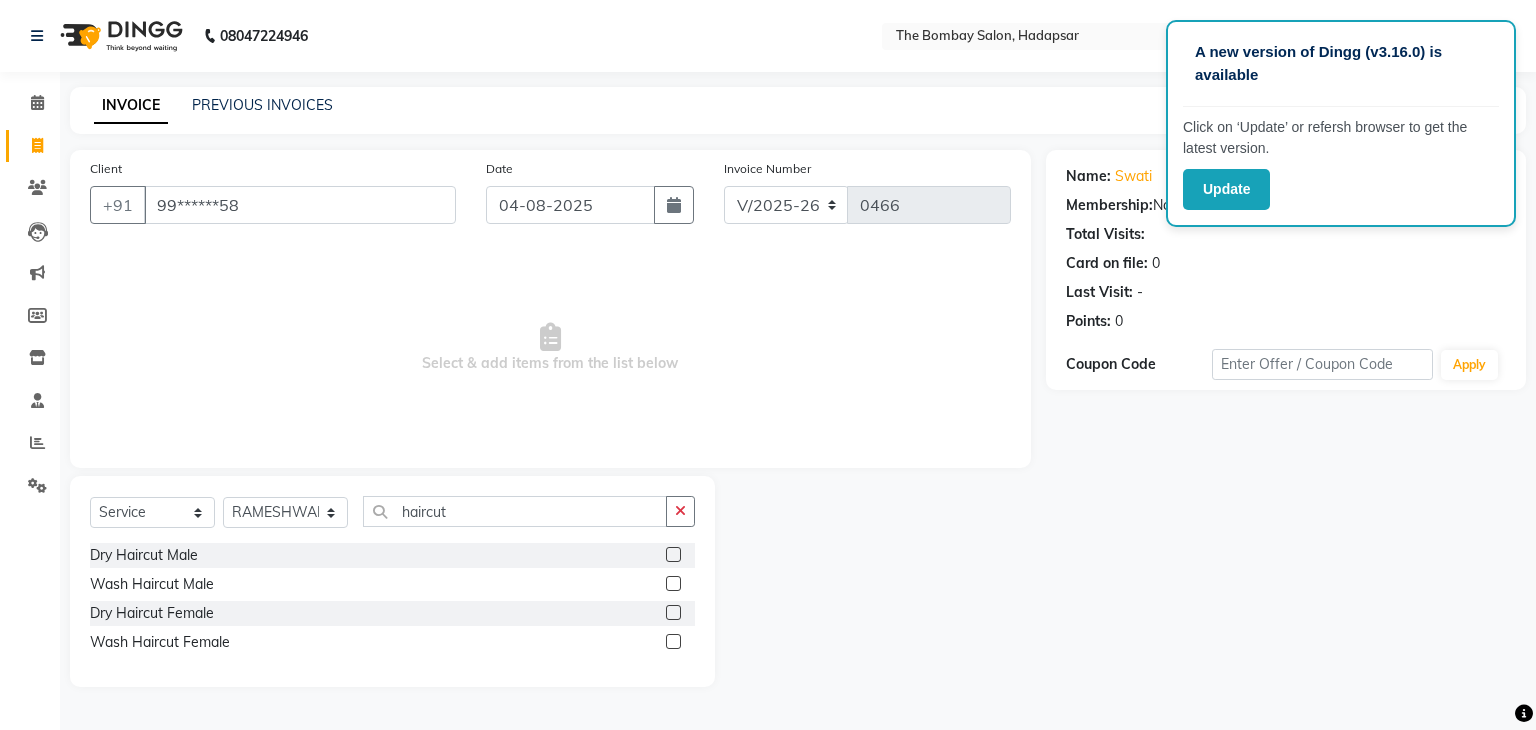 click 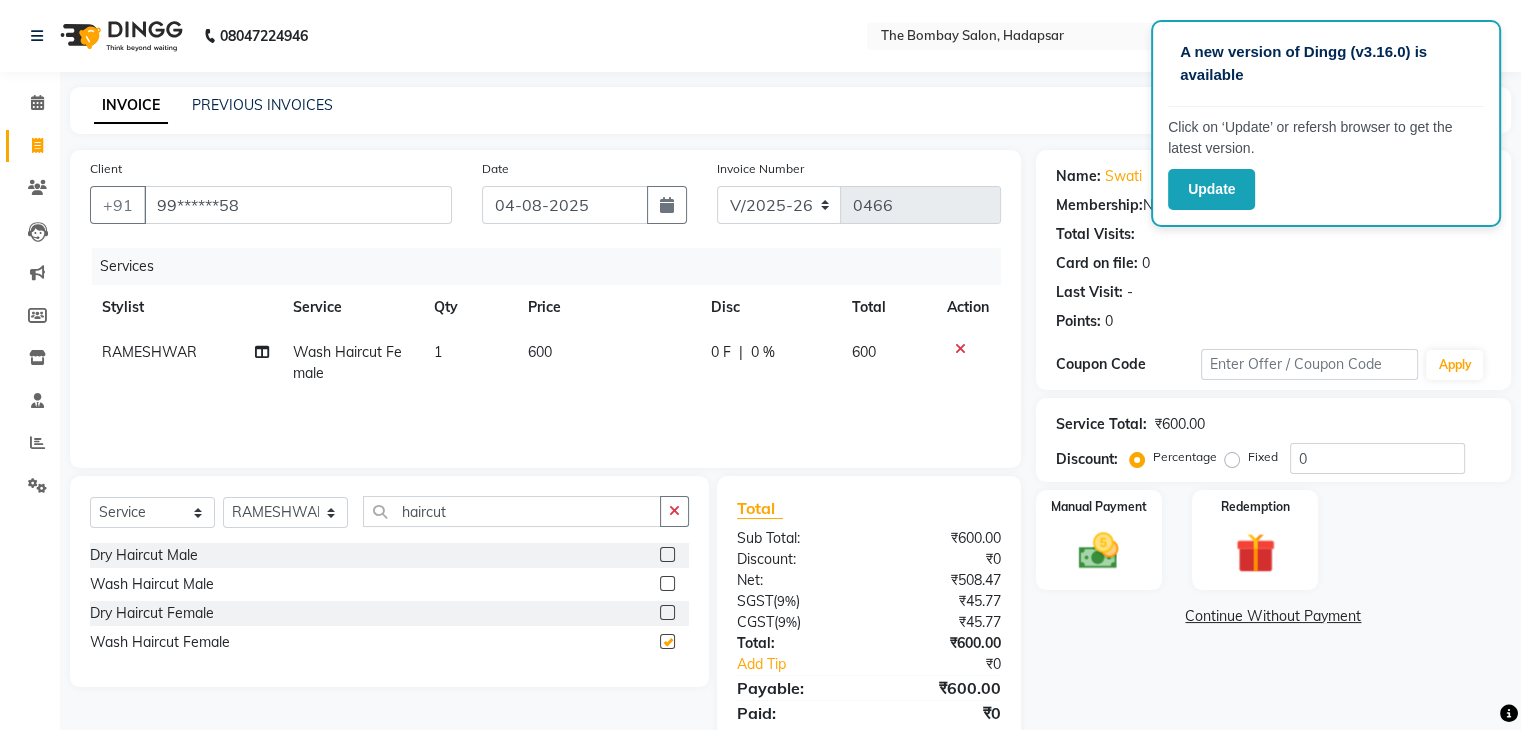 checkbox on "false" 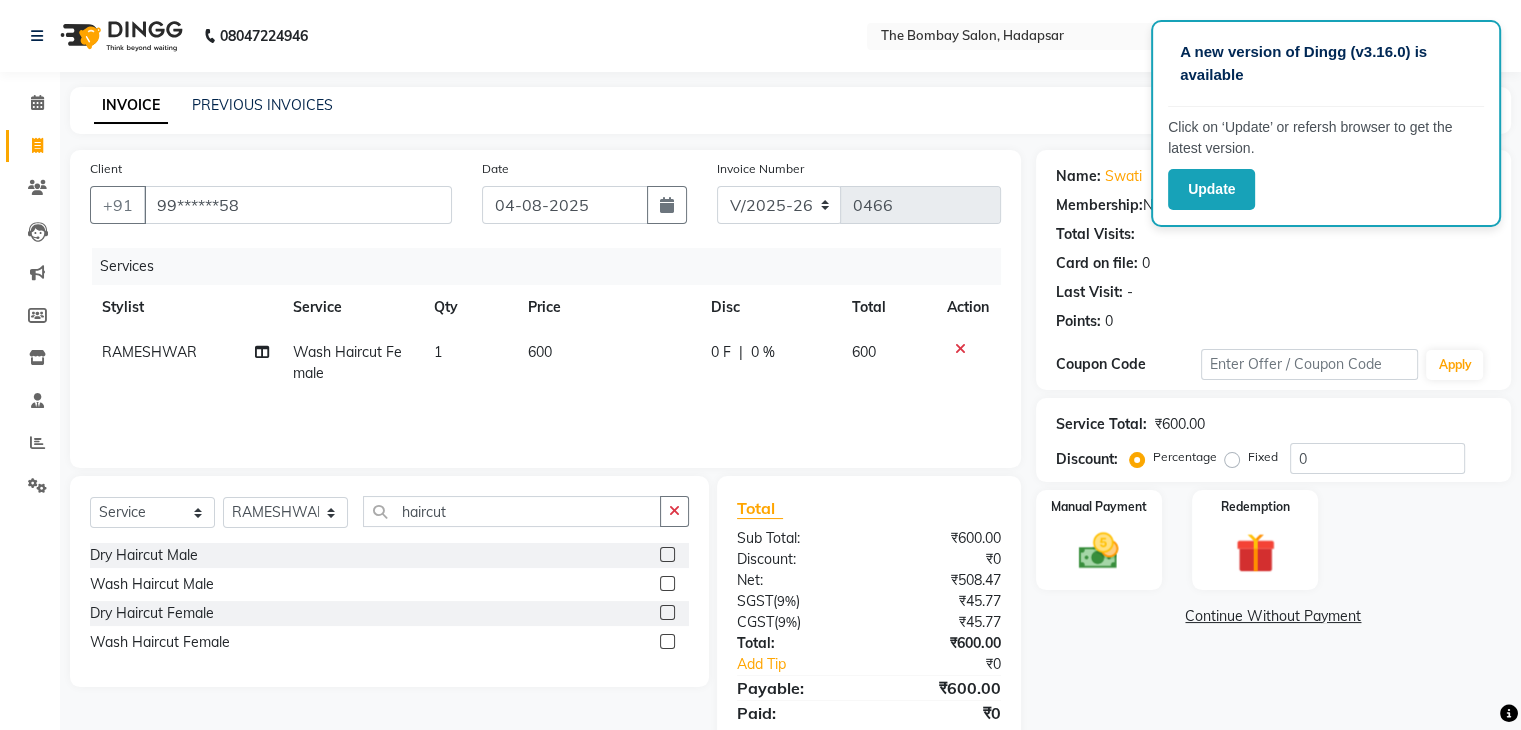 scroll, scrollTop: 71, scrollLeft: 0, axis: vertical 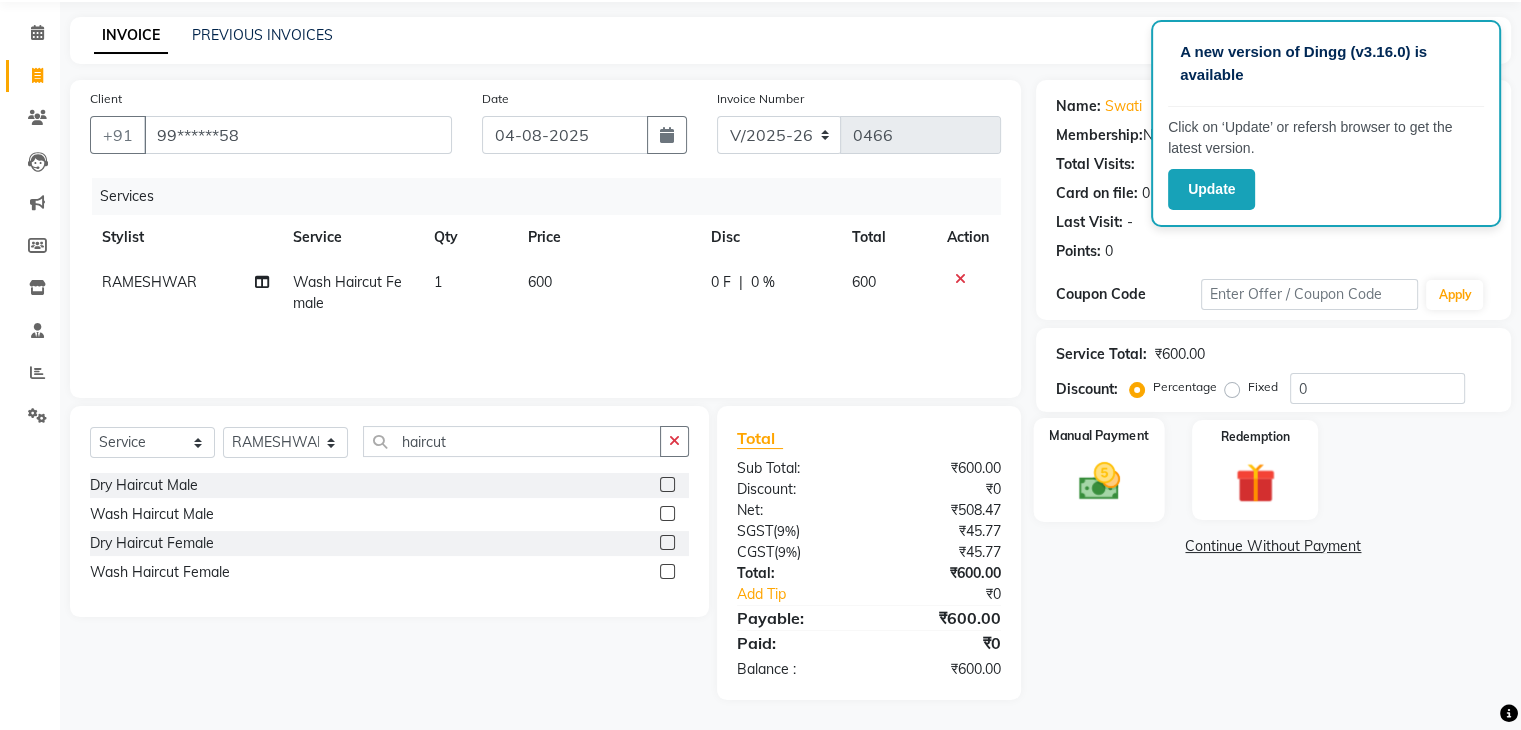click 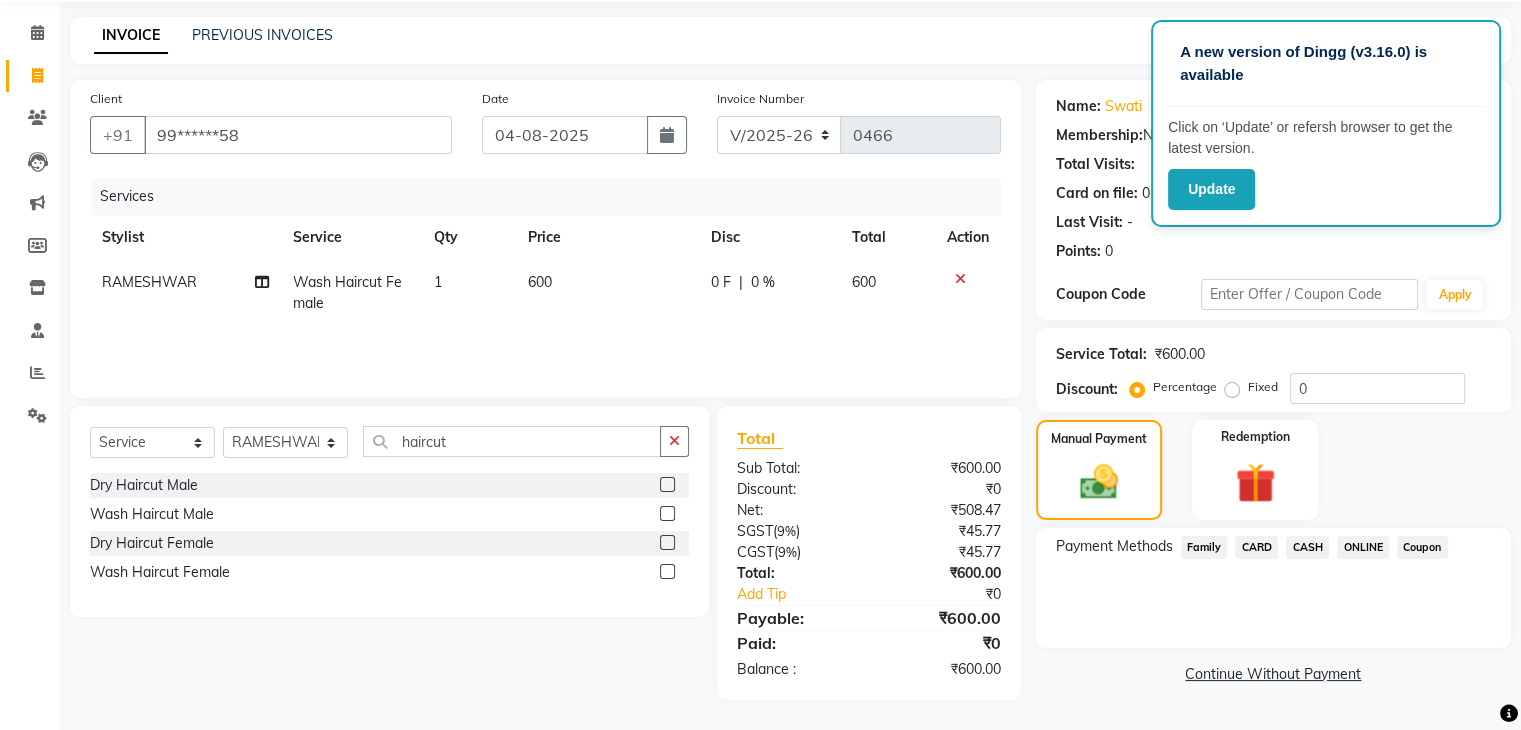 click on "ONLINE" 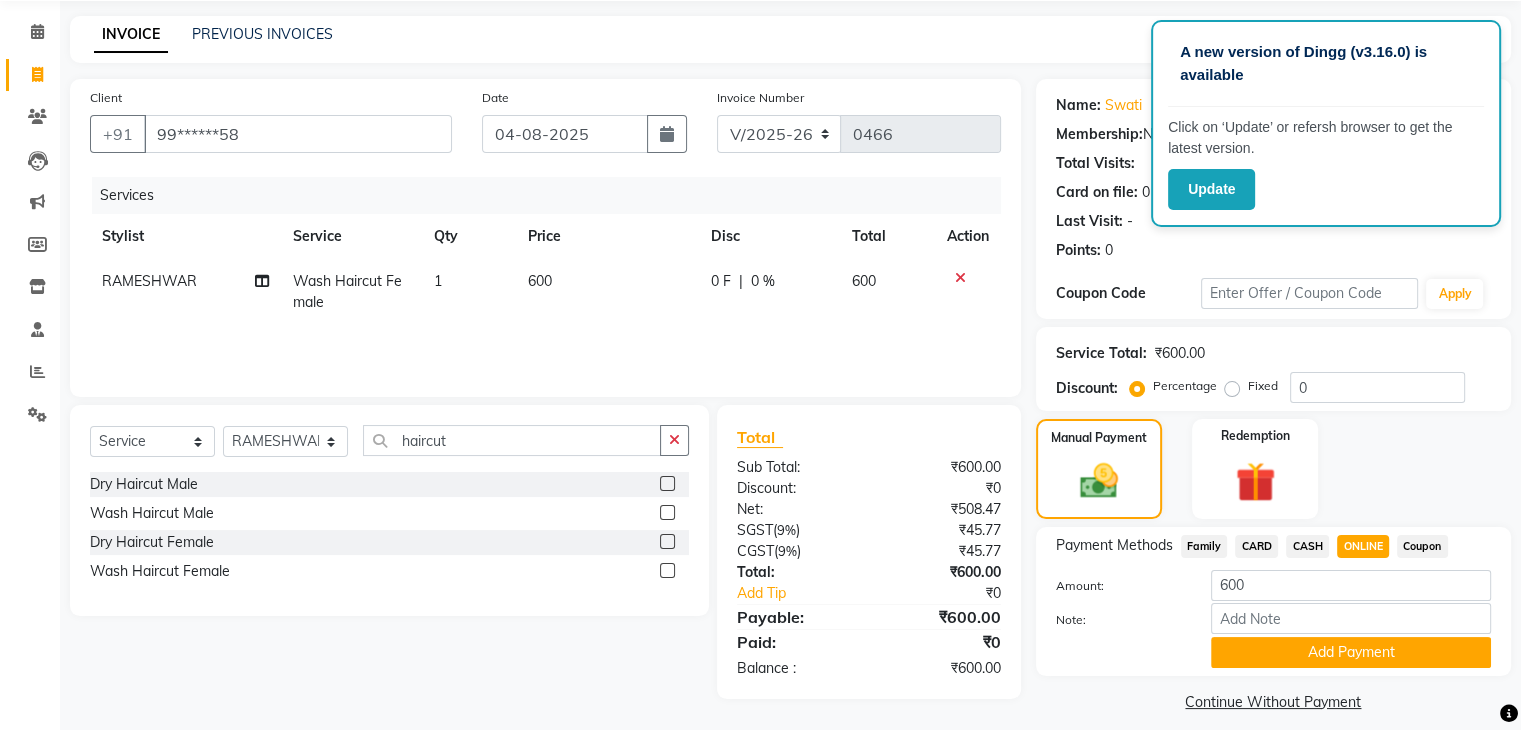 scroll, scrollTop: 89, scrollLeft: 0, axis: vertical 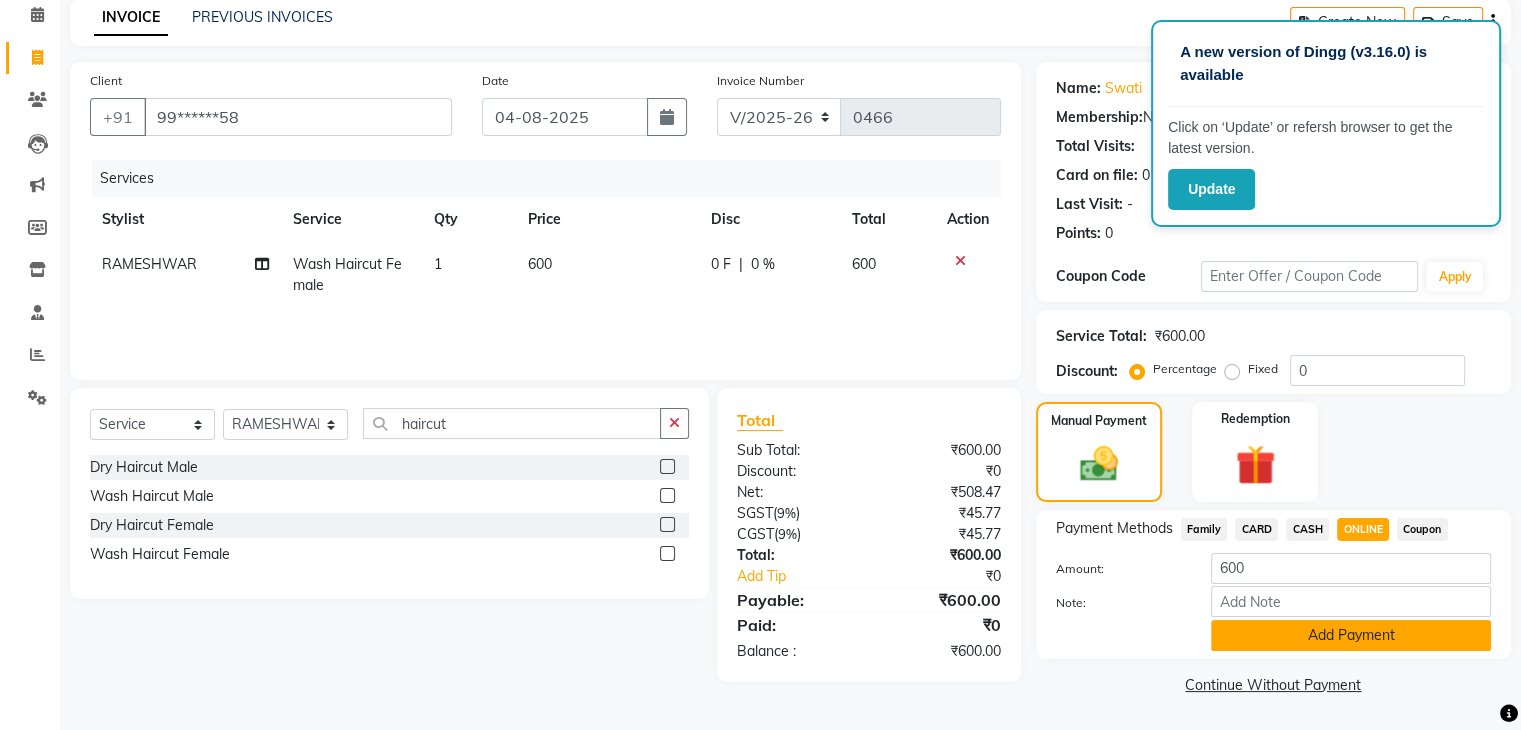 click on "Add Payment" 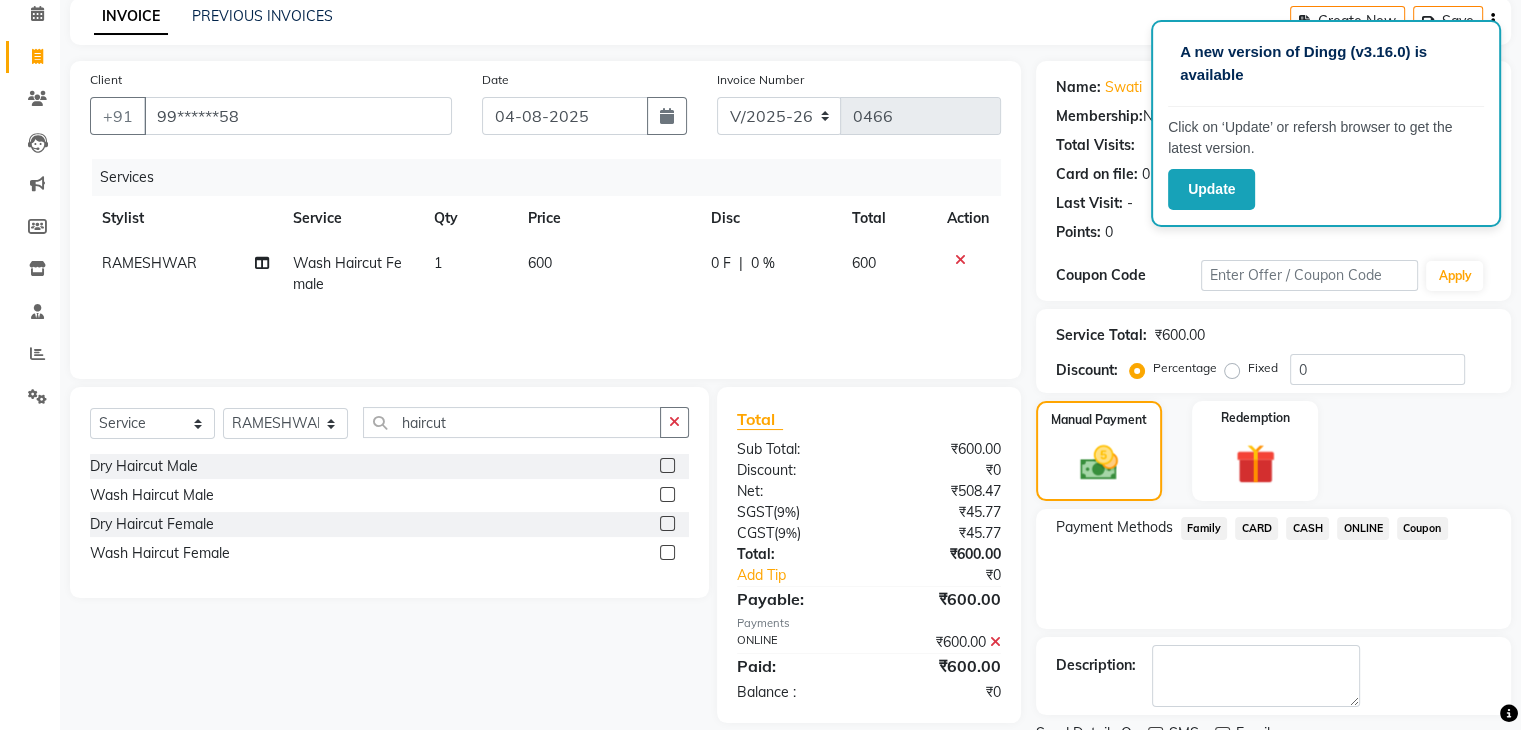 scroll, scrollTop: 171, scrollLeft: 0, axis: vertical 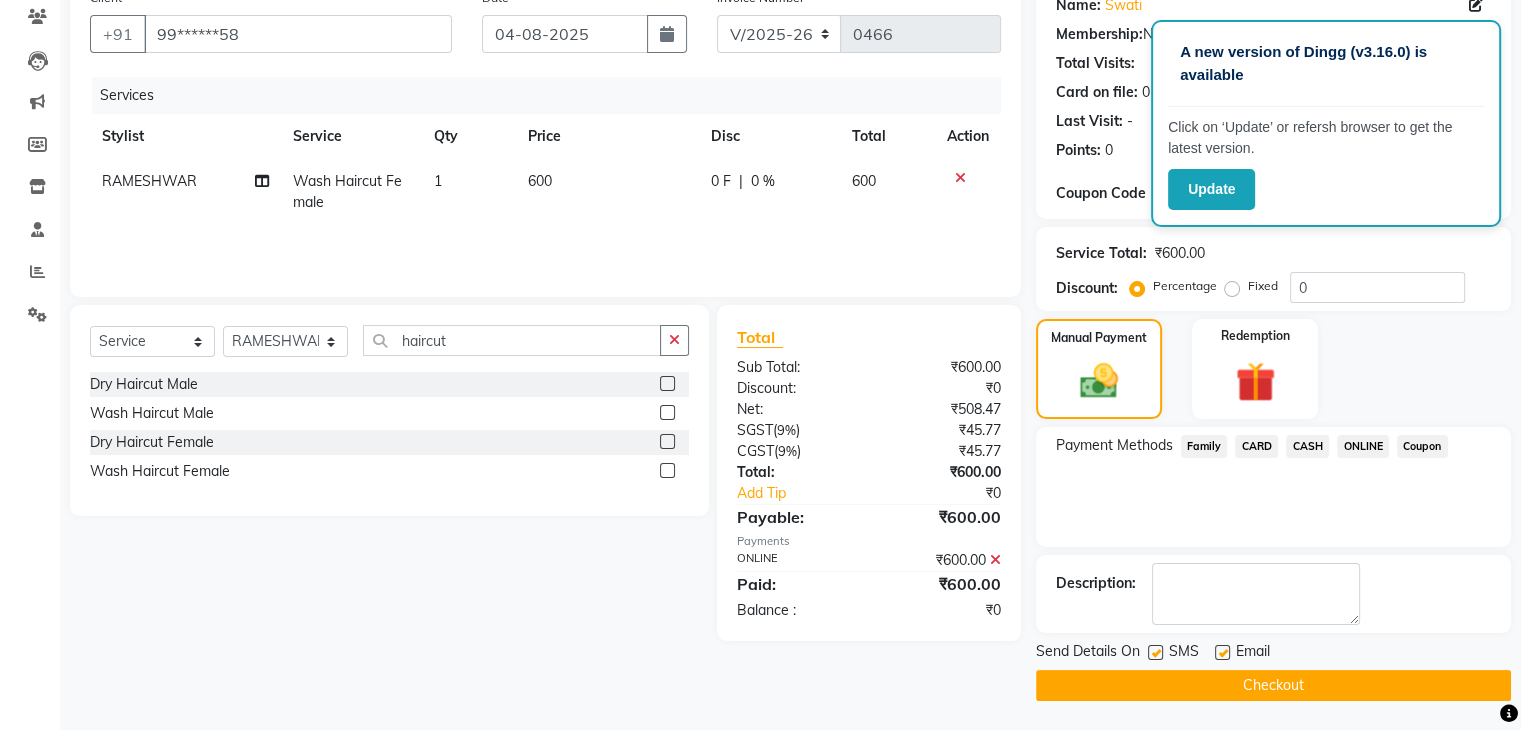 click on "Checkout" 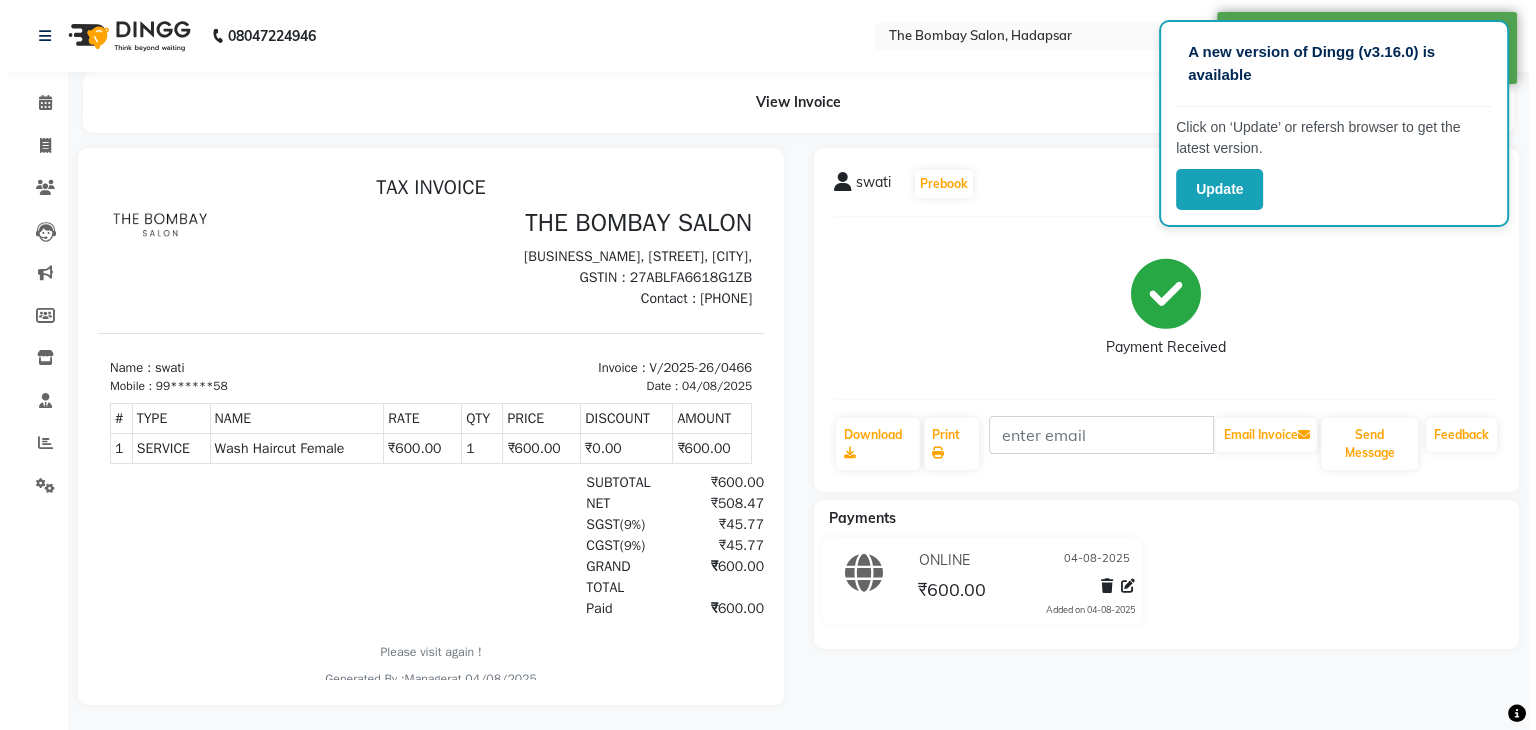 scroll, scrollTop: 0, scrollLeft: 0, axis: both 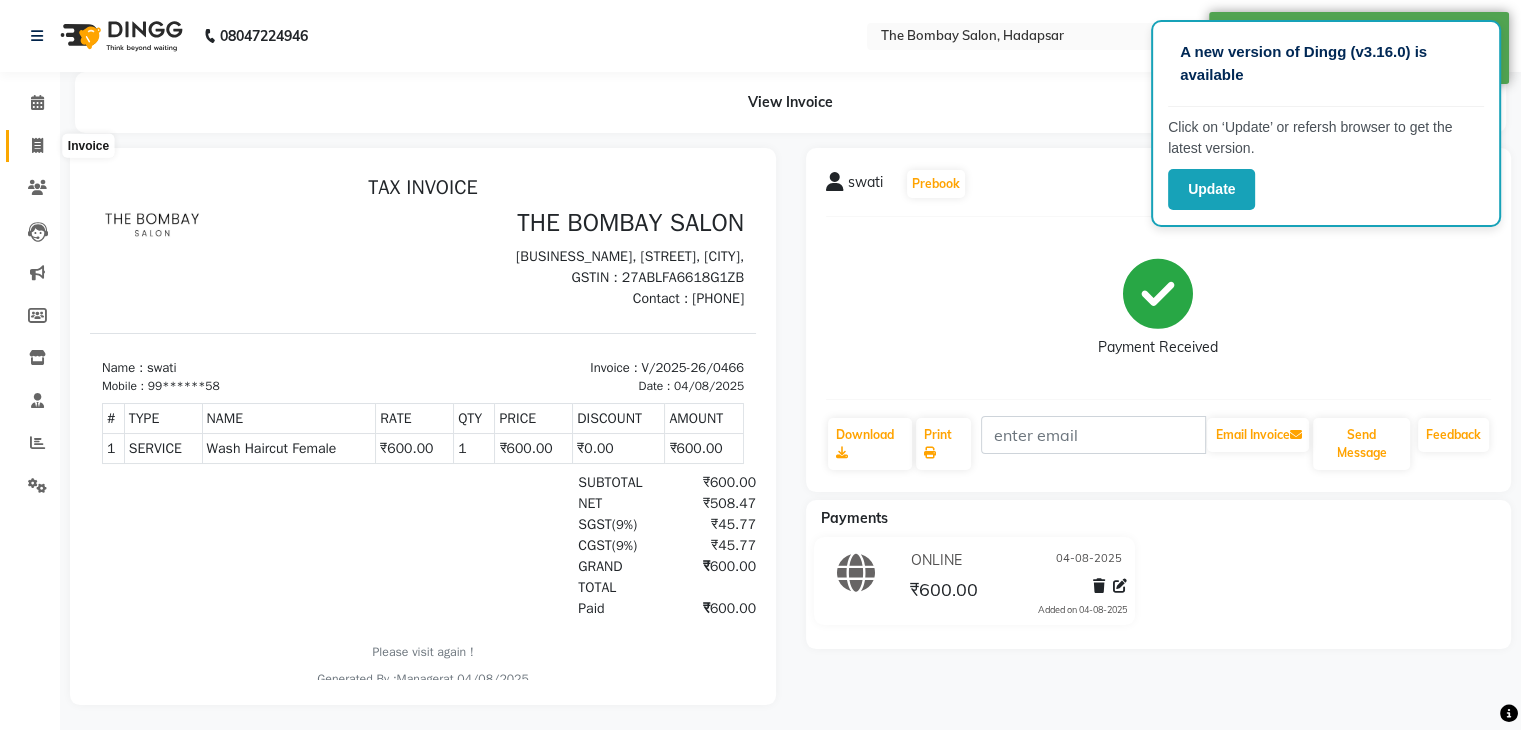 click 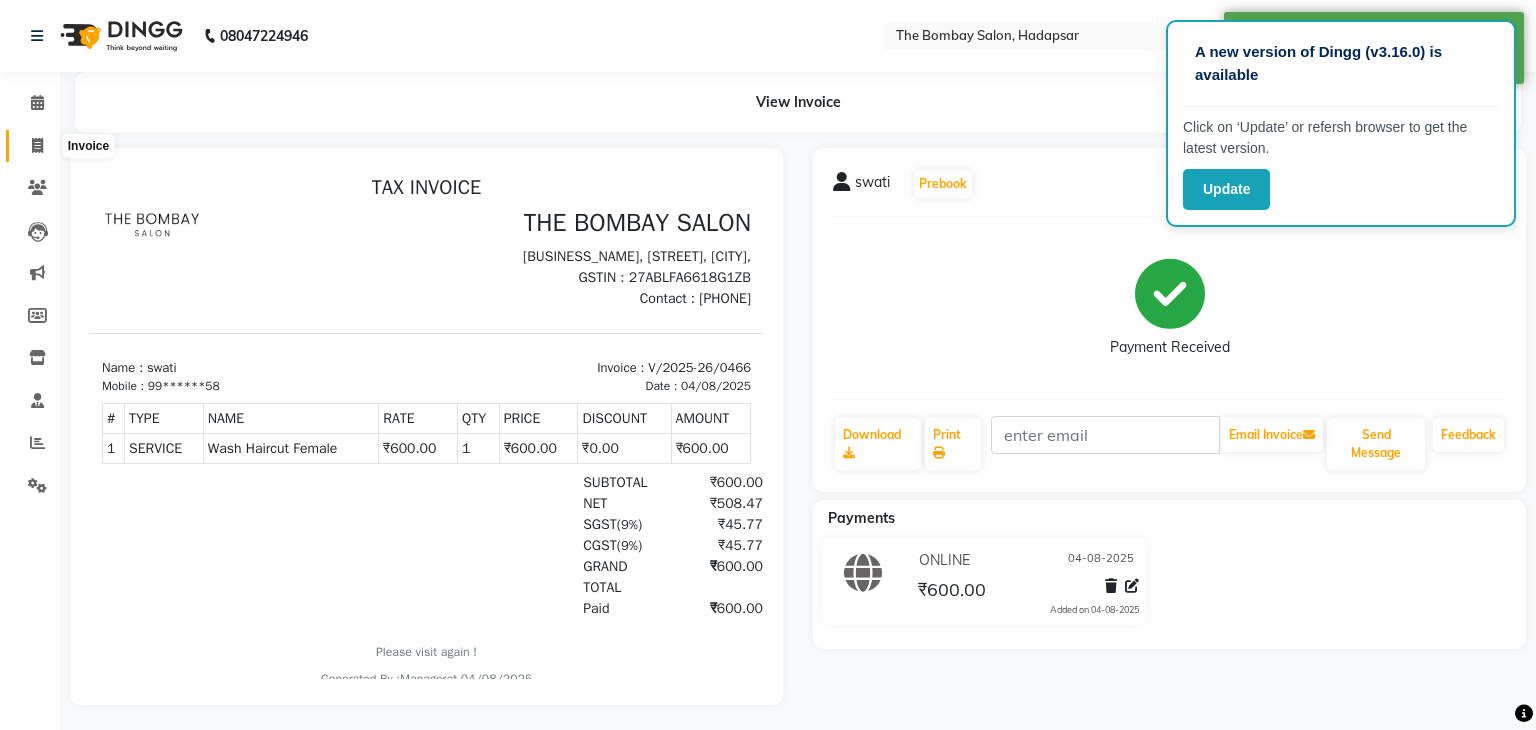 select on "8374" 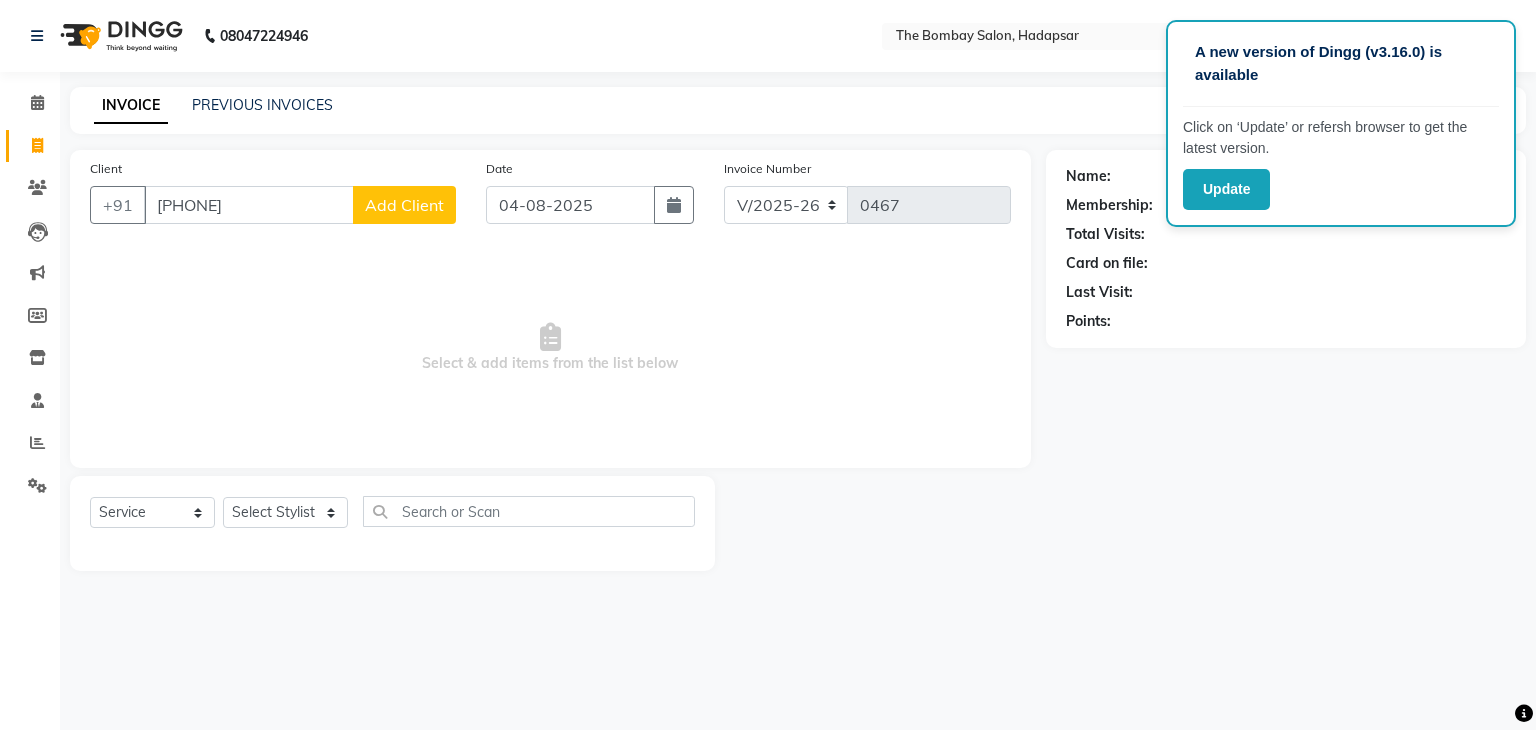 type on "[PHONE]" 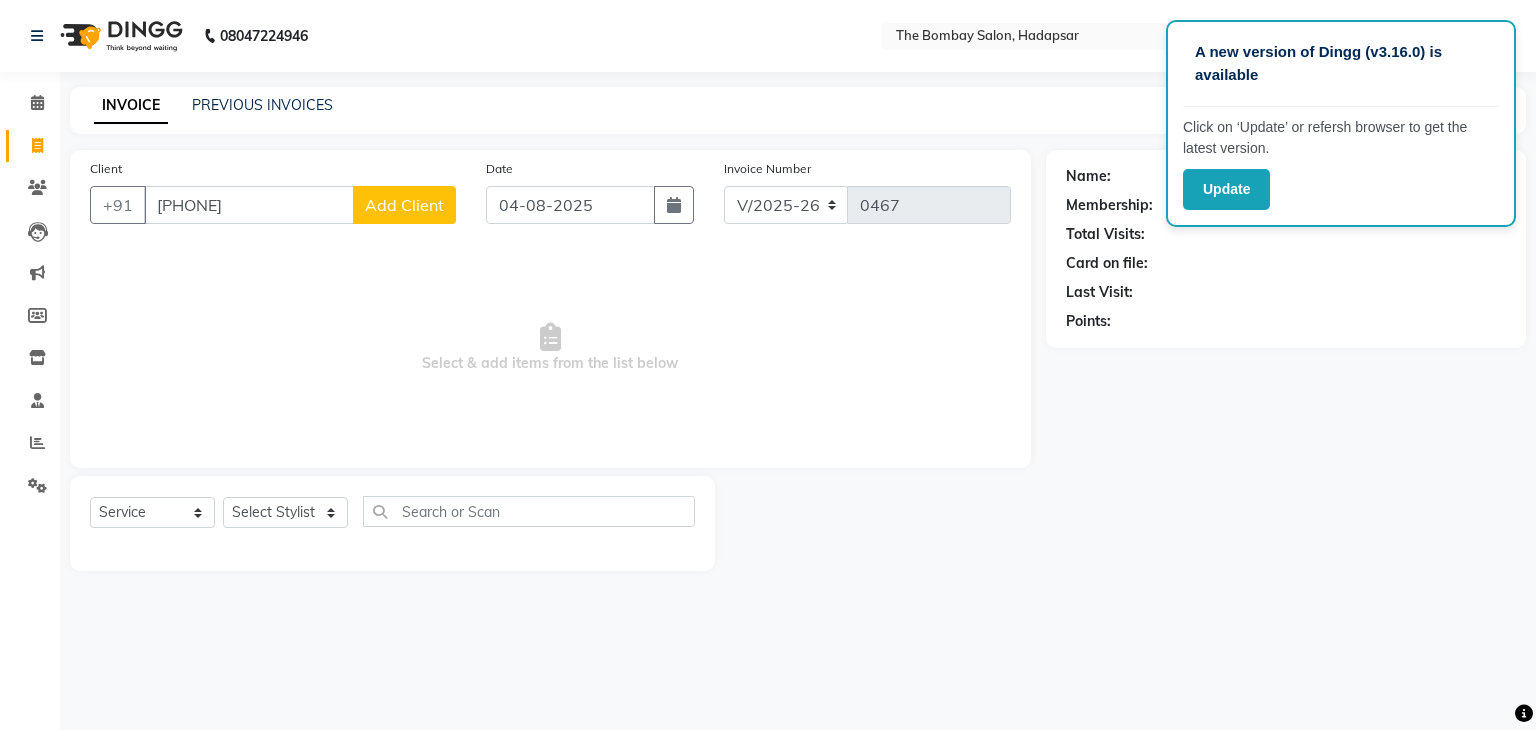 select on "22" 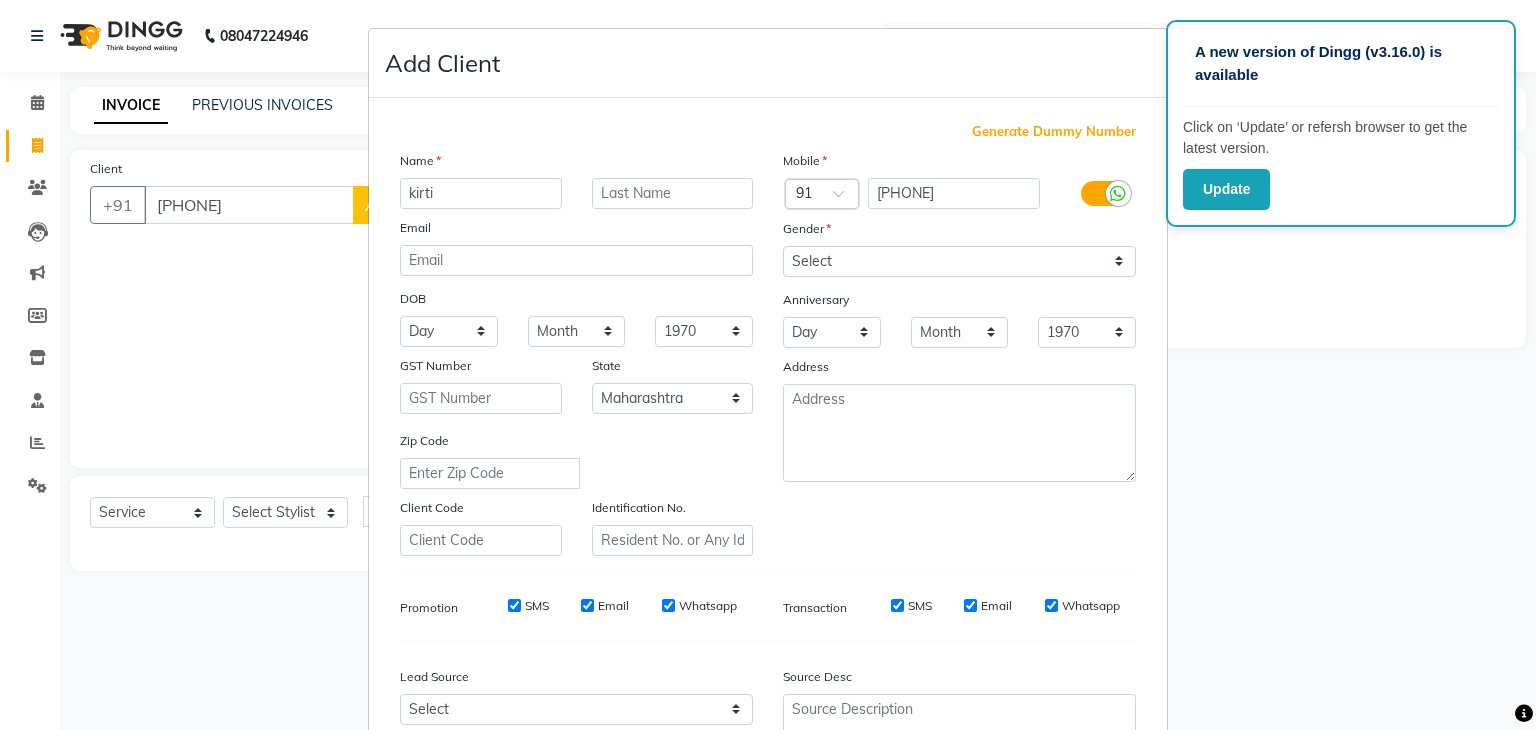 type on "kirti" 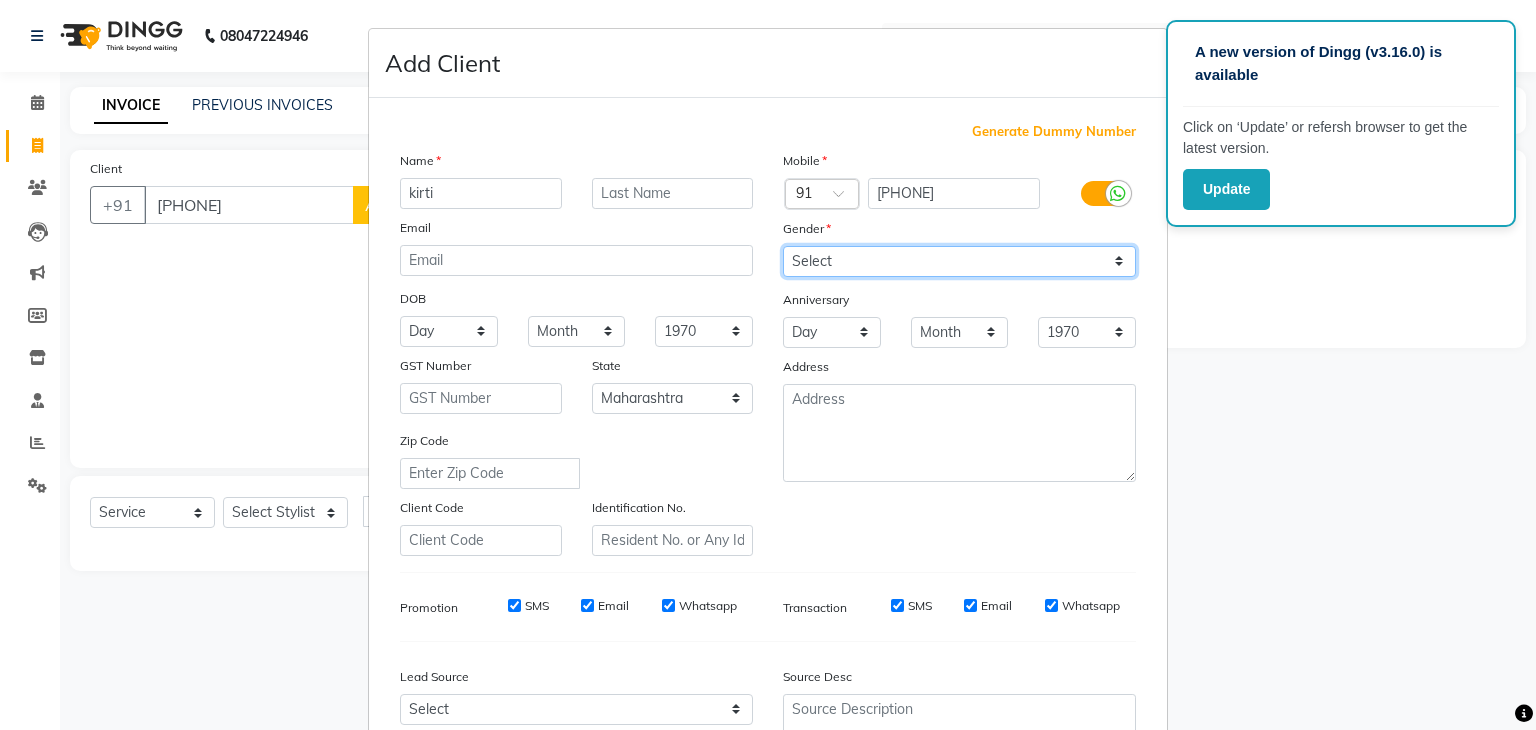 click on "Select Male Female Other Prefer Not To Say" at bounding box center (959, 261) 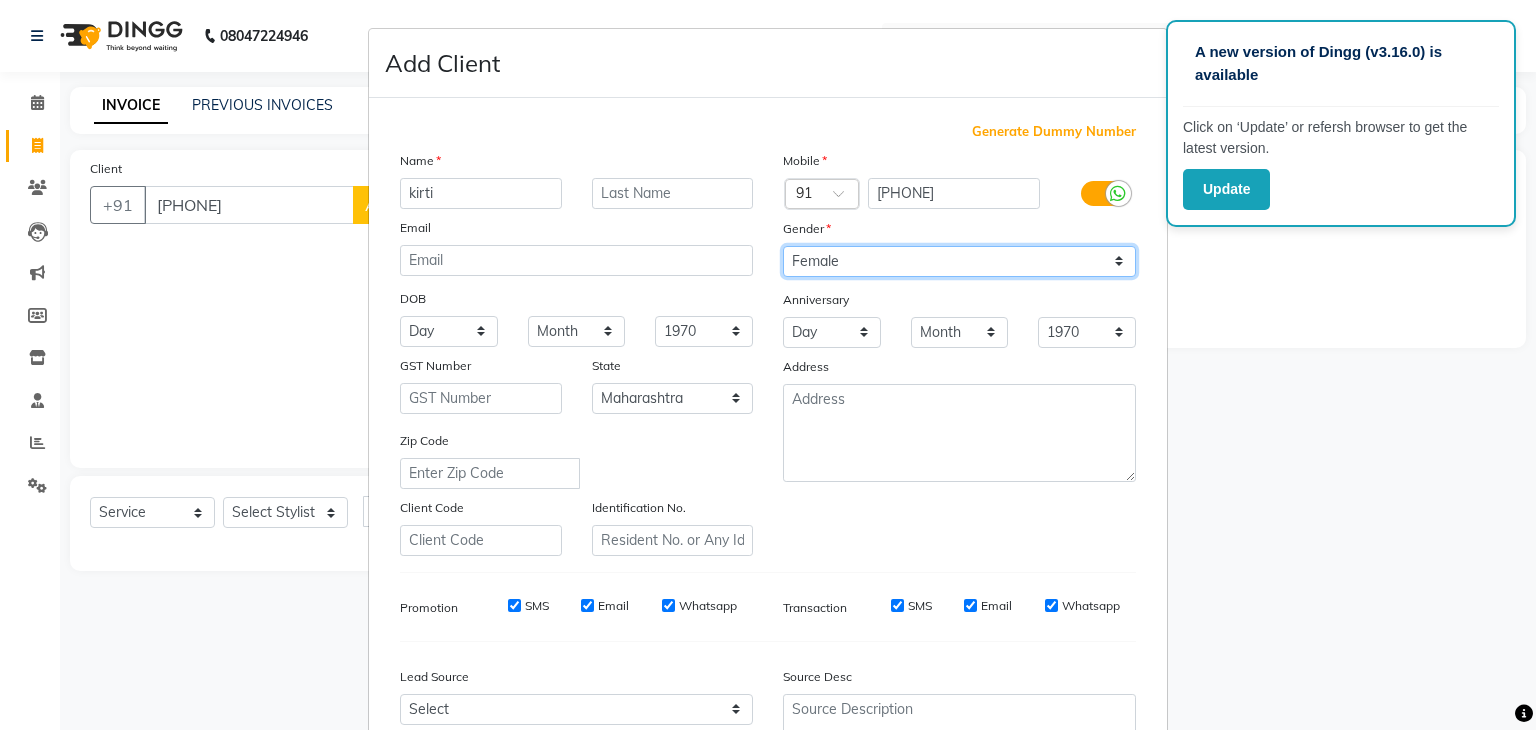 click on "Select Male Female Other Prefer Not To Say" at bounding box center (959, 261) 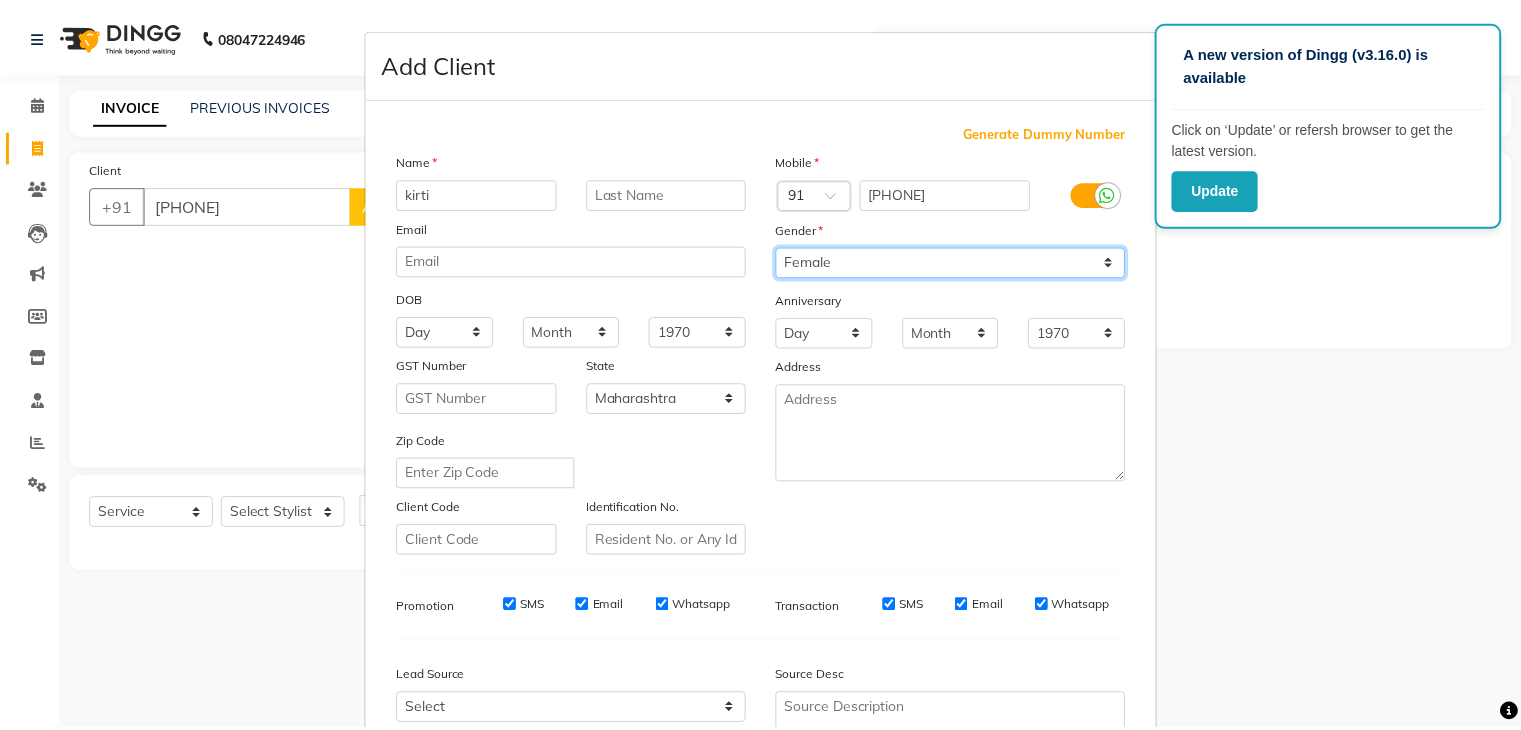 scroll, scrollTop: 203, scrollLeft: 0, axis: vertical 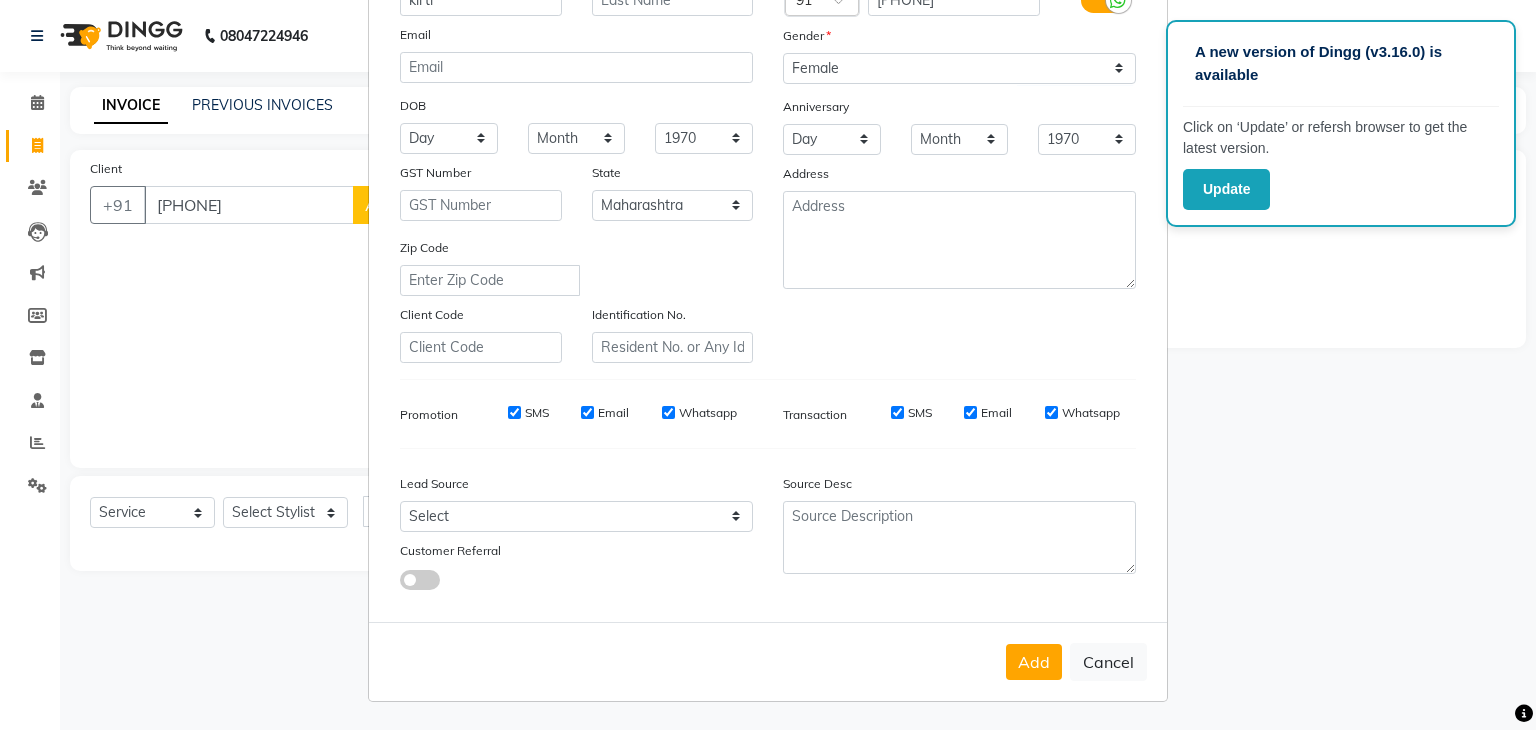 click on "Add   Cancel" at bounding box center [768, 661] 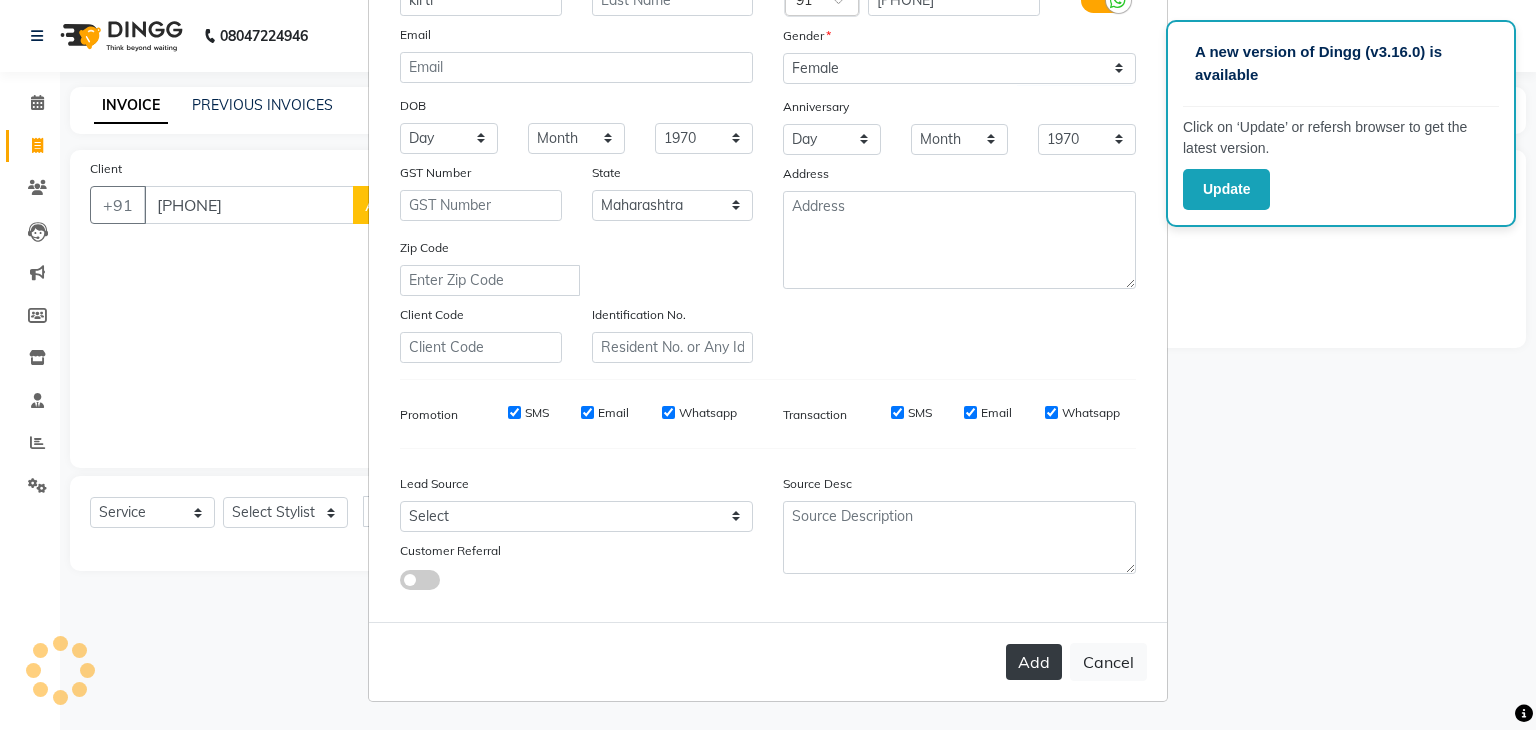 click on "Add" at bounding box center [1034, 662] 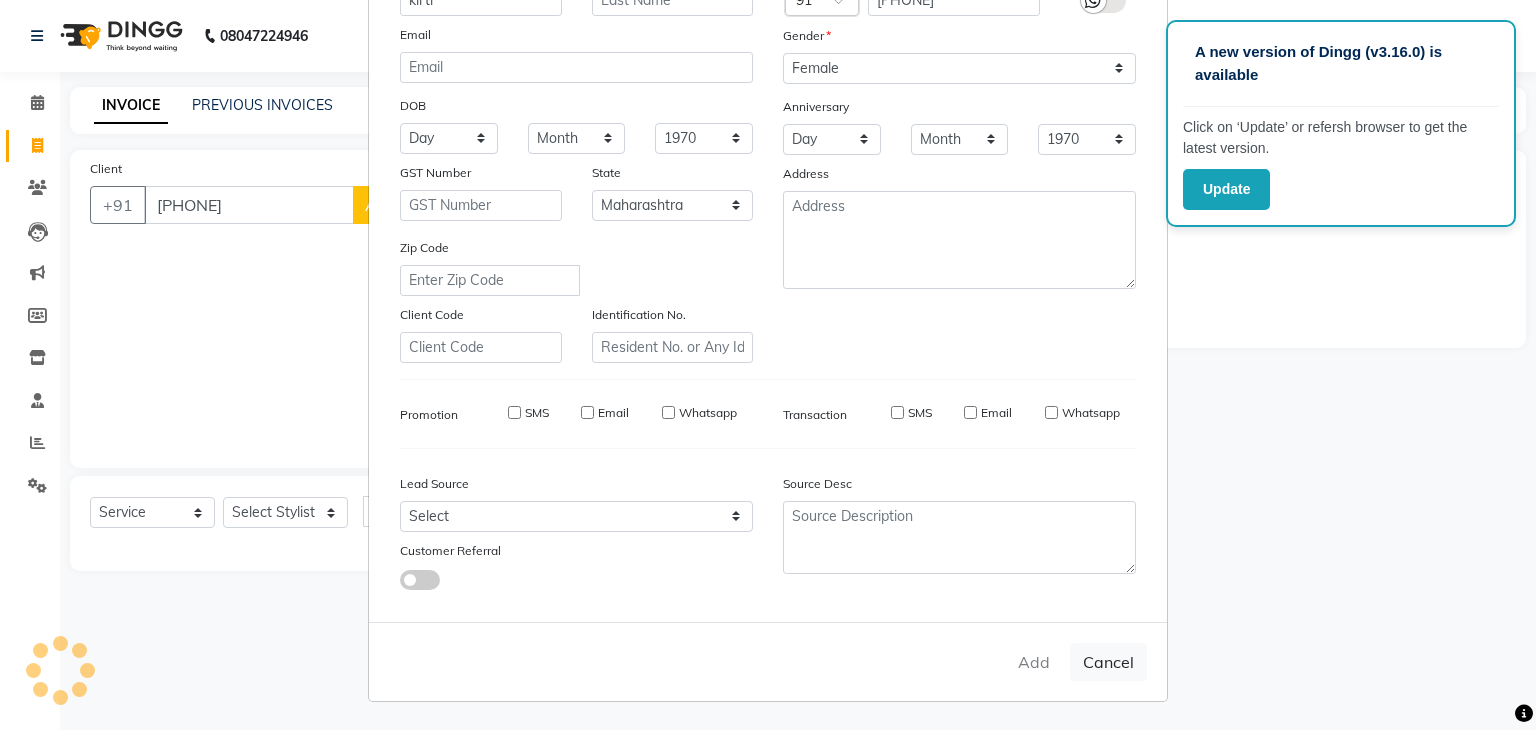 type on "95******72" 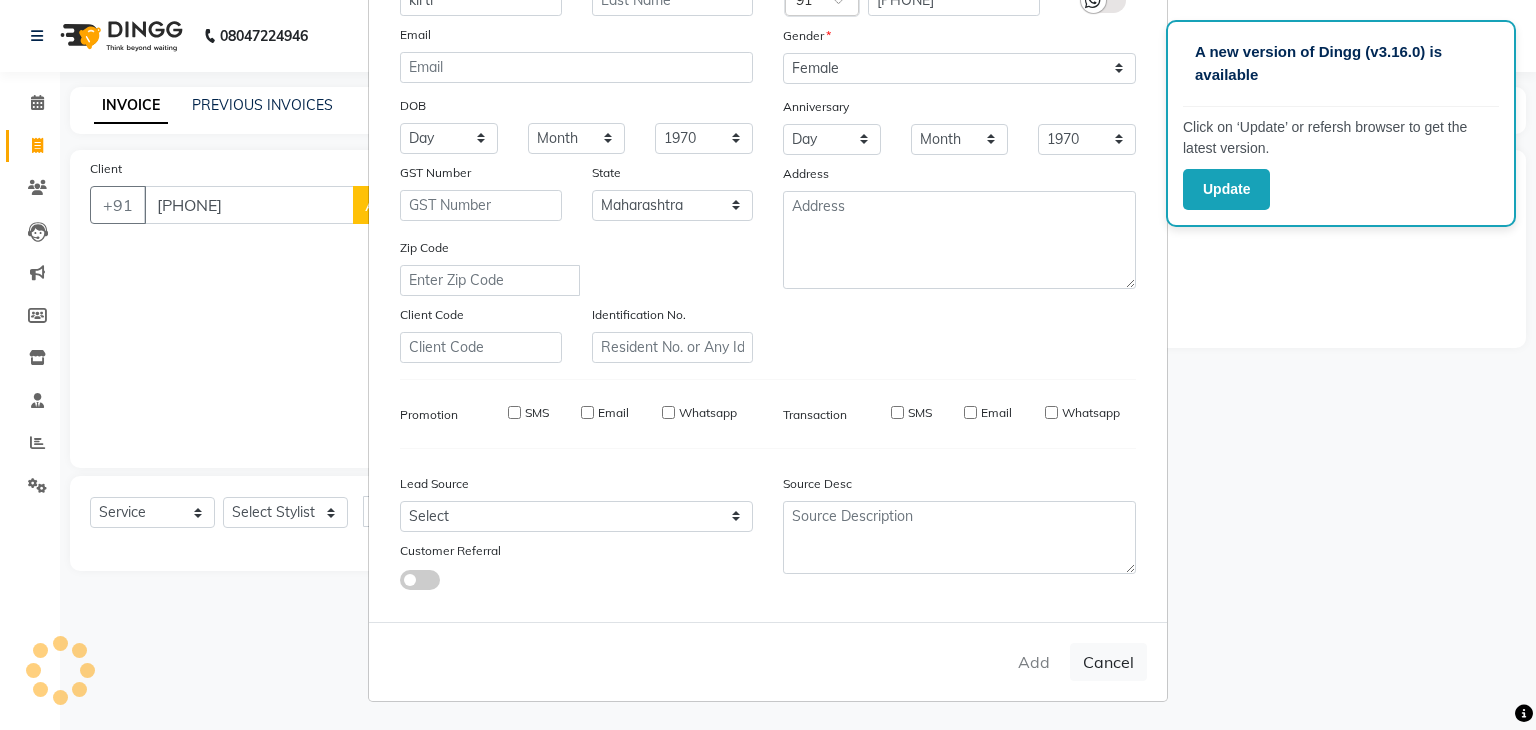 type 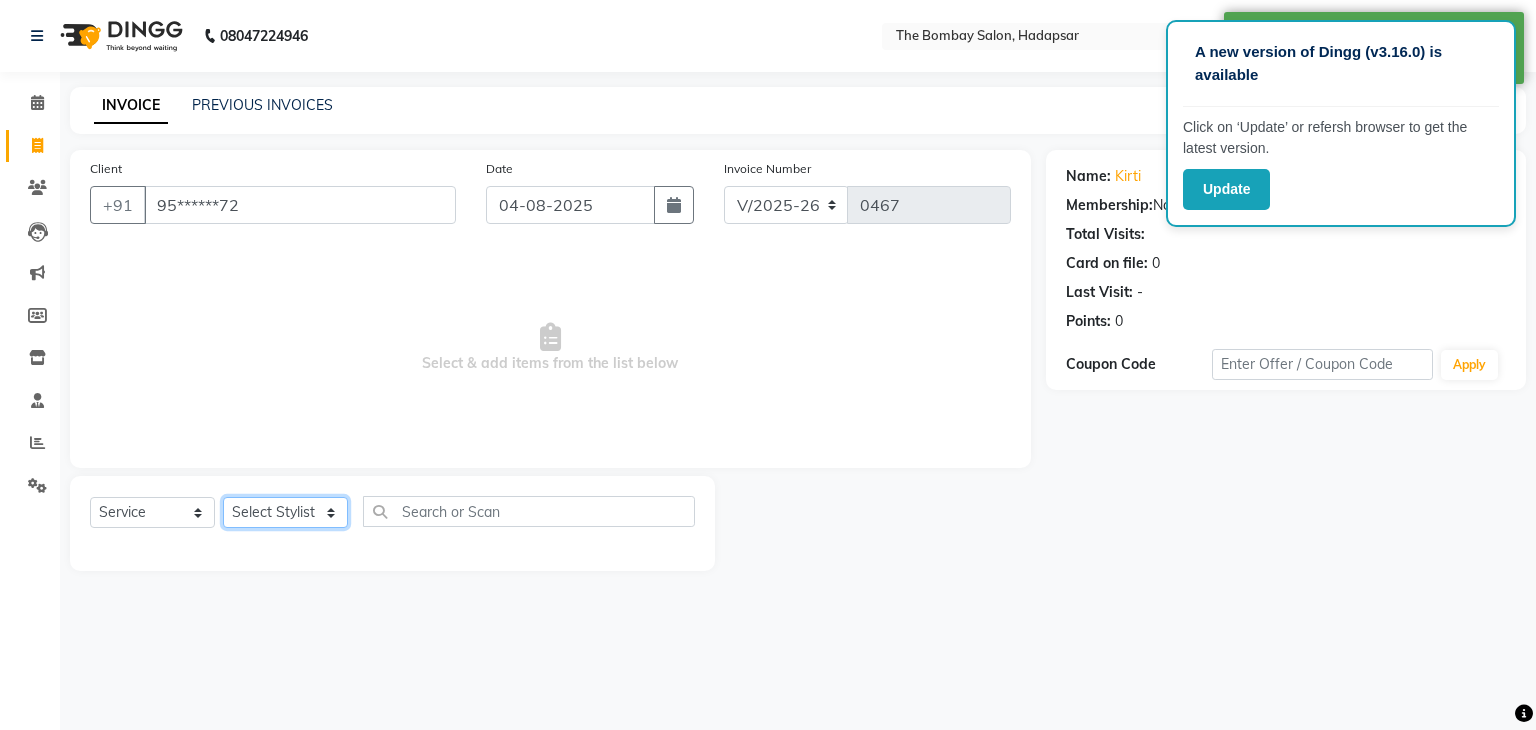 click on "Select Stylist AMRUTA BHAGWANTU hasn KASIF Manager MOHINI MUKESH MUSARIK PINKY RAMESHWAR RASHID sachin SANTOSH SHANKAR" 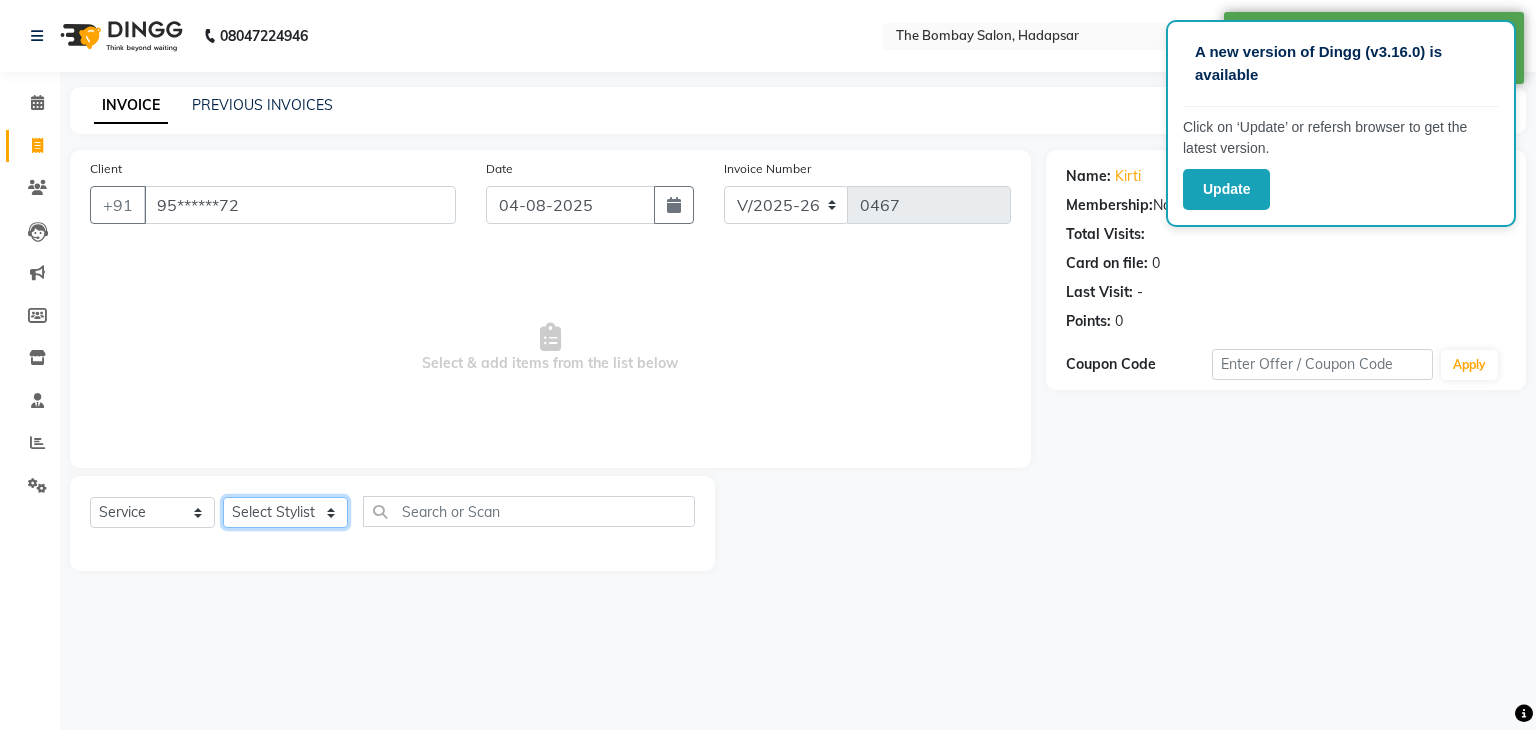 select on "84385" 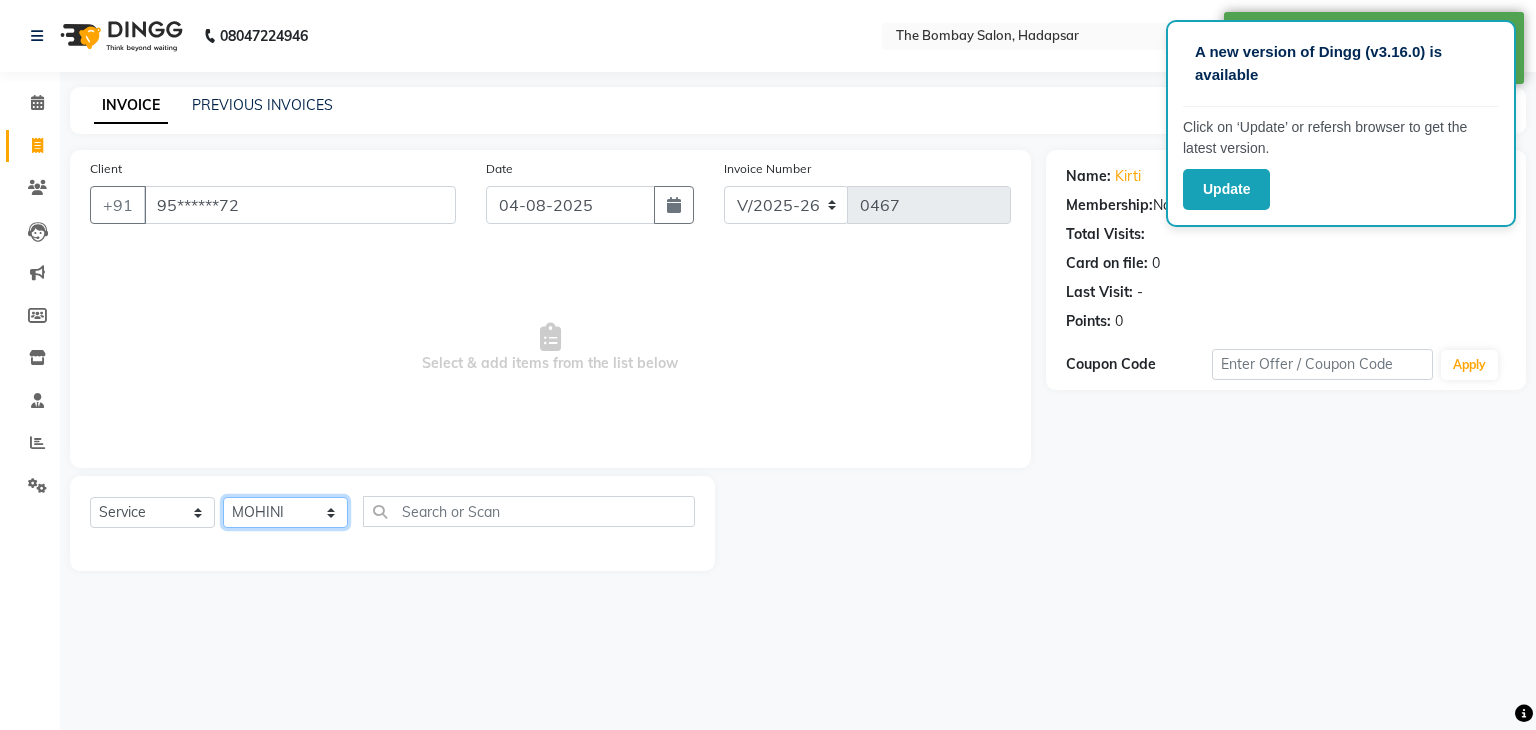 click on "Select Stylist AMRUTA BHAGWANTU hasn KASIF Manager MOHINI MUKESH MUSARIK PINKY RAMESHWAR RASHID sachin SANTOSH SHANKAR" 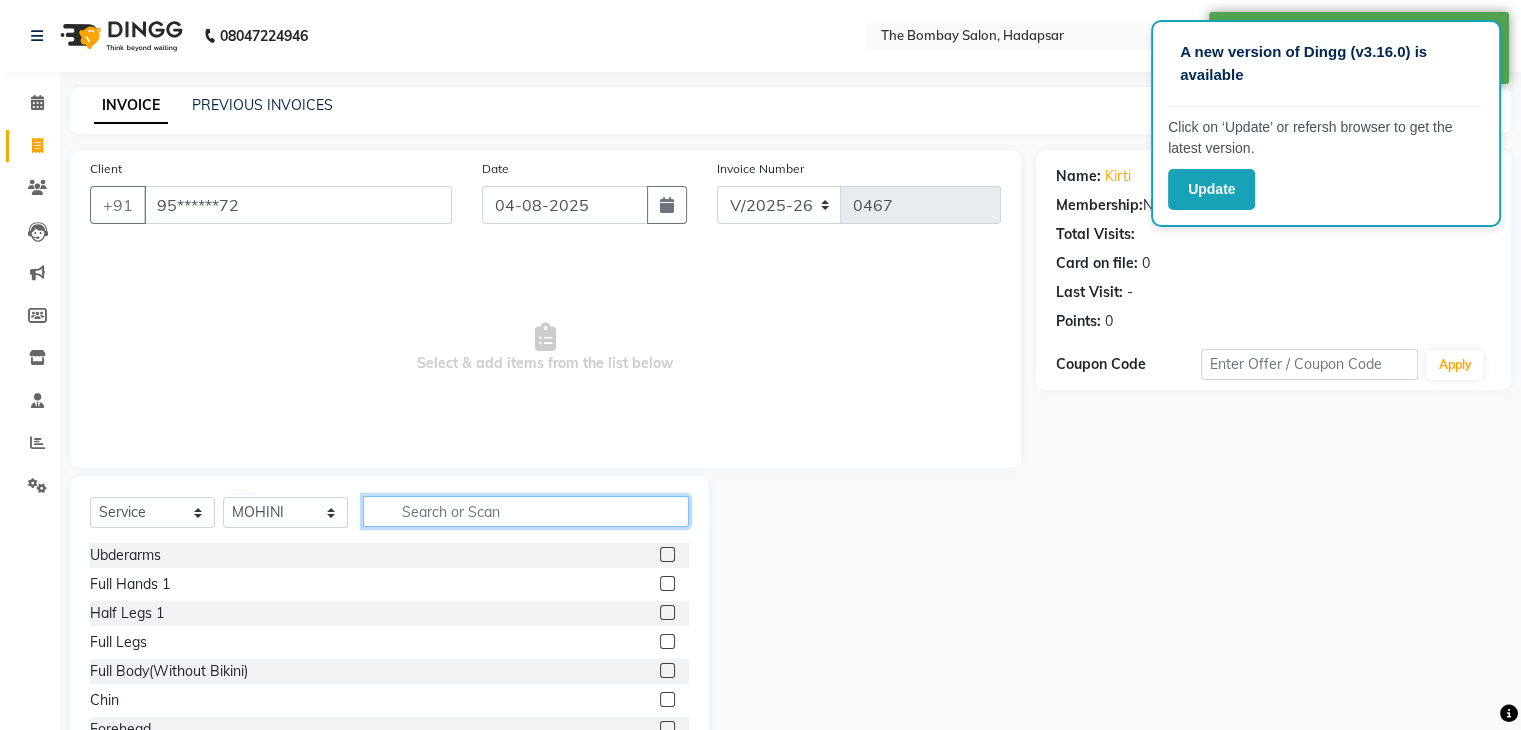 click 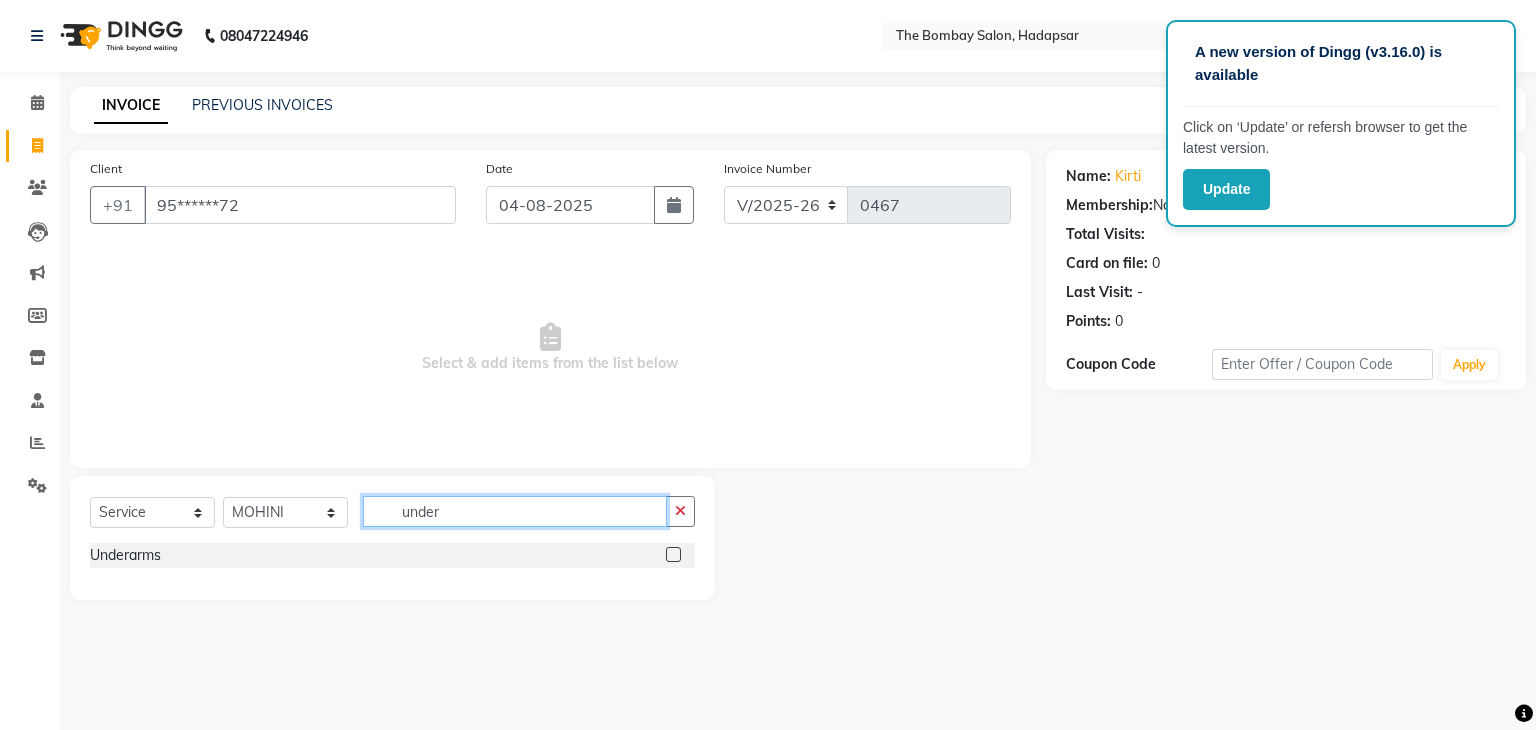 type on "under" 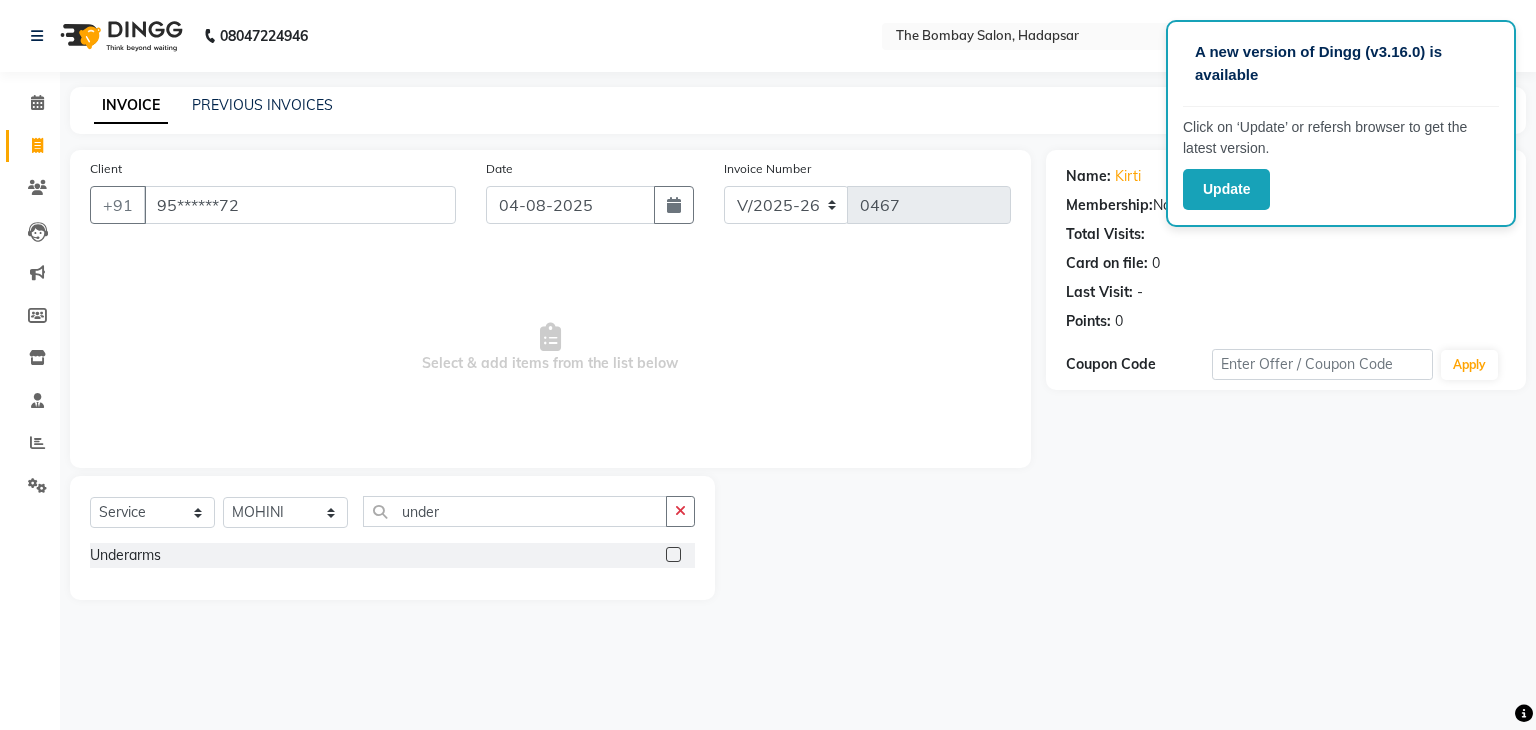 click 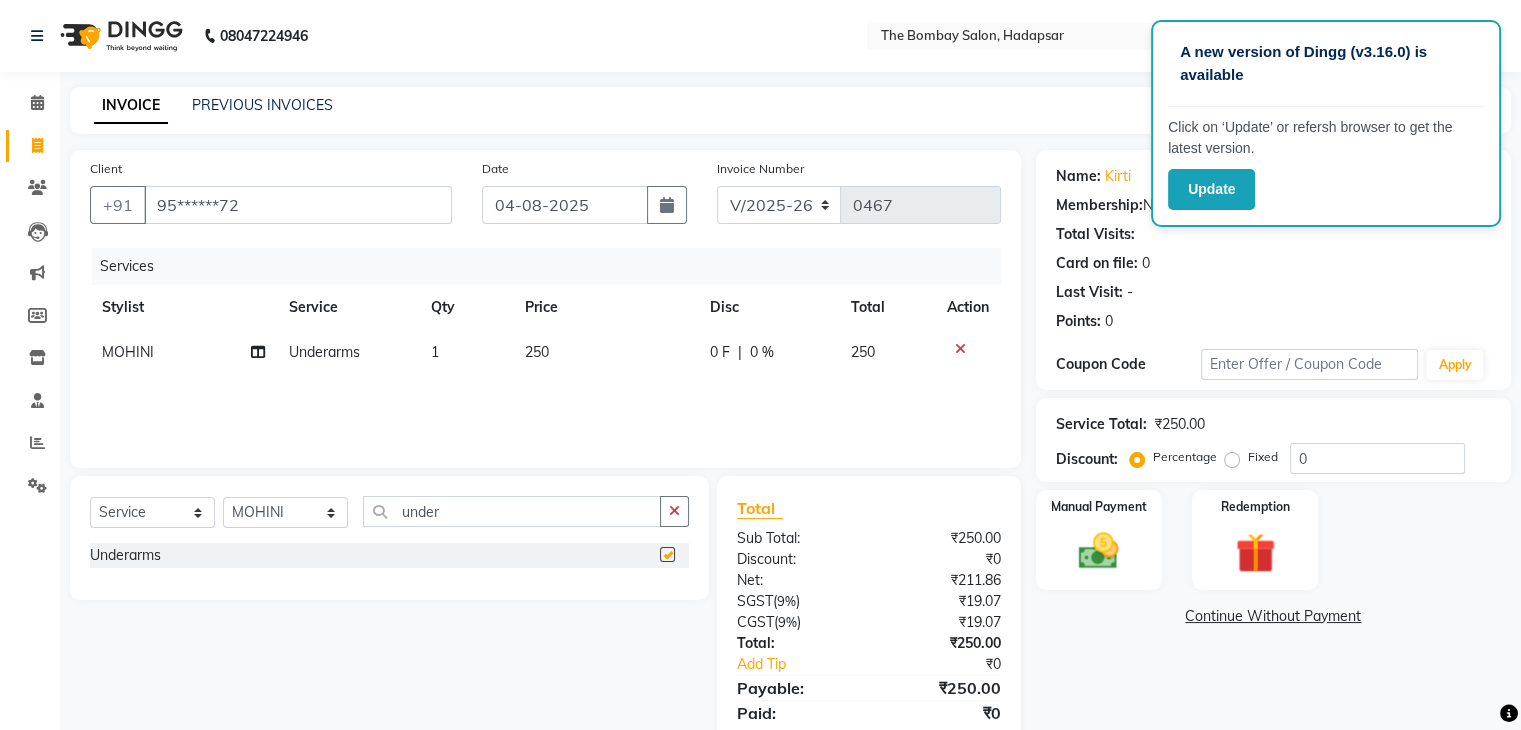checkbox on "false" 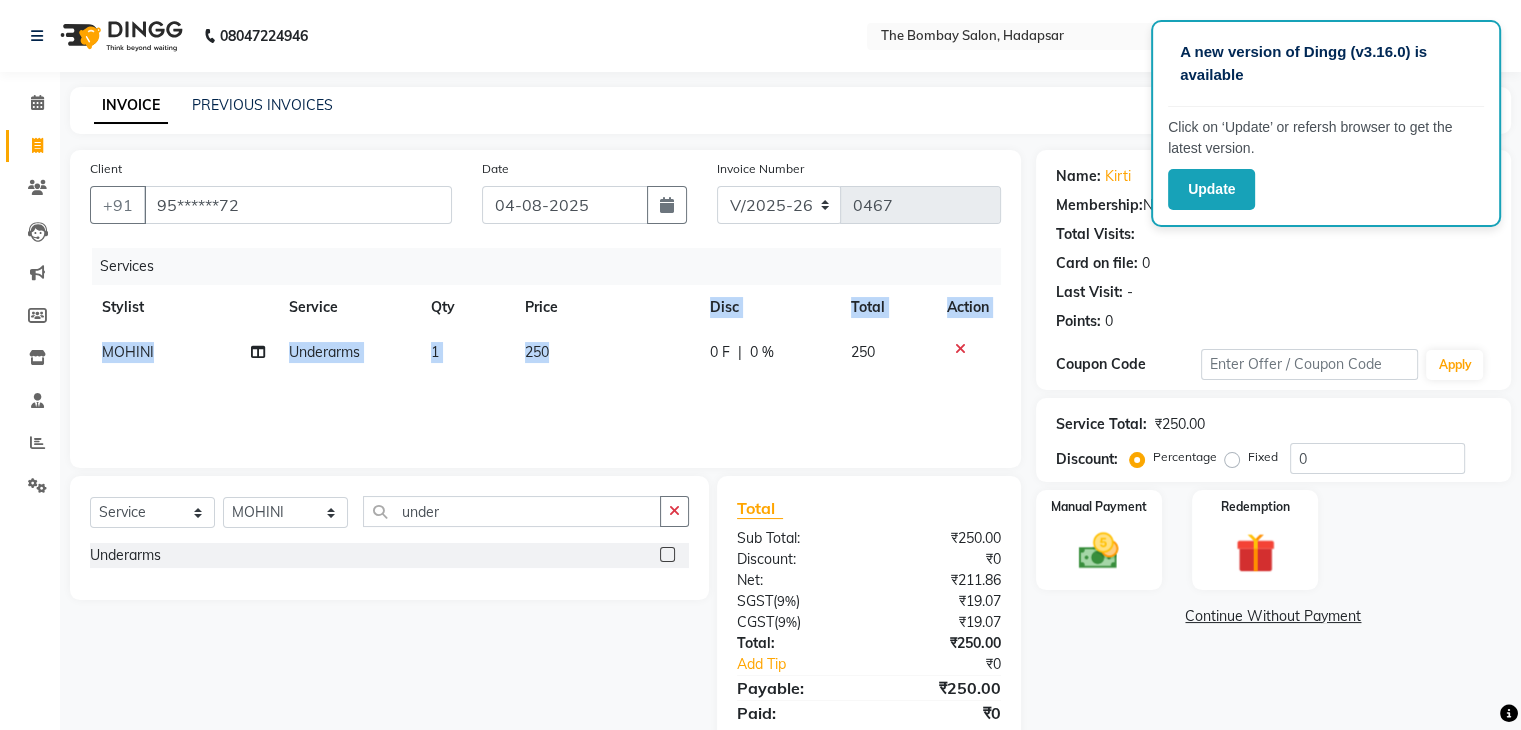 drag, startPoint x: 578, startPoint y: 317, endPoint x: 580, endPoint y: 358, distance: 41.04875 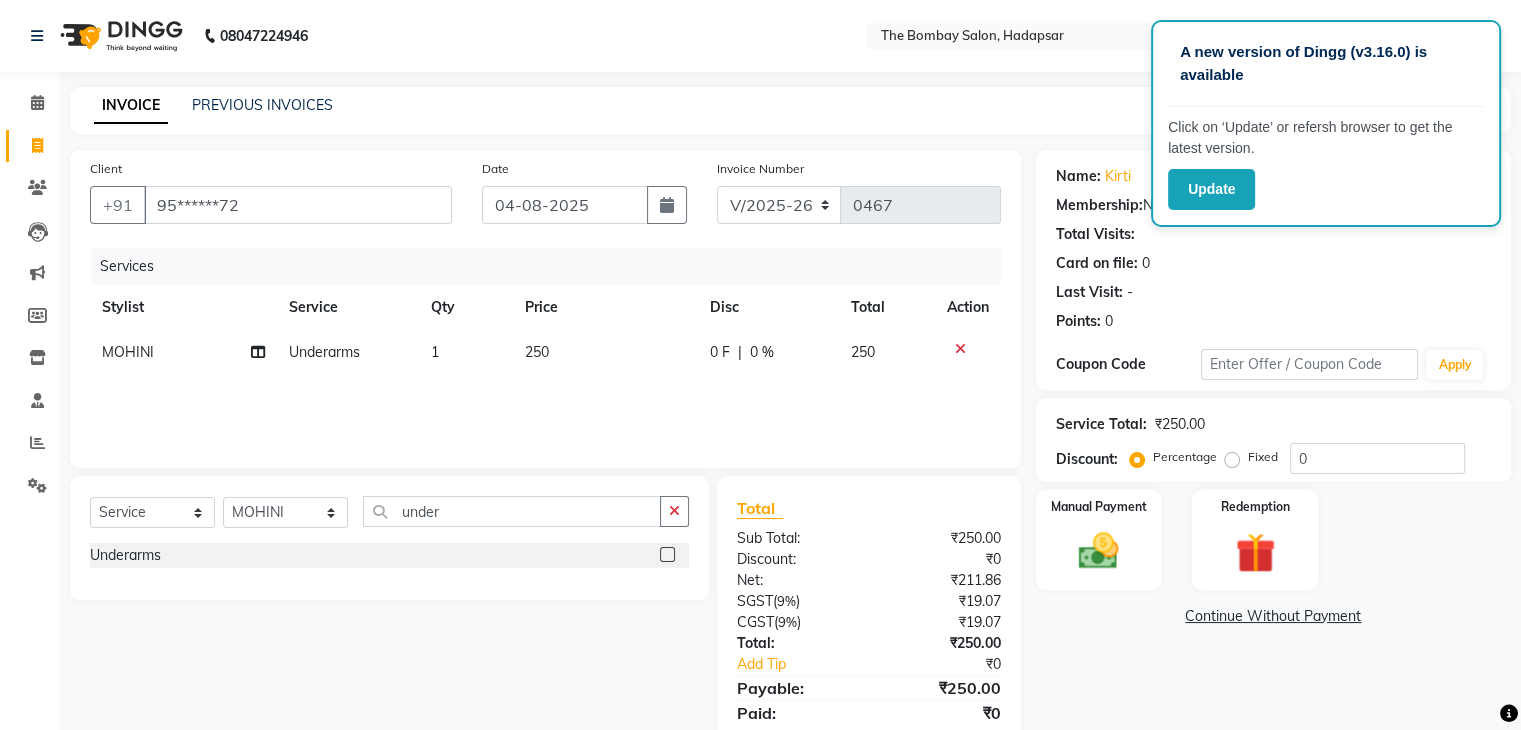select on "84385" 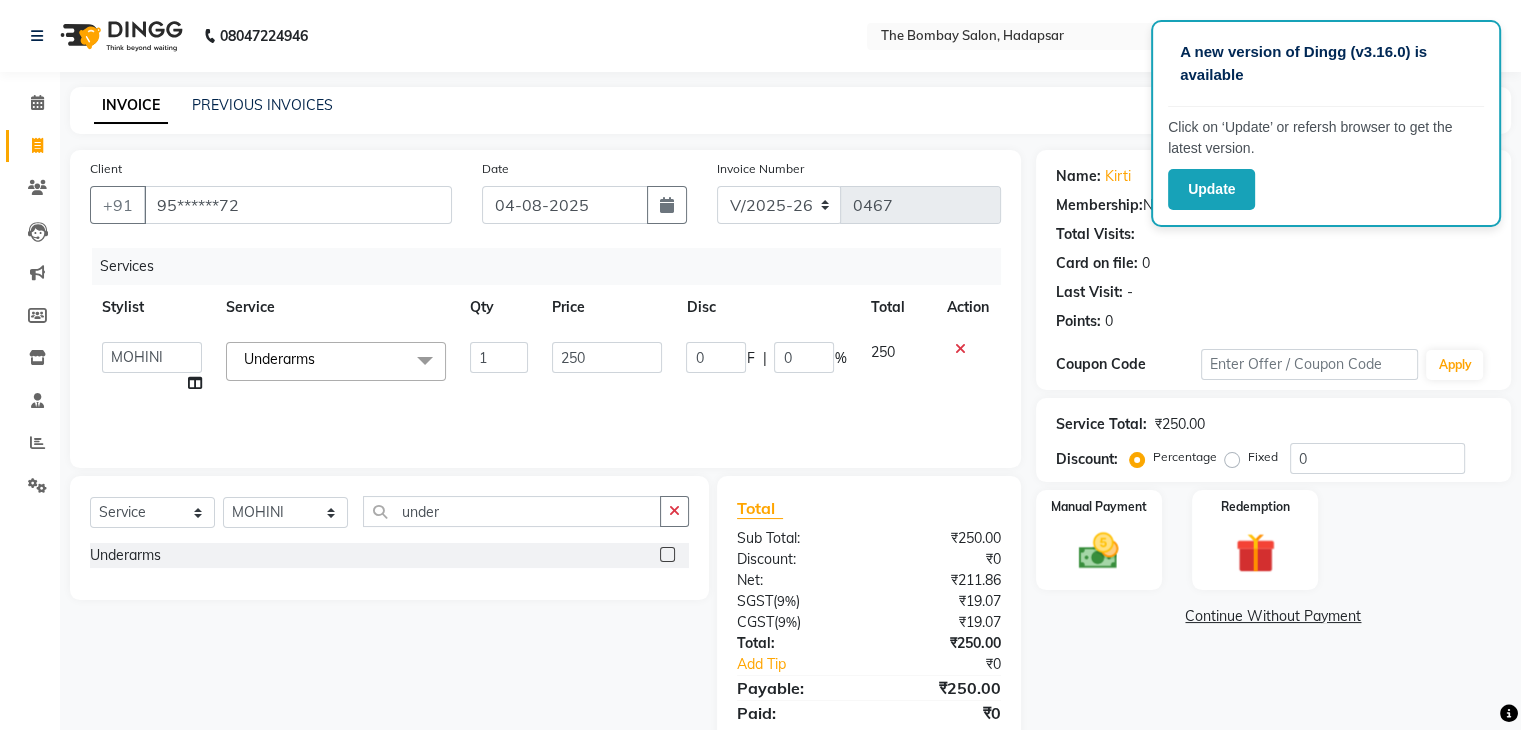 click on "250" 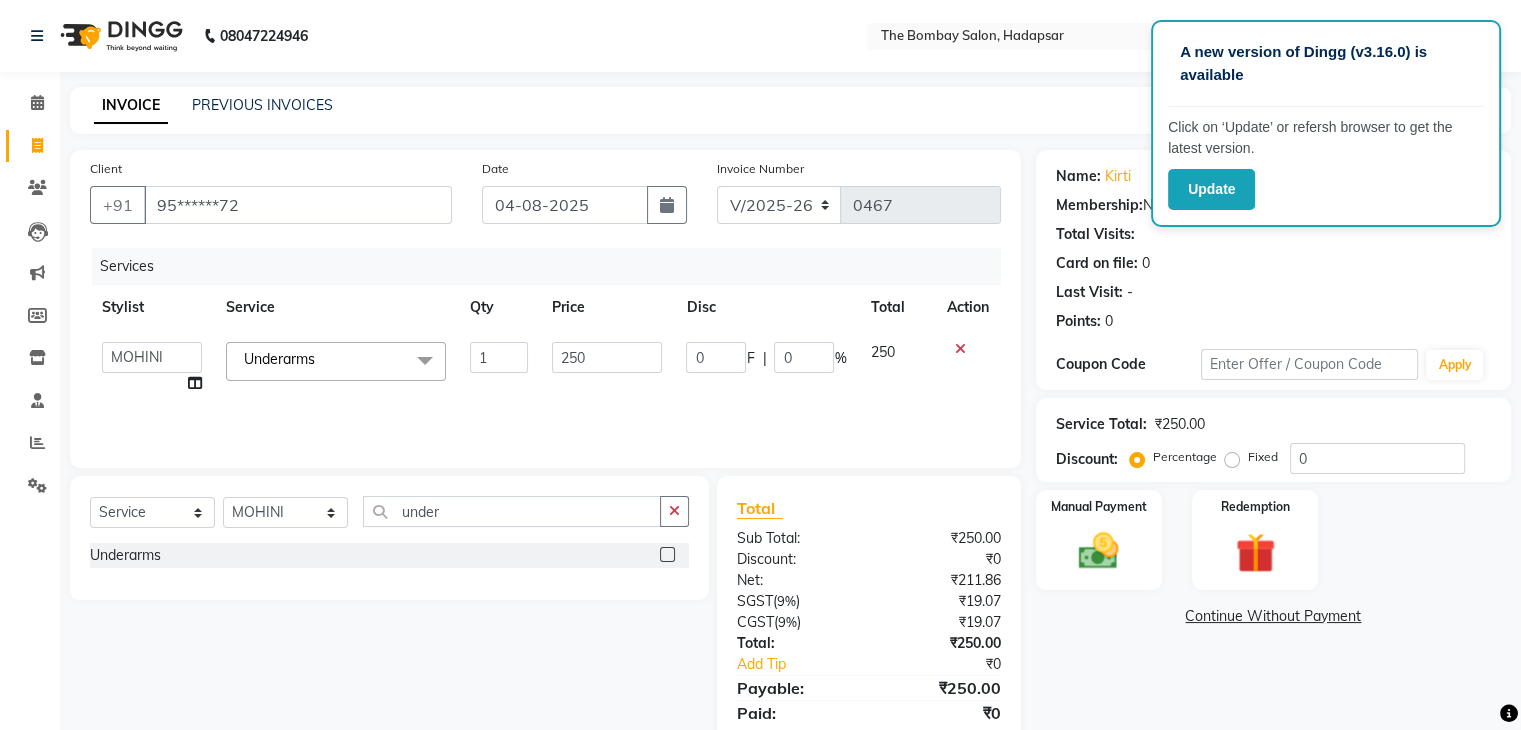 click on "250" 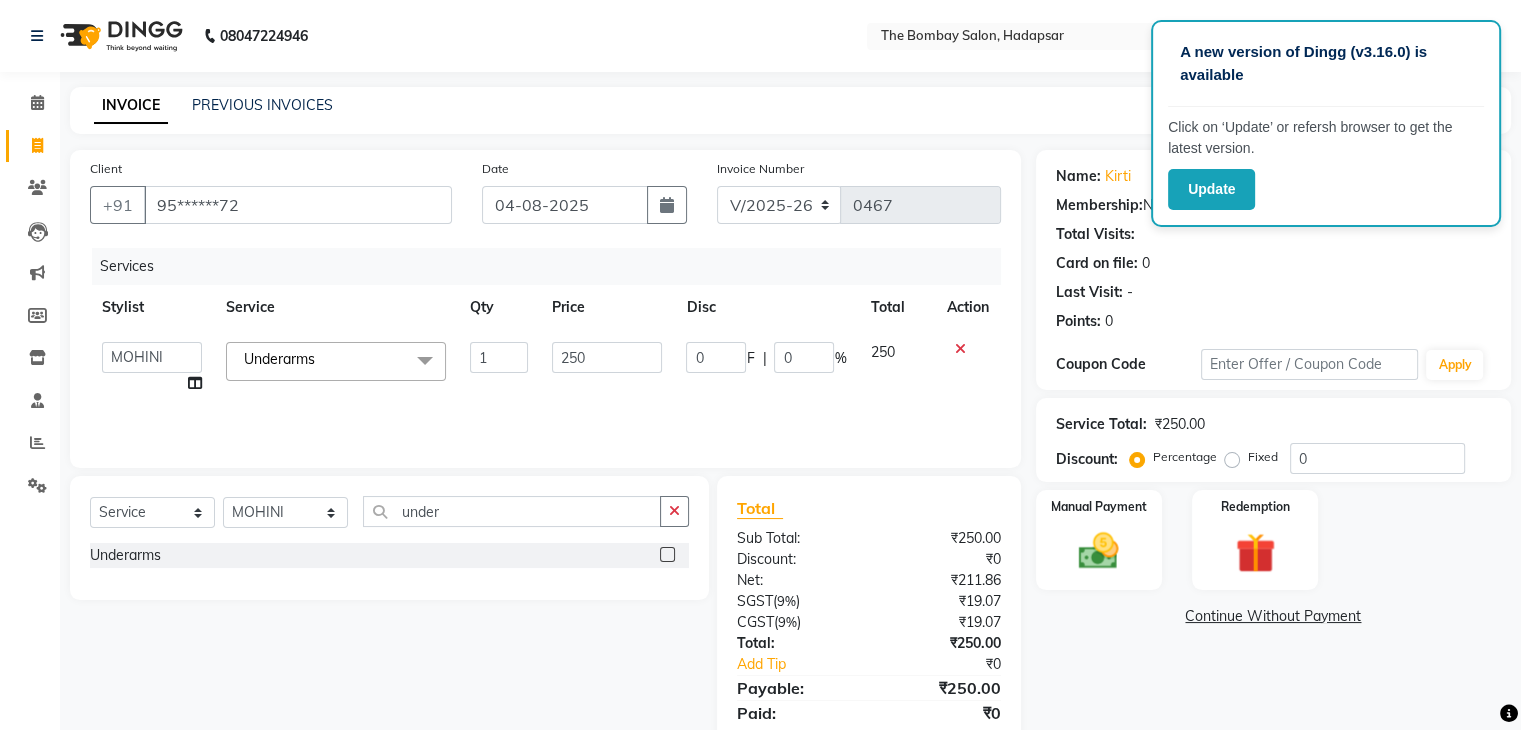 click on "250" 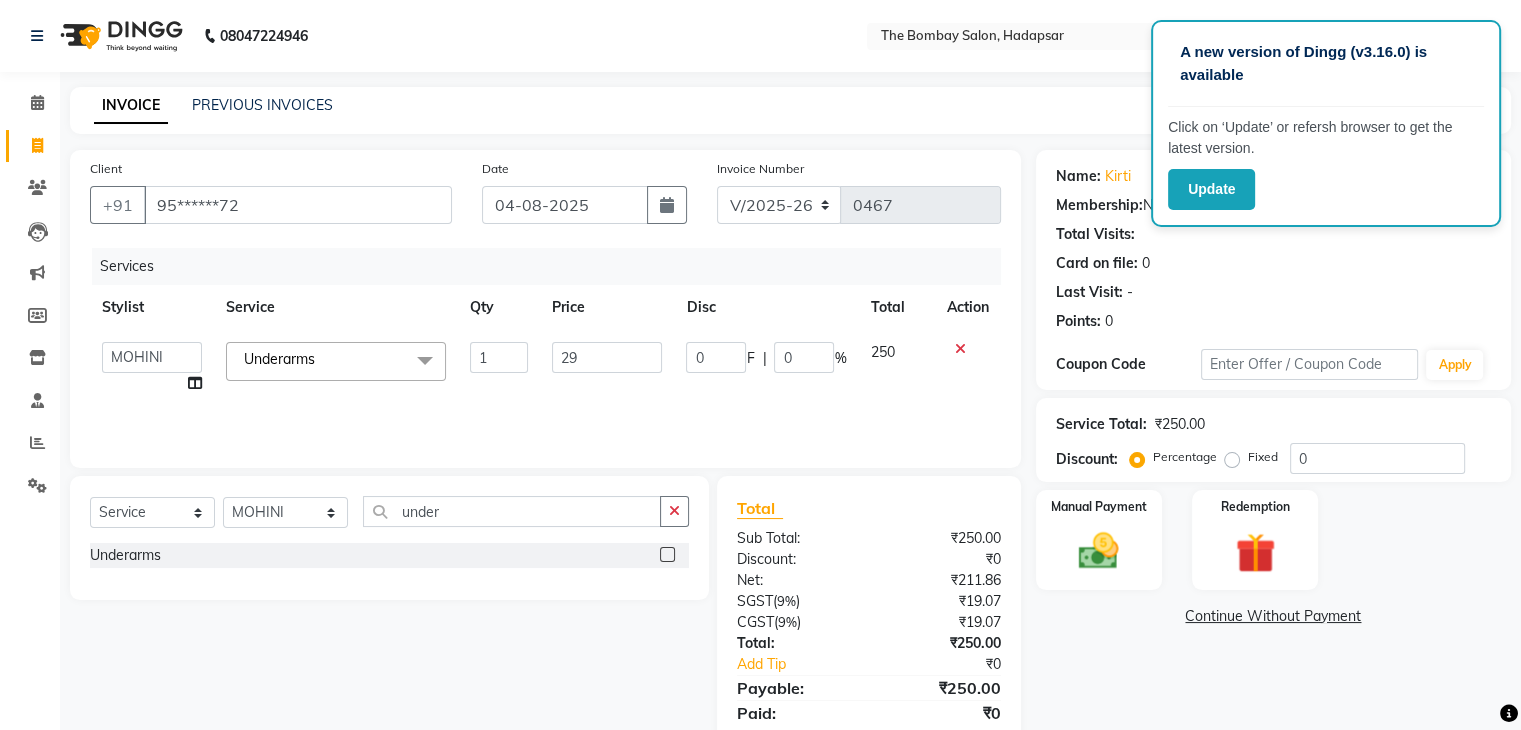 type on "295" 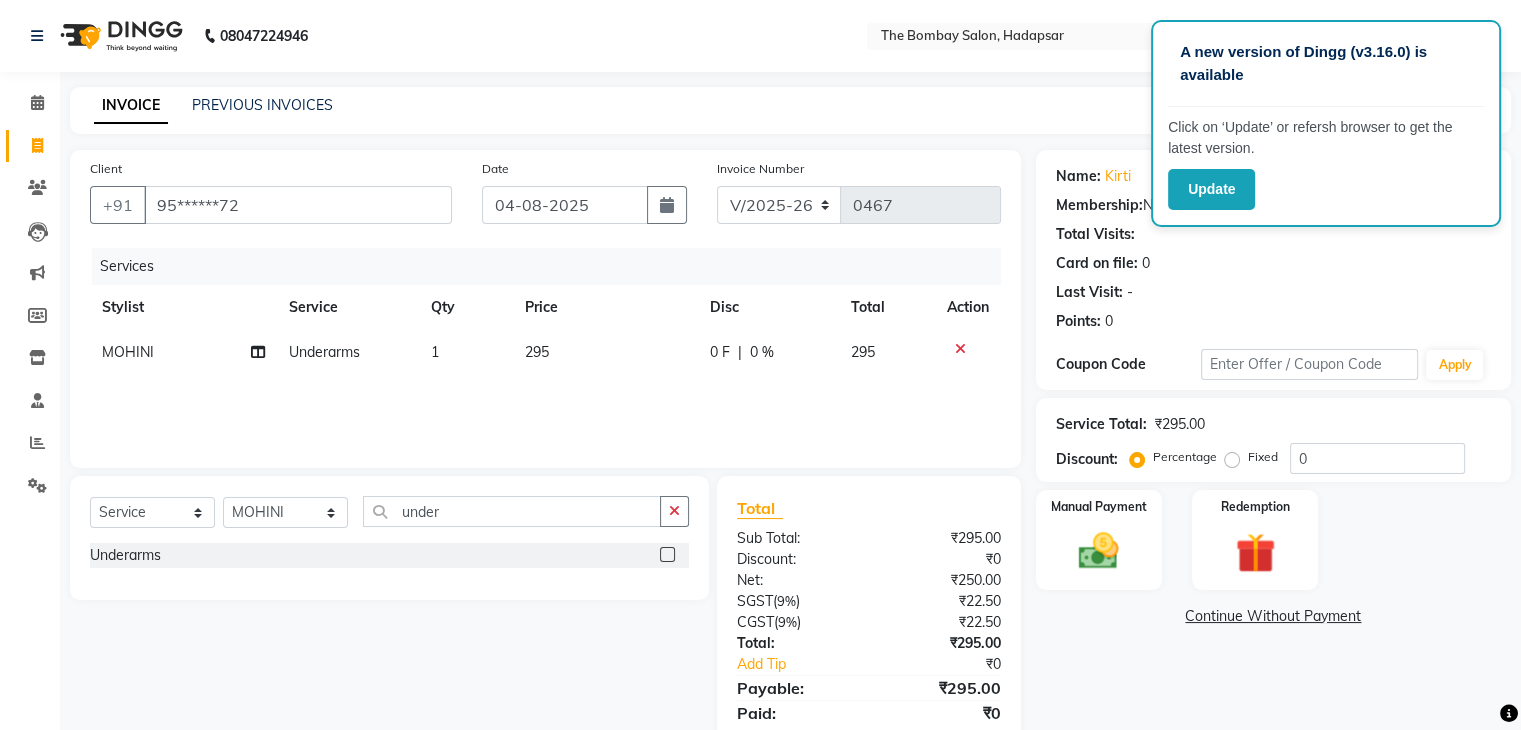 click on "Services Stylist Service Qty Price Disc Total Action MOHINI Underarms 1 295 0 F | 0 % 295" 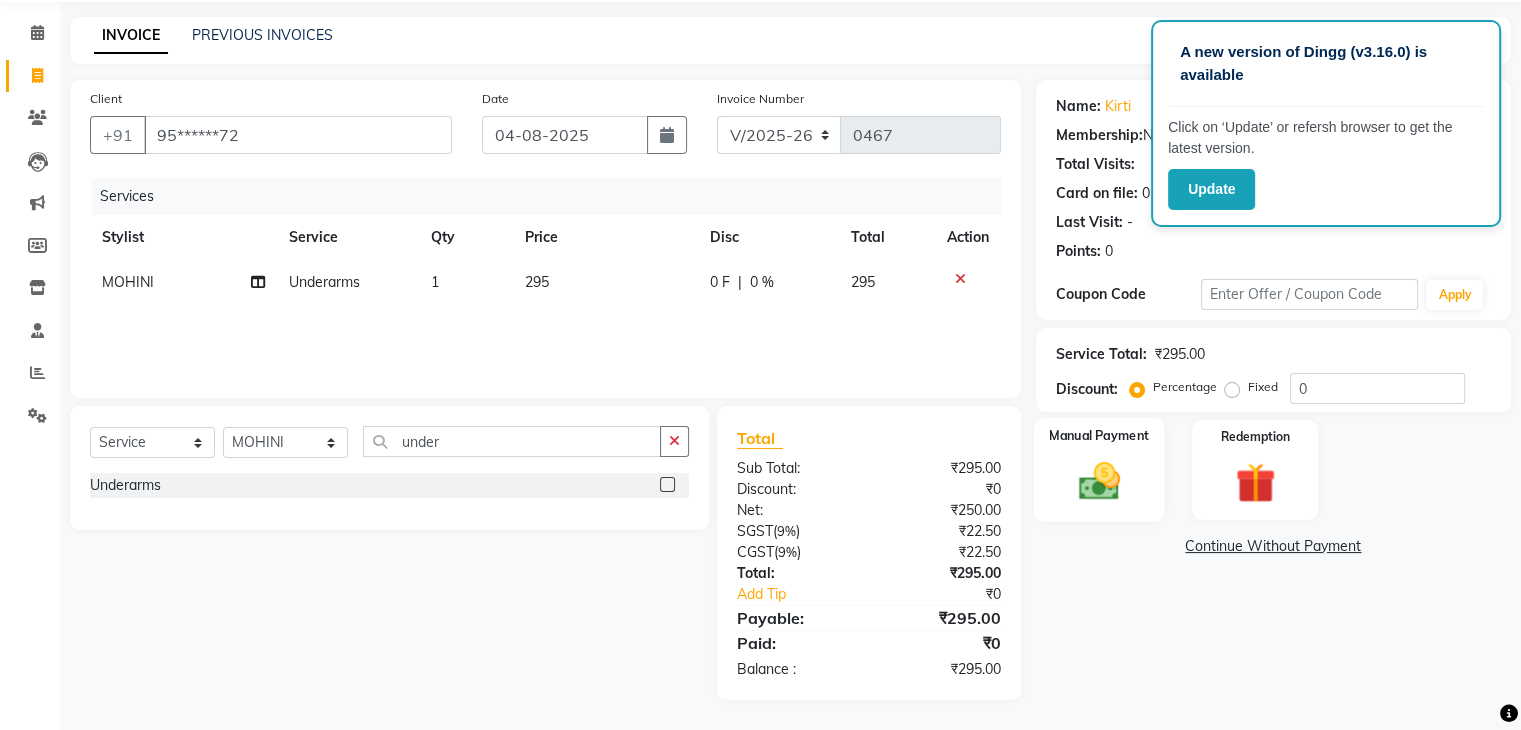 click 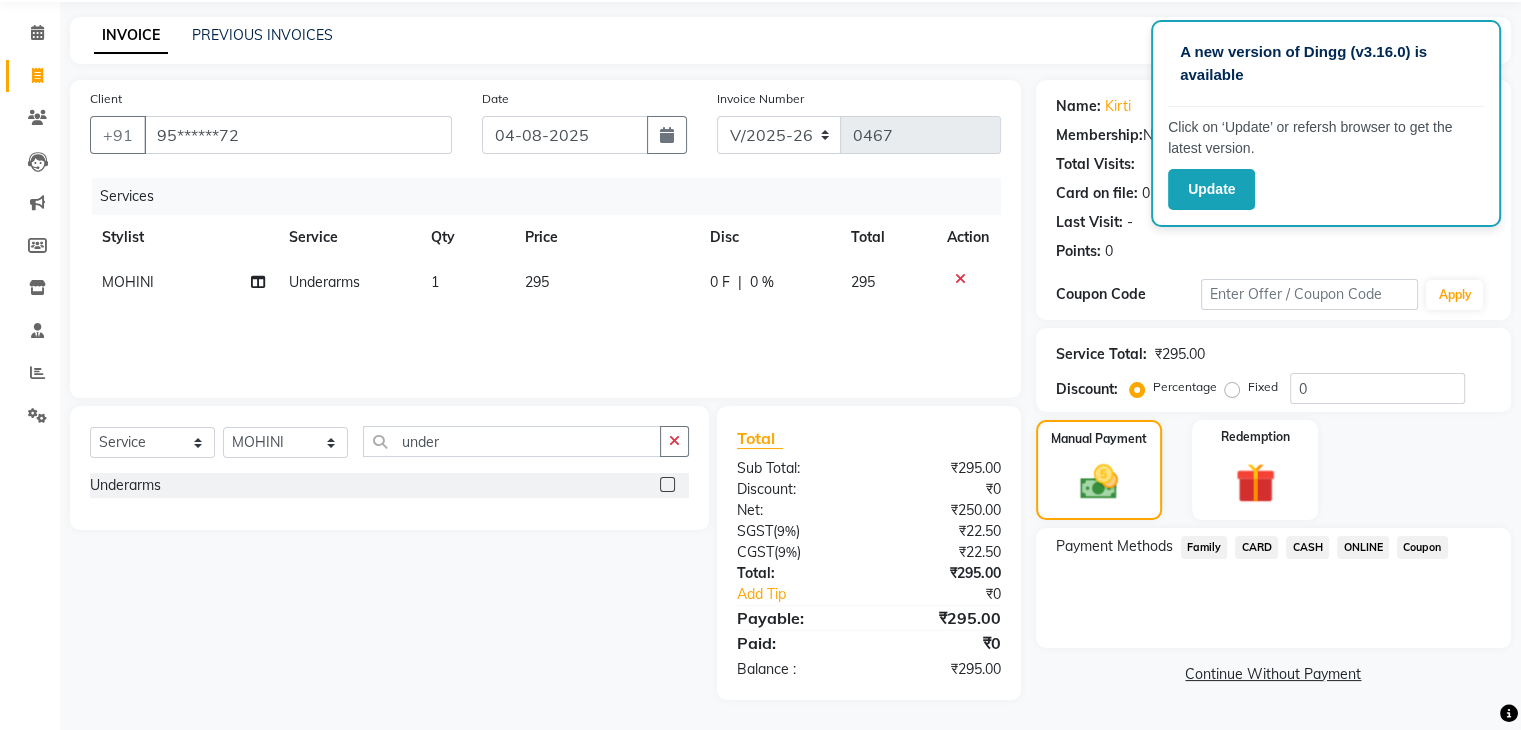 click on "ONLINE" 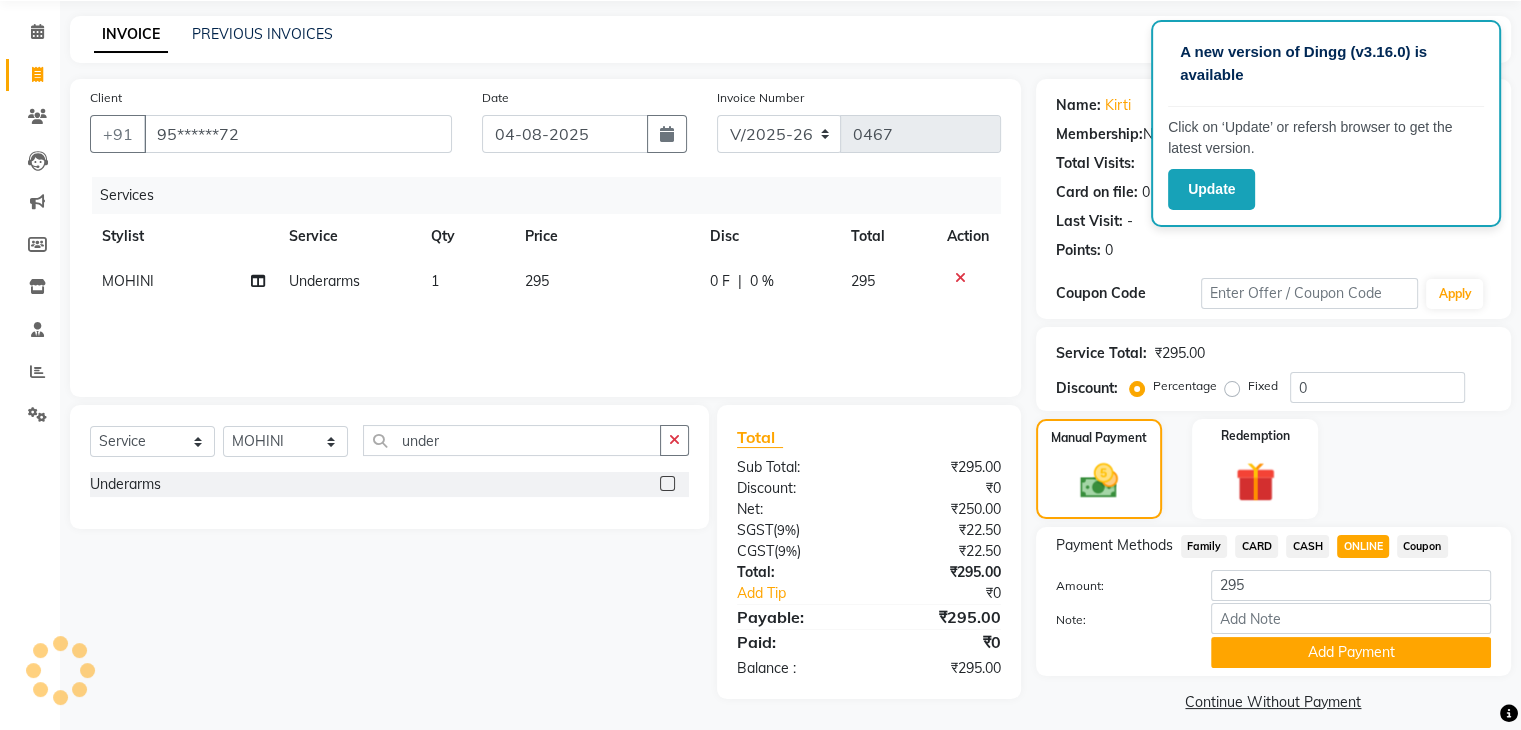 scroll, scrollTop: 89, scrollLeft: 0, axis: vertical 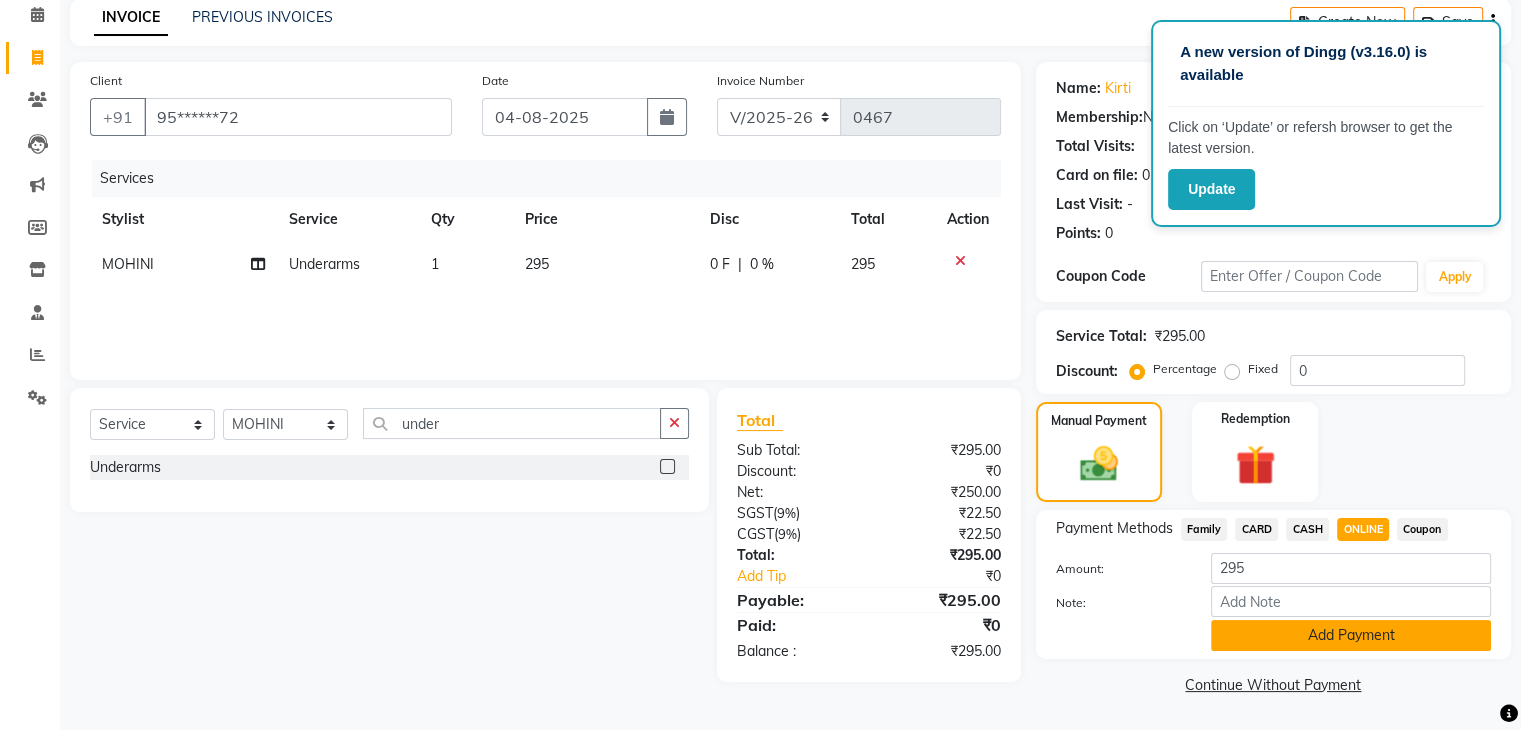 click on "Add Payment" 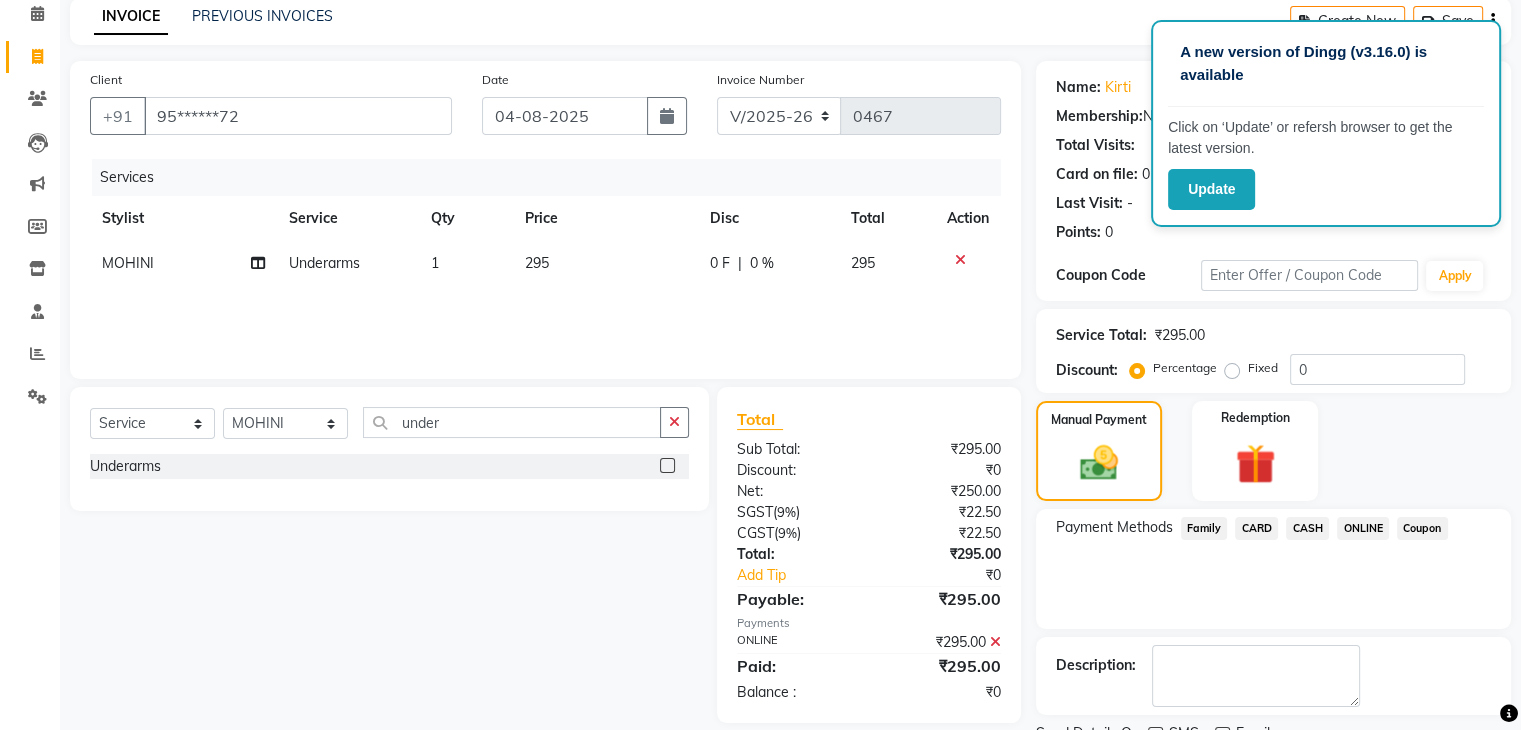 scroll, scrollTop: 171, scrollLeft: 0, axis: vertical 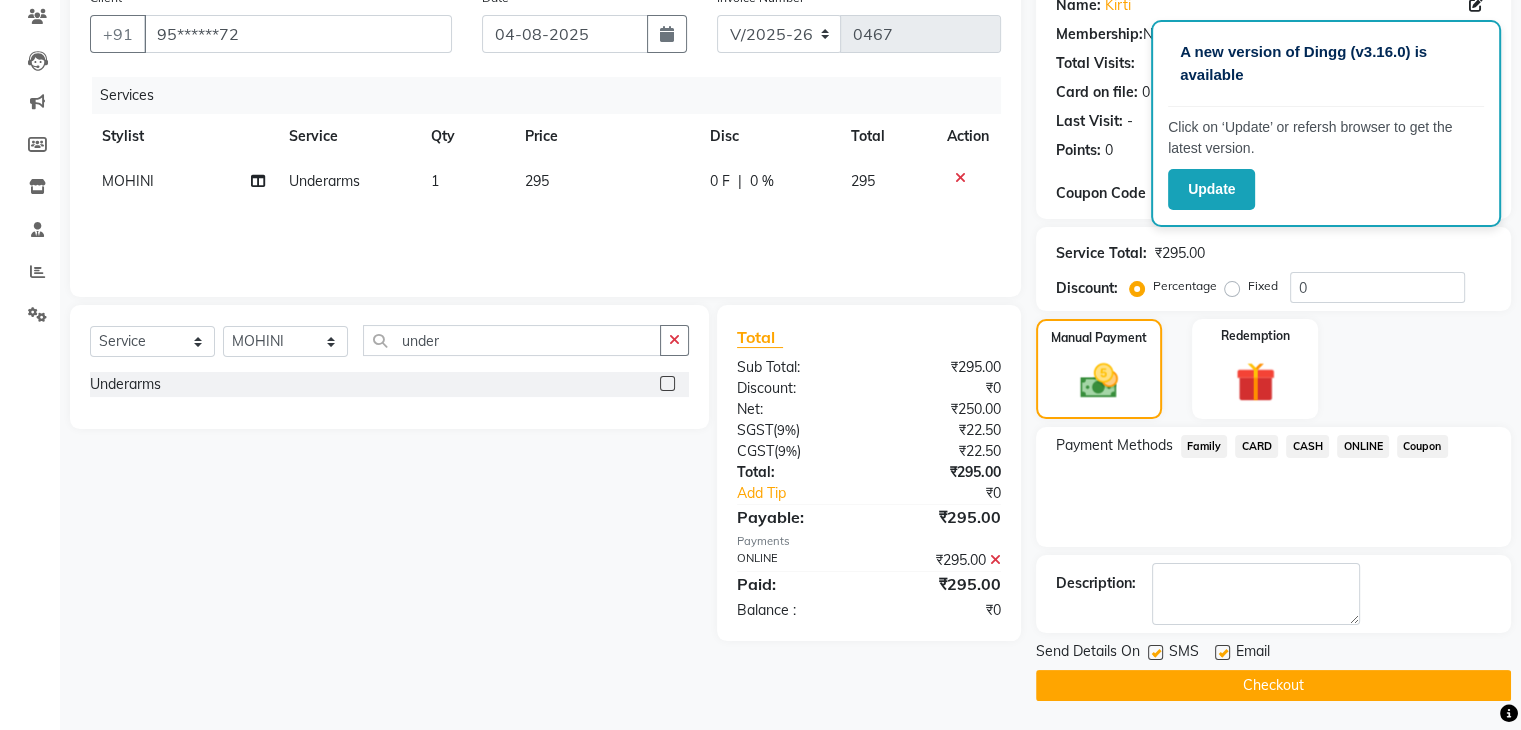click on "Checkout" 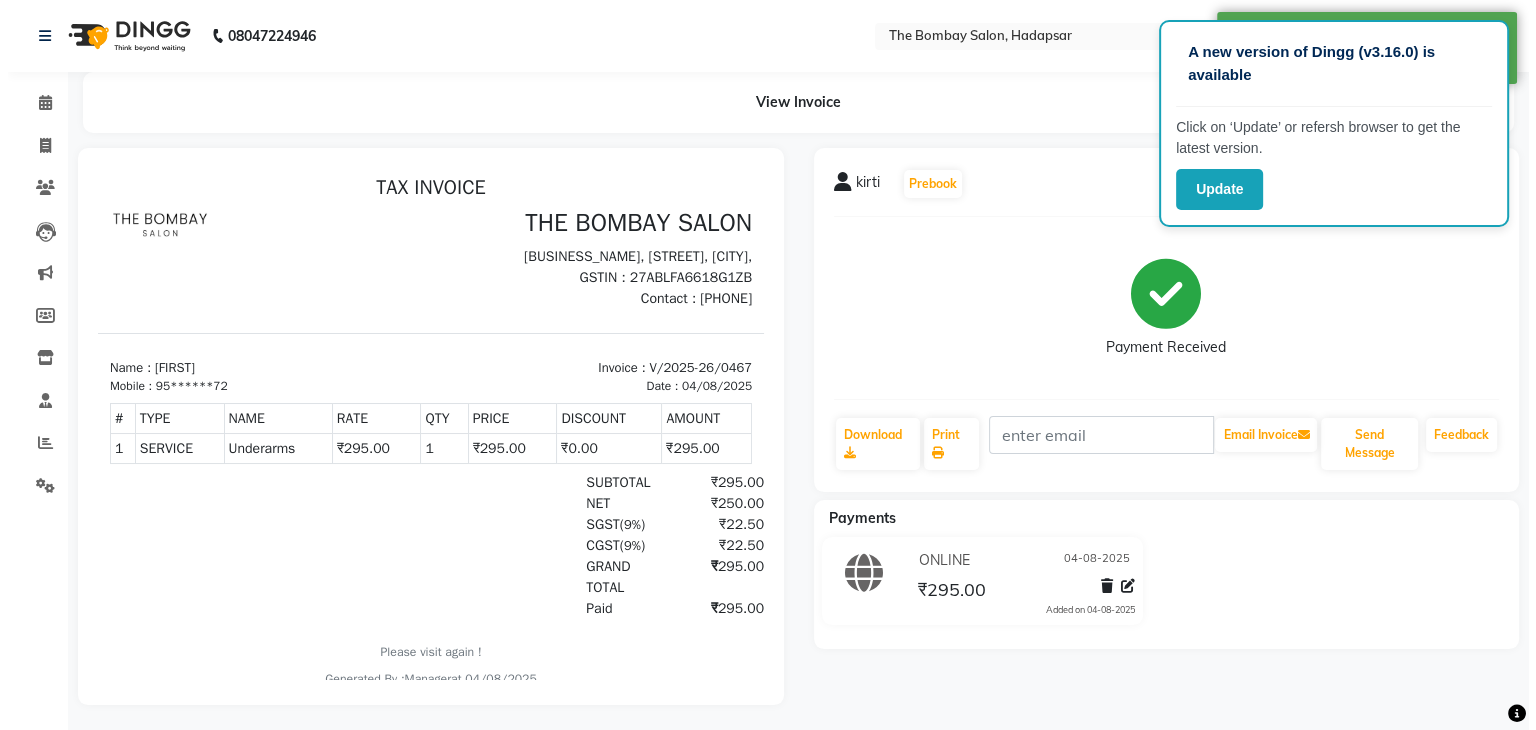 scroll, scrollTop: 0, scrollLeft: 0, axis: both 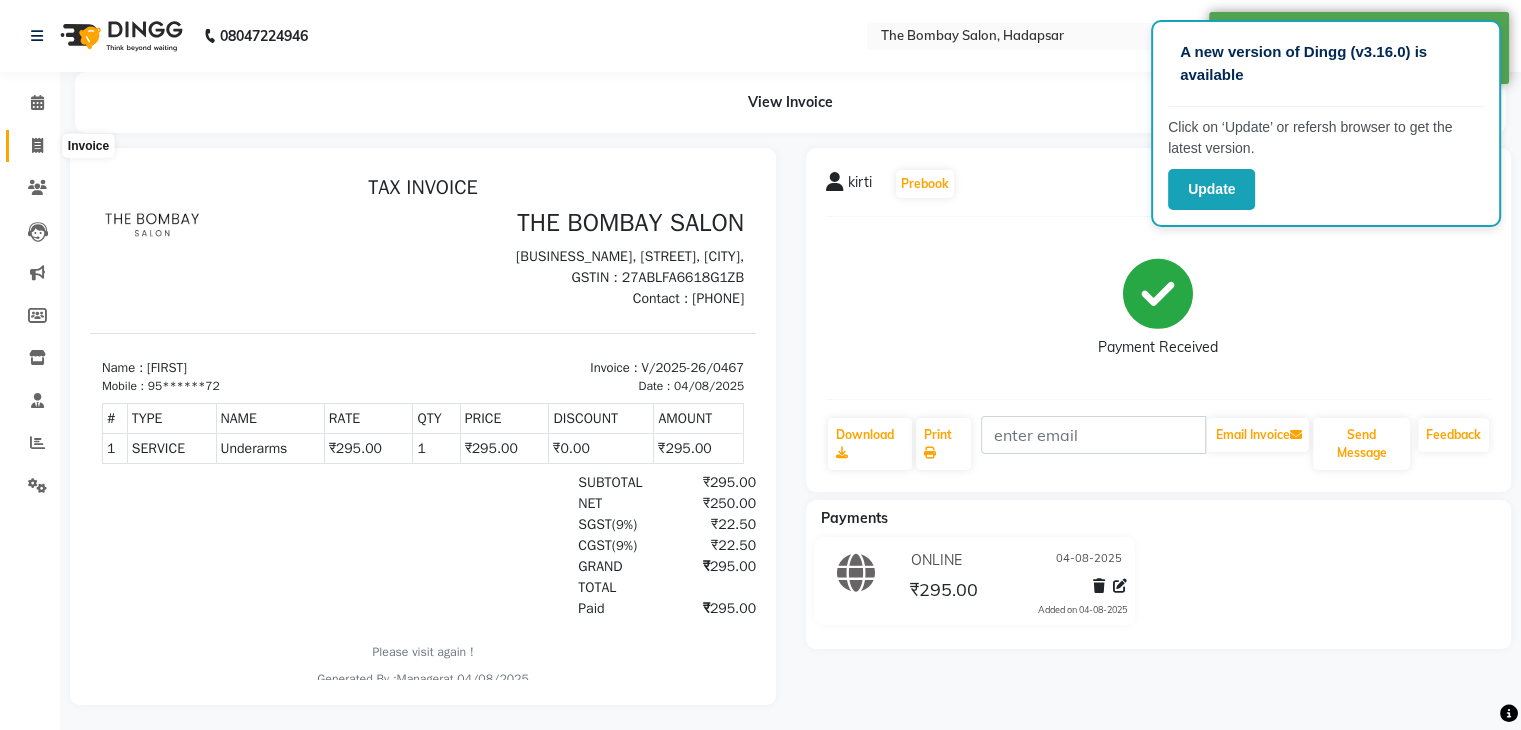 click 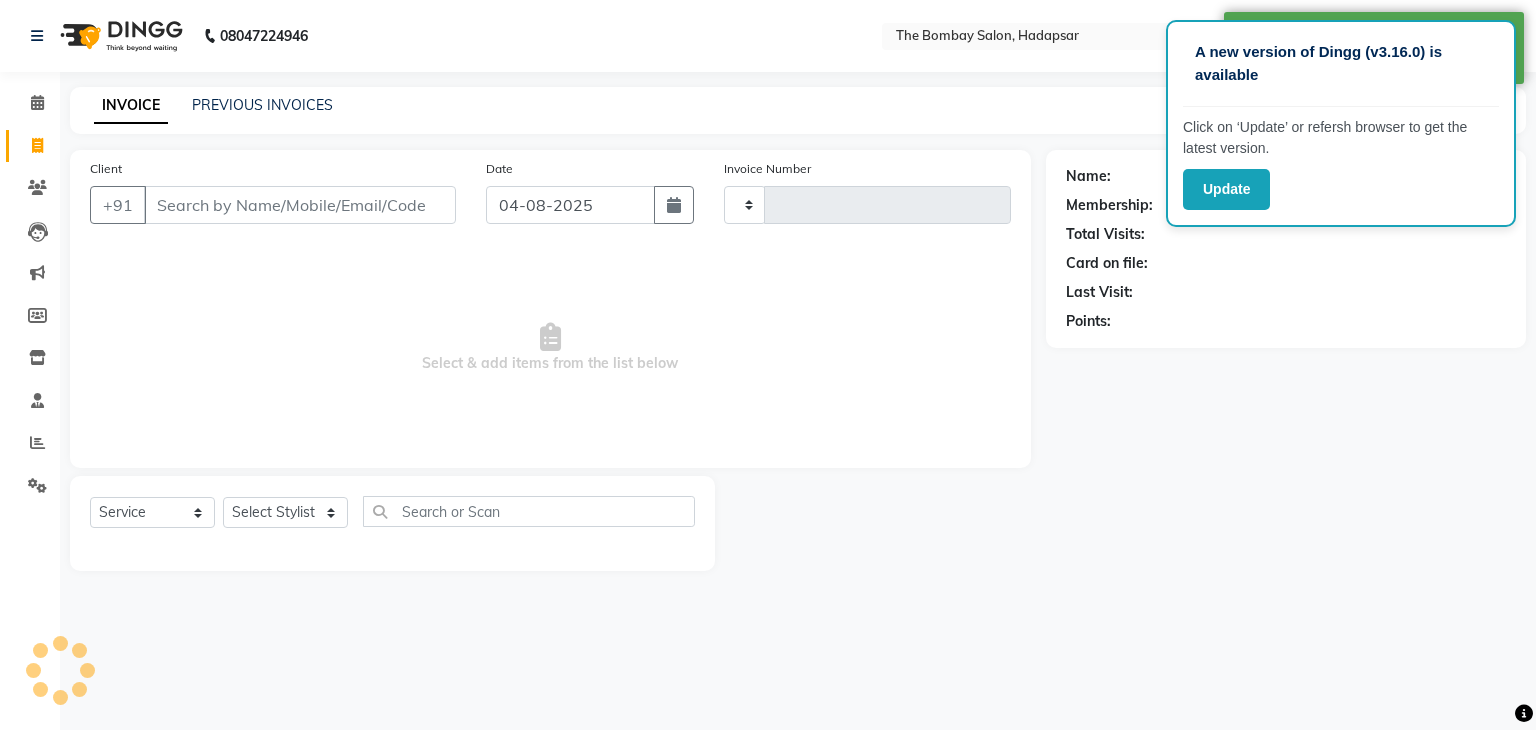 type on "0468" 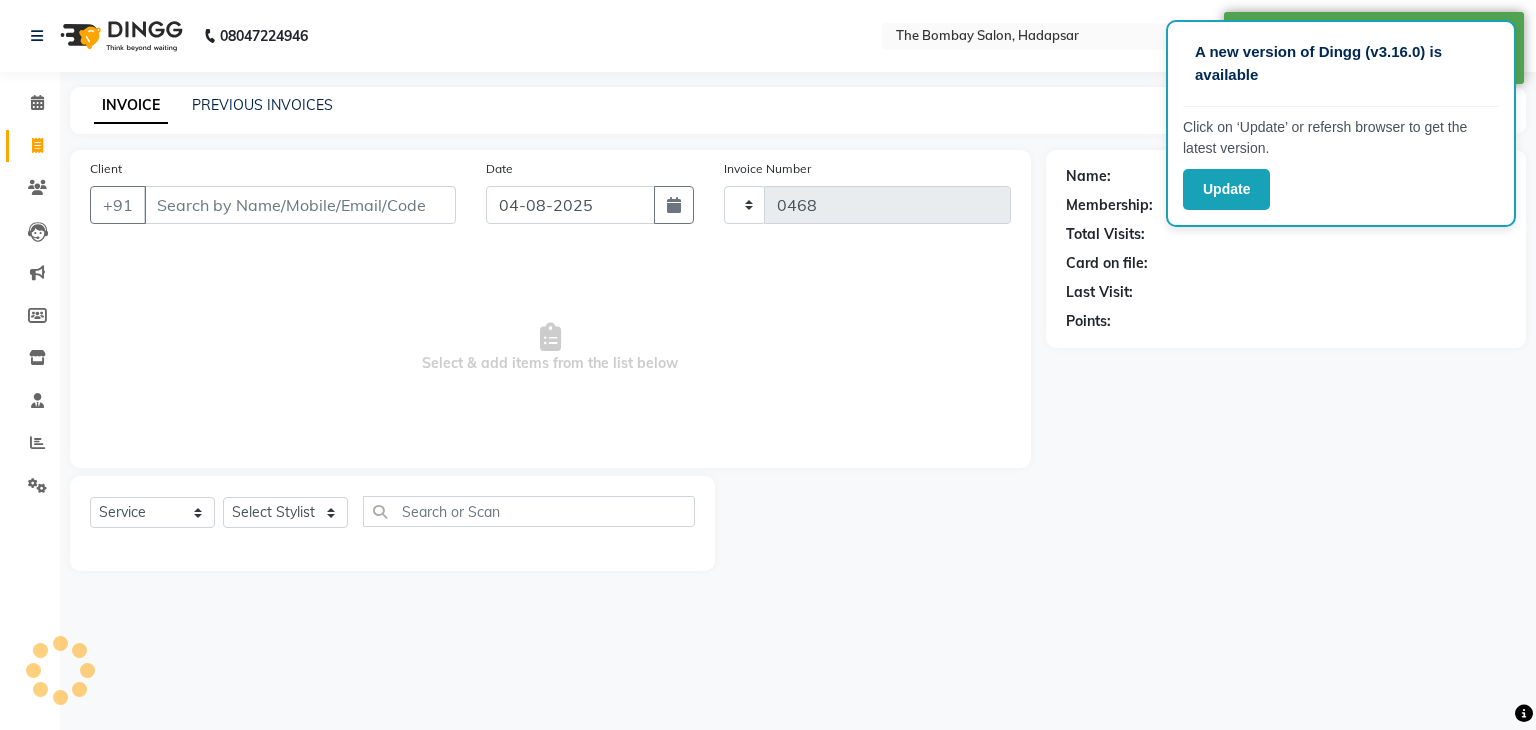 select on "8374" 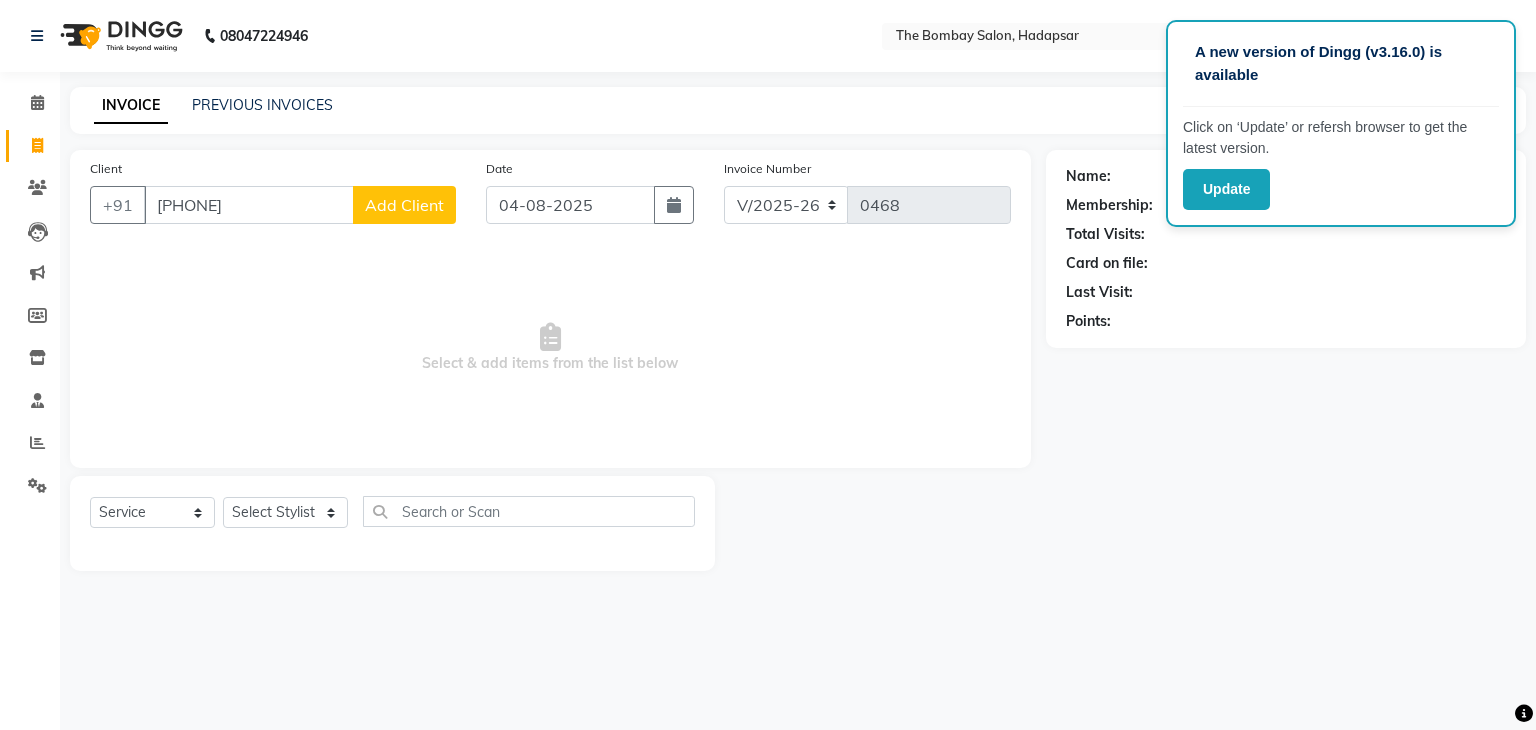type on "[PHONE]" 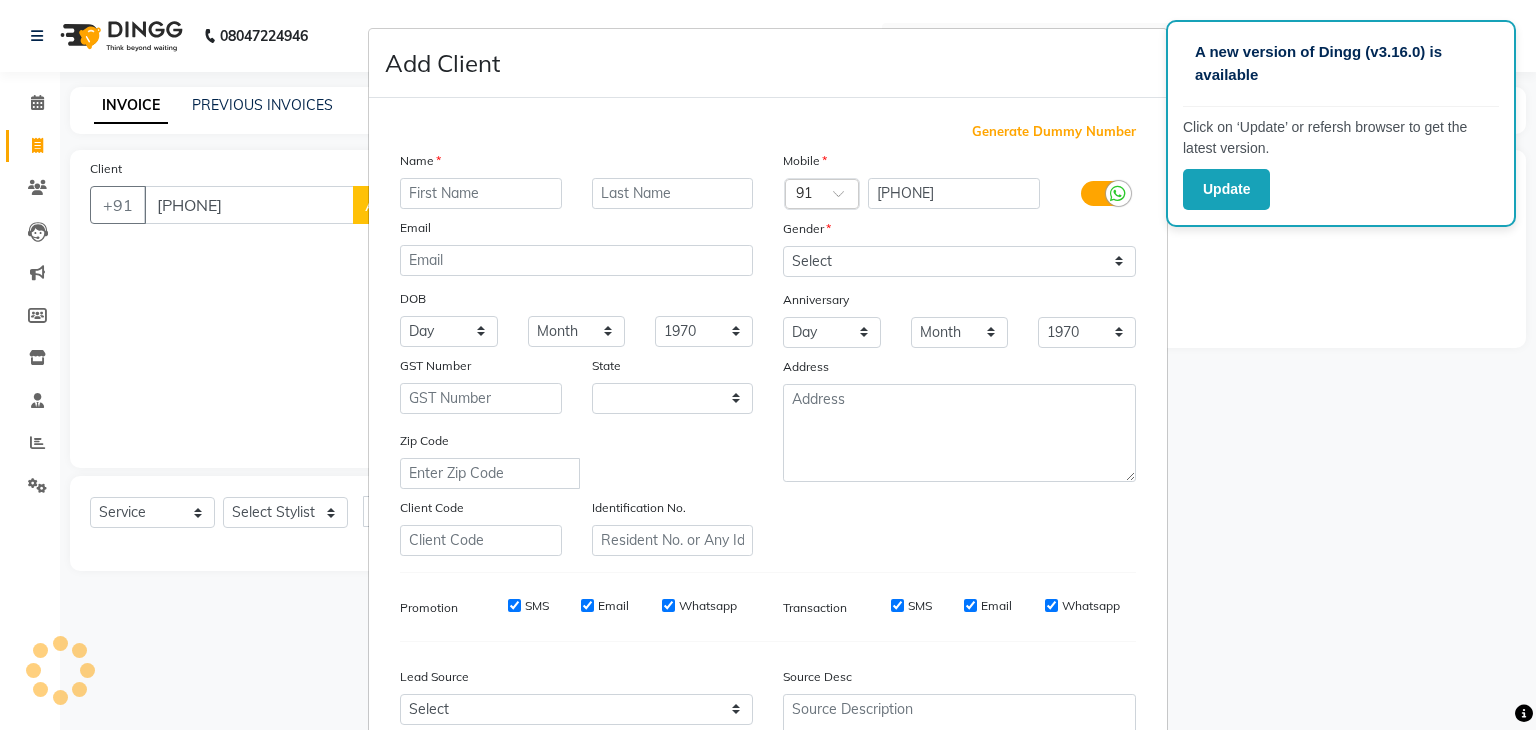 select on "22" 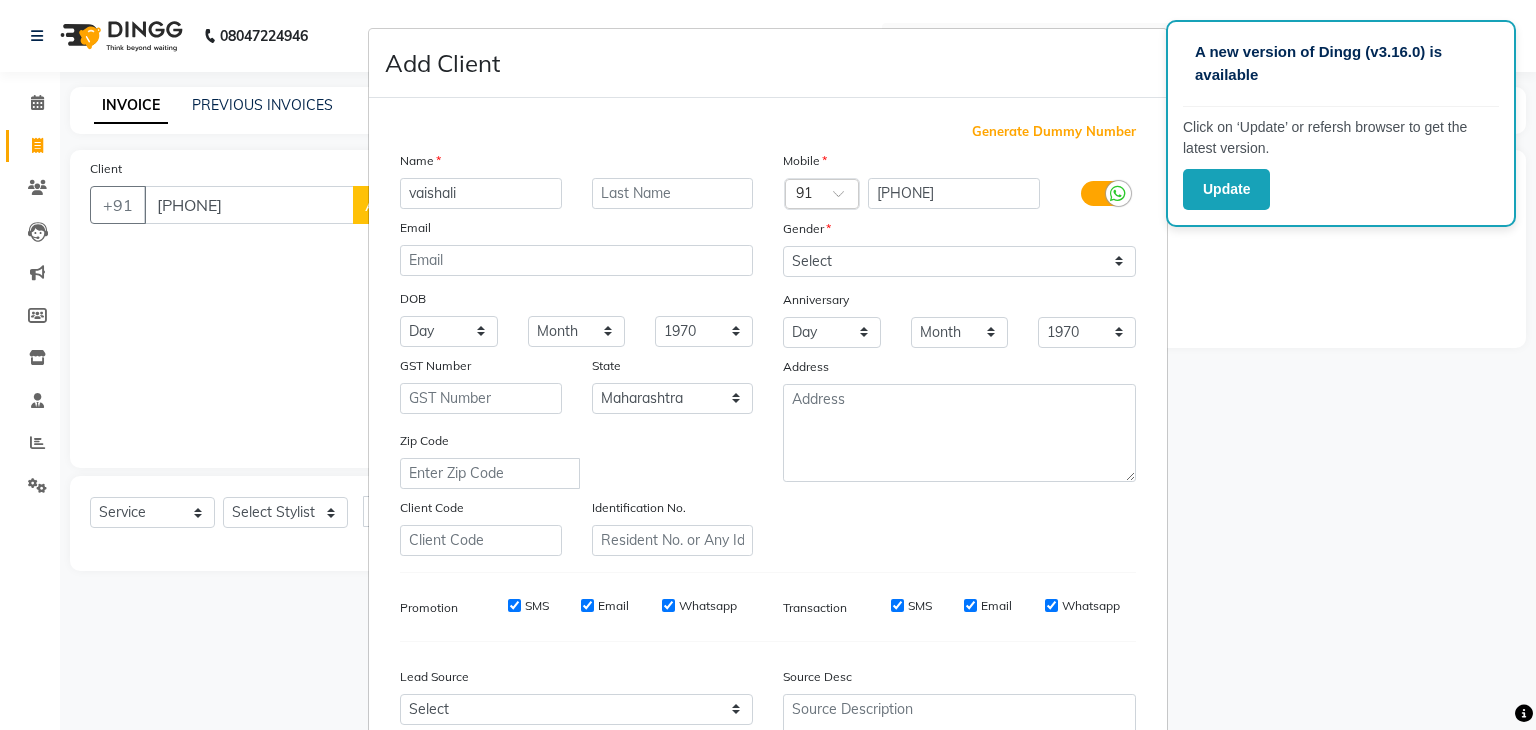 type on "vaishali" 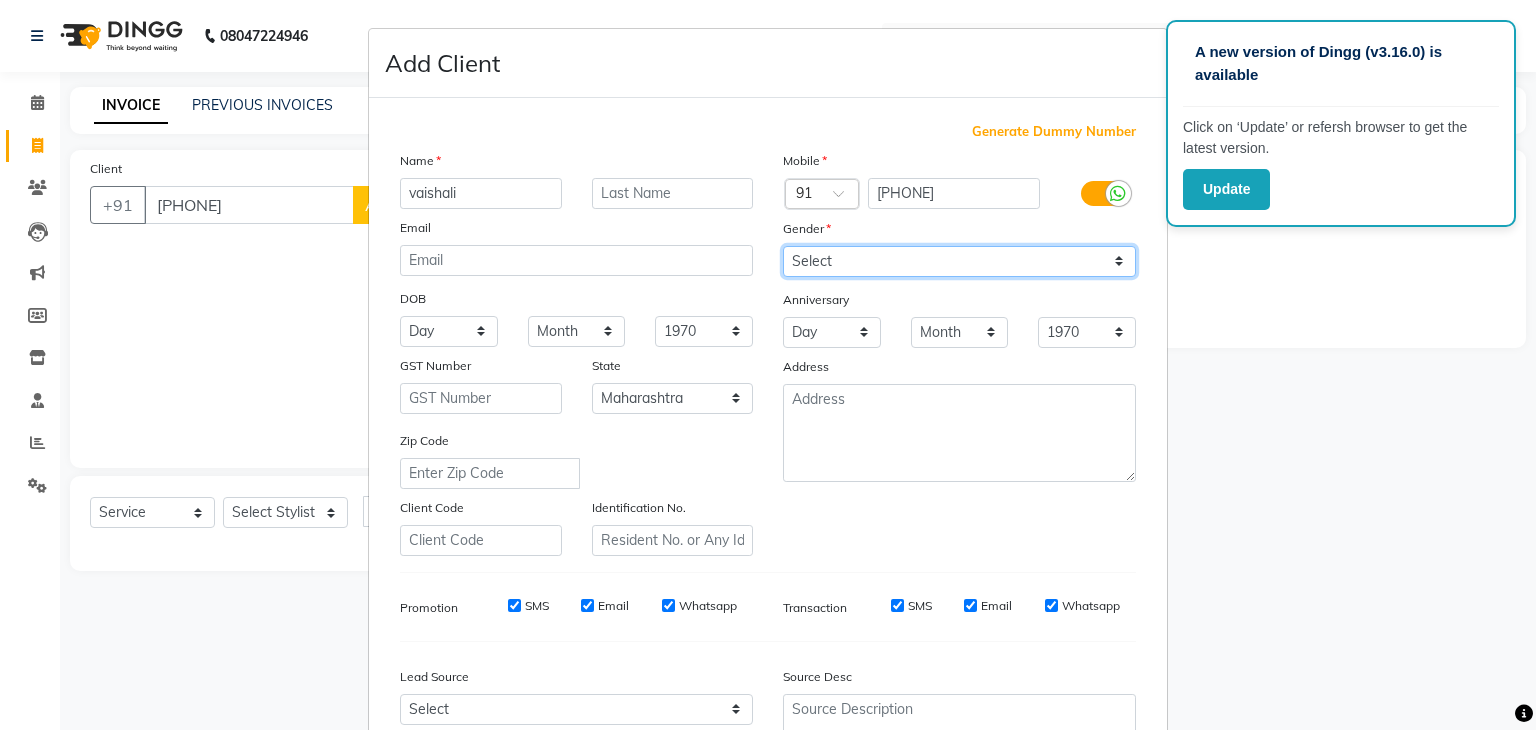 drag, startPoint x: 836, startPoint y: 253, endPoint x: 848, endPoint y: 340, distance: 87.823685 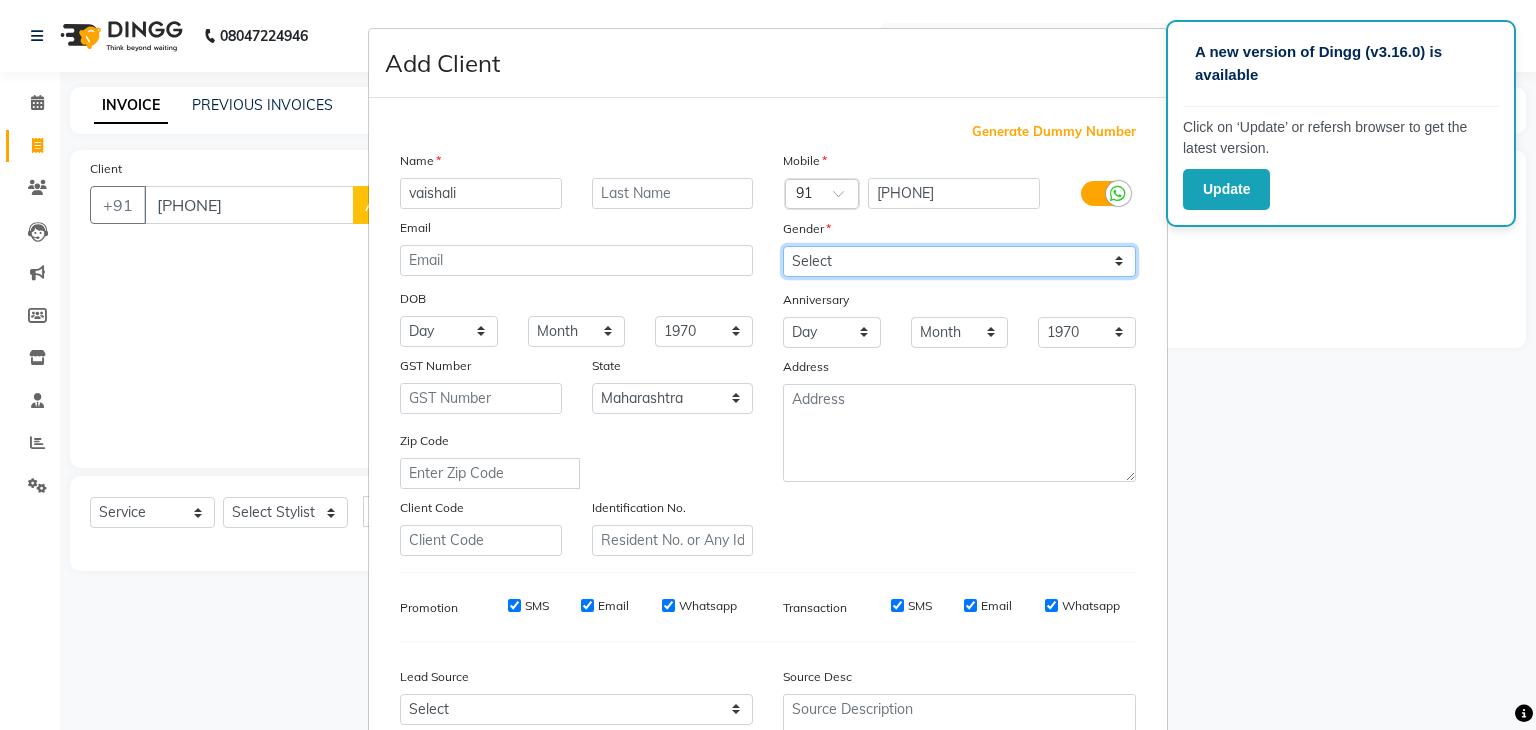 click on "Mobile Country Code × 91 [PHONE] Gender Select Male Female Other Prefer Not To Say Anniversary Day 01 02 03 04 05 06 07 08 09 10 11 12 13 14 15 16 17 18 19 20 21 22 23 24 25 26 27 28 29 30 31 Month January February March April May June July August September October November December 1970 1971 1972 1973 1974 1975 1976 1977 1978 1979 1980 1981 1982 1983 1984 1985 1986 1987 1988 1989 1990 1991 1992 1993 1994 1995 1996 1997 1998 1999 2000 2001 2002 2003 2004 2005 2006 2007 2008 2009 2010 2011 2012 2013 2014 2015 2016 2017 2018 2019 2020 2021 2022 2023 2024 2025 Address" at bounding box center (959, 353) 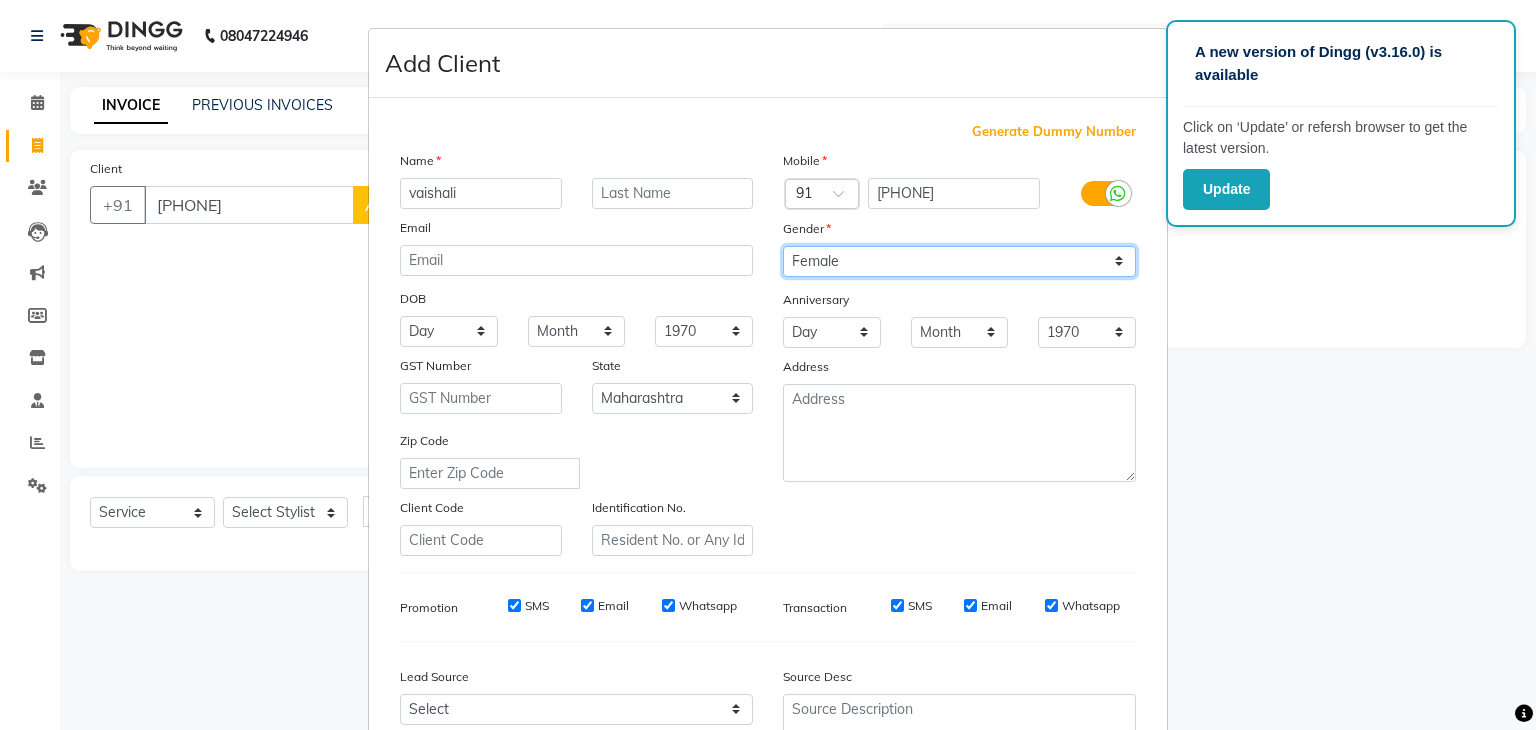 click on "Select Male Female Other Prefer Not To Say" at bounding box center [959, 261] 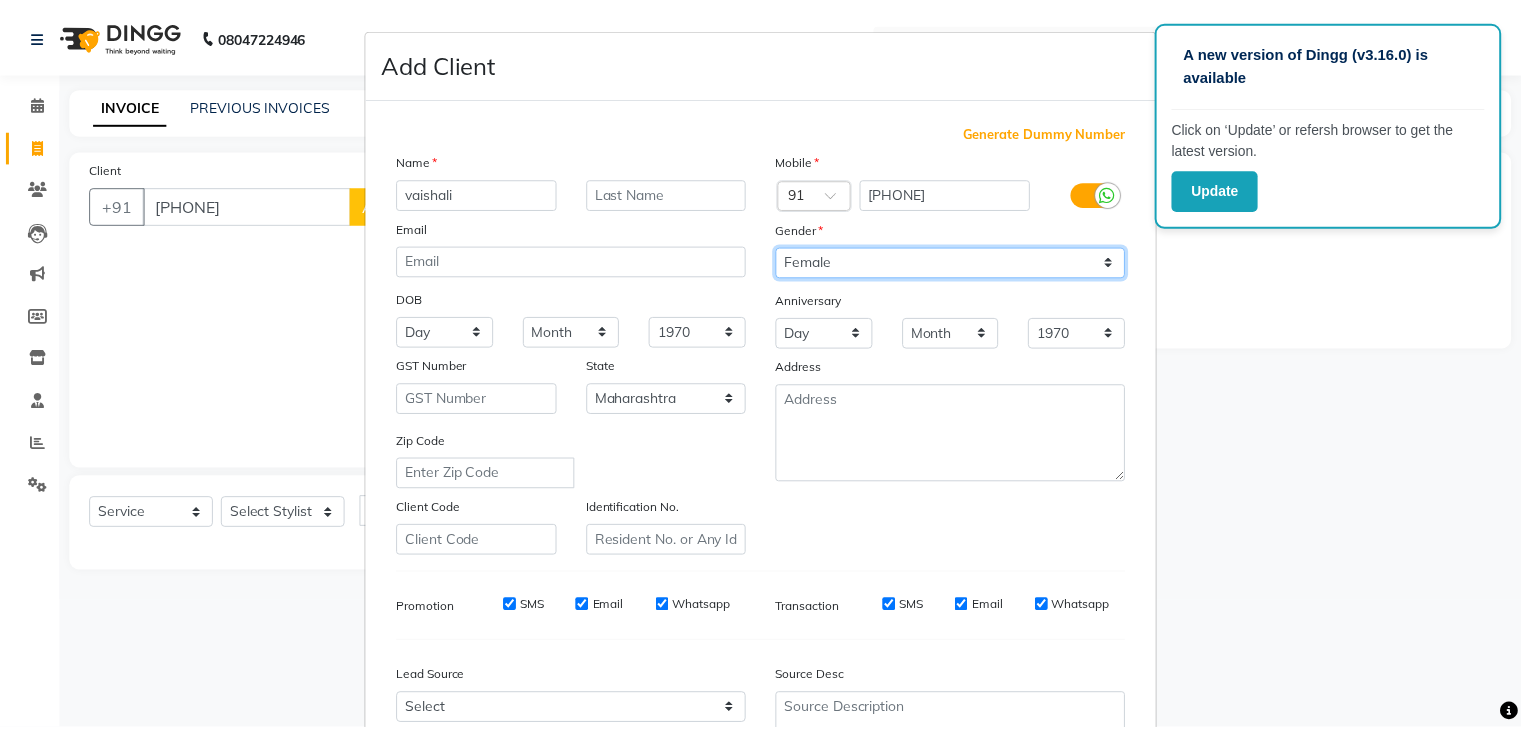 scroll, scrollTop: 203, scrollLeft: 0, axis: vertical 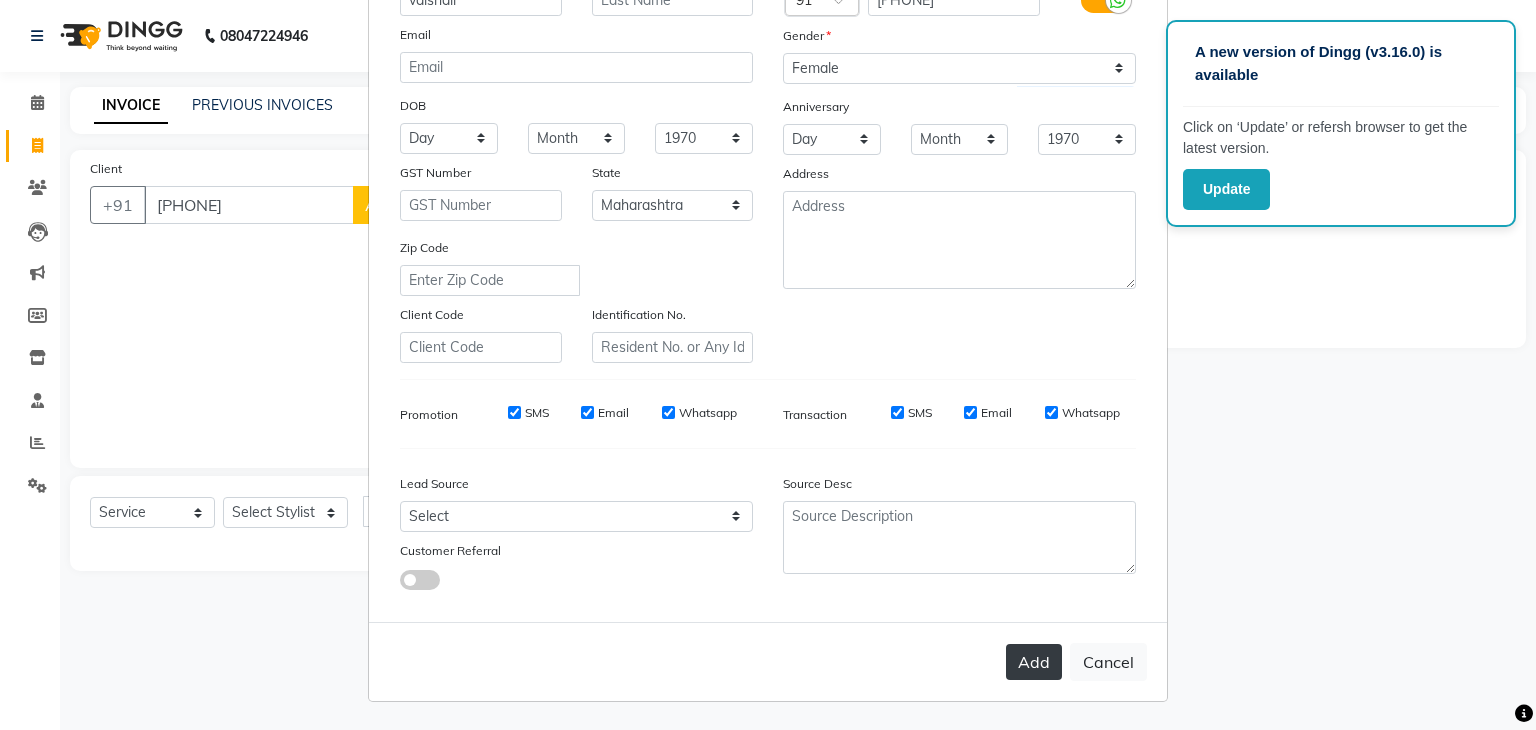click on "Add" at bounding box center [1034, 662] 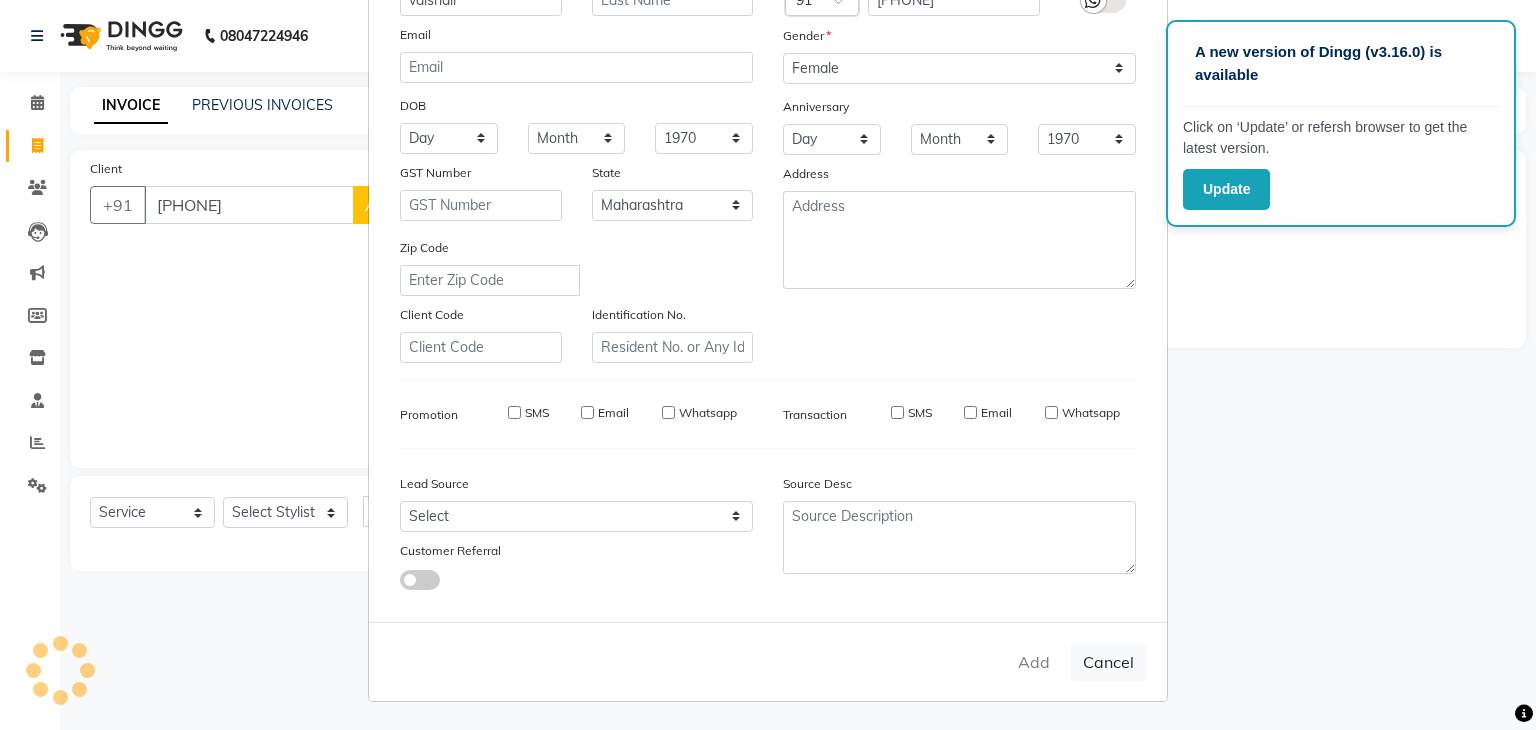 type on "98******67" 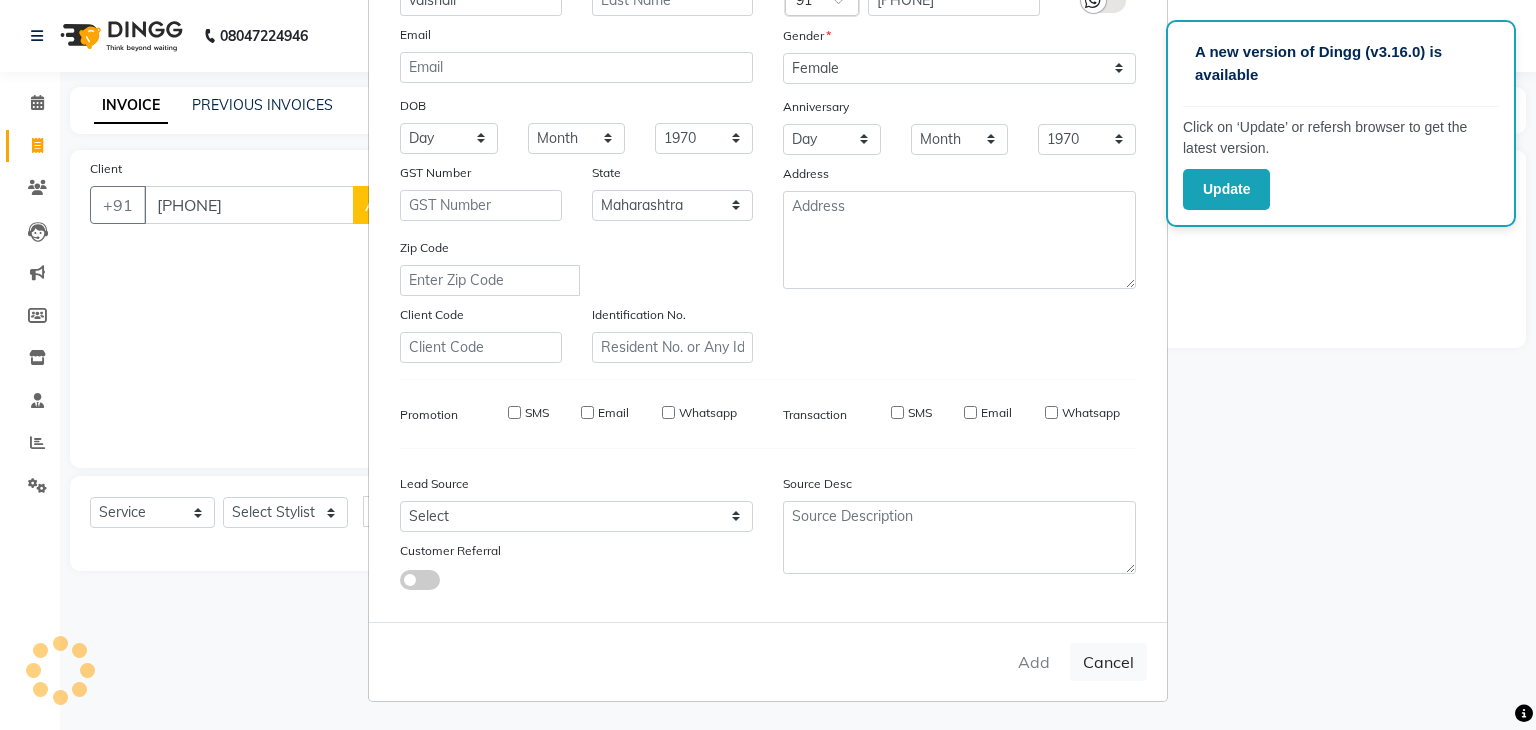 type 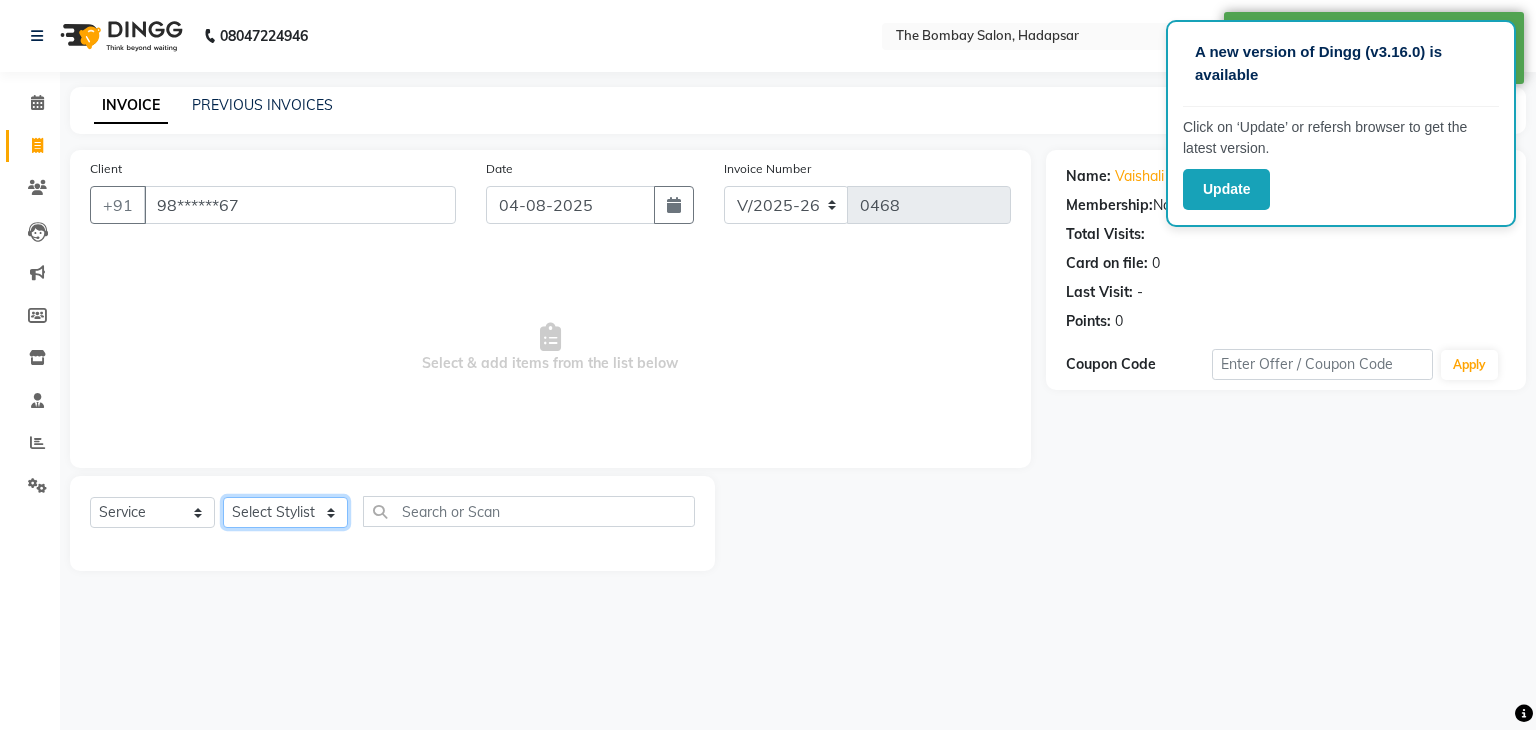 click on "Select Stylist AMRUTA BHAGWANTU hasn KASIF Manager MOHINI MUKESH MUSARIK PINKY RAMESHWAR RASHID sachin SANTOSH SHANKAR" 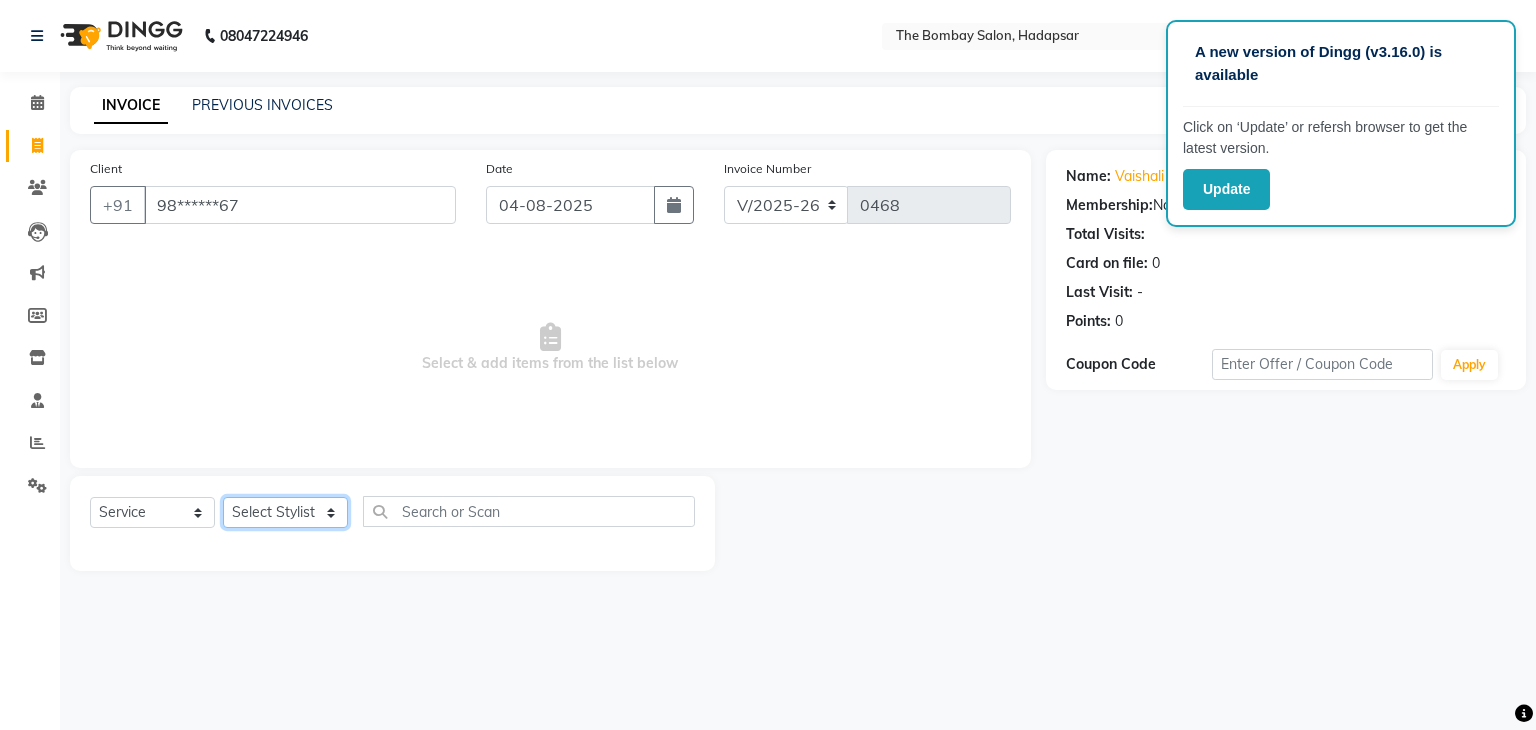 select on "88044" 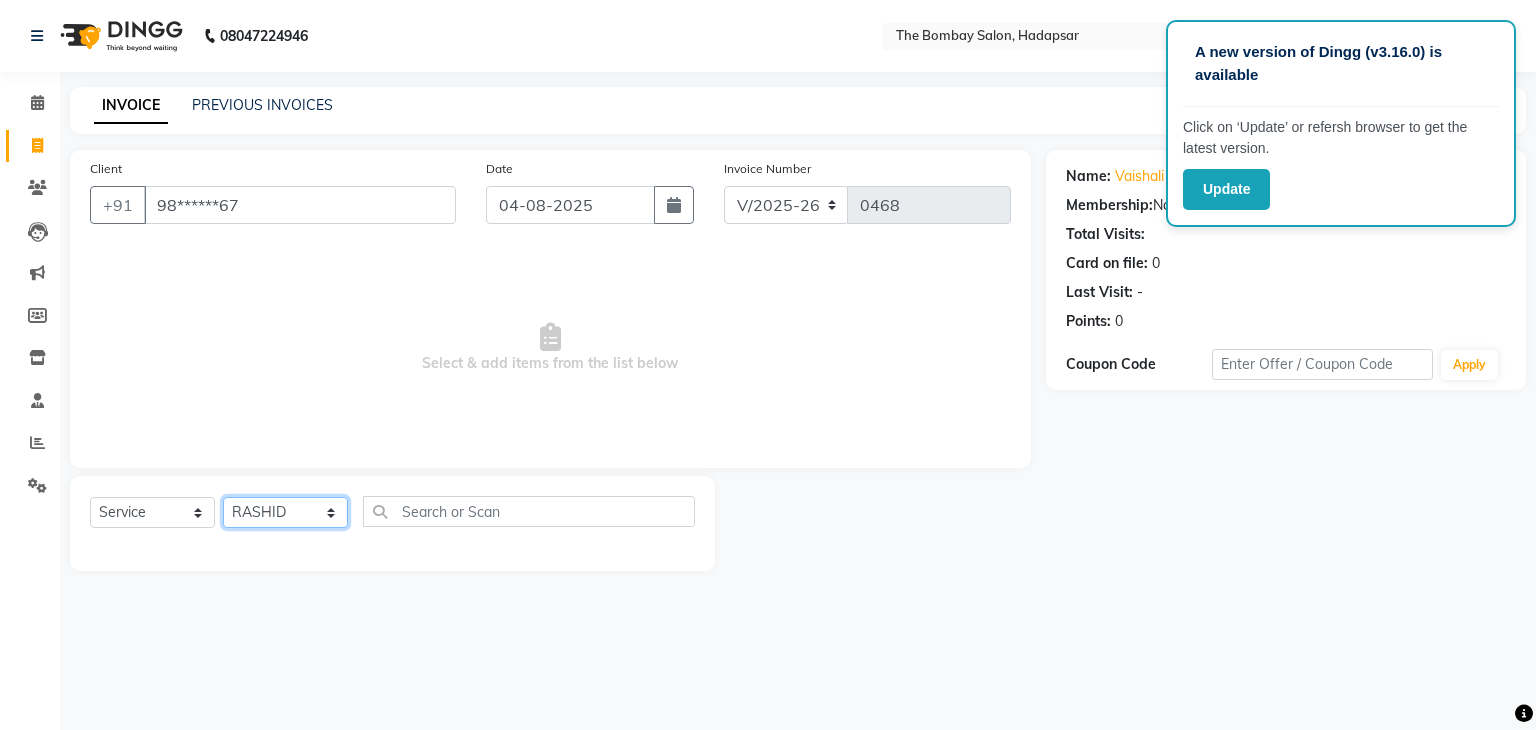 click on "Select Stylist AMRUTA BHAGWANTU hasn KASIF Manager MOHINI MUKESH MUSARIK PINKY RAMESHWAR RASHID sachin SANTOSH SHANKAR" 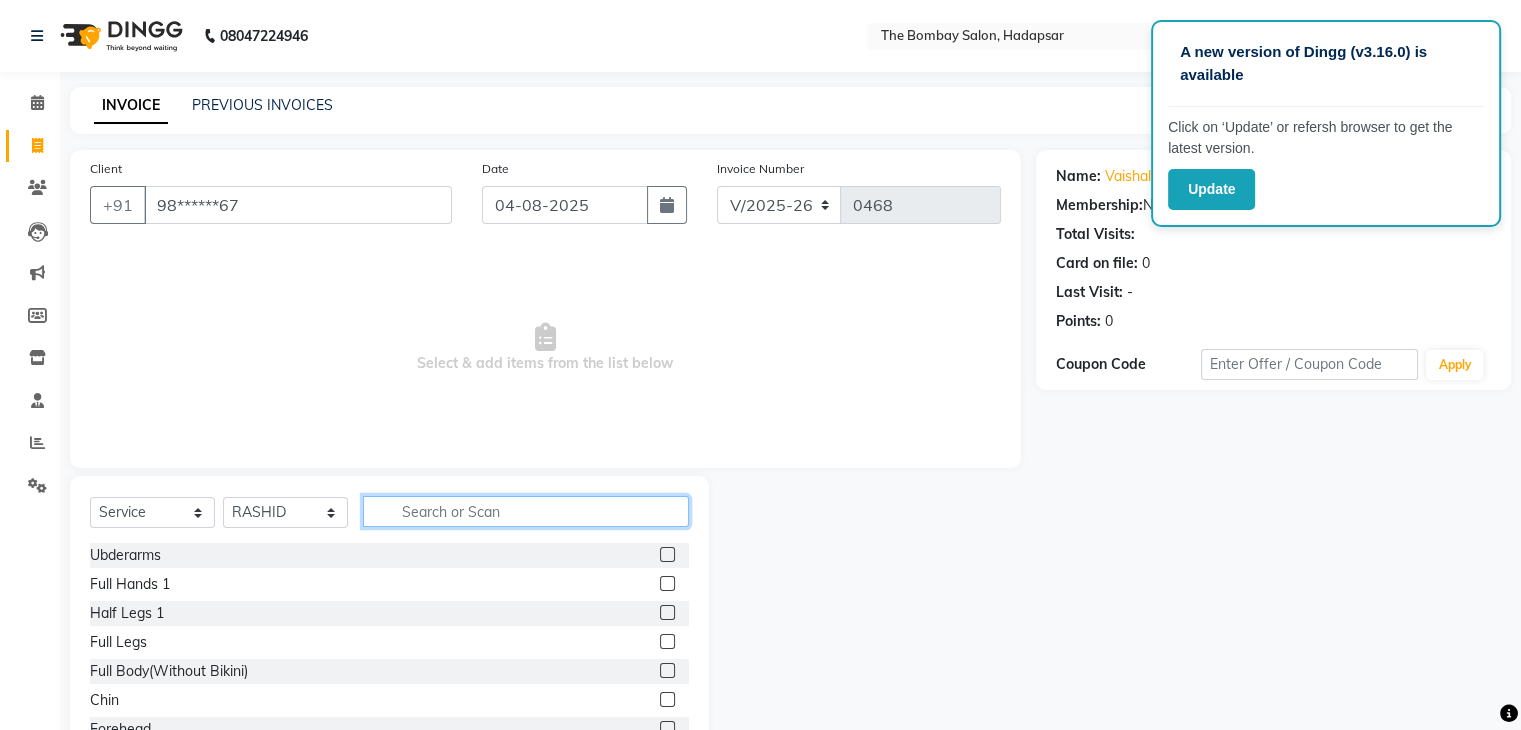 click 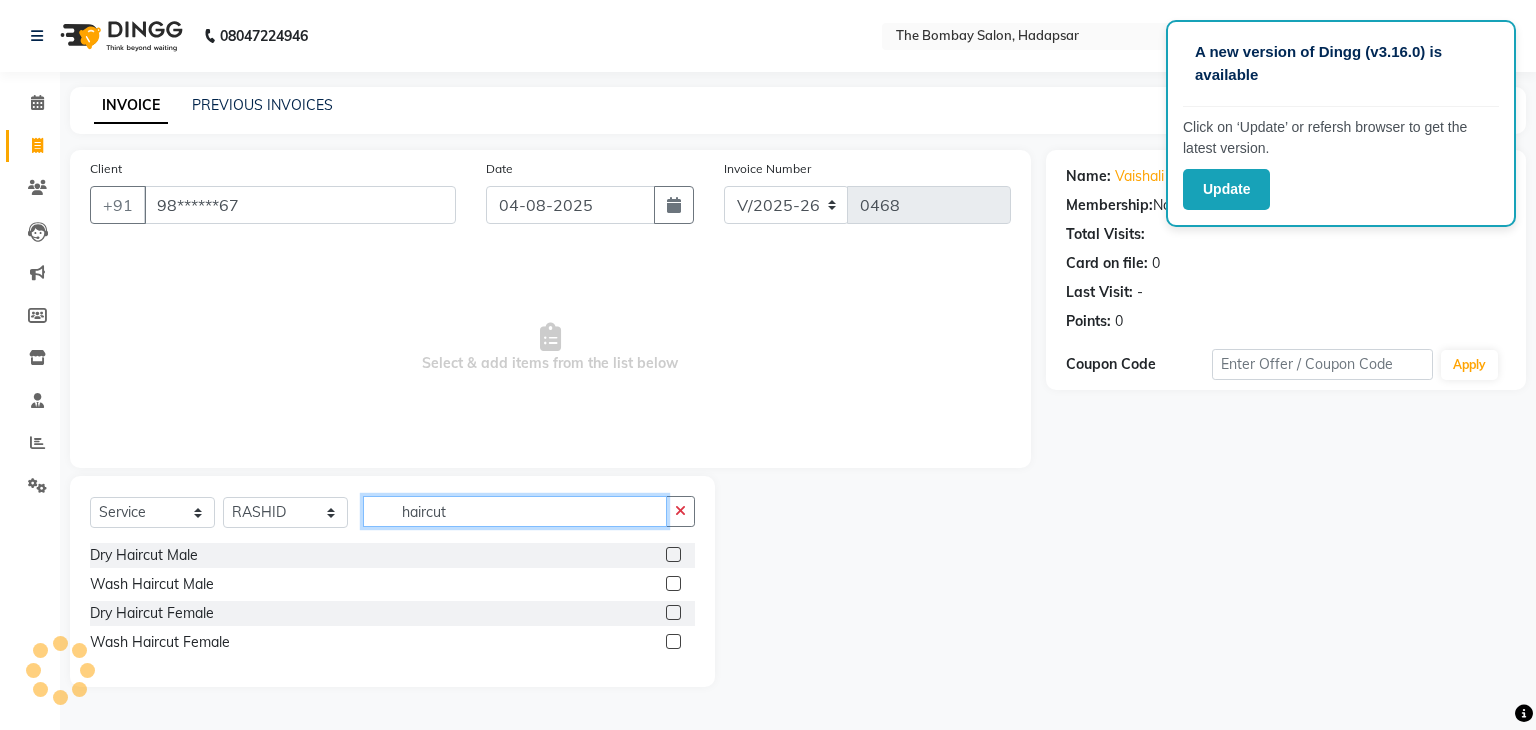 type on "haircut" 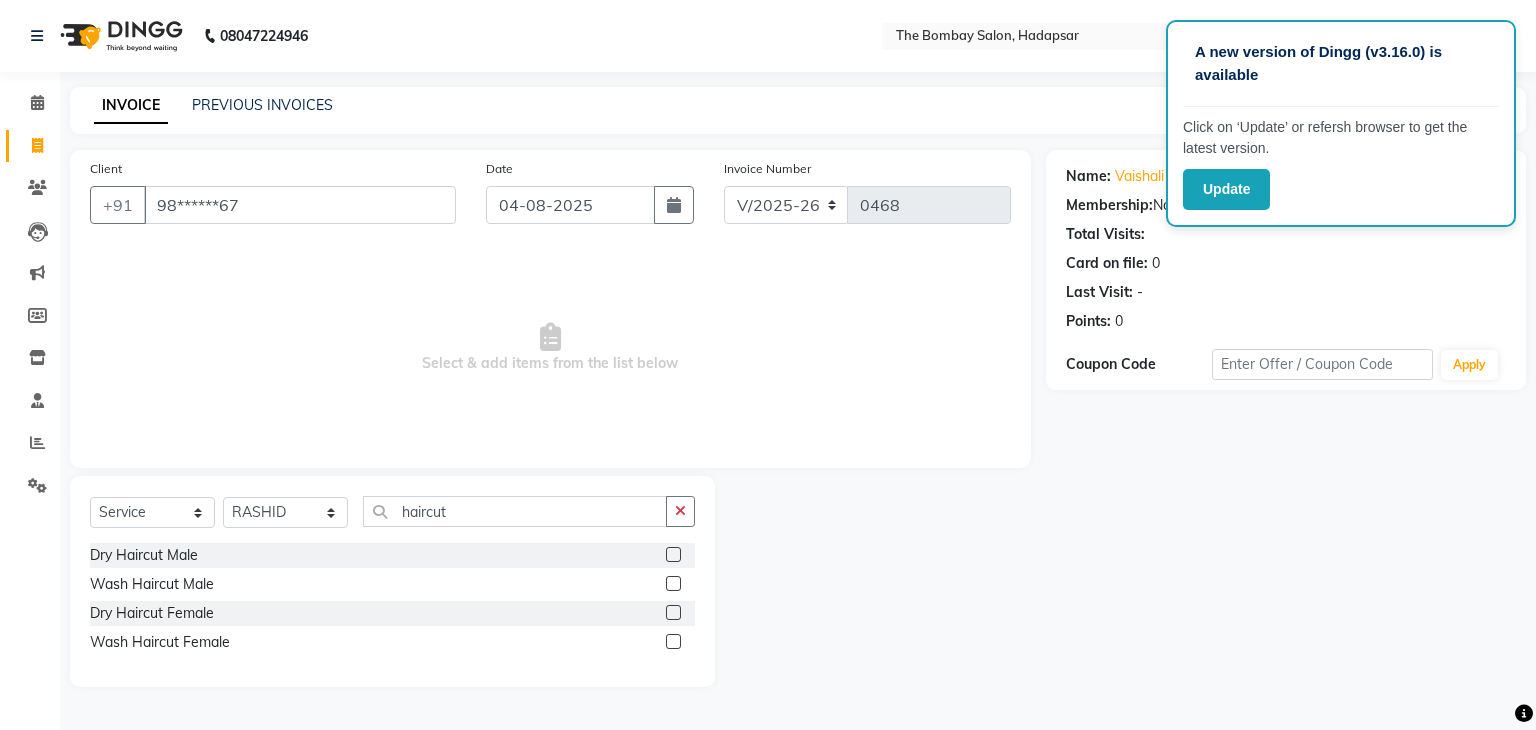 click 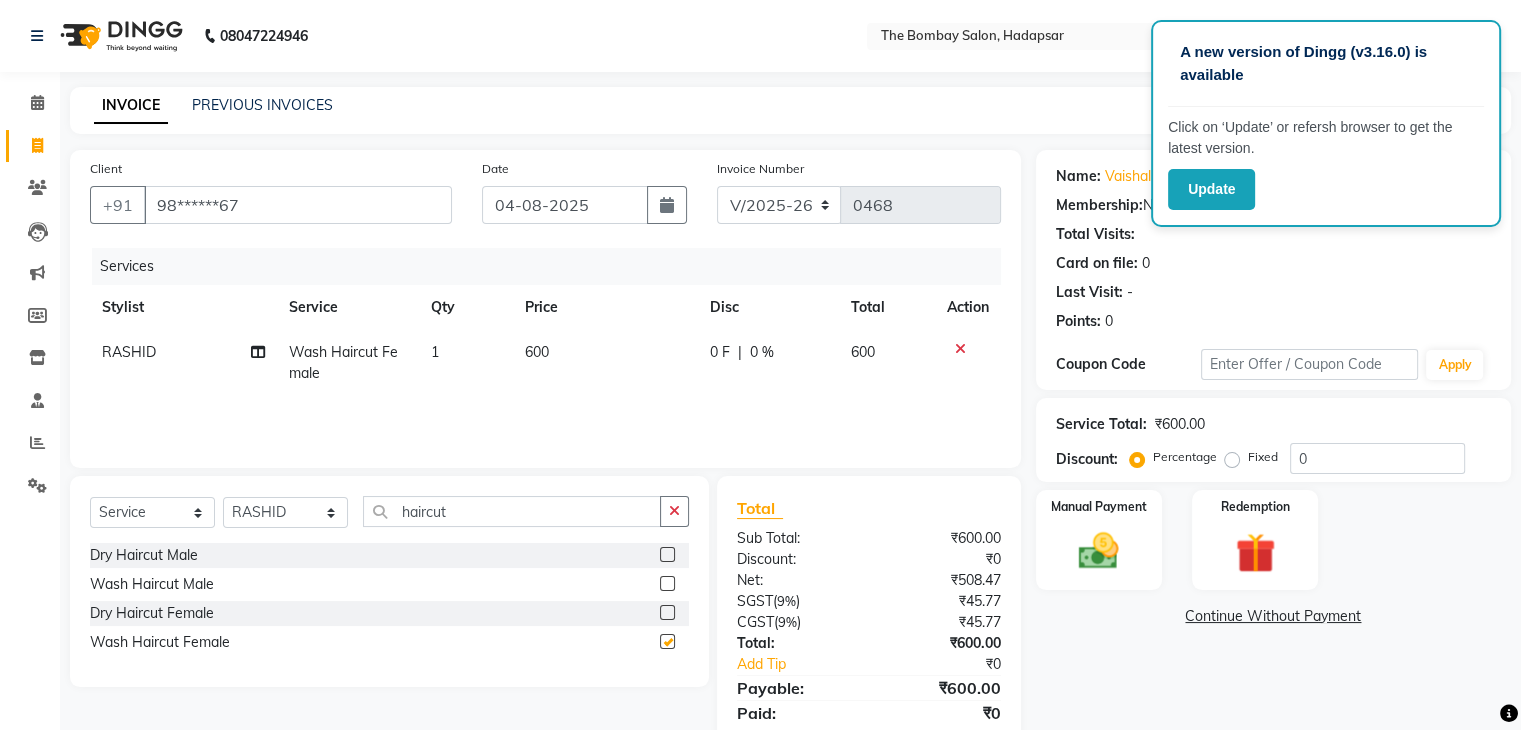 checkbox on "false" 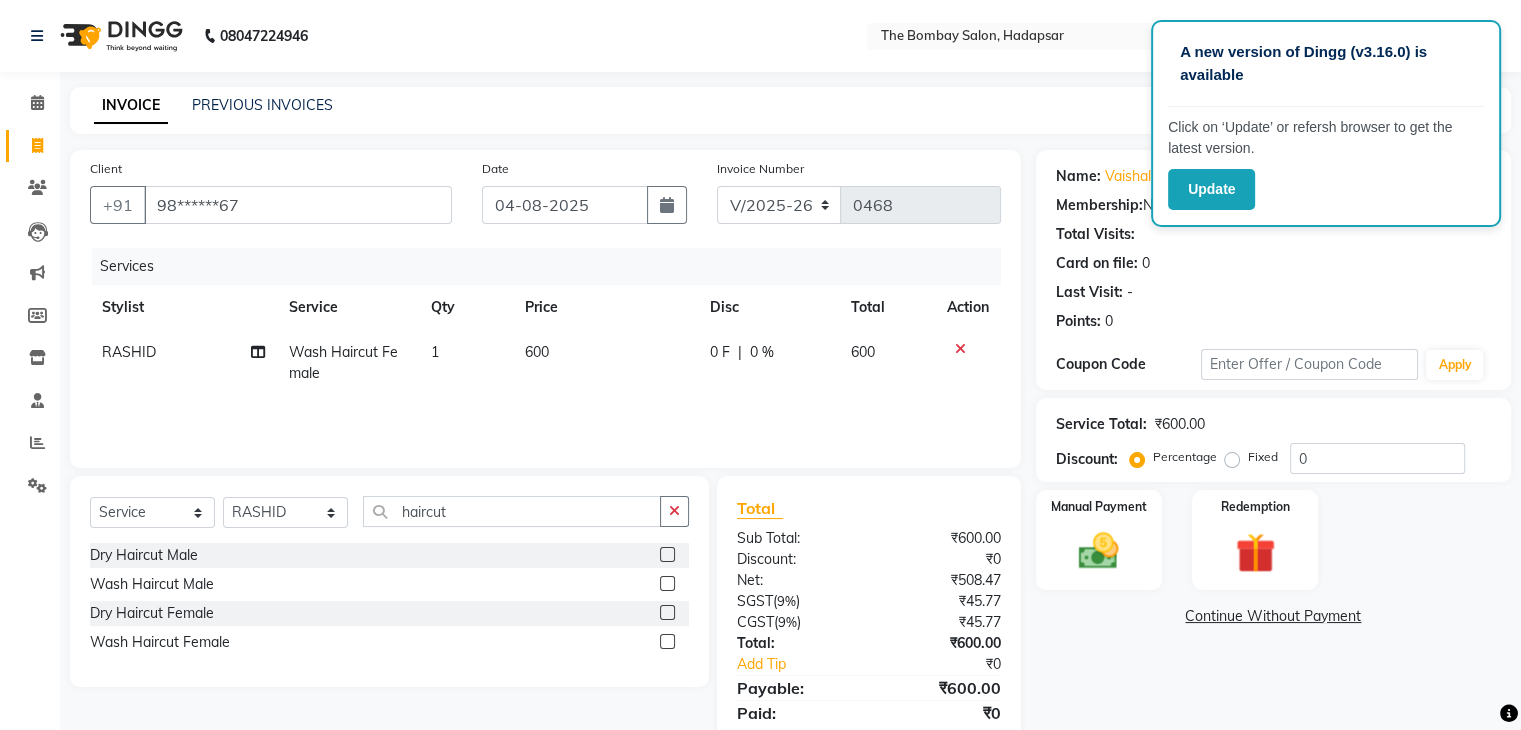 scroll, scrollTop: 71, scrollLeft: 0, axis: vertical 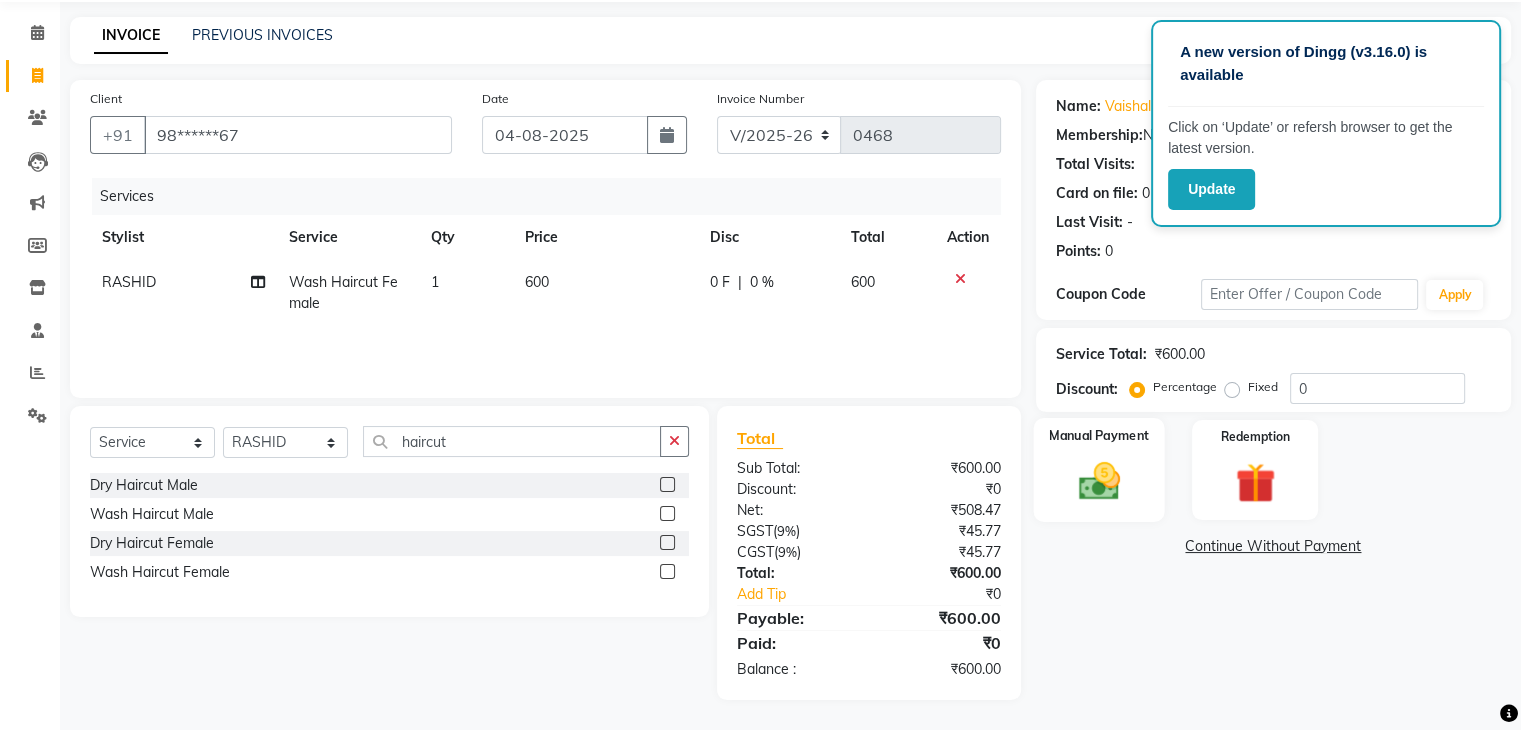 click on "Manual Payment" 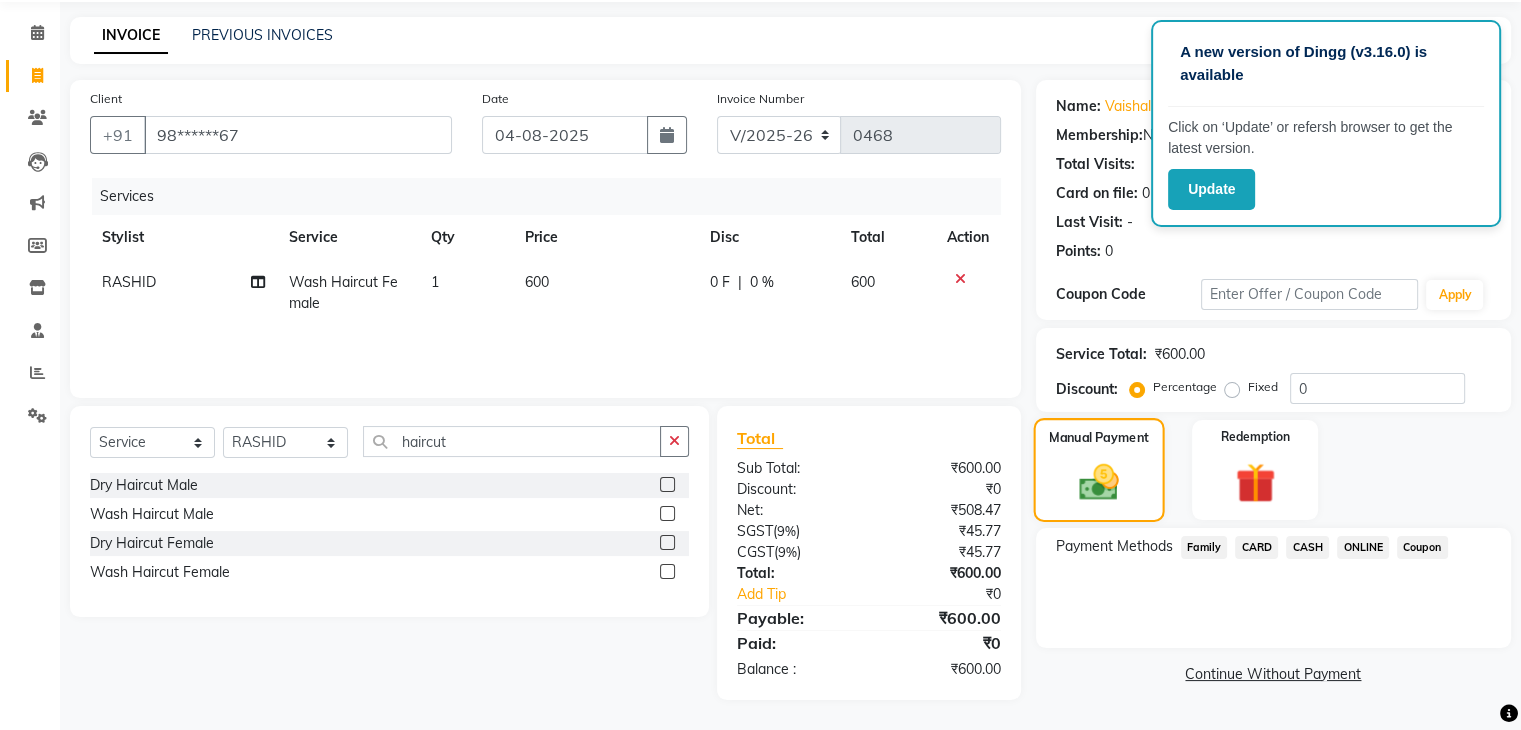 scroll, scrollTop: 70, scrollLeft: 0, axis: vertical 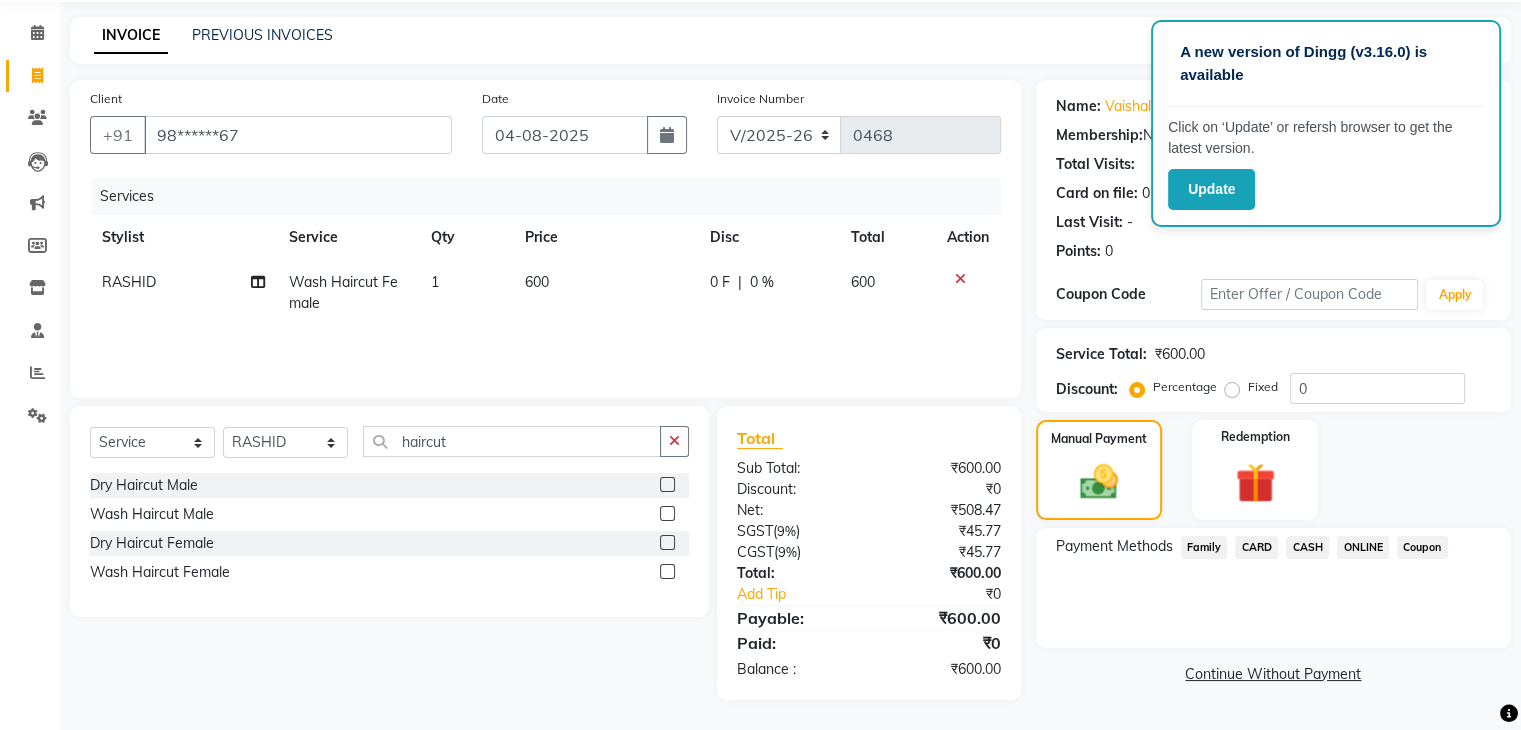 click on "ONLINE" 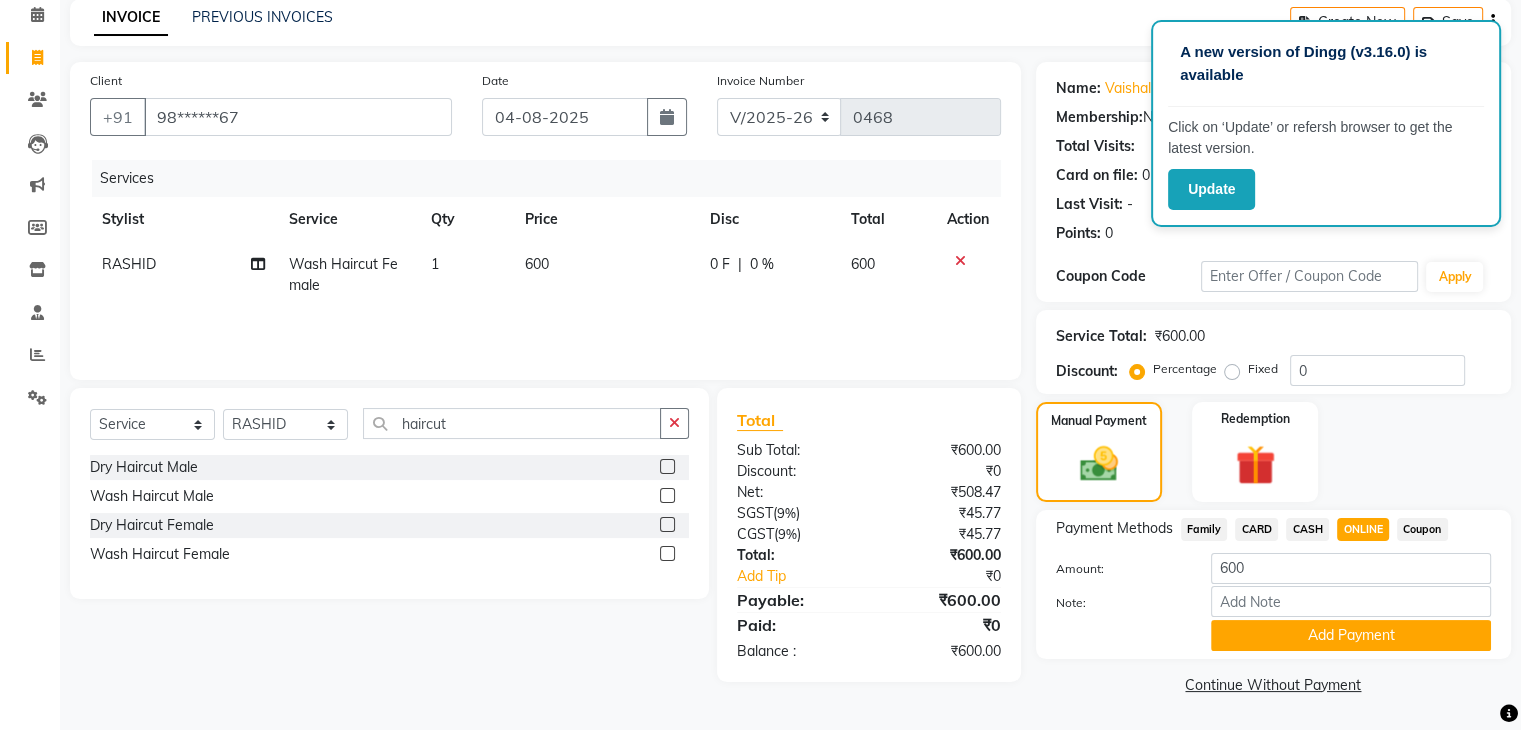 scroll, scrollTop: 88, scrollLeft: 0, axis: vertical 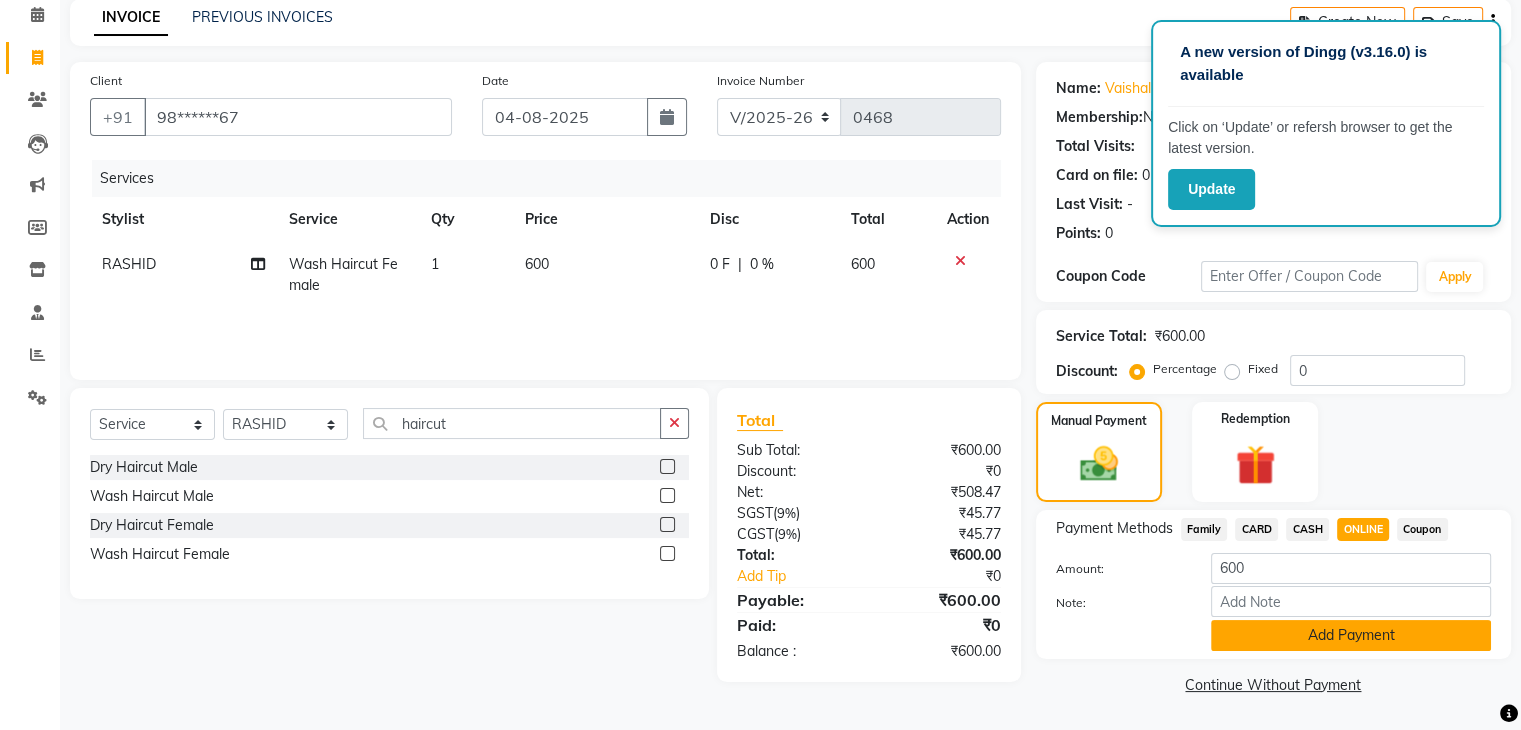click on "Add Payment" 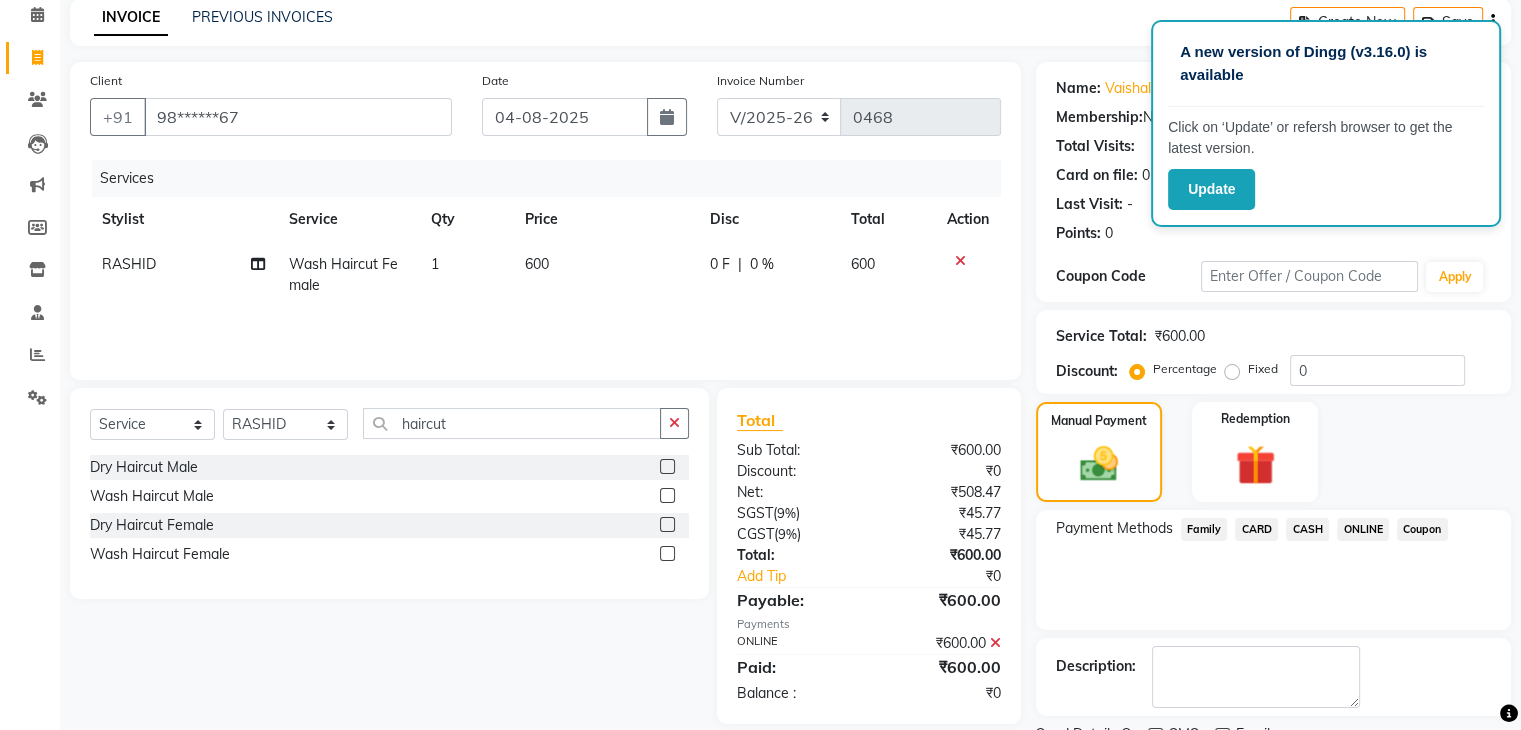 scroll, scrollTop: 171, scrollLeft: 0, axis: vertical 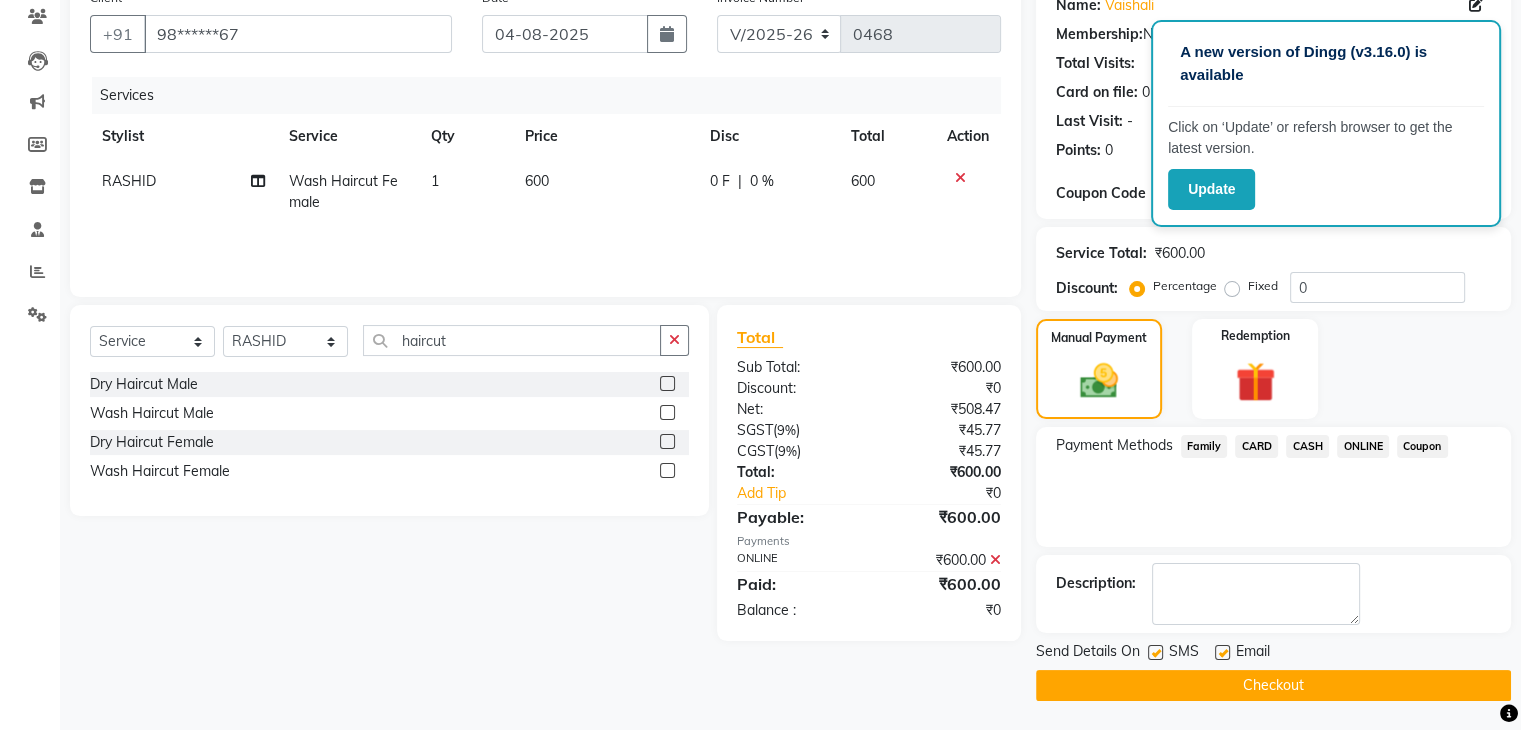 click on "Checkout" 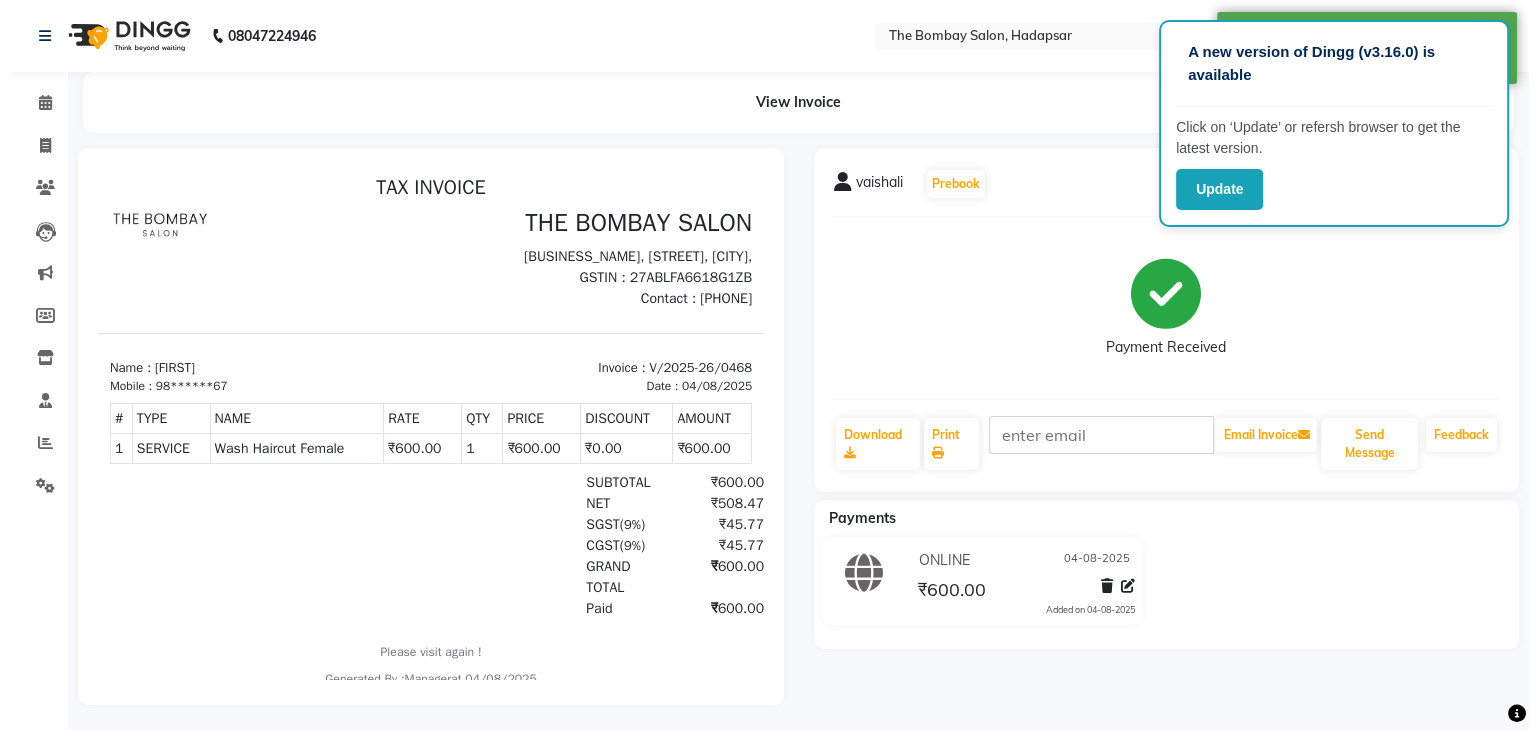 scroll, scrollTop: 0, scrollLeft: 0, axis: both 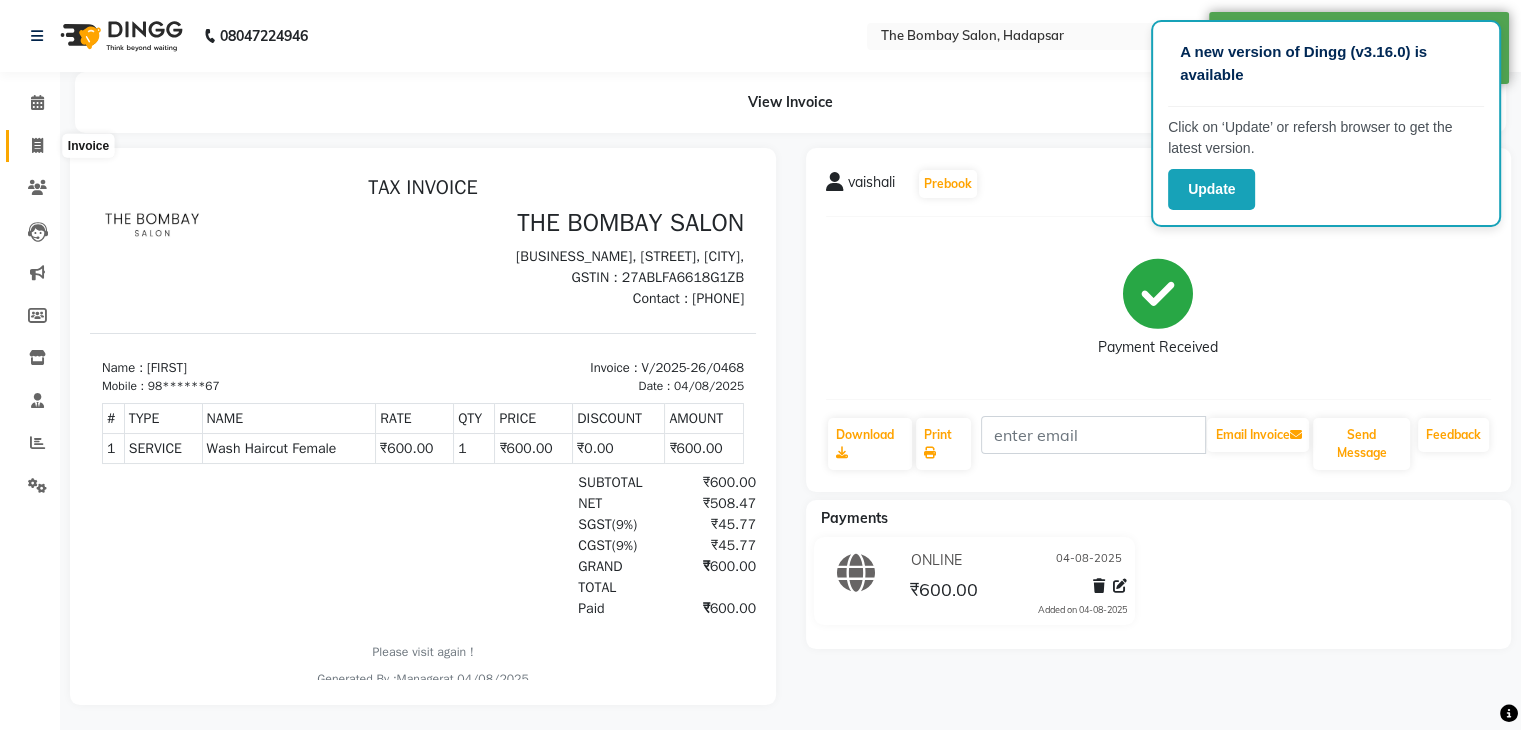 click 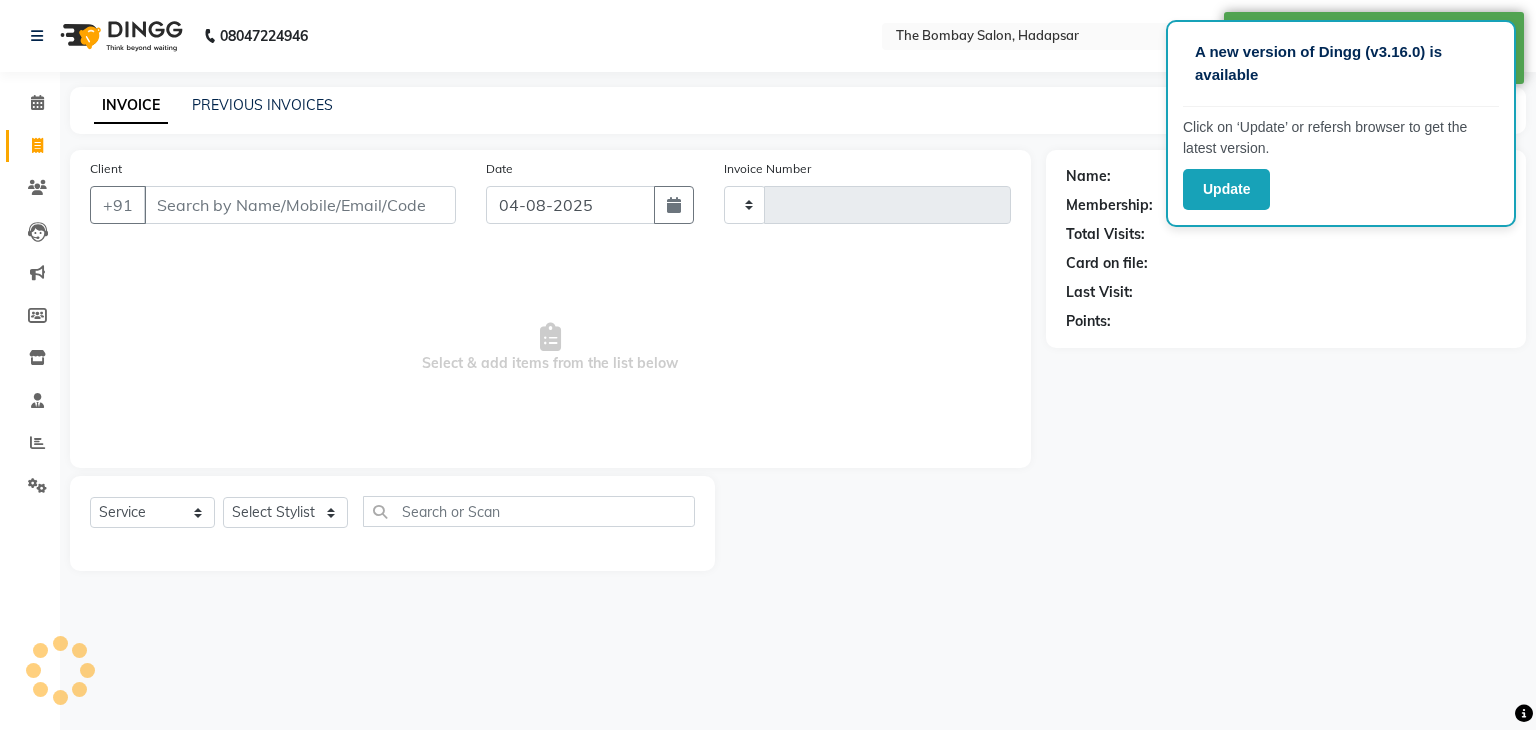 type on "0469" 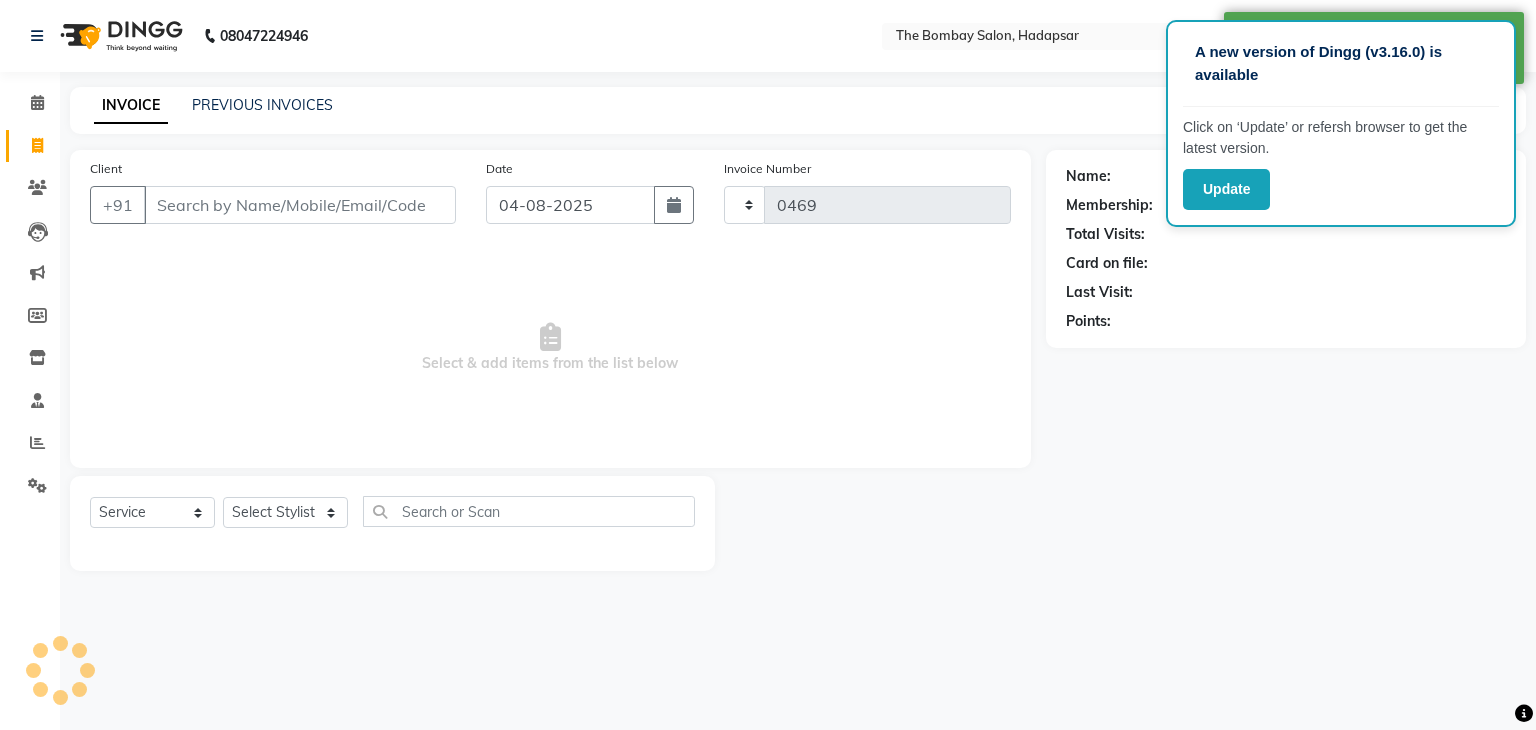 select on "8374" 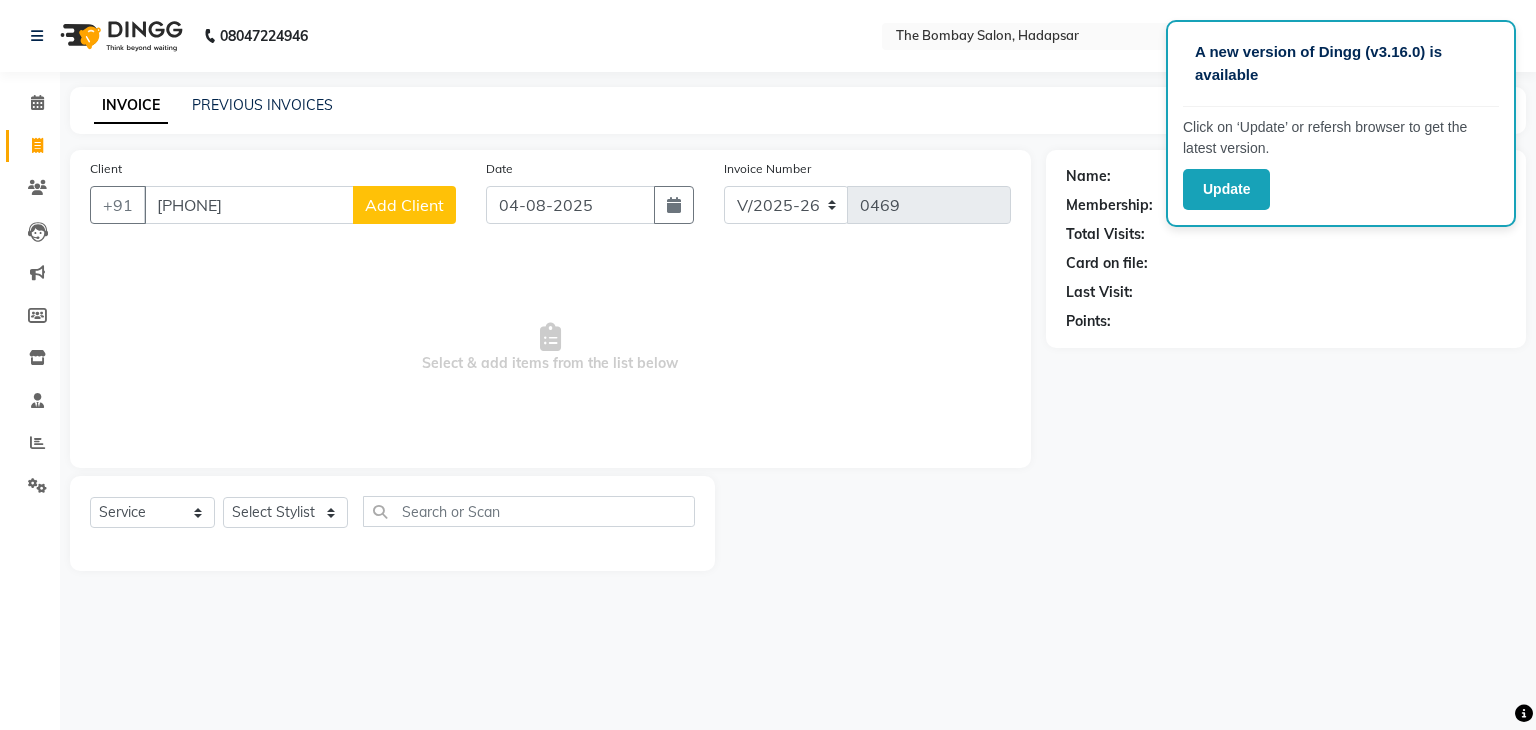 type on "[PHONE]" 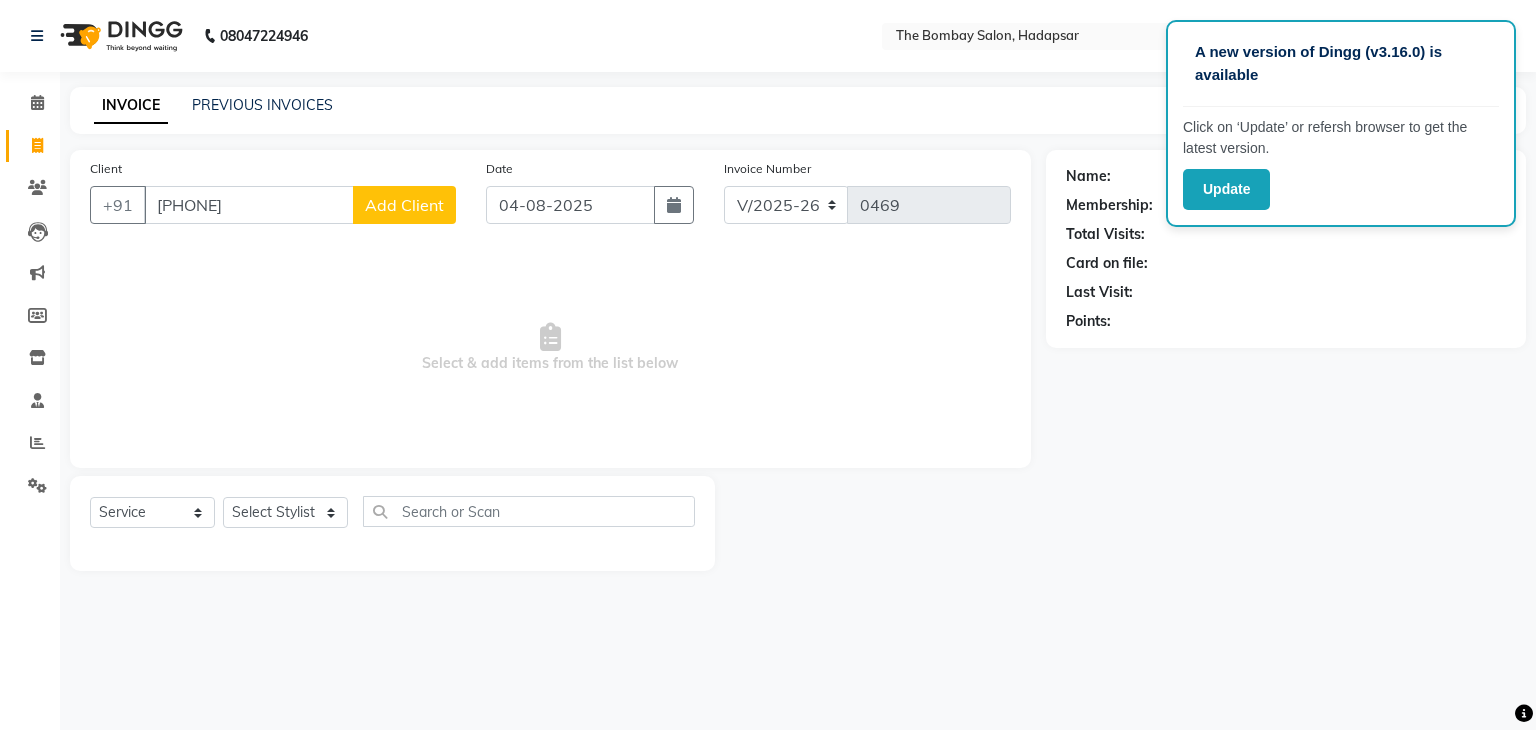 select on "22" 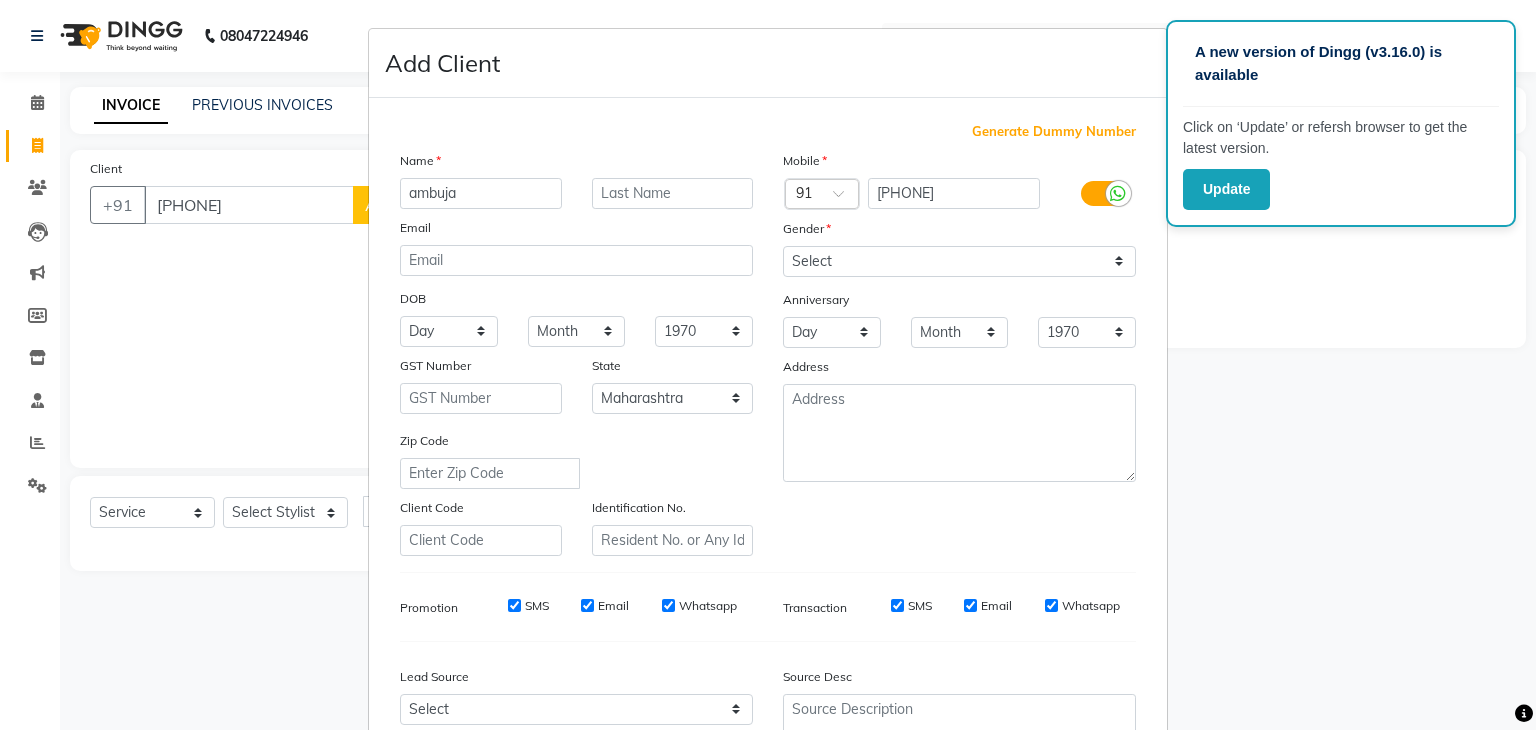 type on "ambuja" 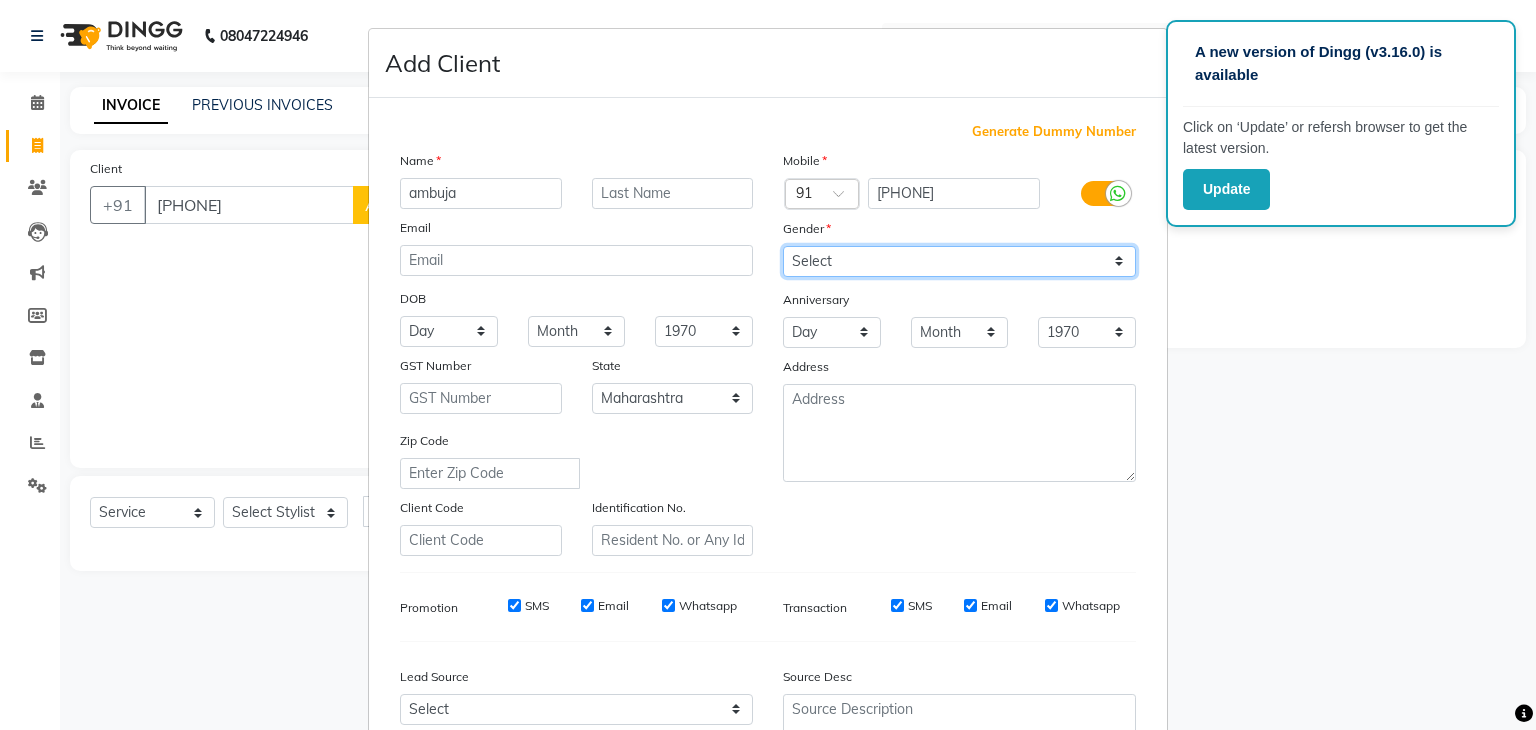 drag, startPoint x: 866, startPoint y: 265, endPoint x: 872, endPoint y: 339, distance: 74.24284 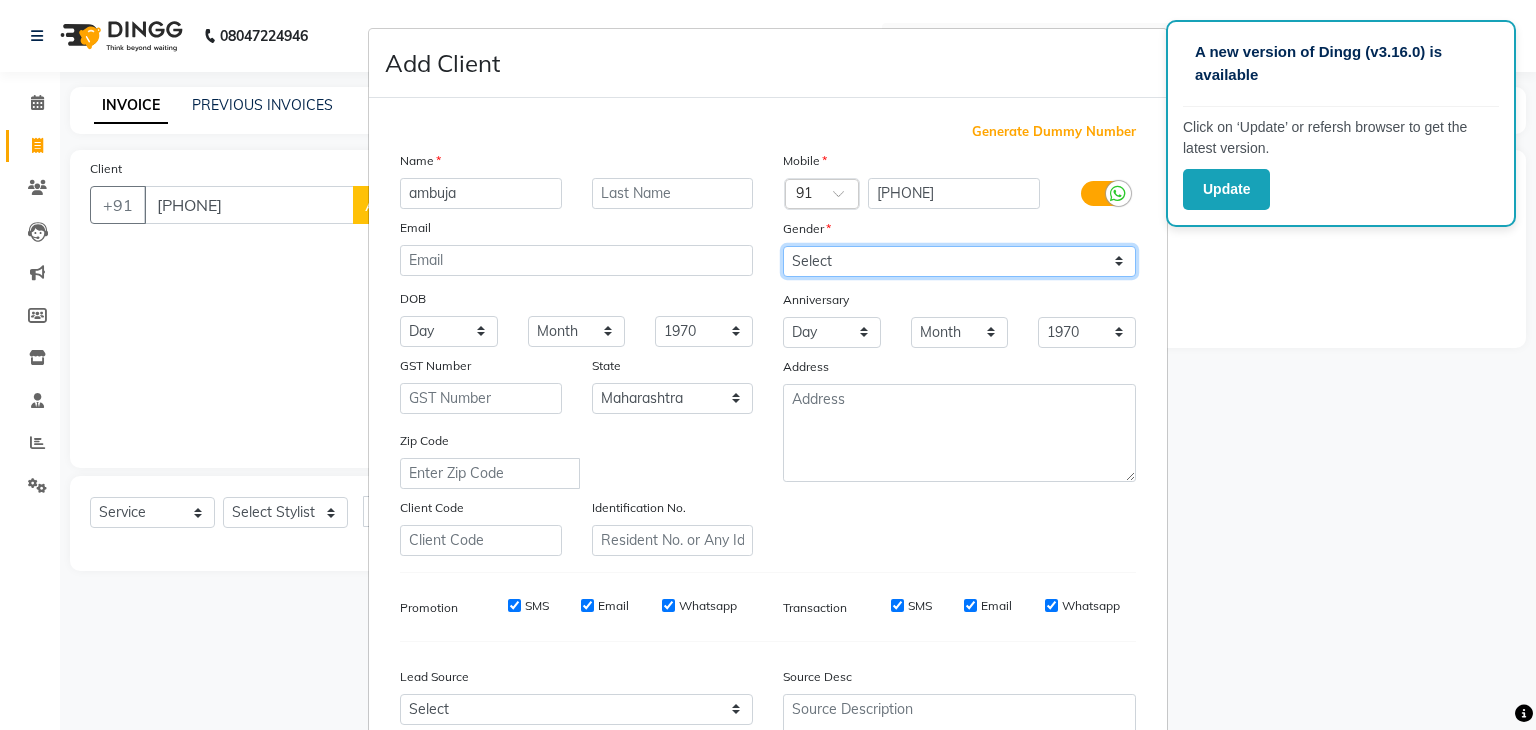 click on "Mobile Country Code × 91 [PHONE] Gender Select Male Female Other Prefer Not To Say Anniversary Day 01 02 03 04 05 06 07 08 09 10 11 12 13 14 15 16 17 18 19 20 21 22 23 24 25 26 27 28 29 30 31 Month January February March April May June July August September October November December 1970 1971 1972 1973 1974 1975 1976 1977 1978 1979 1980 1981 1982 1983 1984 1985 1986 1987 1988 1989 1990 1991 1992 1993 1994 1995 1996 1997 1998 1999 2000 2001 2002 2003 2004 2005 2006 2007 2008 2009 2010 2011 2012 2013 2014 2015 2016 2017 2018 2019 2020 2021 2022 2023 2024 2025 Address" at bounding box center (959, 353) 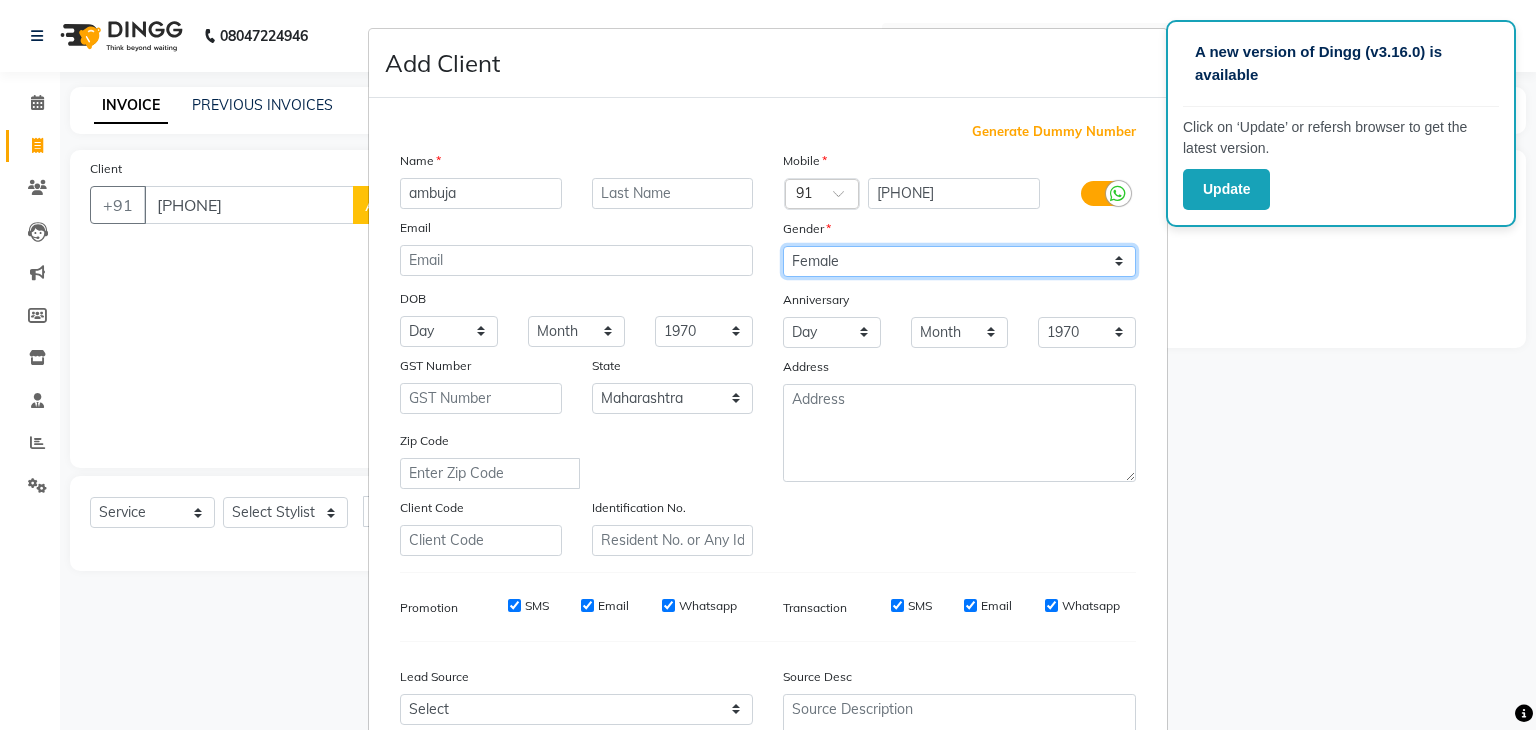 click on "Select Male Female Other Prefer Not To Say" at bounding box center [959, 261] 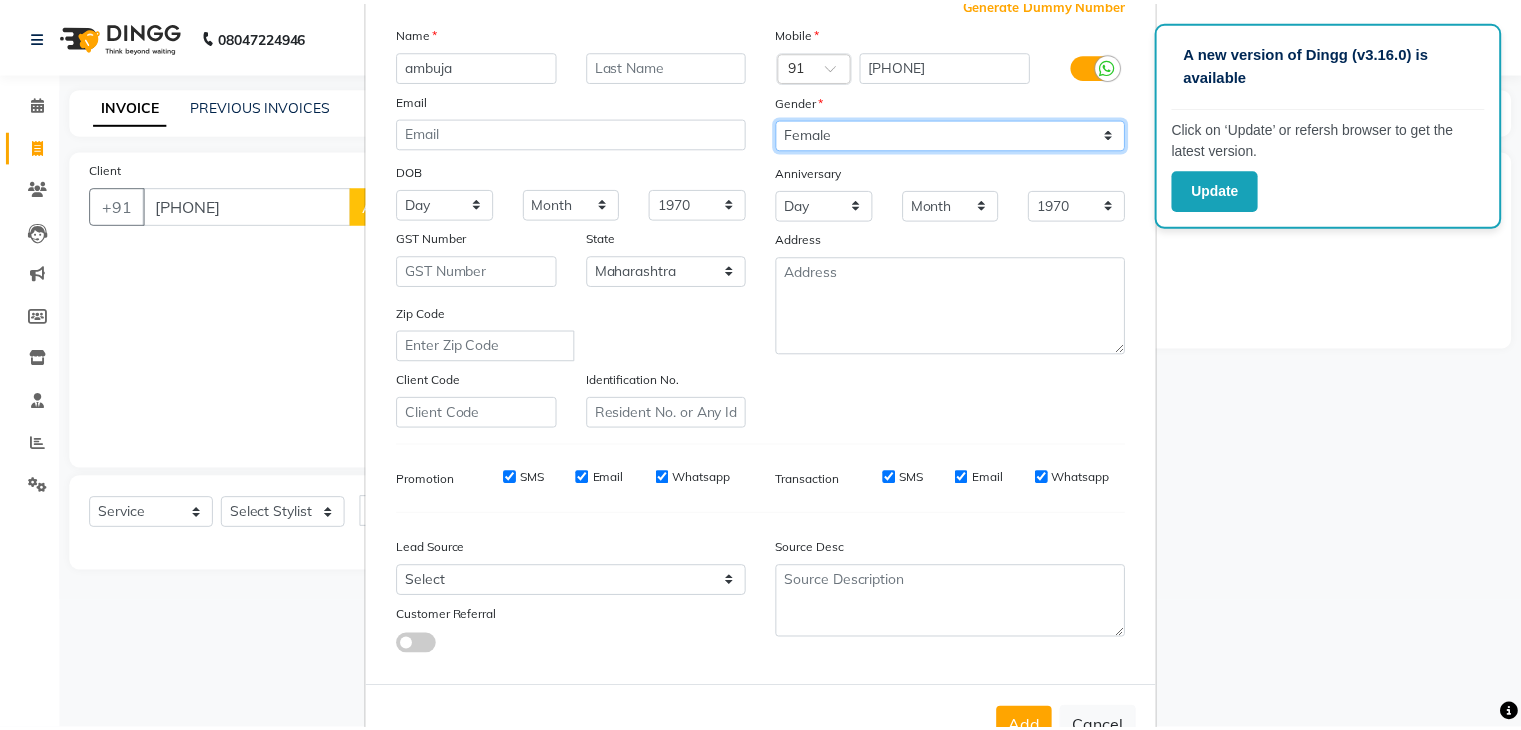 scroll, scrollTop: 203, scrollLeft: 0, axis: vertical 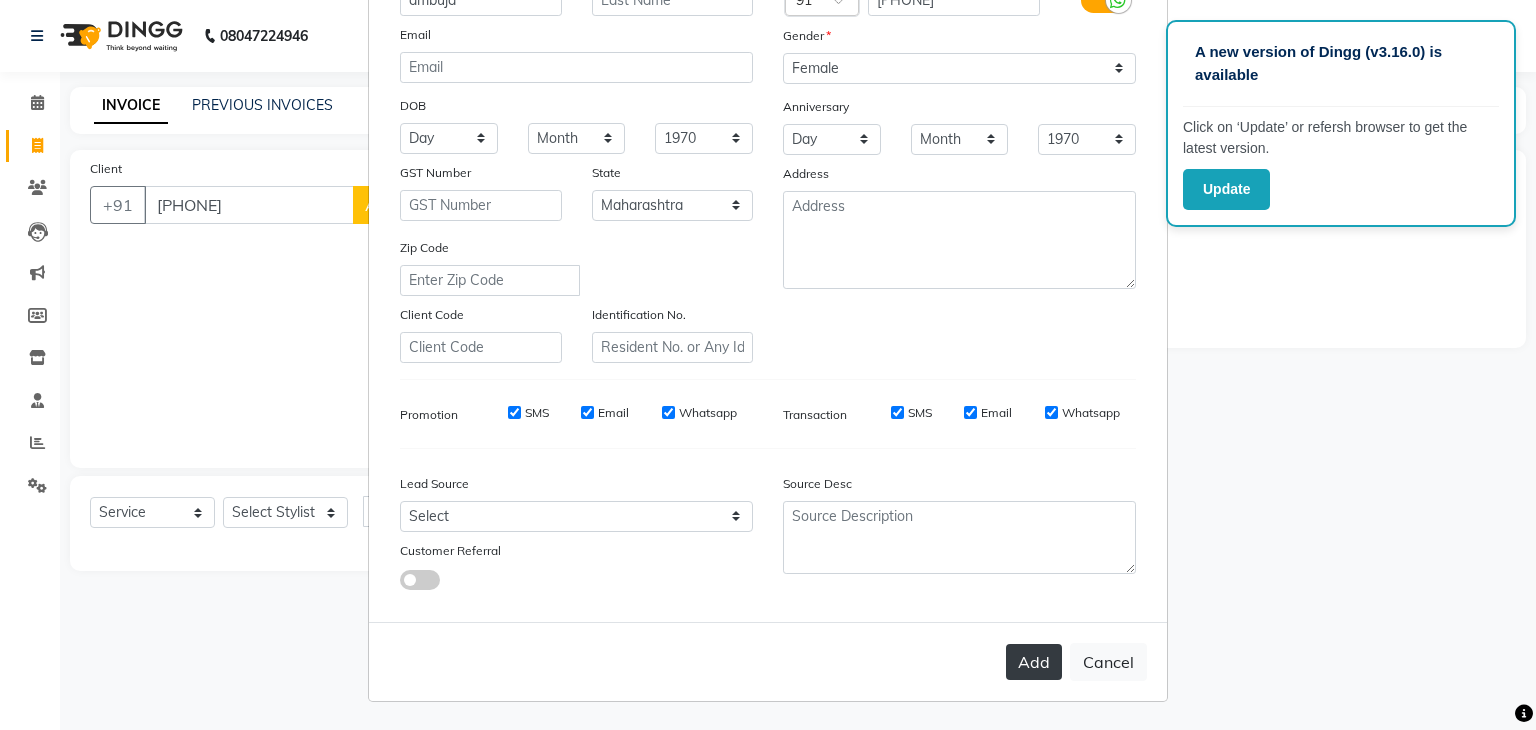 click on "Add" at bounding box center (1034, 662) 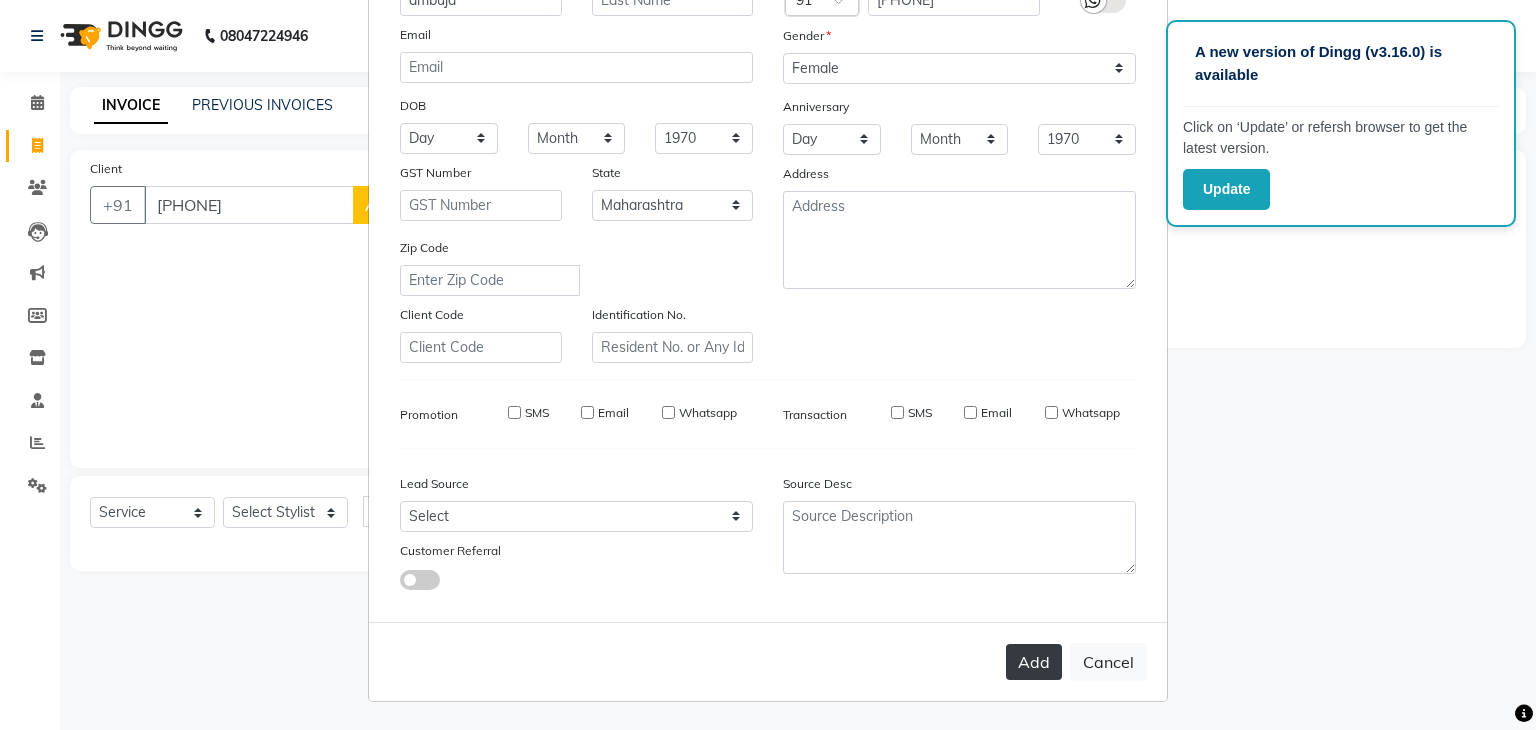 type on "72******91" 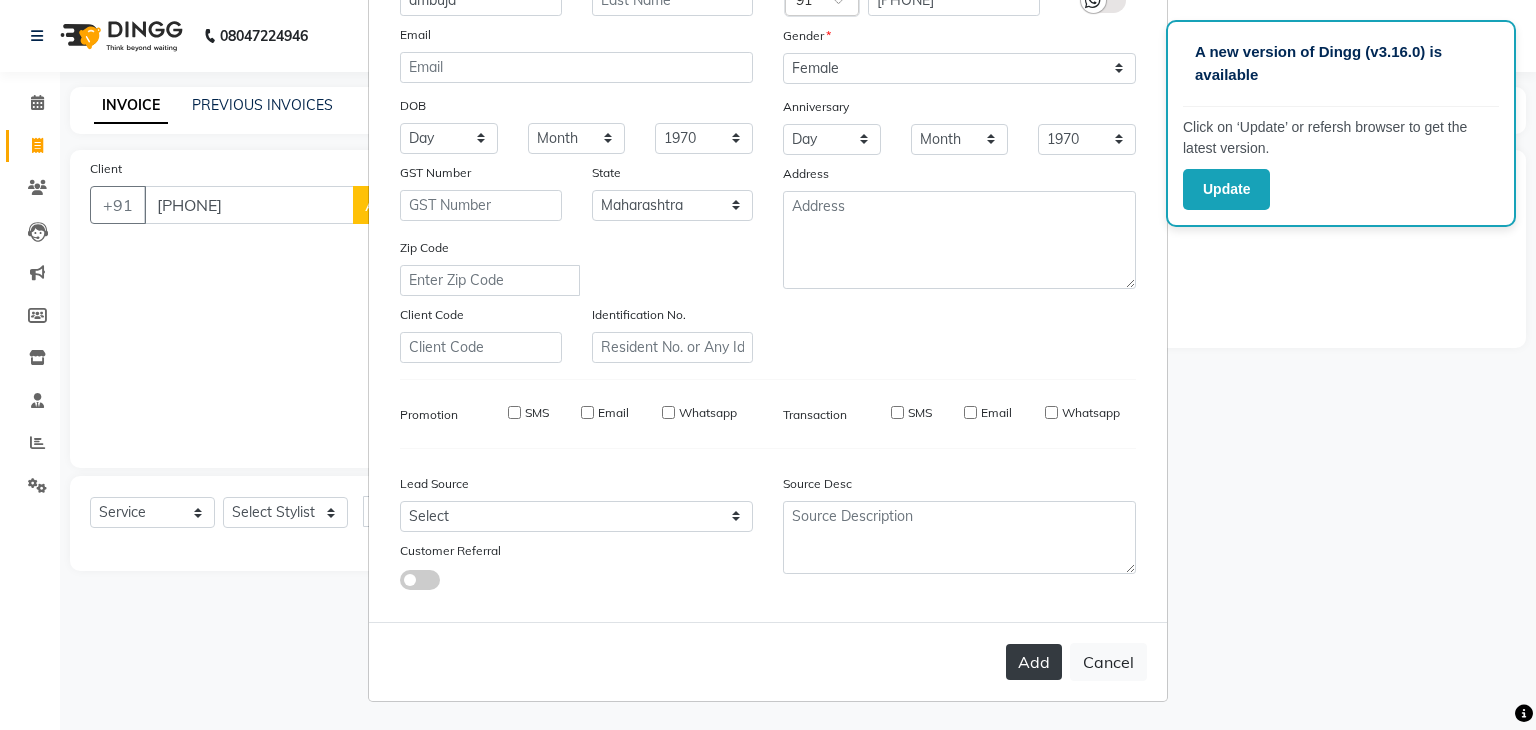 type 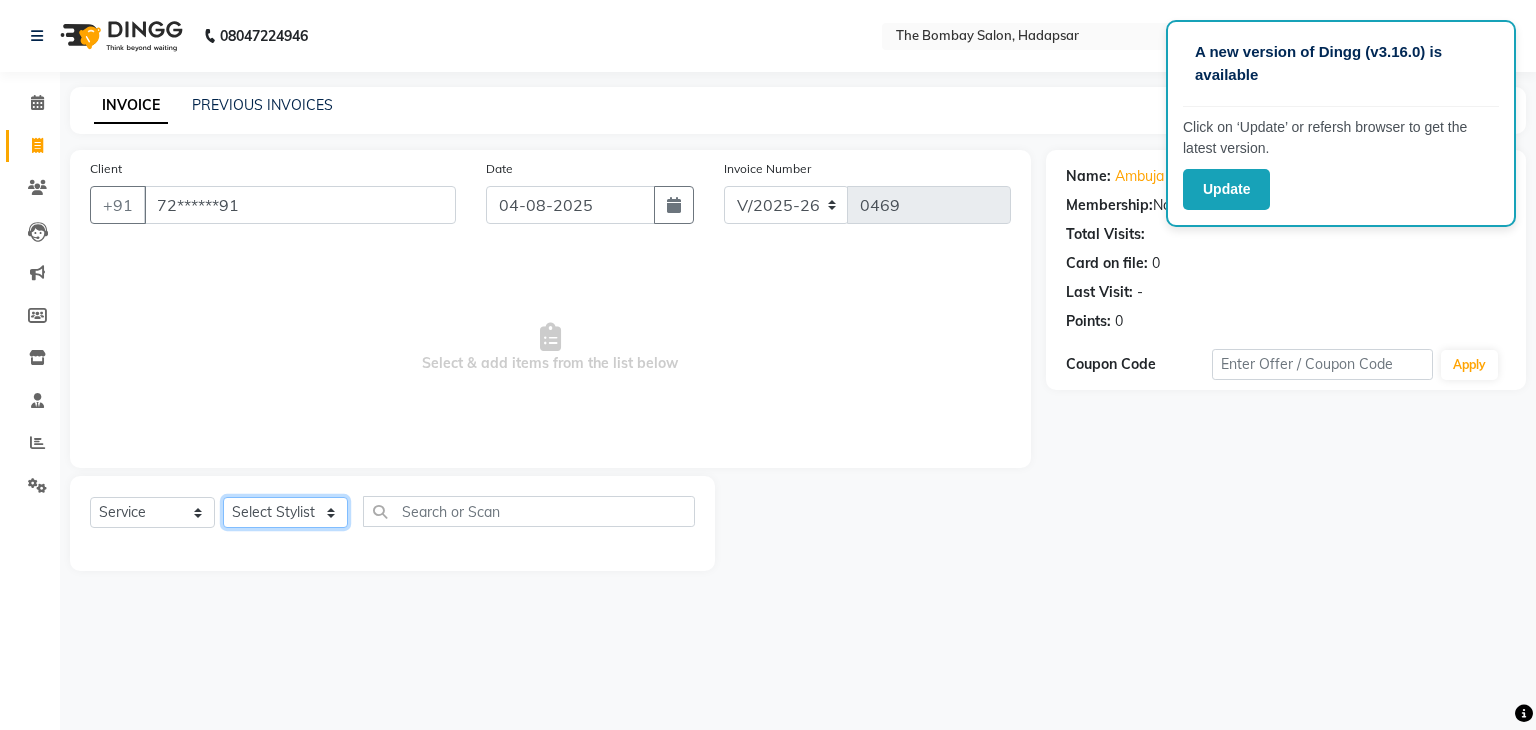 click on "Select Stylist AMRUTA BHAGWANTU hasn KASIF Manager MOHINI MUKESH MUSARIK PINKY RAMESHWAR RASHID sachin SANTOSH SHANKAR" 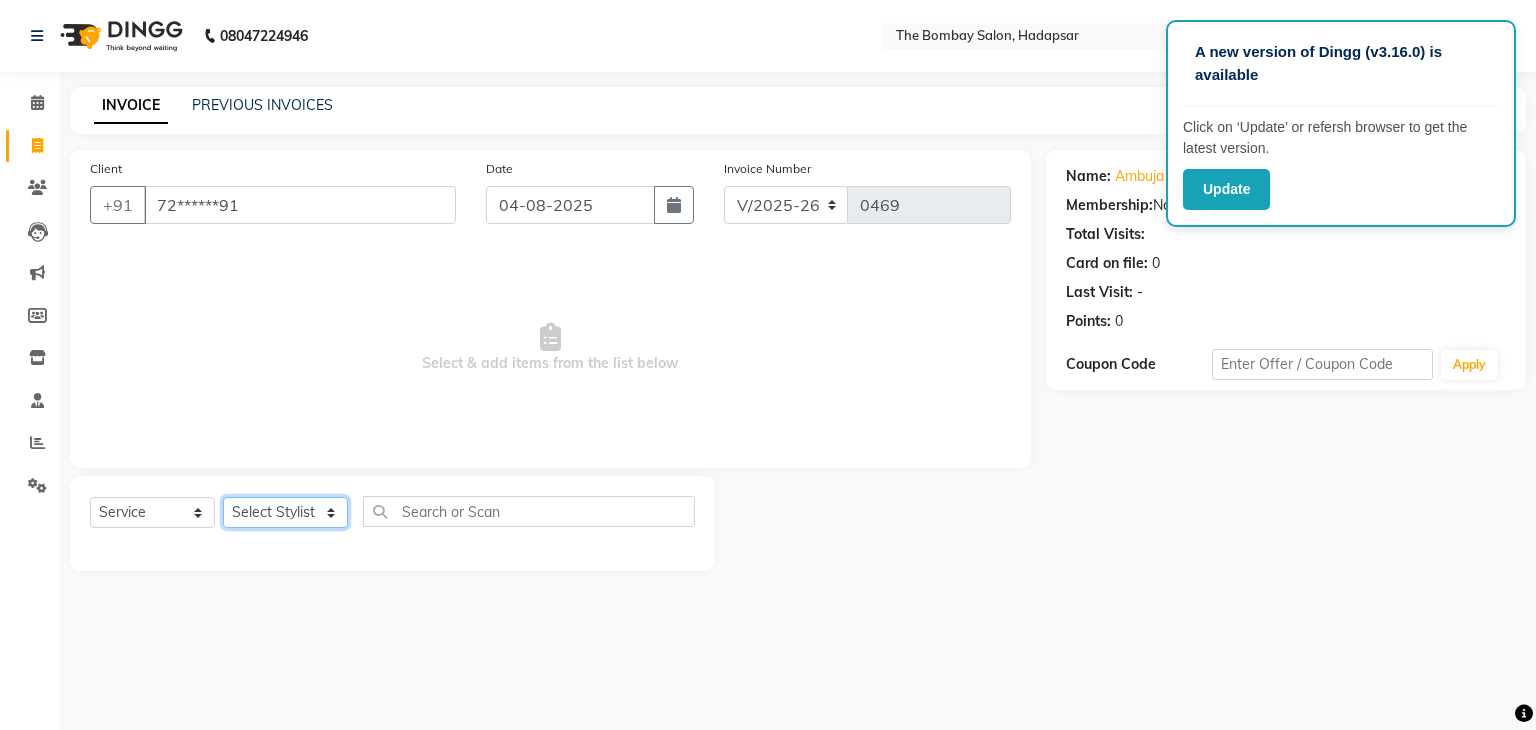 select on "84385" 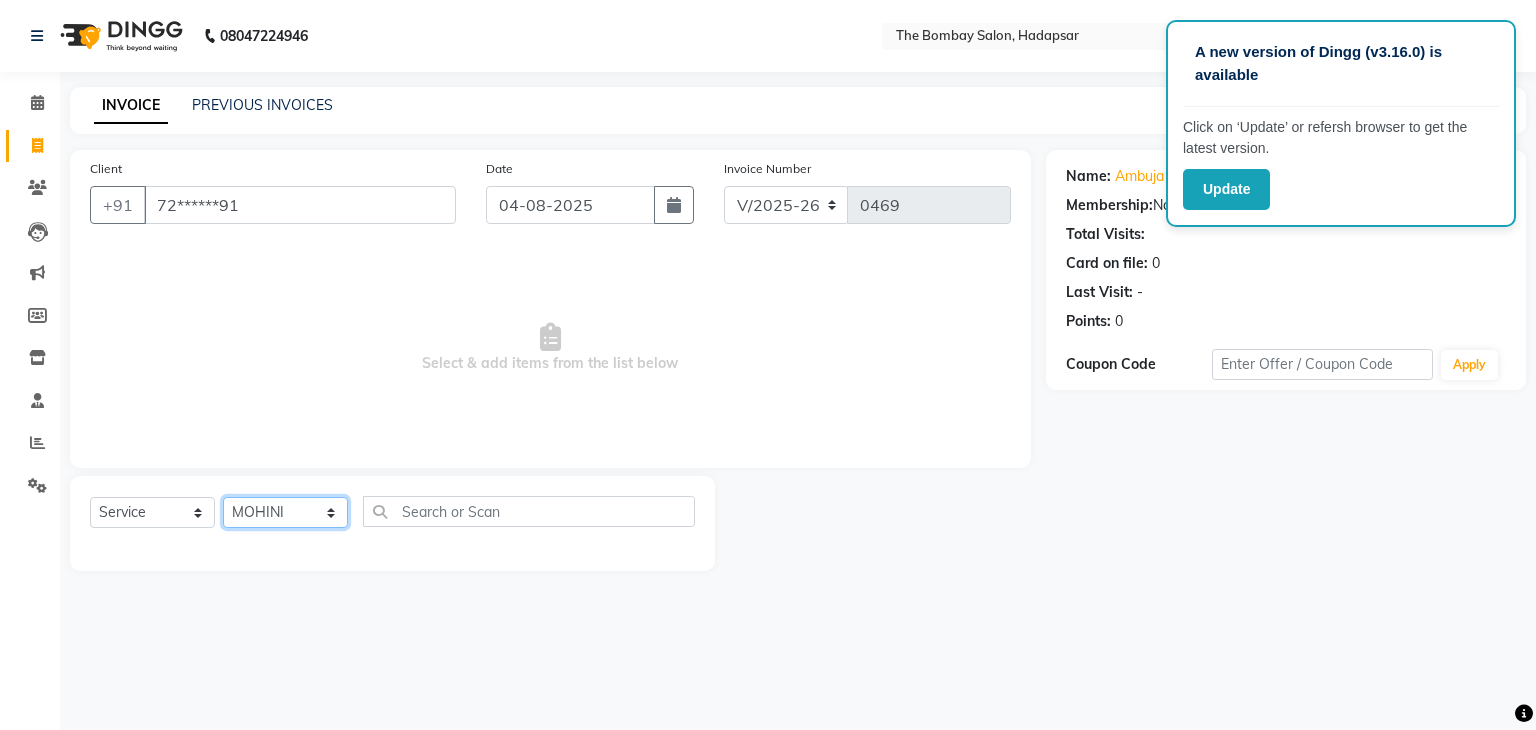click on "Select Stylist AMRUTA BHAGWANTU hasn KASIF Manager MOHINI MUKESH MUSARIK PINKY RAMESHWAR RASHID sachin SANTOSH SHANKAR" 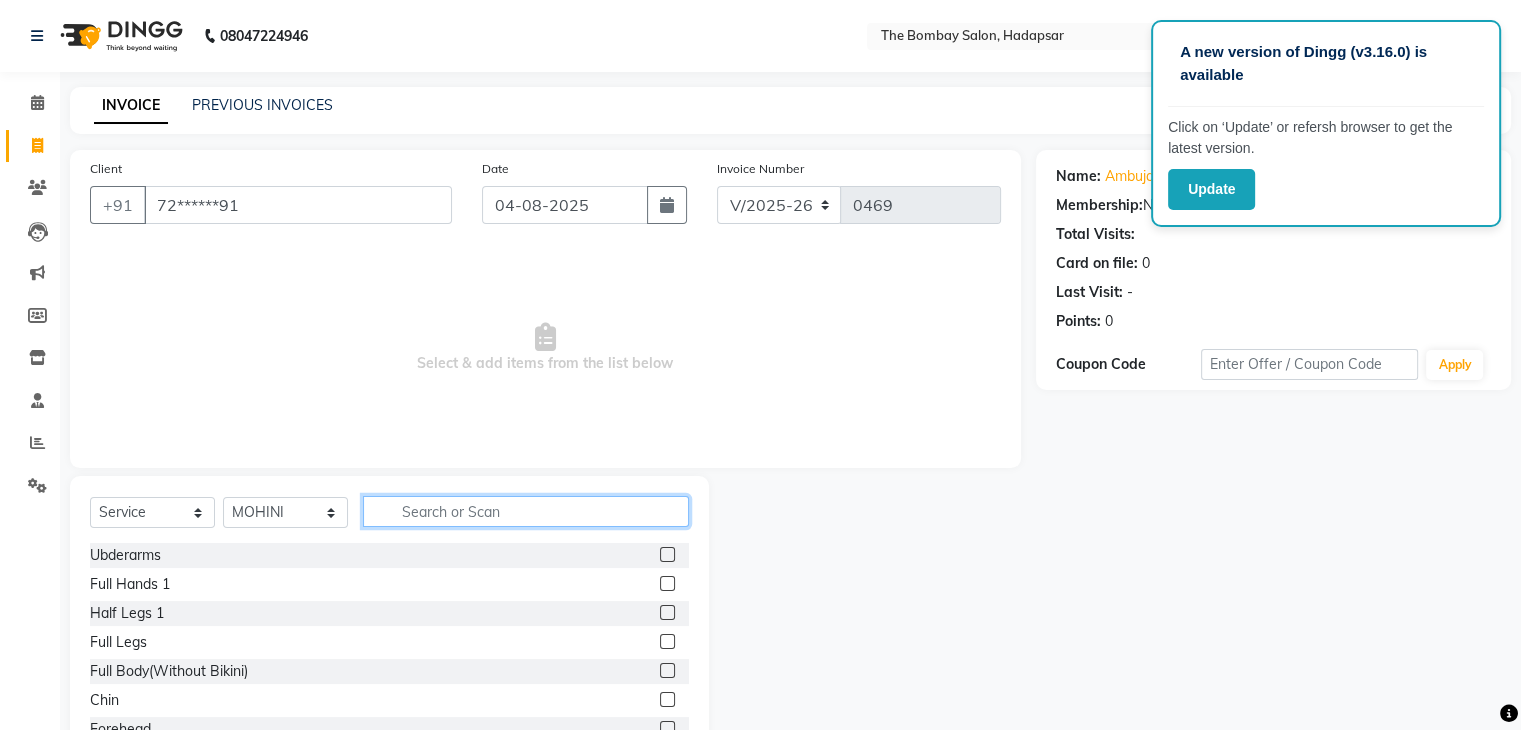 click 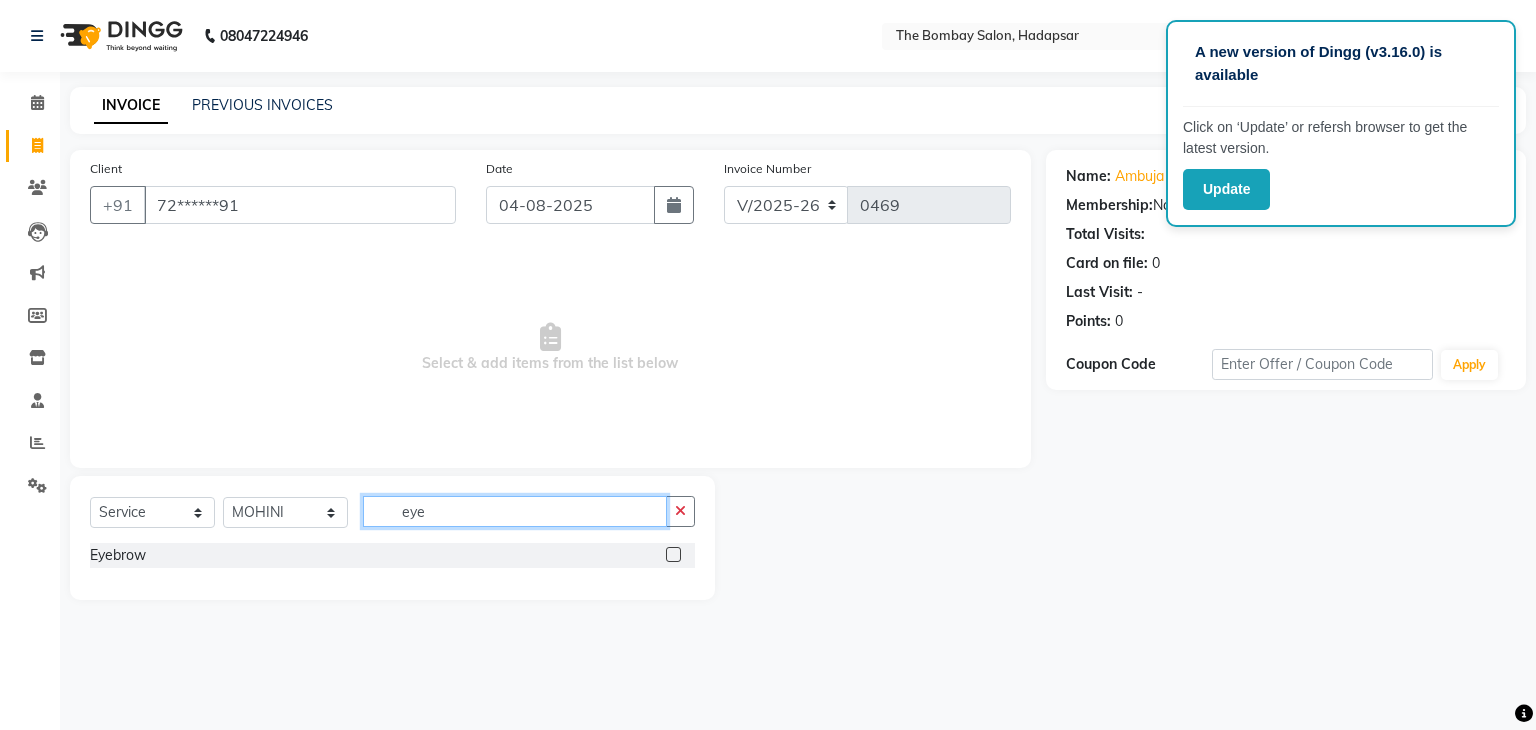 type on "eye" 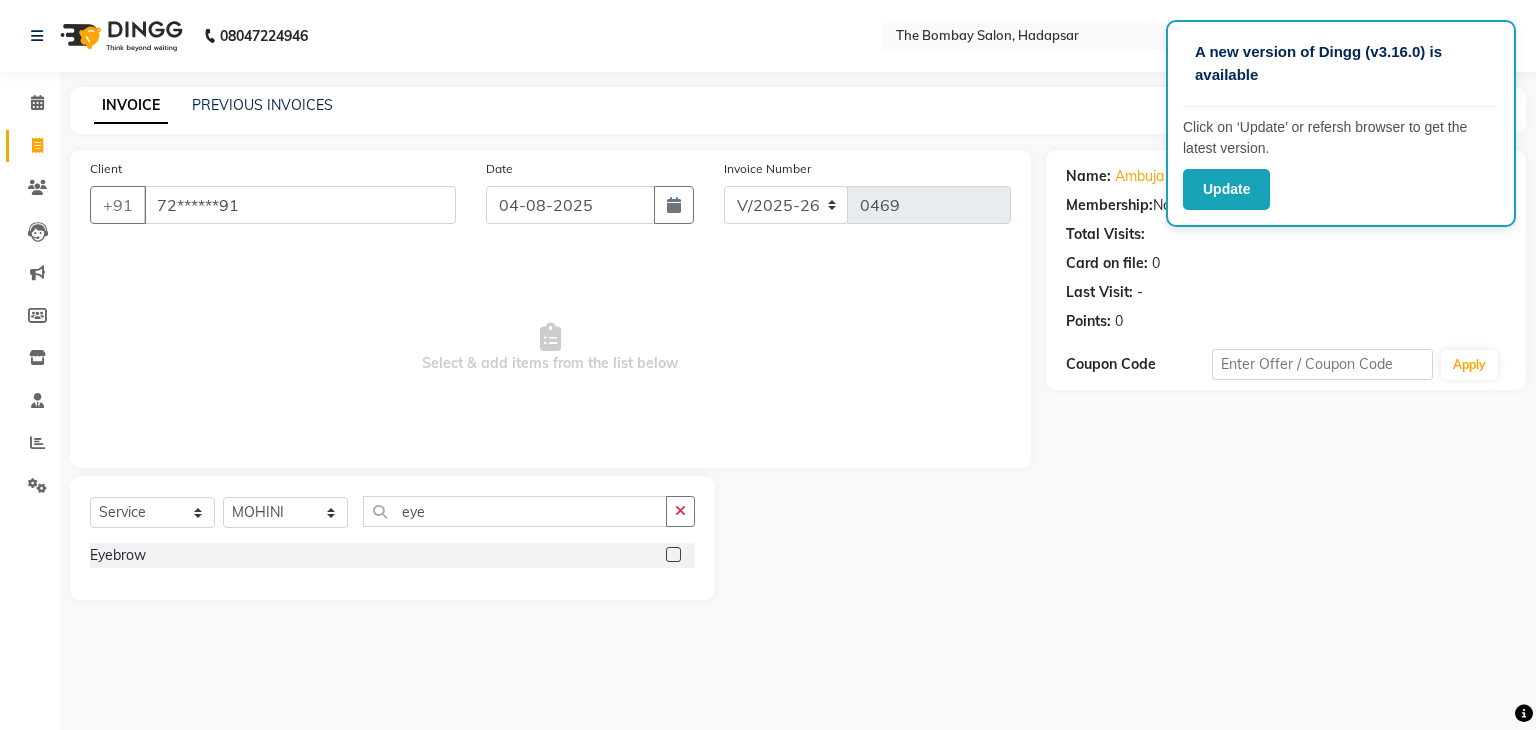 click 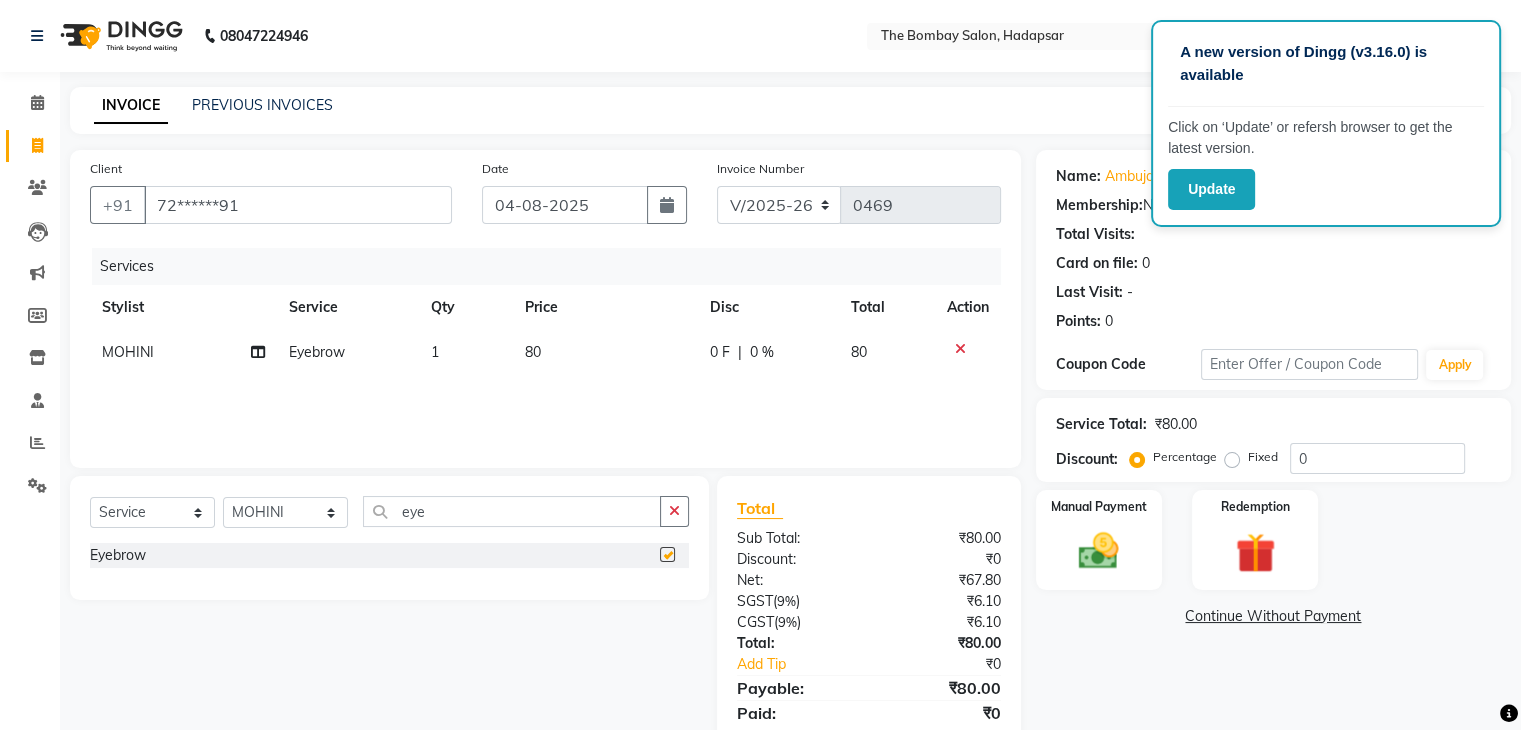 checkbox on "false" 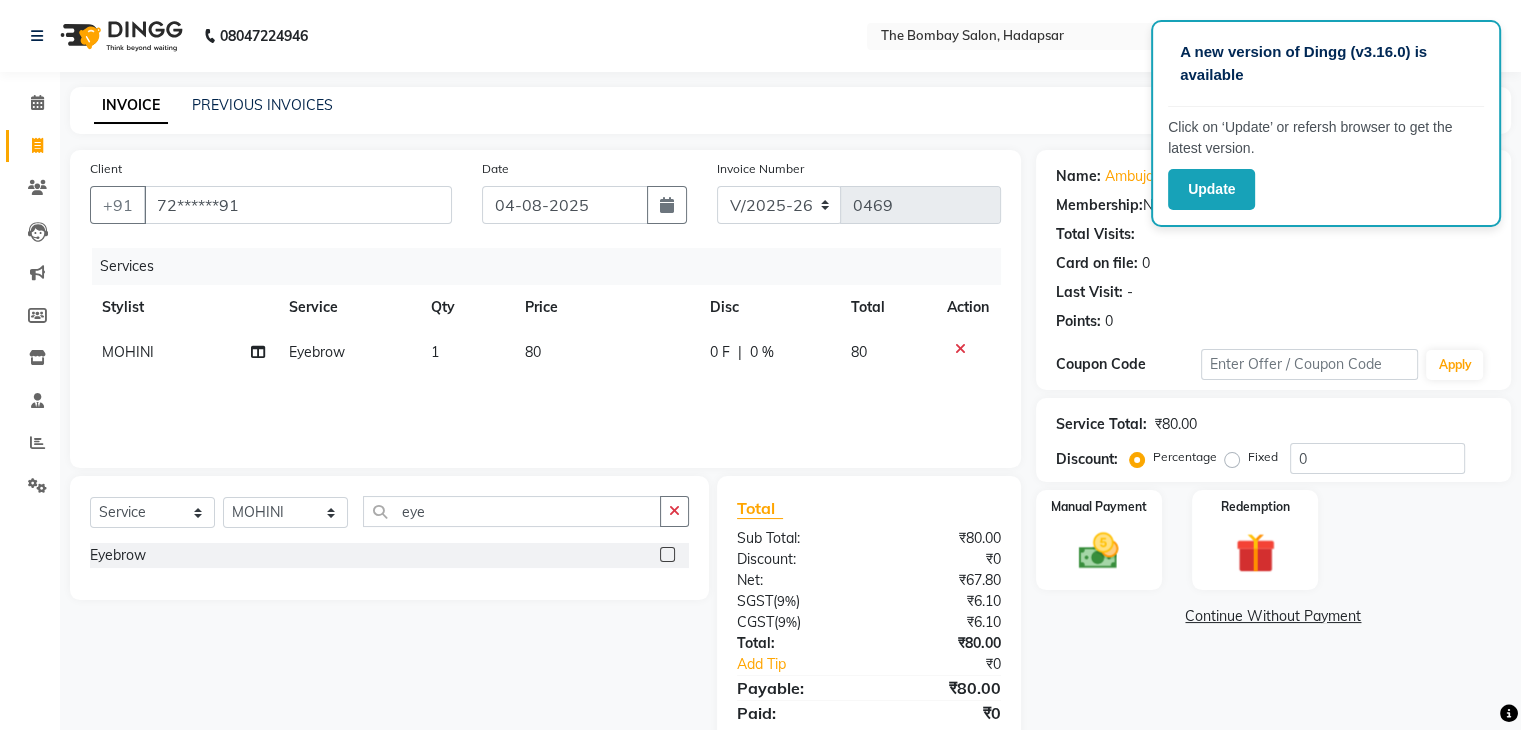 click on "80" 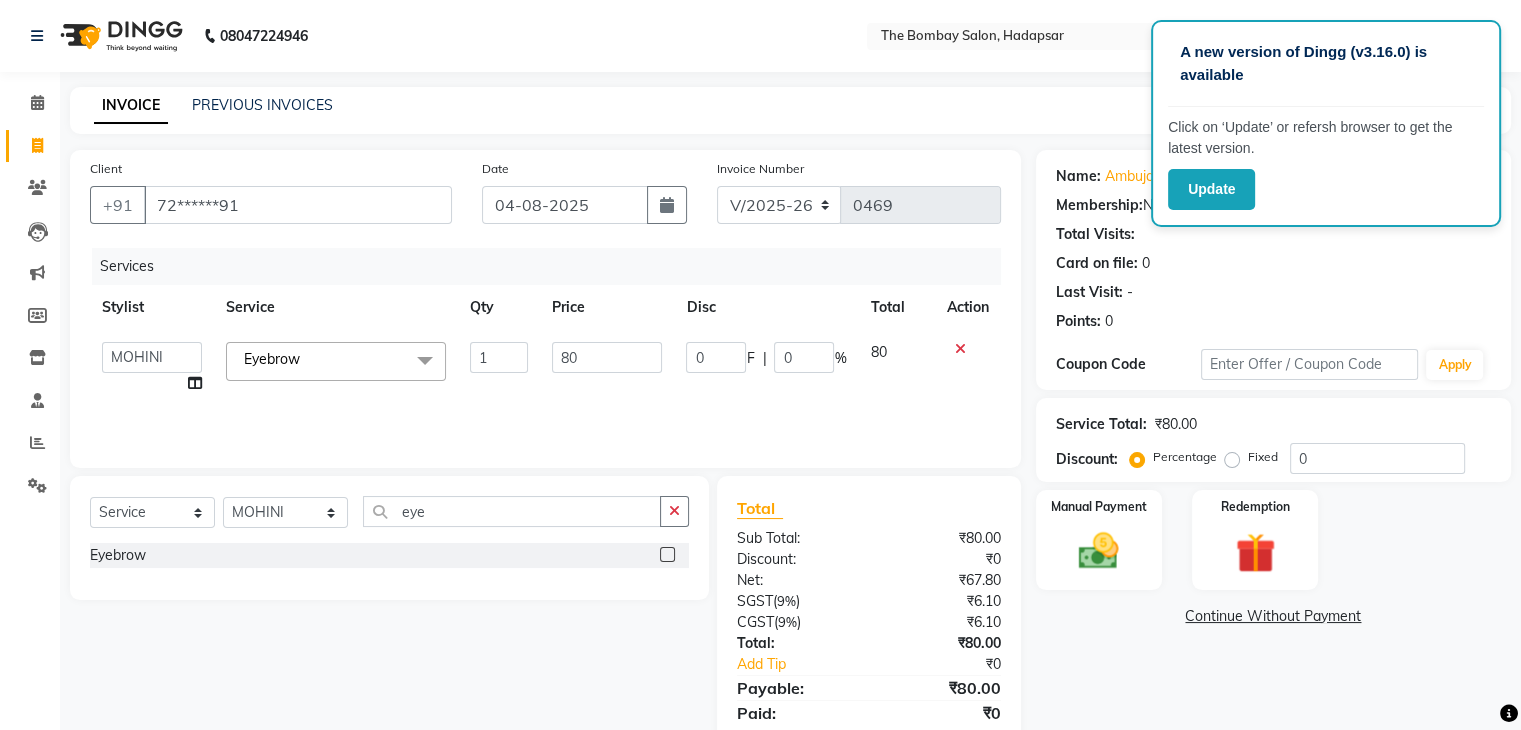 click on "80" 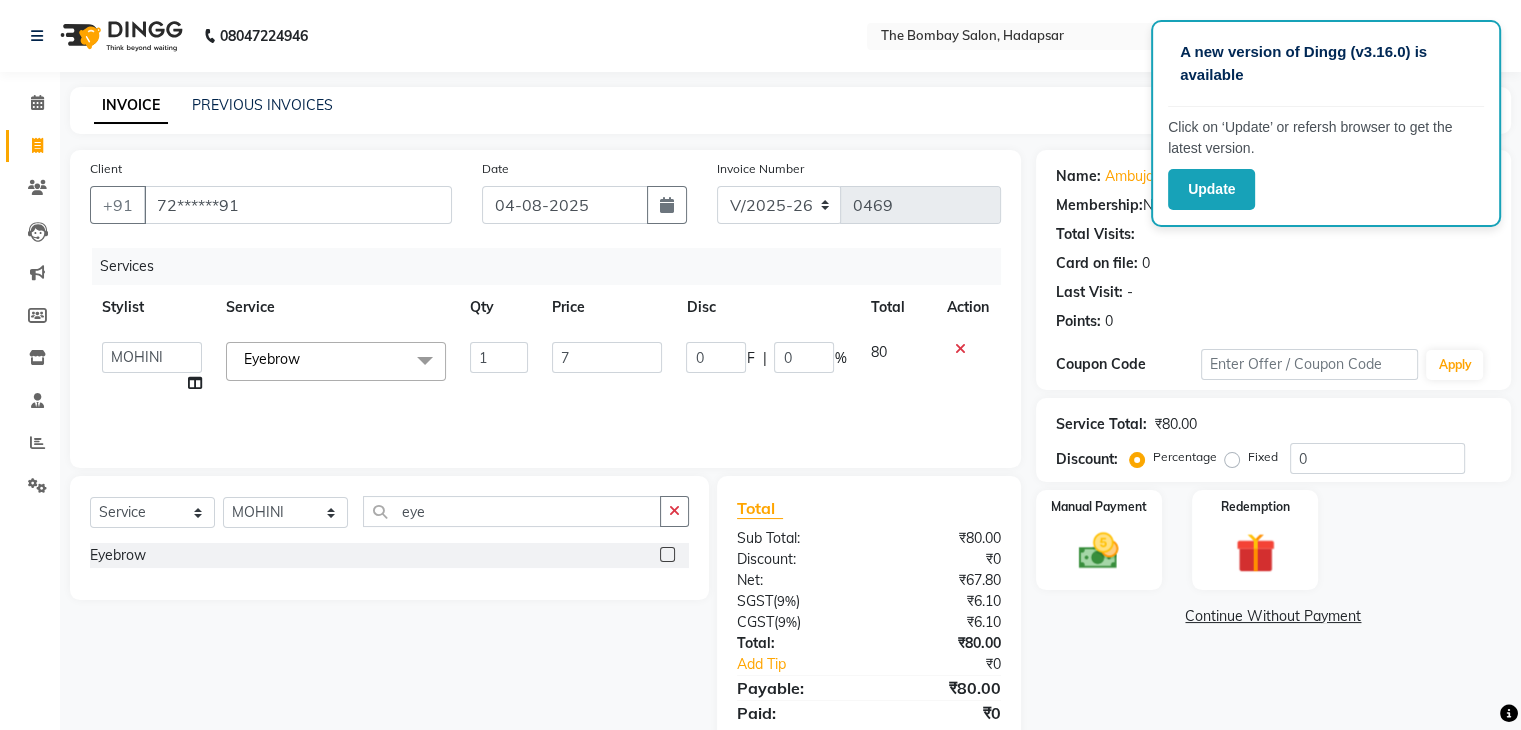 type on "70" 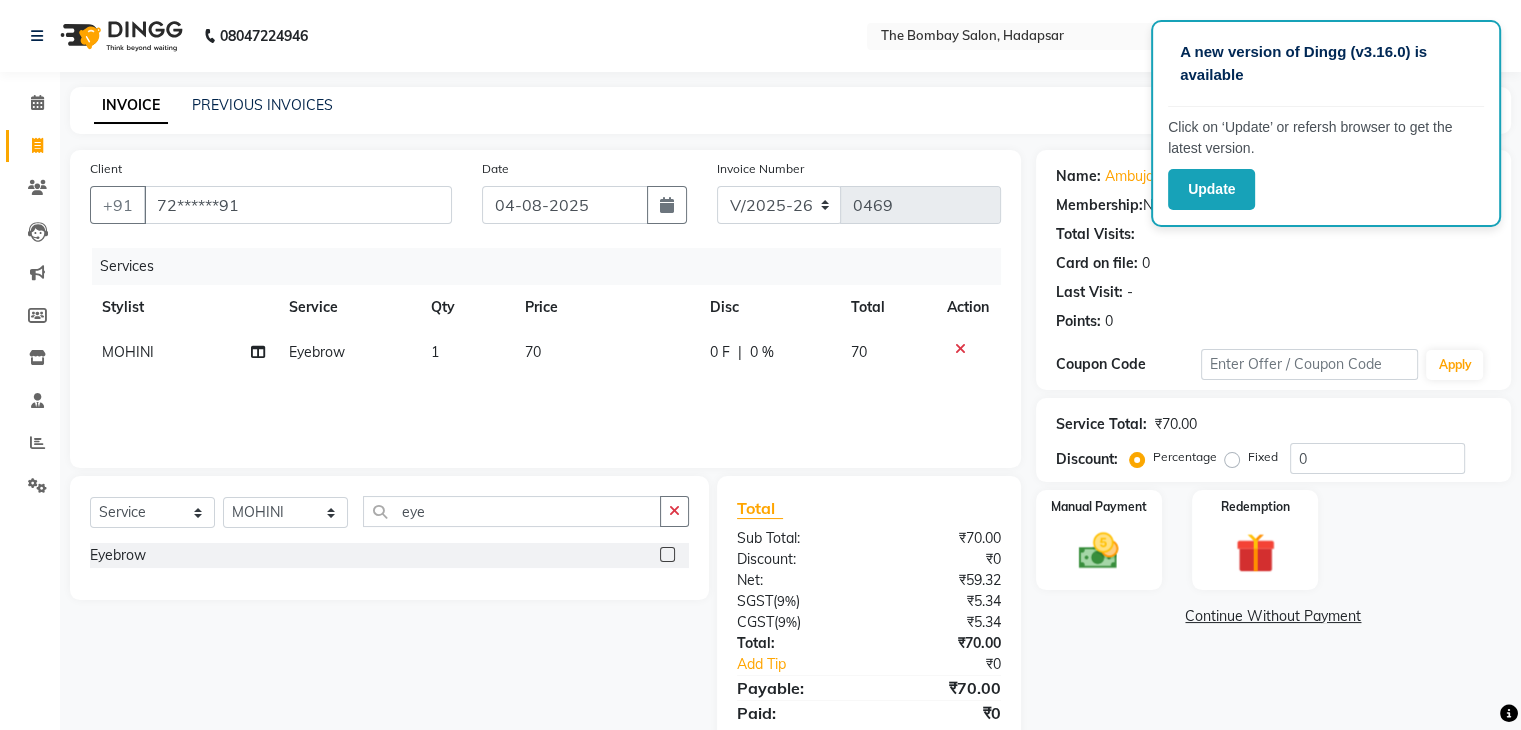 click on "Services Stylist Service Qty Price Disc Total Action MOHINI Eyebrow 1 70 0 F | 0 % 70" 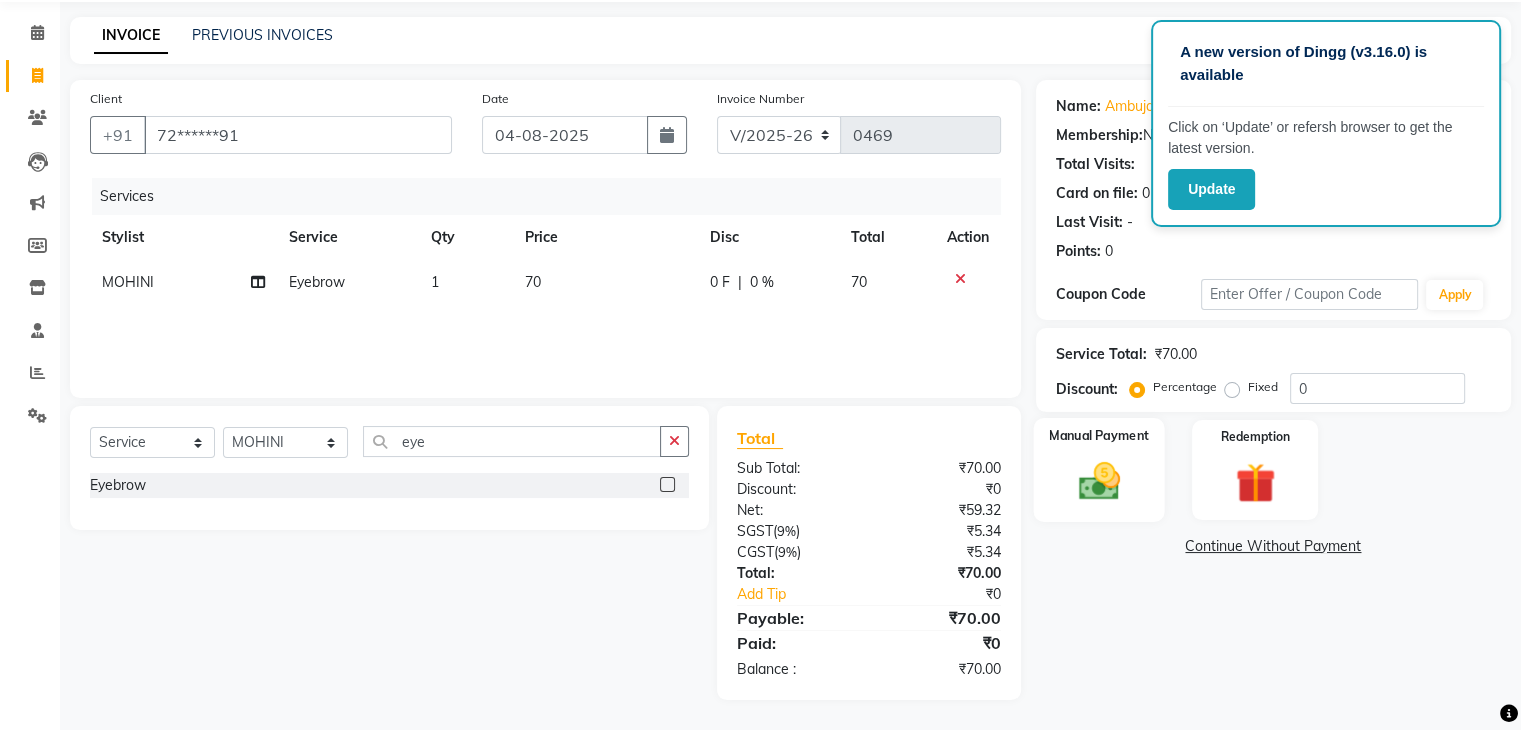 click 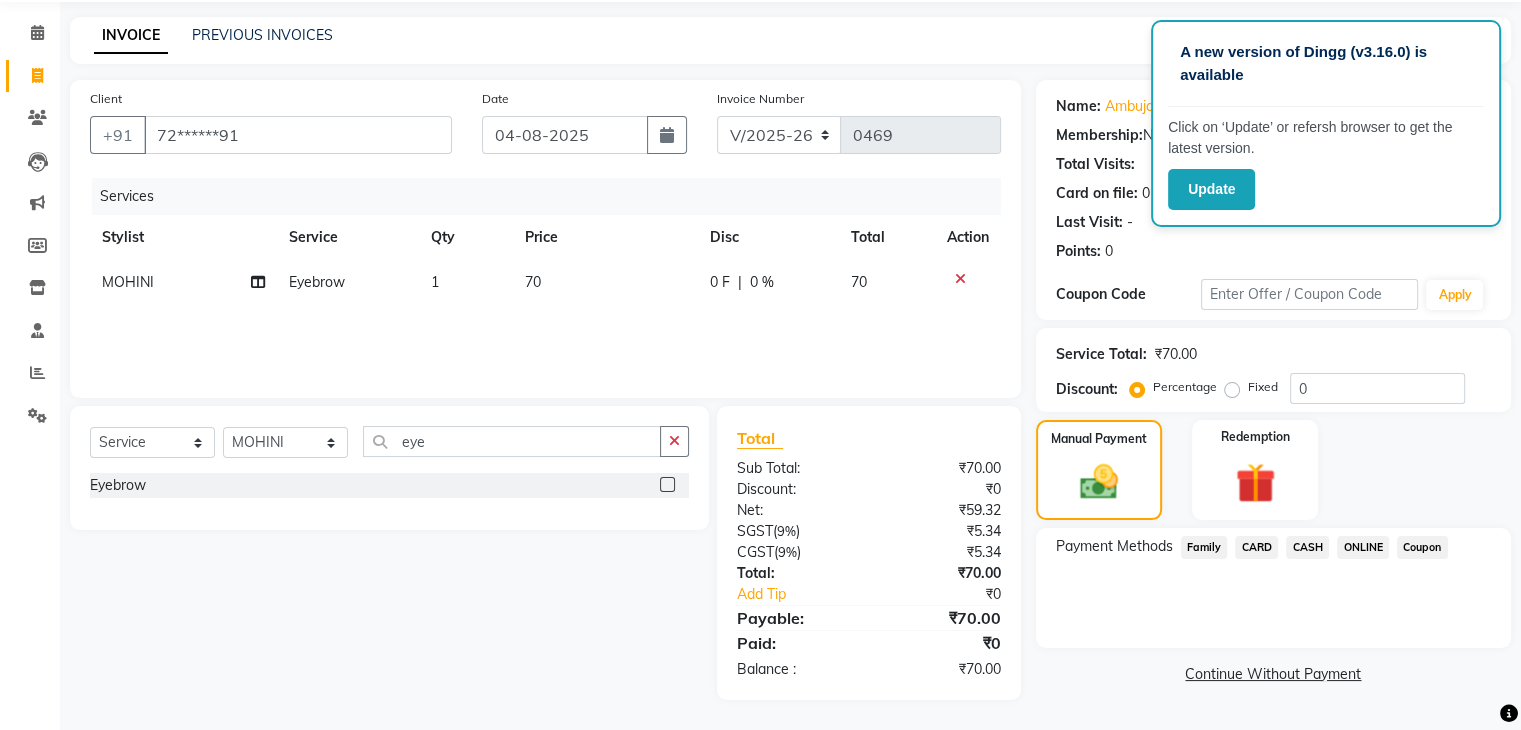 click on "ONLINE" 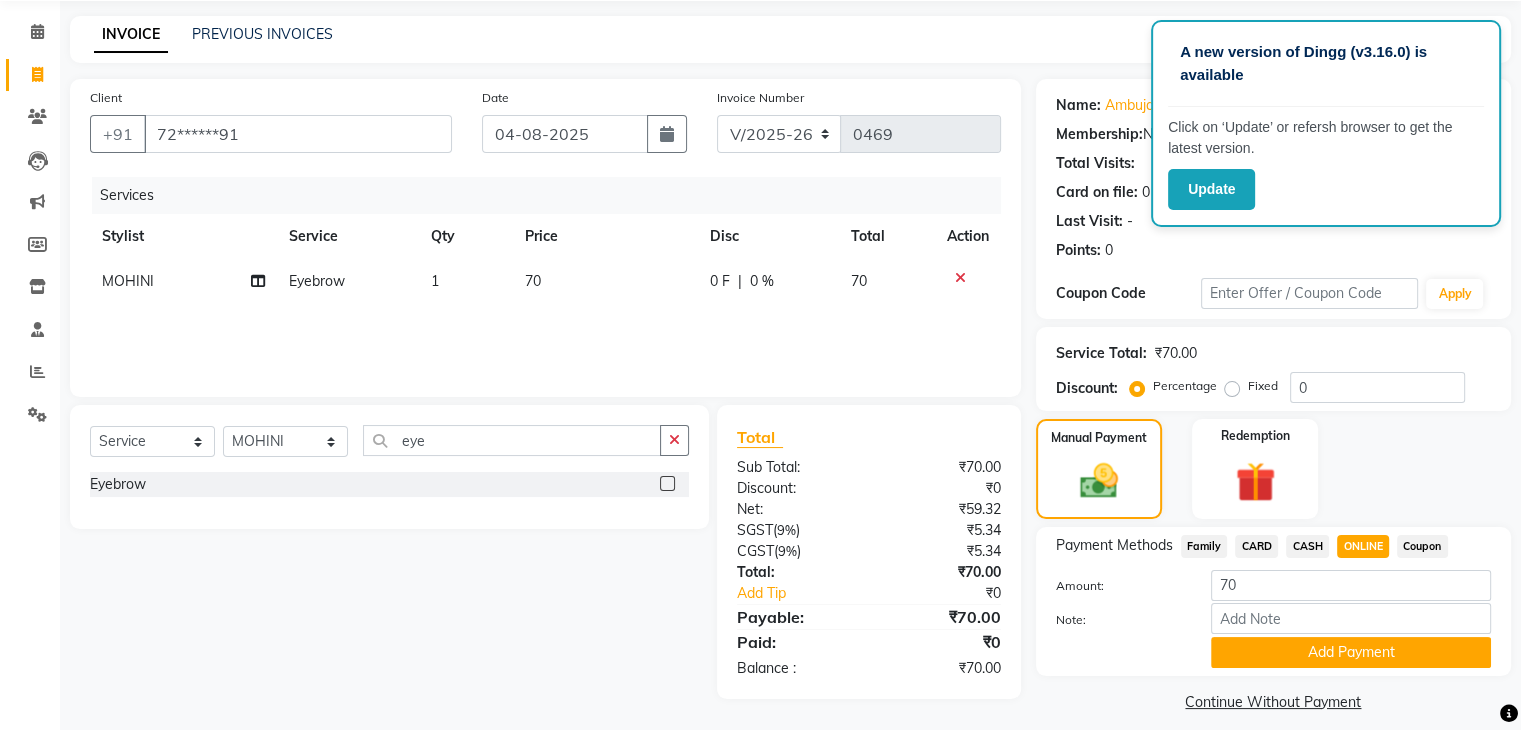 scroll, scrollTop: 89, scrollLeft: 0, axis: vertical 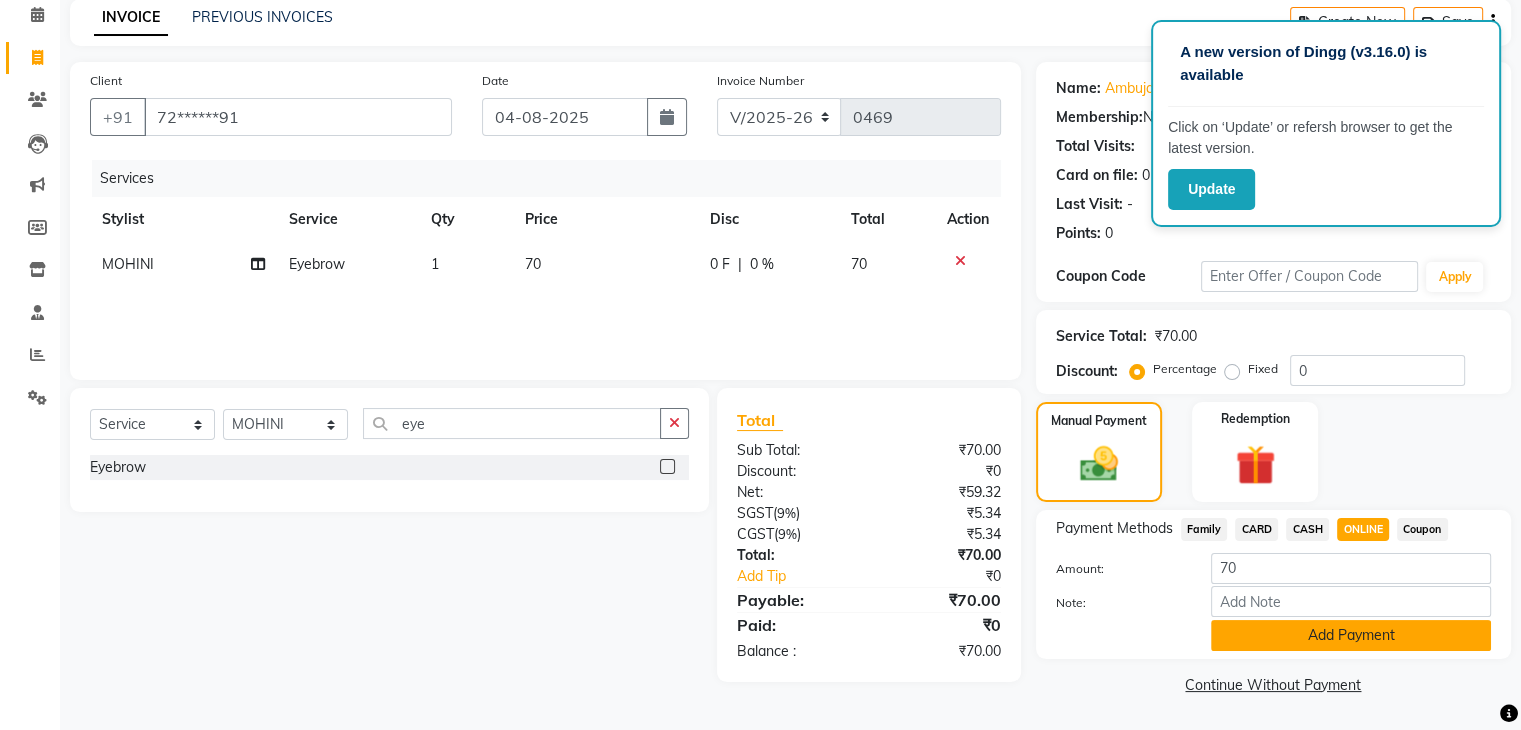click on "Add Payment" 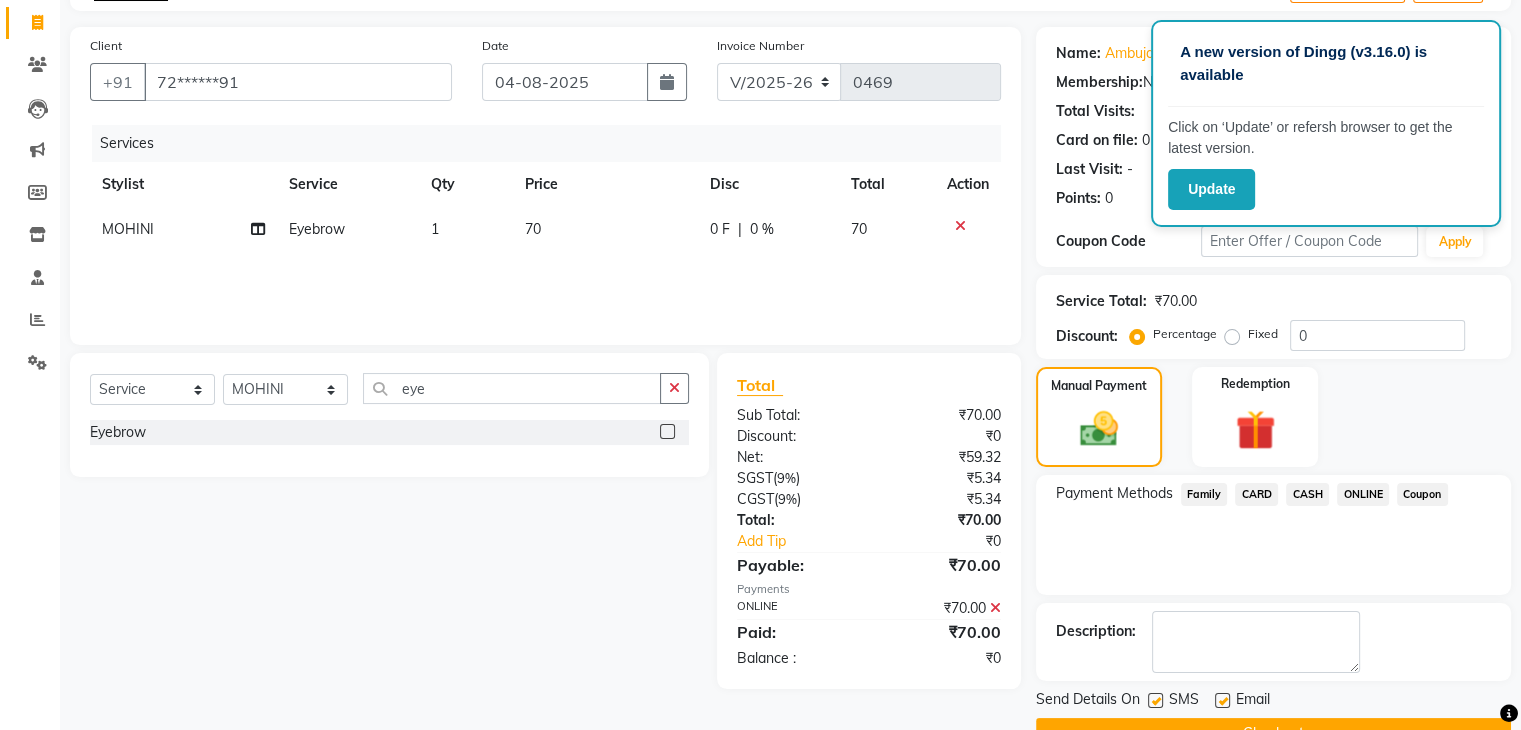 scroll, scrollTop: 171, scrollLeft: 0, axis: vertical 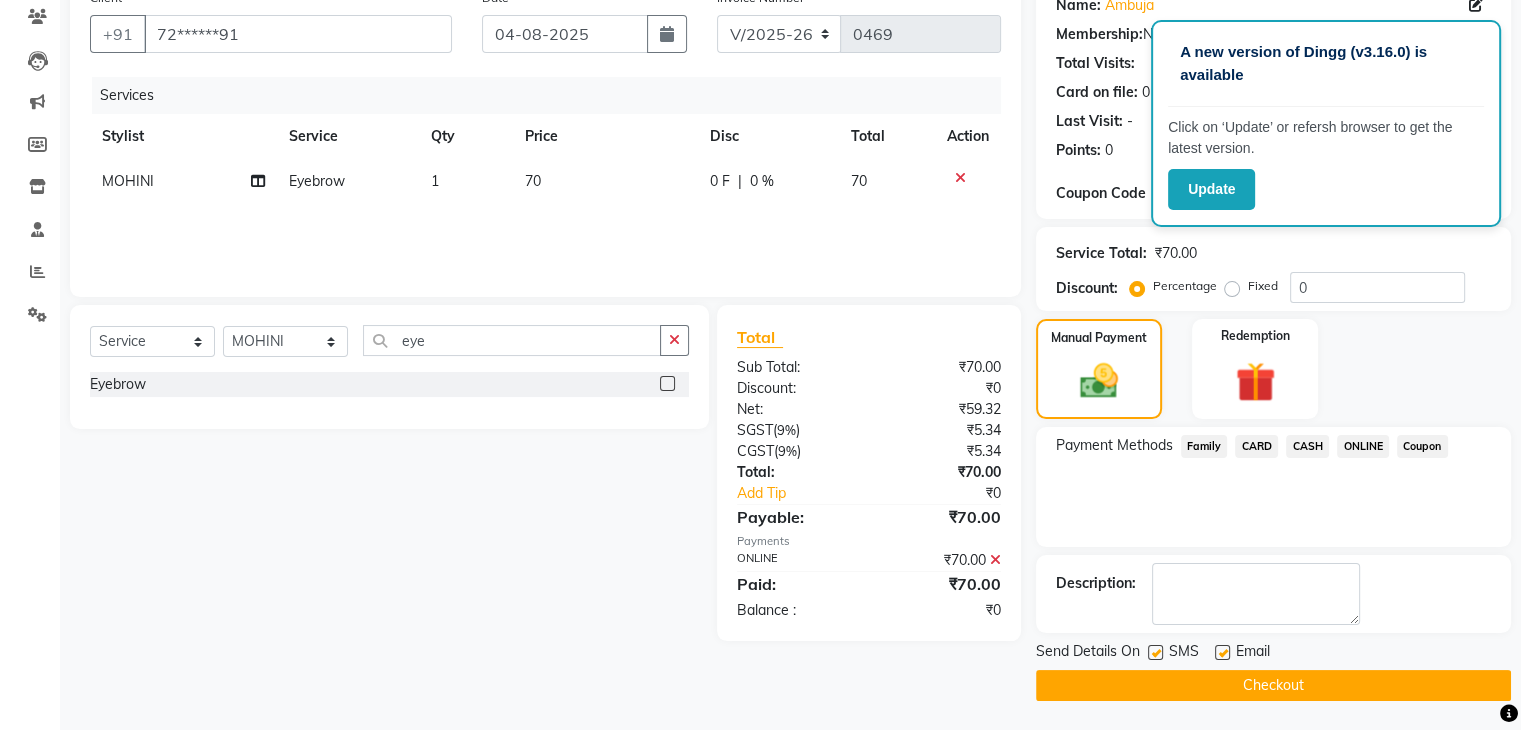 click on "Checkout" 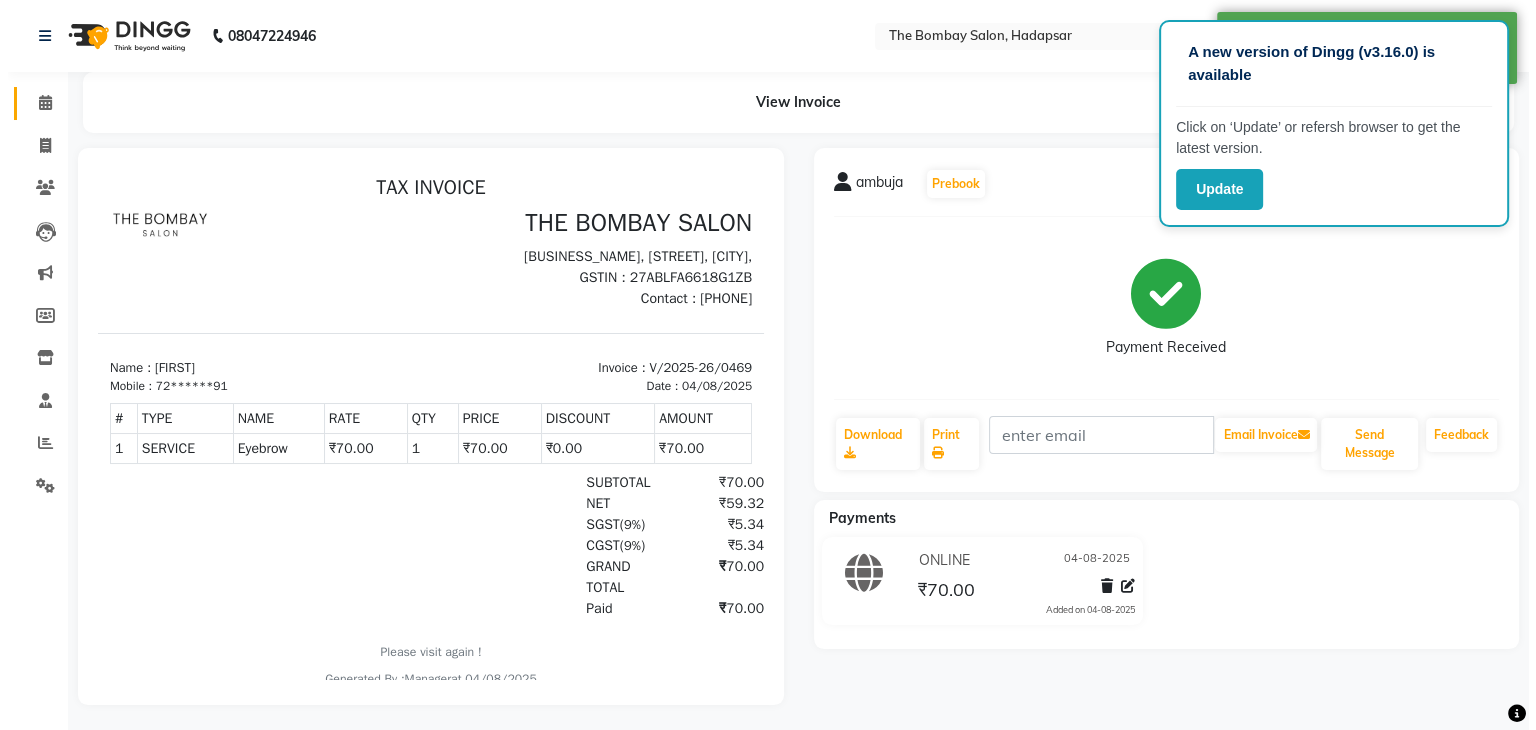 scroll, scrollTop: 0, scrollLeft: 0, axis: both 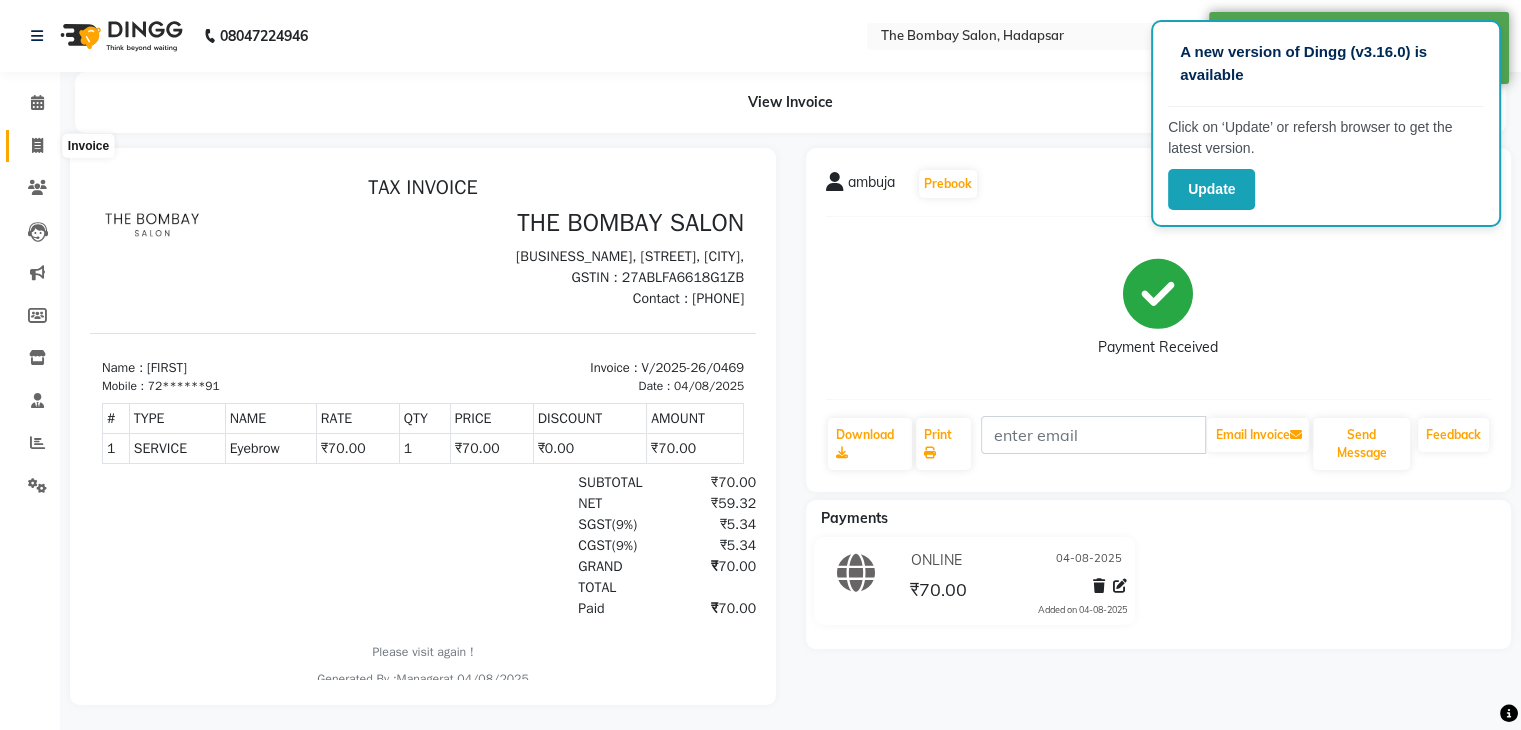 click 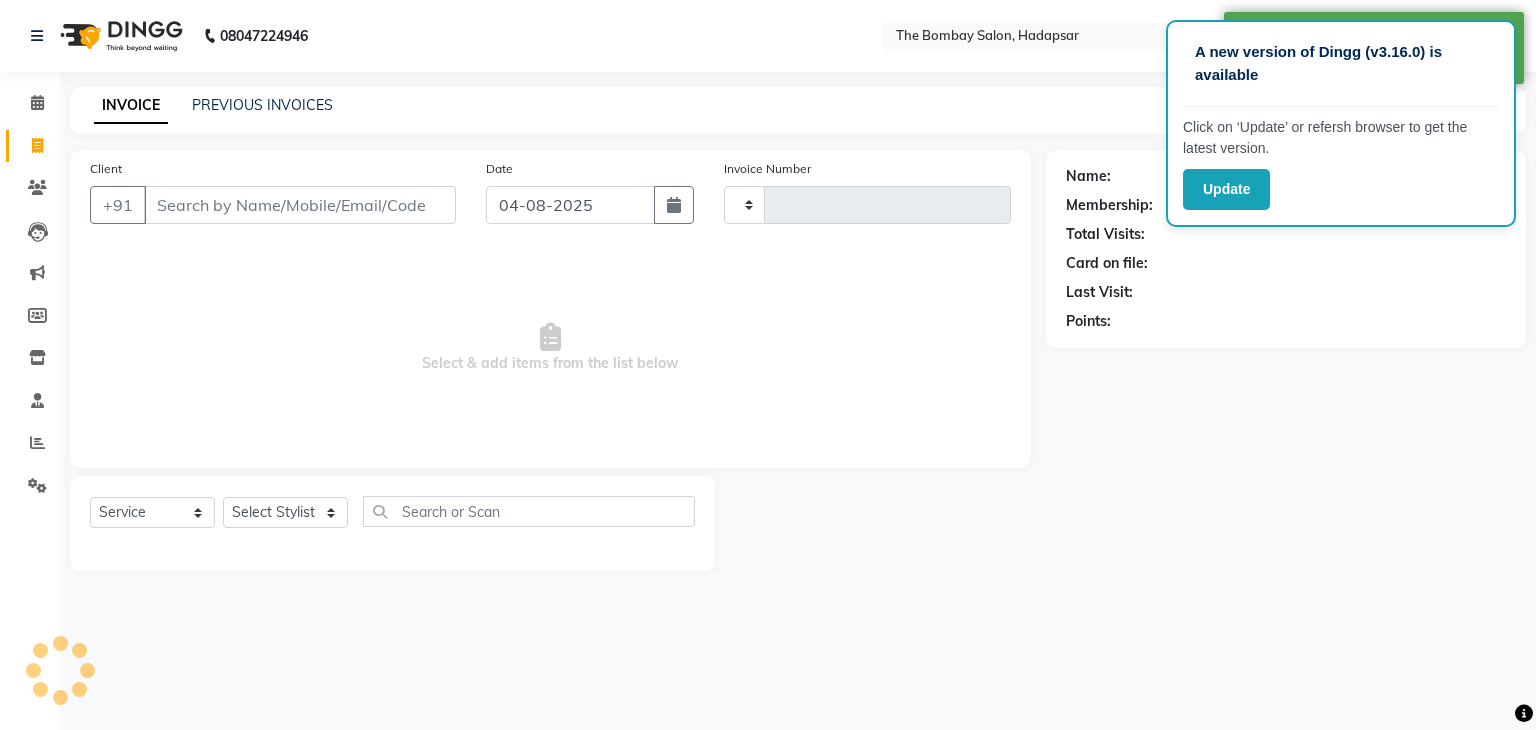 type on "0470" 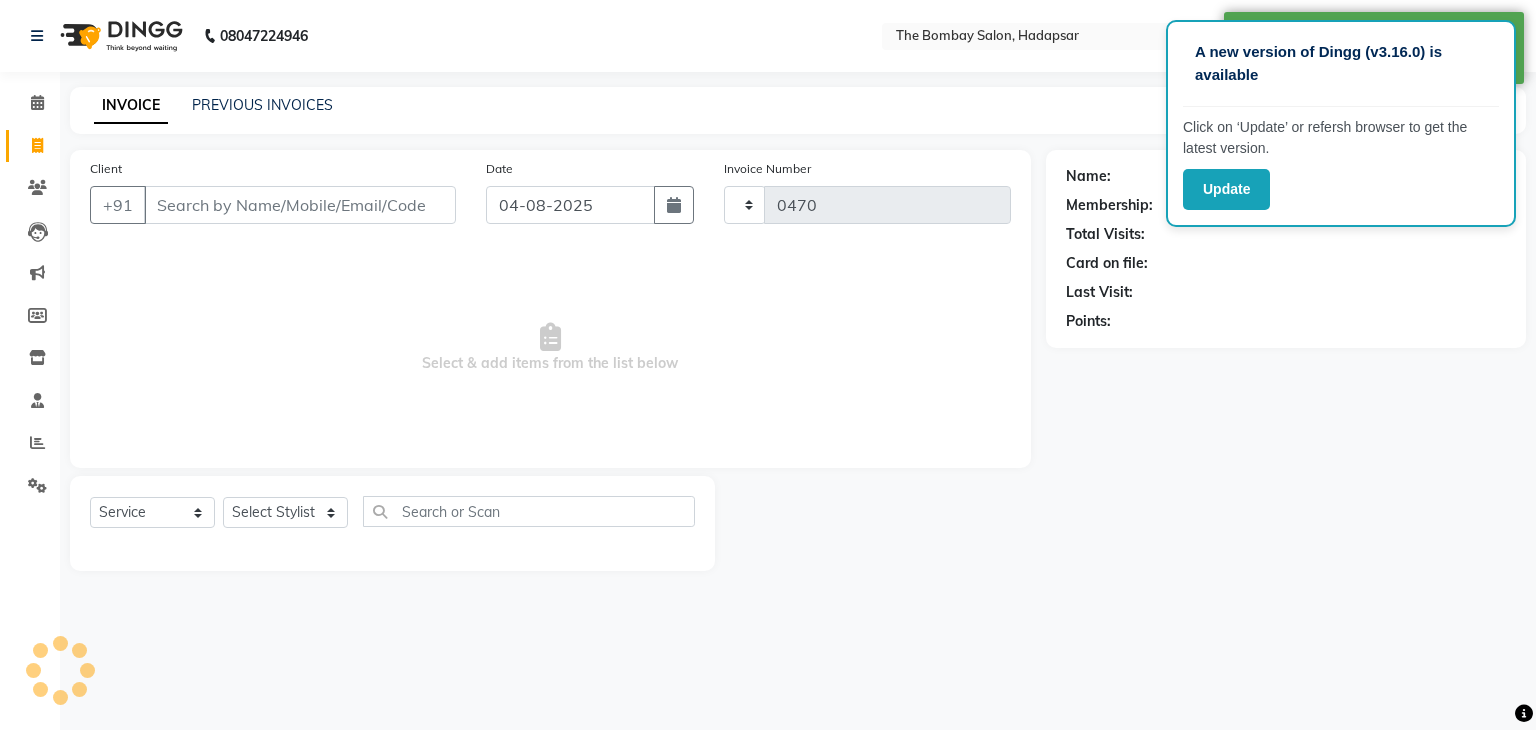select on "8374" 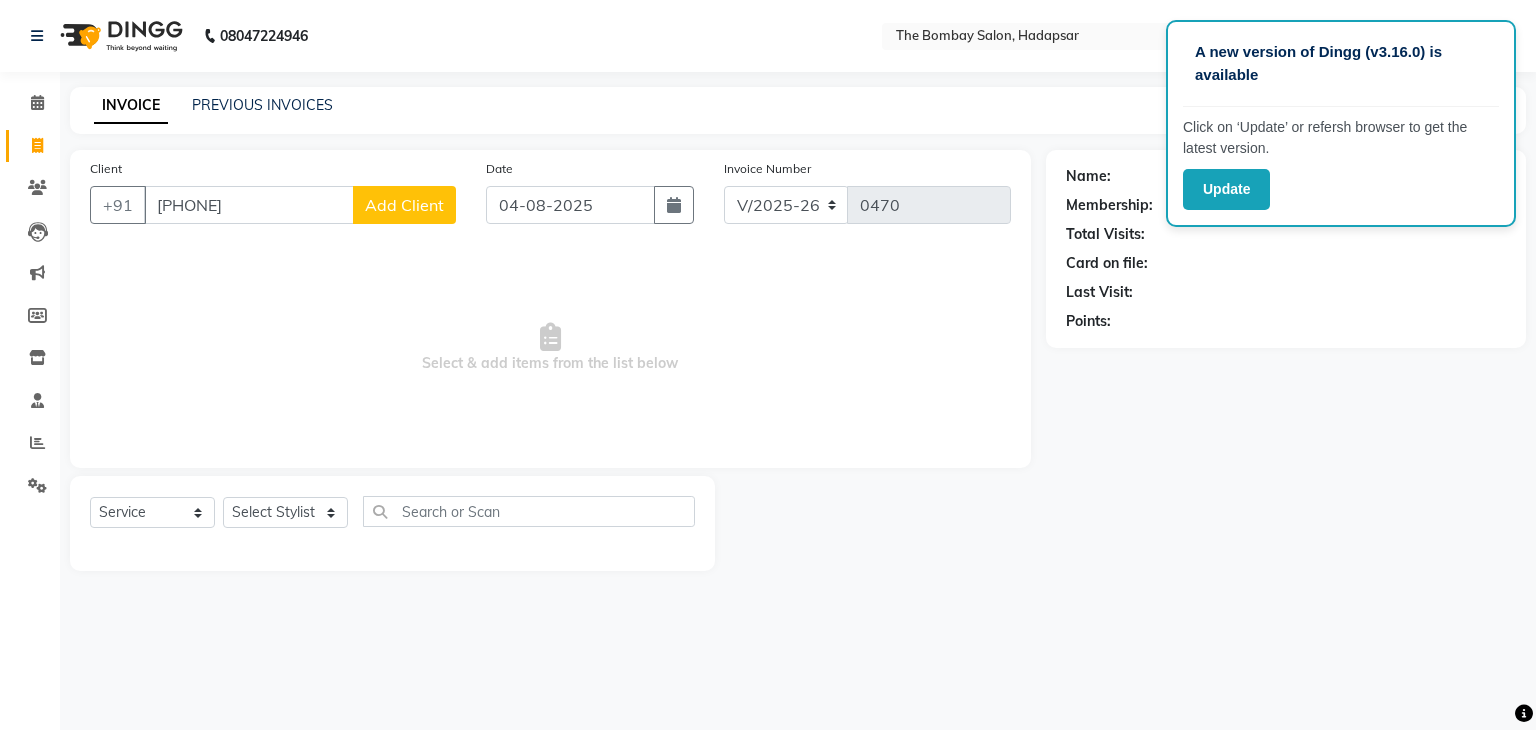 type on "[PHONE]" 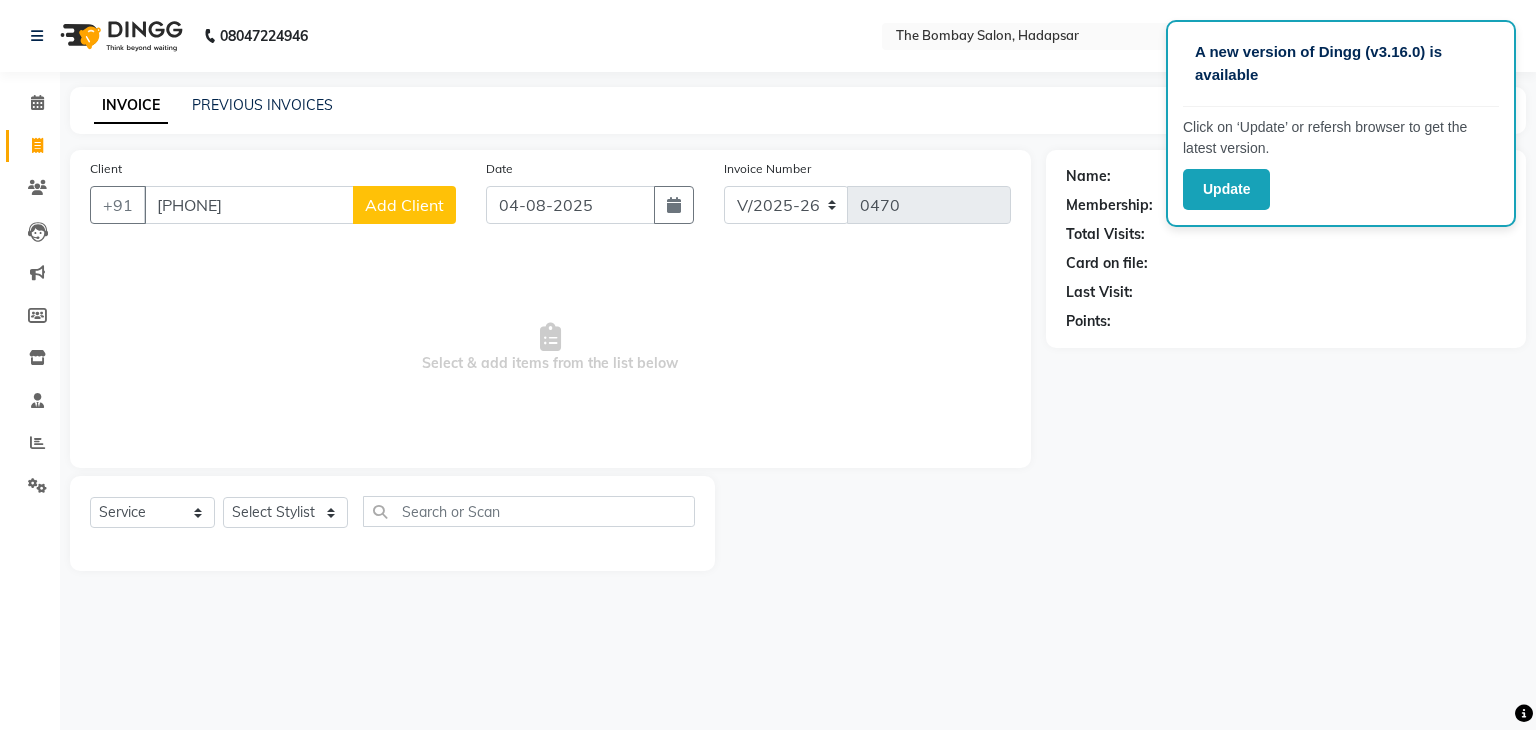 select on "22" 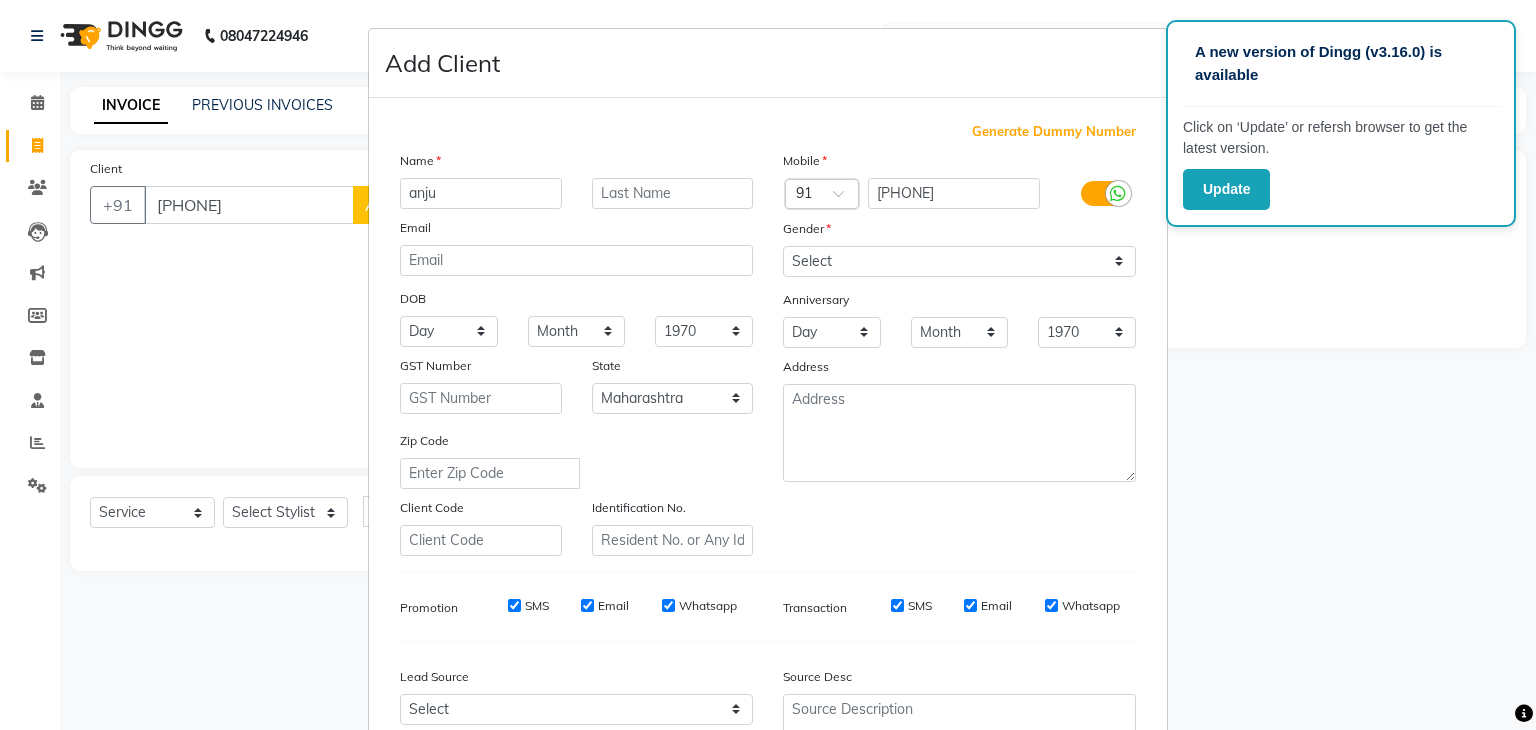 type on "anju" 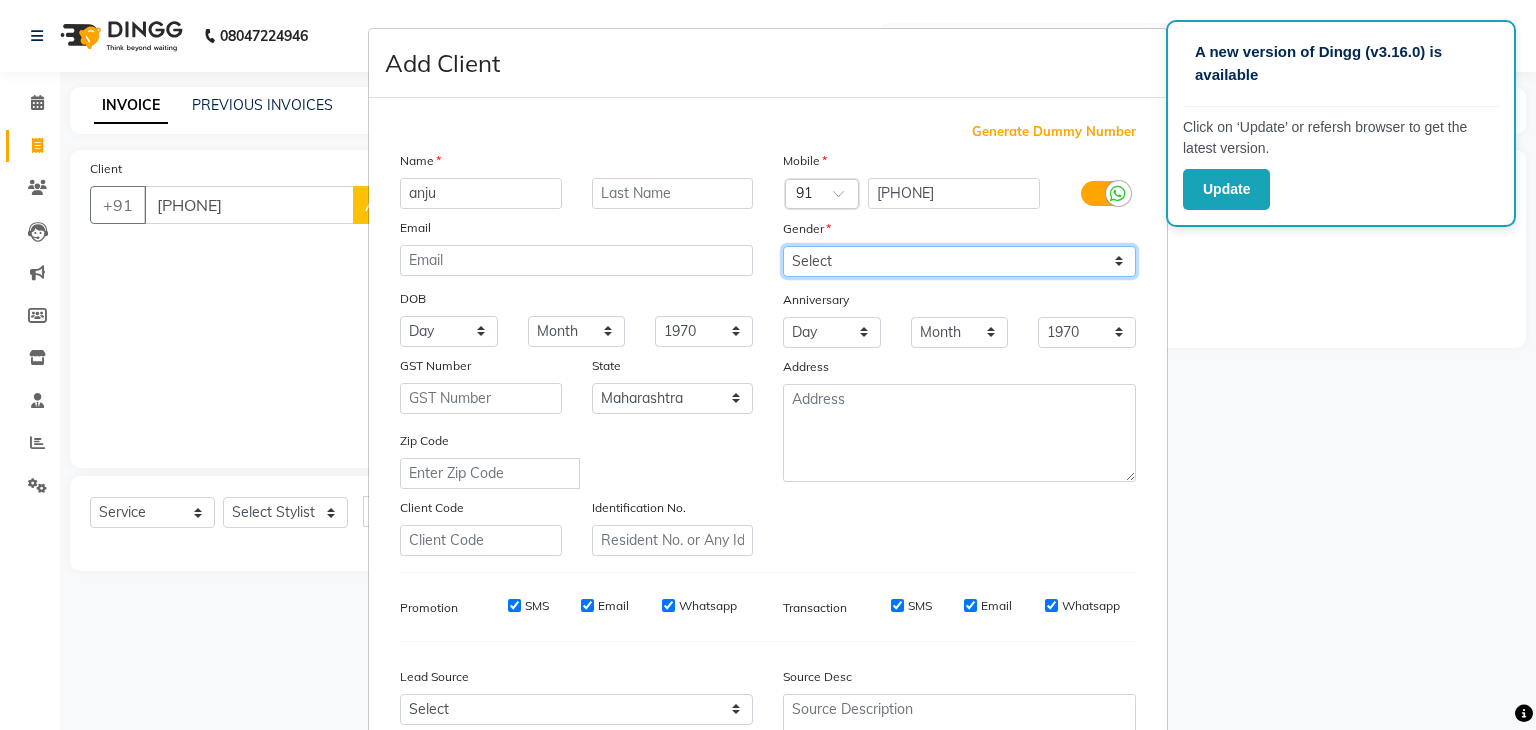 click on "Select Male Female Other Prefer Not To Say" at bounding box center [959, 261] 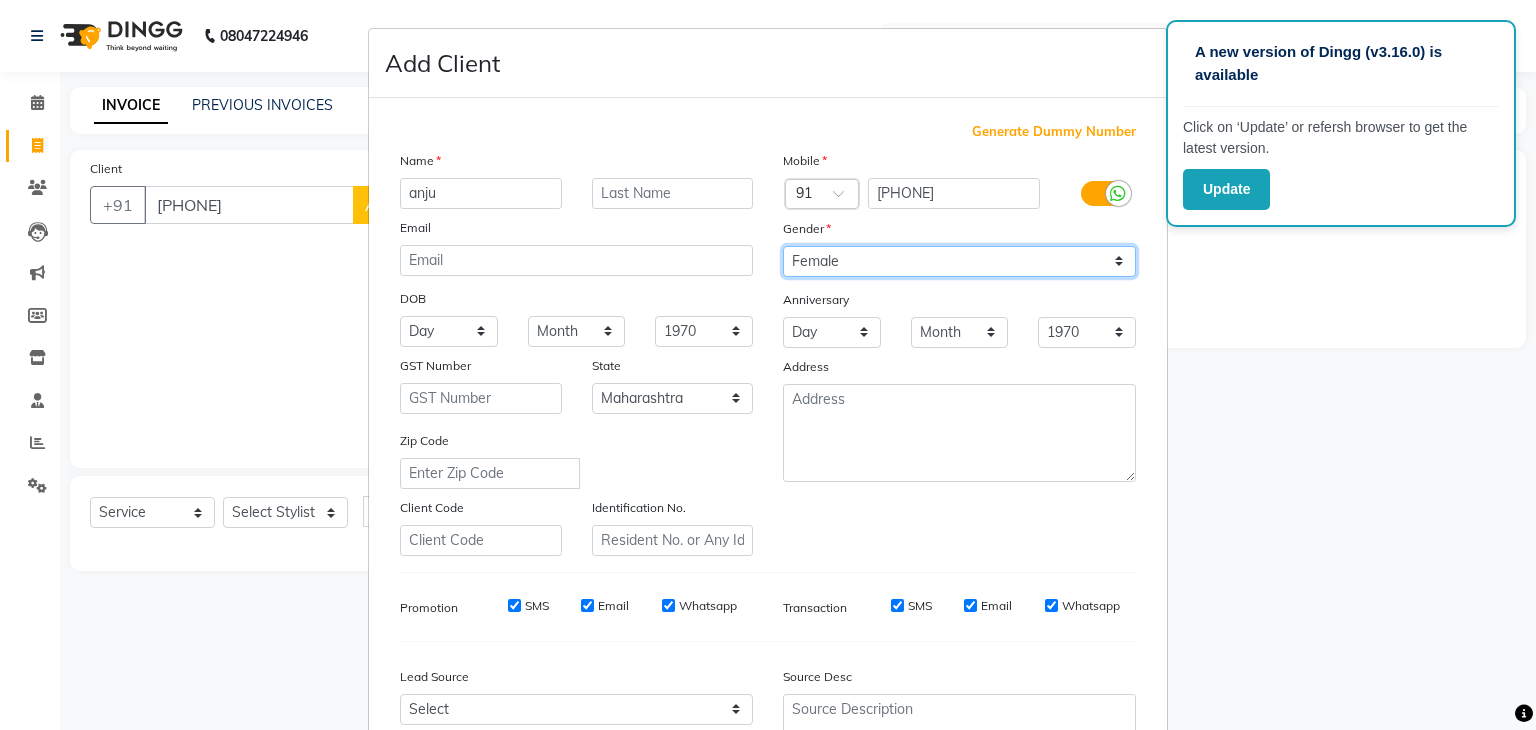 click on "Select Male Female Other Prefer Not To Say" at bounding box center (959, 261) 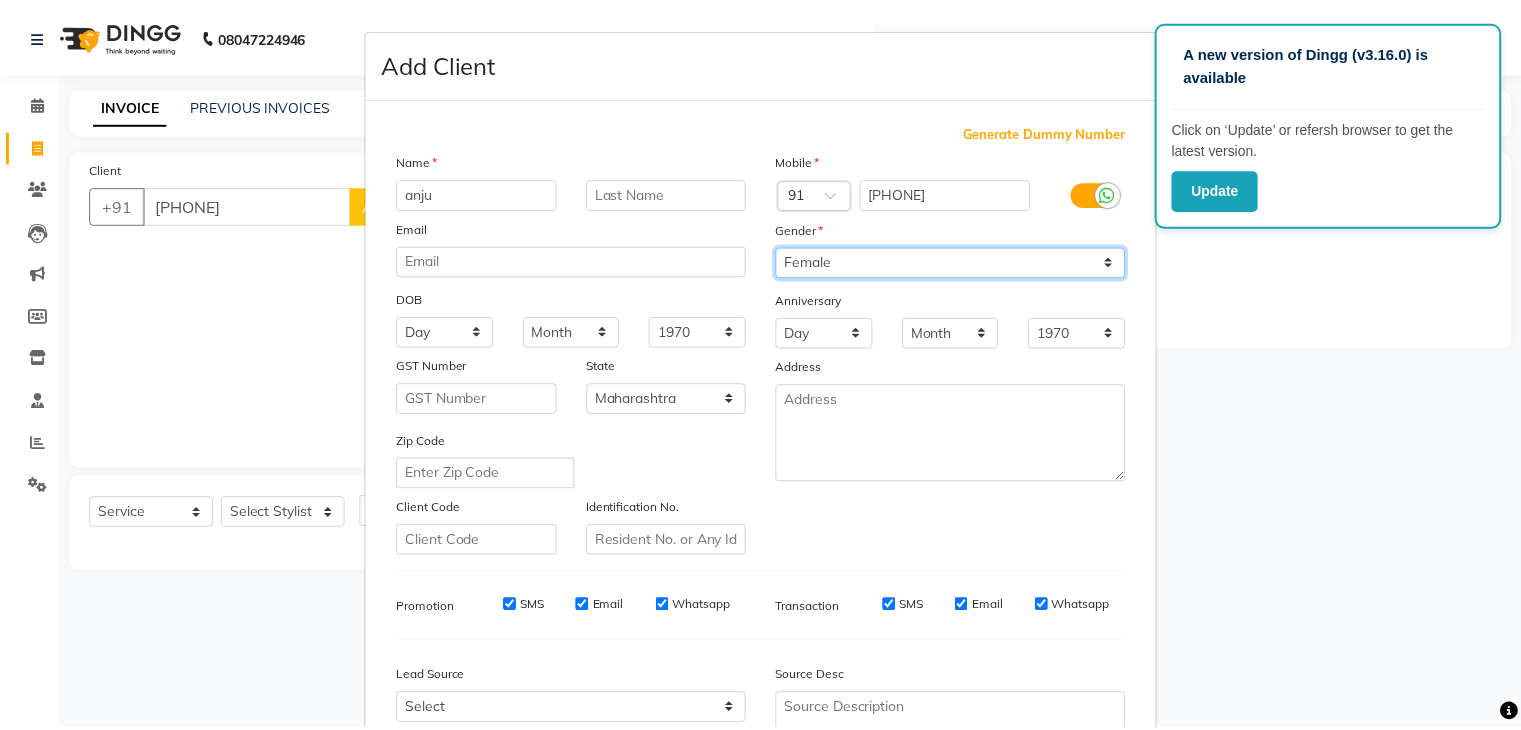 scroll, scrollTop: 203, scrollLeft: 0, axis: vertical 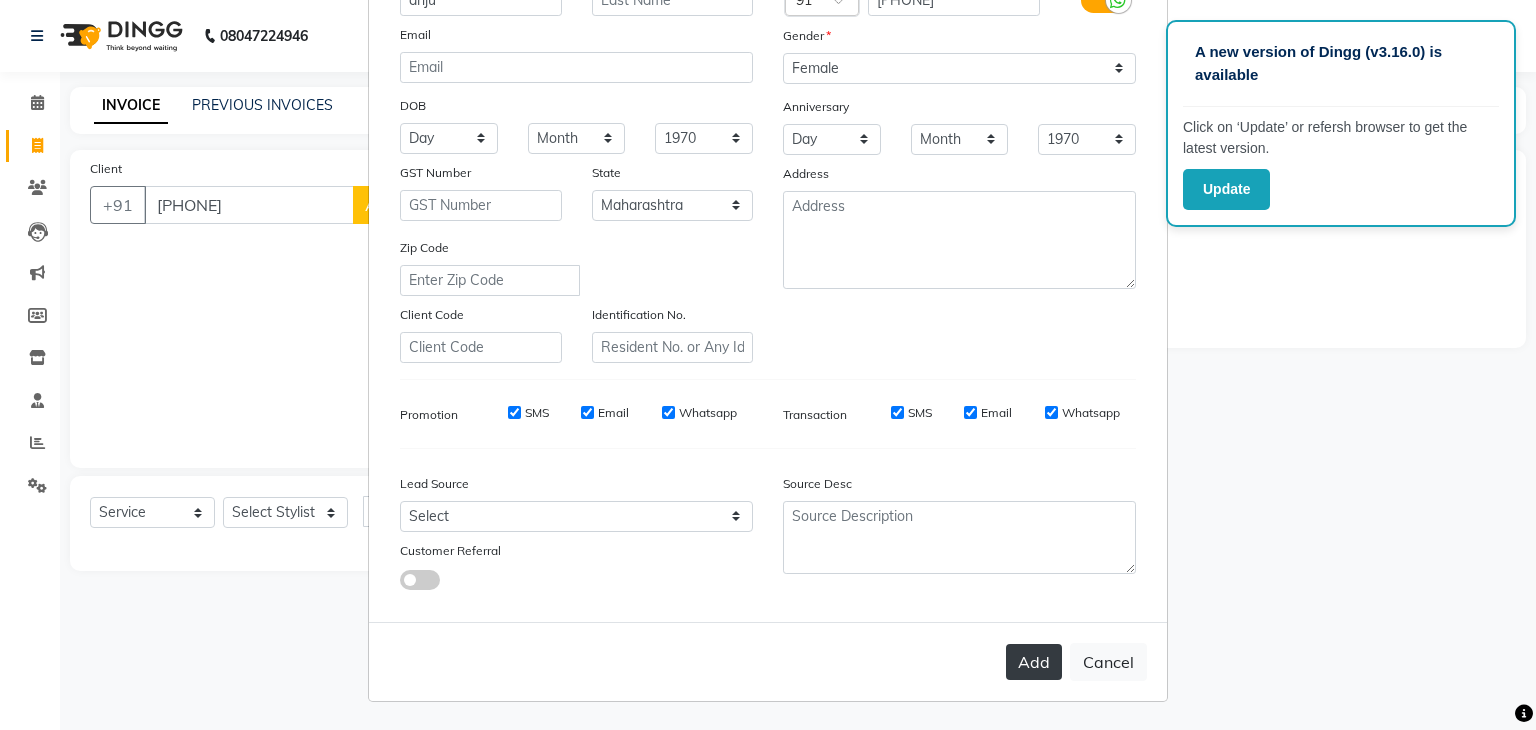 click on "Add" at bounding box center [1034, 662] 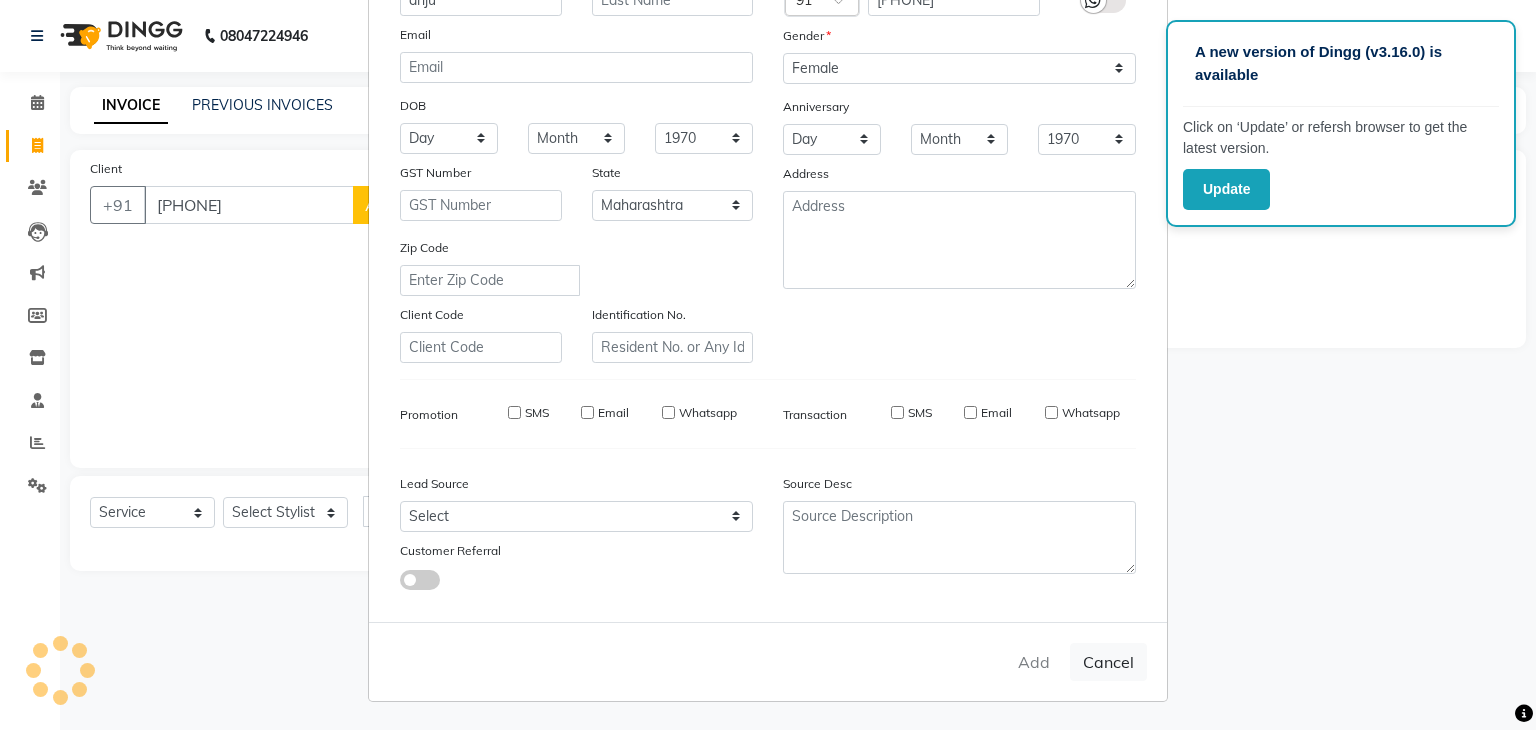 type on "84******25" 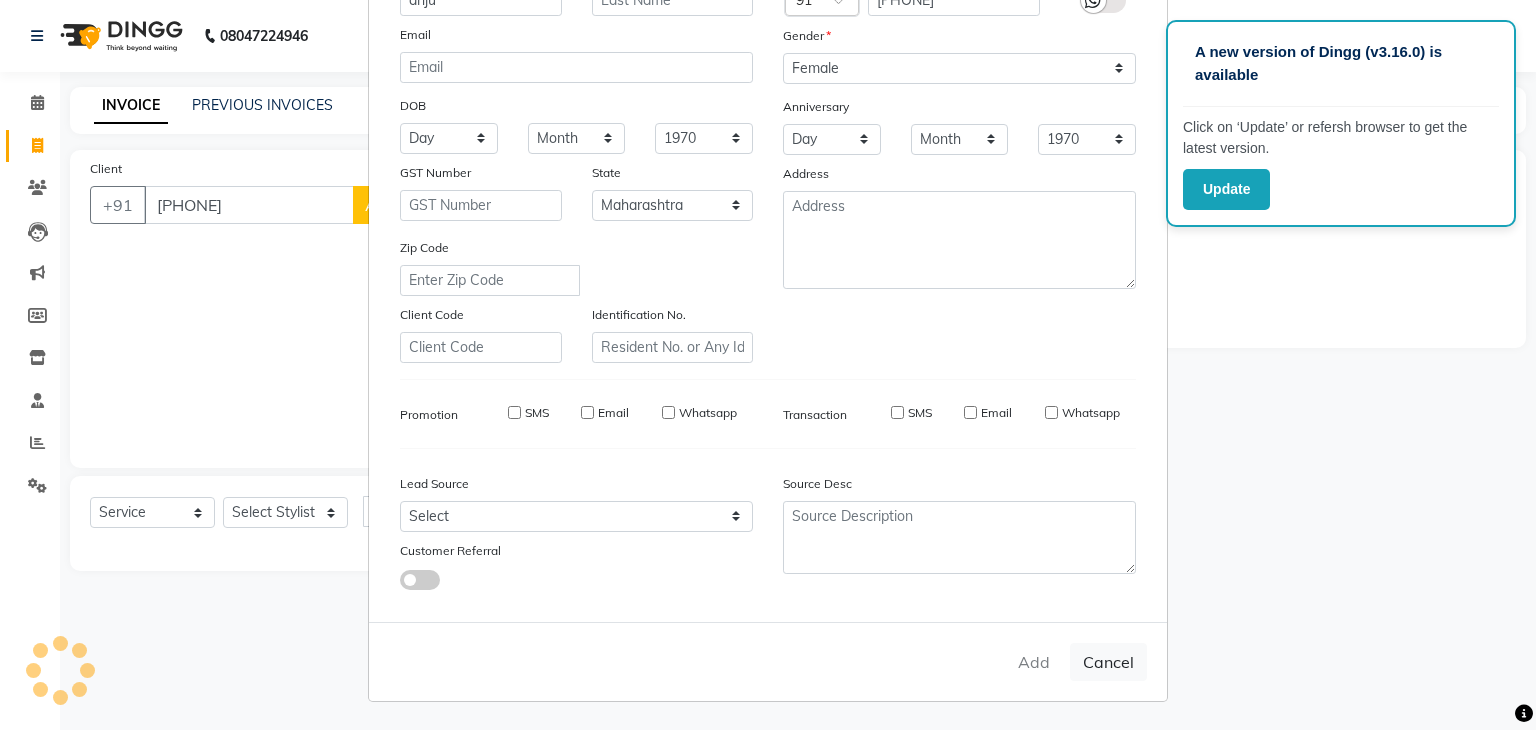 type 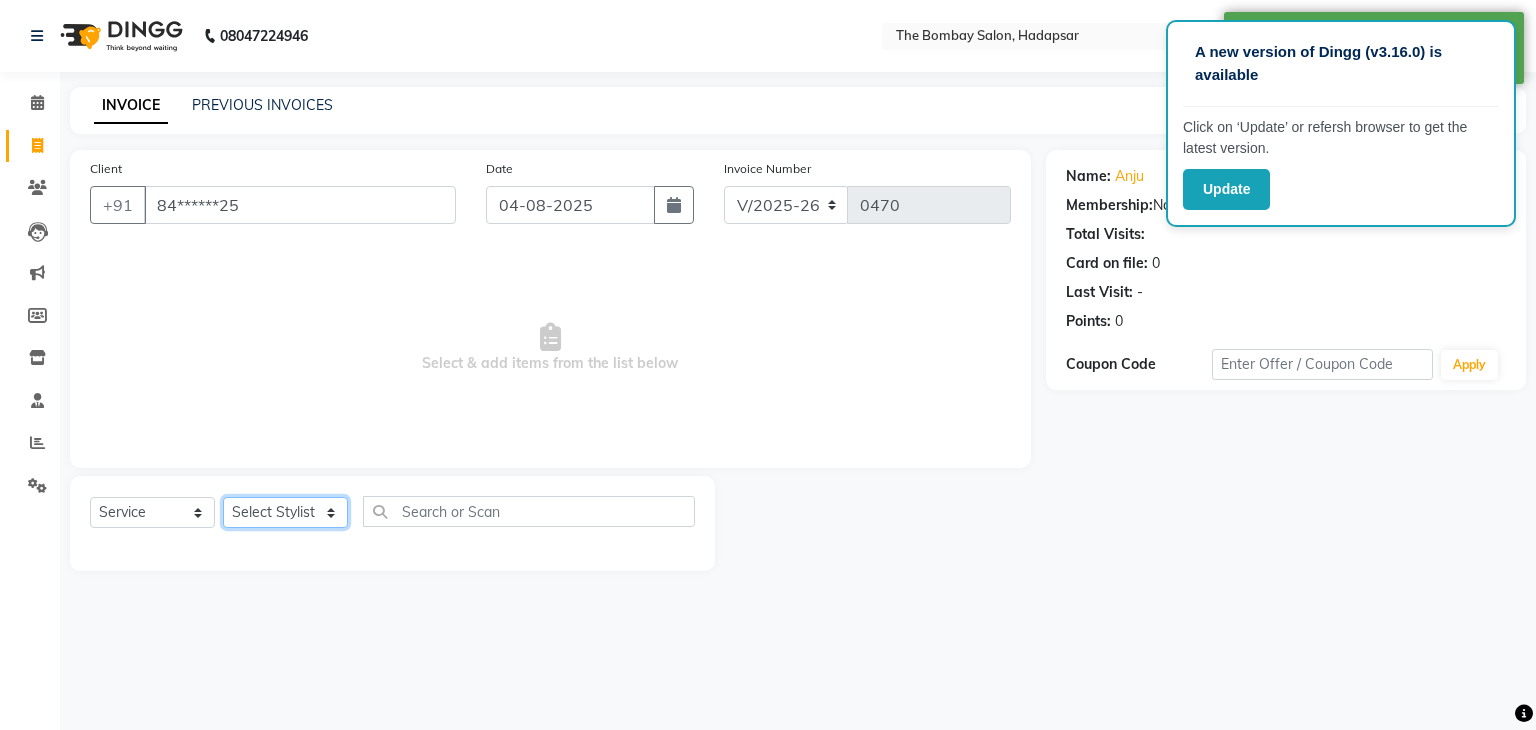 click on "Select Stylist AMRUTA BHAGWANTU hasn KASIF Manager MOHINI MUKESH MUSARIK PINKY RAMESHWAR RASHID sachin SANTOSH SHANKAR" 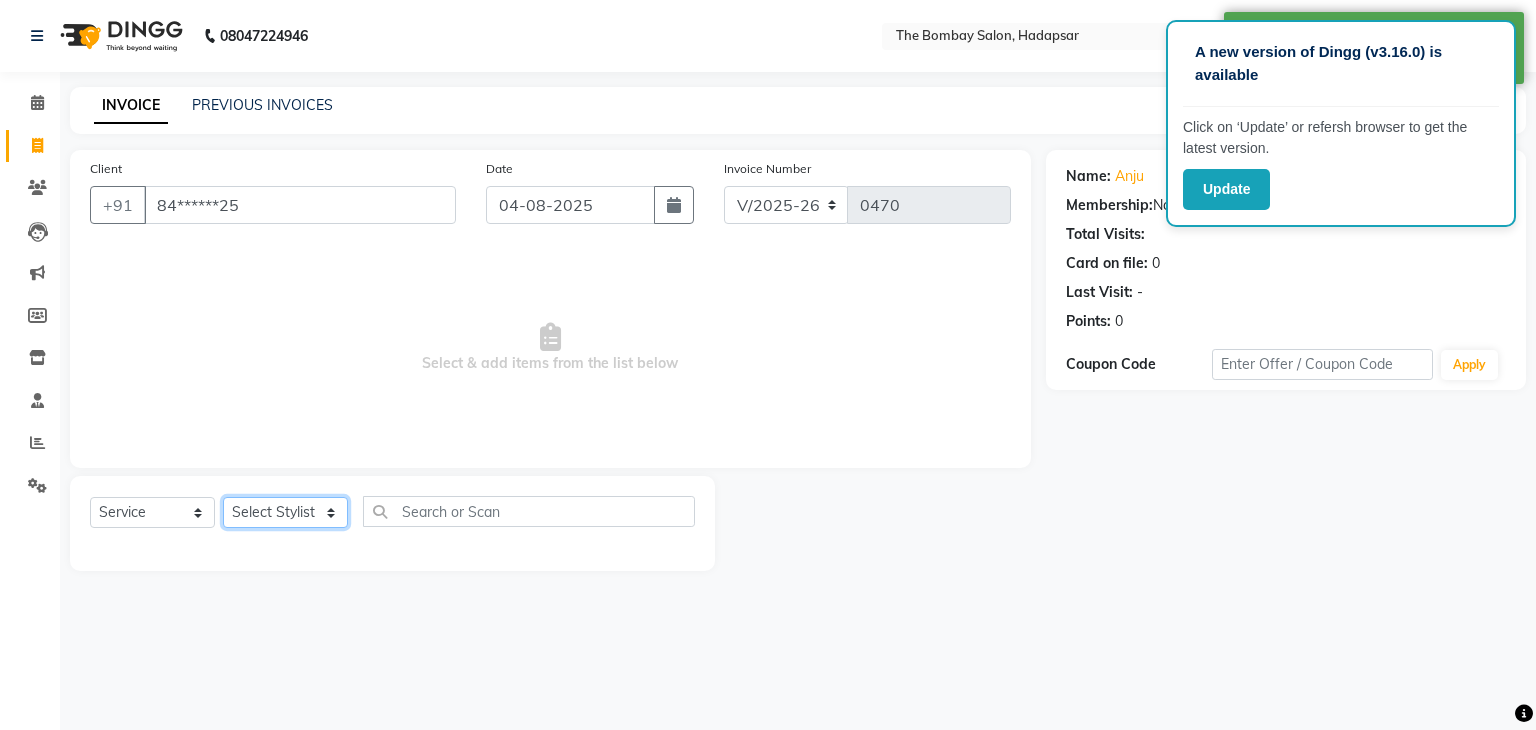 select on "88043" 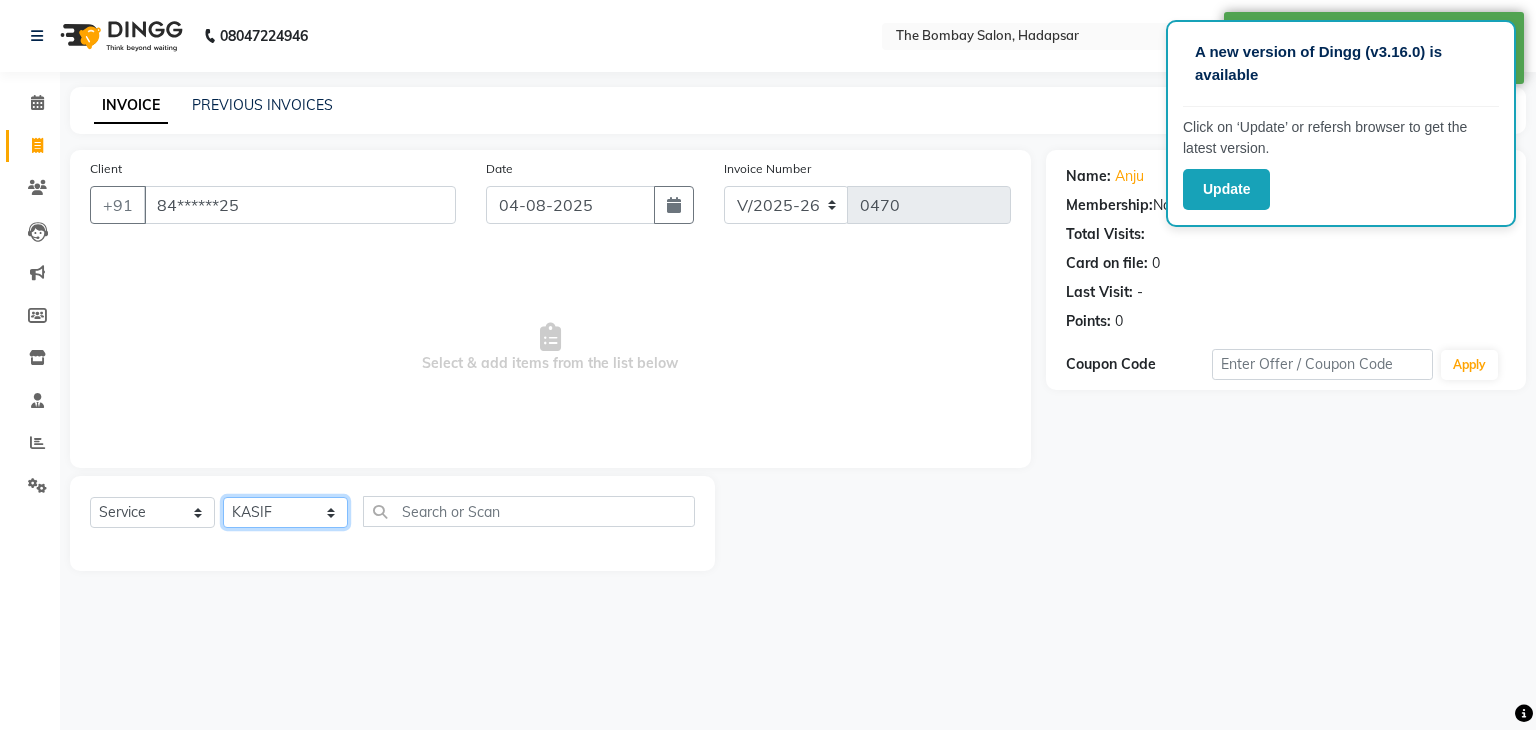 click on "Select Stylist AMRUTA BHAGWANTU hasn KASIF Manager MOHINI MUKESH MUSARIK PINKY RAMESHWAR RASHID sachin SANTOSH SHANKAR" 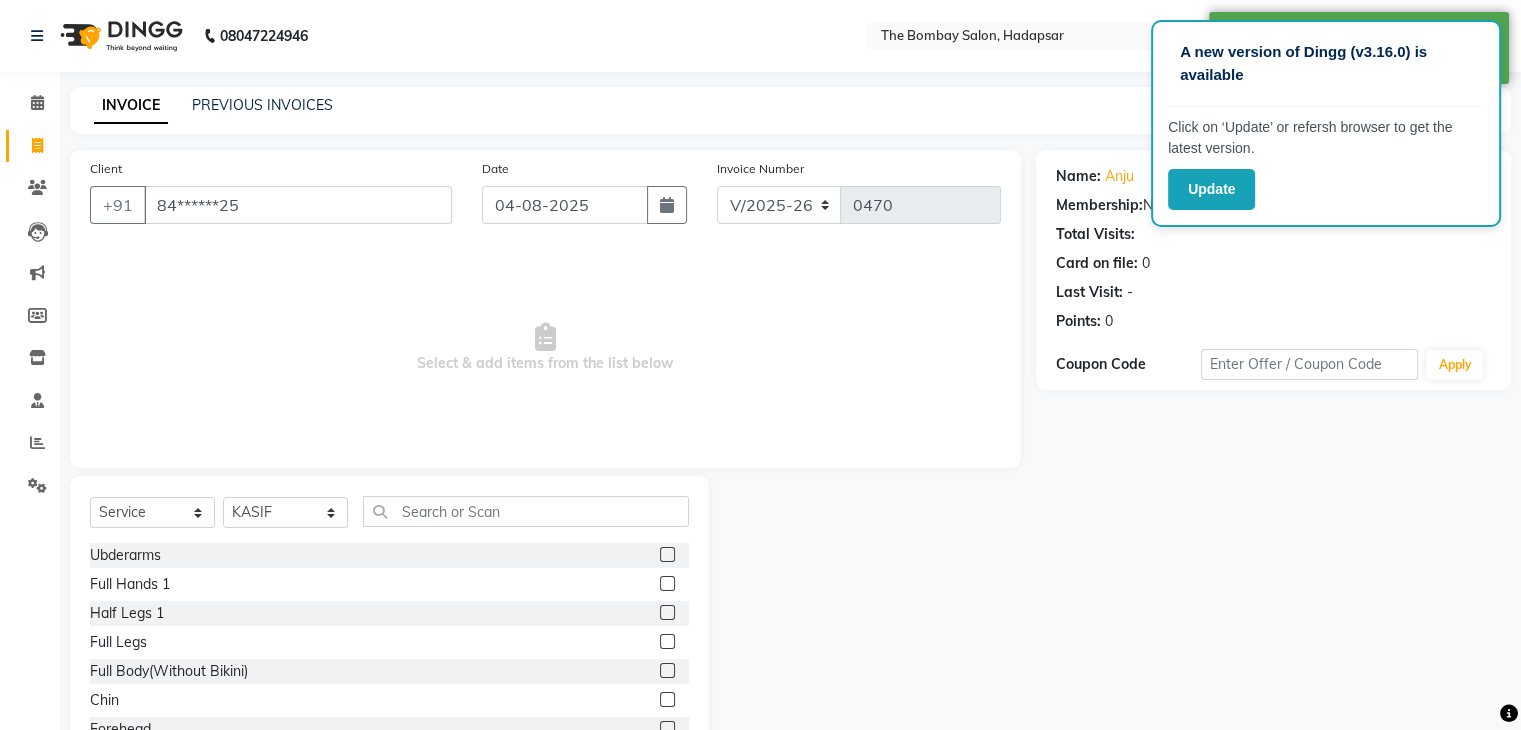 click on "Select  Service  Product  Membership  Package Voucher Prepaid Gift Card  Select Stylist AMRUTA BHAGWANTU hasn KASIF Manager MOHINI MUKESH MUSARIK PINKY RAMESHWAR RASHID sachin SANTOSH SHANKAR Ubderarms  Full Hands 1  Half Legs 1  Full Legs  Full Body(Without Bikini)  Chin  Forehead  Lowerlips  Upperlips 1  Eyebrow  Sidelocks  Full Face  BRILLARE DANDRUFF  SPA  billare oil massage  Inova root touchup  full face wax  D tan face and neck  Hair scrub  Hair cut and beard  NAILS GEL  GEL OVERLAY + ART FRENCH TIP  FEET POLISH + FRENCH TIP  NAILS EXTENSTION  Body Pollishing  Upperlips  B Wax  Beard Trimming  Beard colour  Hair Wash Men  Hair Wash Female  Hair-set  Shaving  Kids (male / female )  Dry Haircut Male  Wash Haircut Male  Dry Haircut Female  Female Hair Cut & BD  Wash Haircut Female  Male Hair Cut  Ubderarms 1  Full Hands  Half Legs  Full Legs 1  Bwax  Full Body(Without Bikini) 2  Underarms  Face & Neck  Full Arms  Full Back Bleach  Full Body  Head Massage Female  Head Massage Male" 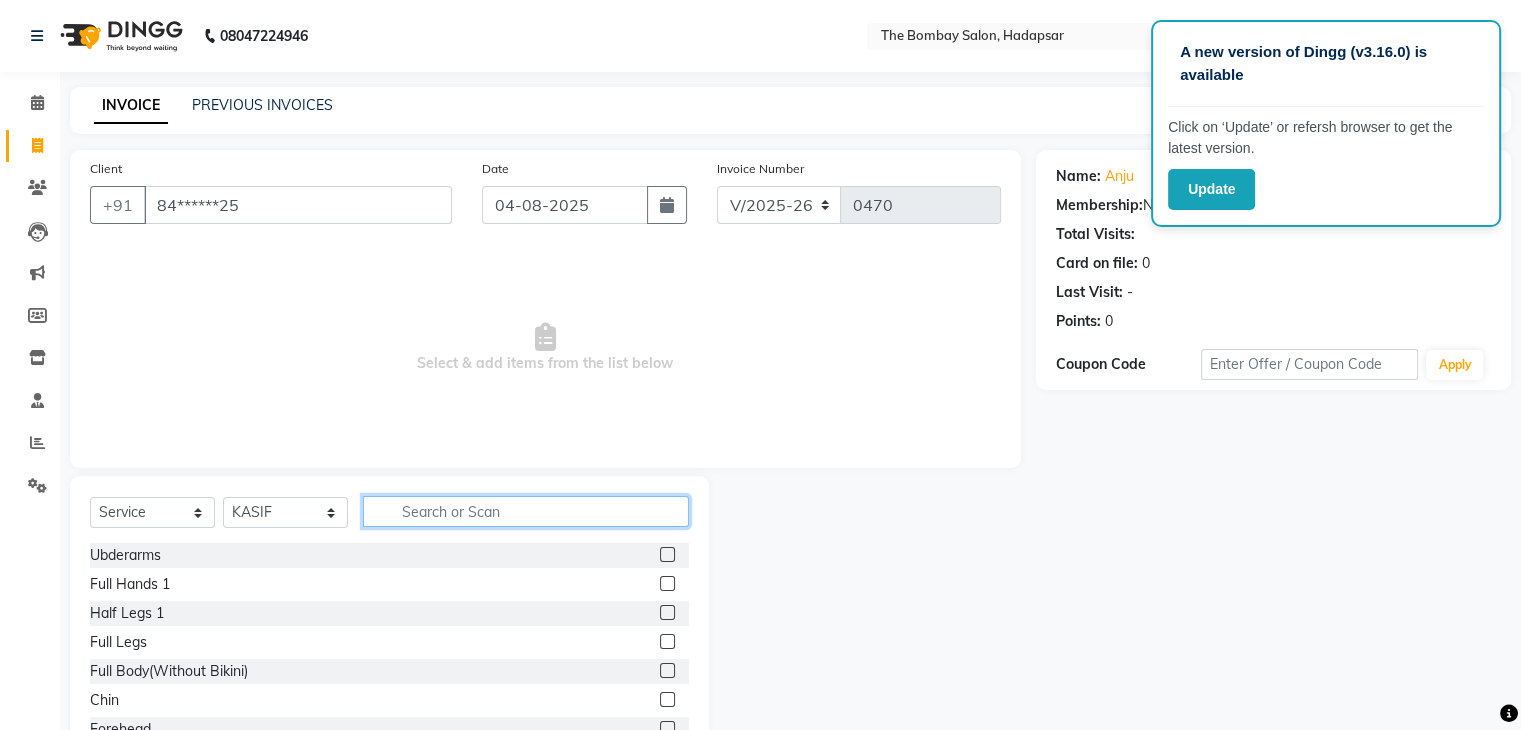 click 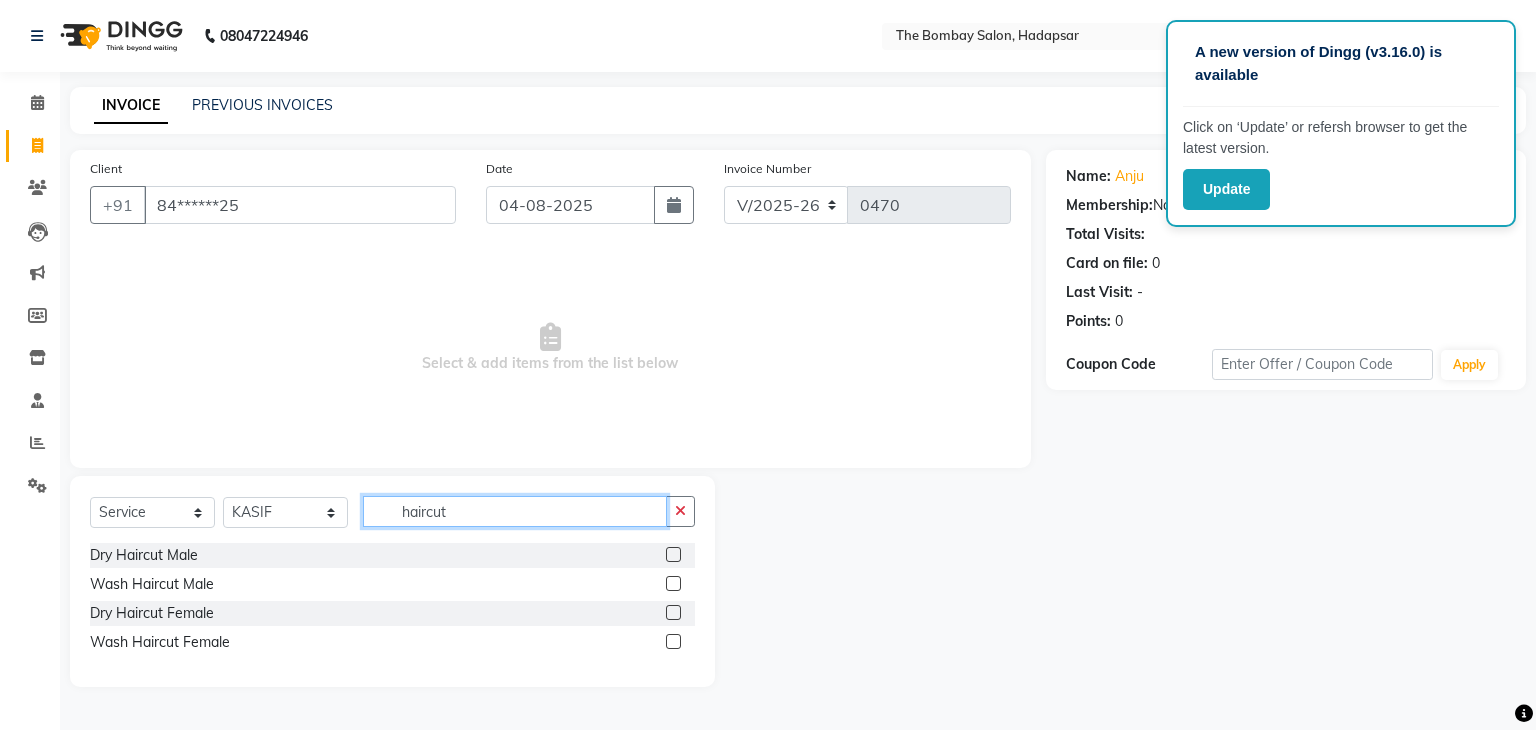 type on "haircut" 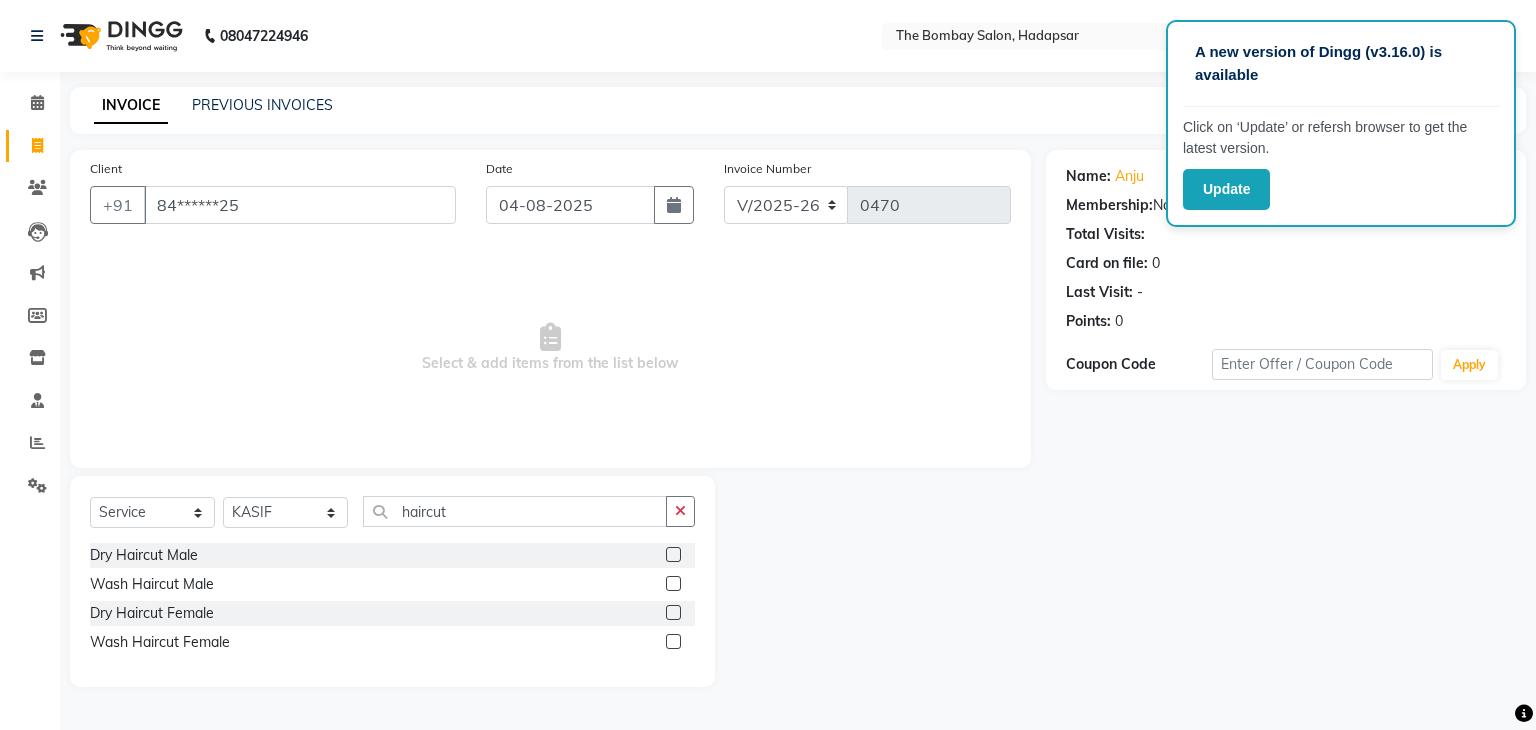 click 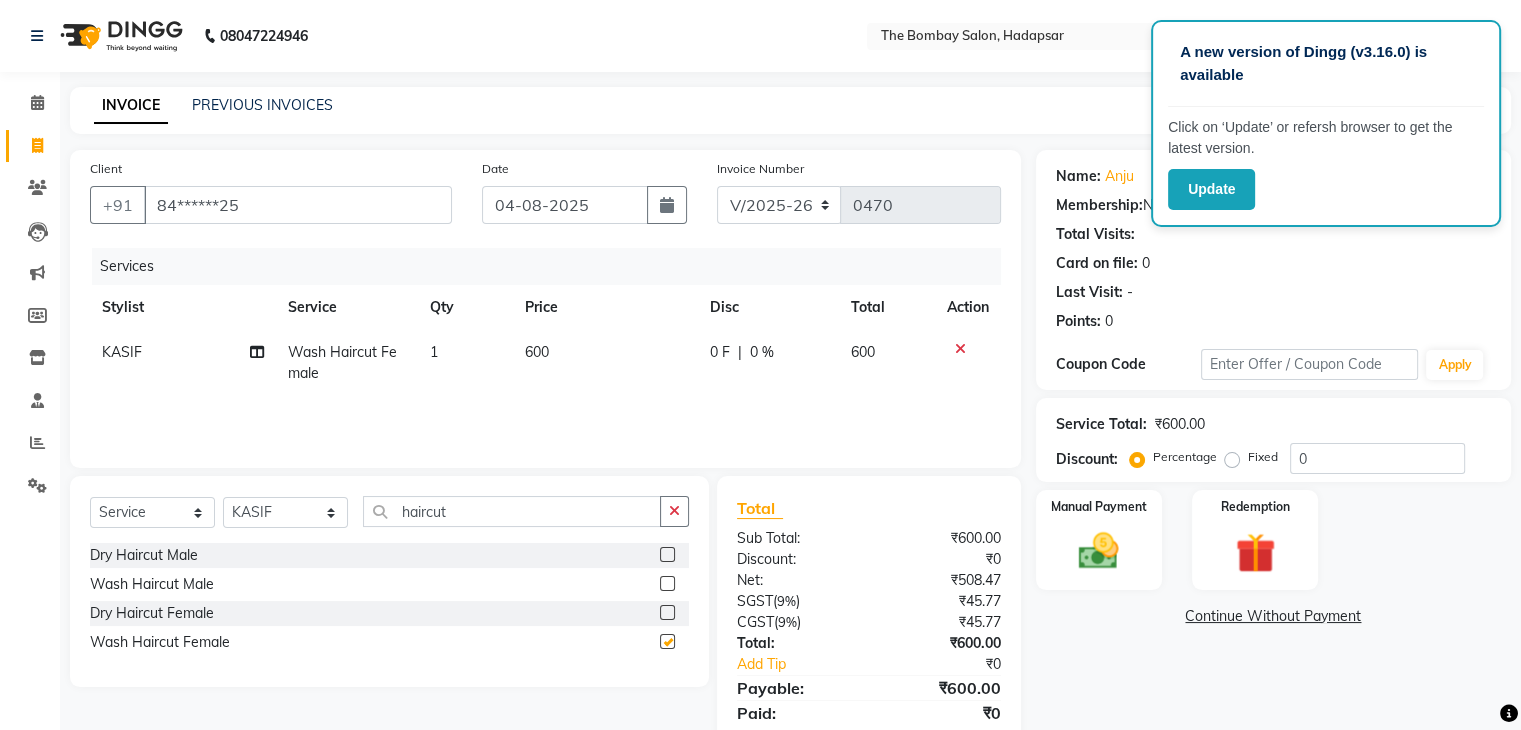 checkbox on "false" 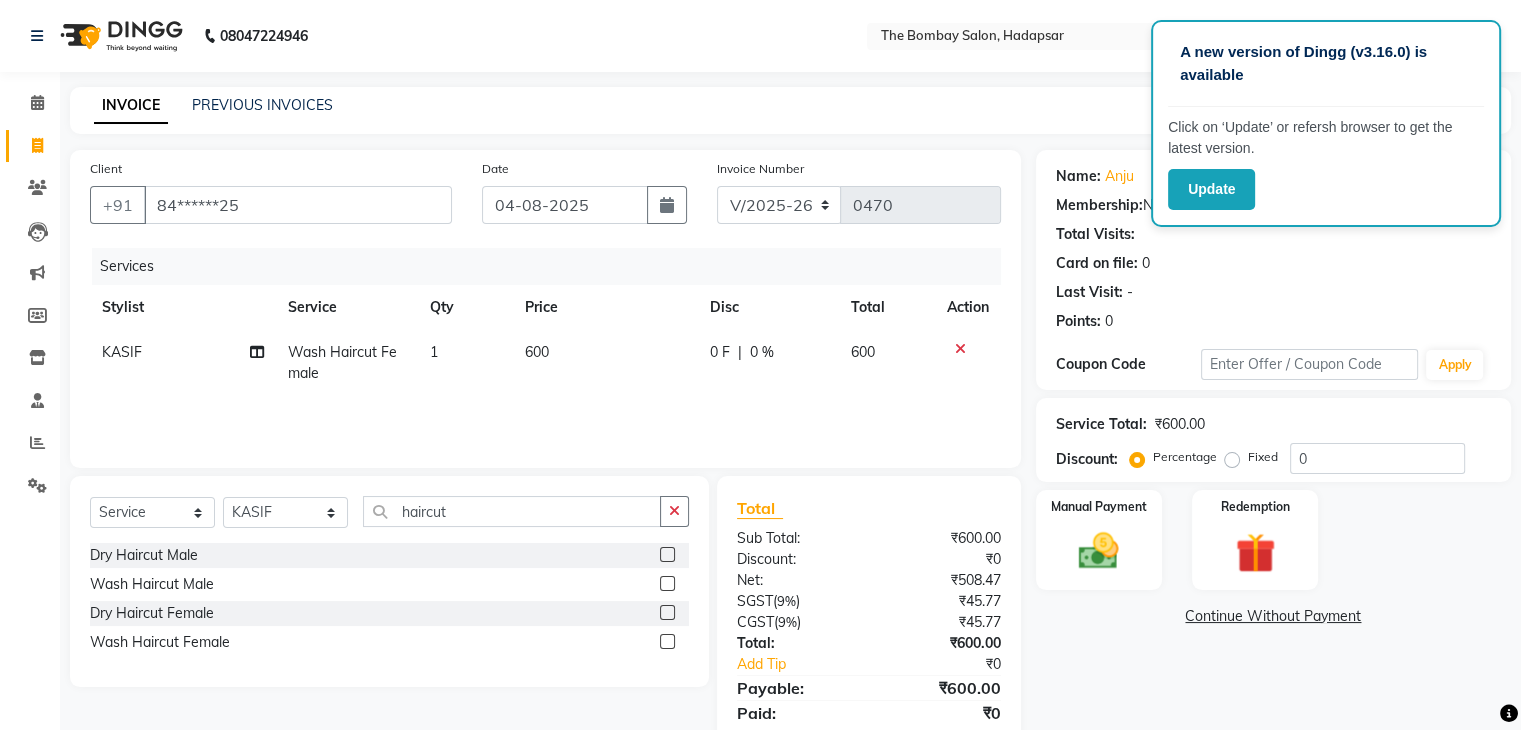 click on "600" 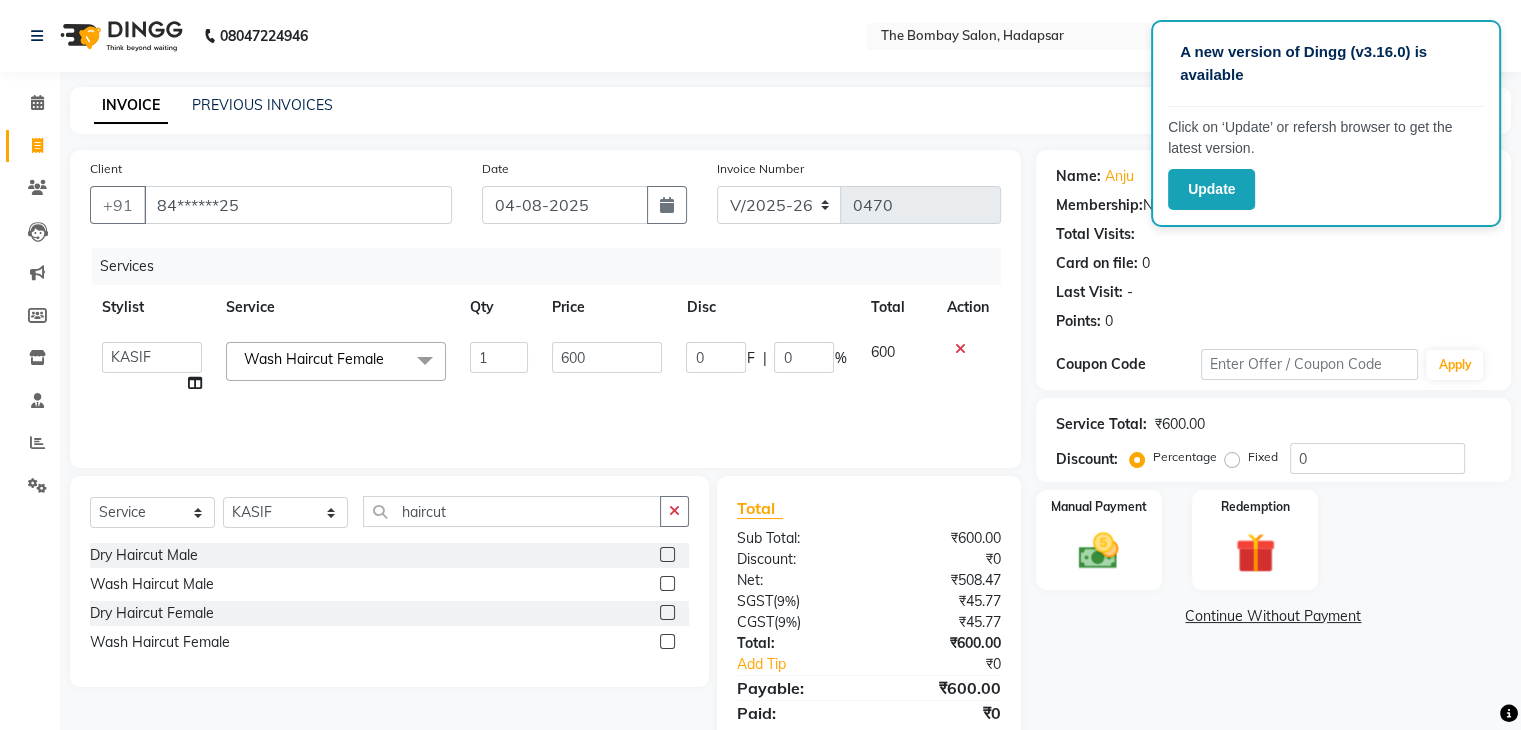 click on "600" 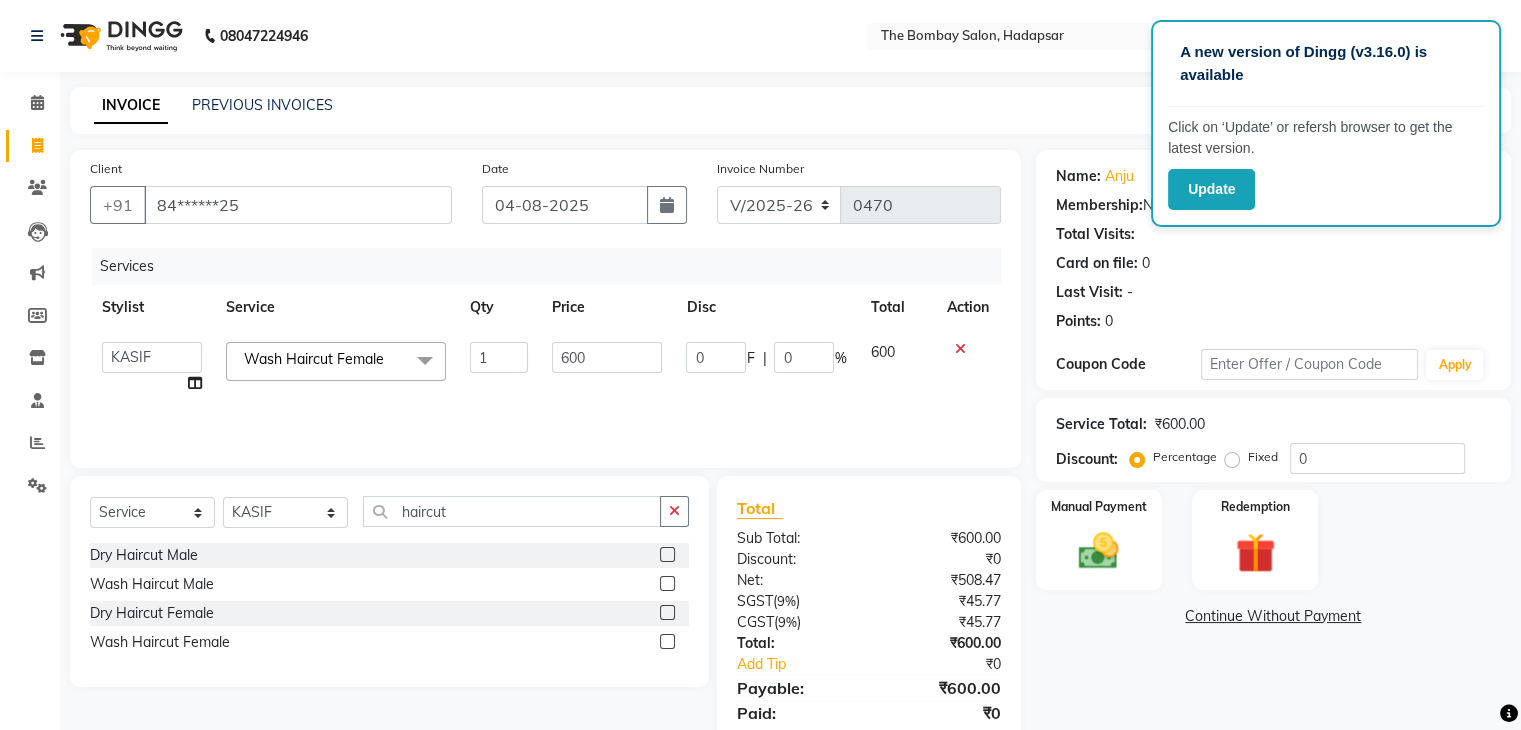 click on "600" 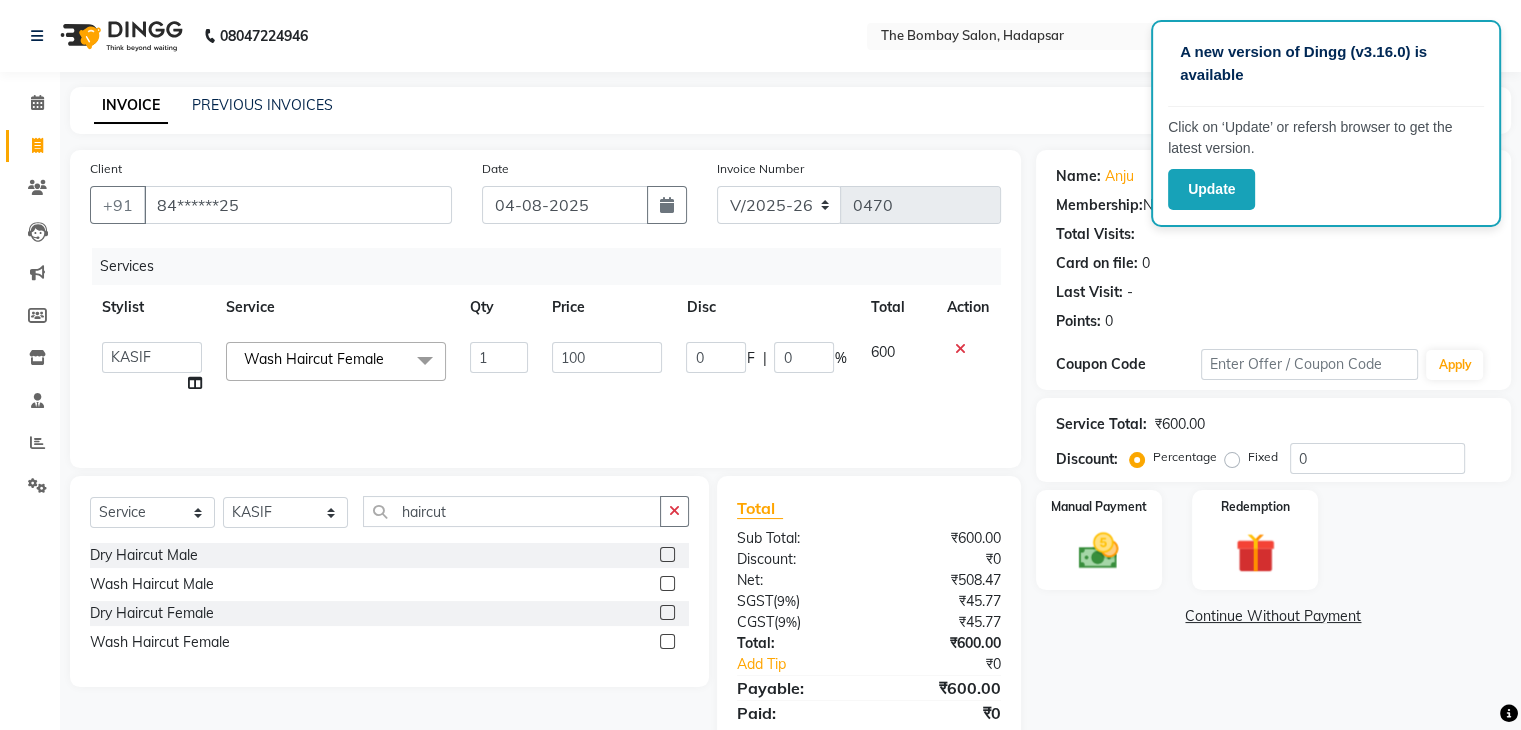 type on "1000" 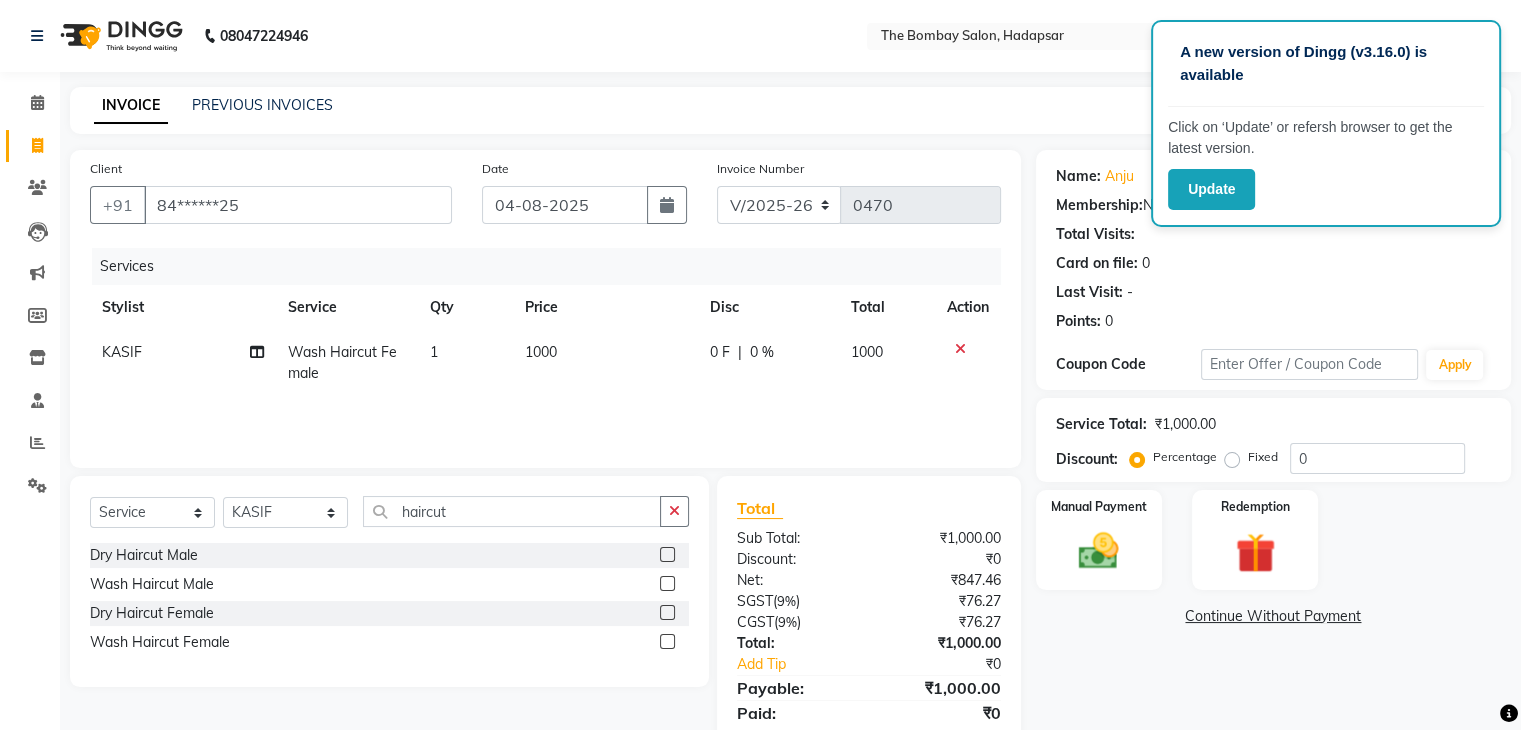 click on "1000" 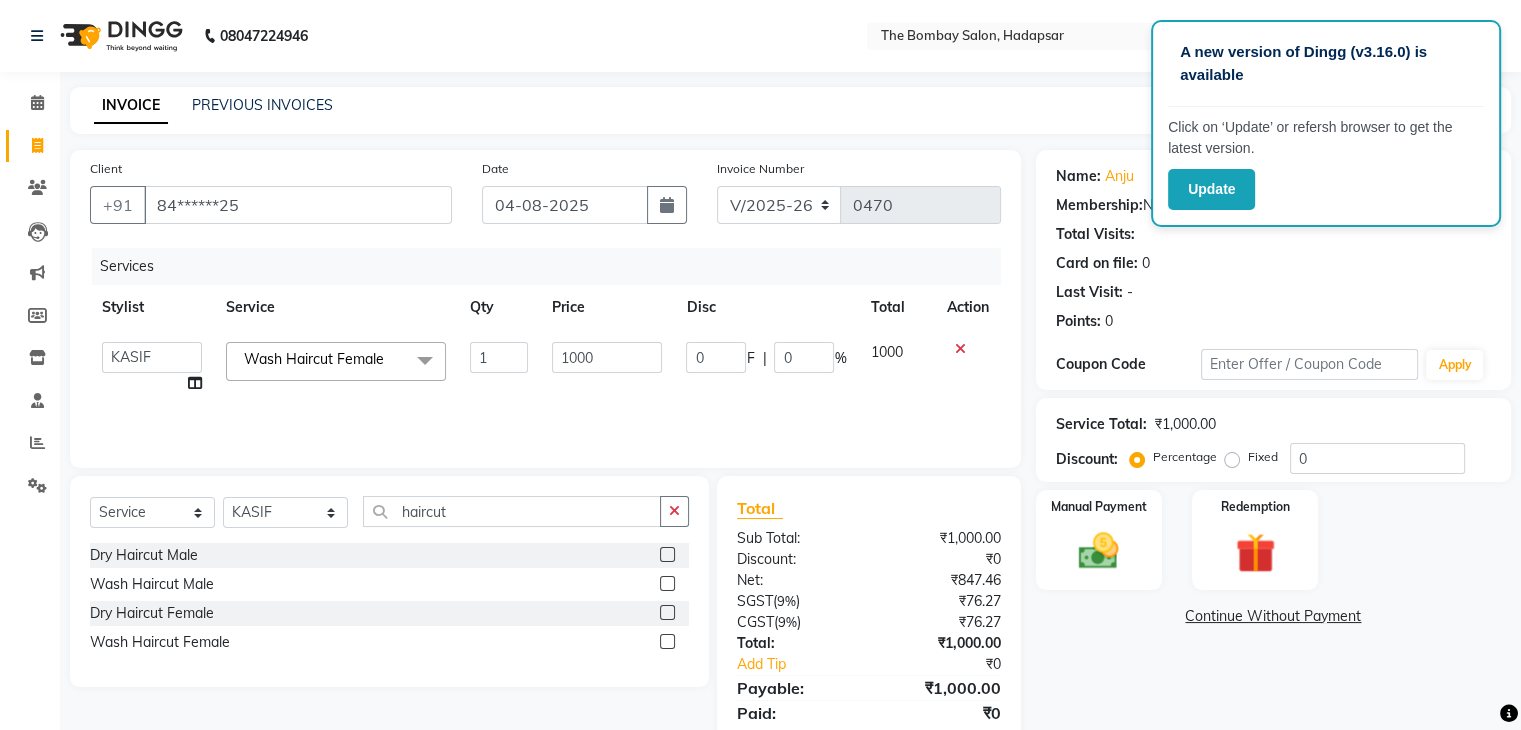 scroll, scrollTop: 71, scrollLeft: 0, axis: vertical 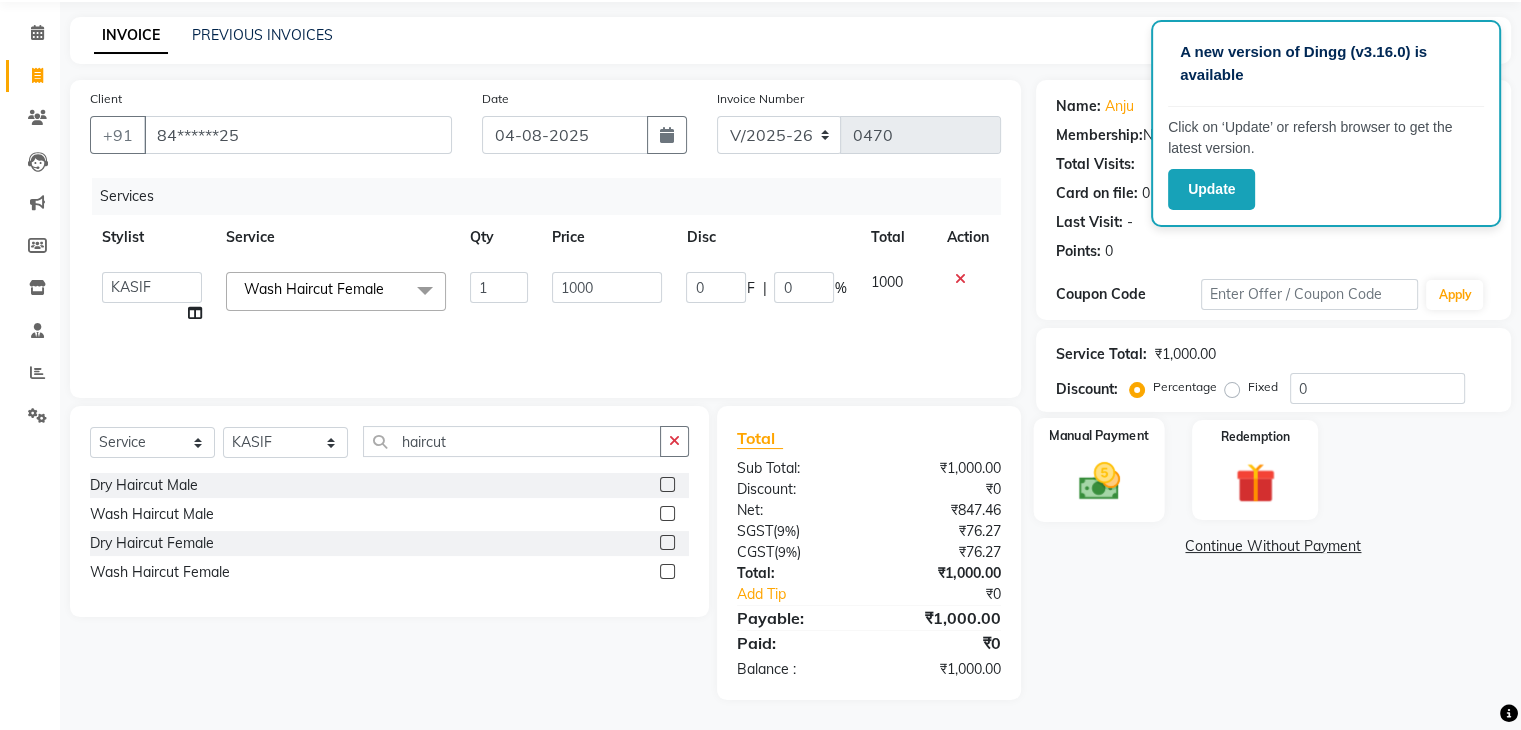 click on "Manual Payment" 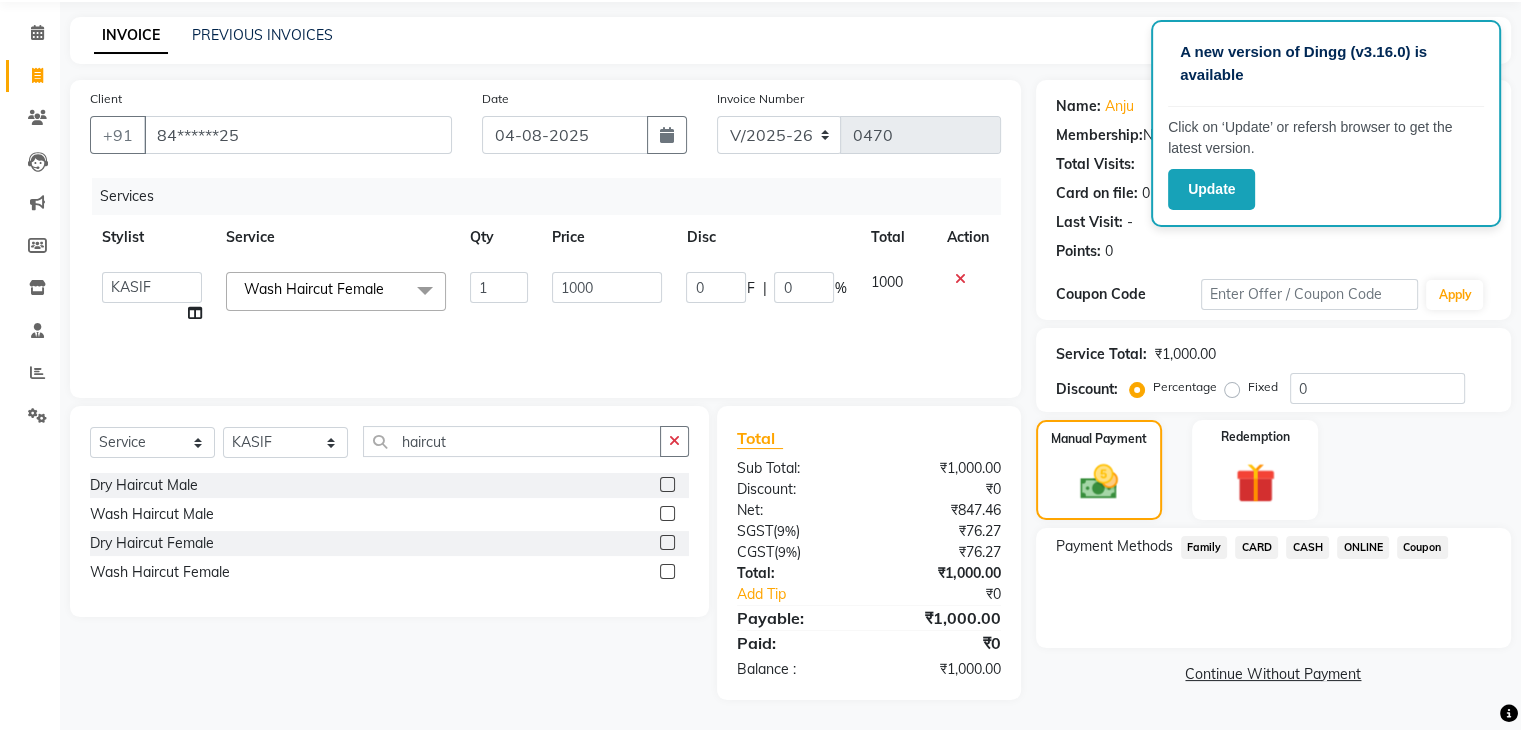 click on "ONLINE" 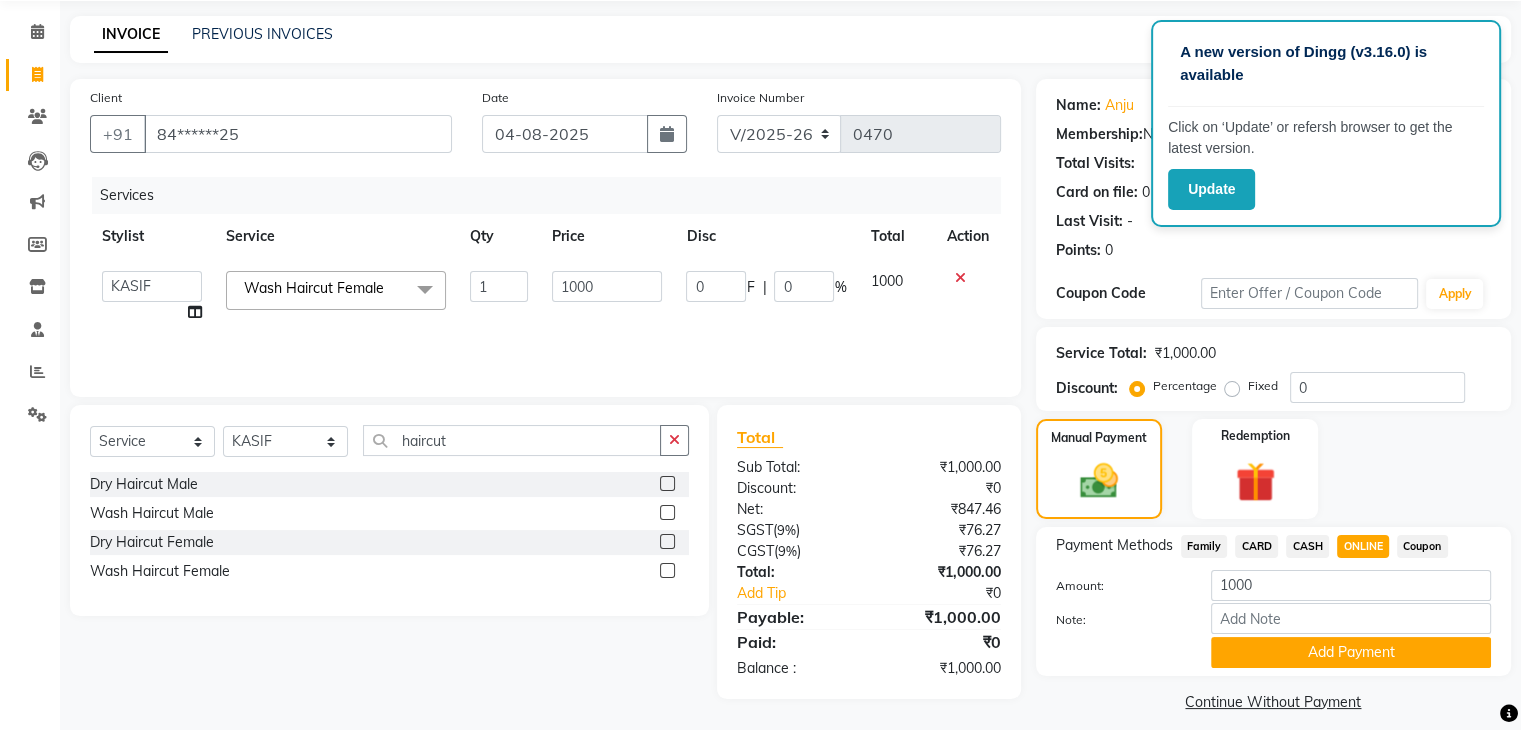 click on "CASH" 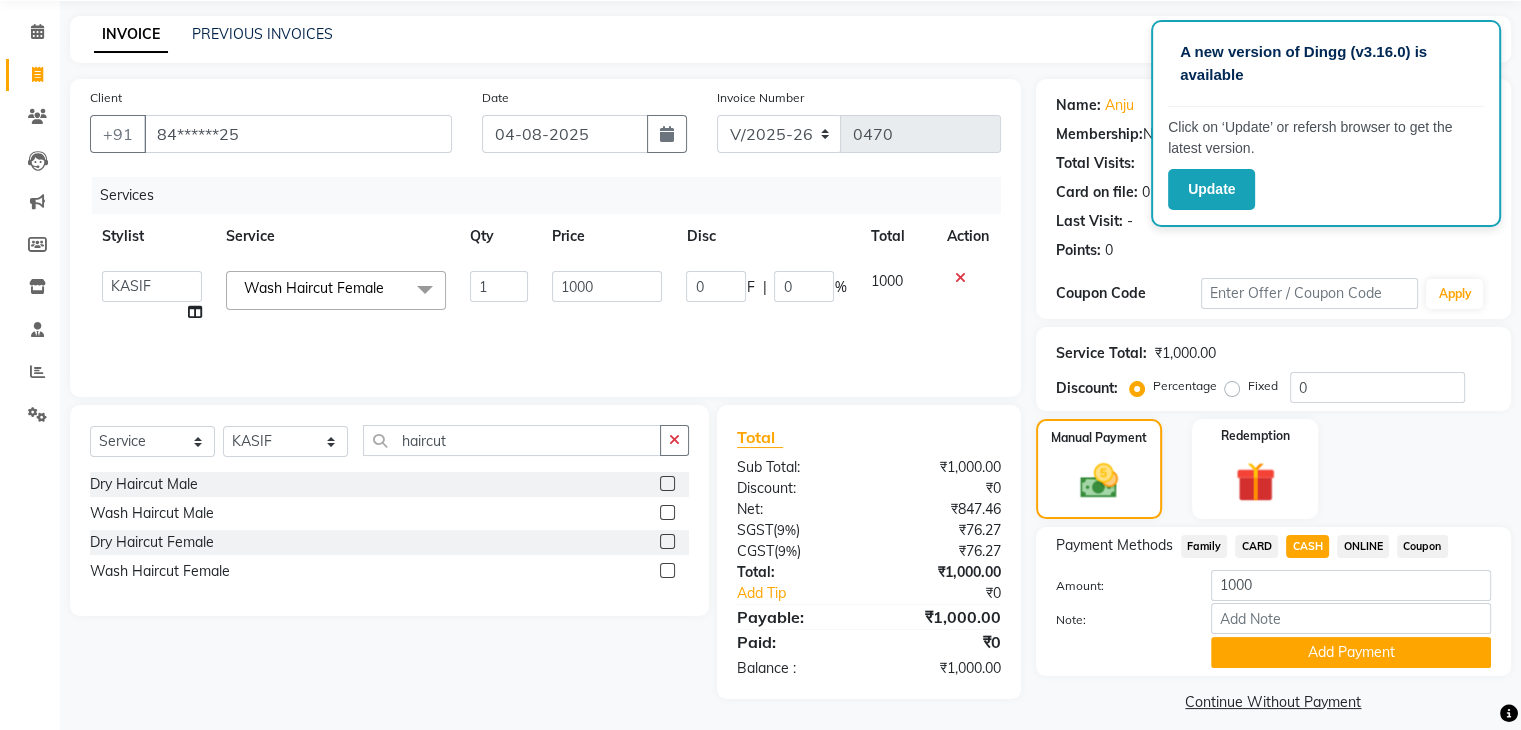 scroll, scrollTop: 89, scrollLeft: 0, axis: vertical 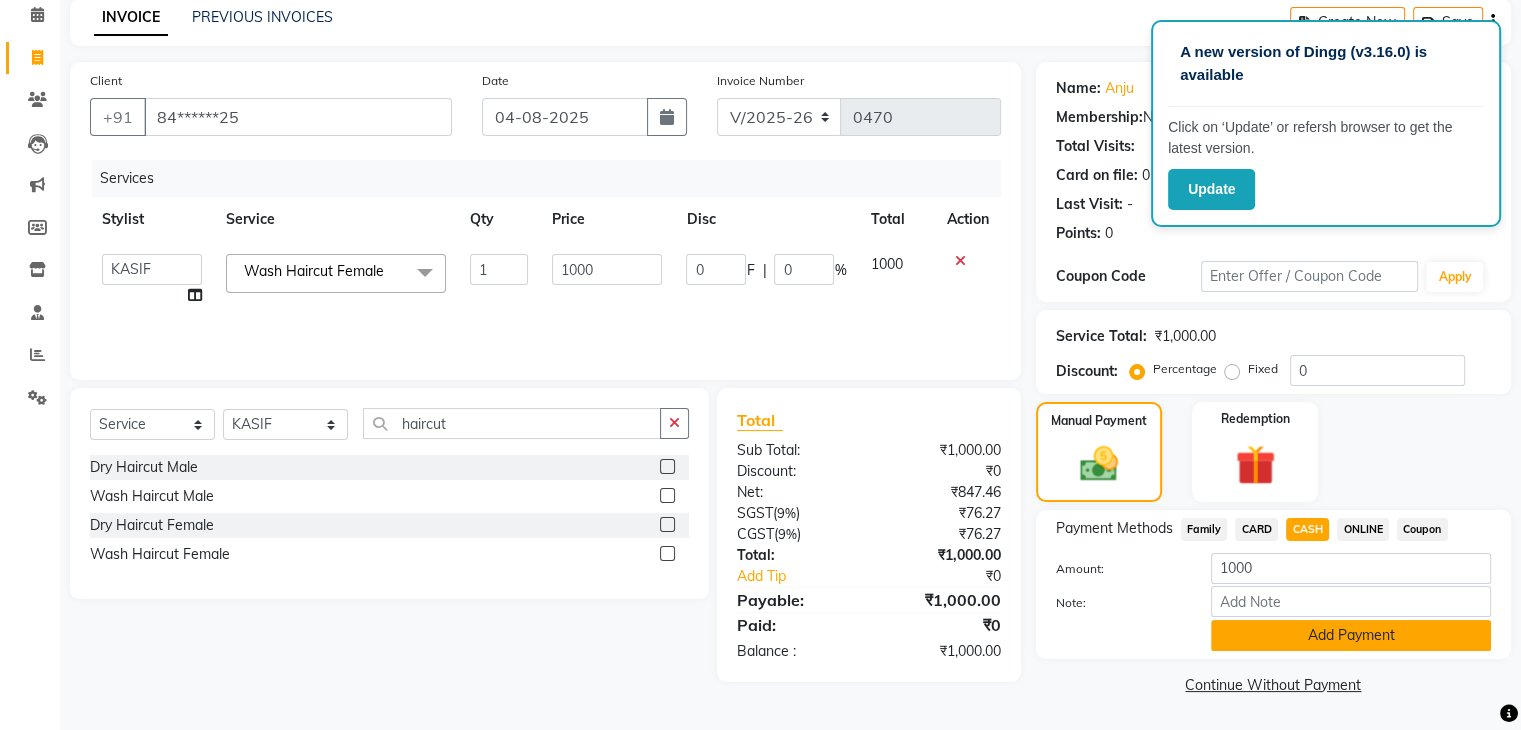 click on "Add Payment" 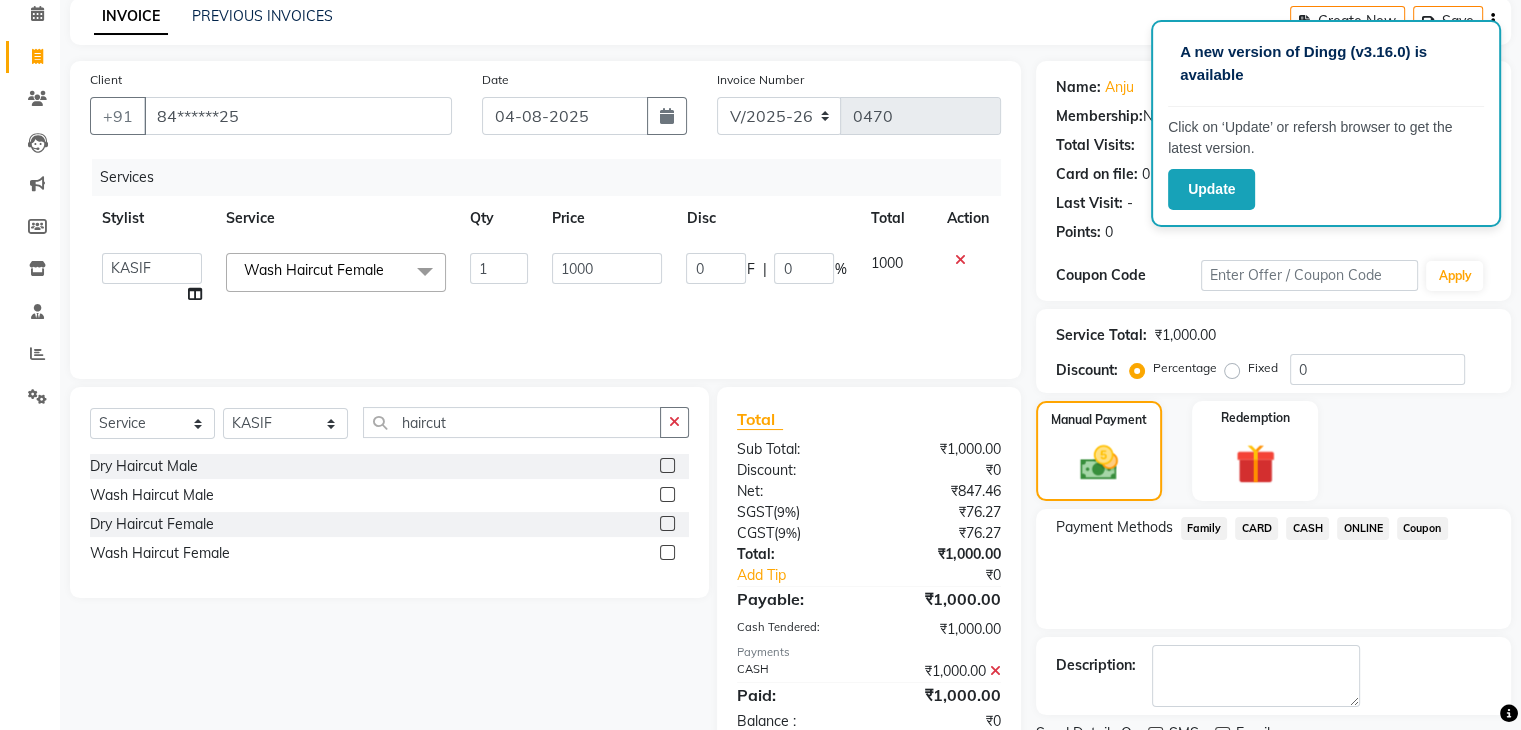 scroll, scrollTop: 171, scrollLeft: 0, axis: vertical 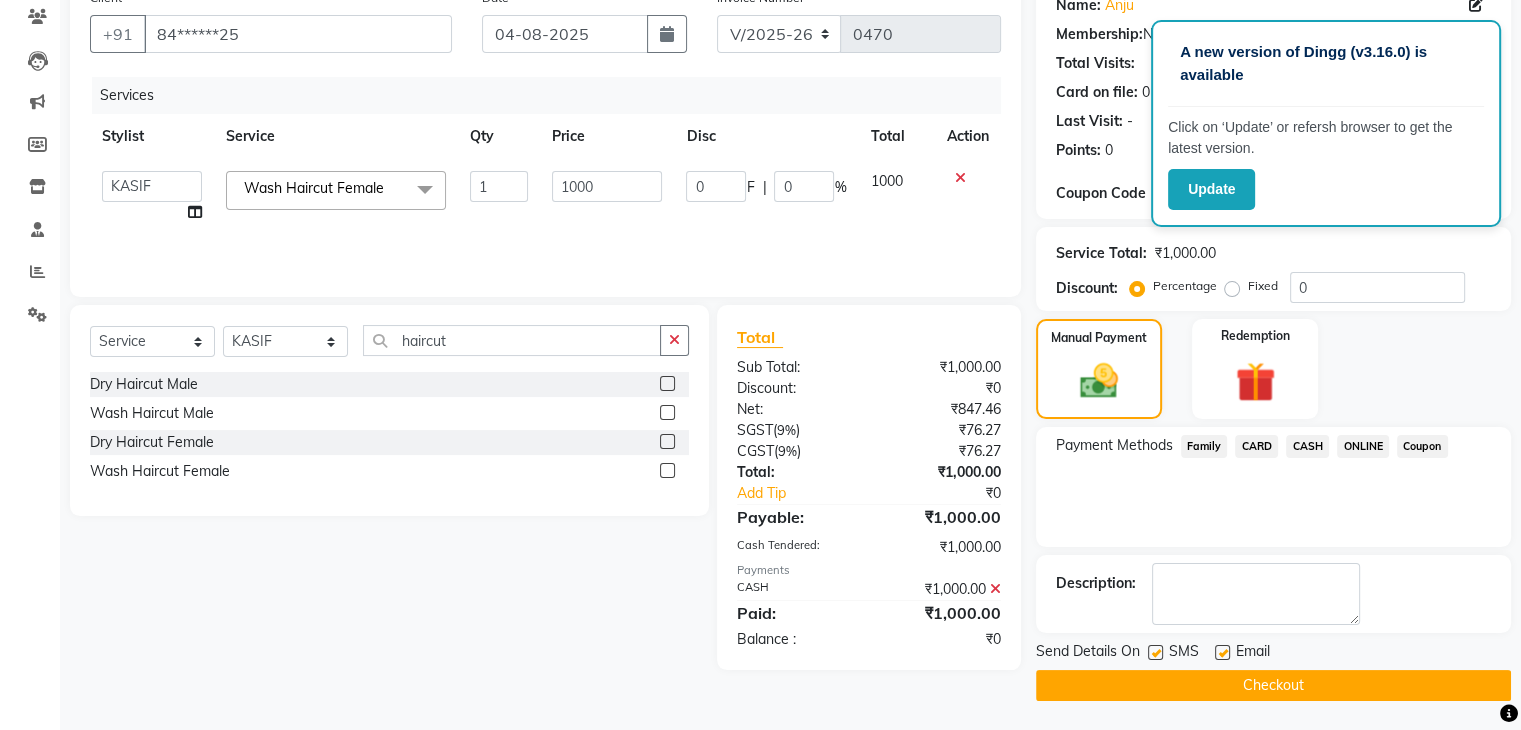 click on "Checkout" 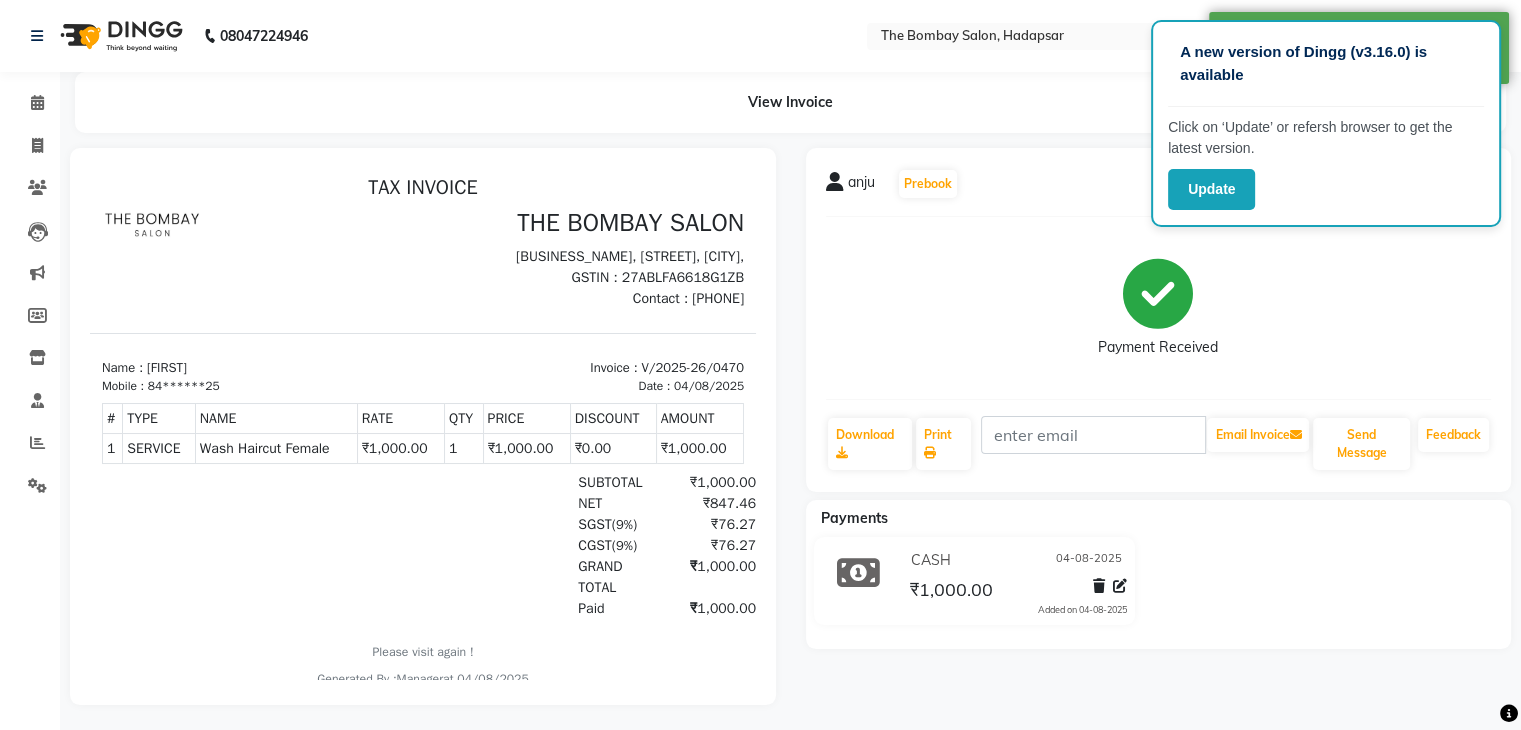 scroll, scrollTop: 8, scrollLeft: 0, axis: vertical 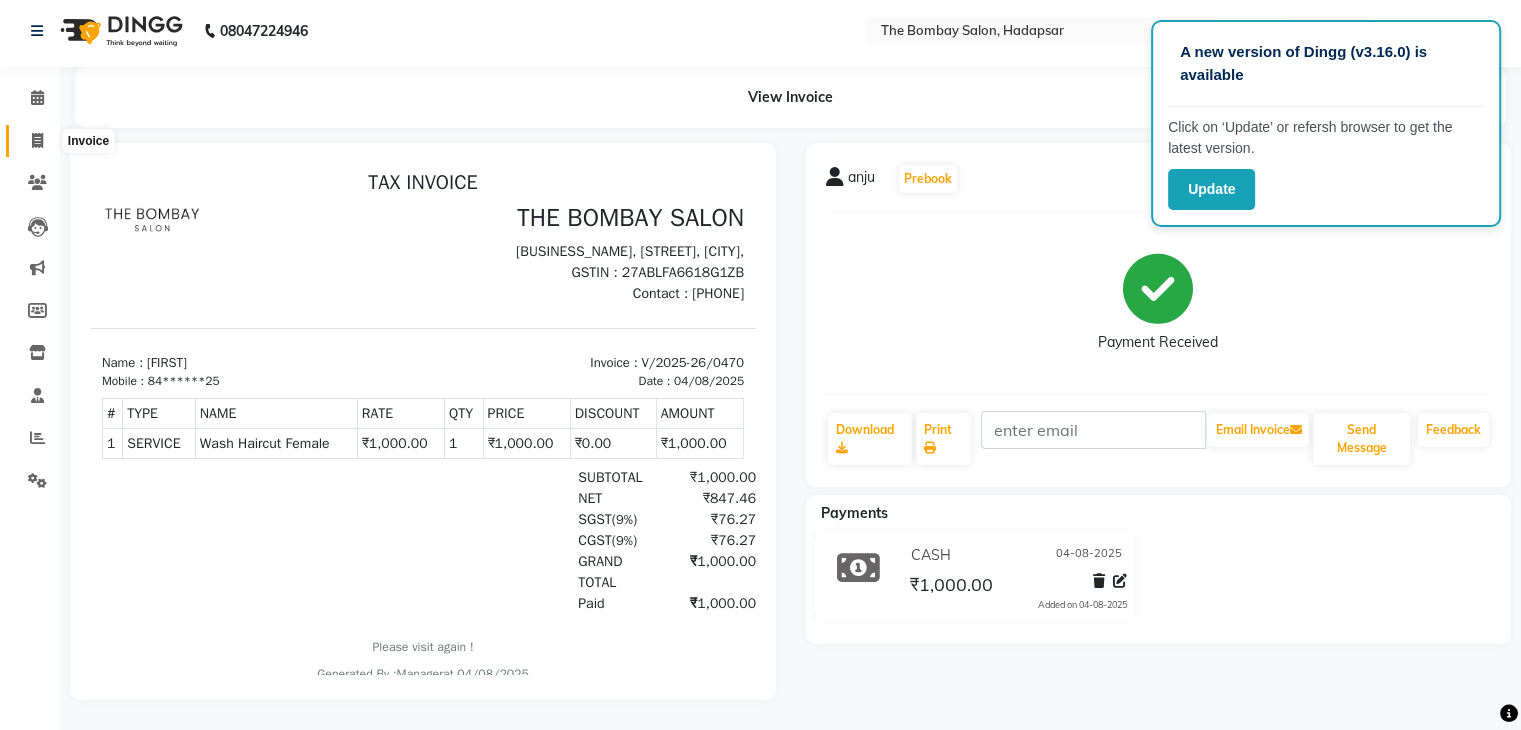 click 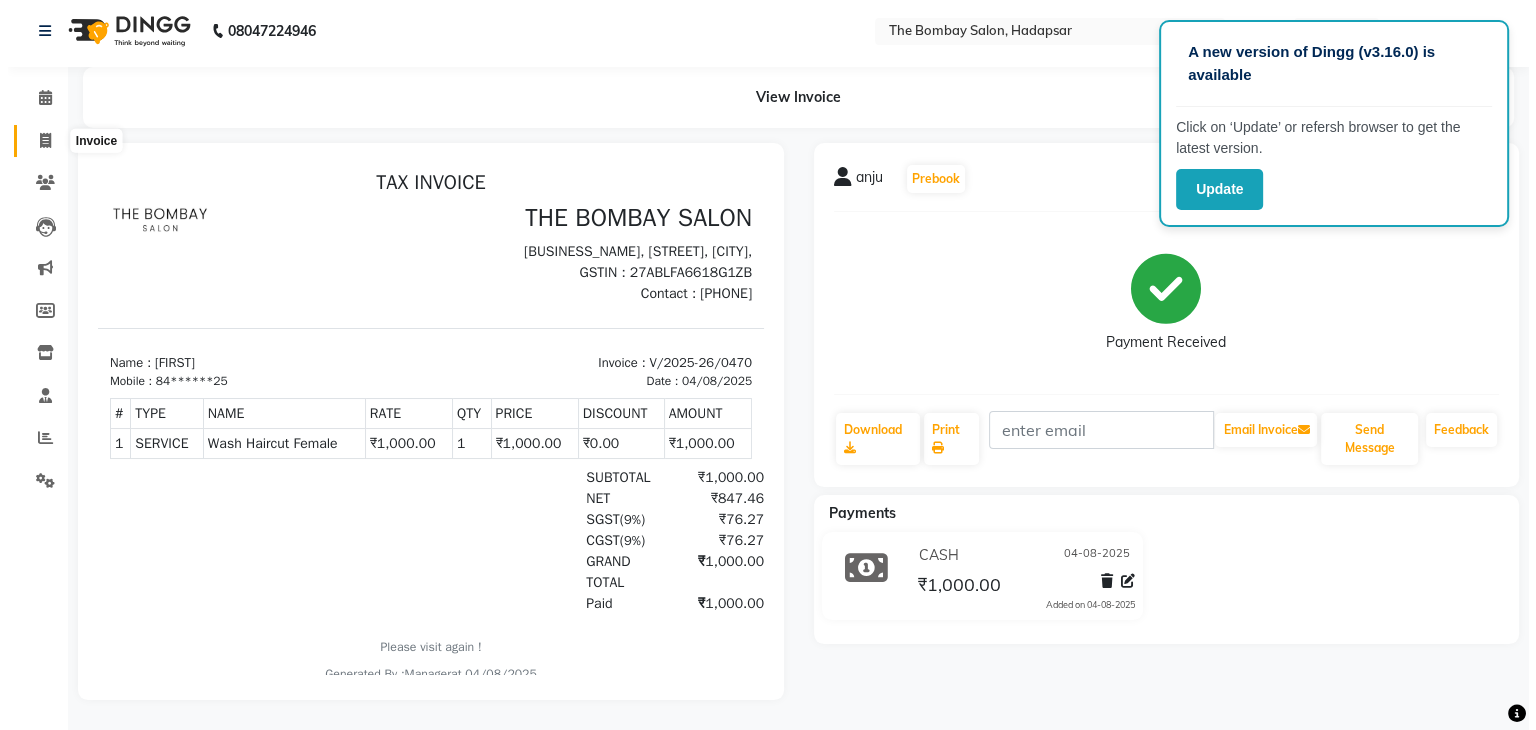 scroll, scrollTop: 0, scrollLeft: 0, axis: both 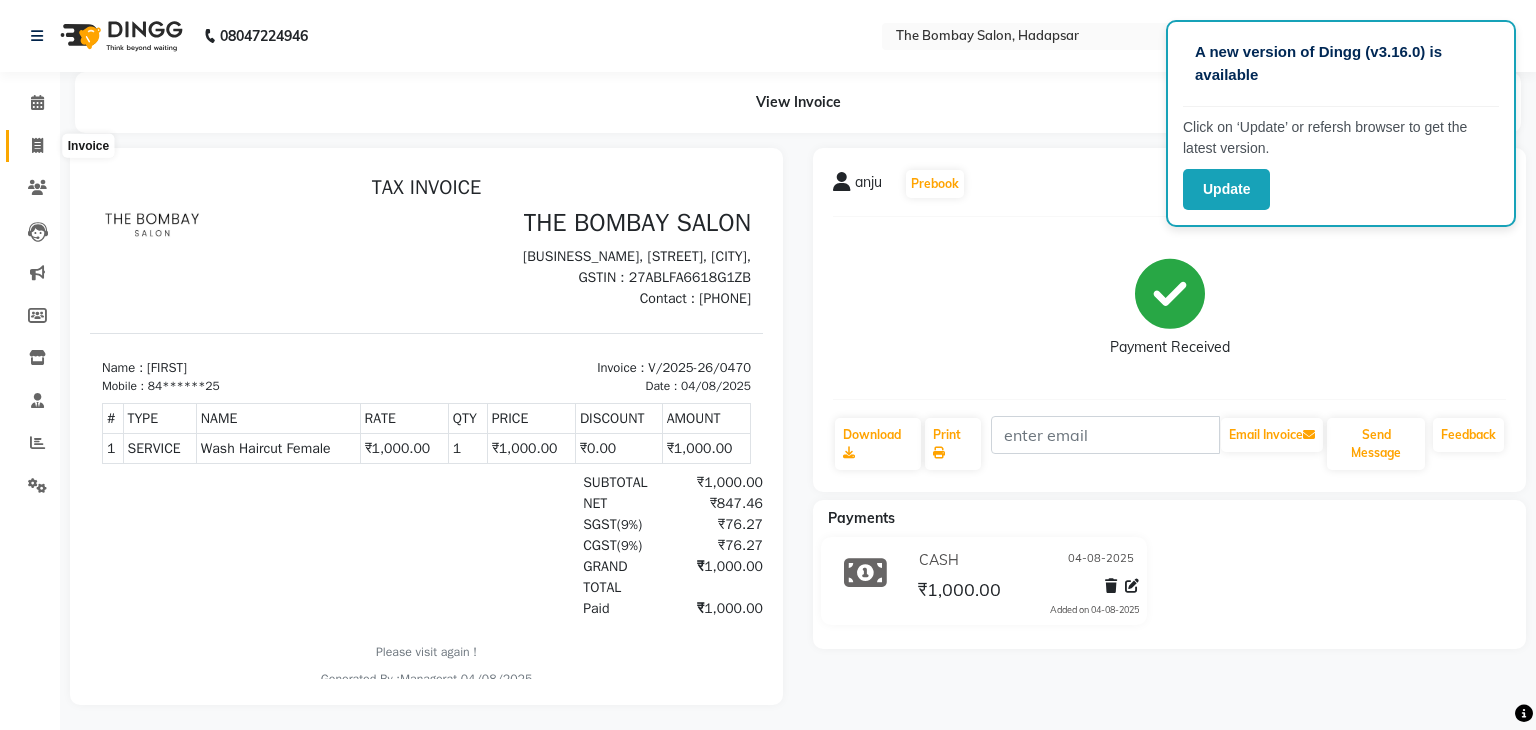 type 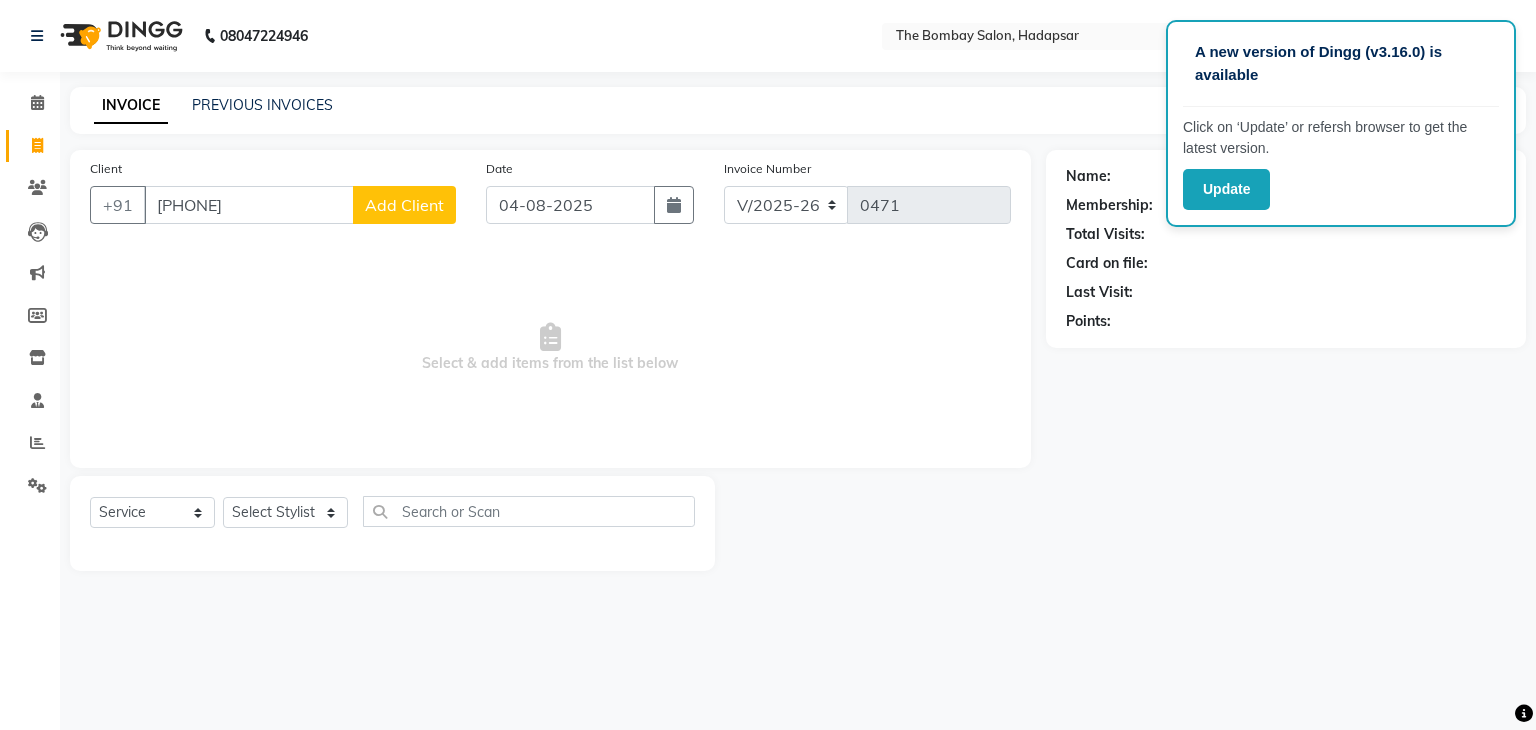 click on "Add Client" 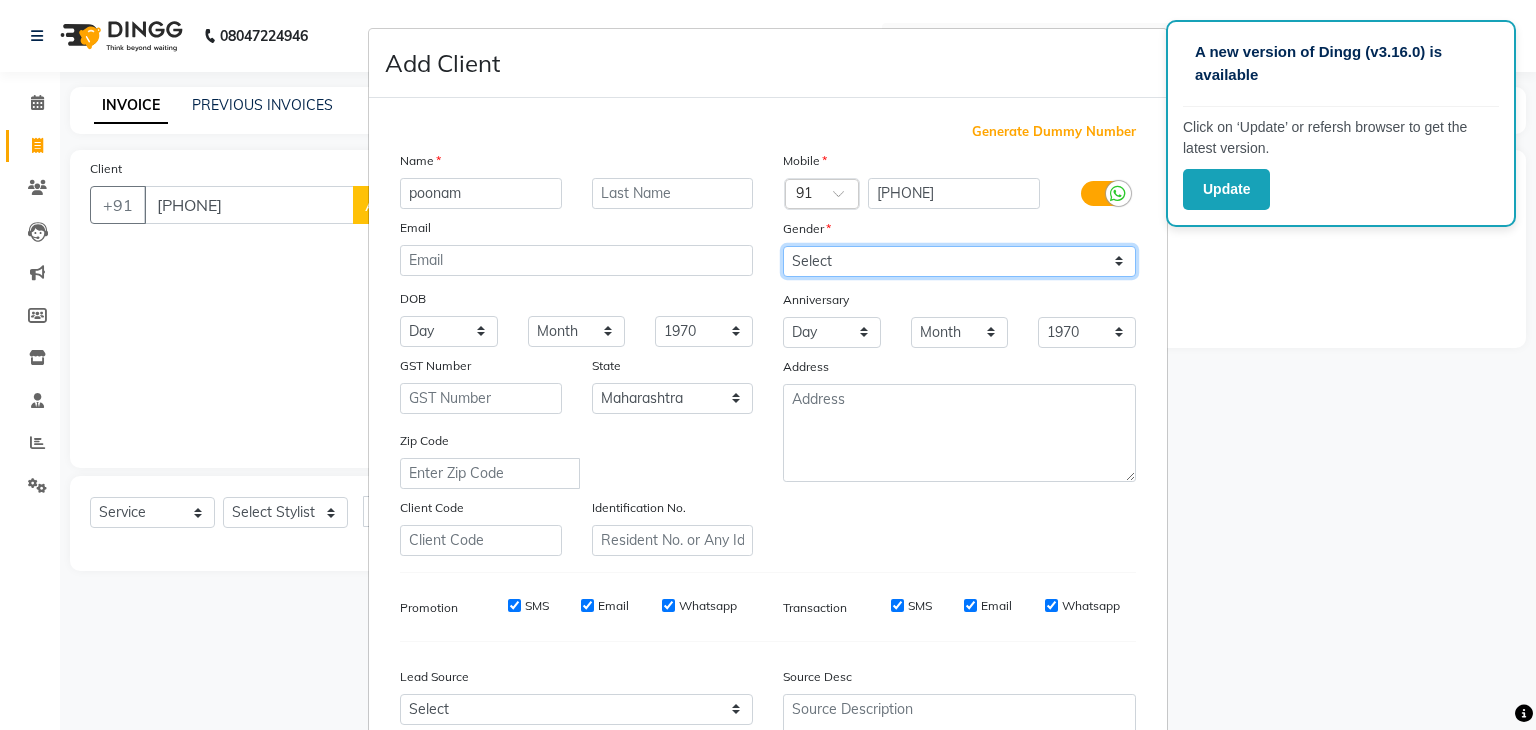 drag, startPoint x: 848, startPoint y: 265, endPoint x: 863, endPoint y: 360, distance: 96.17692 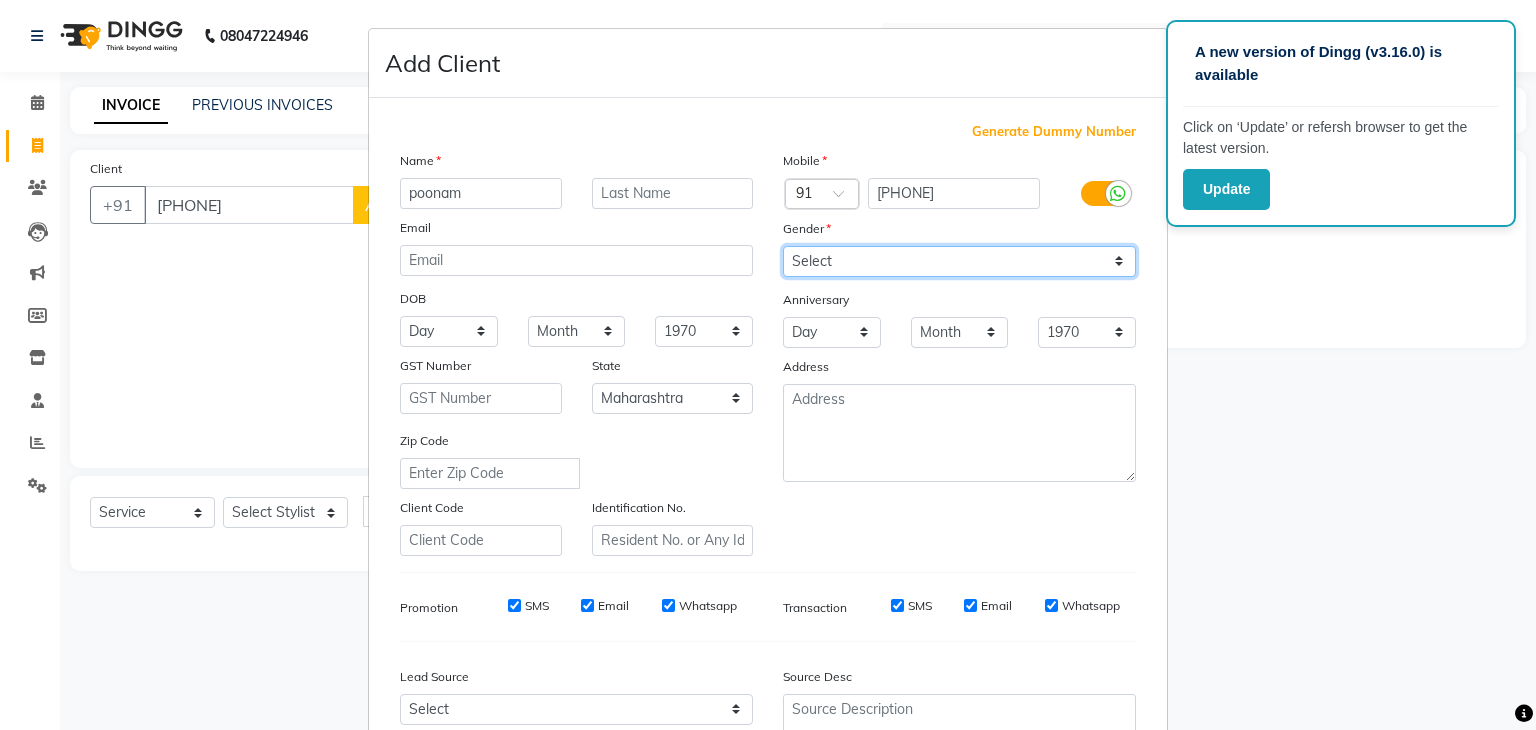 click on "Mobile Country Code × 91 [PHONE] Gender Select Male Female Other Prefer Not To Say Anniversary Day 01 02 03 04 05 06 07 08 09 10 11 12 13 14 15 16 17 18 19 20 21 22 23 24 25 26 27 28 29 30 31 Month January February March April May June July August September October November December 1970 1971 1972 1973 1974 1975 1976 1977 1978 1979 1980 1981 1982 1983 1984 1985 1986 1987 1988 1989 1990 1991 1992 1993 1994 1995 1996 1997 1998 1999 2000 2001 2002 2003 2004 2005 2006 2007 2008 2009 2010 2011 2012 2013 2014 2015 2016 2017 2018 2019 2020 2021 2022 2023 2024 2025 [ADDRESS]" at bounding box center (959, 353) 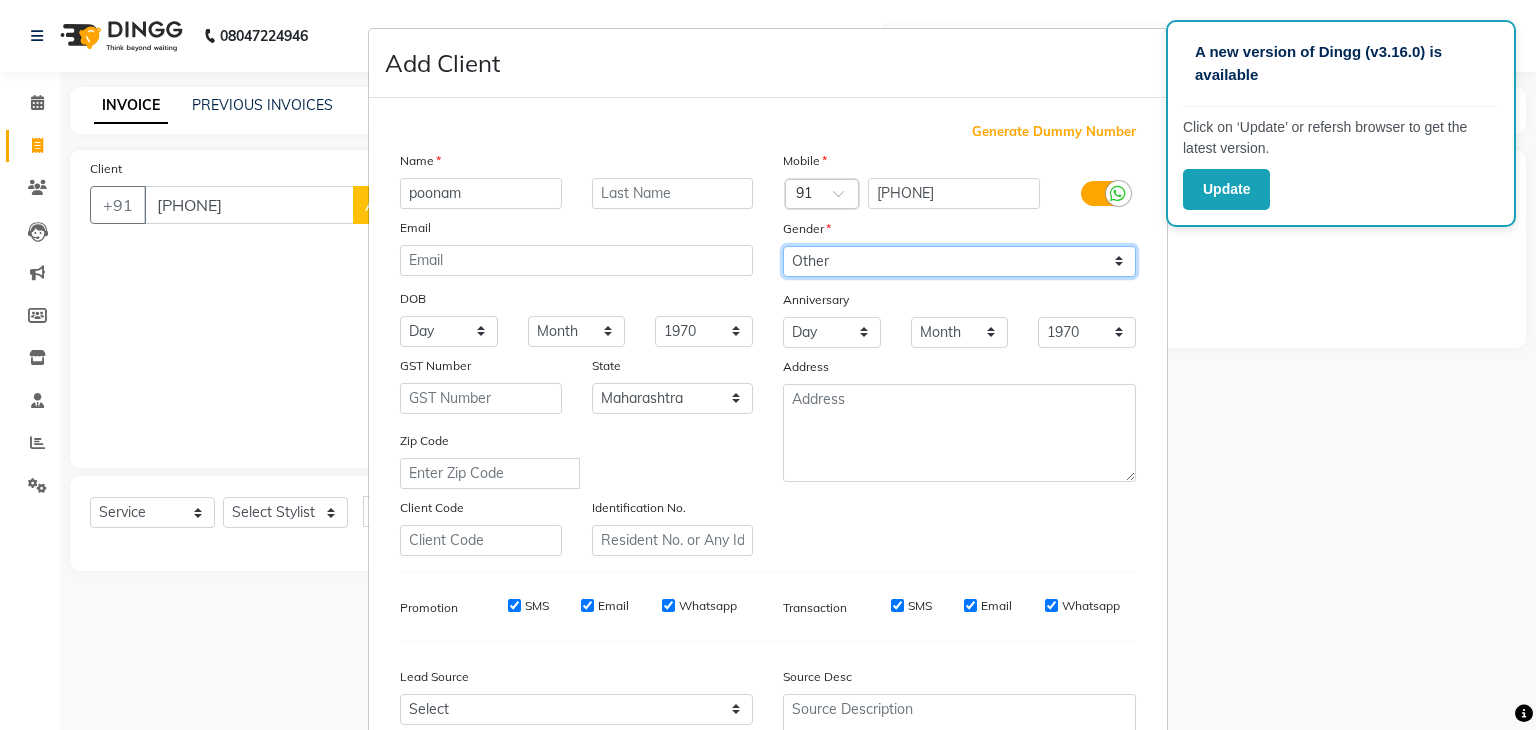click on "Select Male Female Other Prefer Not To Say" at bounding box center [959, 261] 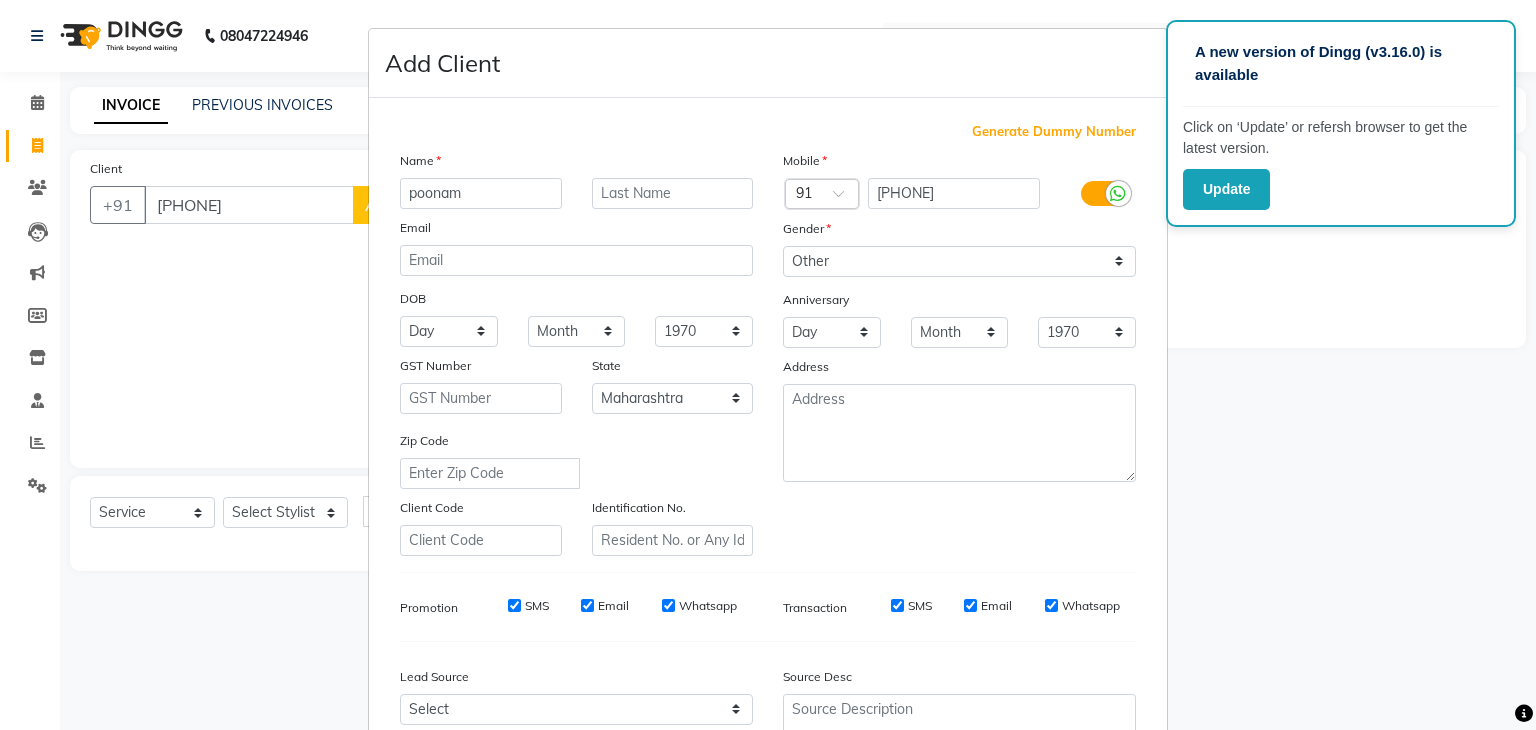 click on "Gender" at bounding box center (959, 232) 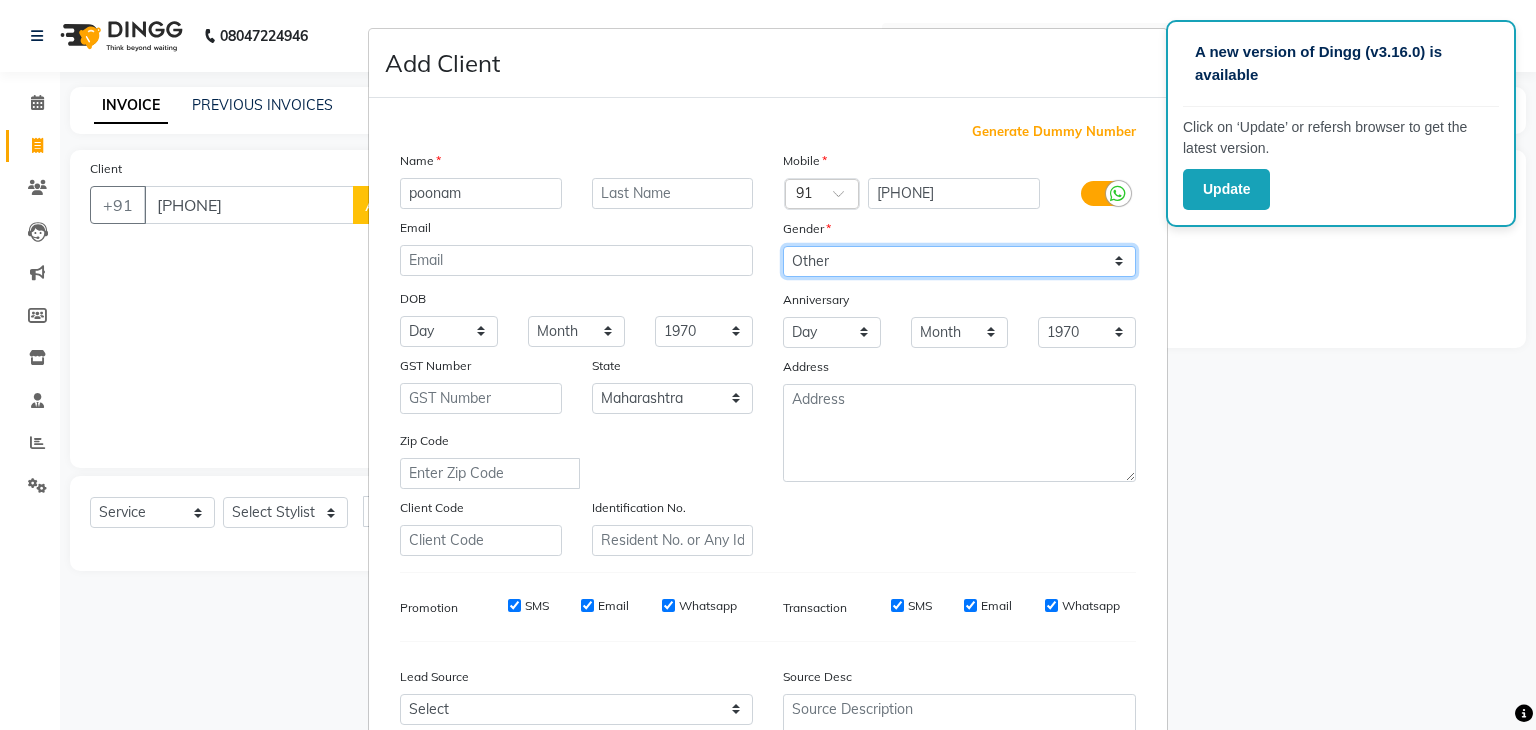click on "Select Male Female Other Prefer Not To Say" at bounding box center (959, 261) 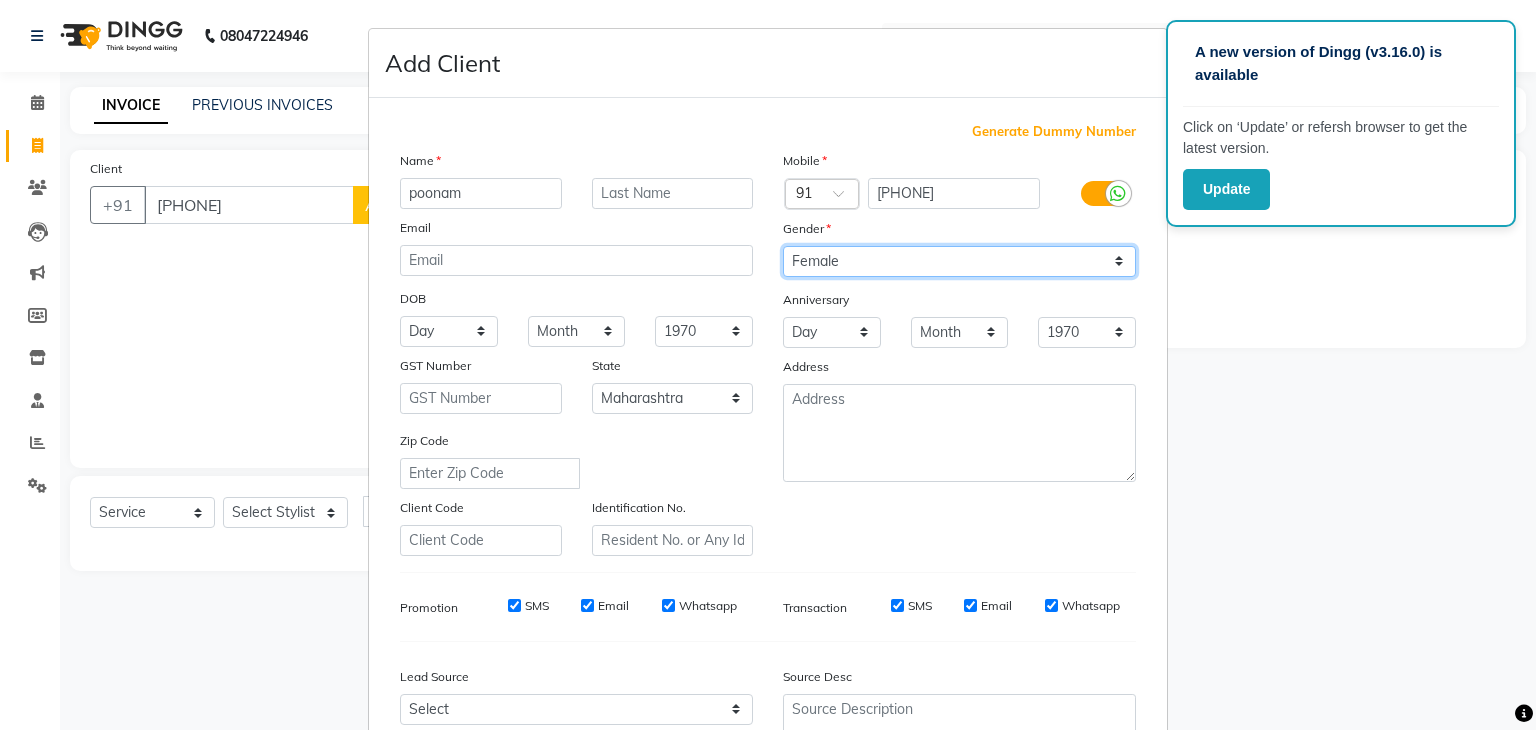 click on "Select Male Female Other Prefer Not To Say" at bounding box center [959, 261] 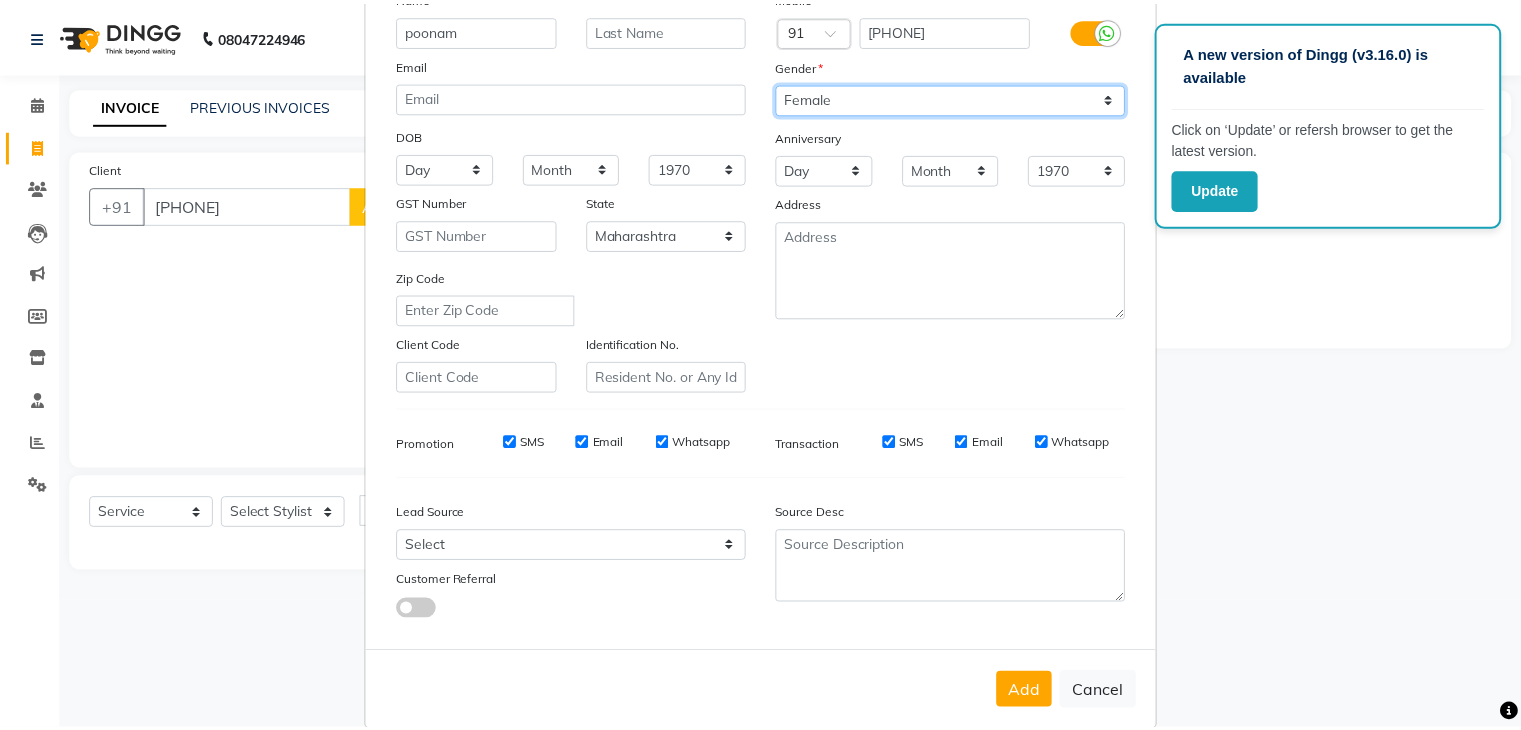 scroll, scrollTop: 203, scrollLeft: 0, axis: vertical 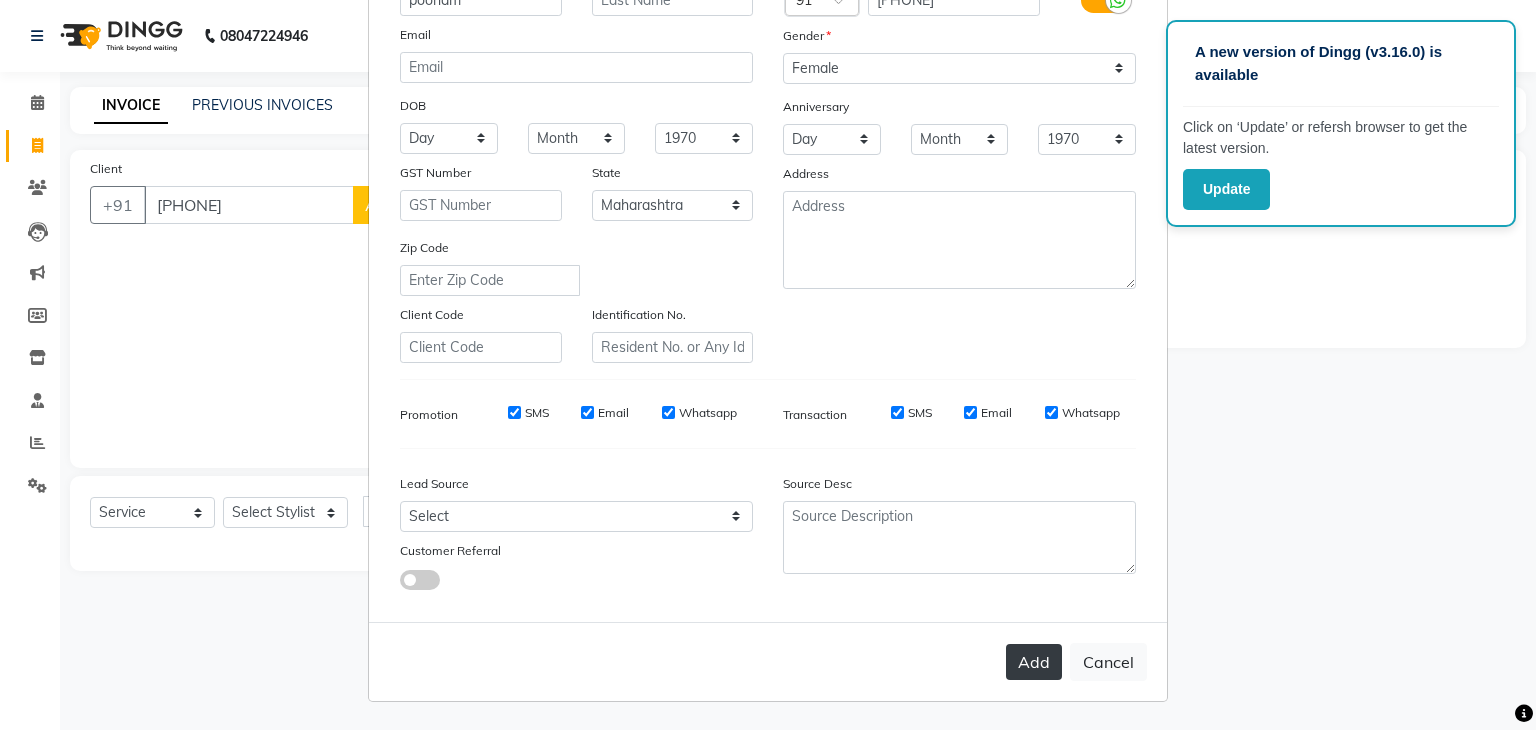 click on "Add" at bounding box center (1034, 662) 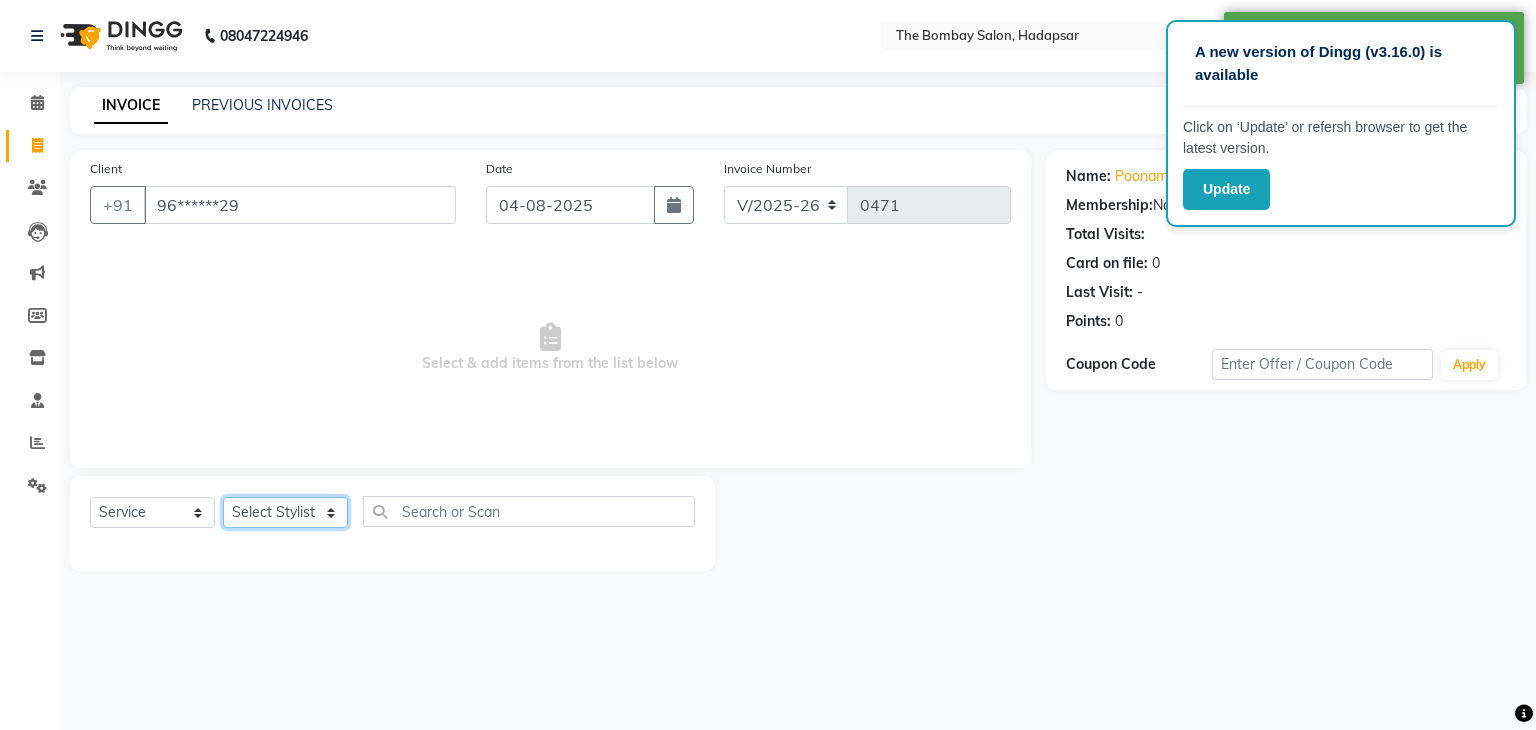 click on "Select Stylist AMRUTA BHAGWANTU hasn KASIF Manager MOHINI MUKESH MUSARIK PINKY RAMESHWAR RASHID sachin SANTOSH SHANKAR" 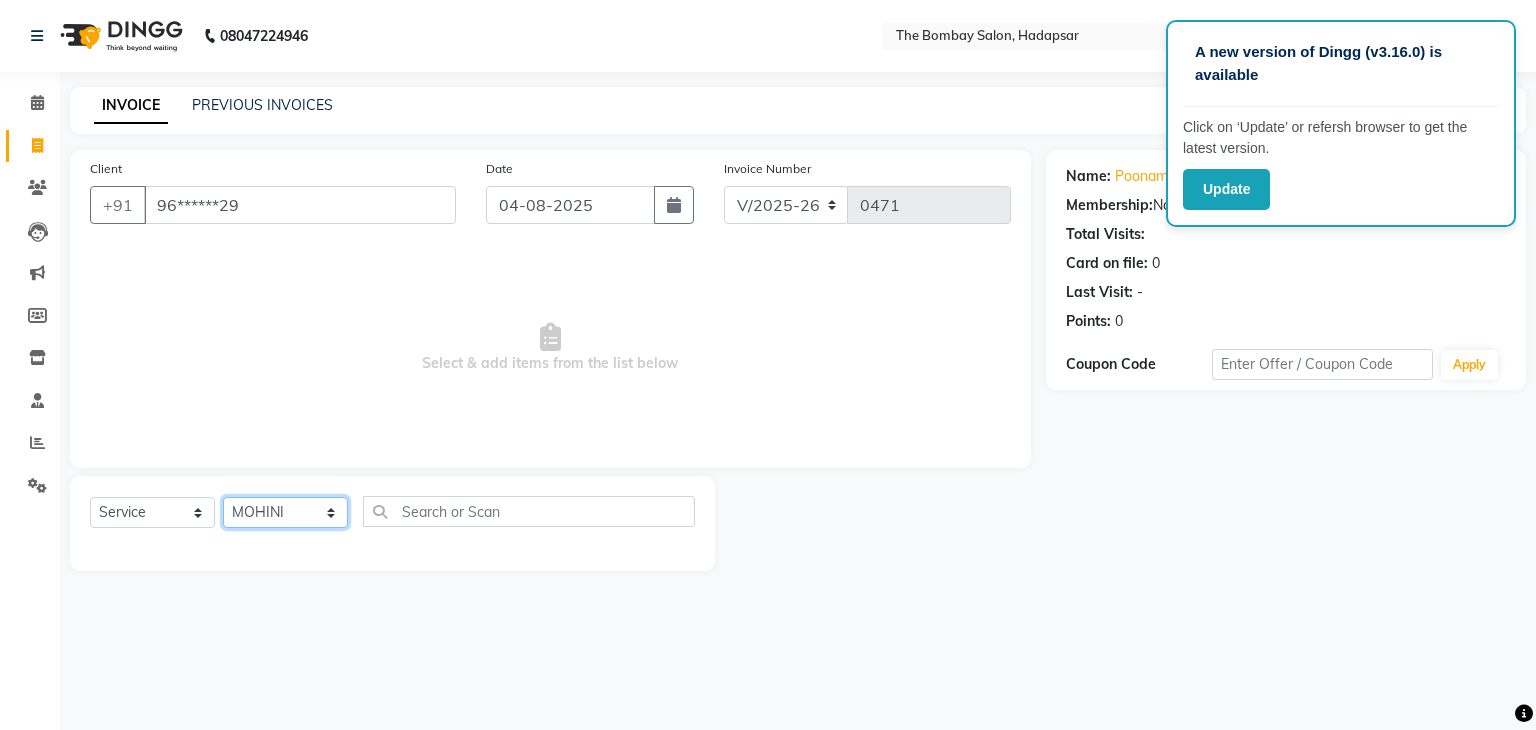 click on "Select Stylist AMRUTA BHAGWANTU hasn KASIF Manager MOHINI MUKESH MUSARIK PINKY RAMESHWAR RASHID sachin SANTOSH SHANKAR" 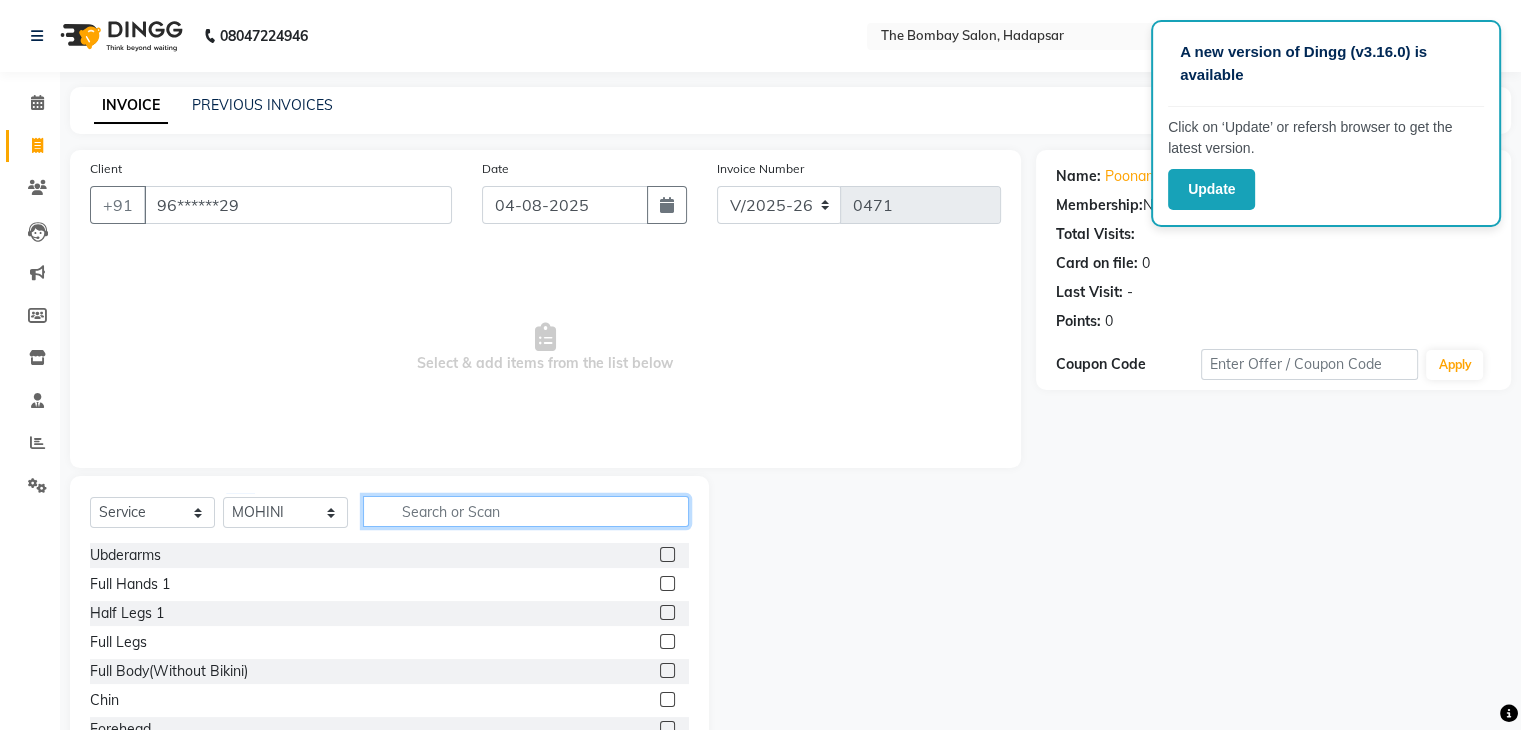 click 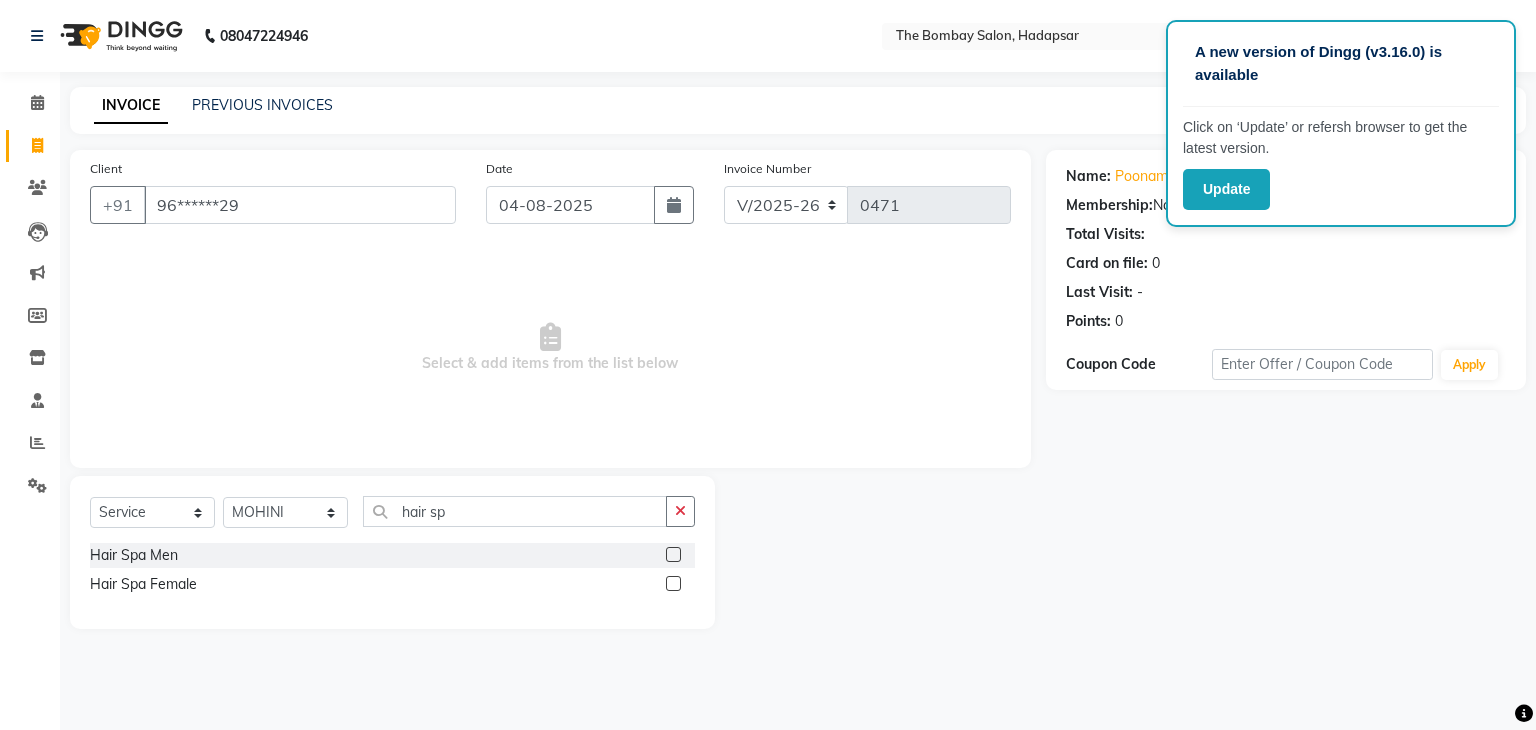 click 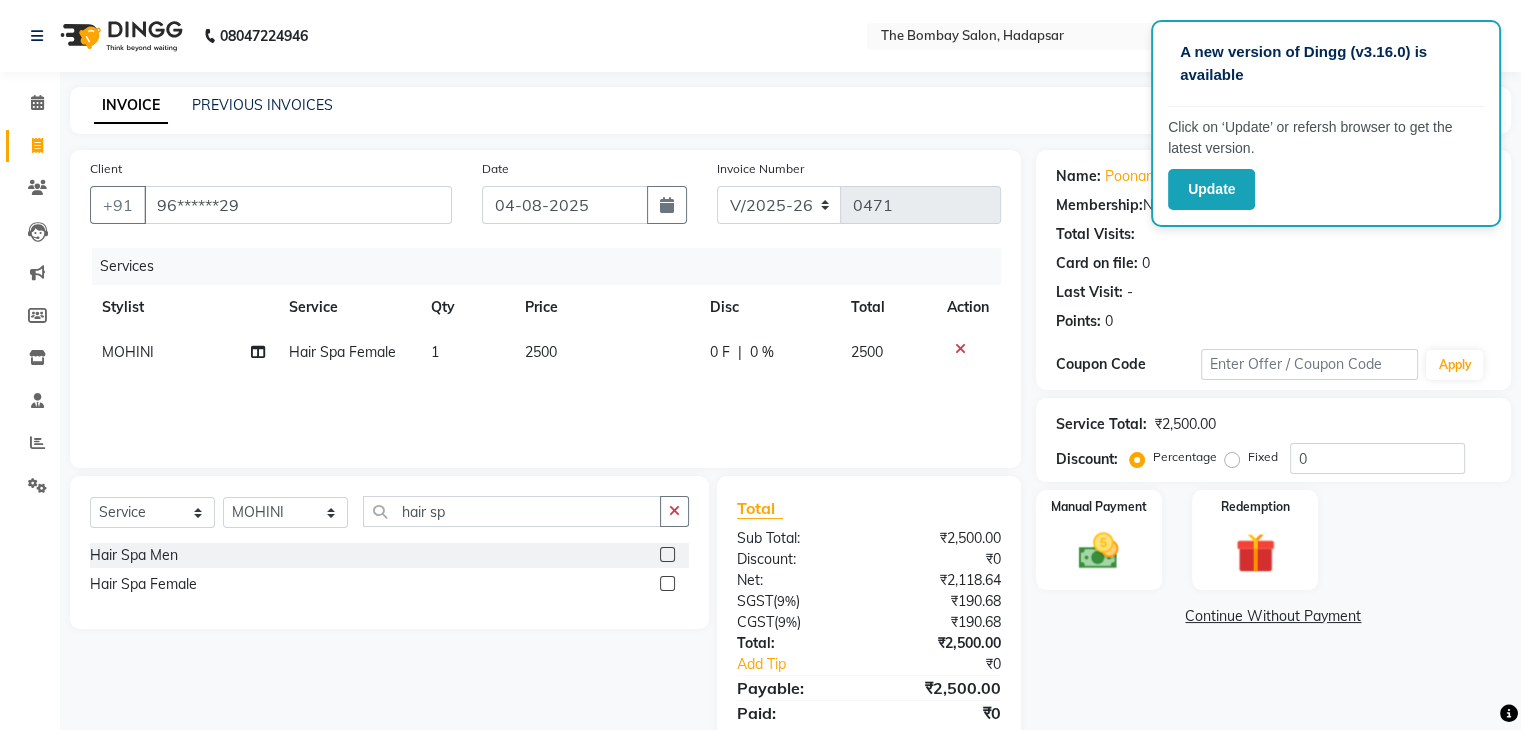 click on "2500" 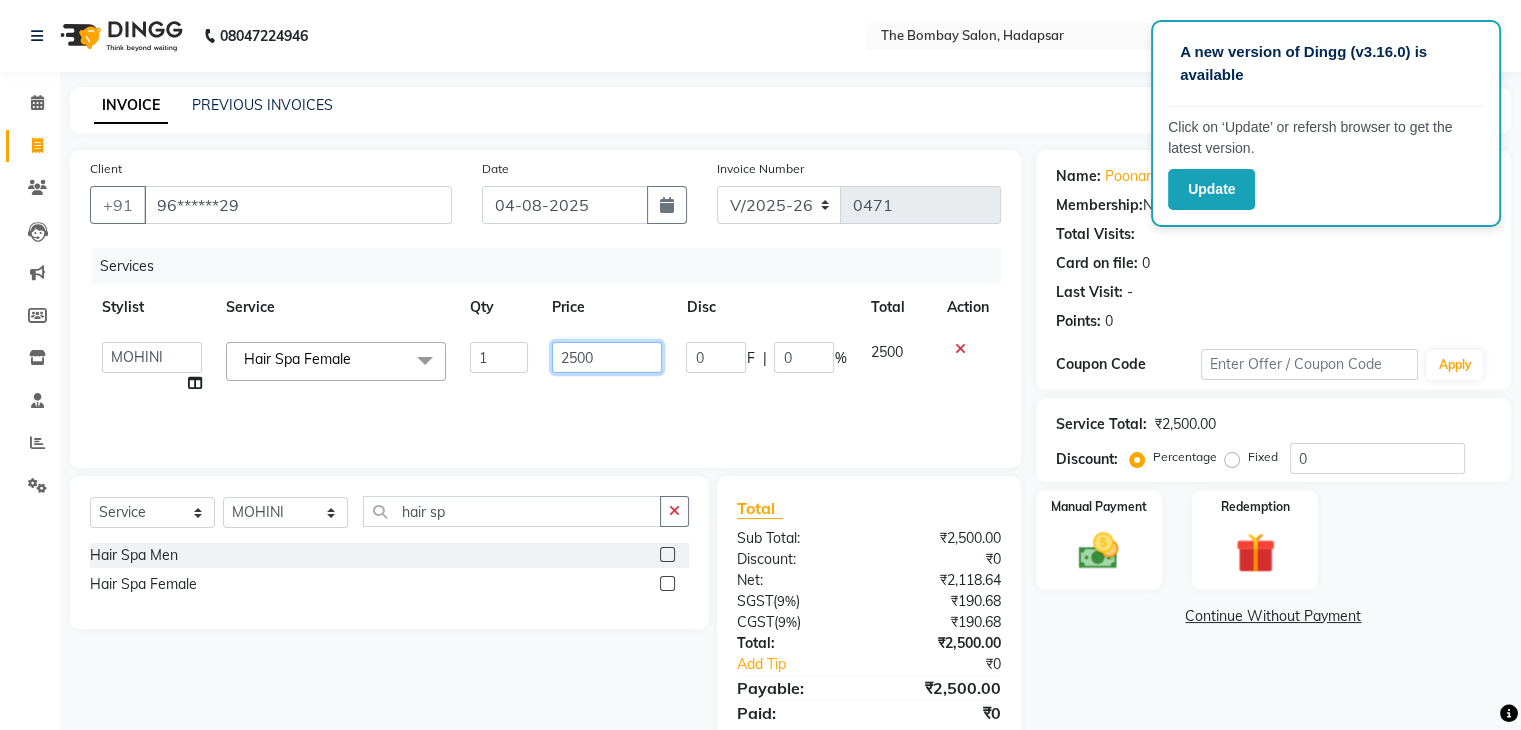 drag, startPoint x: 552, startPoint y: 336, endPoint x: 628, endPoint y: 369, distance: 82.85529 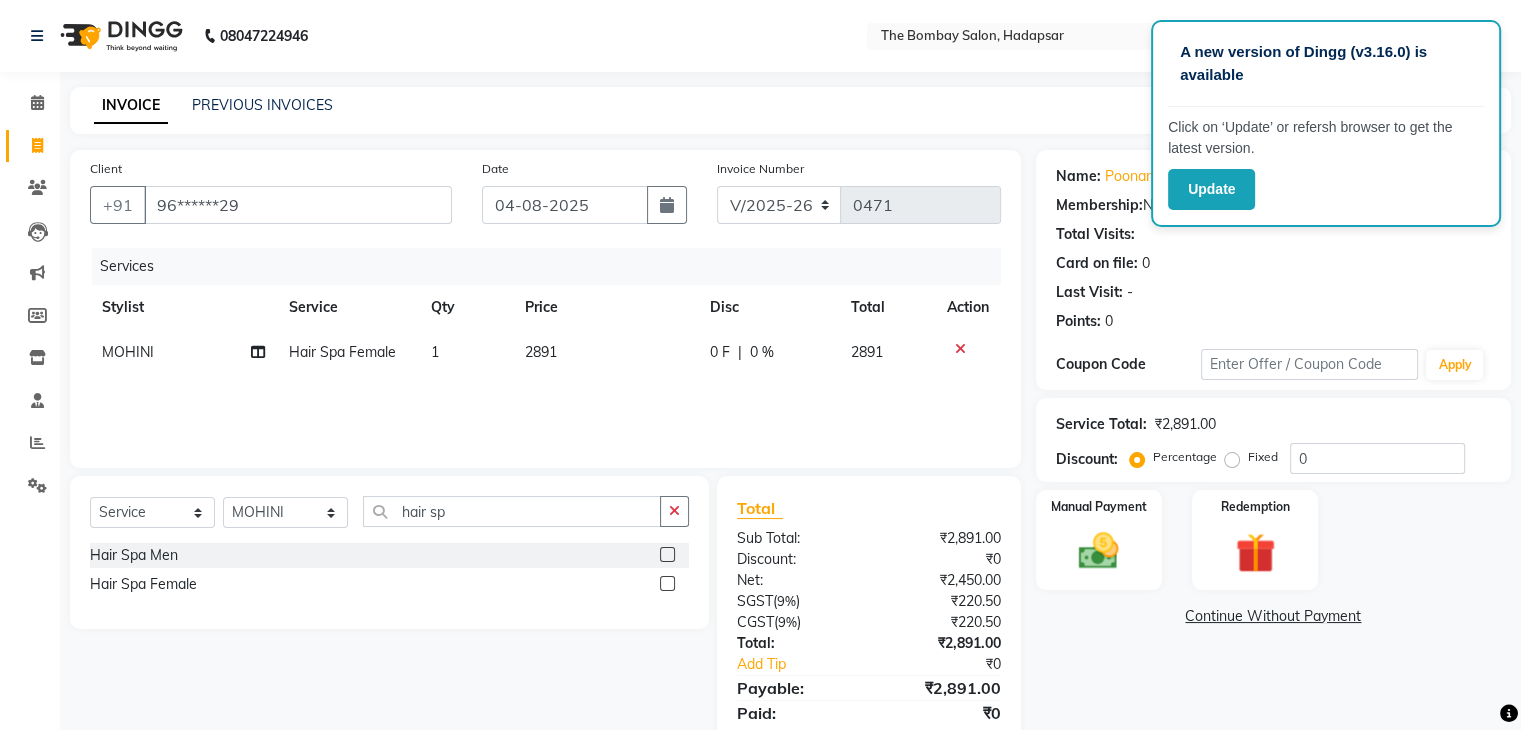 click on "Services Stylist Service Qty Price Disc Total Action MOHINI Hair Spa Female 1 2891 0 F | 0 % 2891" 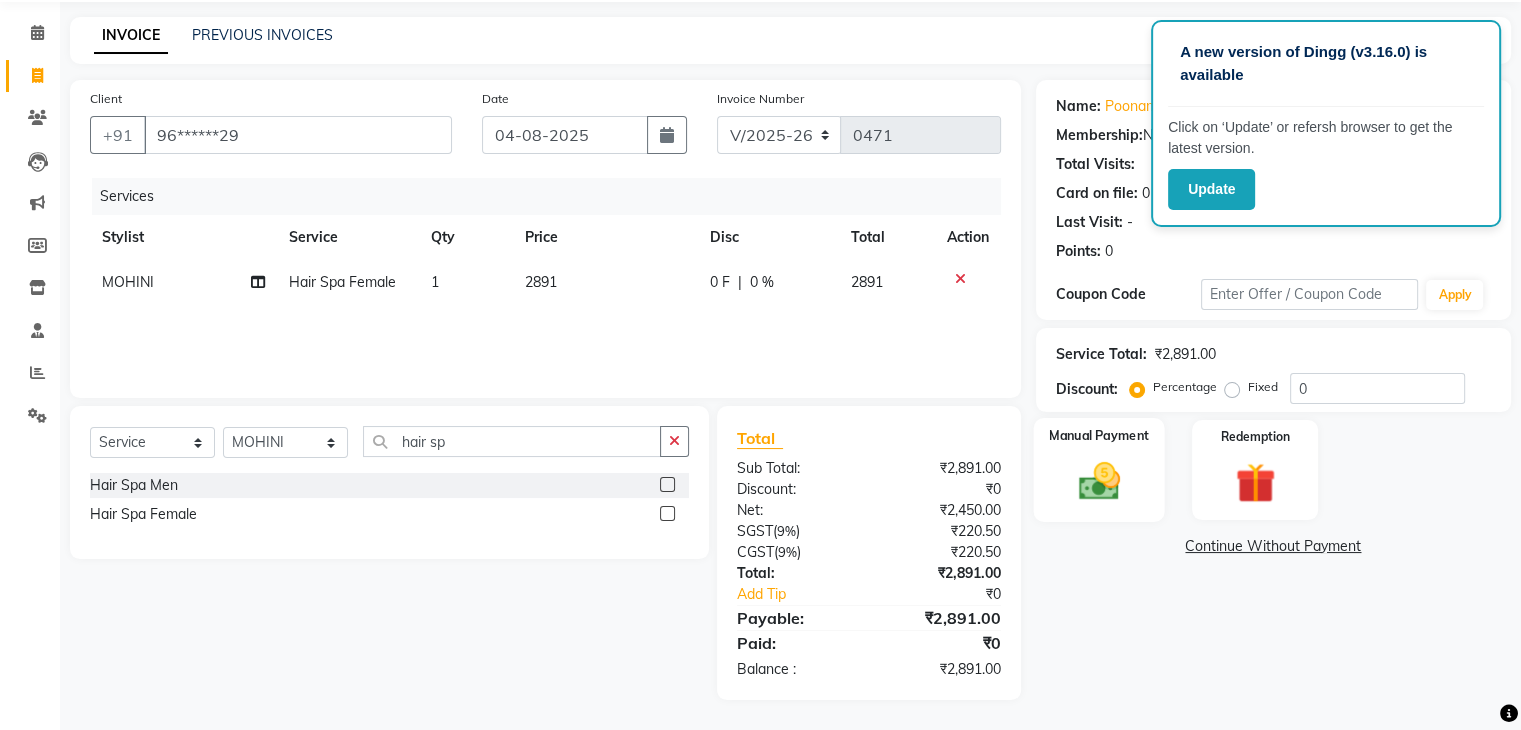 click on "Manual Payment" 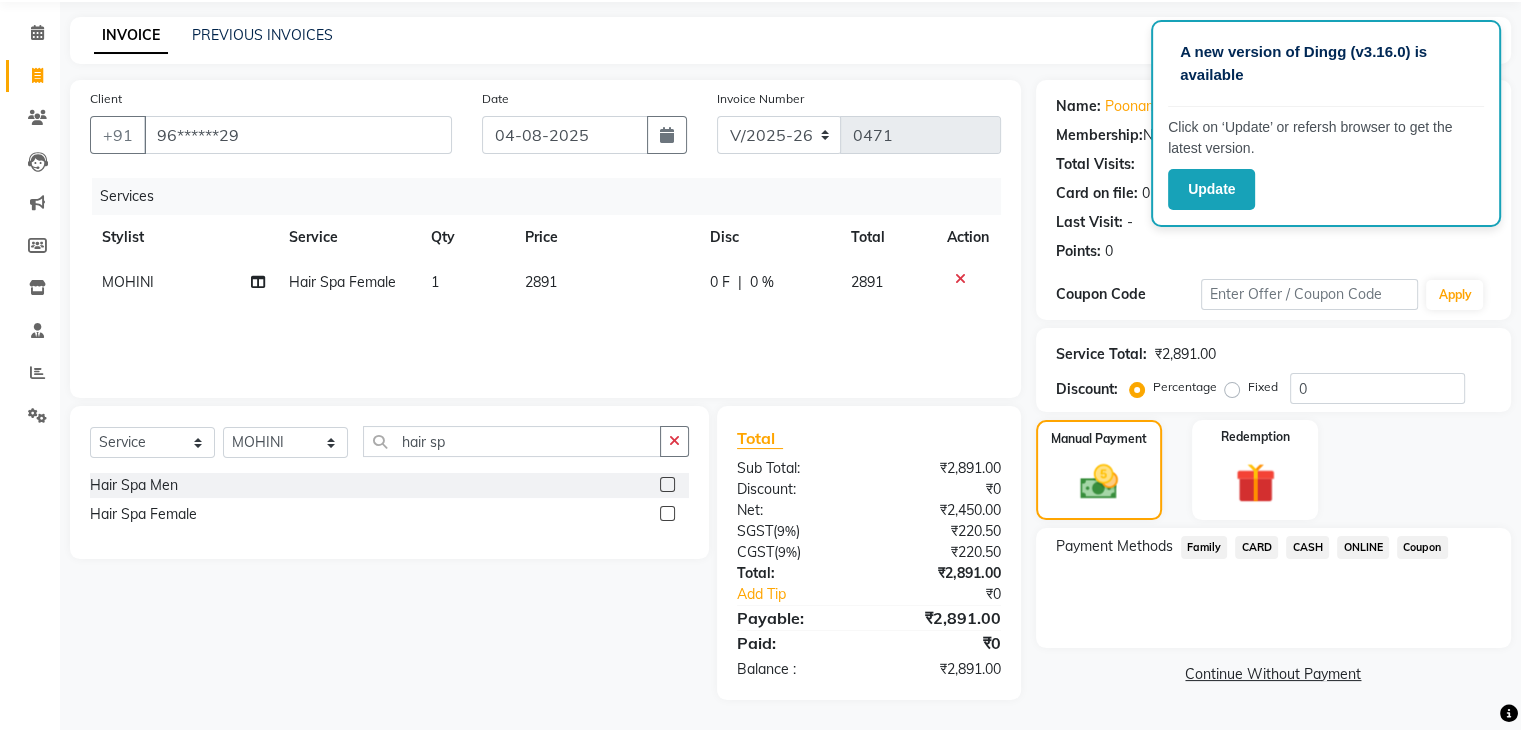 click on "ONLINE" 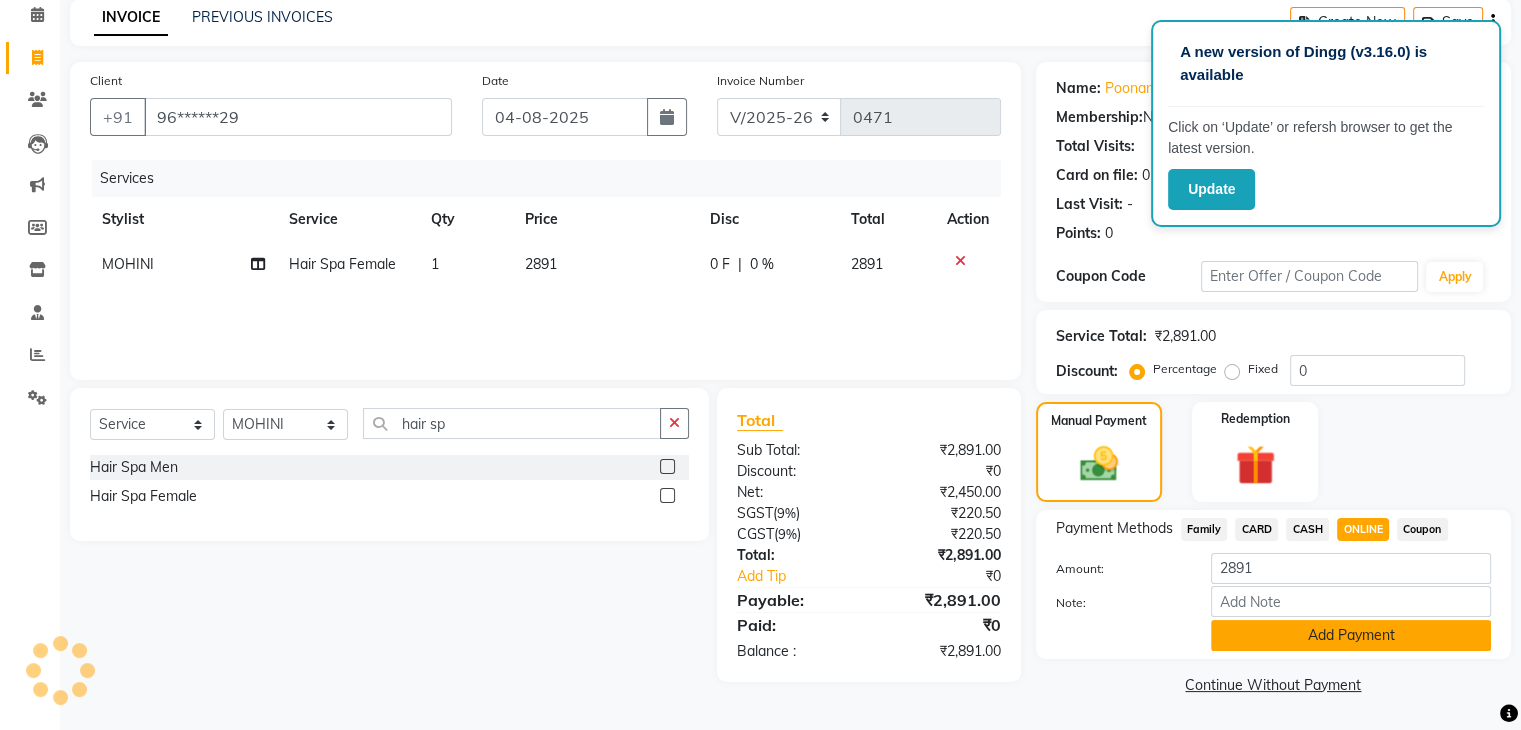 click on "Add Payment" 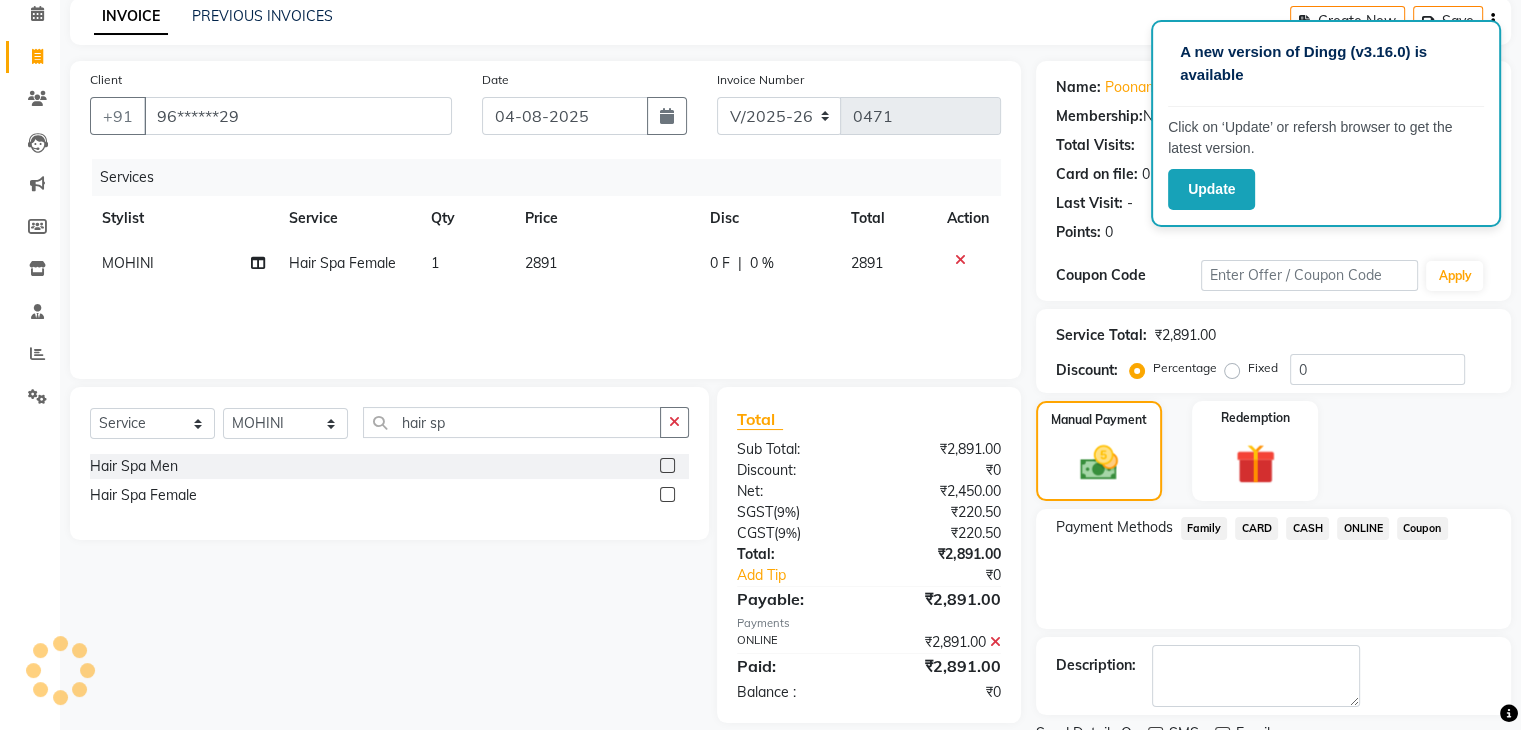scroll, scrollTop: 171, scrollLeft: 0, axis: vertical 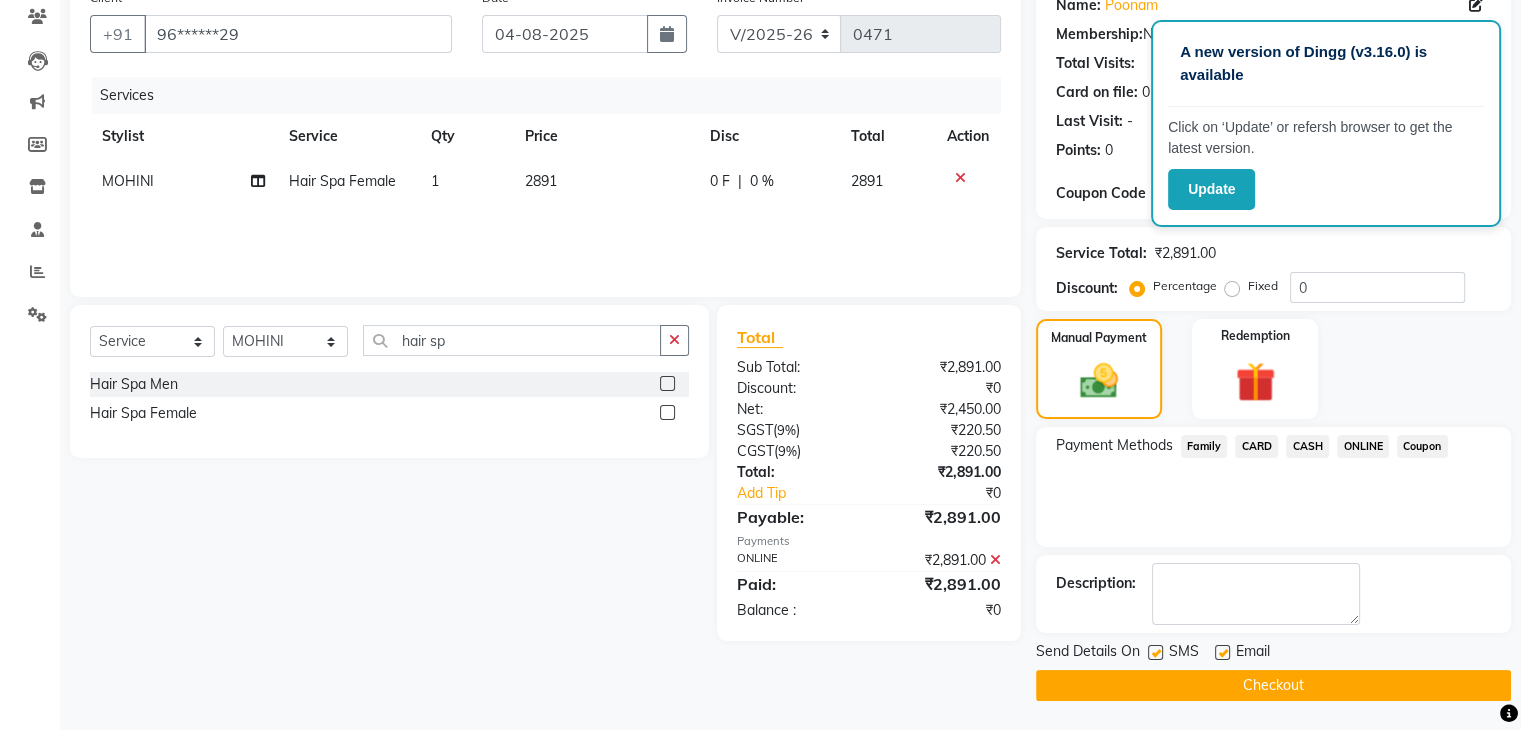 click on "Checkout" 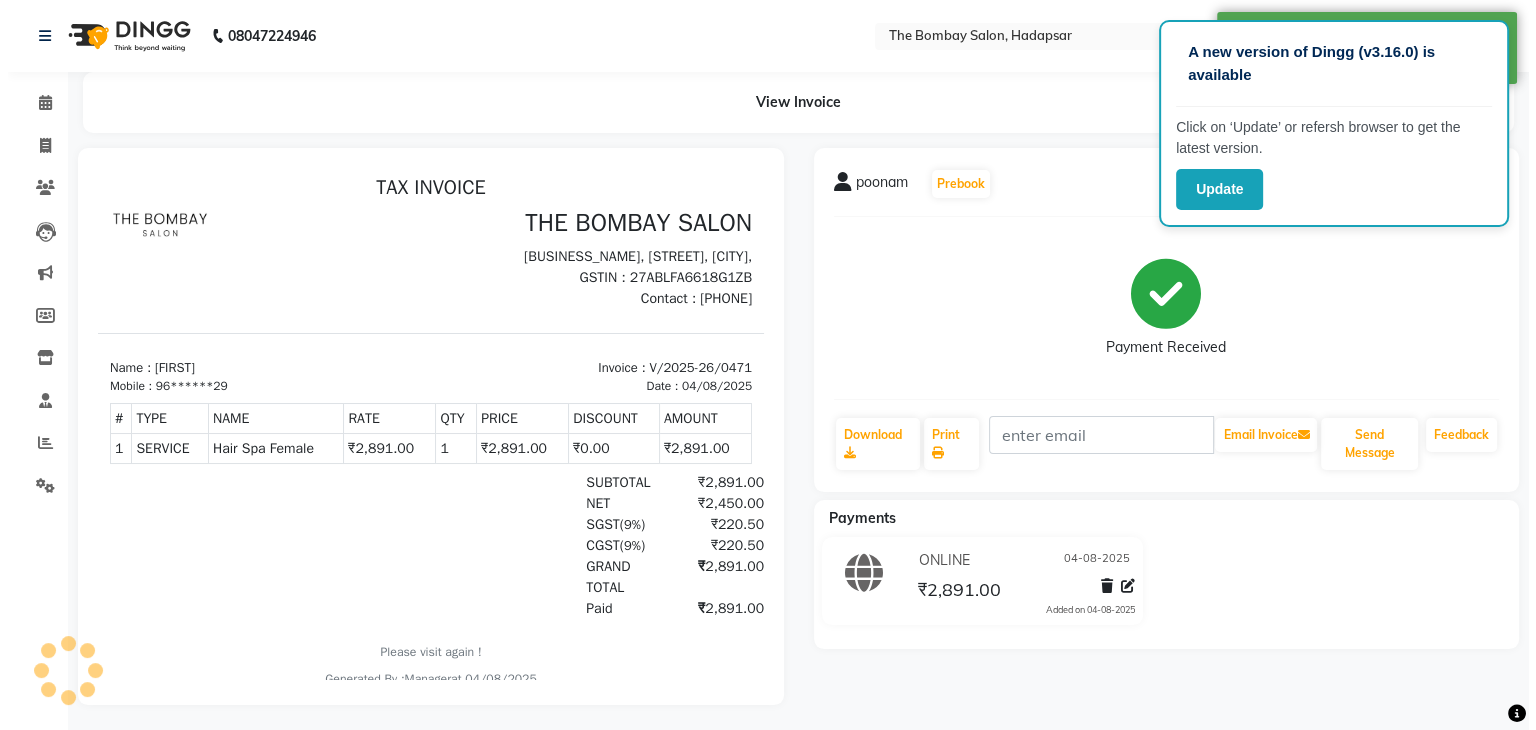 scroll, scrollTop: 0, scrollLeft: 0, axis: both 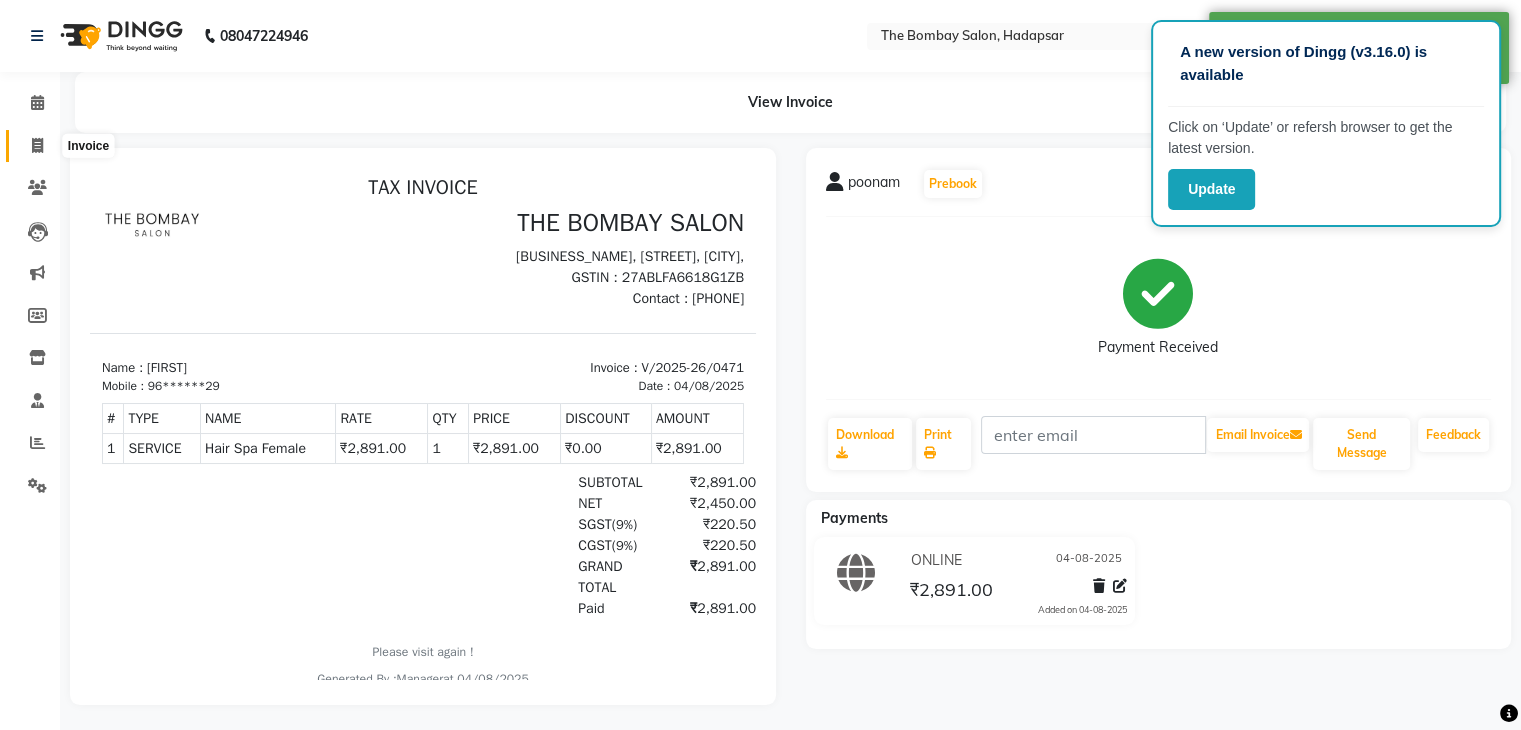 click 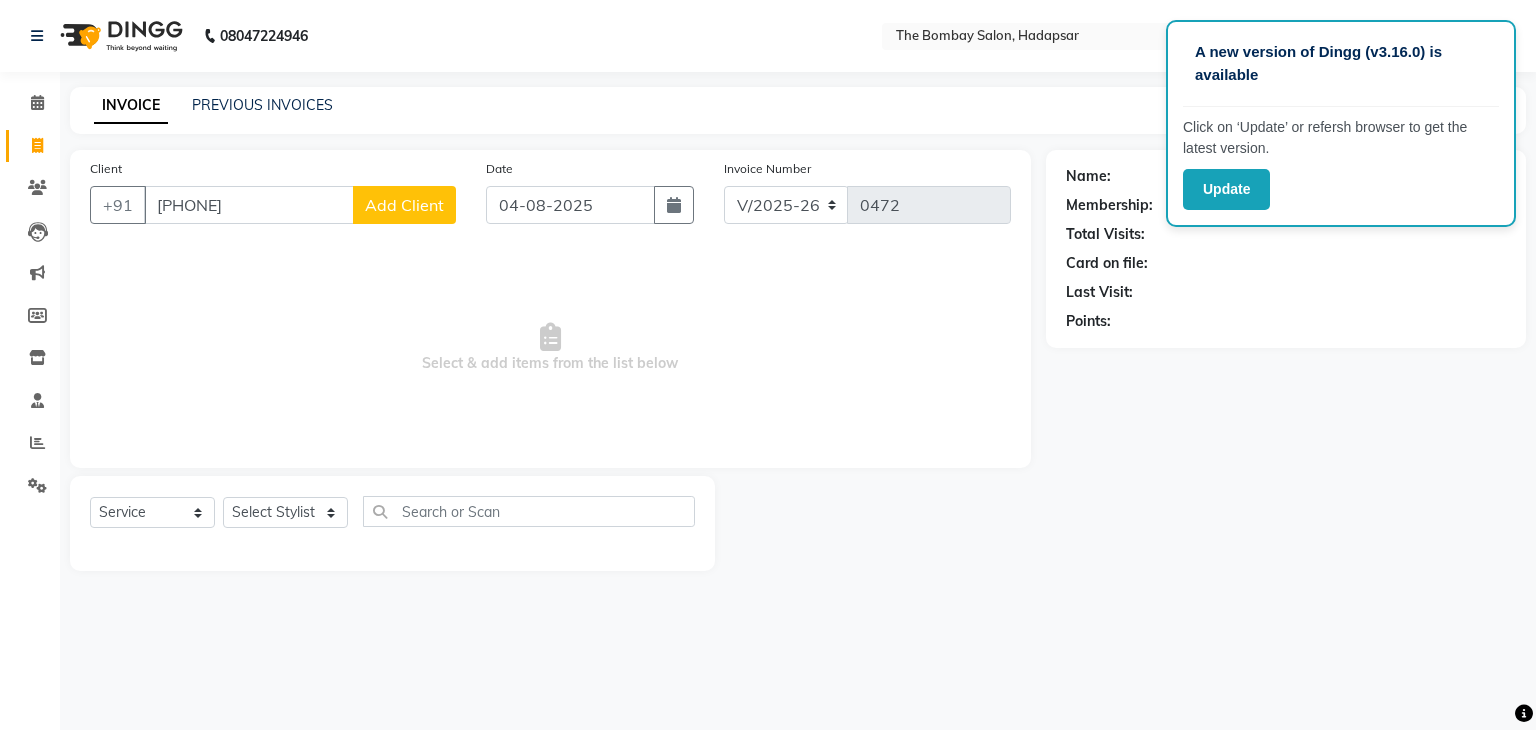 click on "Add Client" 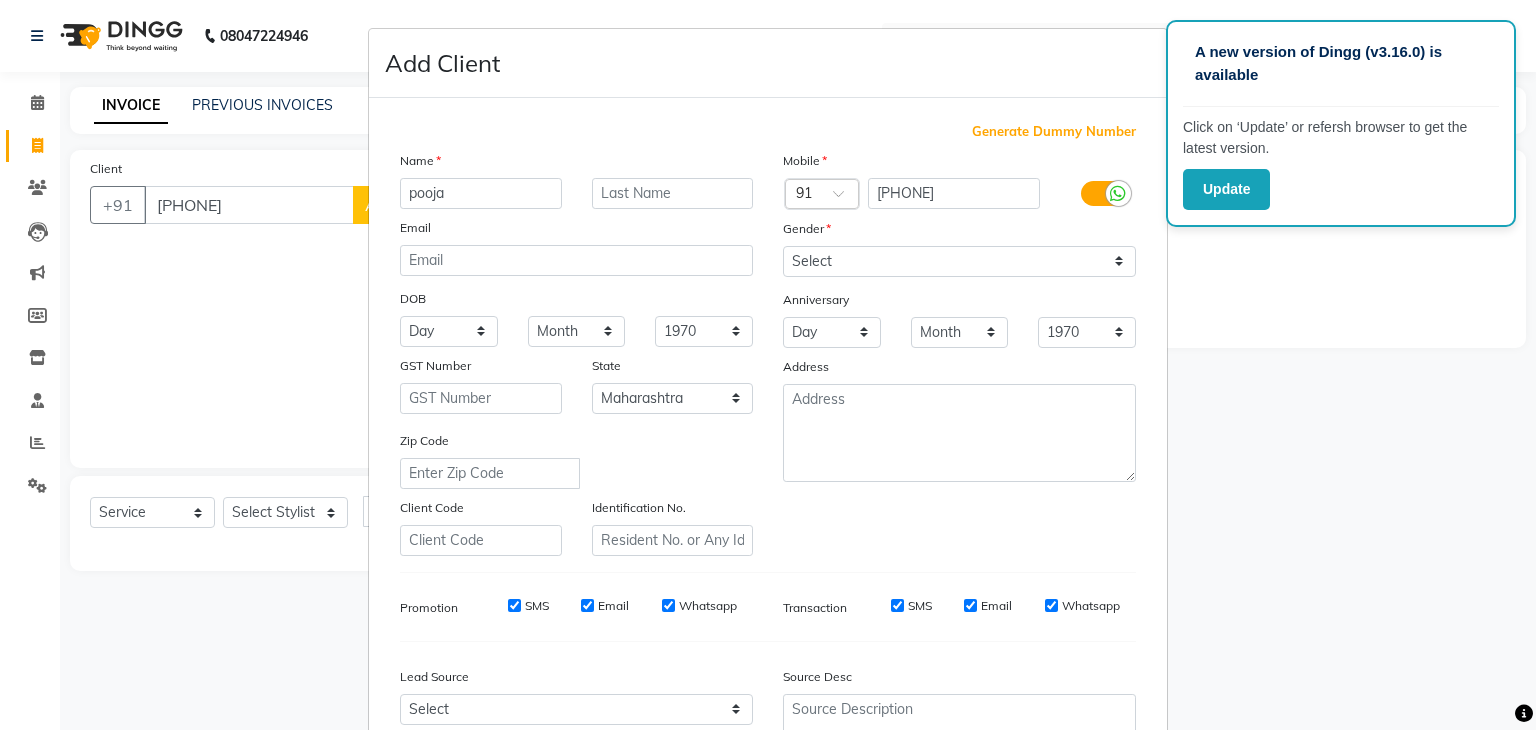 drag, startPoint x: 852, startPoint y: 231, endPoint x: 839, endPoint y: 265, distance: 36.40055 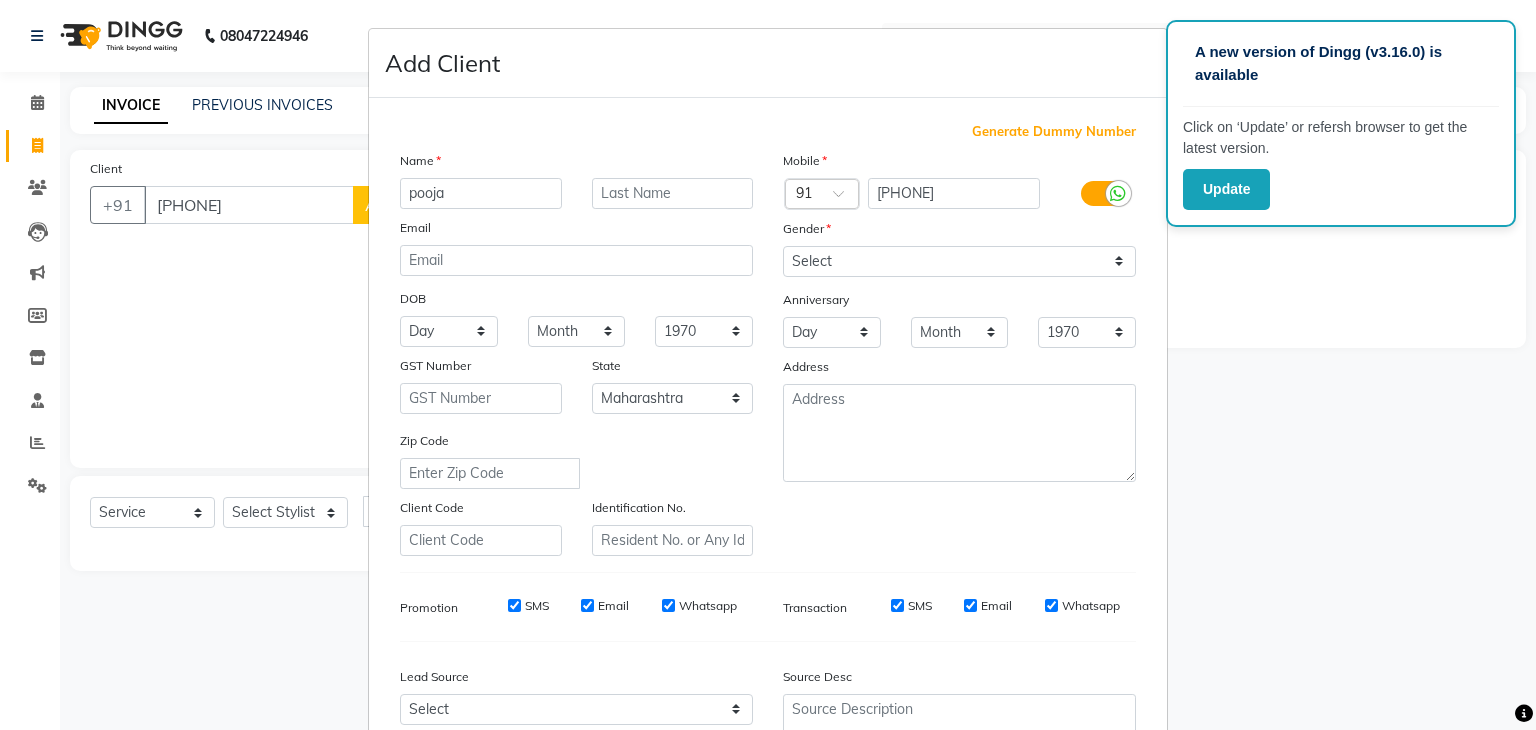 click on "Mobile Country Code × 91 [PHONE] Gender Select Male Female Other Prefer Not To Say Anniversary Day 01 02 03 04 05 06 07 08 09 10 11 12 13 14 15 16 17 18 19 20 21 22 23 24 25 26 27 28 29 30 31 Month January February March April May June July August September October November December 1970 1971 1972 1973 1974 1975 1976 1977 1978 1979 1980 1981 1982 1983 1984 1985 1986 1987 1988 1989 1990 1991 1992 1993 1994 1995 1996 1997 1998 1999 2000 2001 2002 2003 2004 2005 2006 2007 2008 2009 2010 2011 2012 2013 2014 2015 2016 2017 2018 2019 2020 2021 2022 2023 2024 2025 Address" at bounding box center [959, 353] 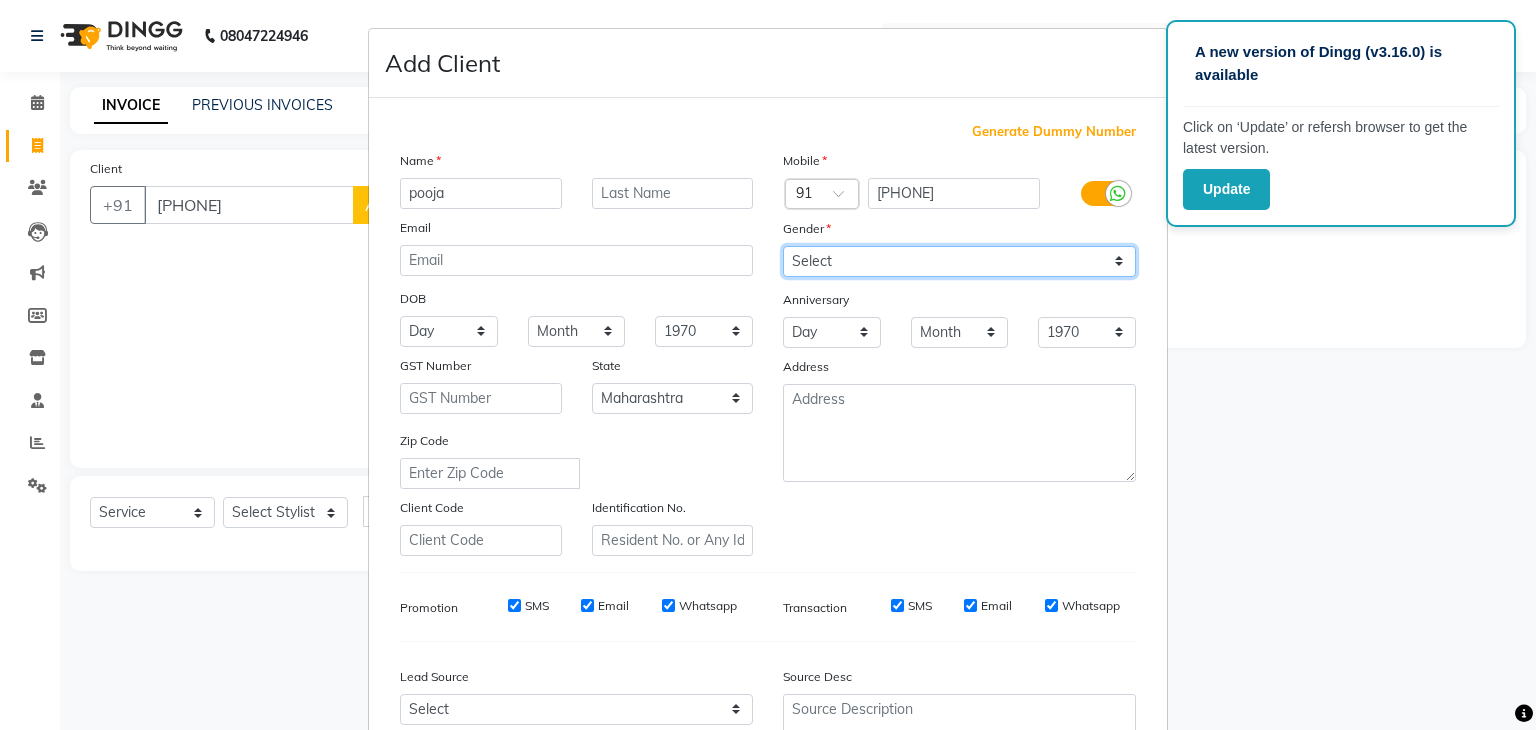 drag, startPoint x: 839, startPoint y: 265, endPoint x: 843, endPoint y: 341, distance: 76.105194 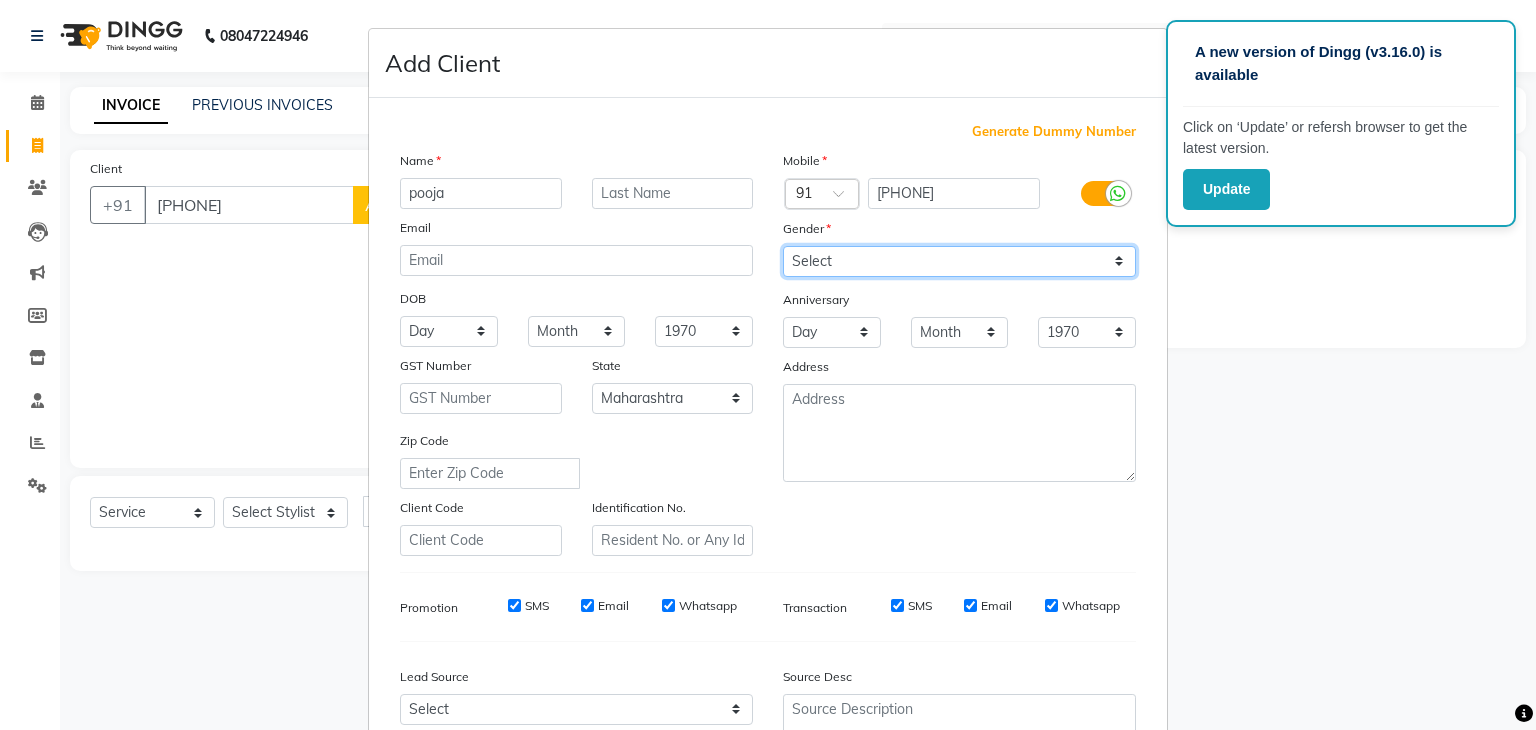 click on "Mobile Country Code × 91 [PHONE] Gender Select Male Female Other Prefer Not To Say Anniversary Day 01 02 03 04 05 06 07 08 09 10 11 12 13 14 15 16 17 18 19 20 21 22 23 24 25 26 27 28 29 30 31 Month January February March April May June July August September October November December 1970 1971 1972 1973 1974 1975 1976 1977 1978 1979 1980 1981 1982 1983 1984 1985 1986 1987 1988 1989 1990 1991 1992 1993 1994 1995 1996 1997 1998 1999 2000 2001 2002 2003 2004 2005 2006 2007 2008 2009 2010 2011 2012 2013 2014 2015 2016 2017 2018 2019 2020 2021 2022 2023 2024 2025 Address" at bounding box center (959, 353) 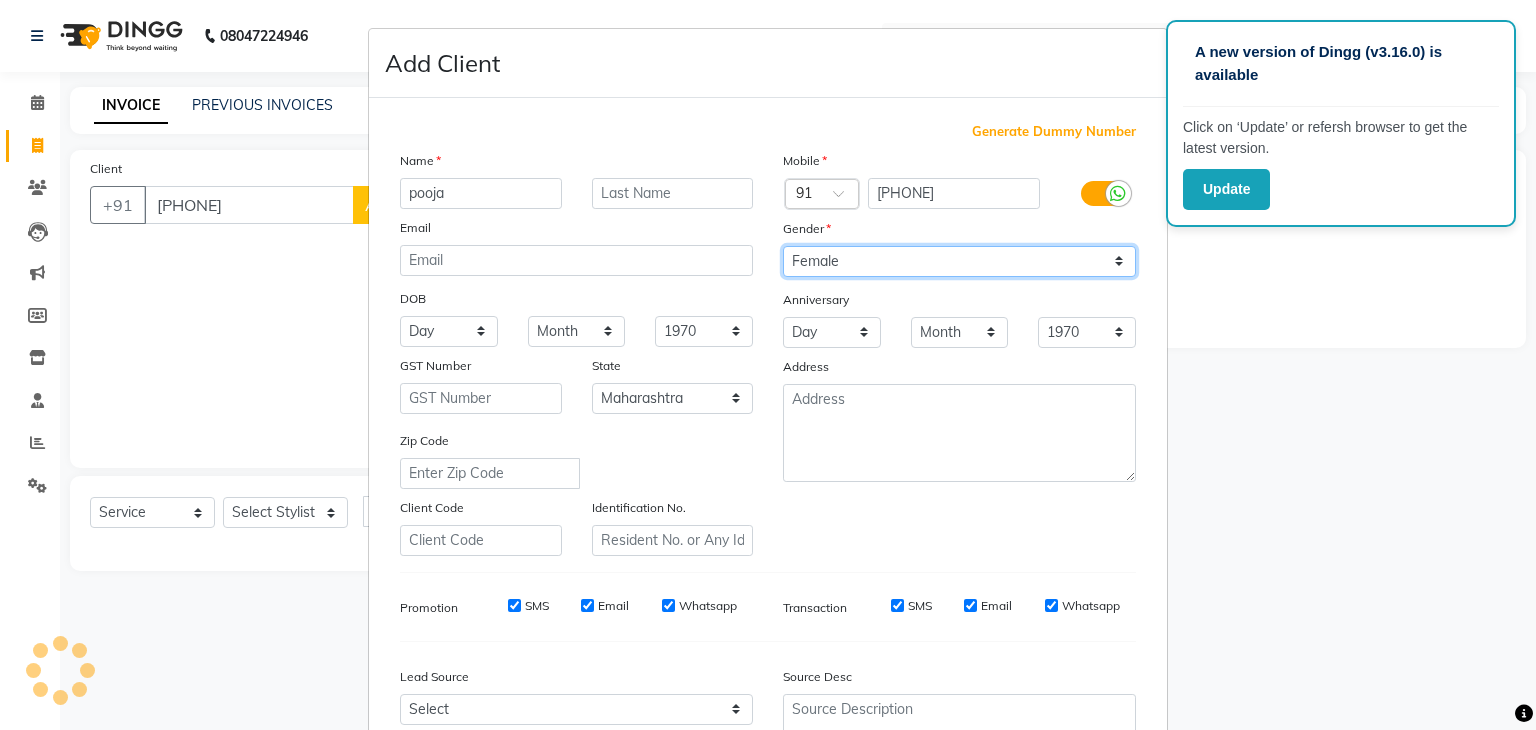 click on "Select Male Female Other Prefer Not To Say" at bounding box center [959, 261] 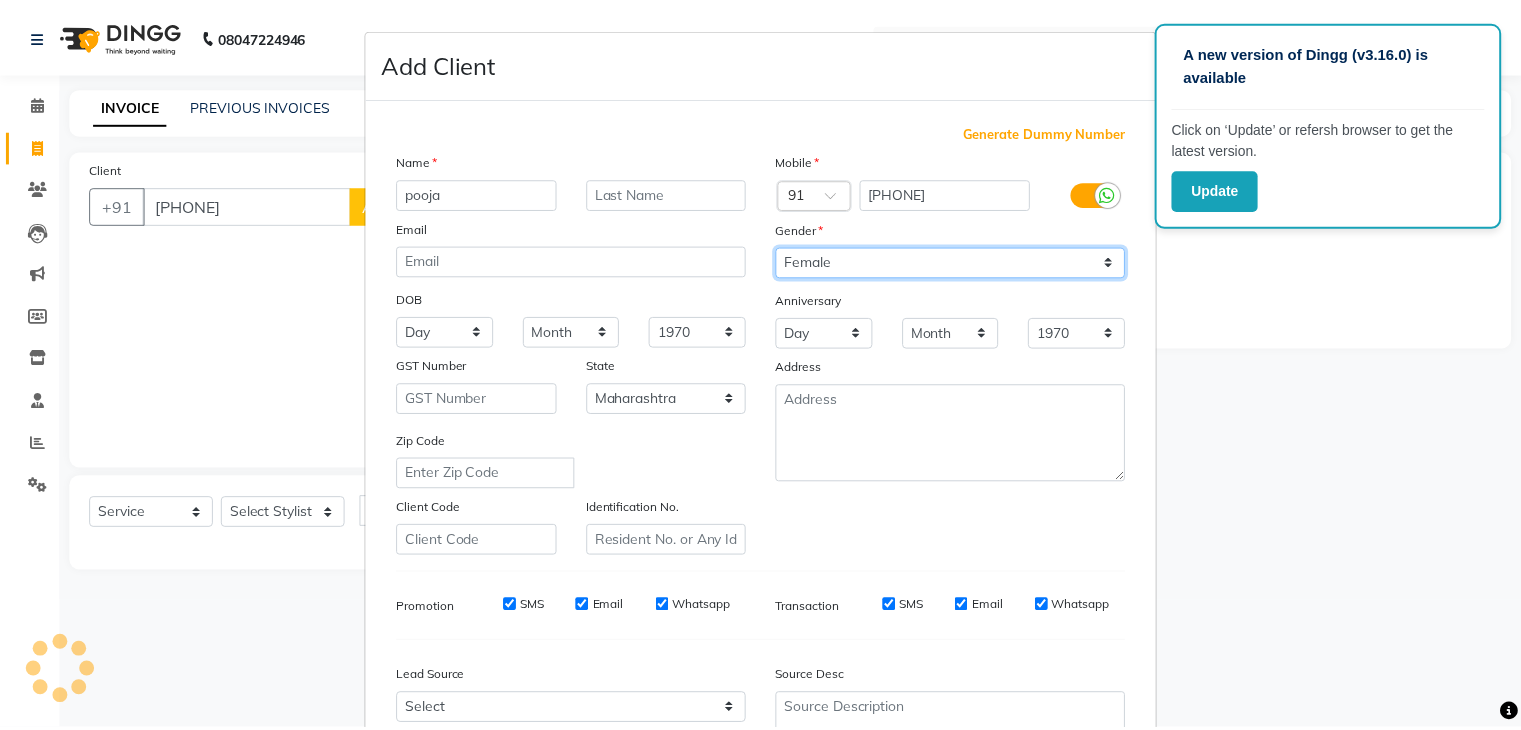 scroll, scrollTop: 203, scrollLeft: 0, axis: vertical 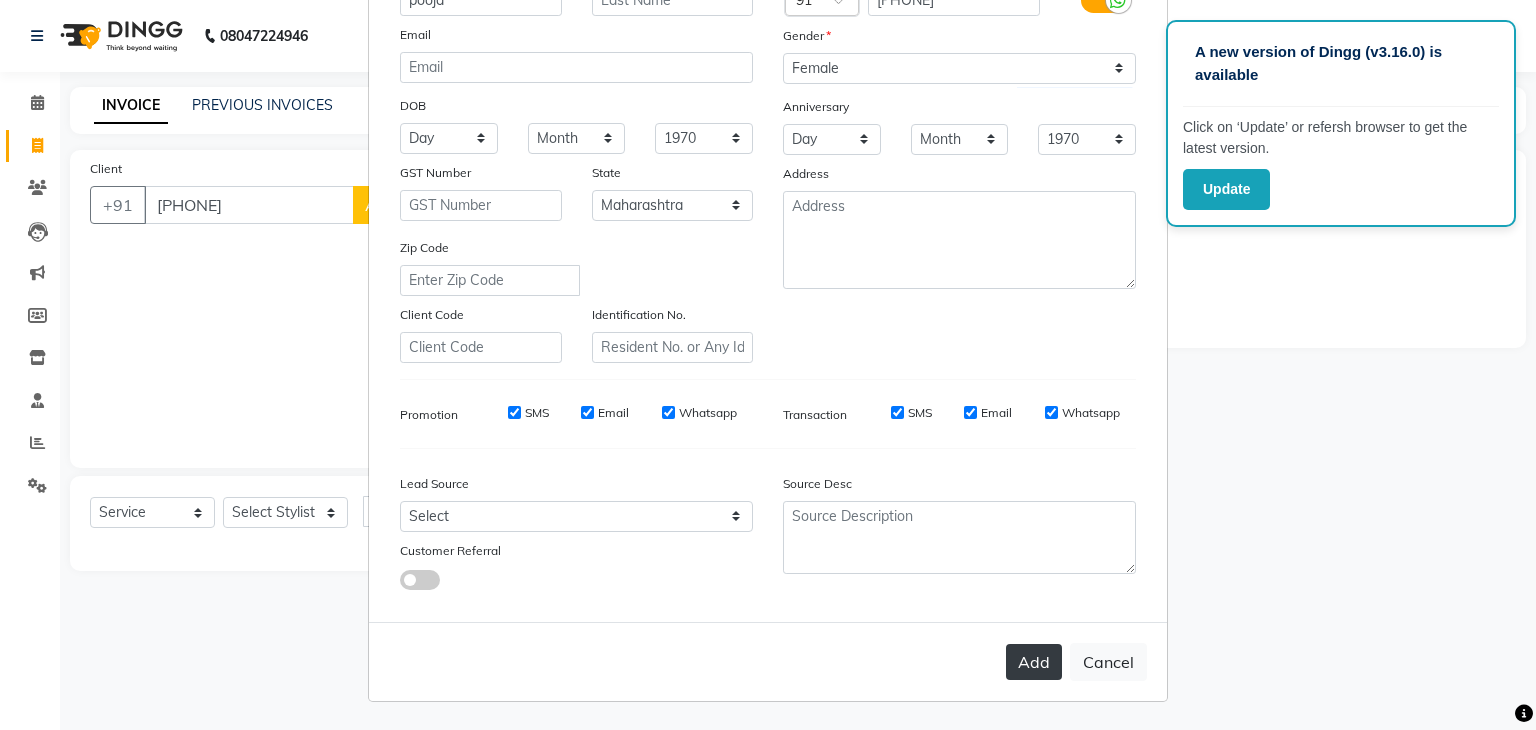 click on "Add" at bounding box center (1034, 662) 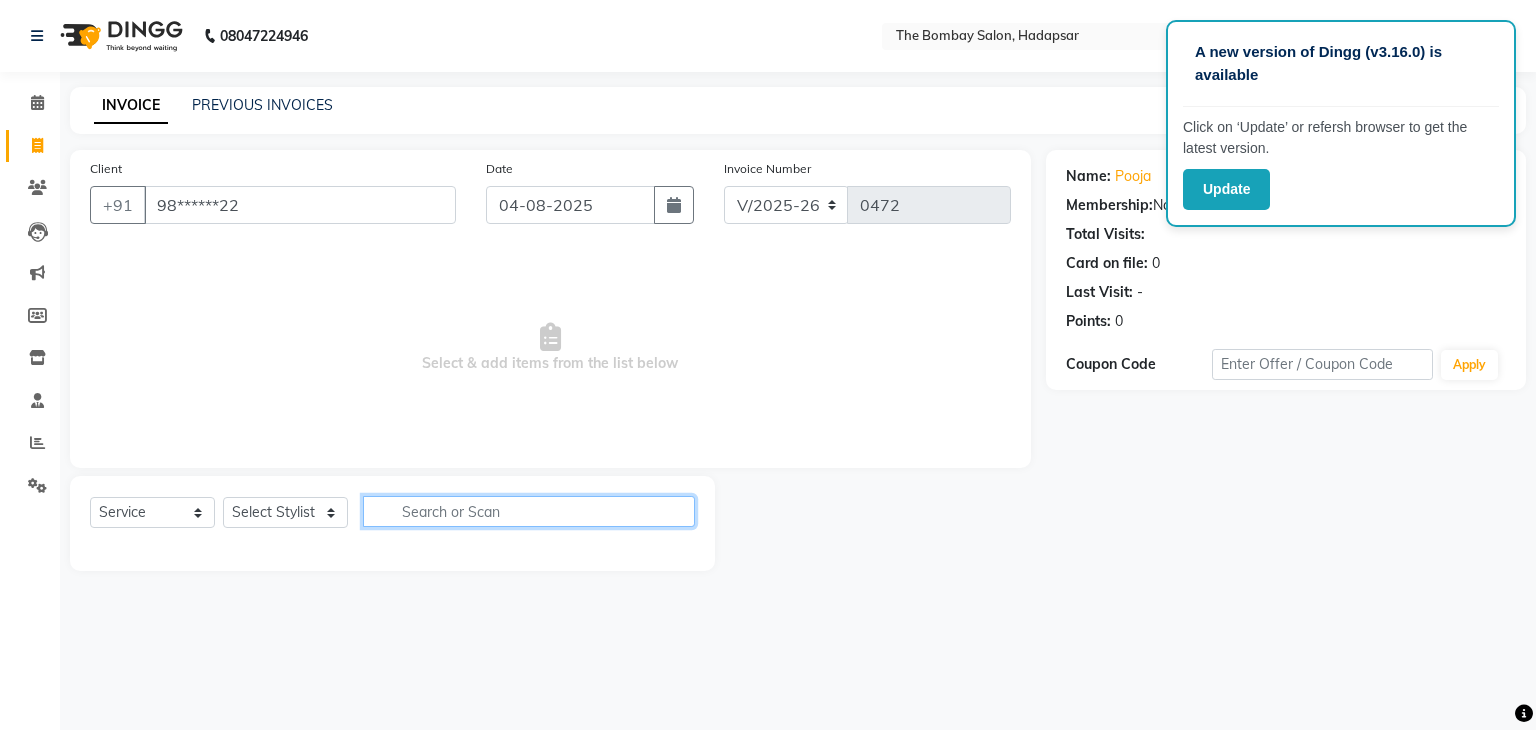 click 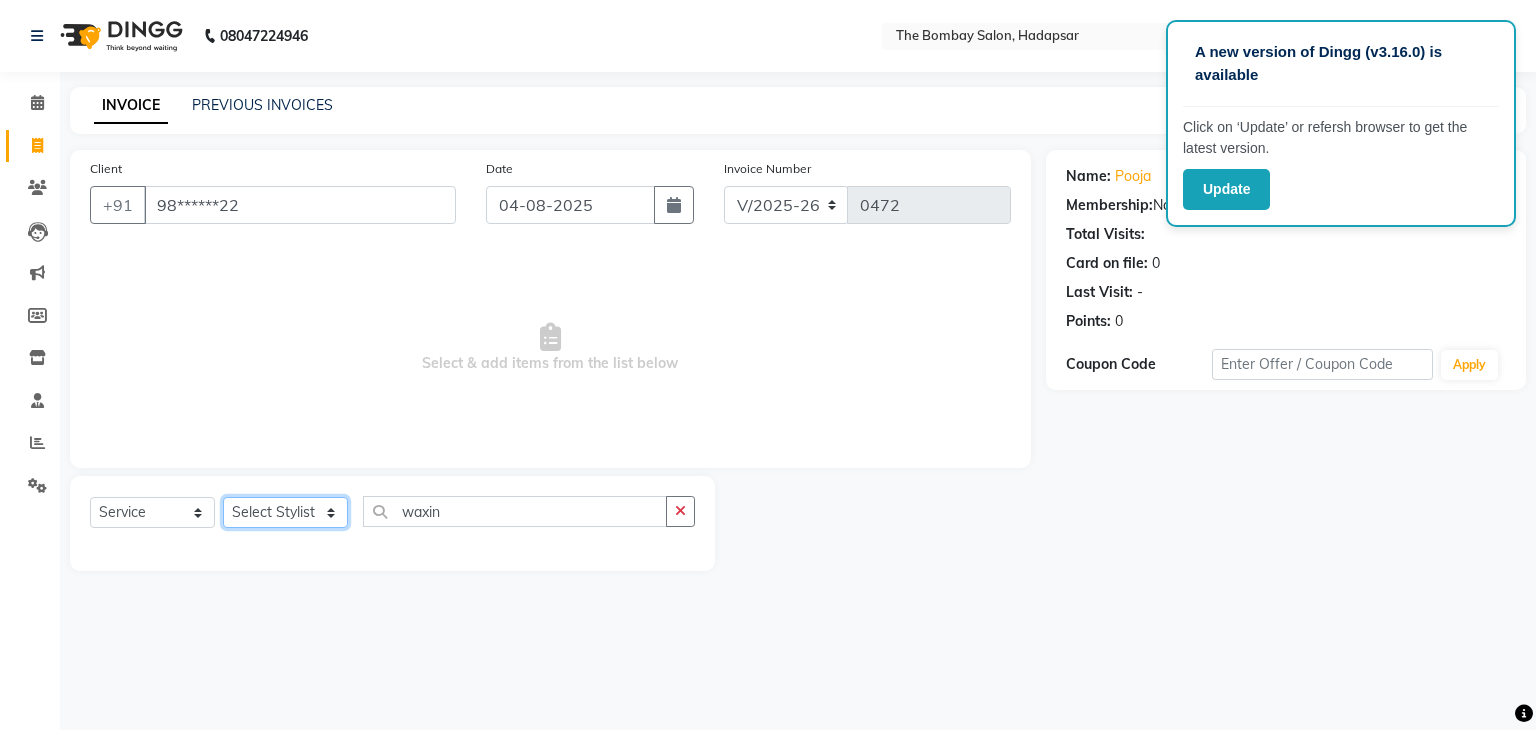 drag, startPoint x: 253, startPoint y: 512, endPoint x: 299, endPoint y: 196, distance: 319.33054 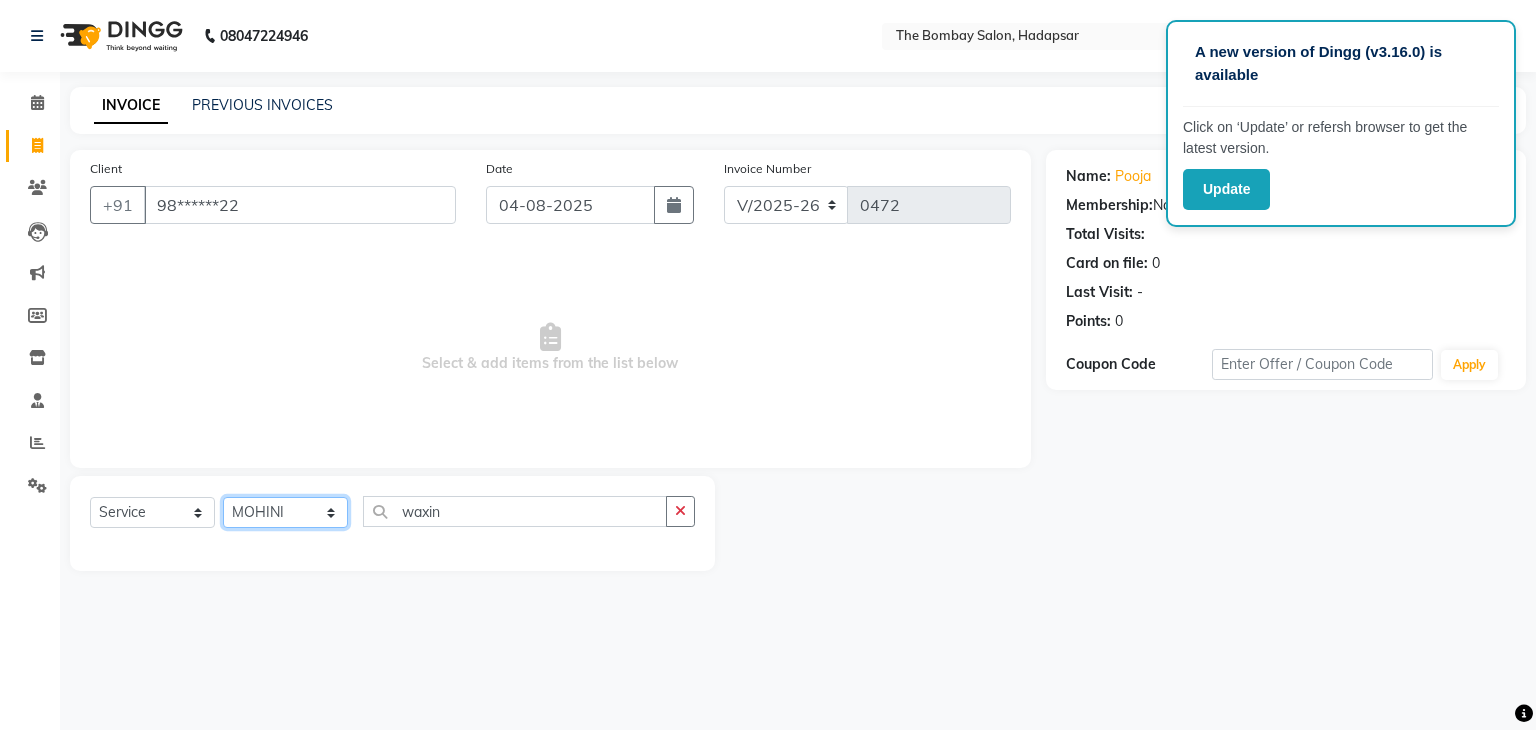 click on "Select Stylist AMRUTA BHAGWANTU hasn KASIF Manager MOHINI MUKESH MUSARIK PINKY RAMESHWAR RASHID sachin SANTOSH SHANKAR" 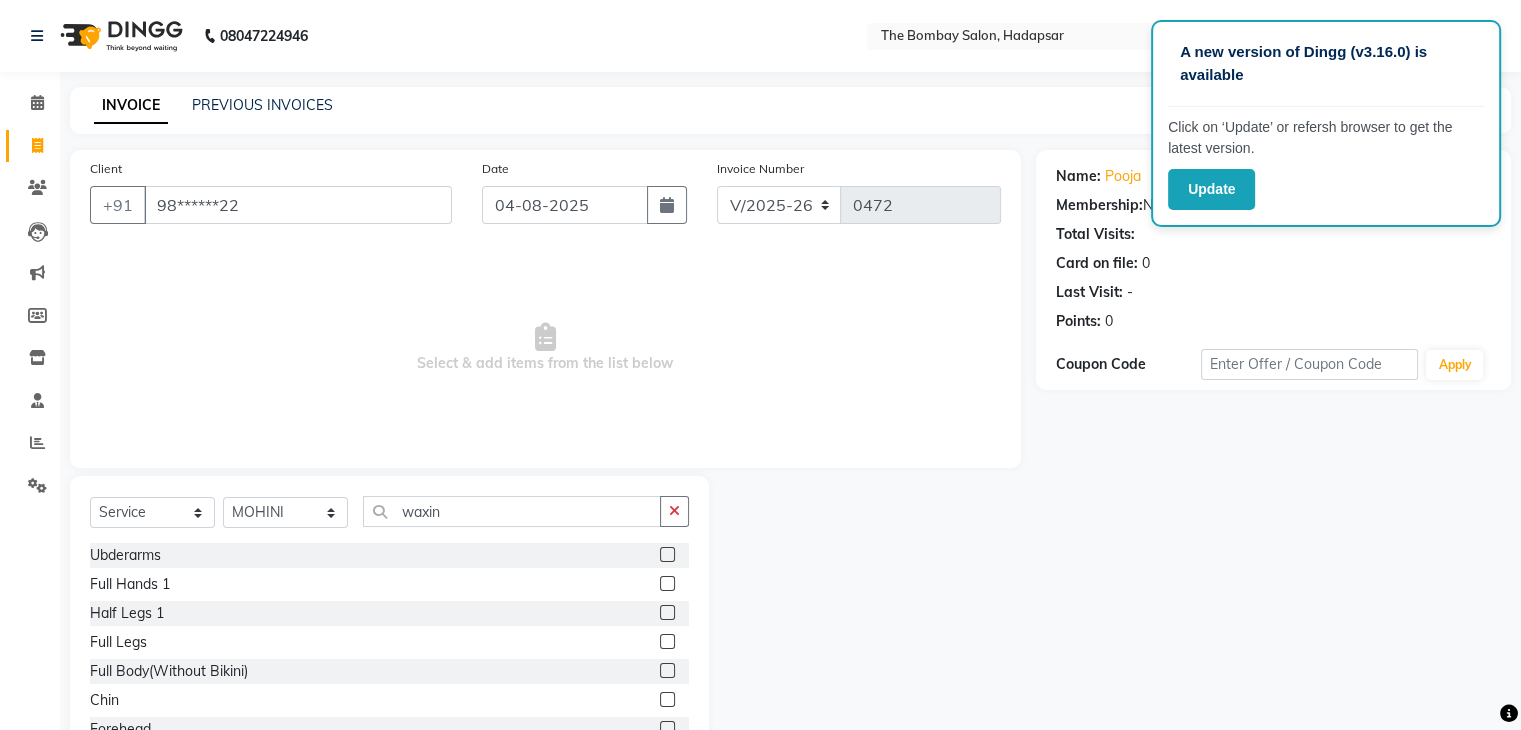click on "Select  Service  Product  Membership  Package Voucher Prepaid Gift Card  Select Stylist AMRUTA BHAGWANTU hasn KASIF Manager MOHINI MUKESH MUSARIK PINKY RAMESHWAR RASHID sachin SANTOSH SHANKAR waxin Ubderarms  Full Hands 1  Half Legs 1  Full Legs  Full Body(Without Bikini)  Chin  Forehead  Lowerlips  Upperlips 1  Eyebrow  Sidelocks  Full Face  BRILLARE DANDRUFF  SPA  billare oil massage  Inova root touchup  full face wax  D tan face and neck  Hair scrub  Hair cut and beard  NAILS GEL  GEL OVERLAY + ART FRENCH TIP  FEET POLISH + FRENCH TIP  NAILS EXTENSTION  Body Pollishing  Upperlips  B Wax  Beard Trimming  Beard colour  Hair Wash Men  Hair Wash Female  Hair-set  Shaving  Kids (male / female )  Dry Haircut Male  Wash Haircut Male  Dry Haircut Female  Female Hair Cut & BD  Wash Haircut Female  Male Hair Cut  Ubderarms 1  Full Hands  Half Legs  Full Legs 1  Bwax  Full Body(Without Bikini) 2  Underarms  Face & Neck  Full Arms  Full Back Bleach  Full Body  Blow Dry  Full Face 1  Head Massage Female  O3 Mask  Tong" 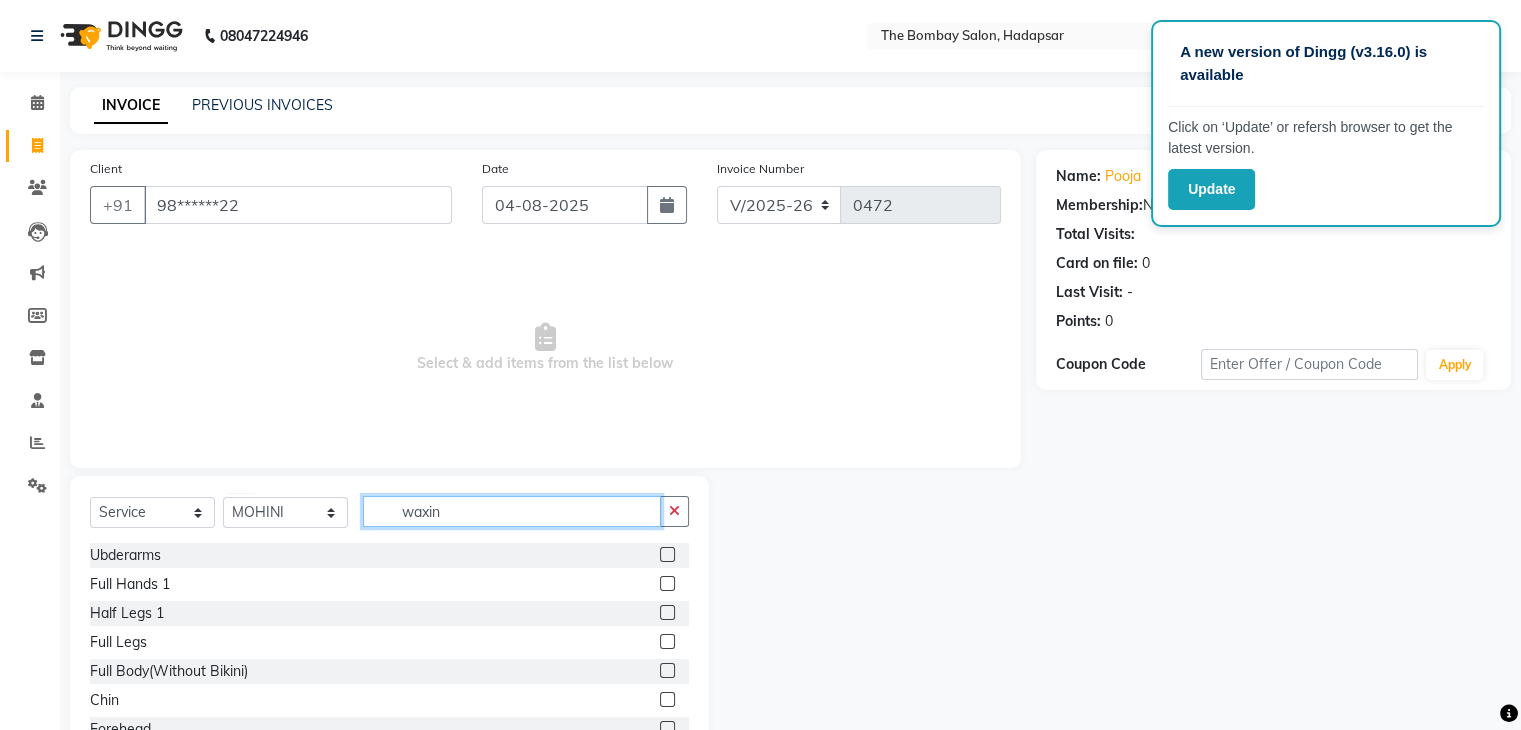click on "waxin" 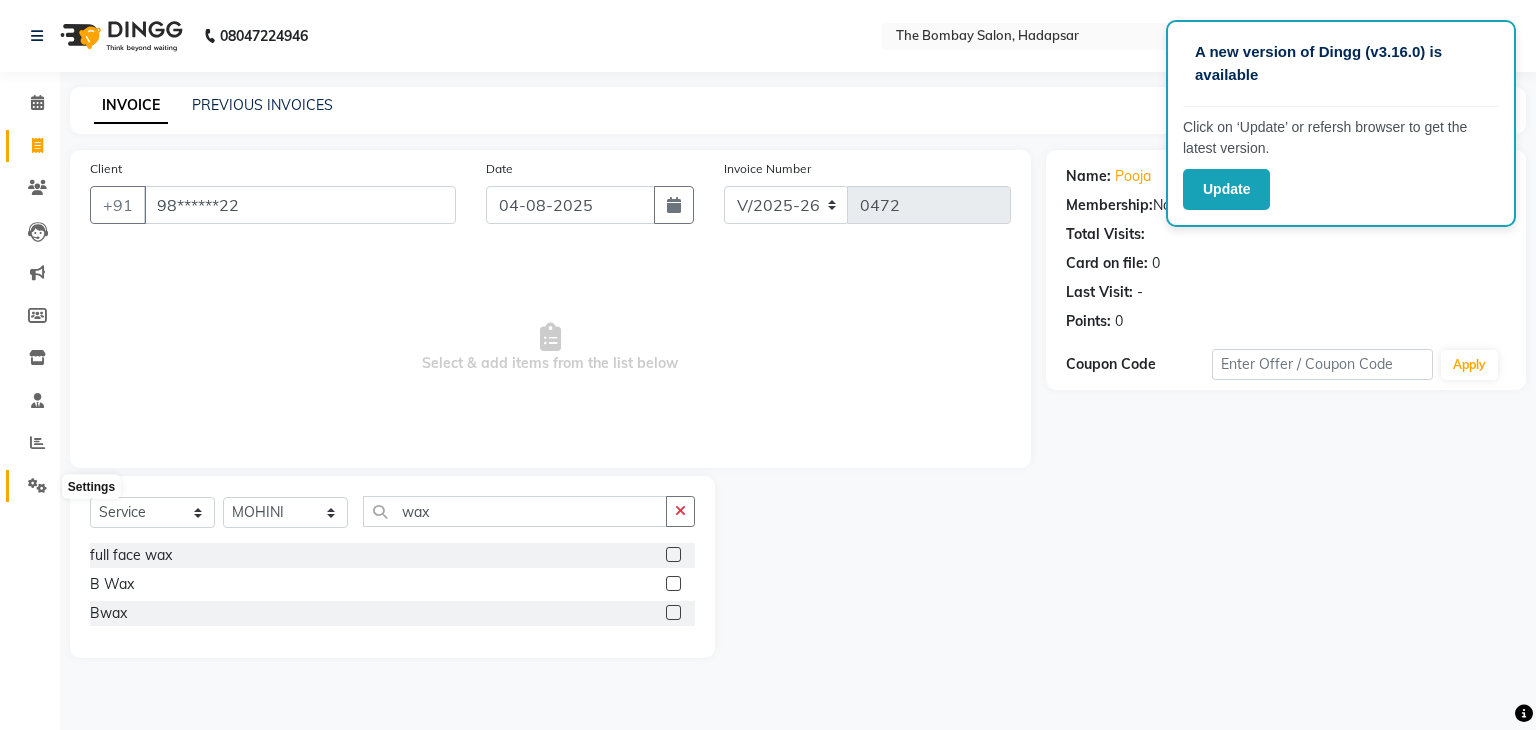 click 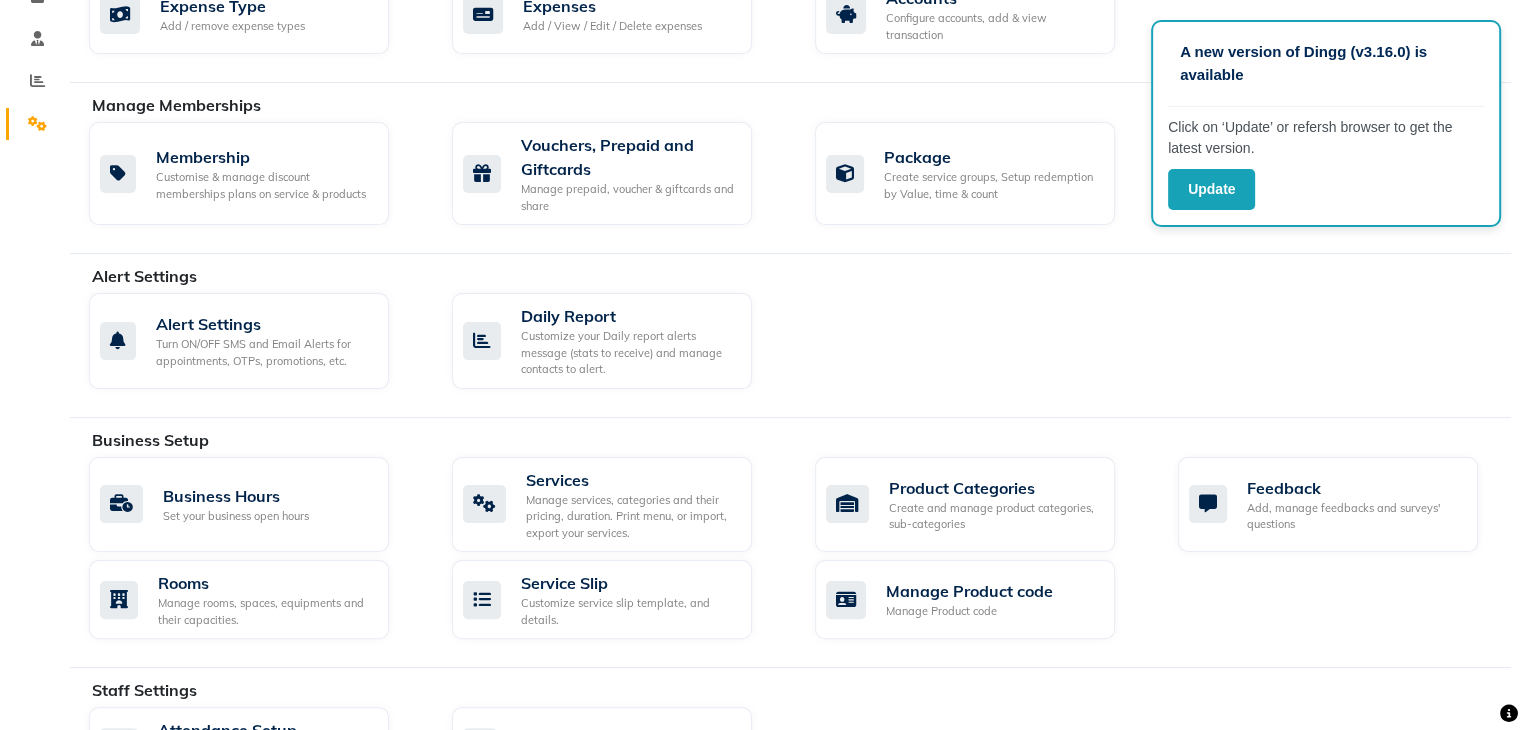 scroll, scrollTop: 372, scrollLeft: 0, axis: vertical 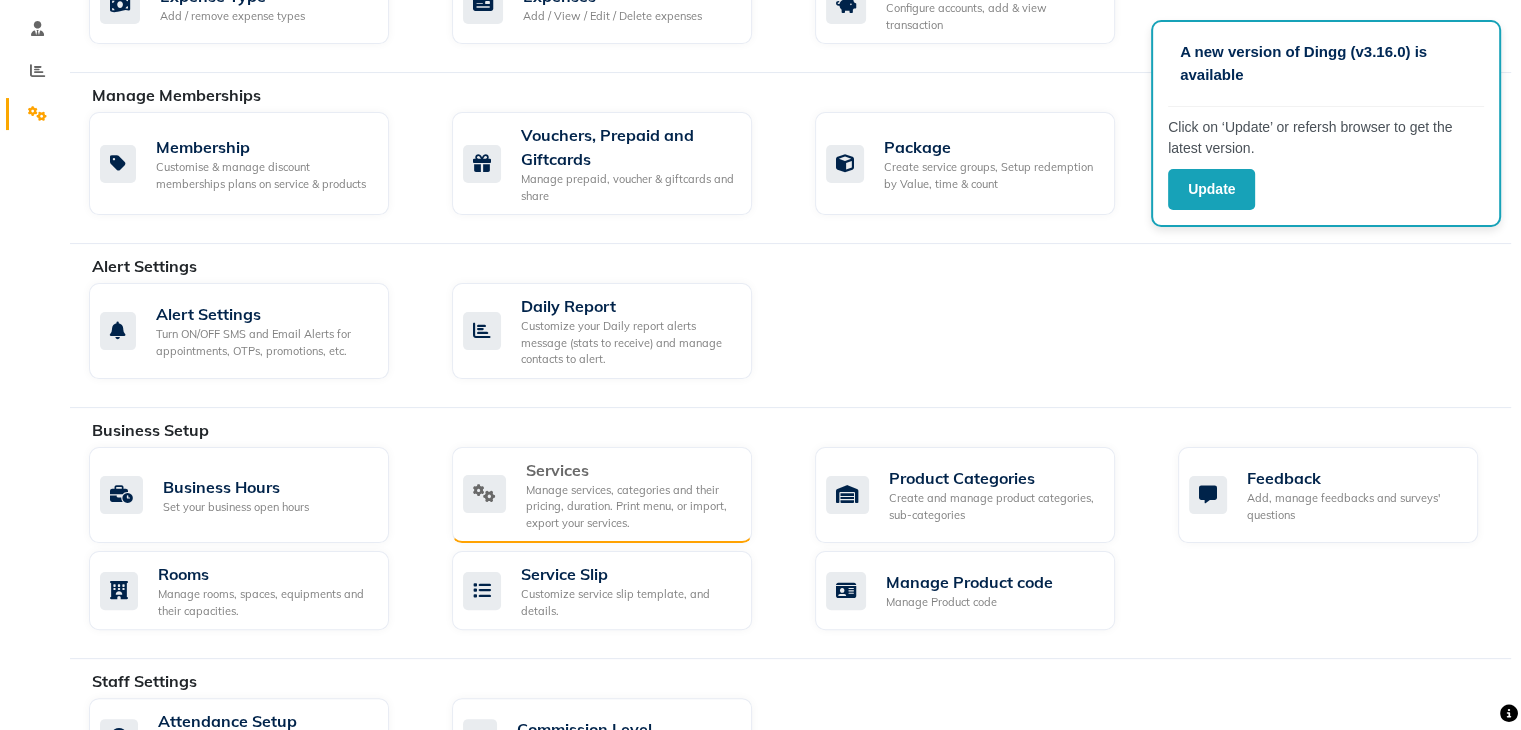 click on "Manage services, categories and their pricing, duration. Print menu, or import, export your services." 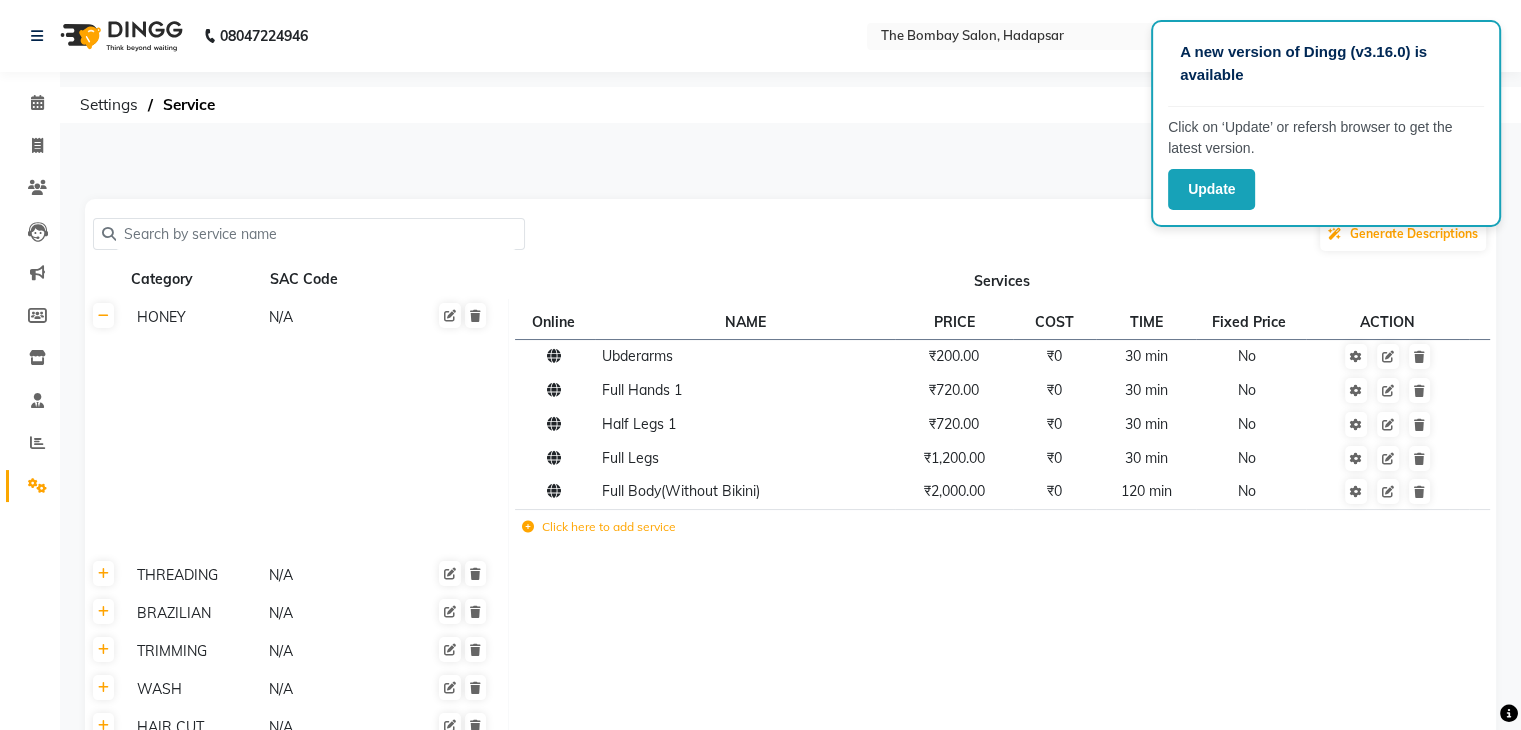 click 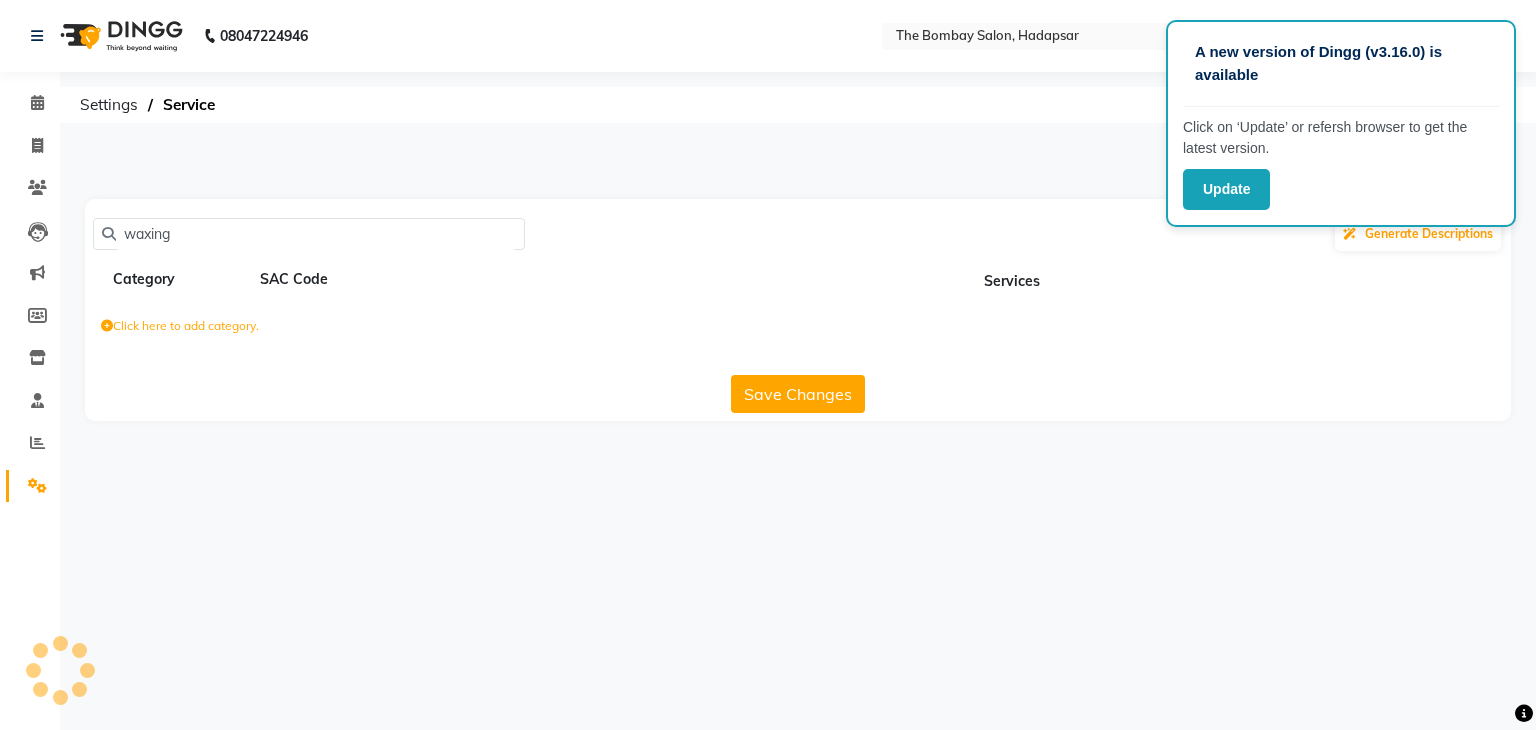 click on "Click here to add category." 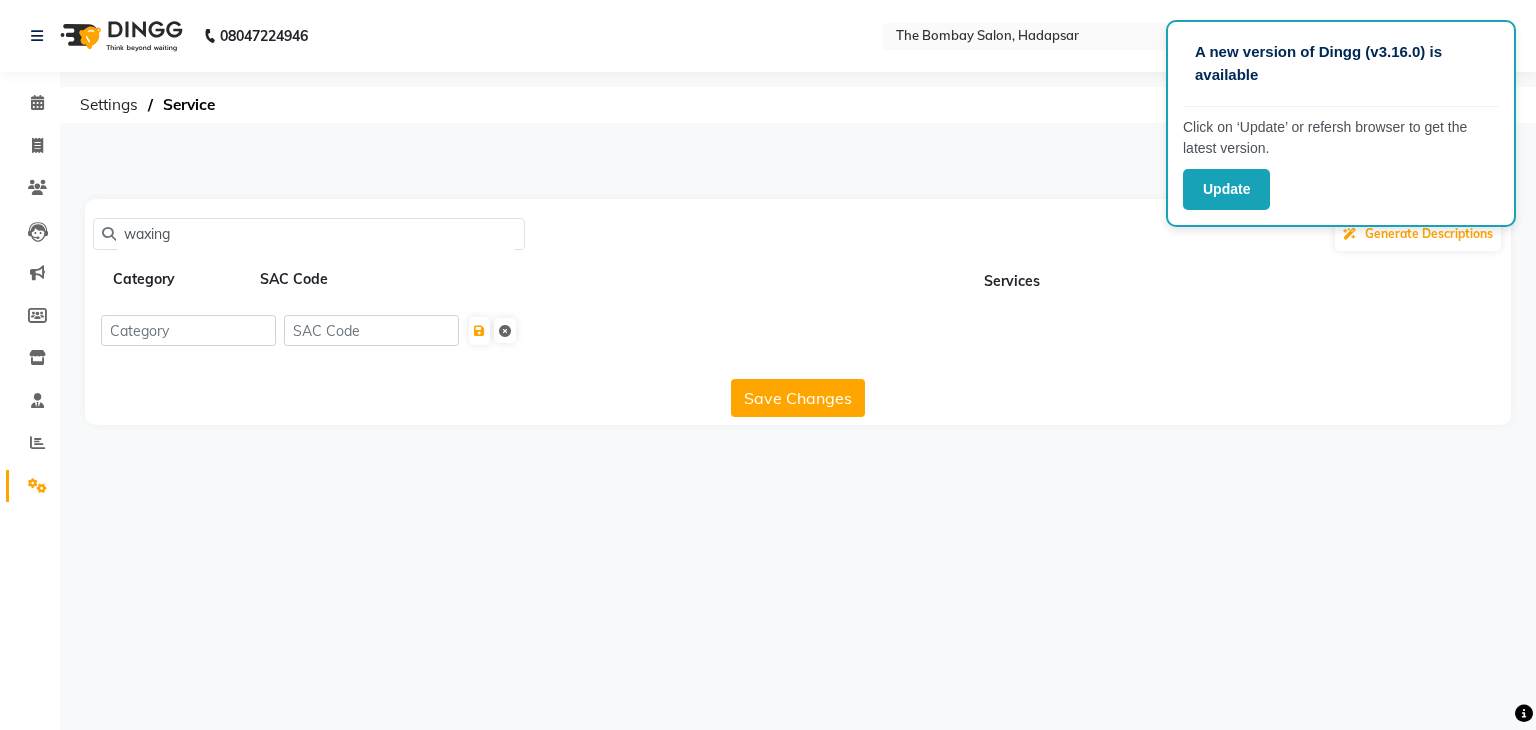 click on "waxing" 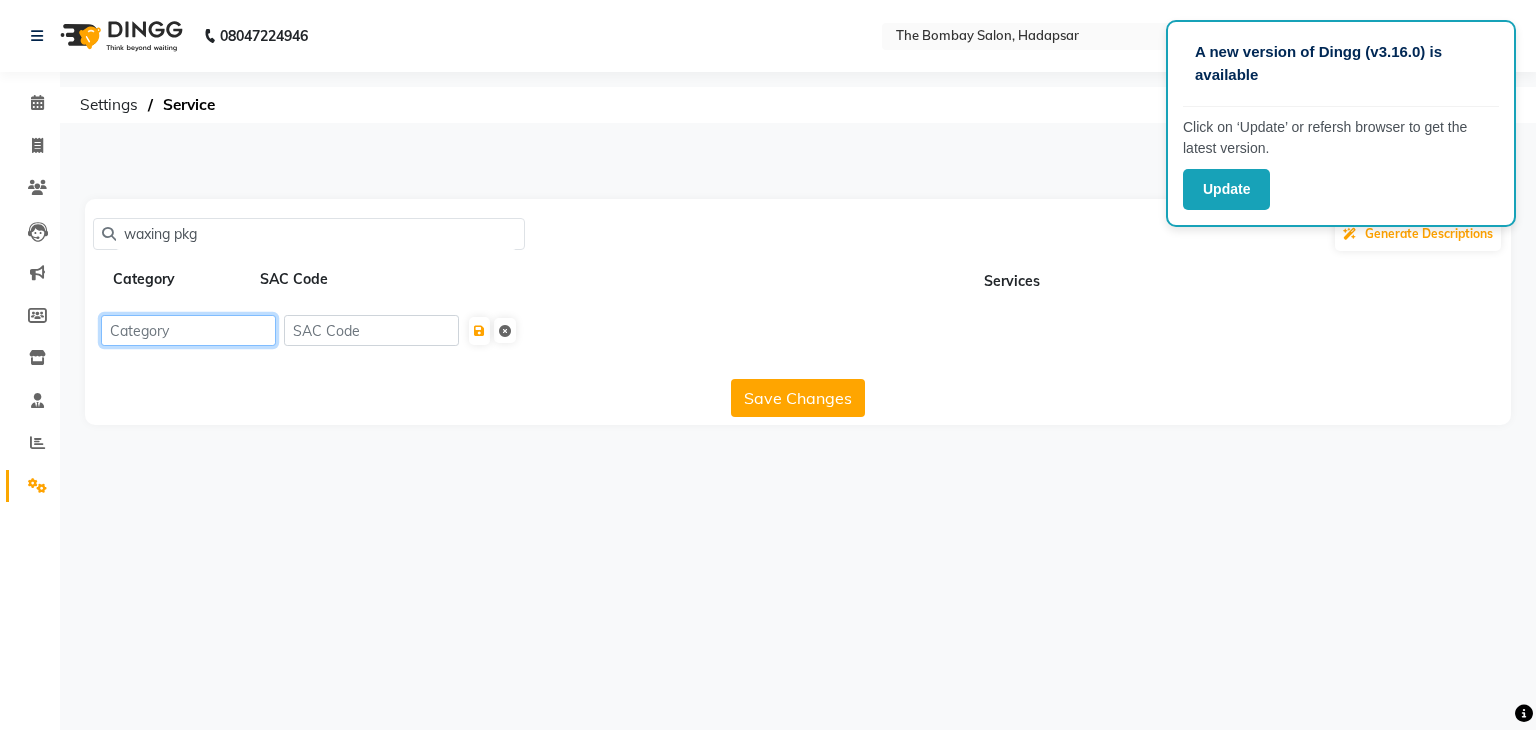 click 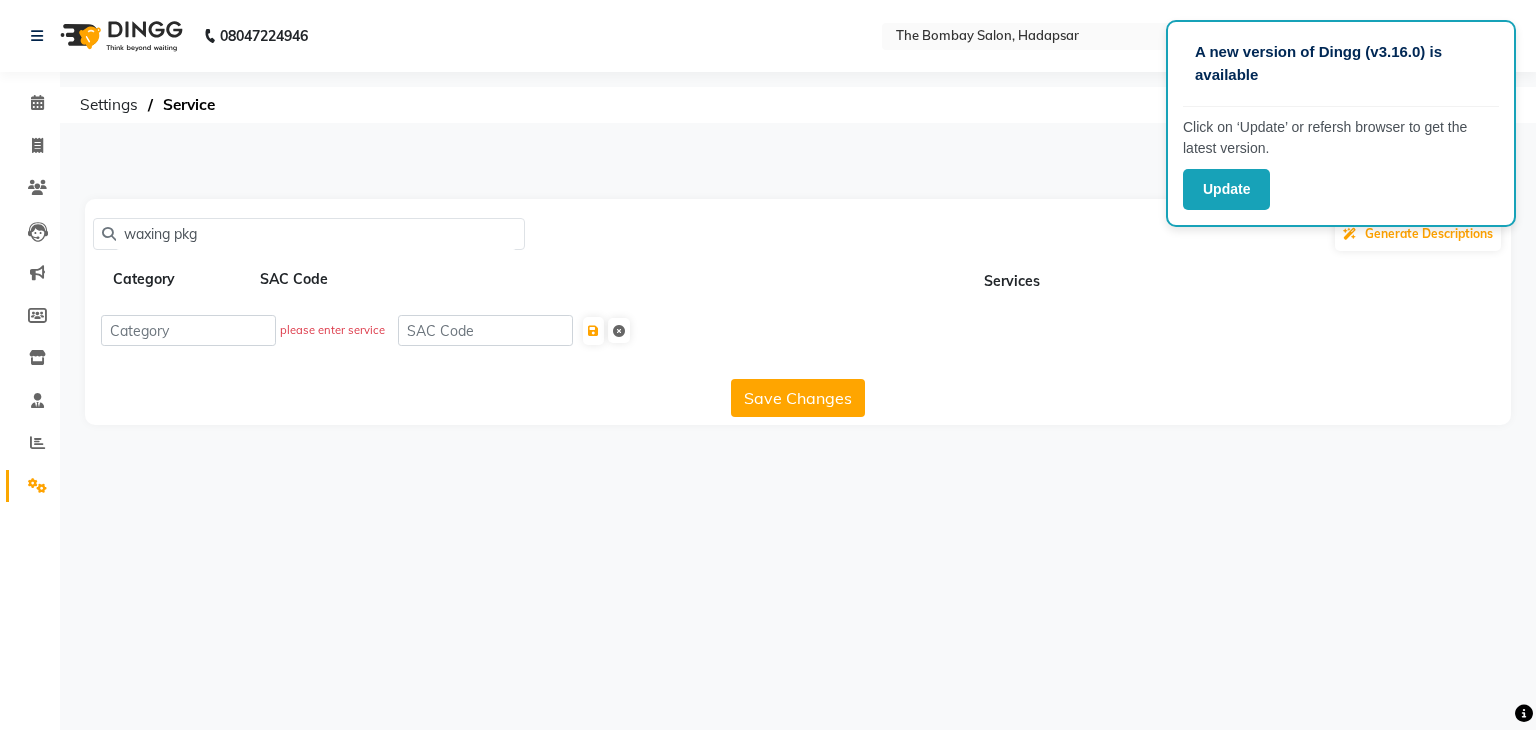 click on "Save Changes" 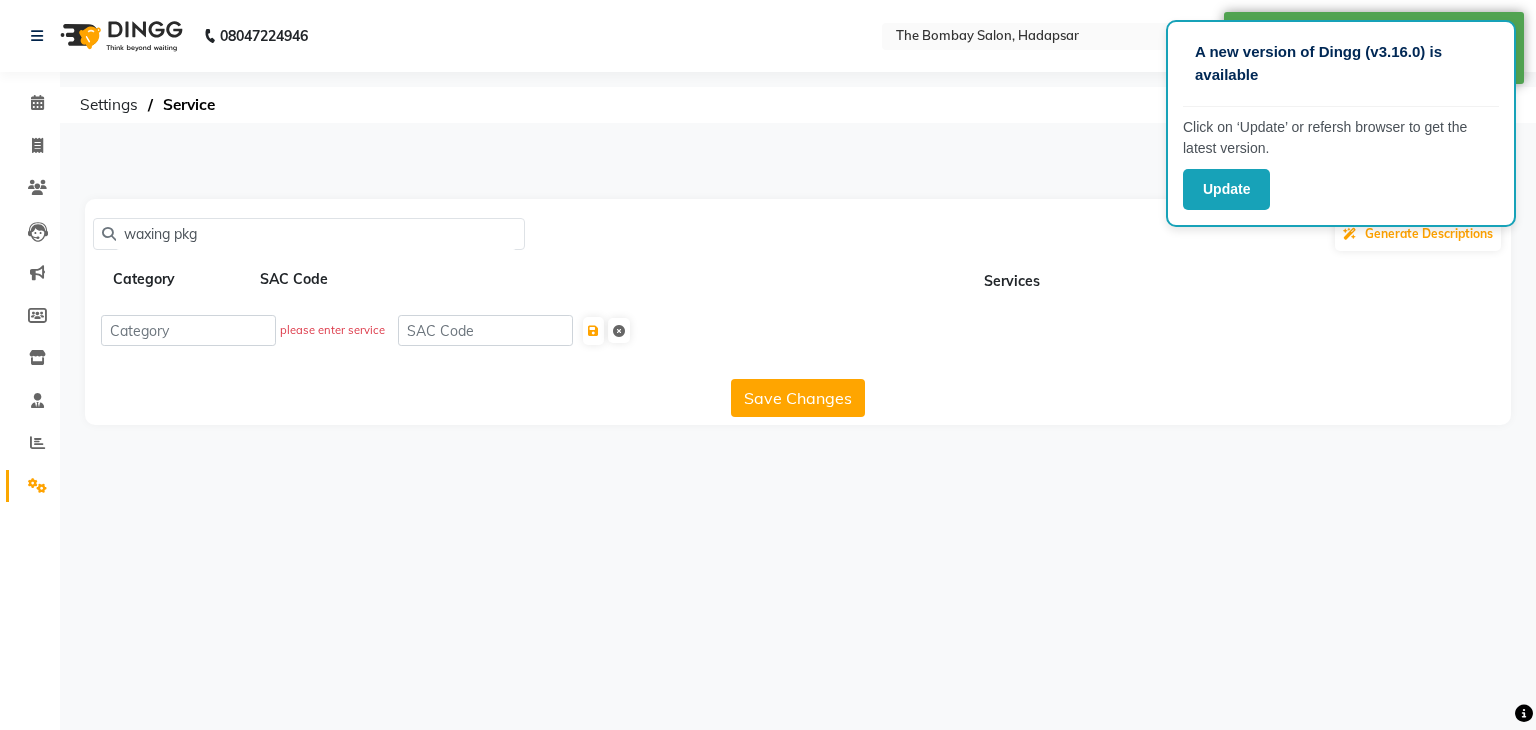 click on "Save Changes" 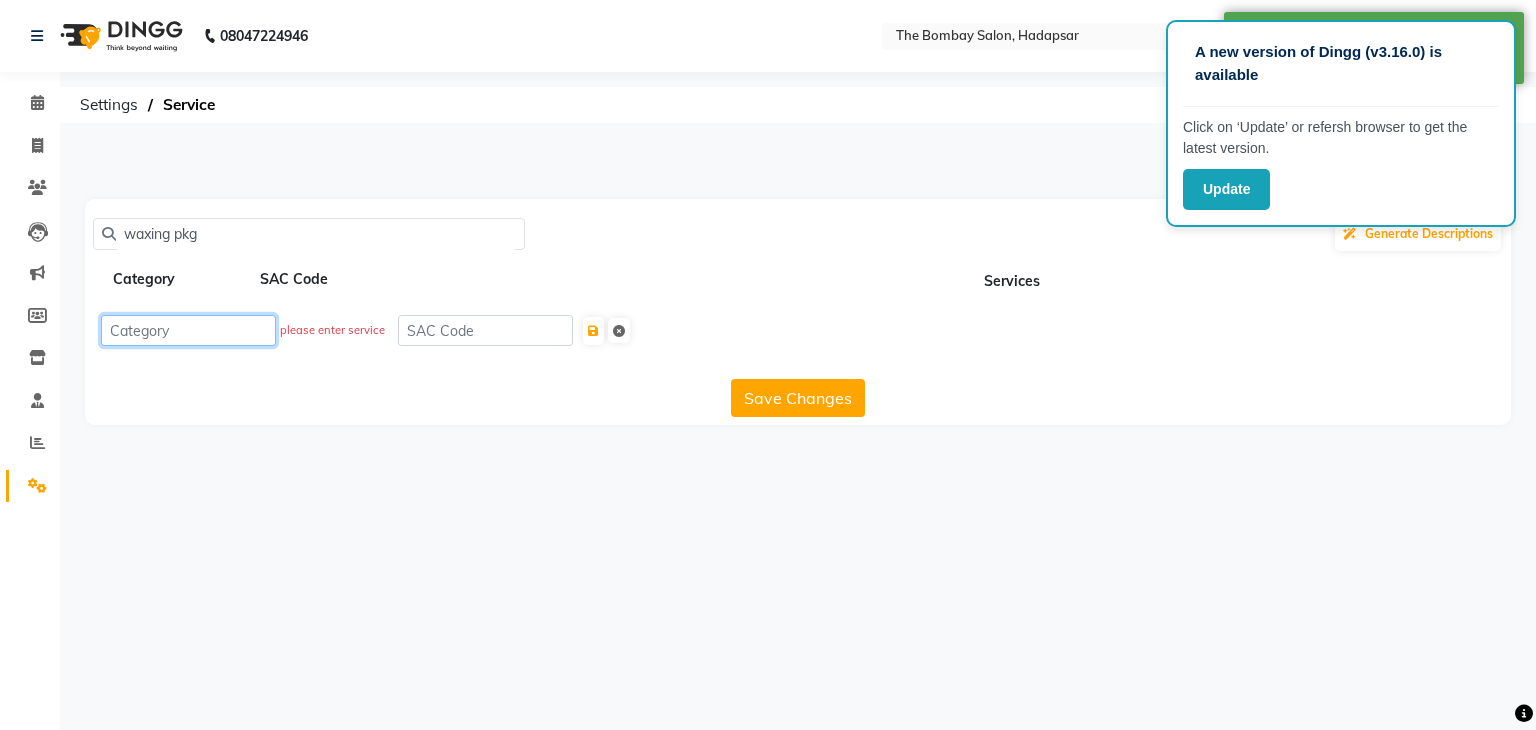 click 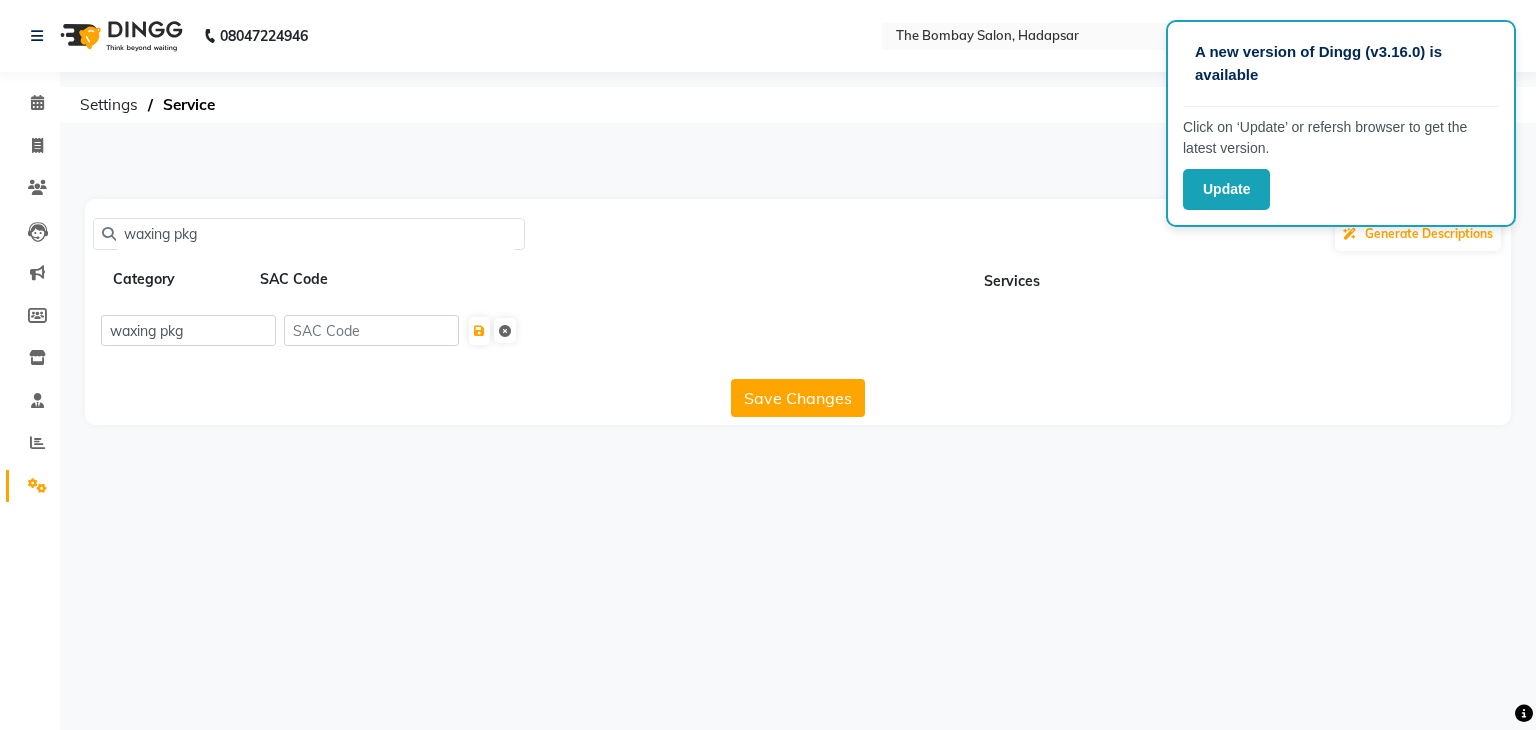 click on "waxing pkg" 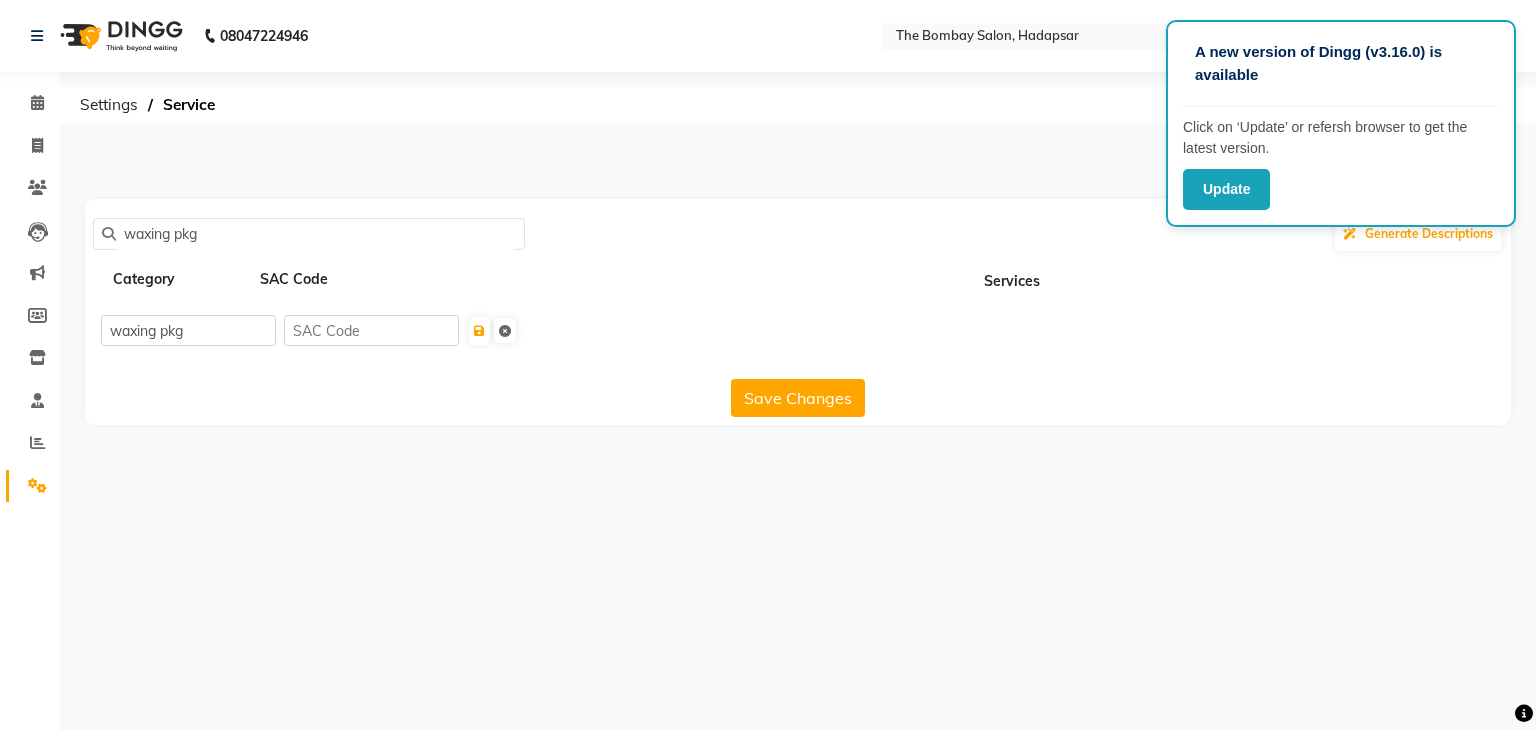 click on "Save Changes" 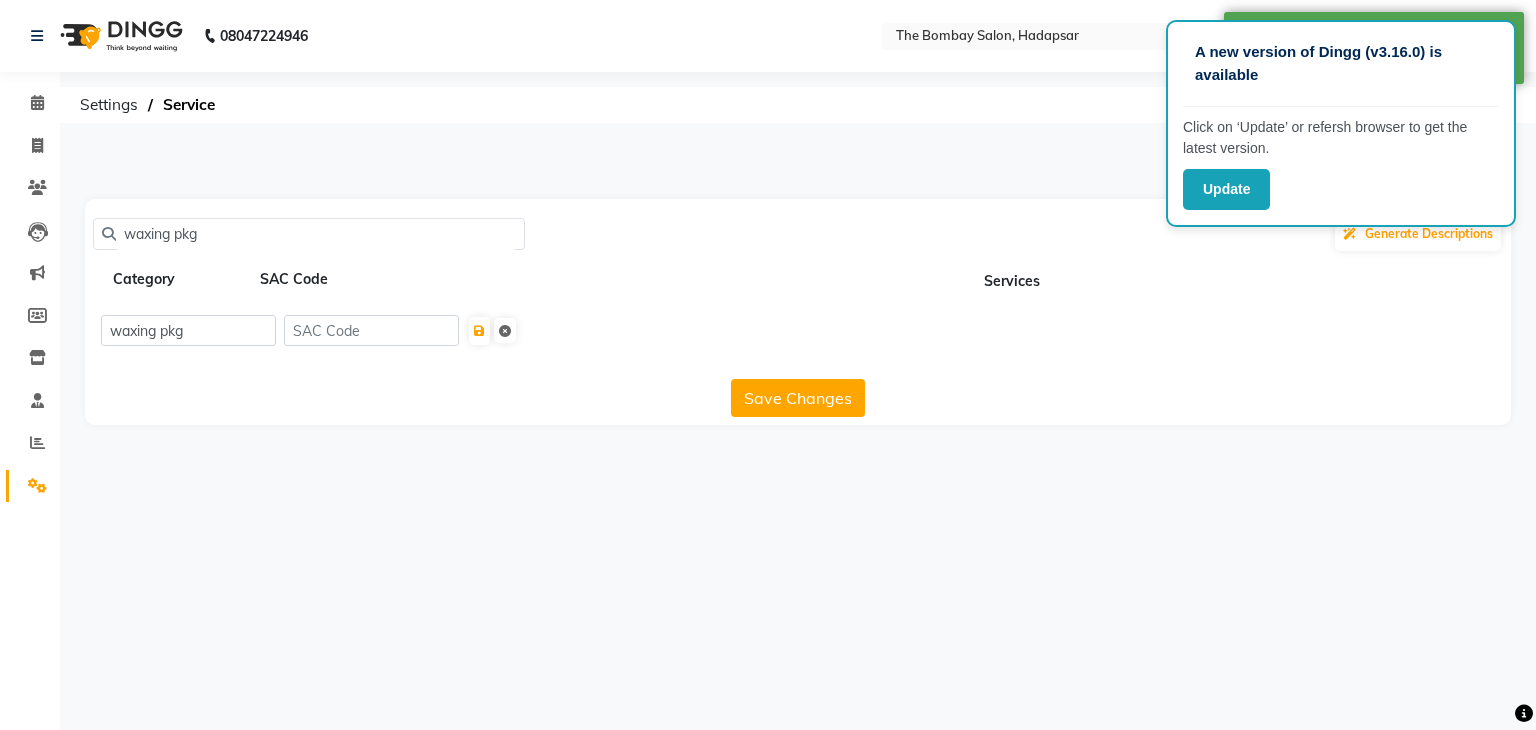 click on "Save Changes" 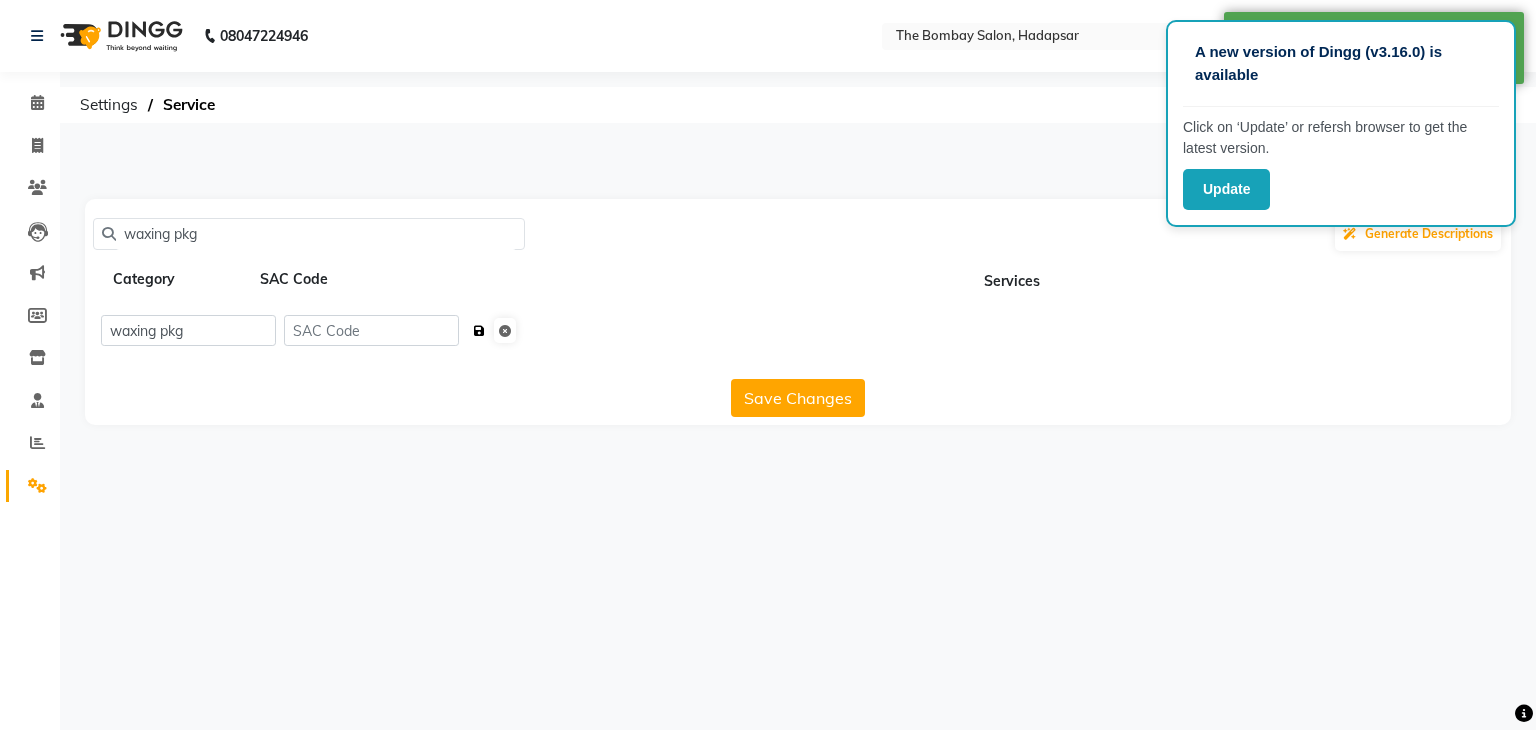 click at bounding box center (479, 331) 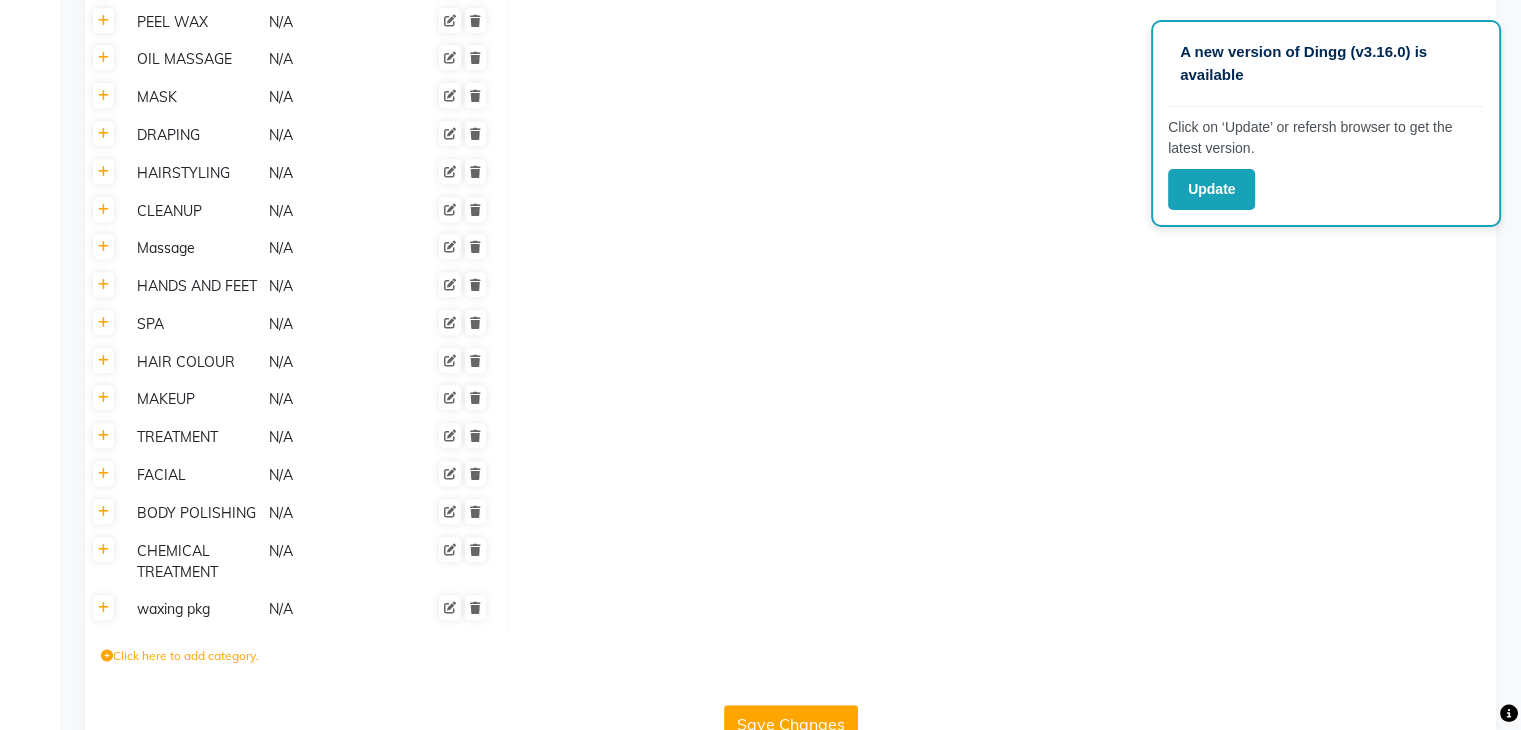 scroll, scrollTop: 931, scrollLeft: 0, axis: vertical 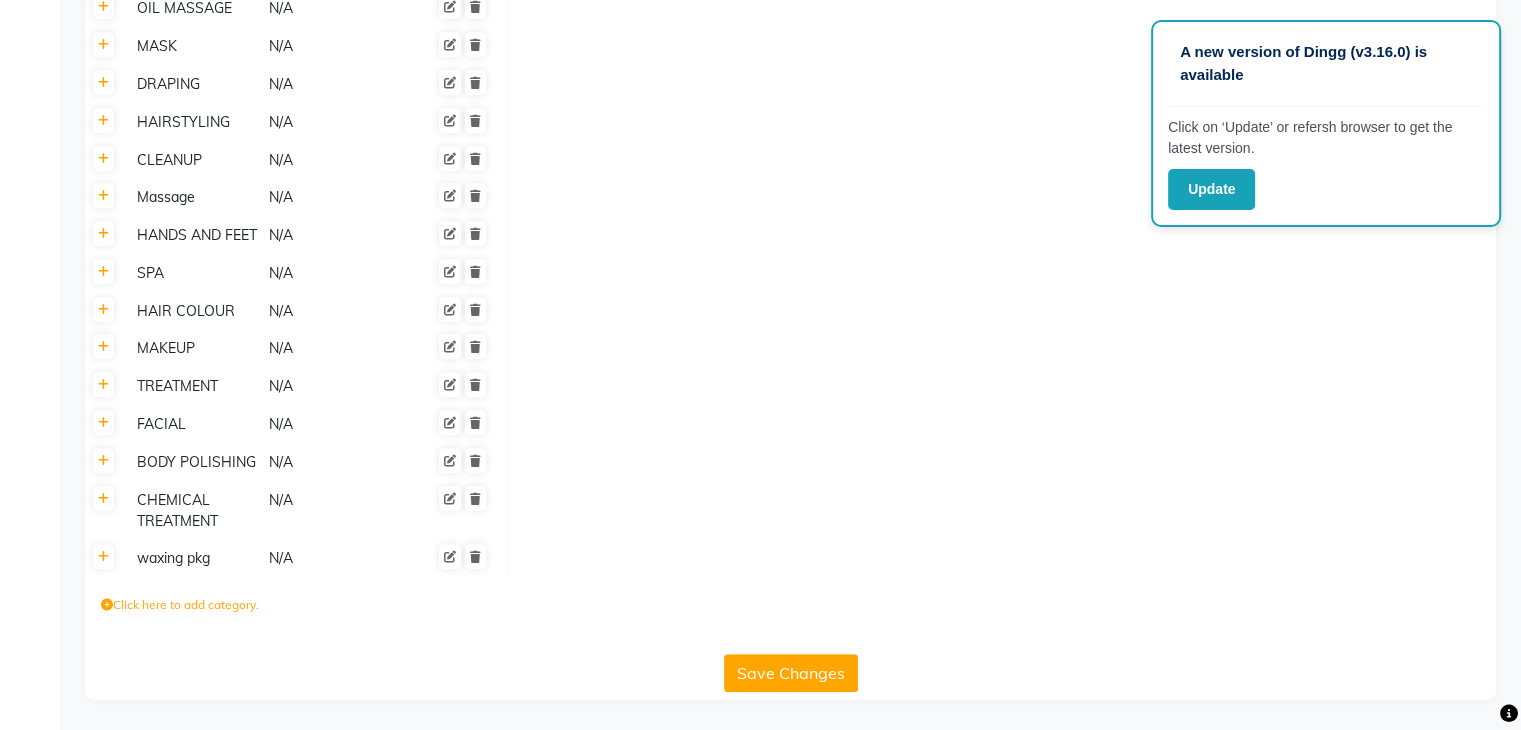 click on "Save Changes" 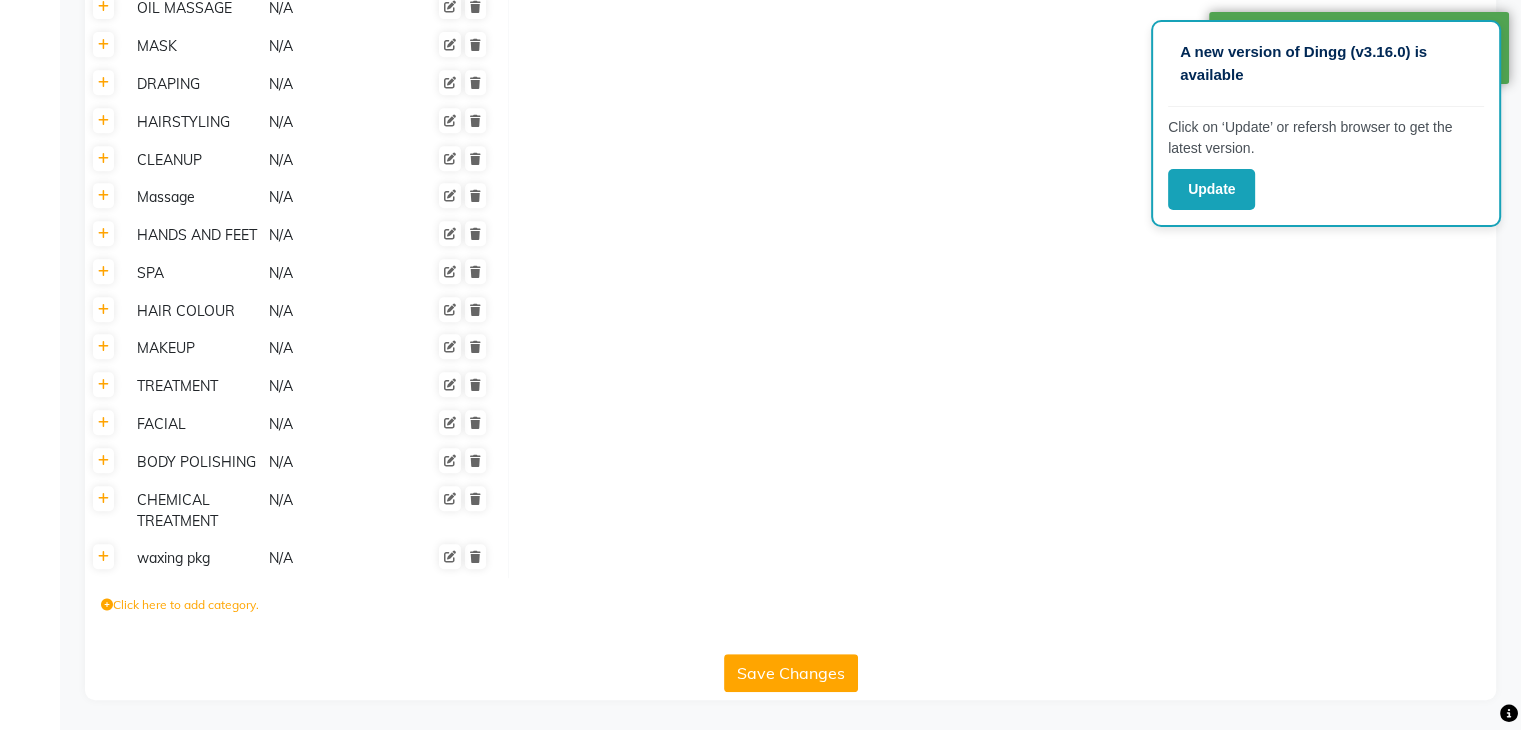 click on "Save Changes" 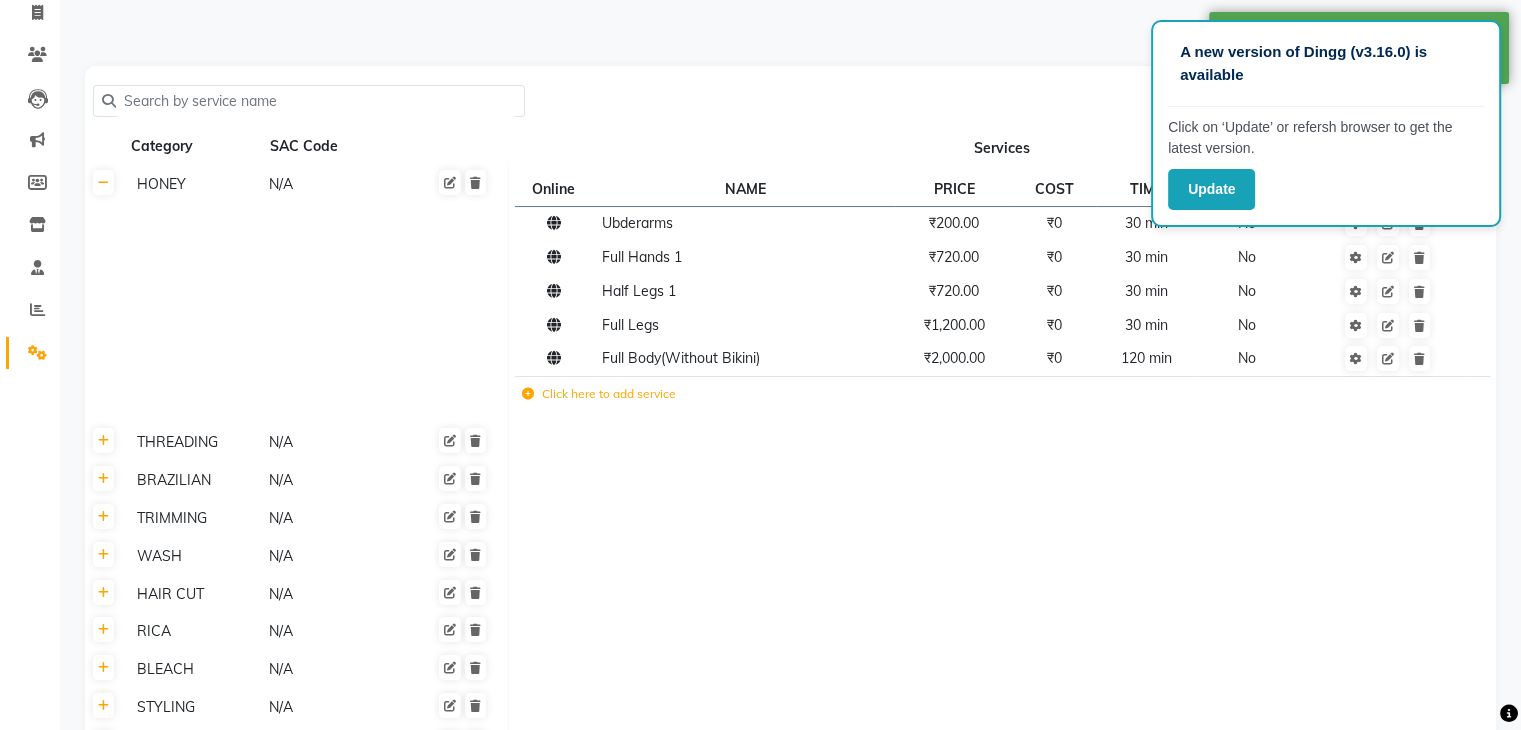 scroll, scrollTop: 91, scrollLeft: 0, axis: vertical 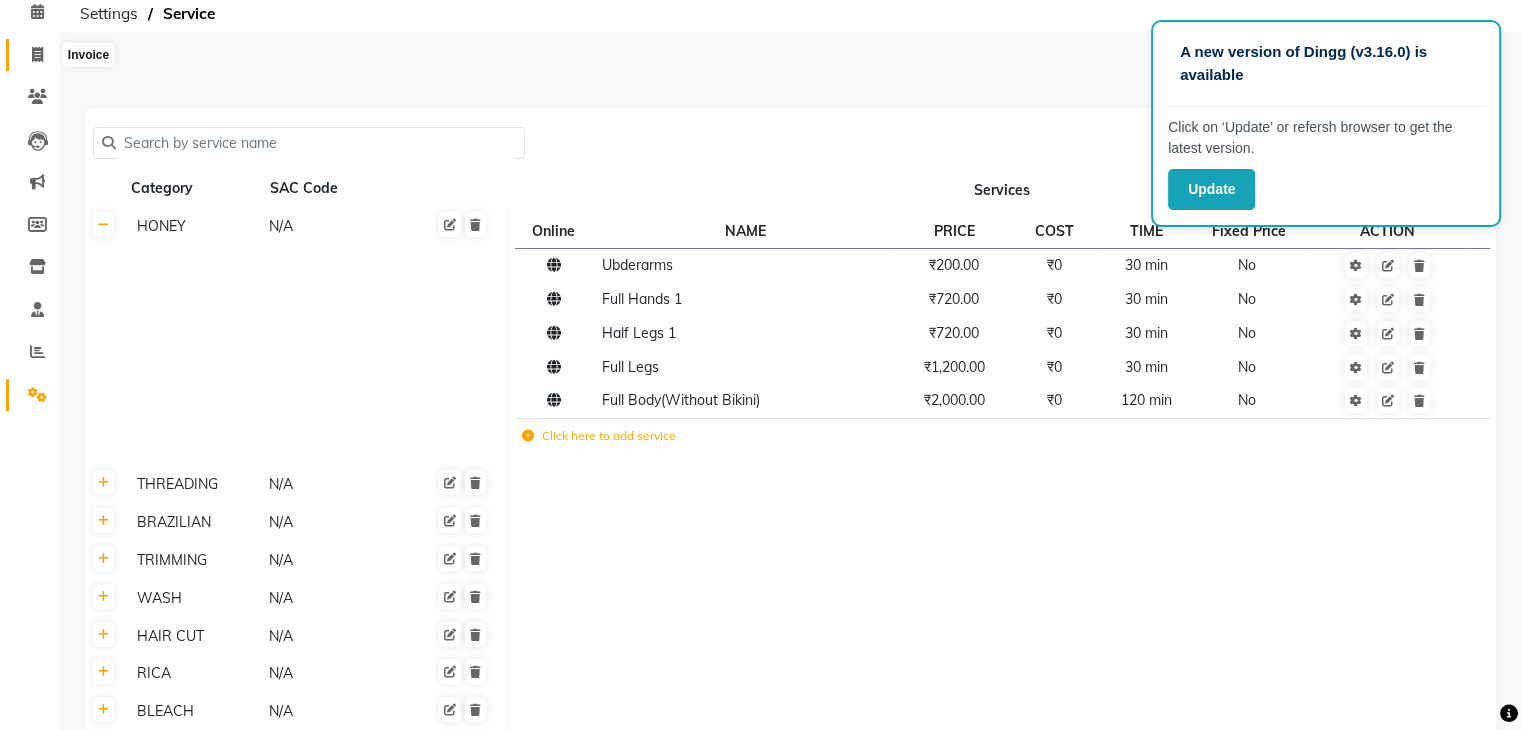 click 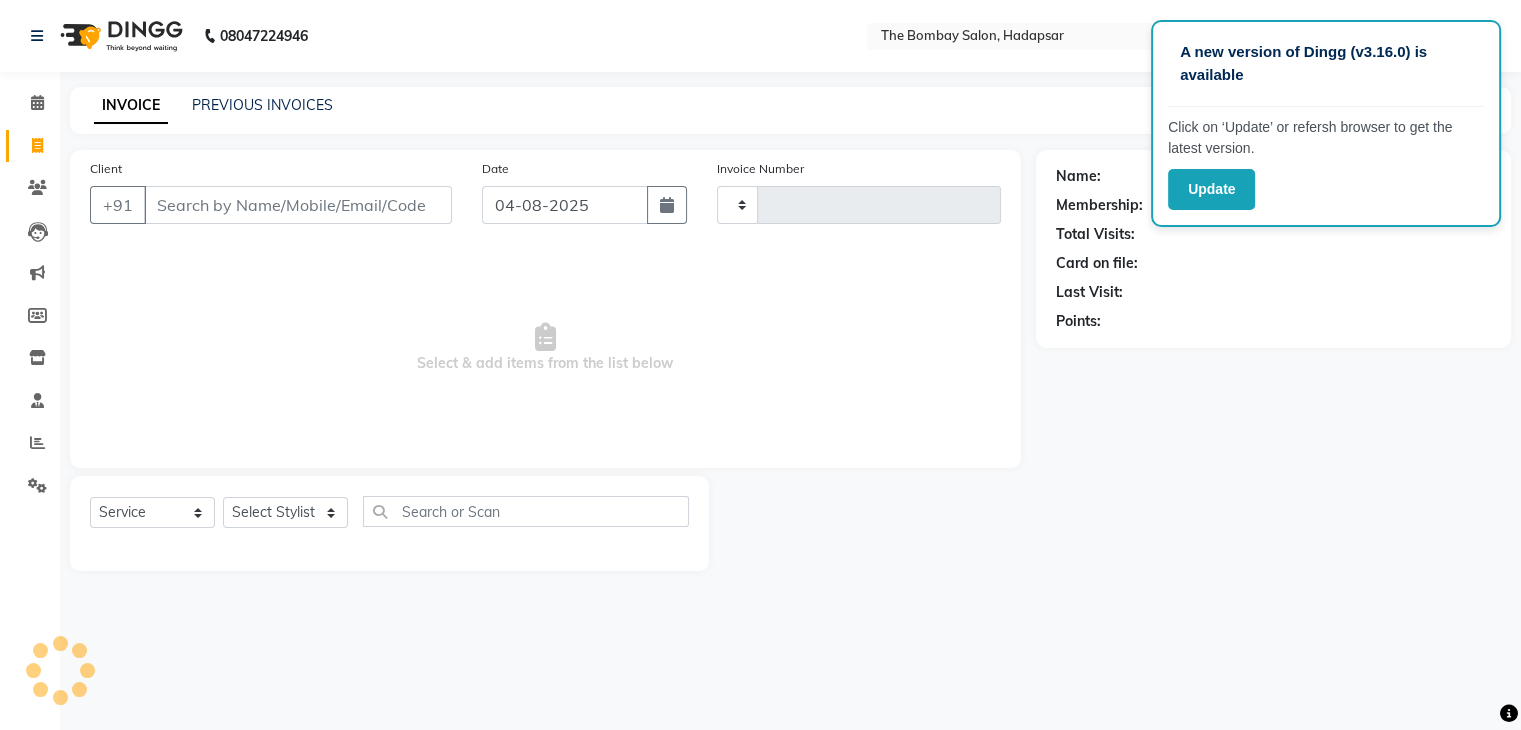 scroll, scrollTop: 0, scrollLeft: 0, axis: both 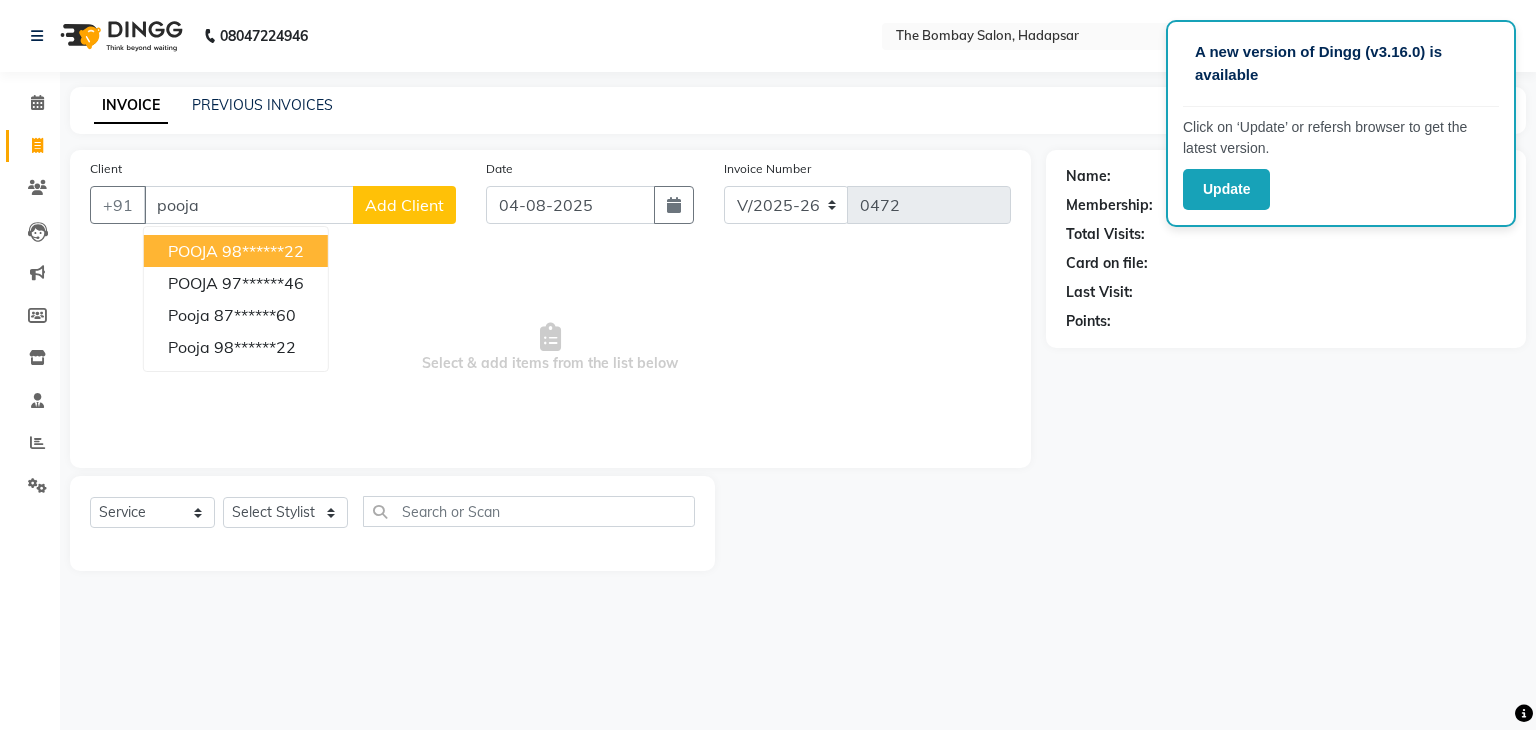 click on "98******22" at bounding box center (263, 251) 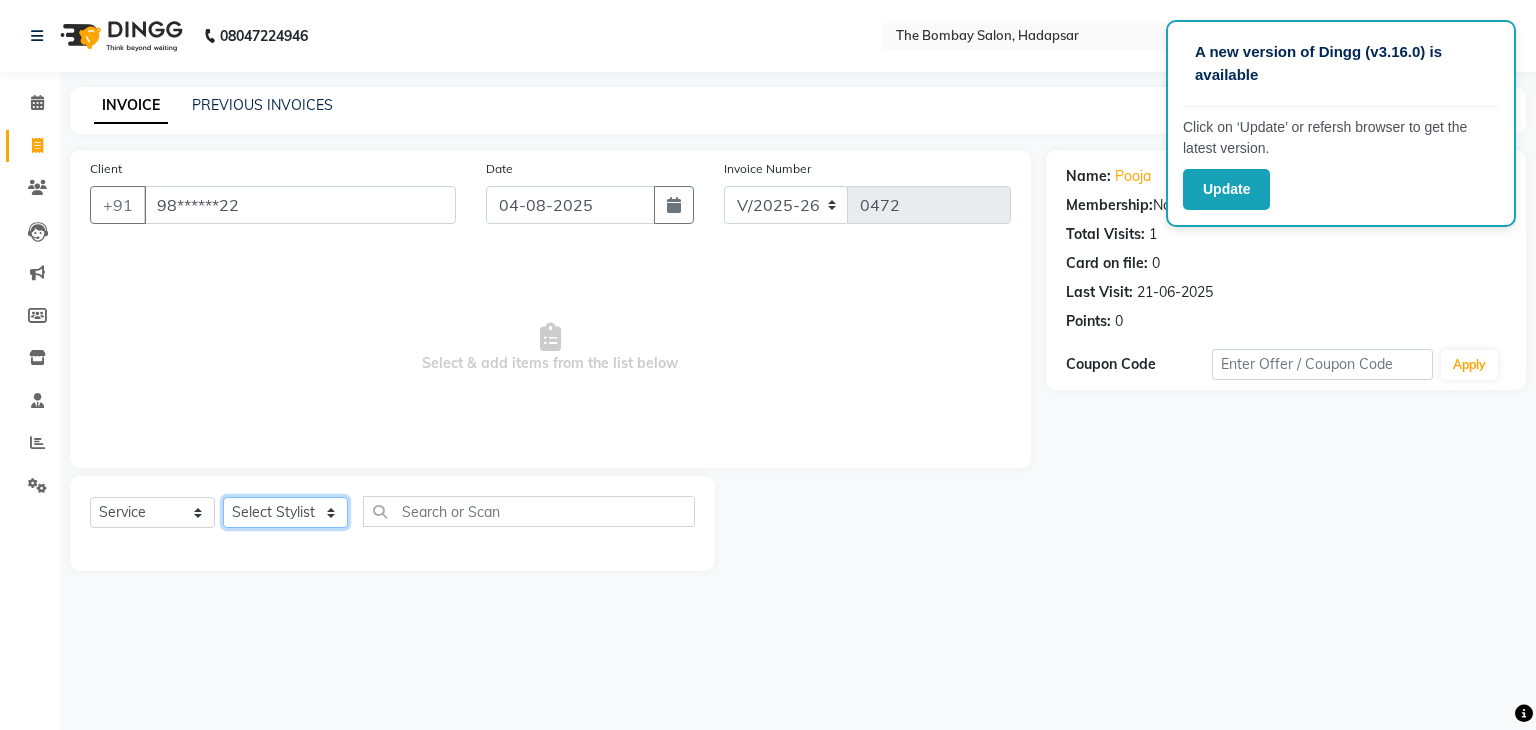 click on "Select Stylist AMRUTA BHAGWANTU hasn KASIF Manager MOHINI MUKESH MUSARIK PINKY RAMESHWAR RASHID sachin SANTOSH SHANKAR" 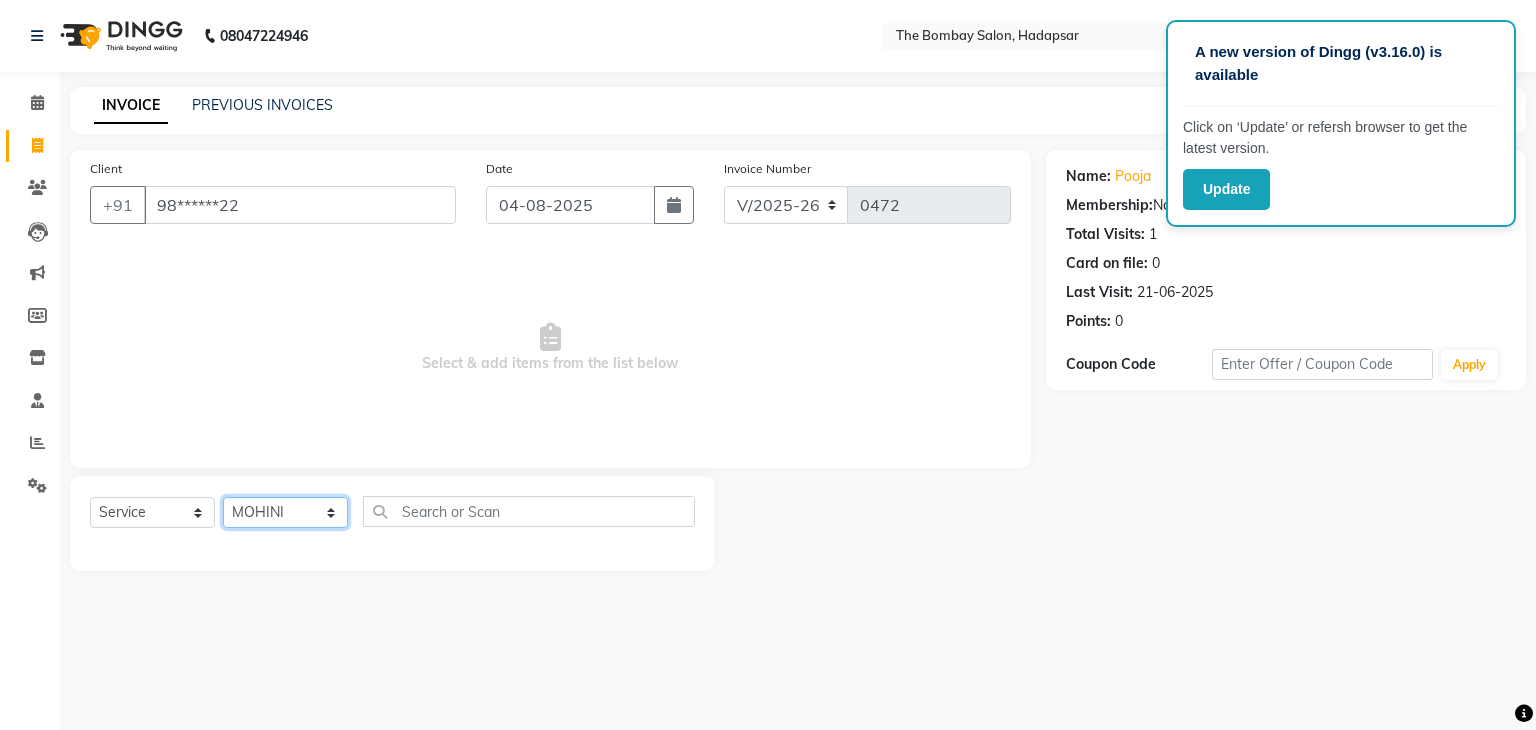 click on "Select Stylist AMRUTA BHAGWANTU hasn KASIF Manager MOHINI MUKESH MUSARIK PINKY RAMESHWAR RASHID sachin SANTOSH SHANKAR" 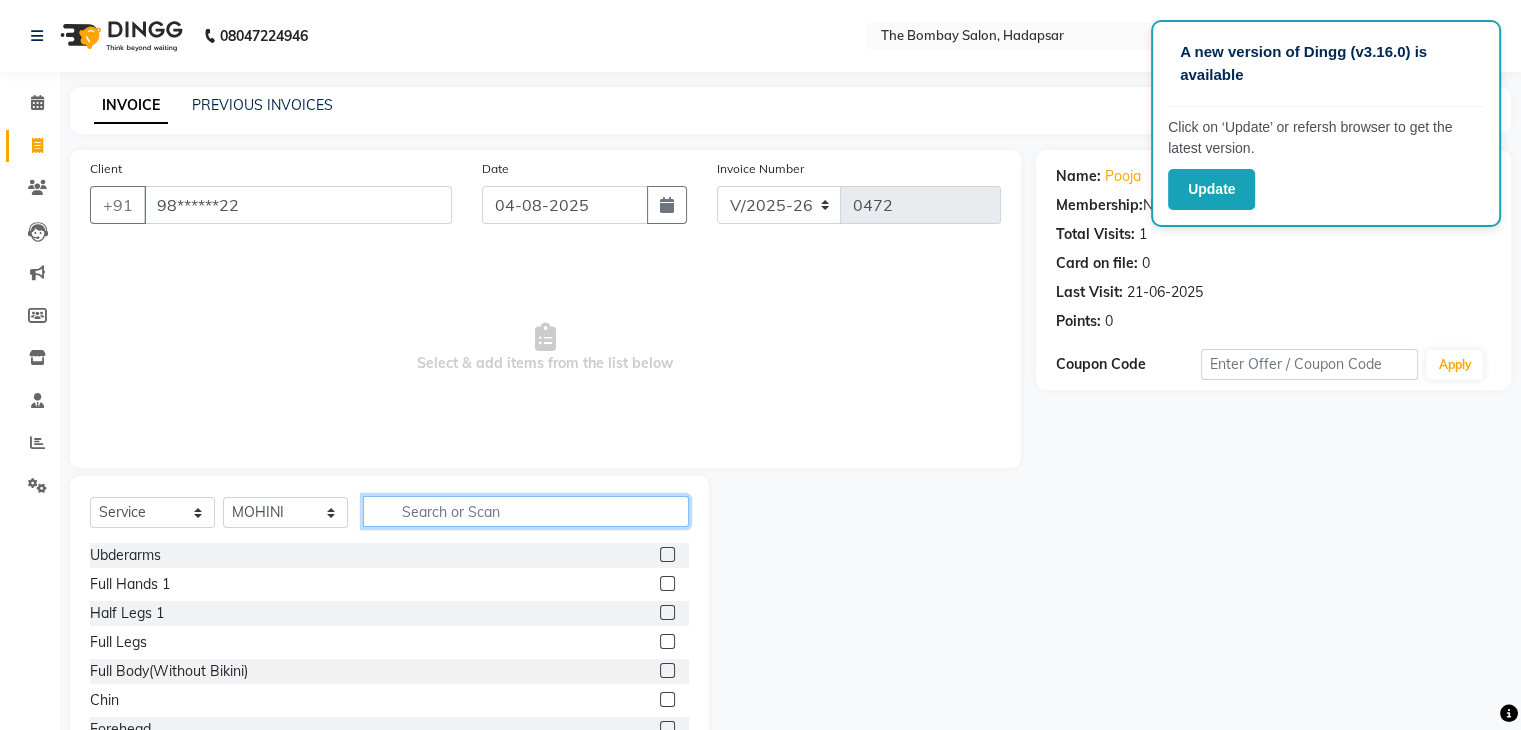 click 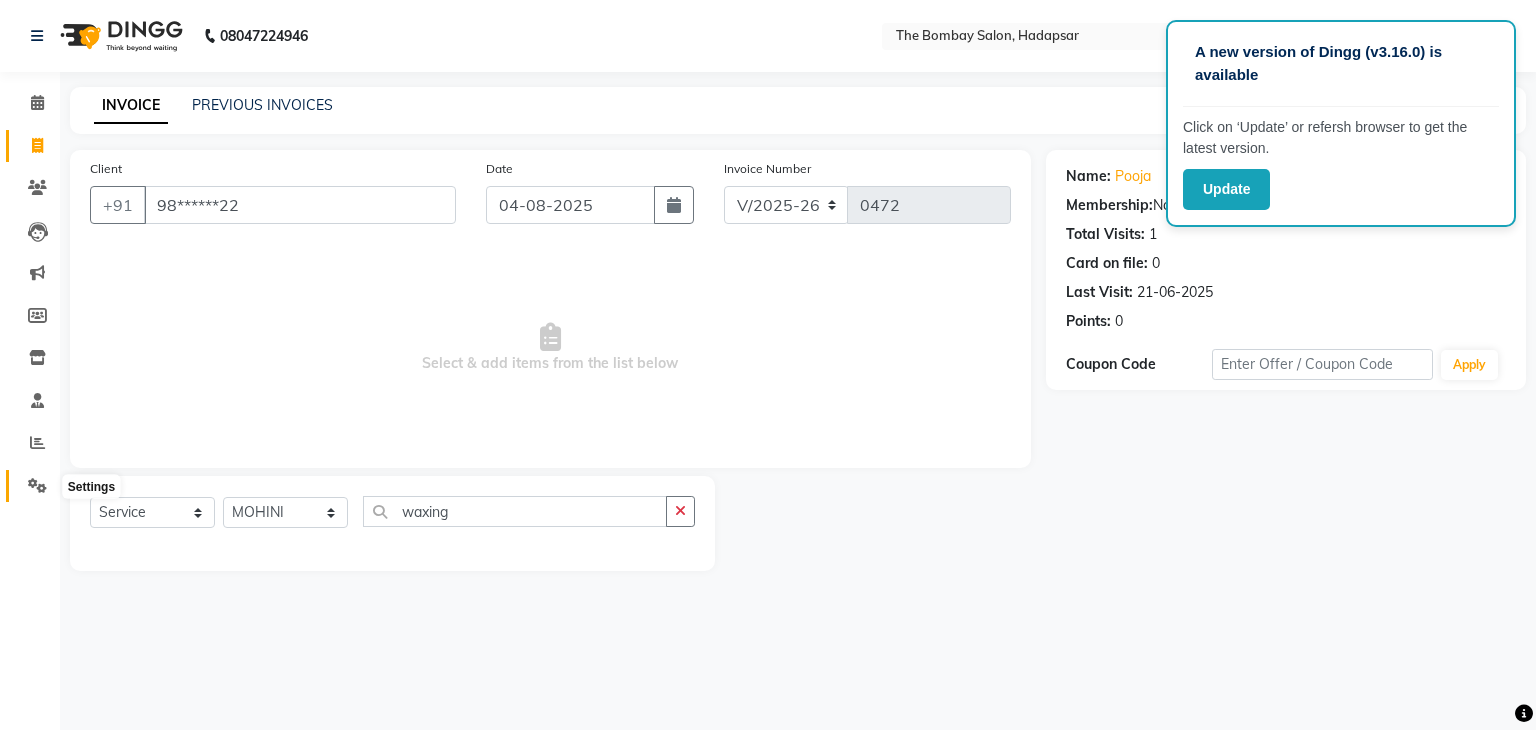 click 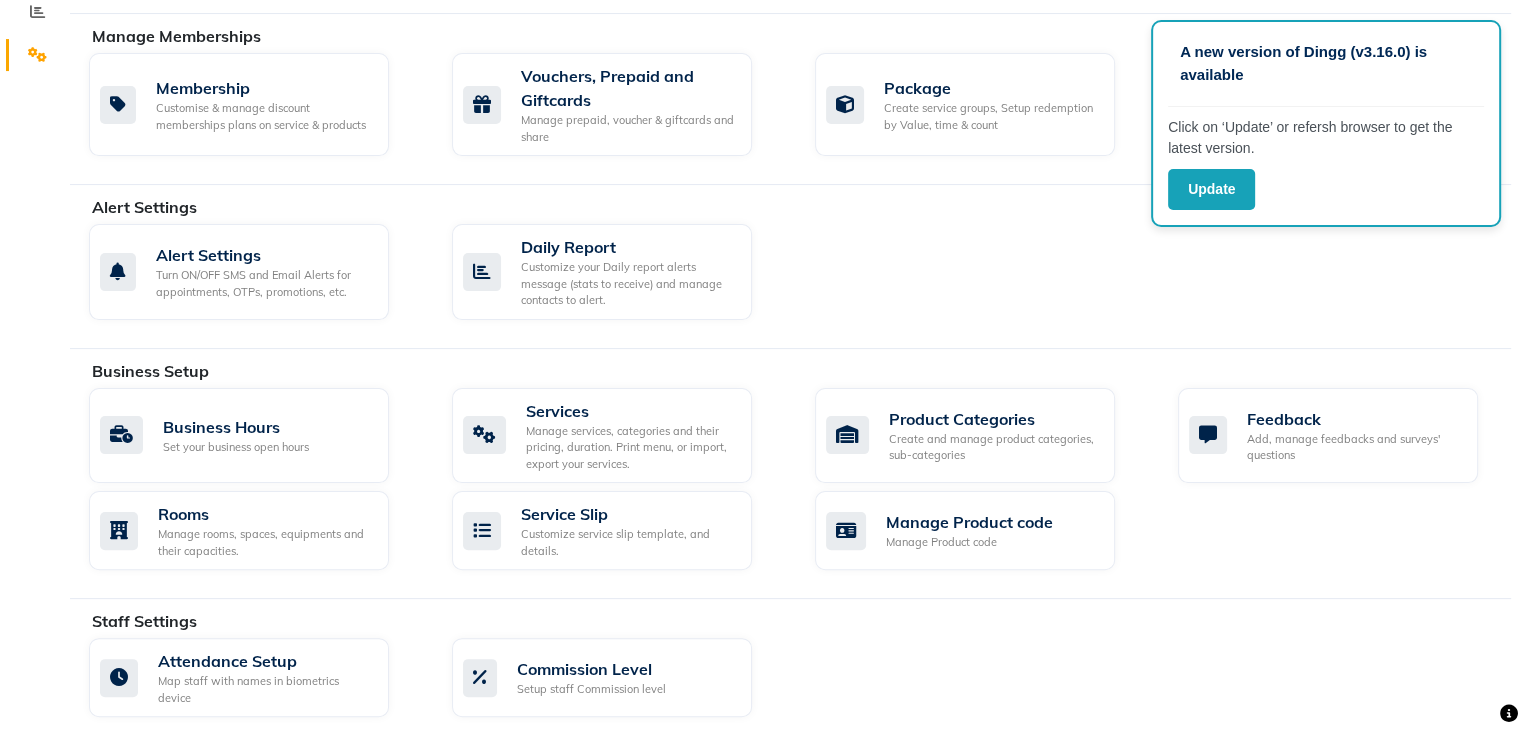 scroll, scrollTop: 432, scrollLeft: 0, axis: vertical 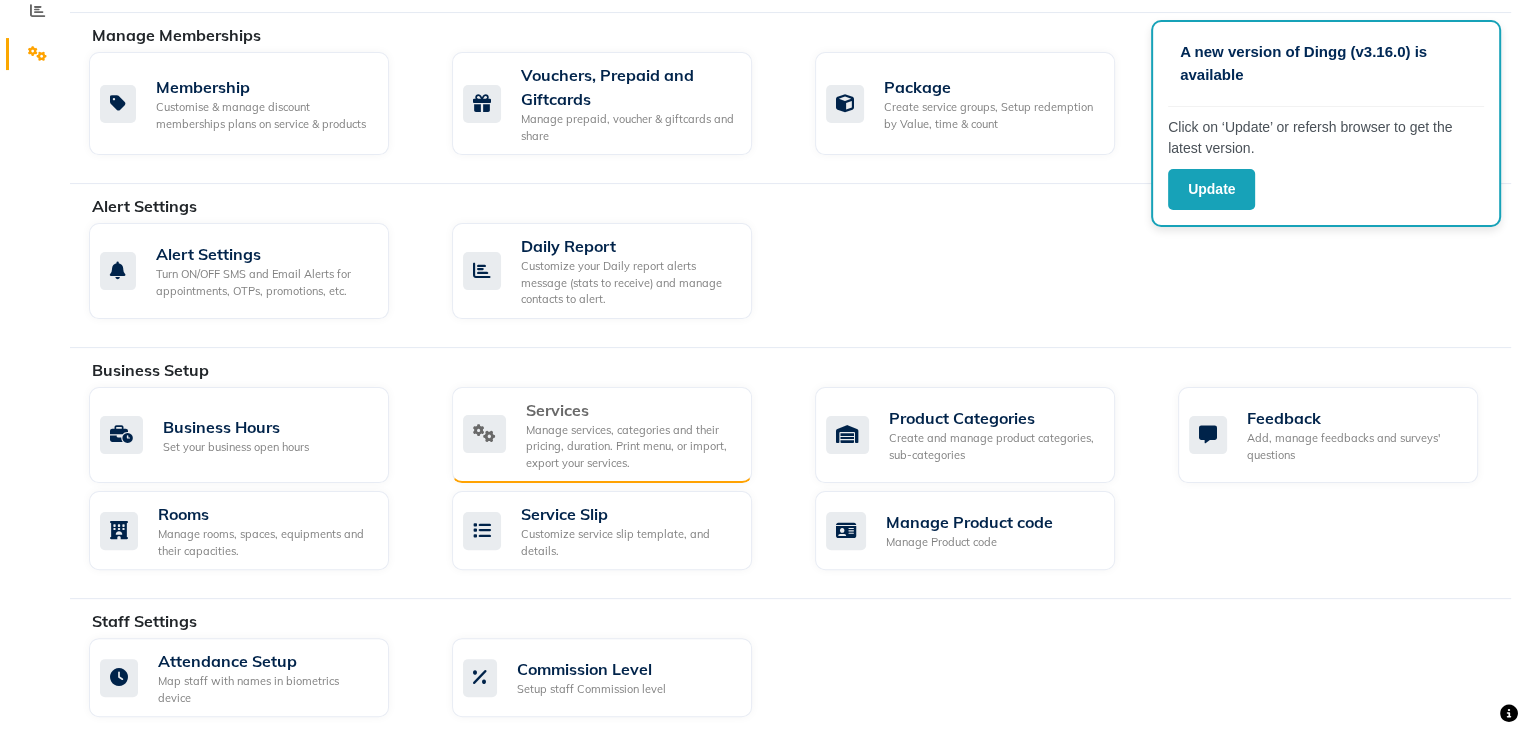 click on "Manage services, categories and their pricing, duration. Print menu, or import, export your services." 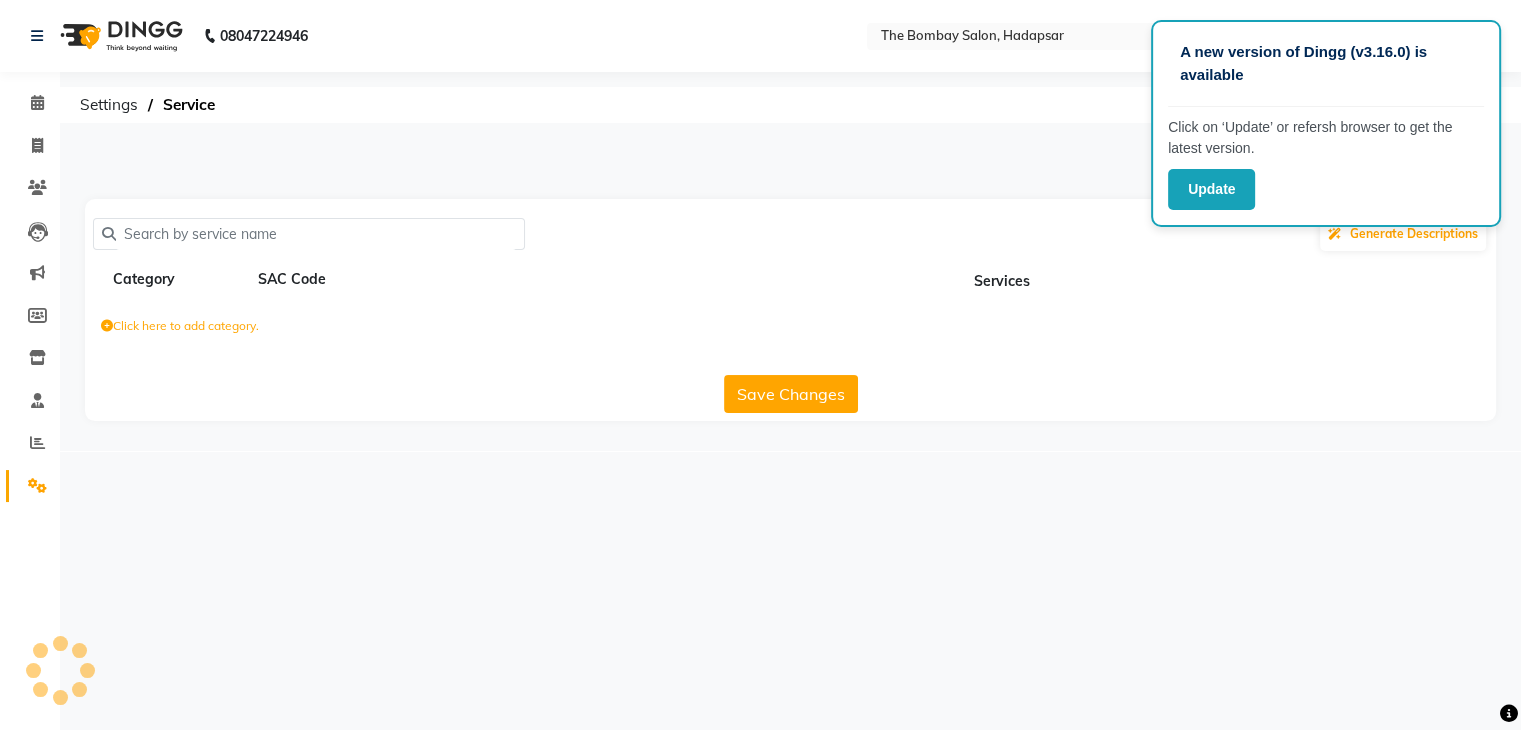 scroll, scrollTop: 0, scrollLeft: 0, axis: both 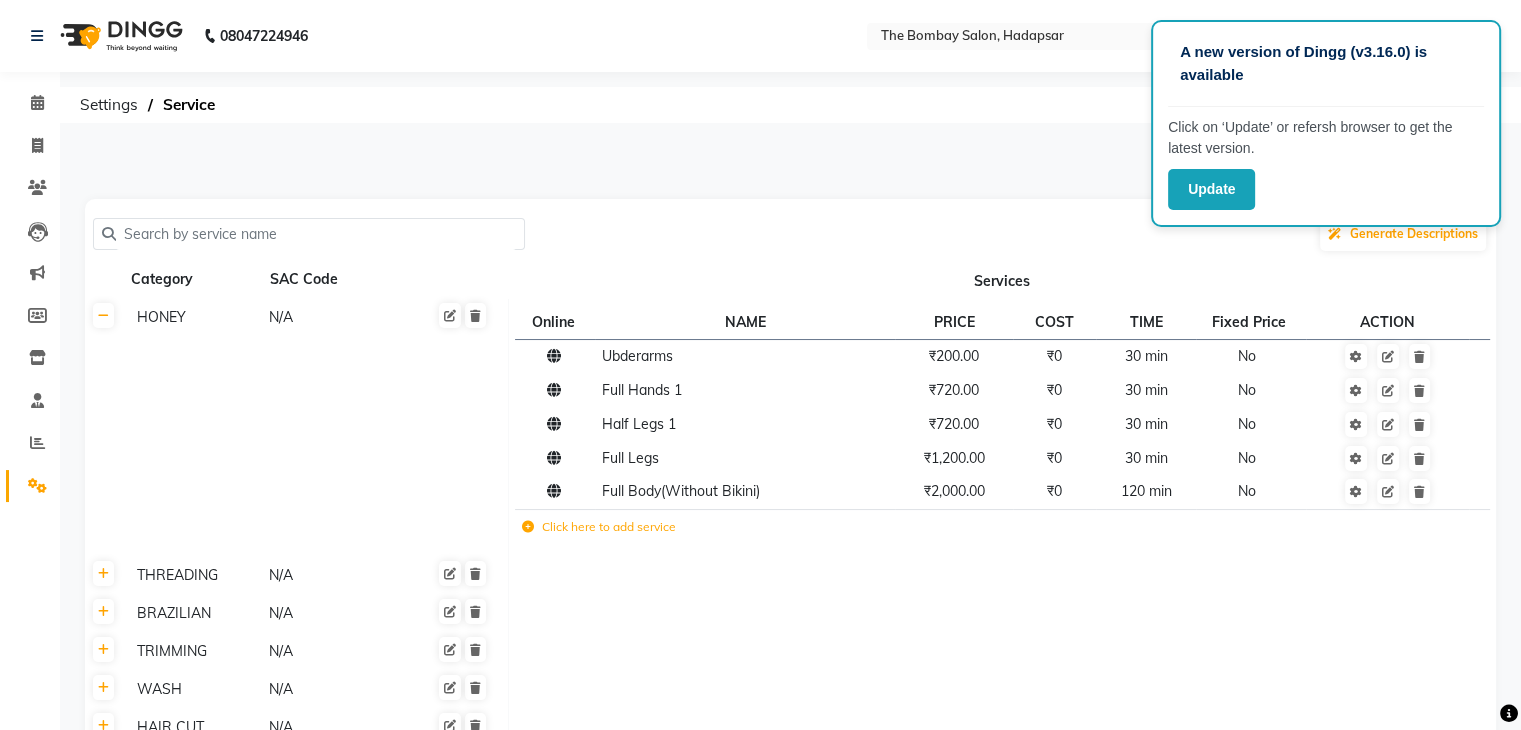 click 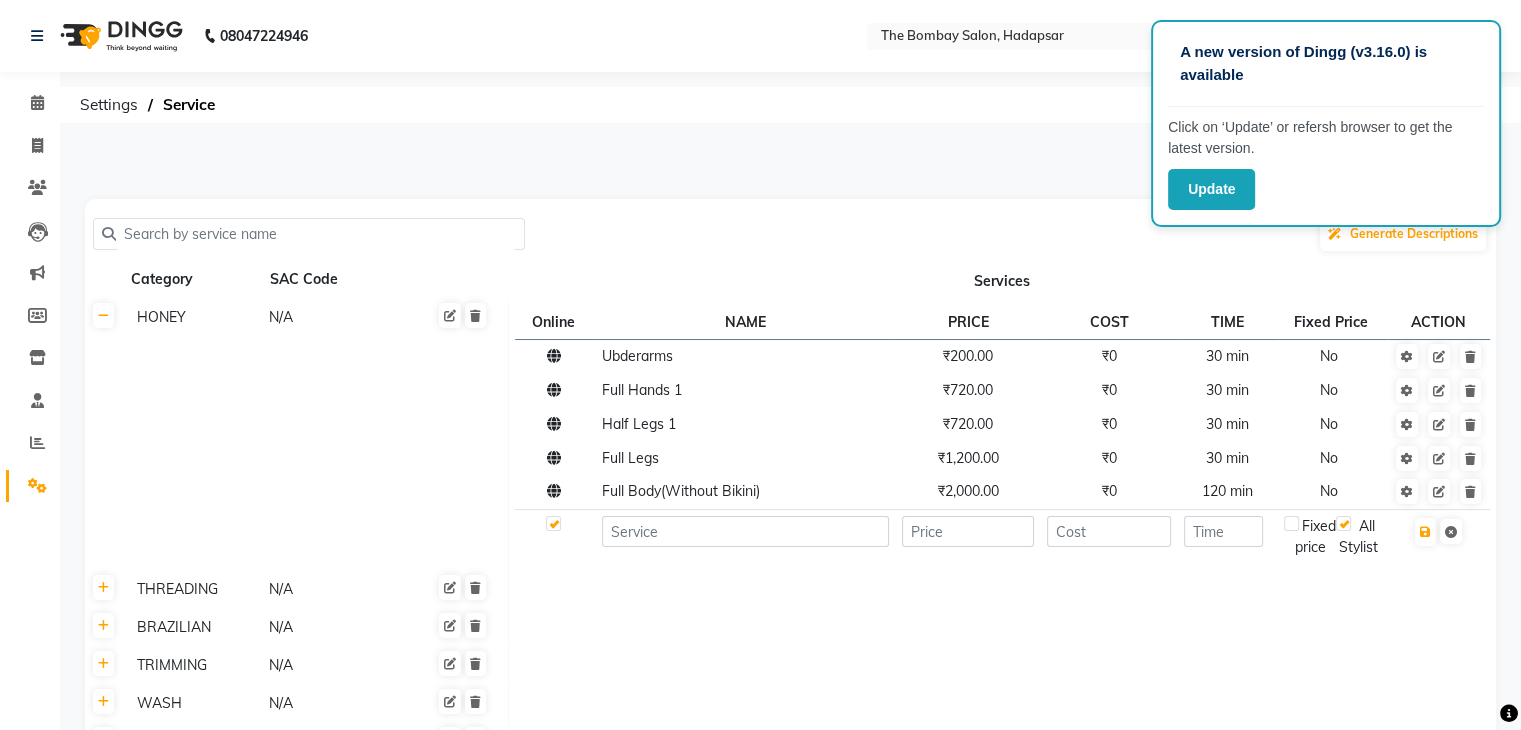 click 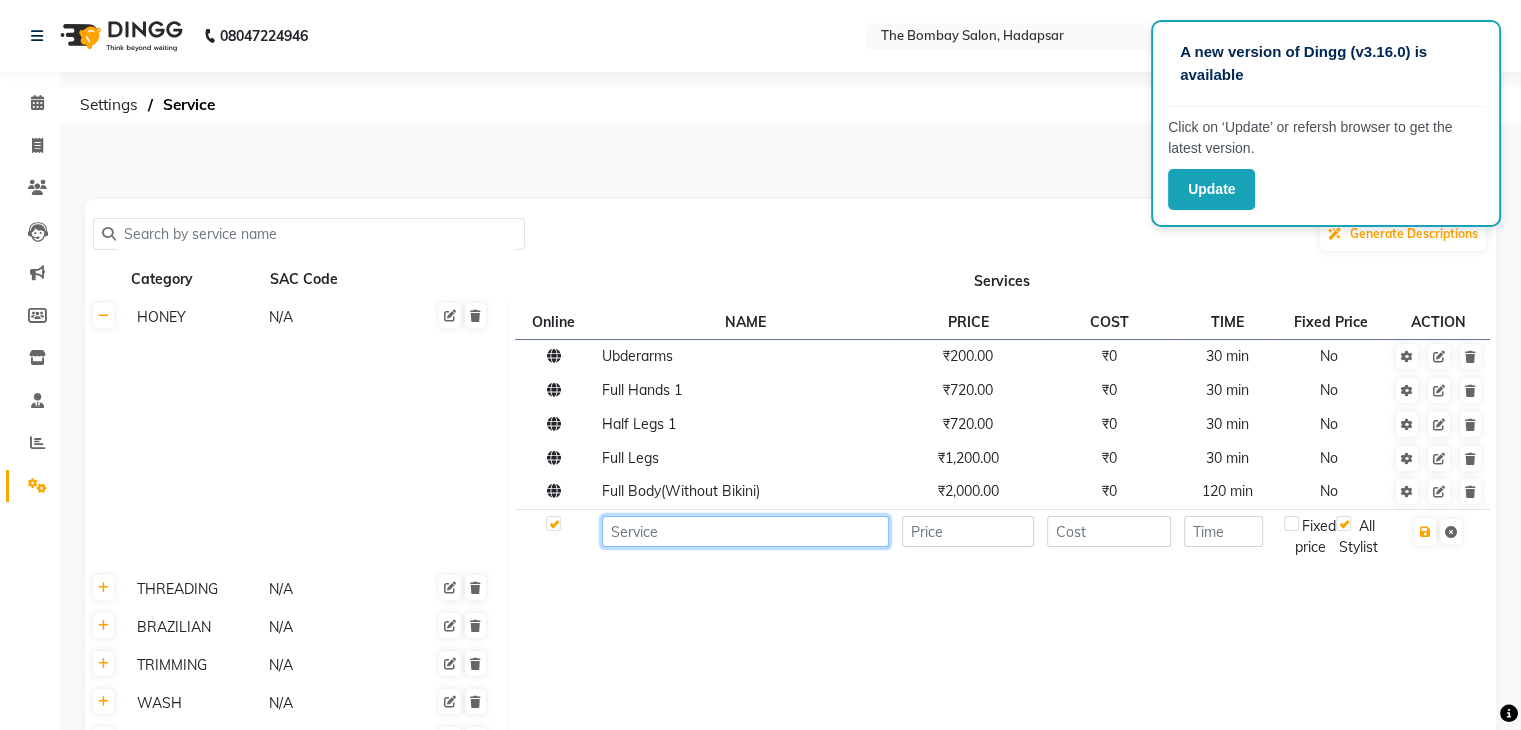 click 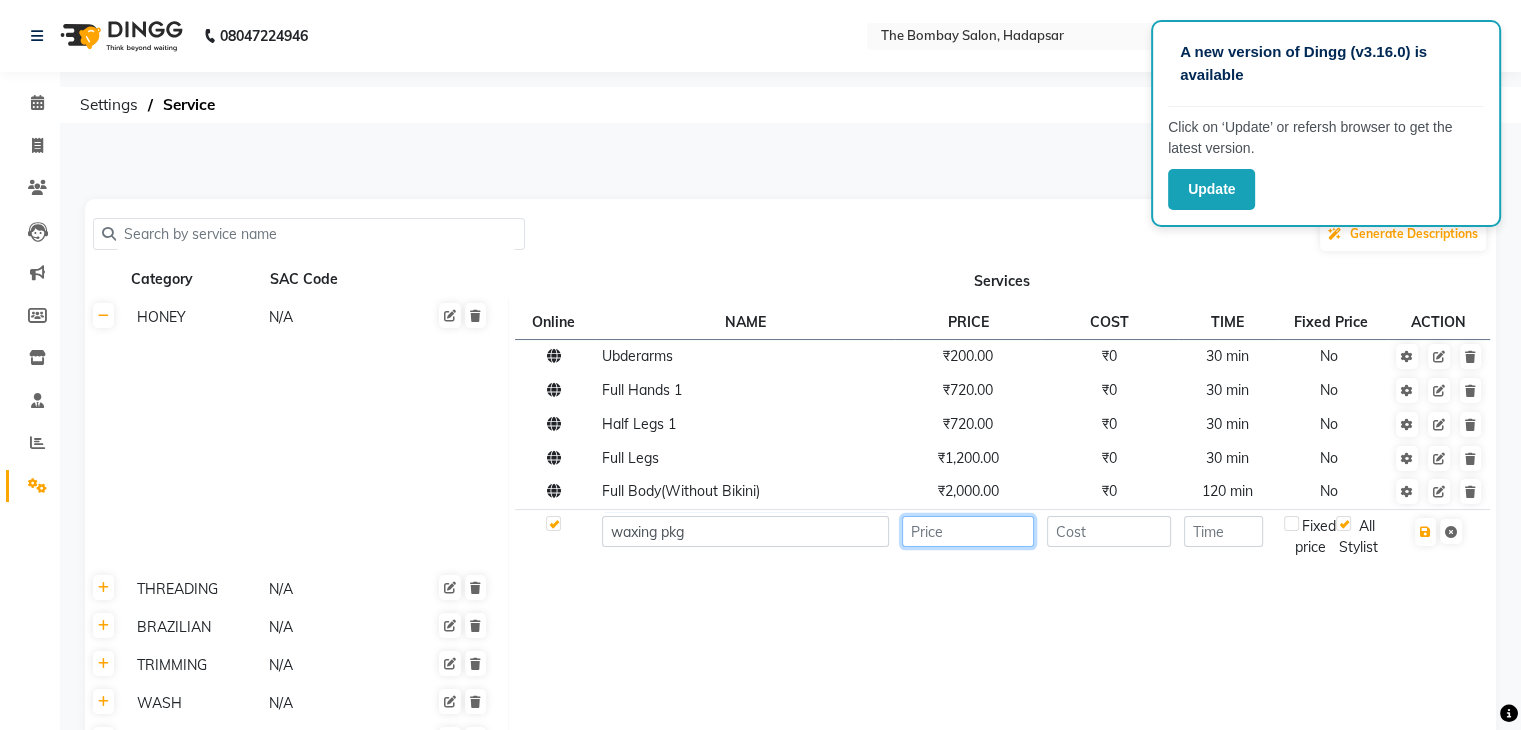 click 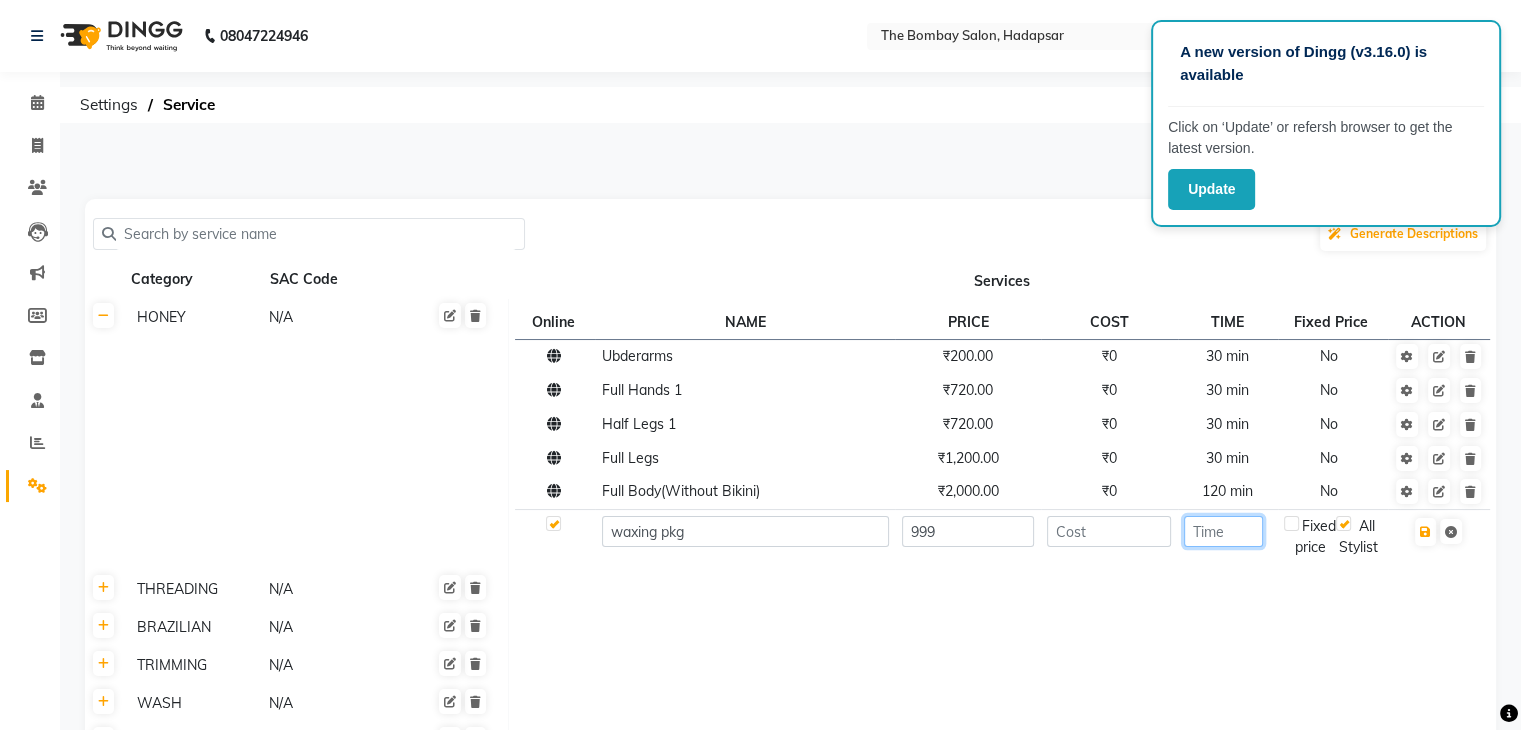 click 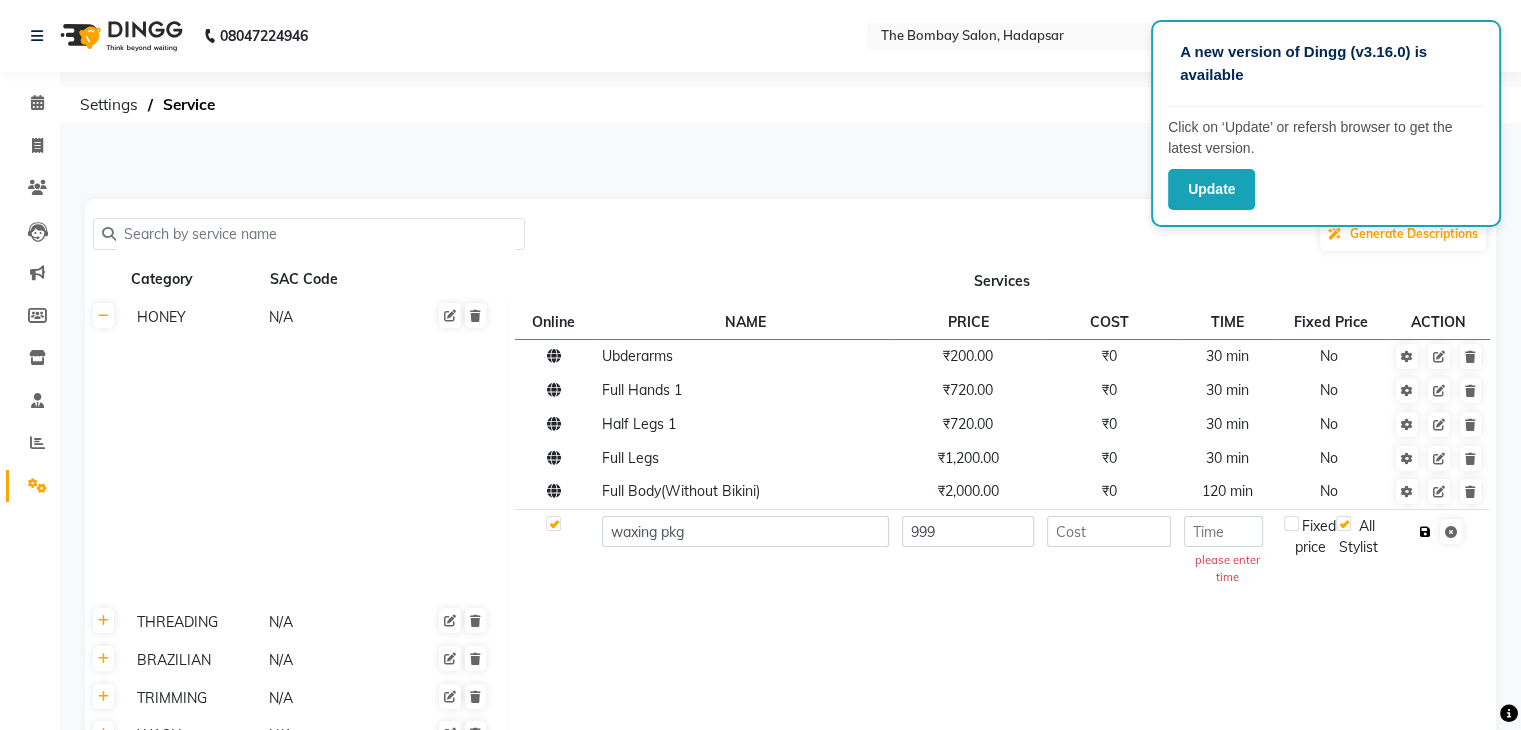 click at bounding box center (1425, 532) 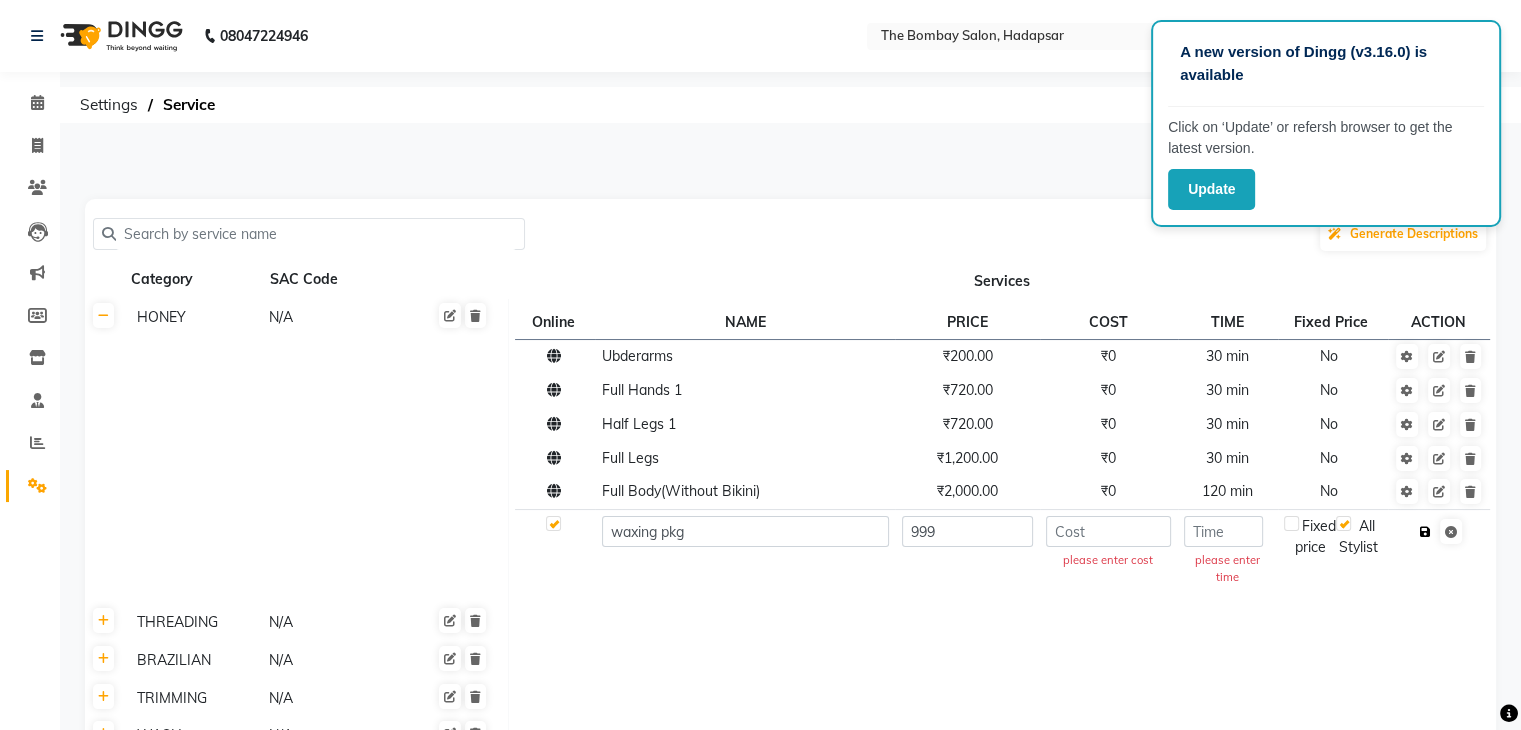 click at bounding box center (1425, 532) 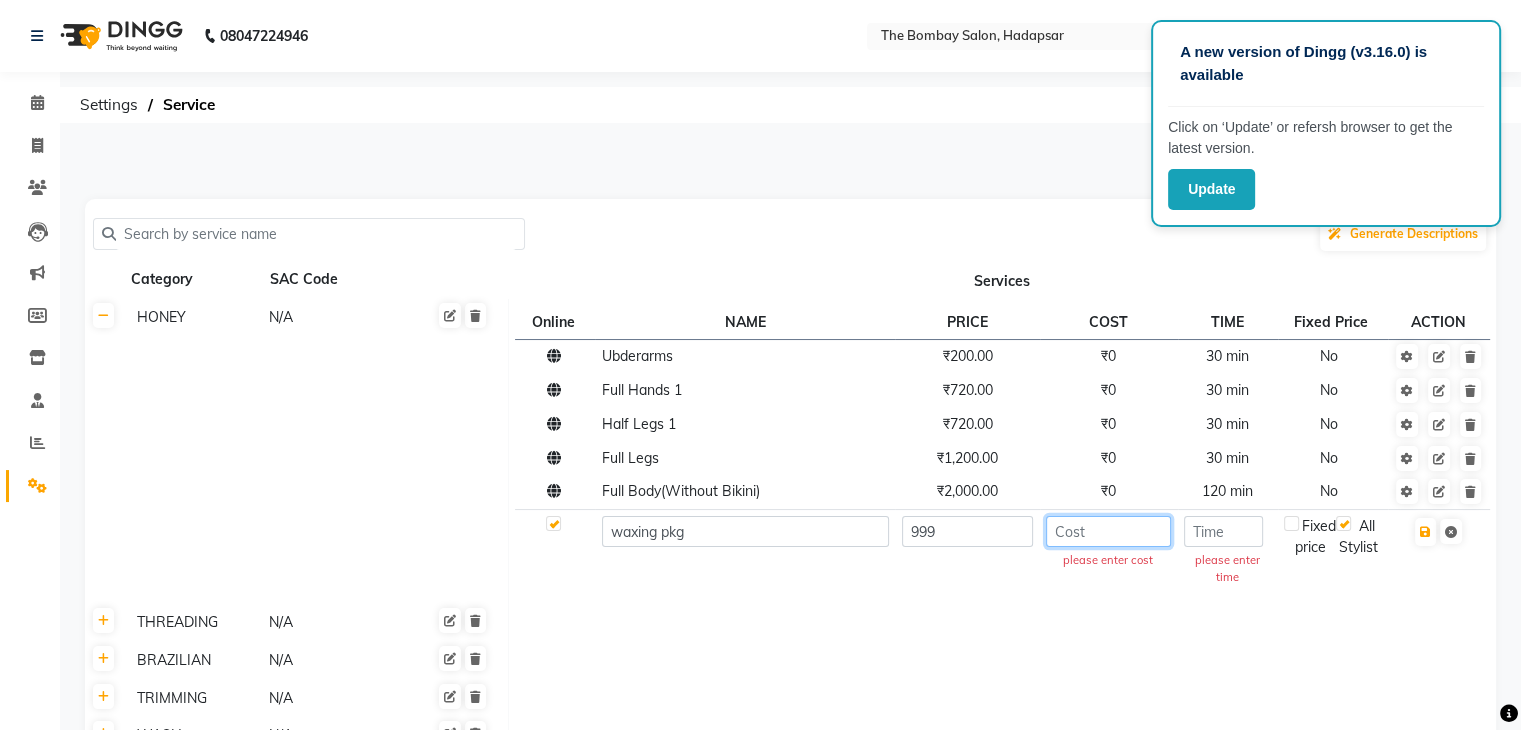 click 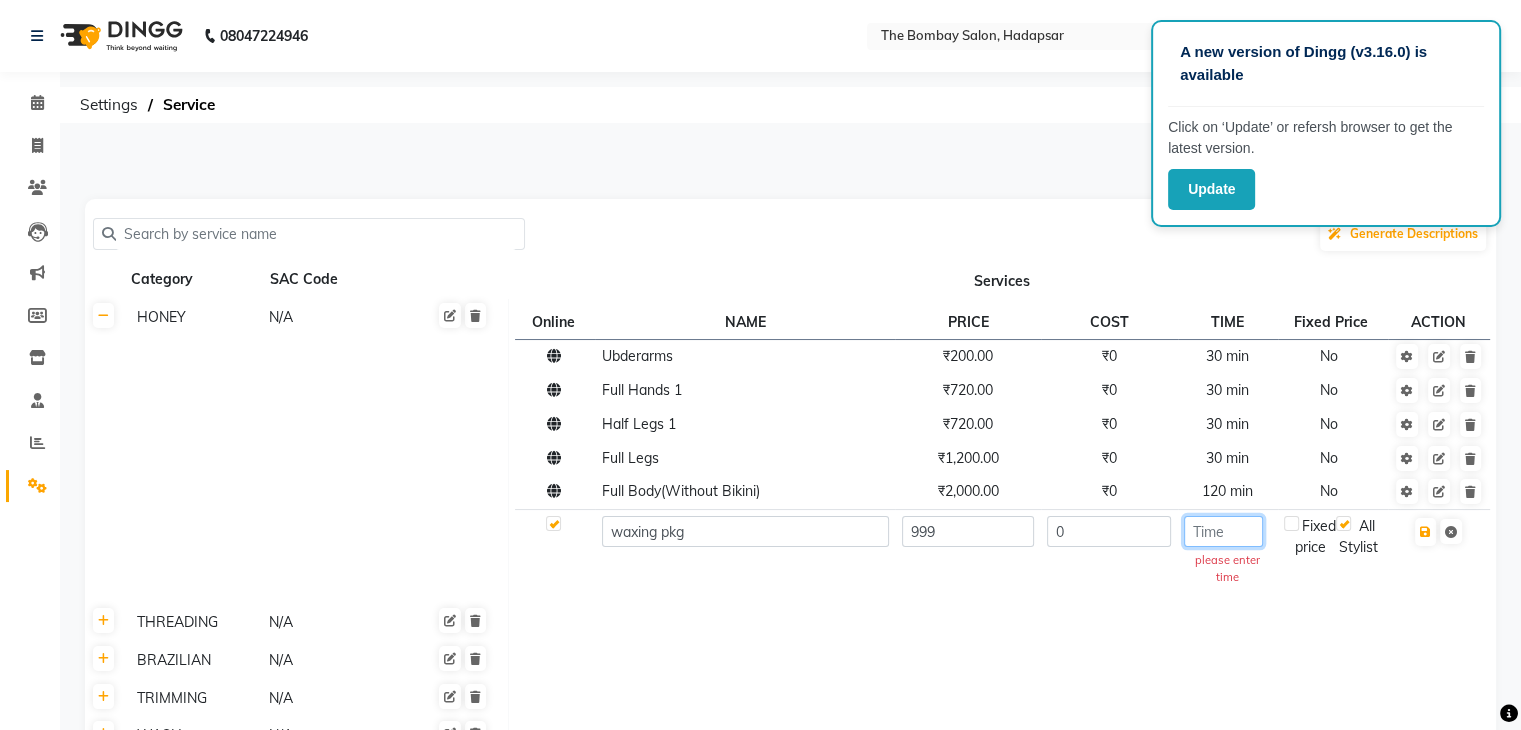 click 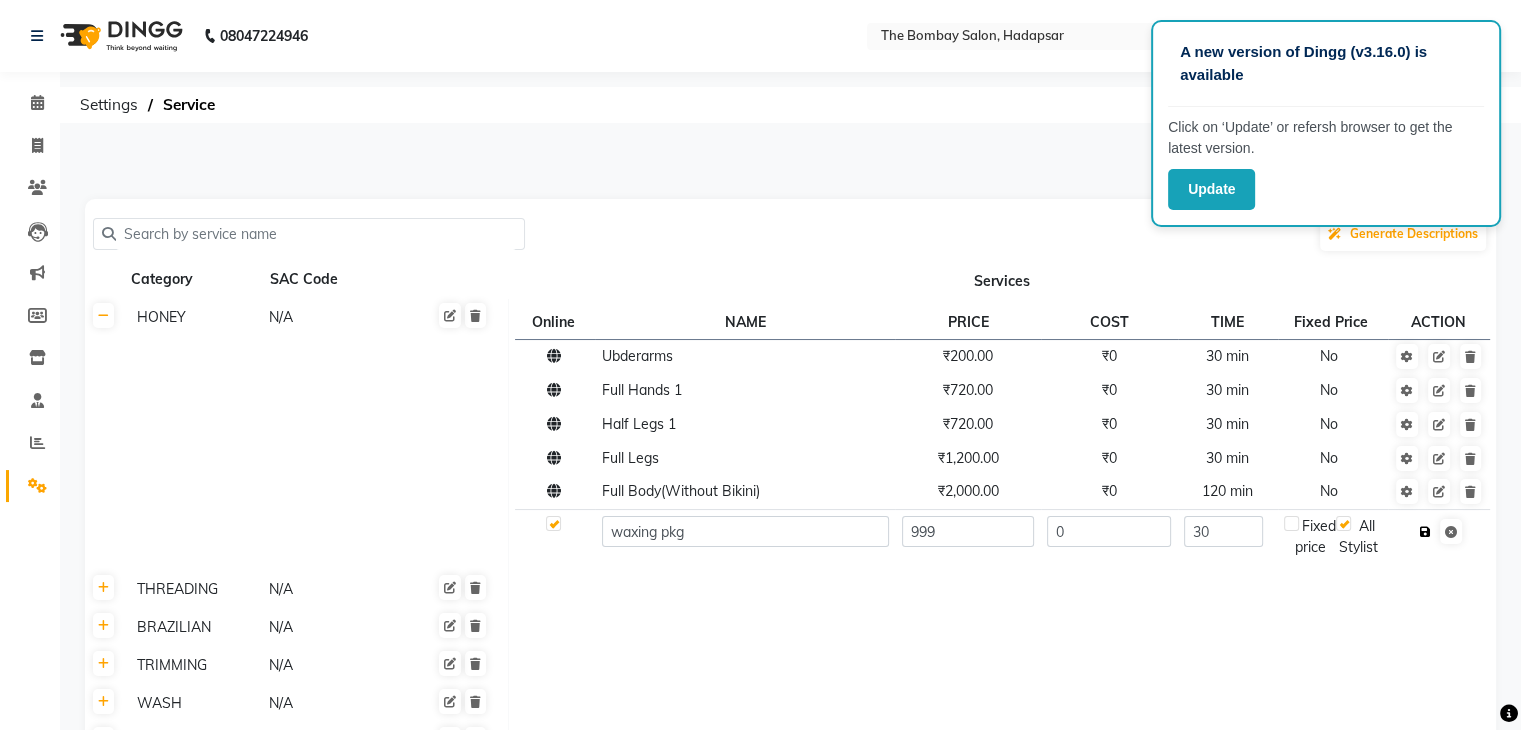 click at bounding box center (1425, 532) 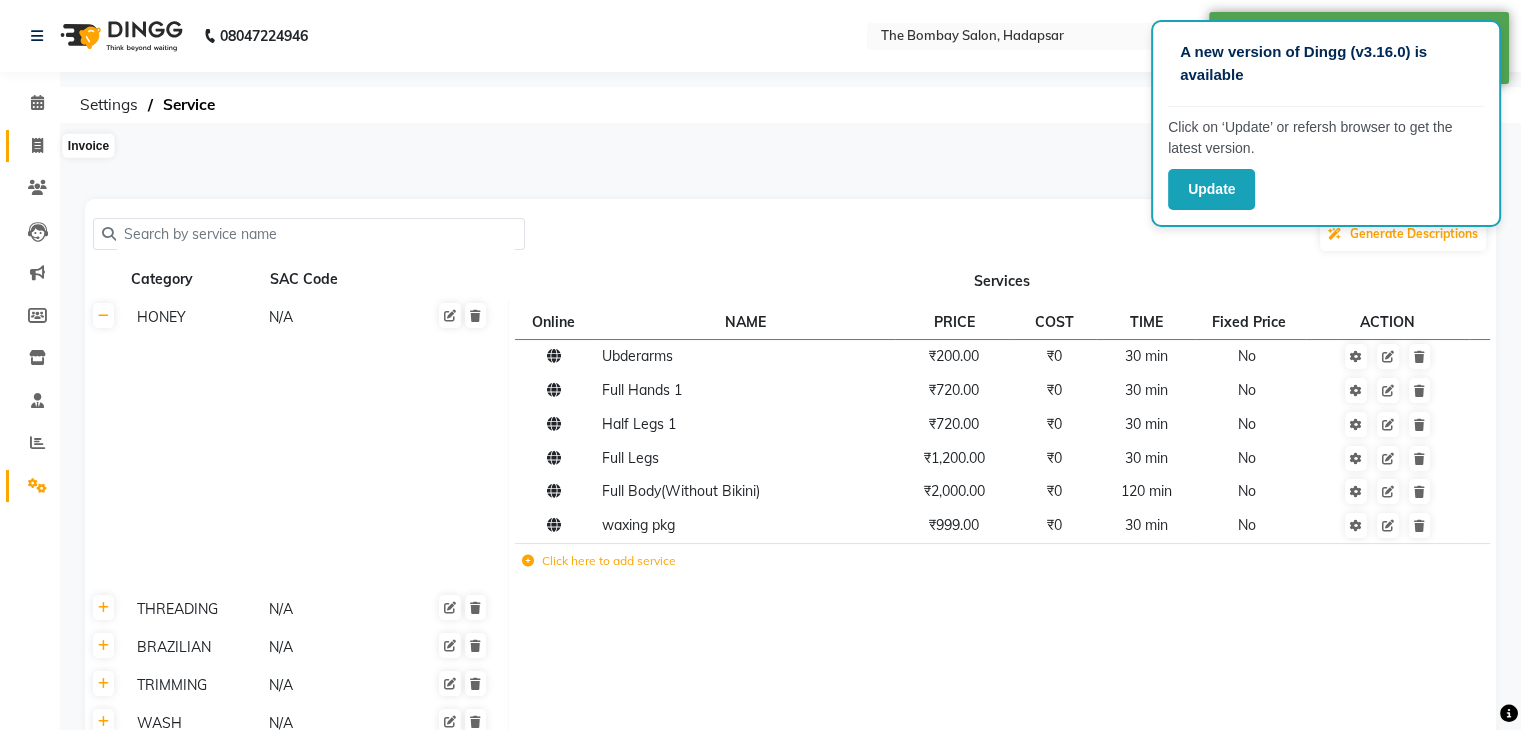 click 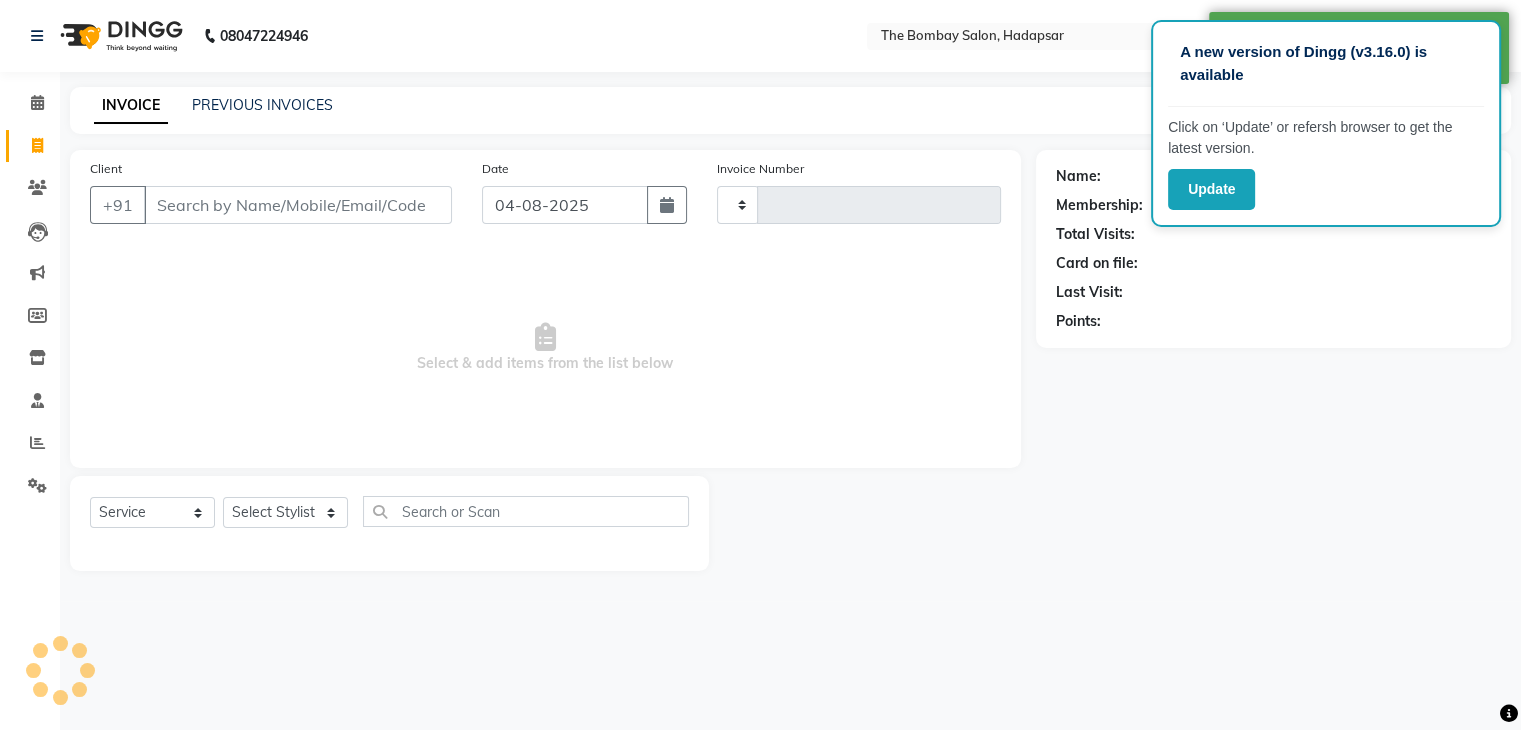 click 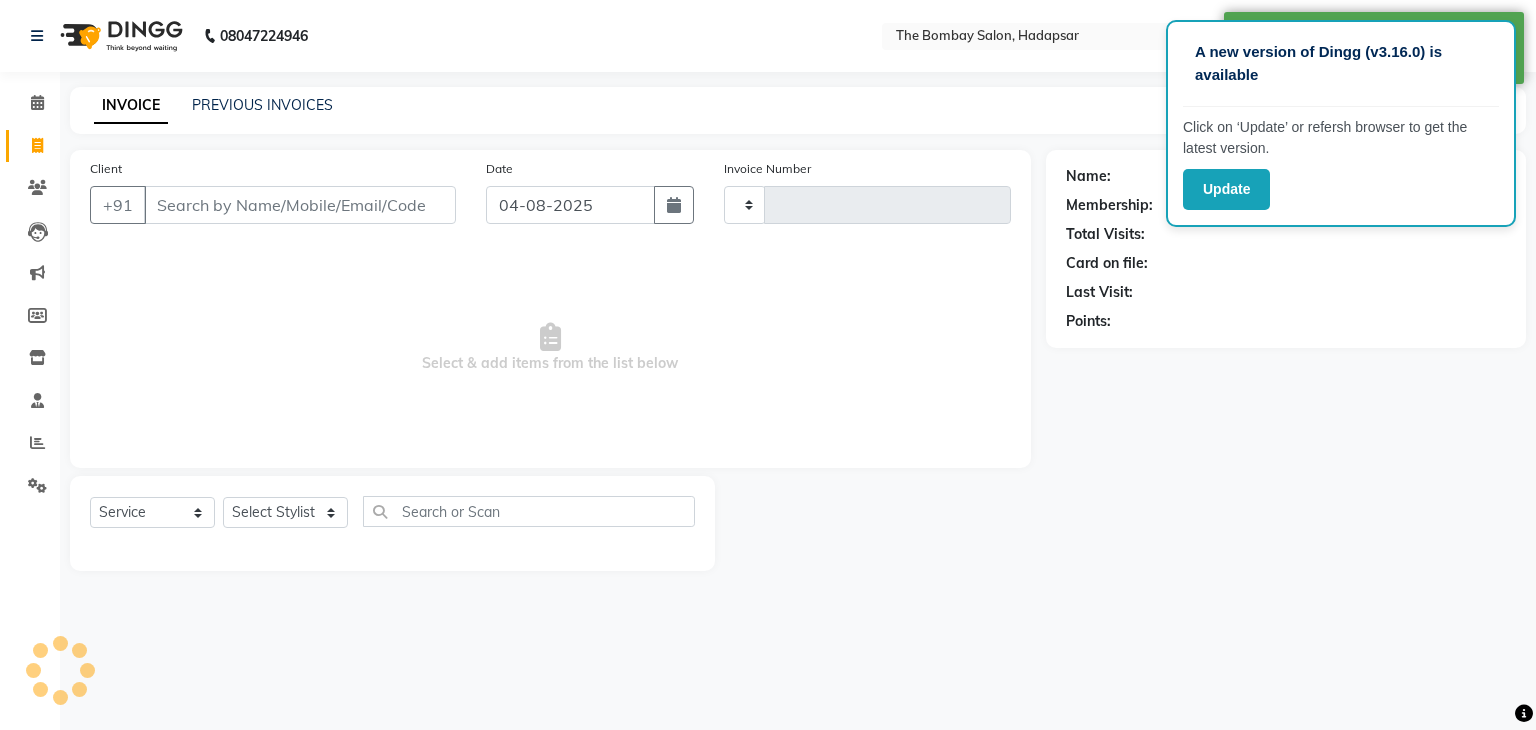 click 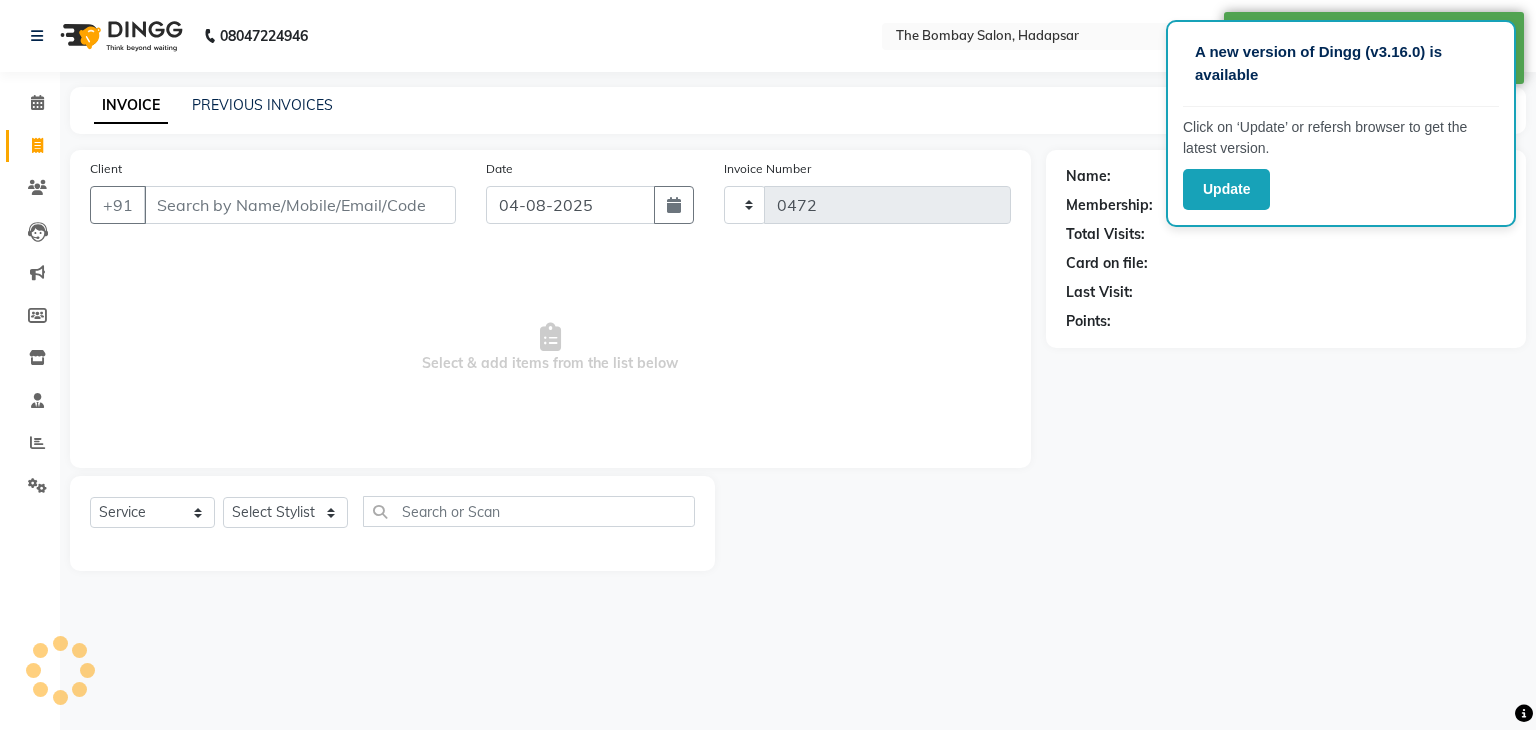 click 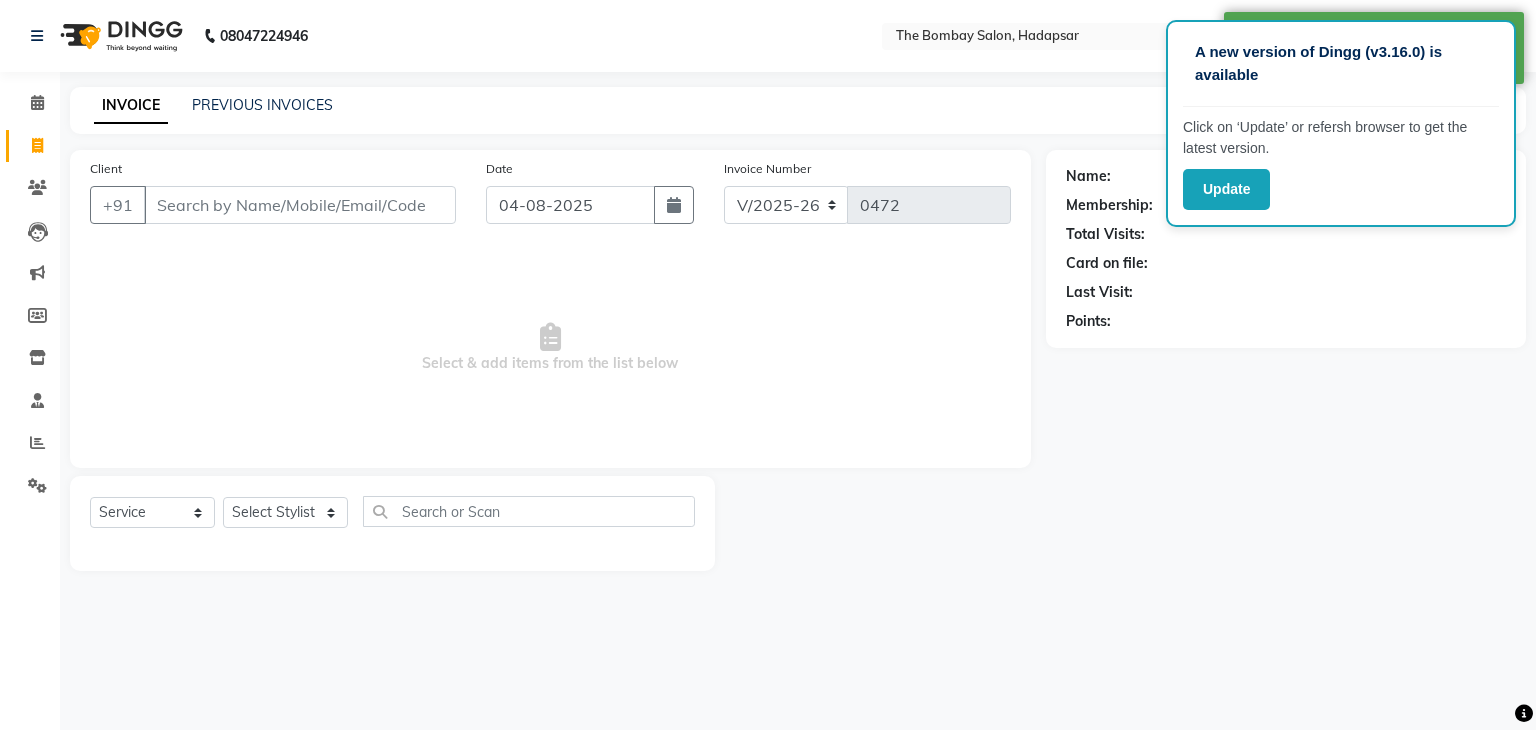 click on "Client" at bounding box center [300, 205] 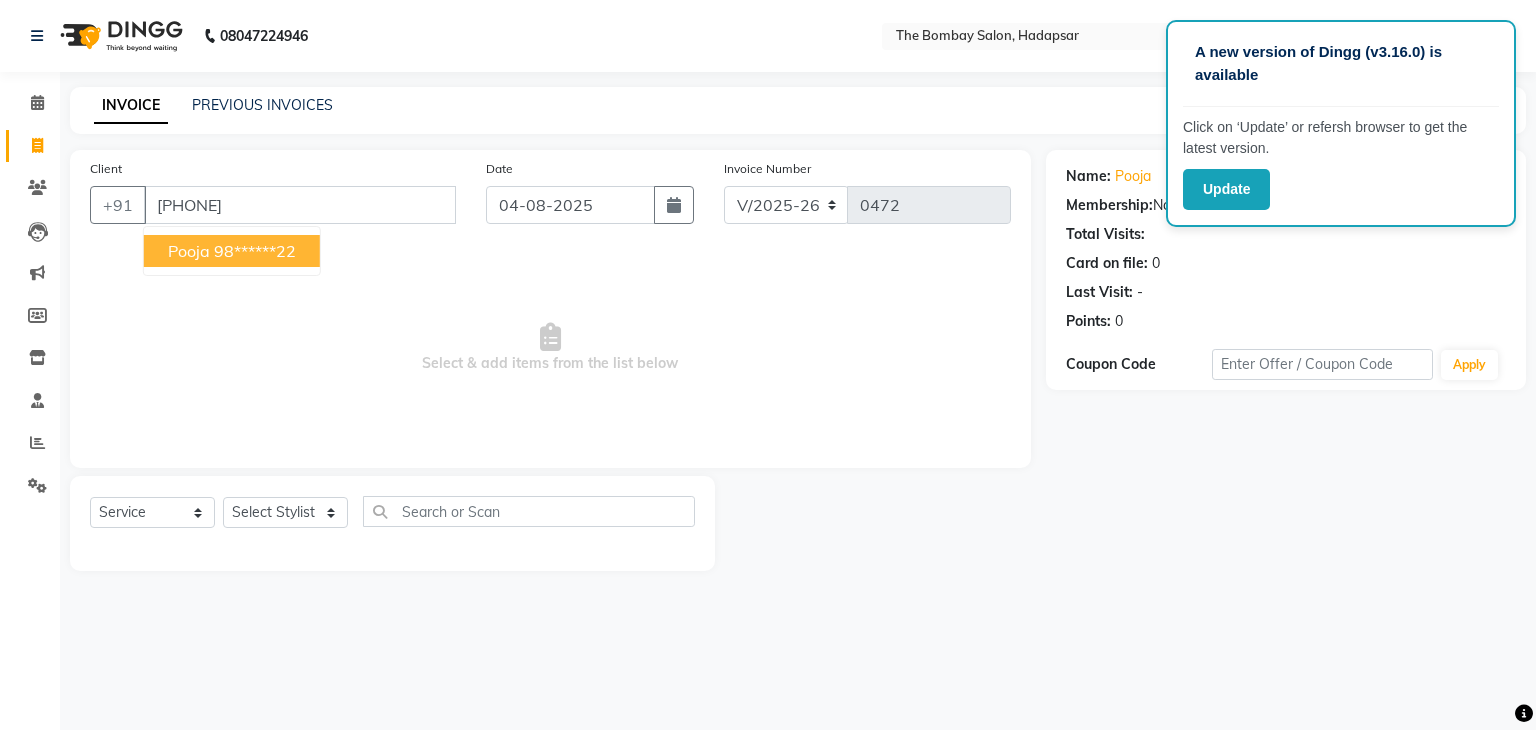 click on "98******22" at bounding box center (255, 251) 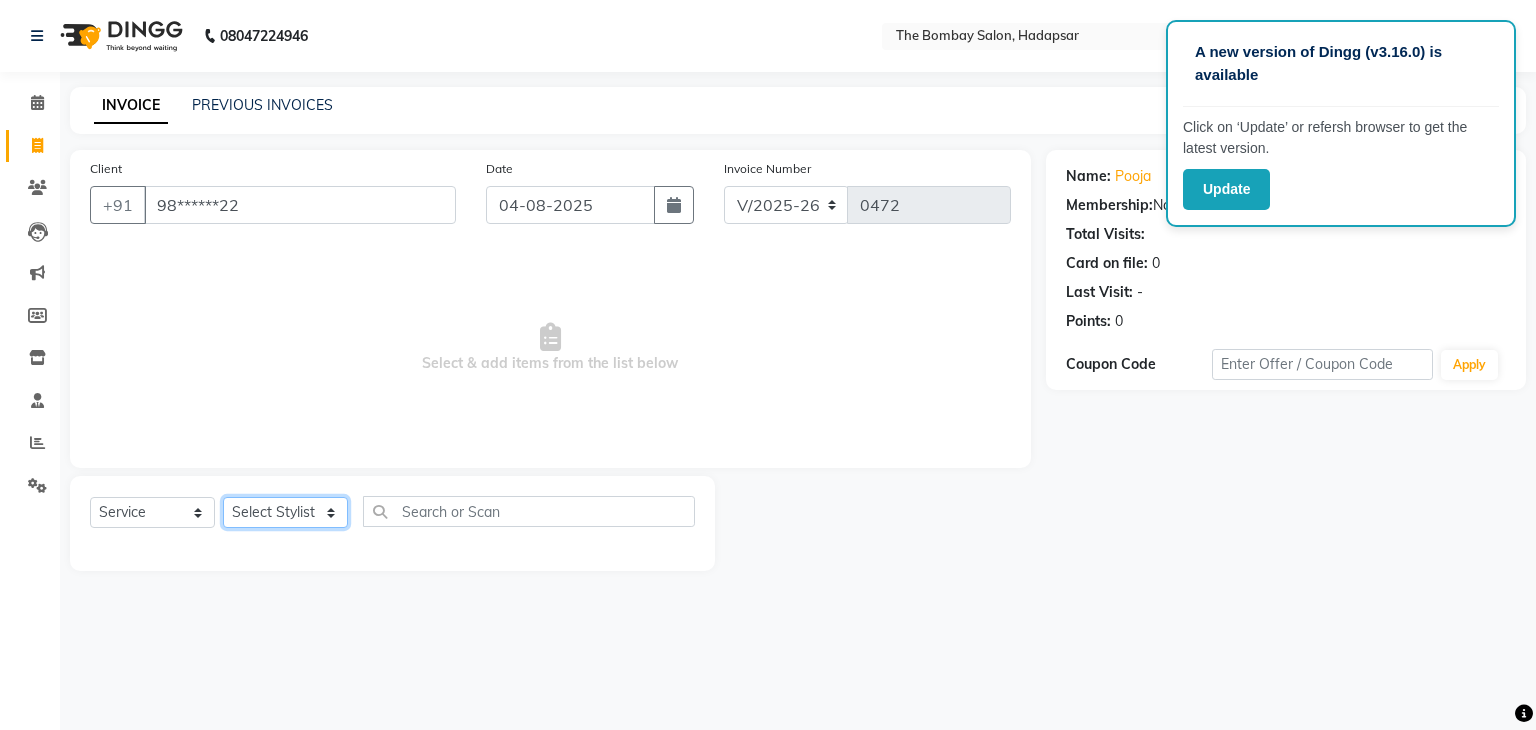 click on "Select Stylist AMRUTA BHAGWANTU hasn KASIF Manager MOHINI MUKESH MUSARIK PINKY RAMESHWAR RASHID sachin SANTOSH SHANKAR" 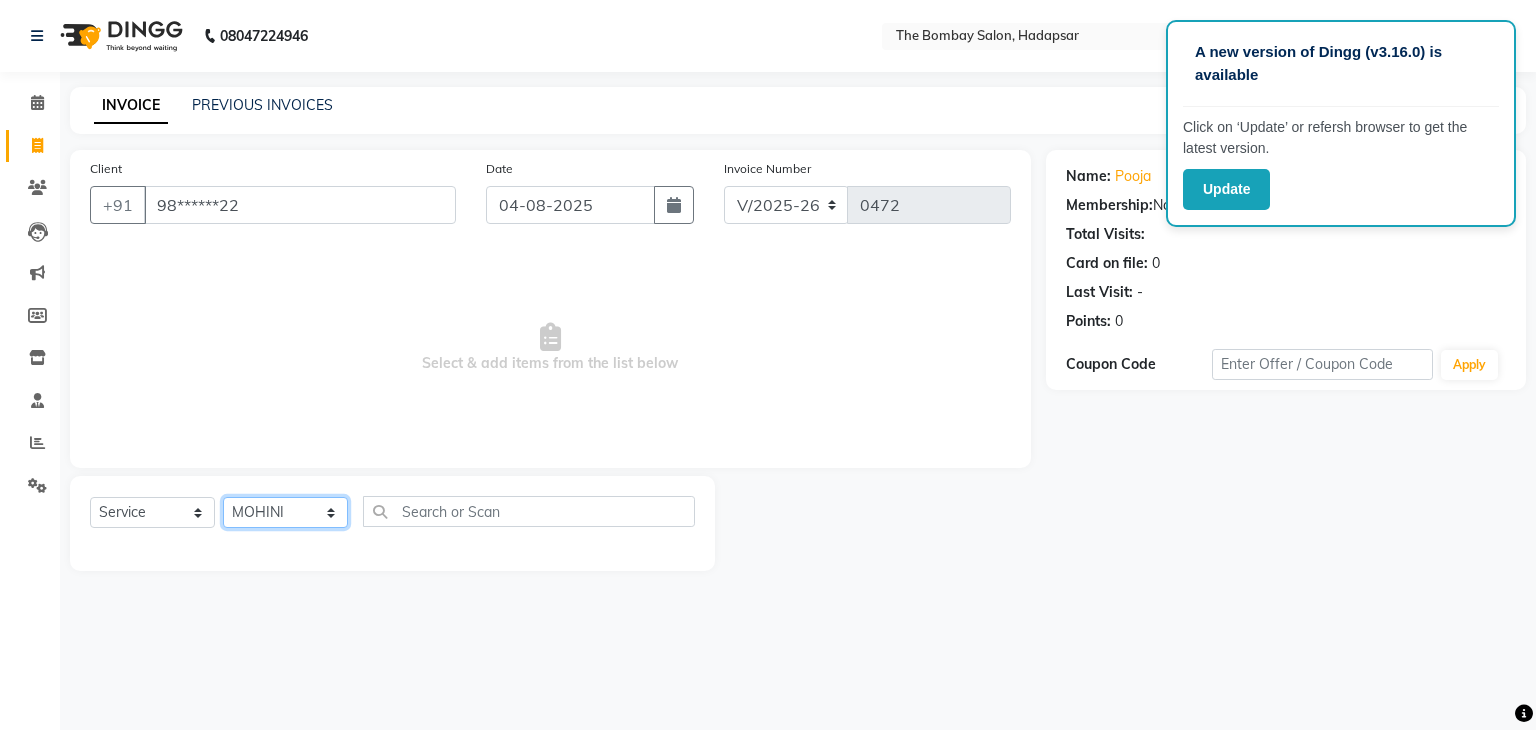 click on "Select Stylist AMRUTA BHAGWANTU hasn KASIF Manager MOHINI MUKESH MUSARIK PINKY RAMESHWAR RASHID sachin SANTOSH SHANKAR" 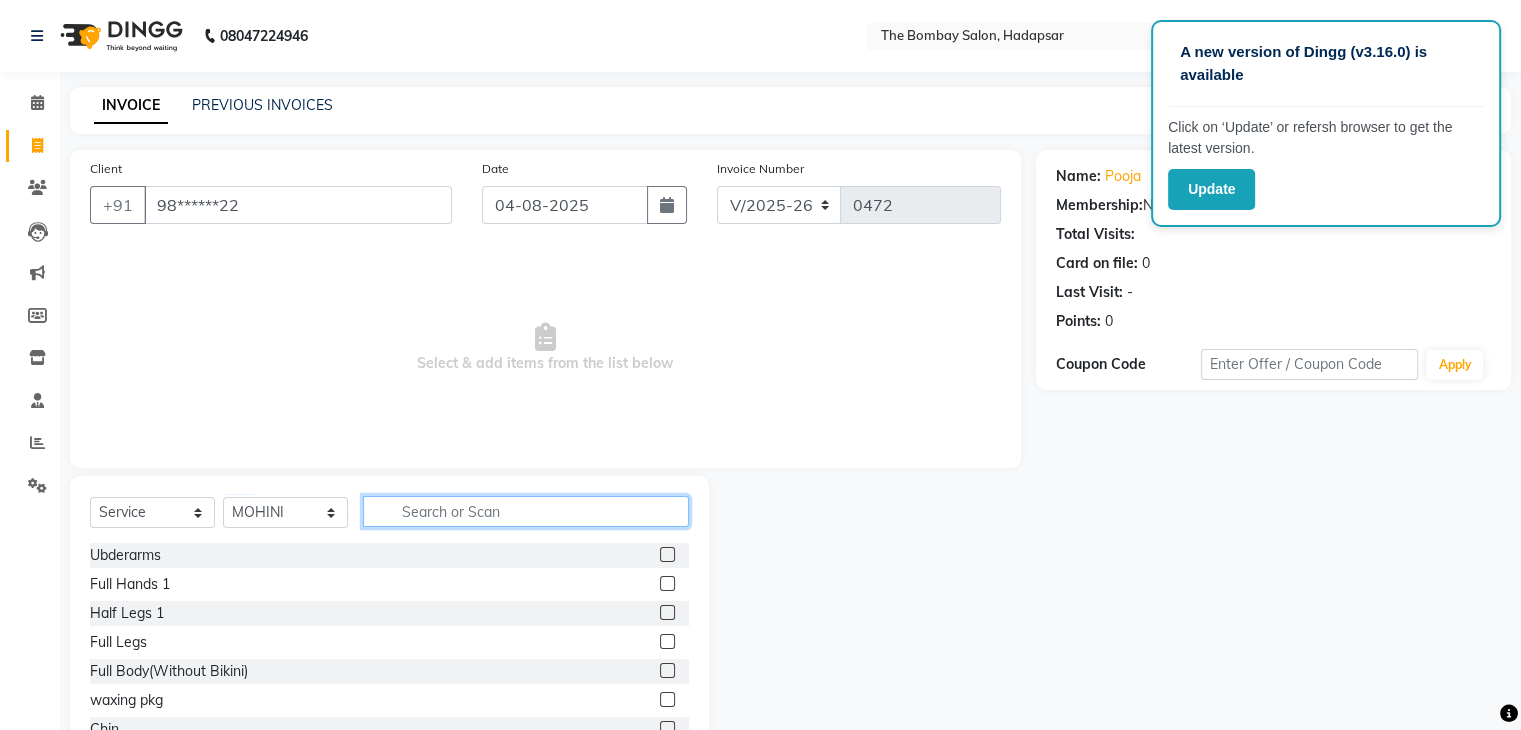click 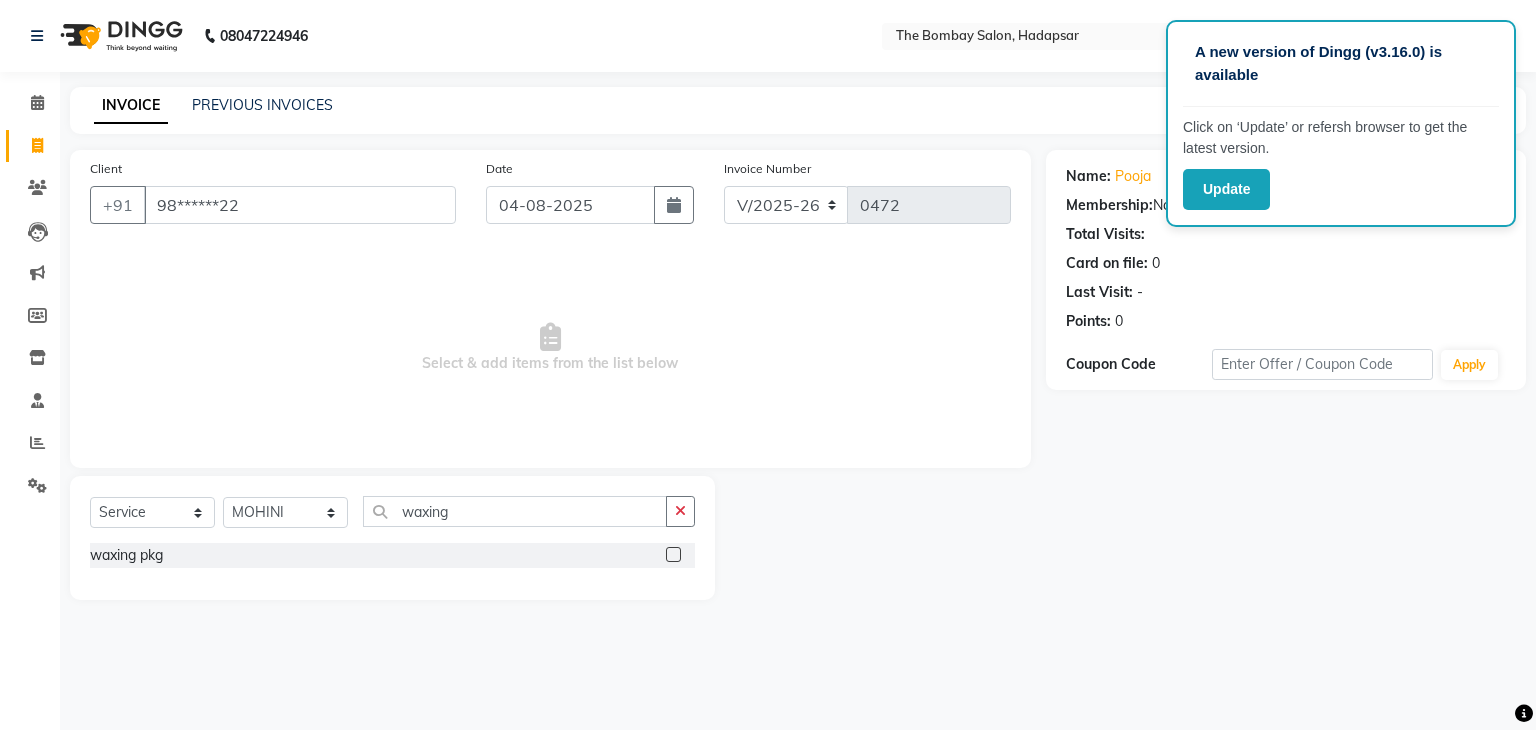 click 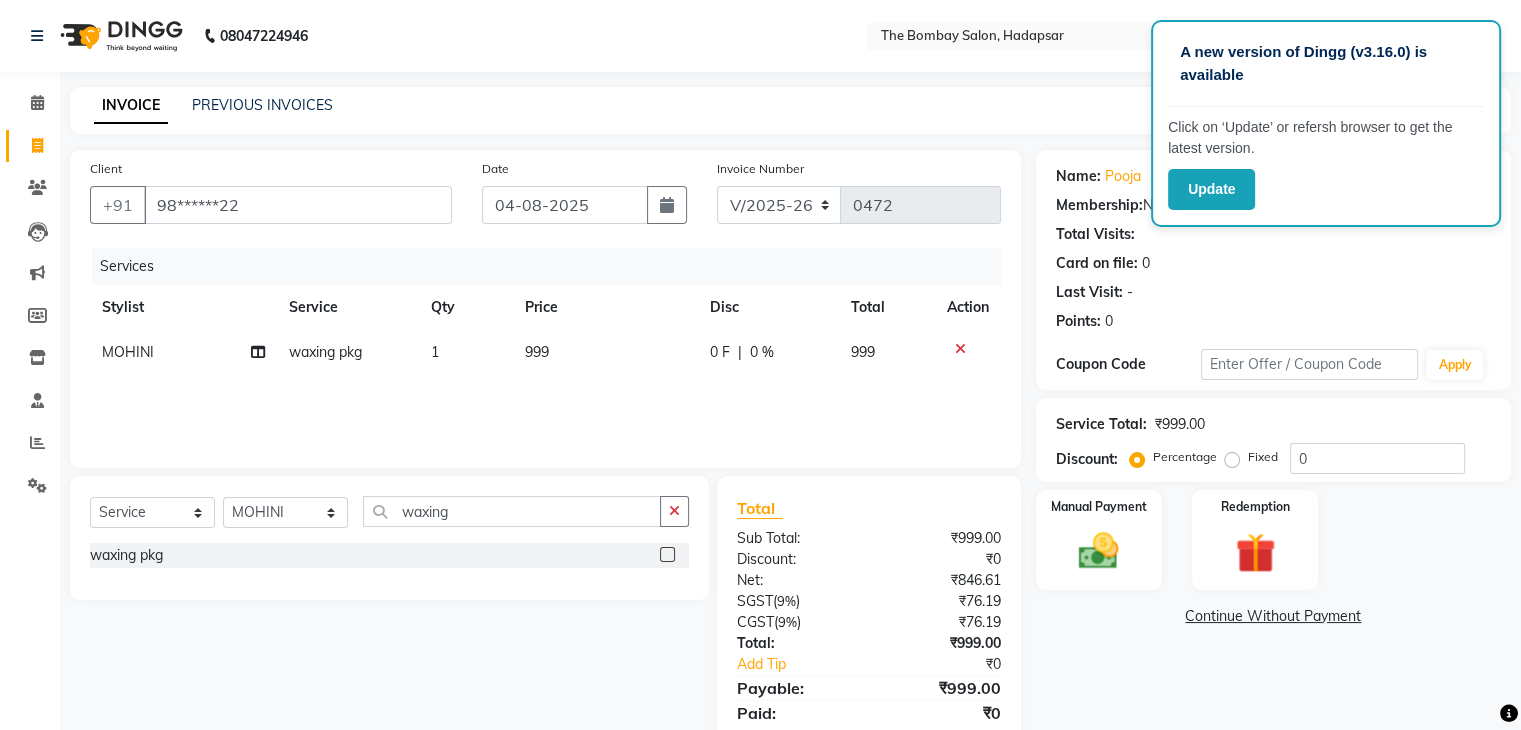 click on "999" 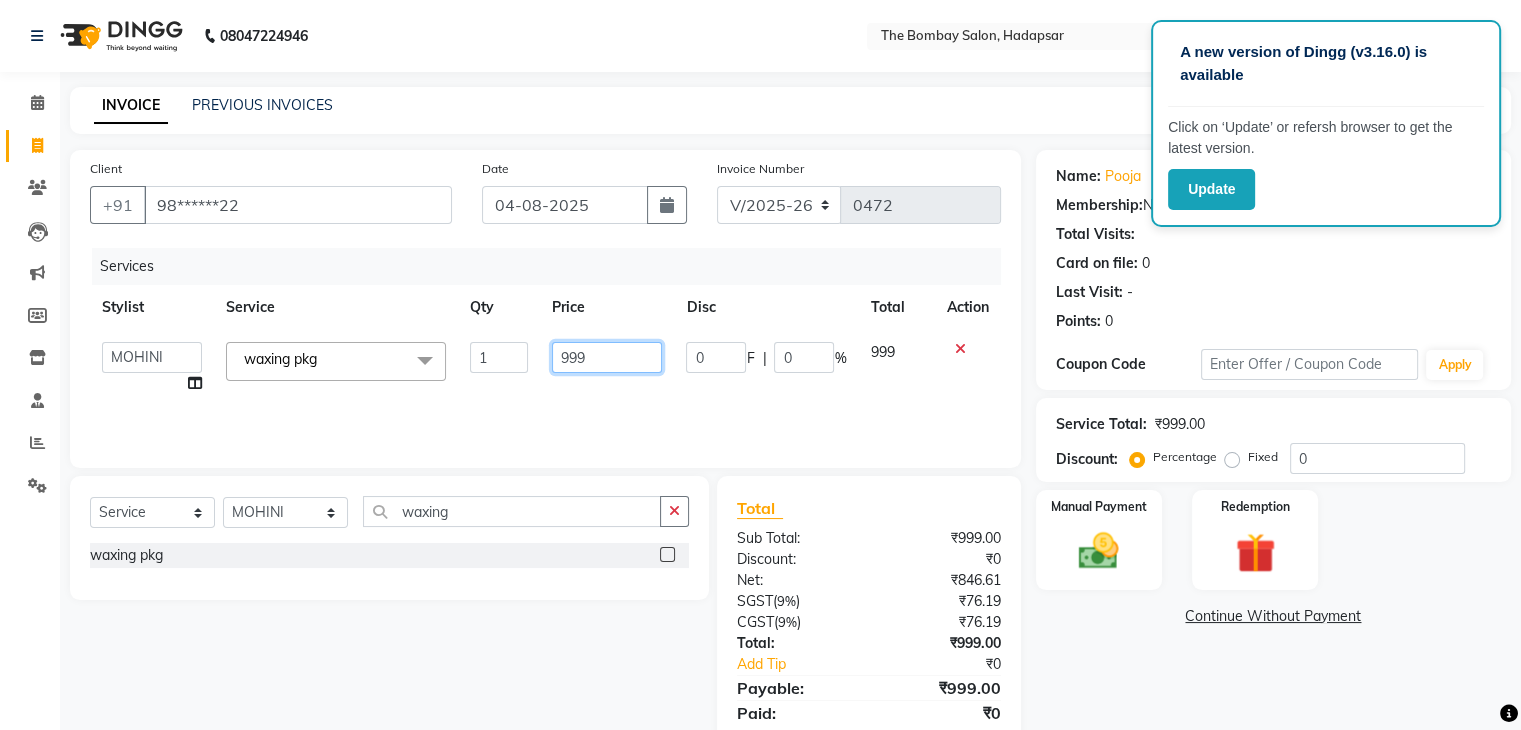 click on "999" 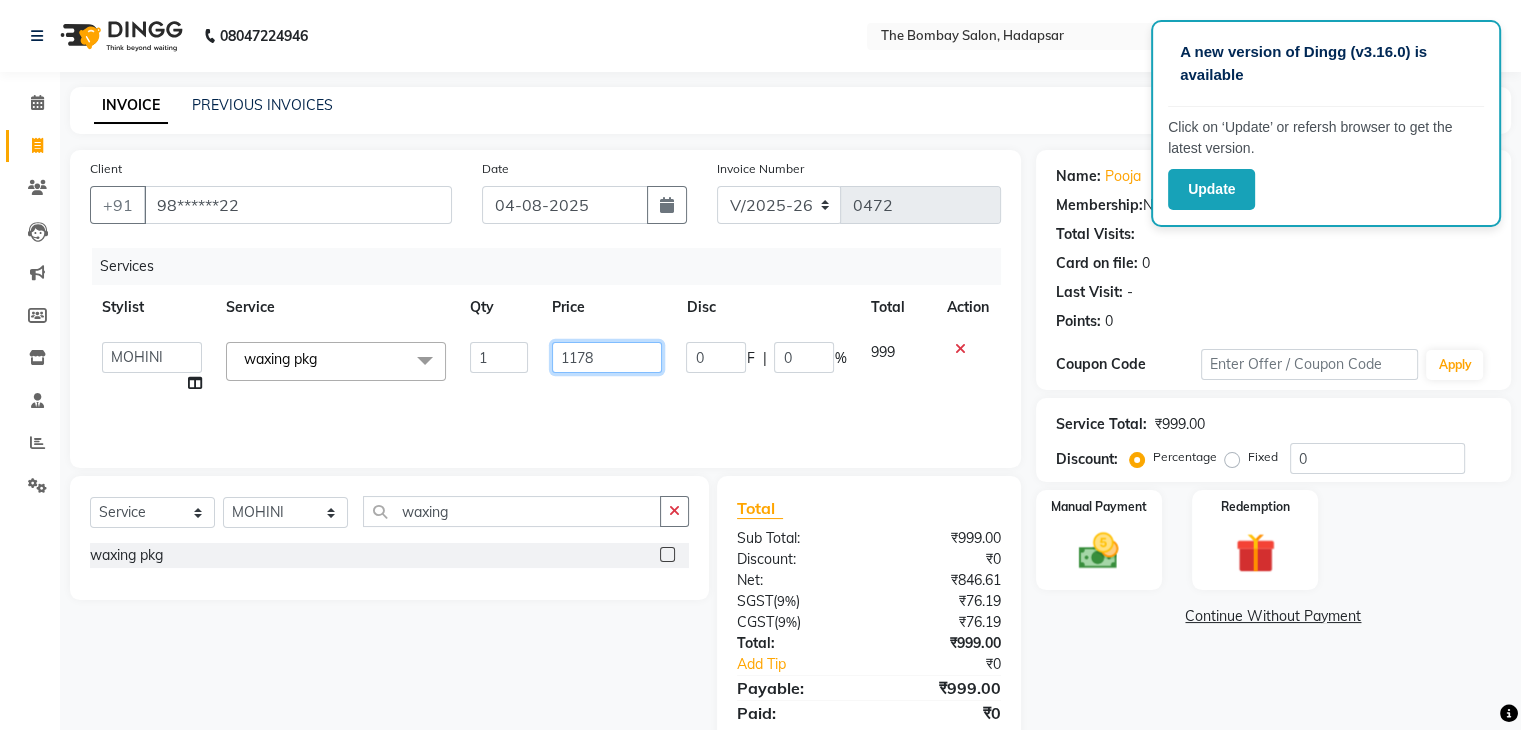 click on "1178" 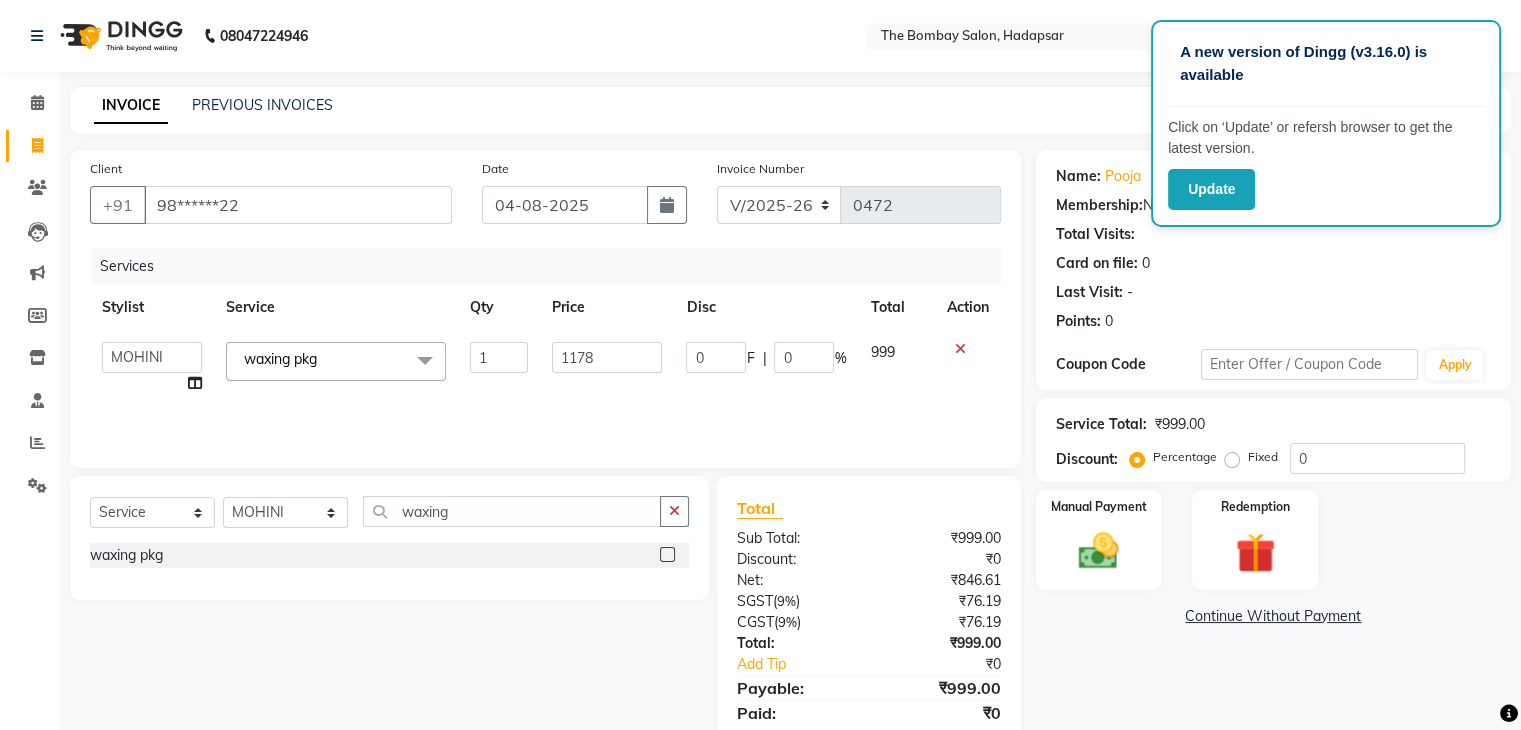 click on "Services Stylist Service Qty Price Disc Total Action AMRUTA BHAGWANTU hasn KASIF Manager MOHINI MUKESH MUSARIK PINKY RAMESHWAR RASHID sachin SANTOSH SHANKAR waxing pkg x Ubderarms Full Hands 1 Half Legs 1 Full Legs Full Body(Without Bikini) waxing pkg Chin Forehead Lowerlips Upperlips 1 Eyebrow Sidelocks Full Face BRILLARE DANDRUFF SPA billare oil massage Inova root touchup full face wax D tan face and neck Hair scrub Hair cut and beard NAILS GEL GEL OVERLAY + ART FRENCH TIP FEET POLISH + FRENCH TIP NAILS EXTENSTION Body Pollishing Upperlips B Wax Beard Trimming Beard colour Hair Wash Men Hair Wash Female Hair-set Shaving Kids (male / female ) Dry Haircut Male Wash Haircut Male Dry Haircut Female Female Hair Cut & BD Wash Haircut Female Male Hair Cut Ubderarms 1 Full Hands Half Legs Full Legs 1 Bwax Full Body(Without Bikini) 2 Underarms Face & Neck Full Arms Full Back Bleach Full Body Blow Dry Full Face 1 Head Massage Female Head Massage Male O3 Mask Saree Draping Ironing Tong" 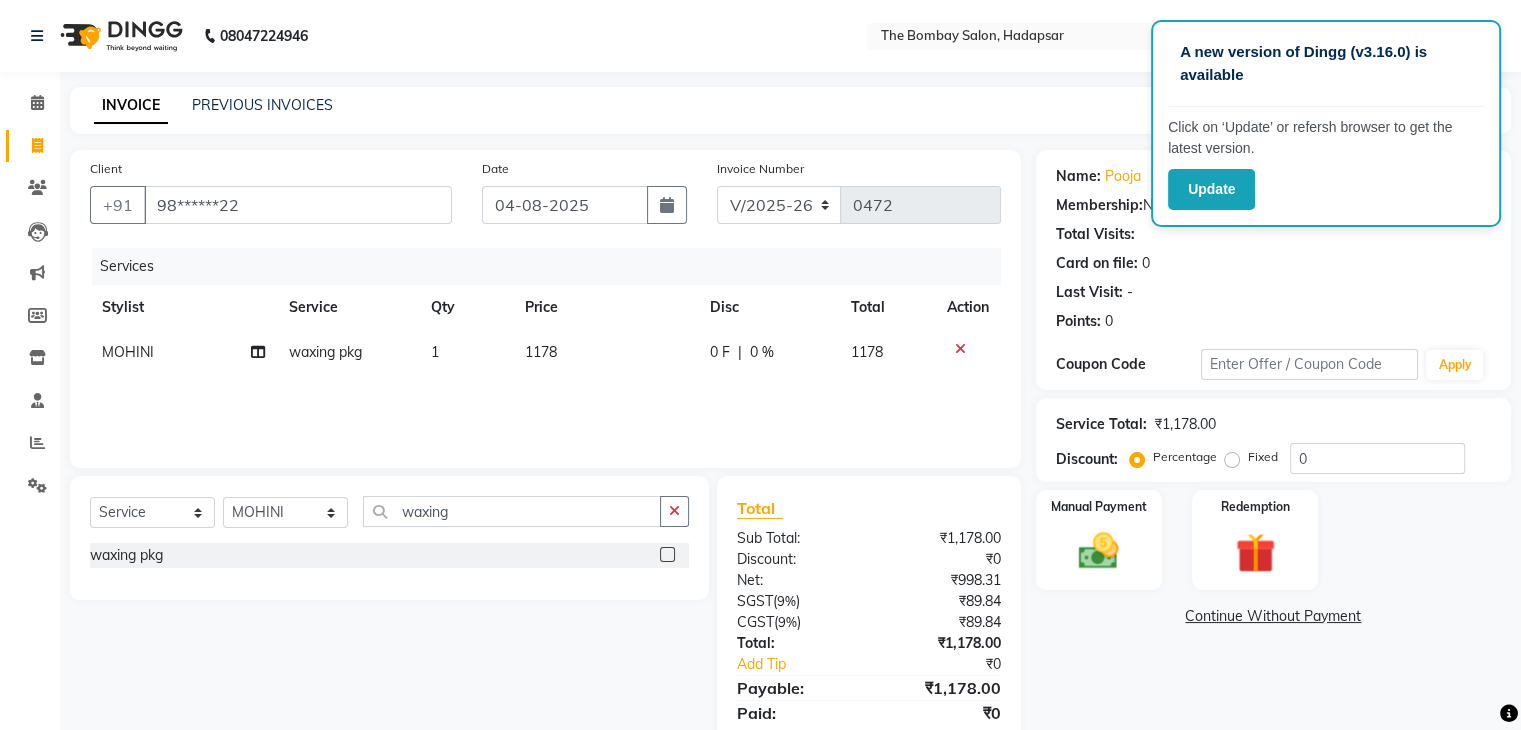 scroll, scrollTop: 71, scrollLeft: 0, axis: vertical 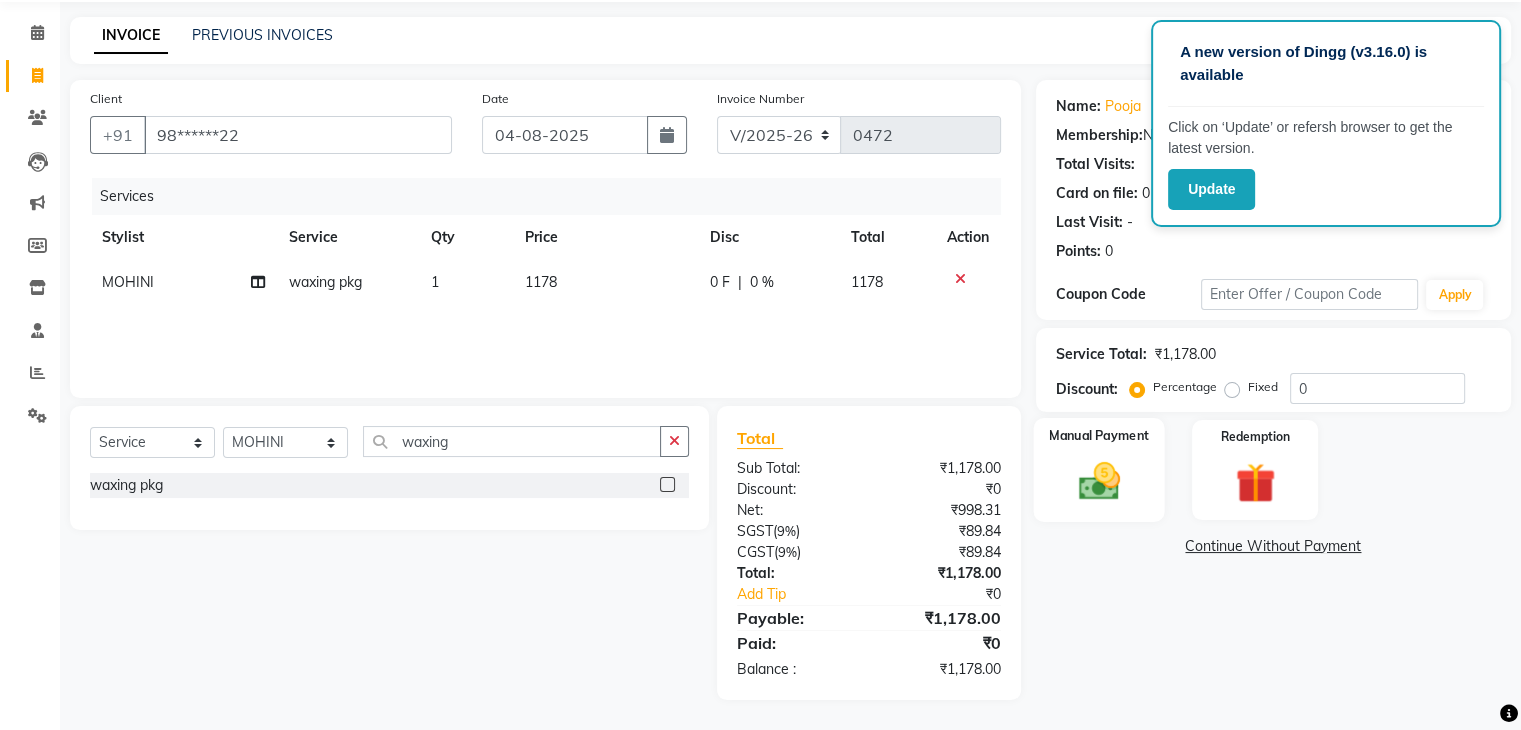 click 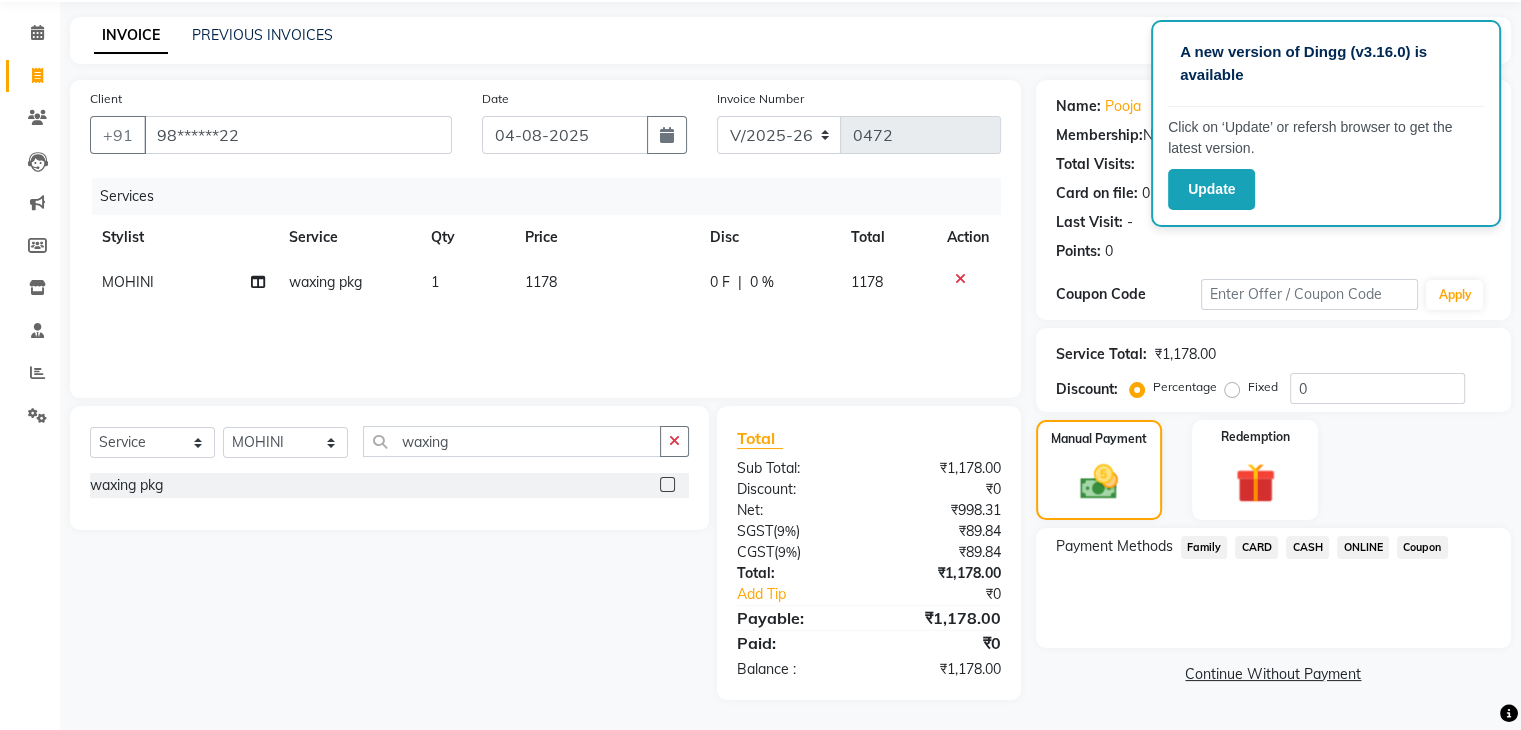click on "ONLINE" 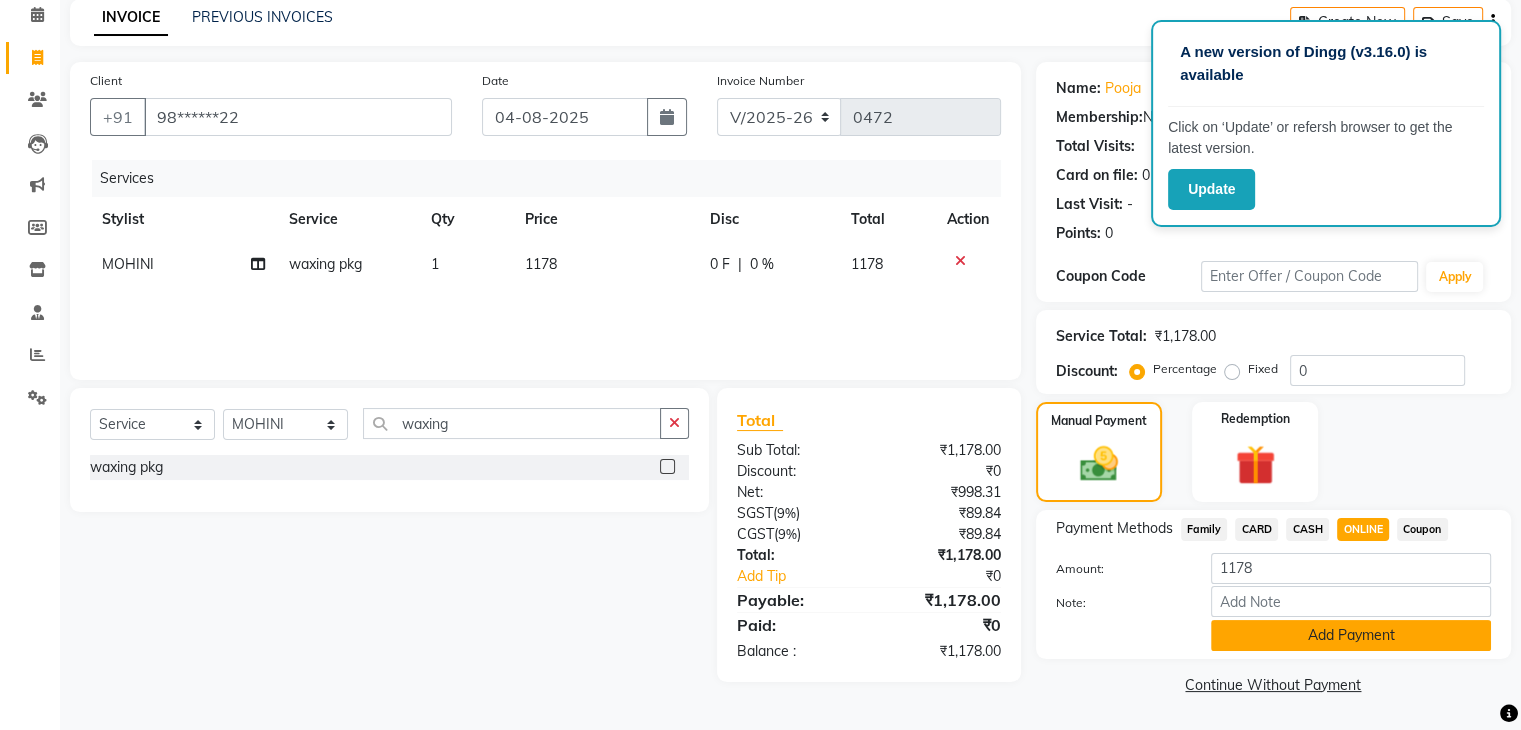 click on "Add Payment" 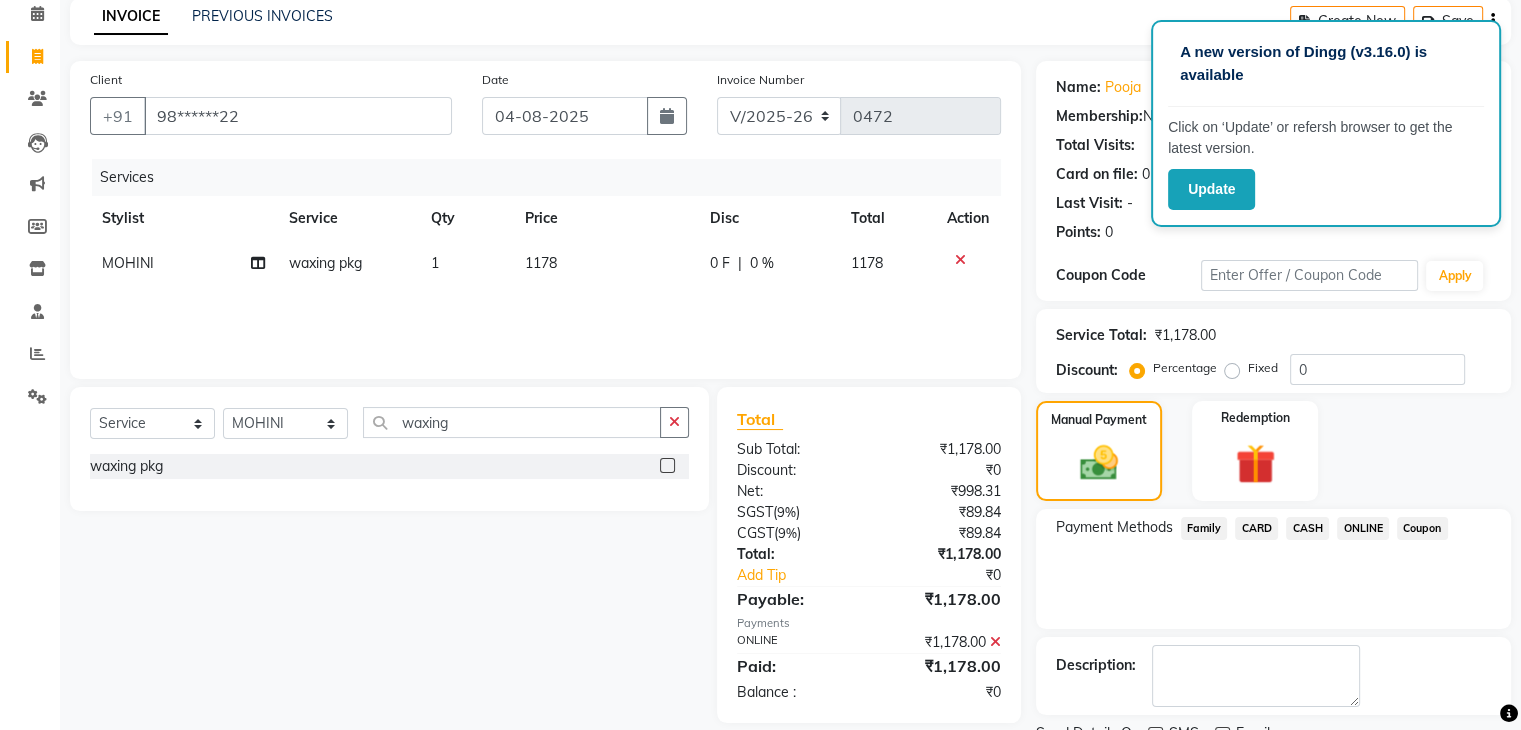 scroll, scrollTop: 171, scrollLeft: 0, axis: vertical 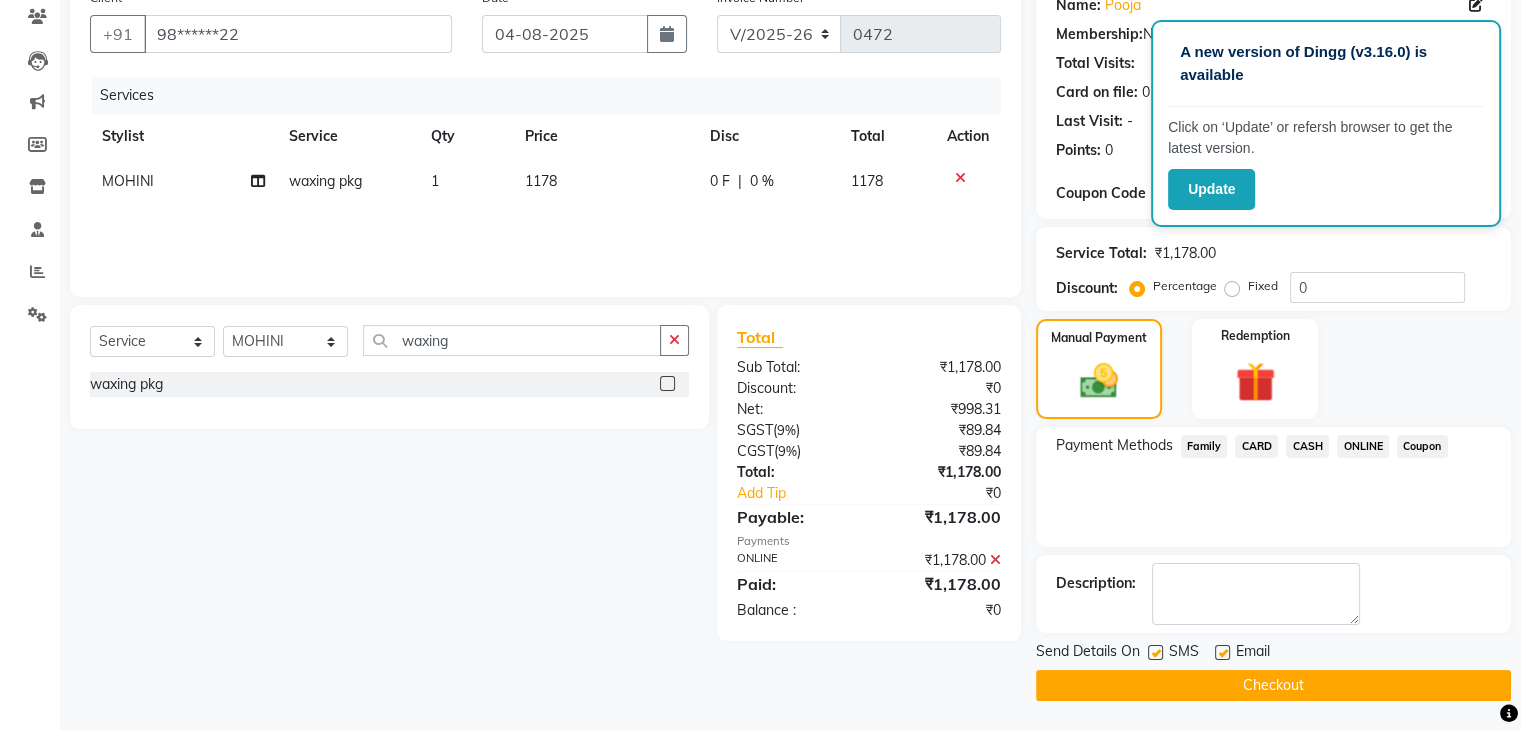 click on "Checkout" 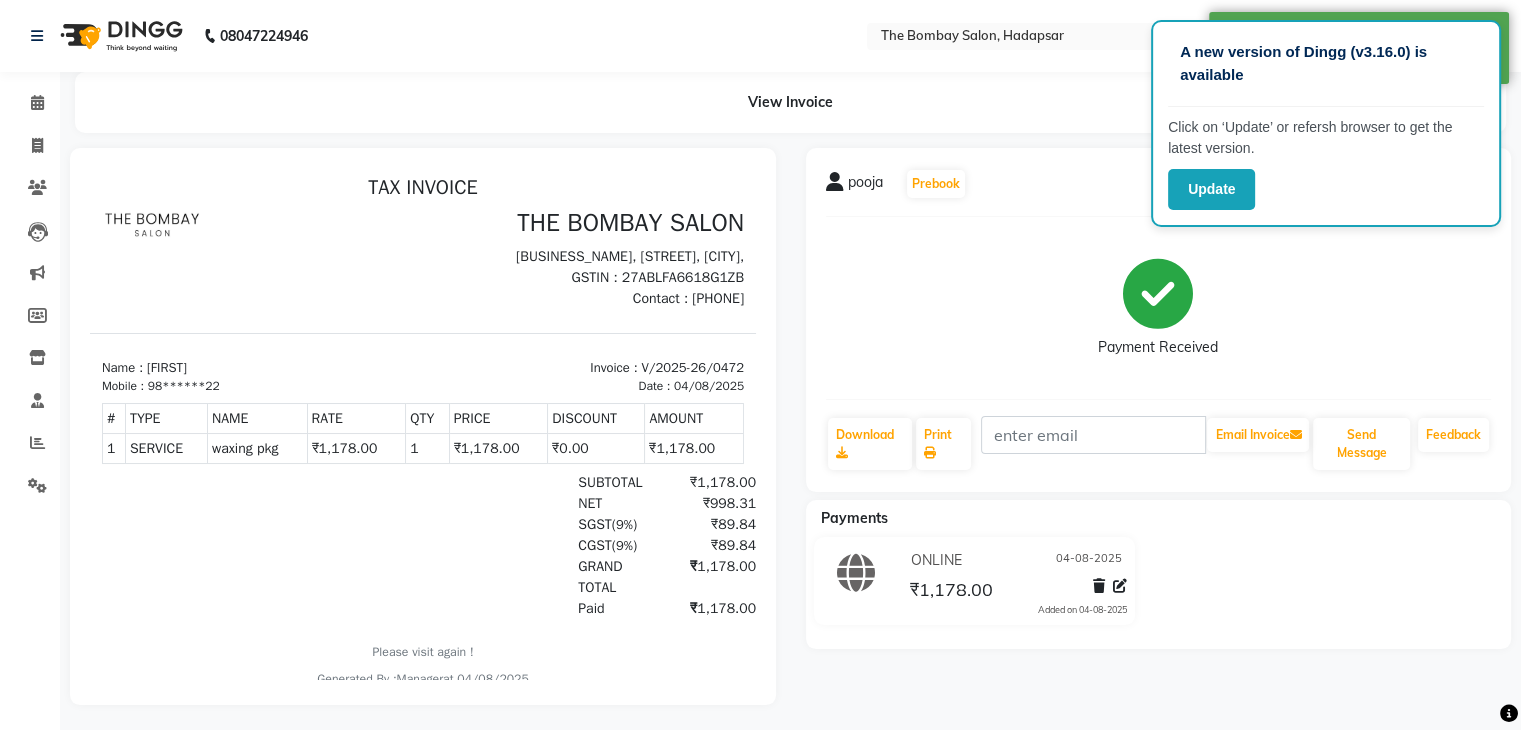 scroll, scrollTop: 0, scrollLeft: 0, axis: both 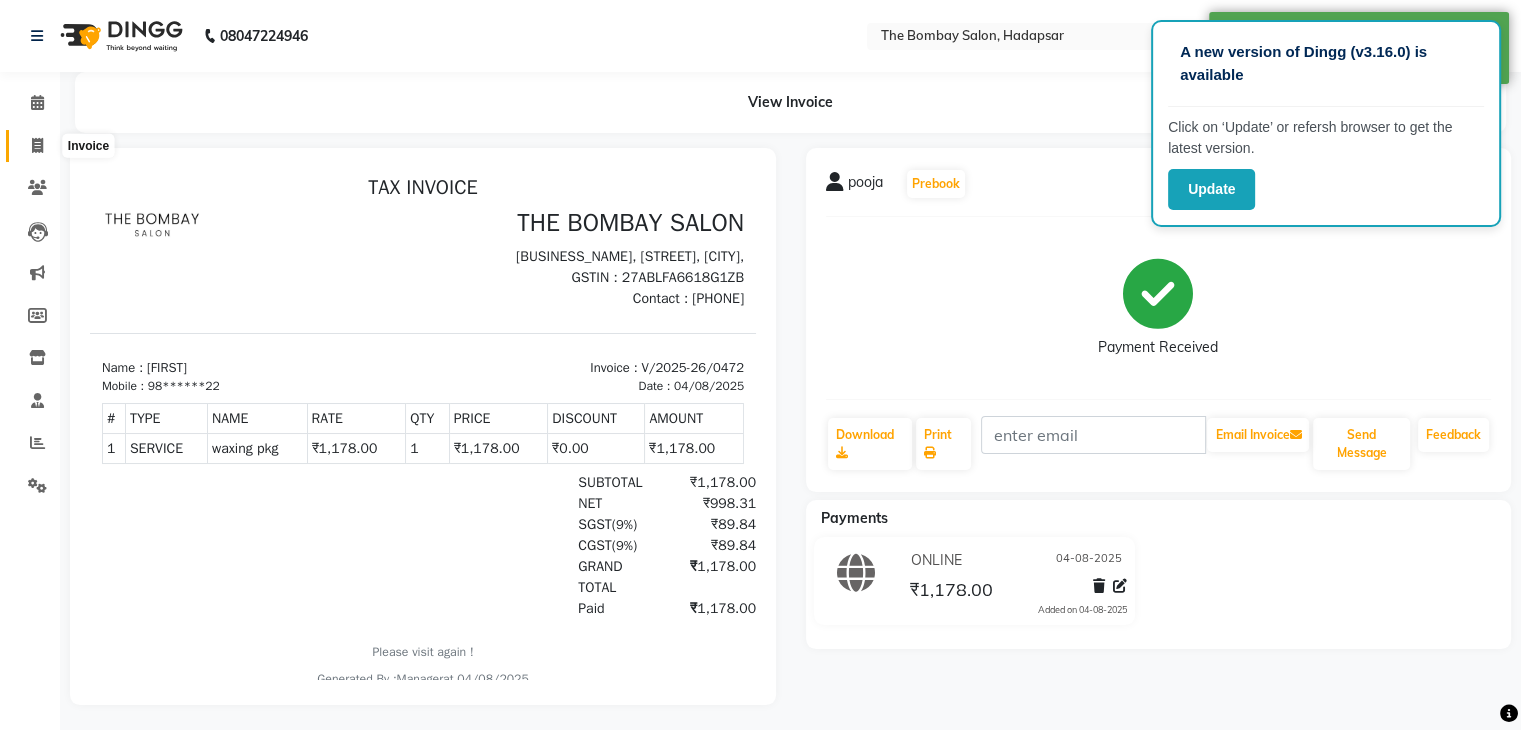 click 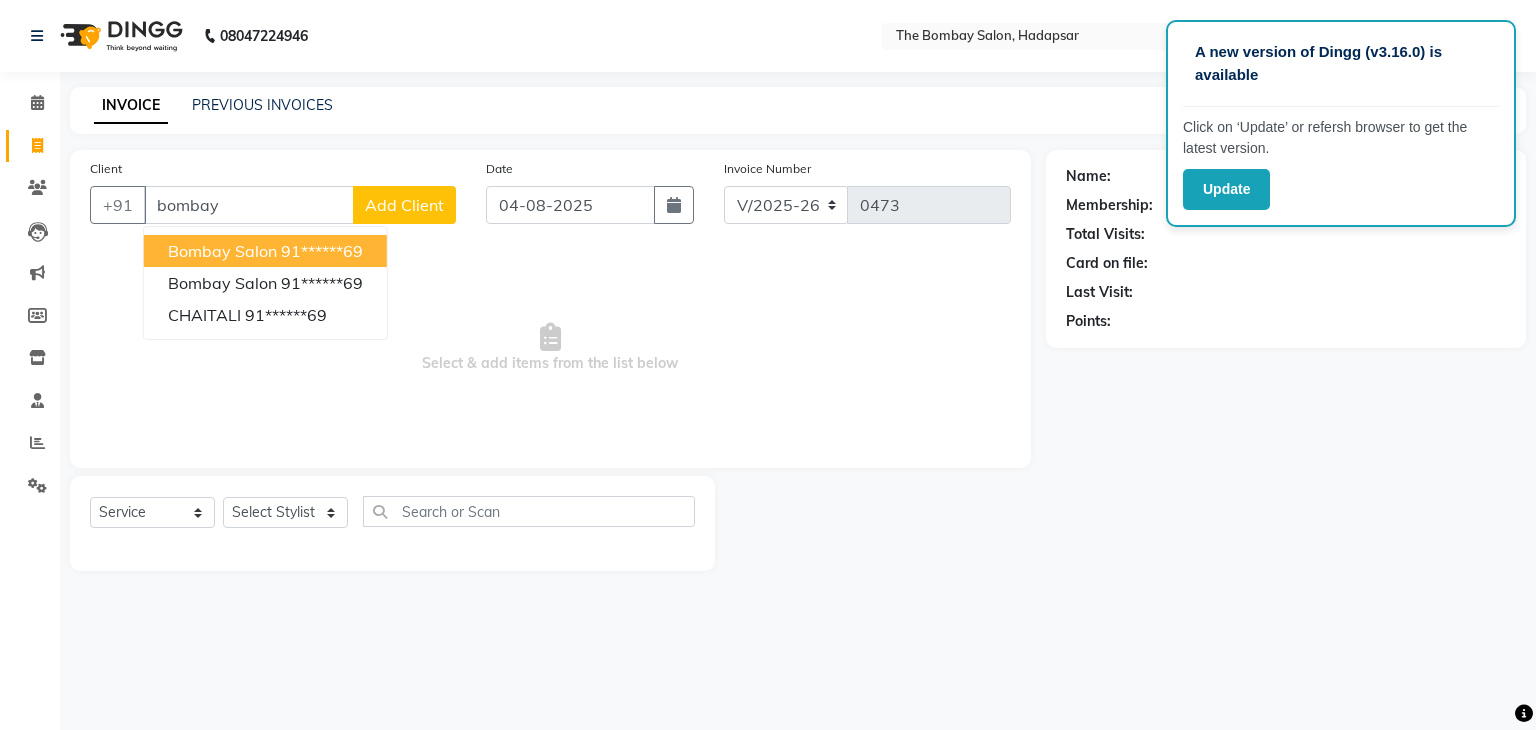 click on "bombay salon" at bounding box center (222, 251) 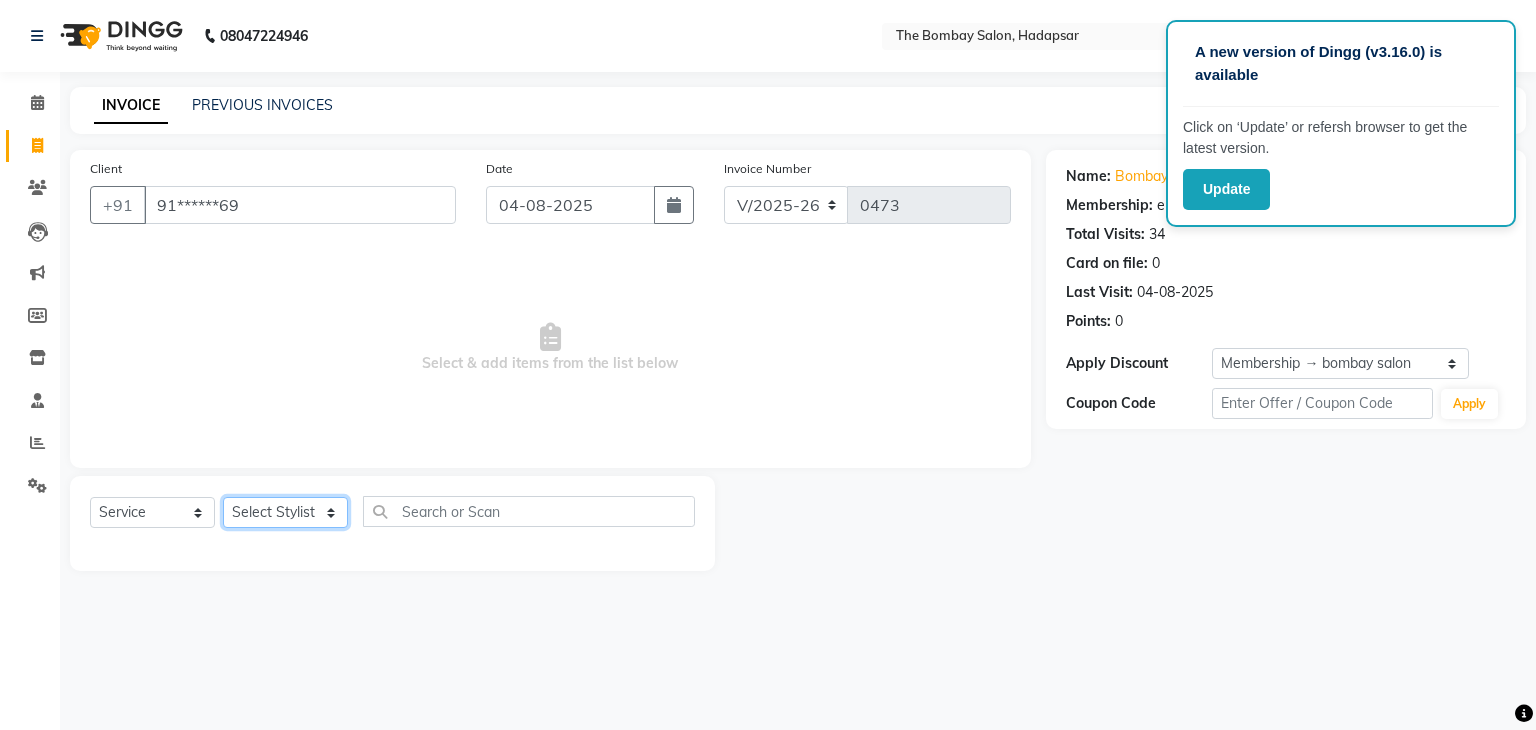 click on "Select Stylist AMRUTA BHAGWANTU hasn KASIF Manager MOHINI MUKESH MUSARIK PINKY RAMESHWAR RASHID sachin SANTOSH SHANKAR" 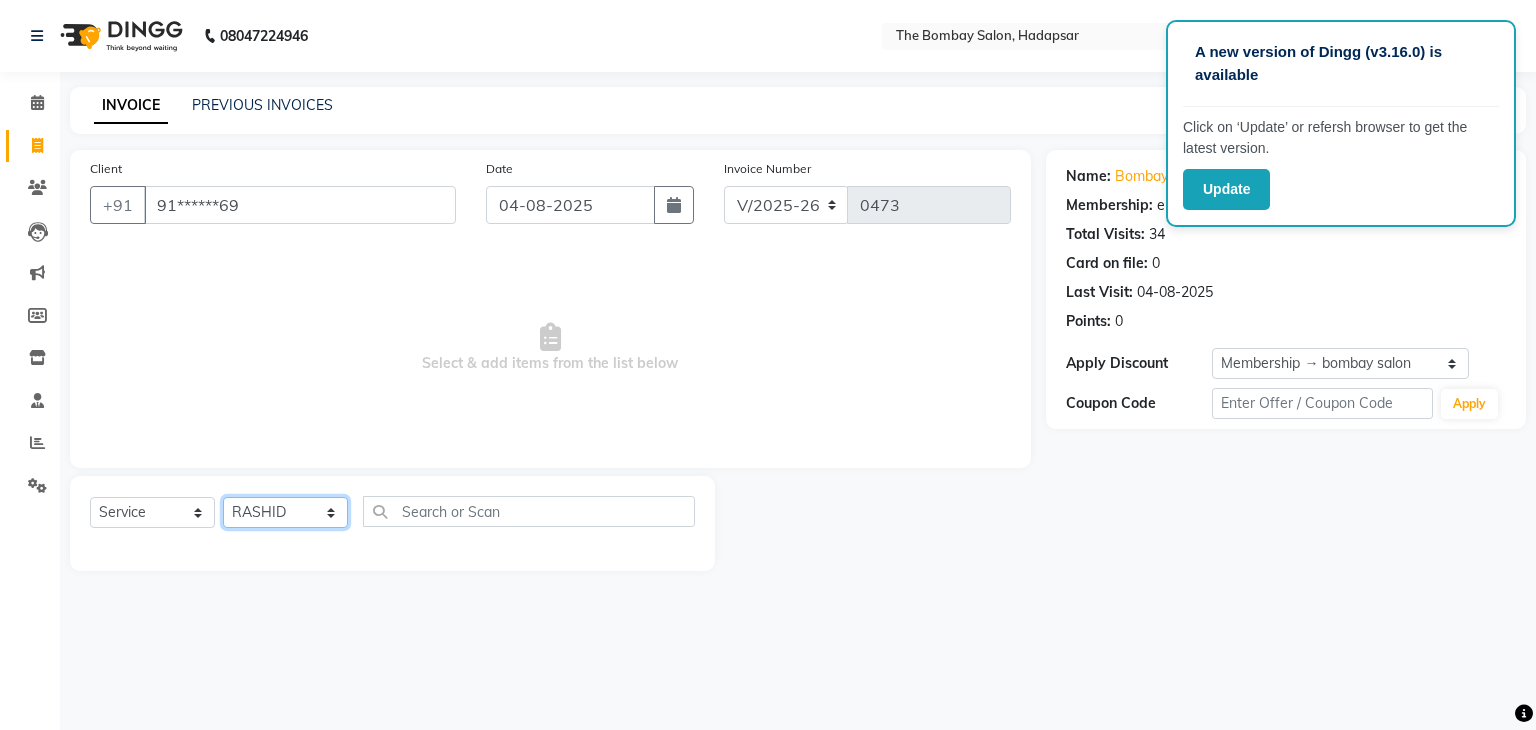 click on "Select Stylist AMRUTA BHAGWANTU hasn KASIF Manager MOHINI MUKESH MUSARIK PINKY RAMESHWAR RASHID sachin SANTOSH SHANKAR" 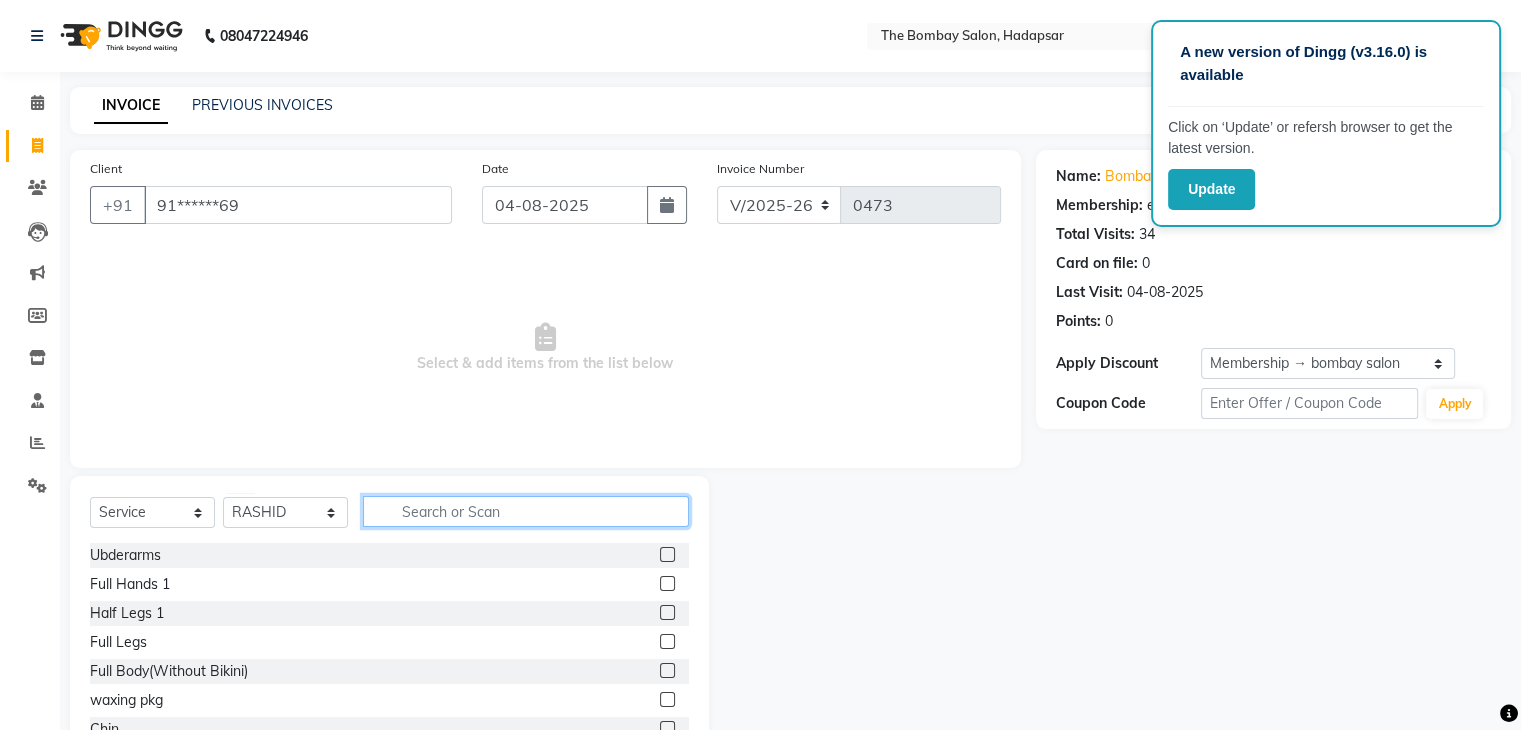click 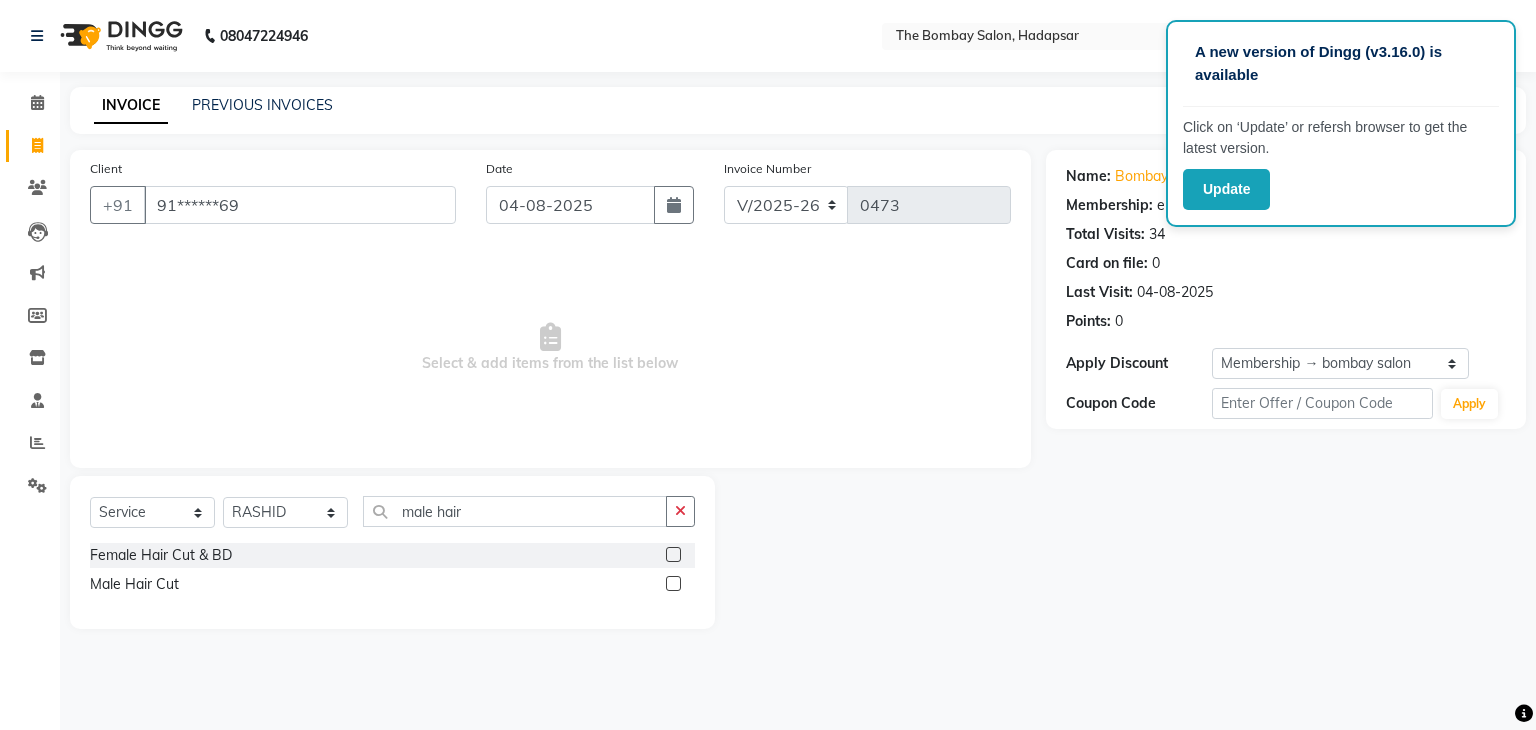 click 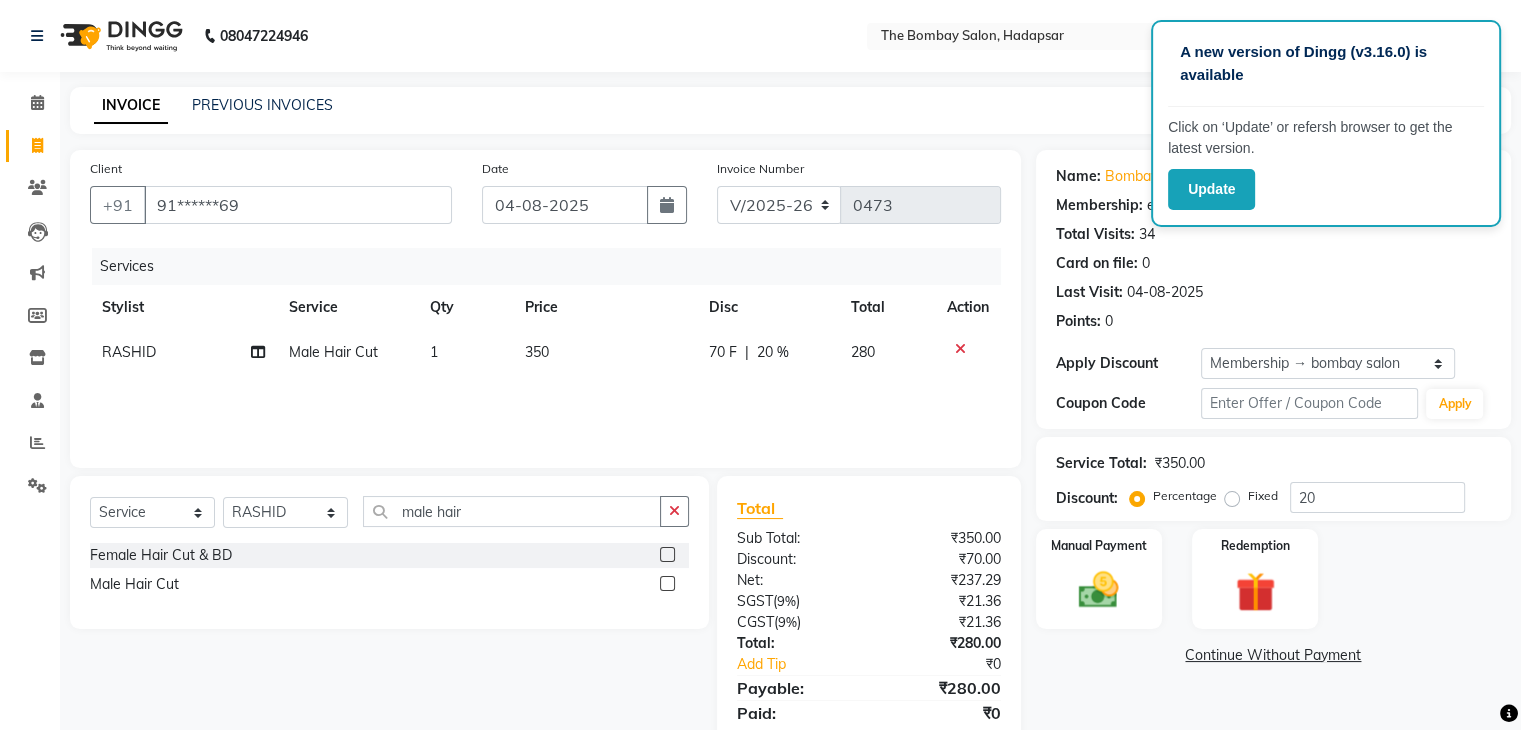 click on "350" 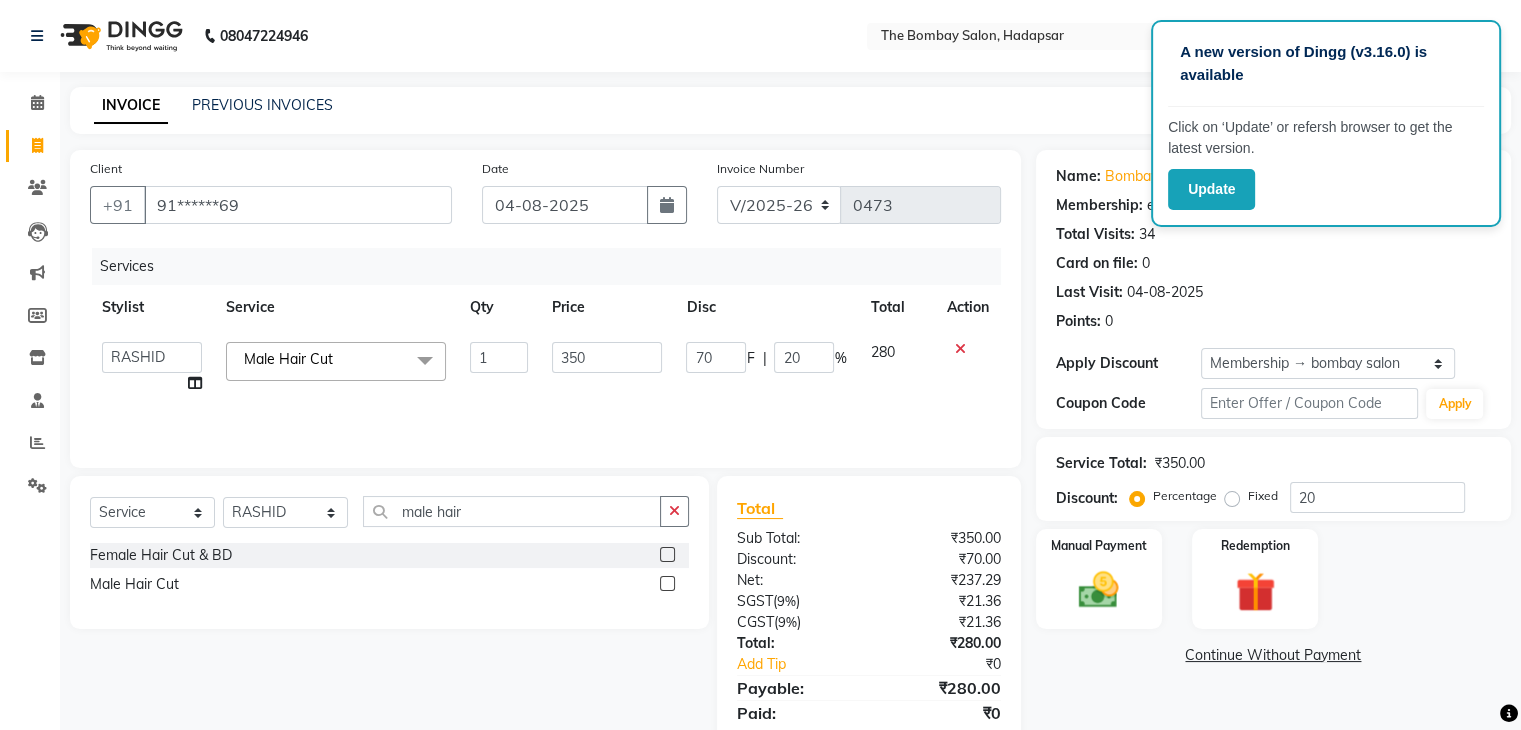 click on "350" 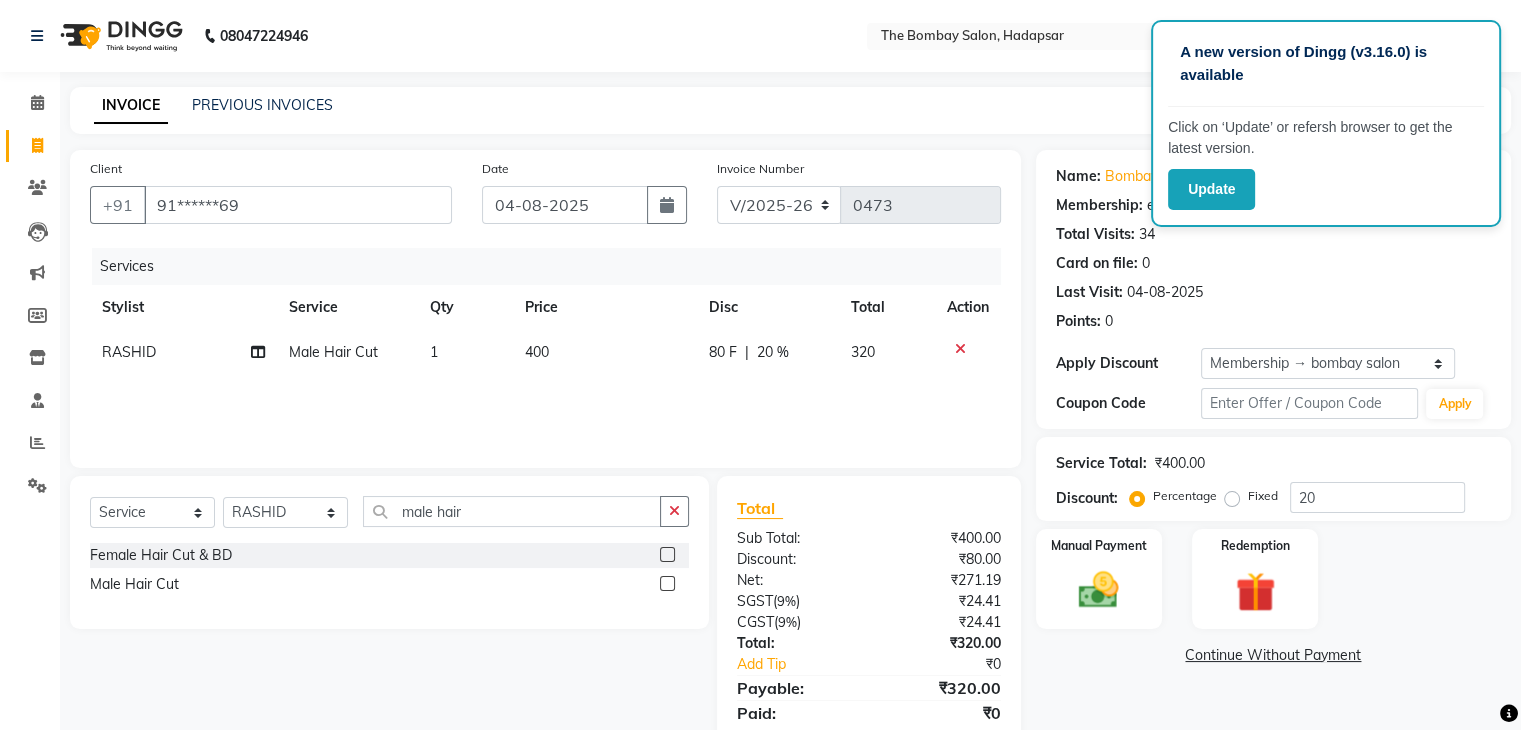 click on "Services Stylist Service Qty Price Disc Total Action RASHID Male Hair Cut 1 400 80 F | 20 % 320" 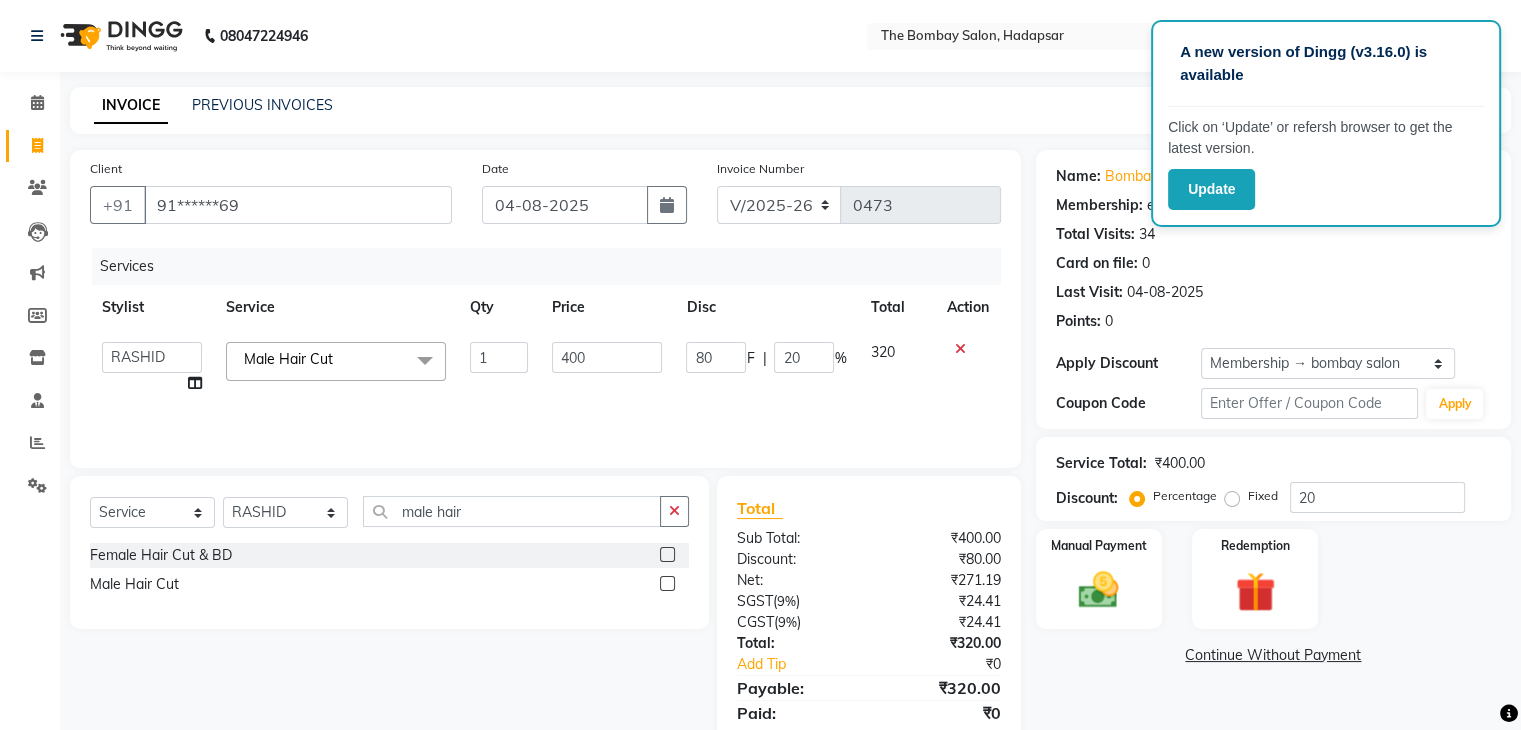 click on "80" 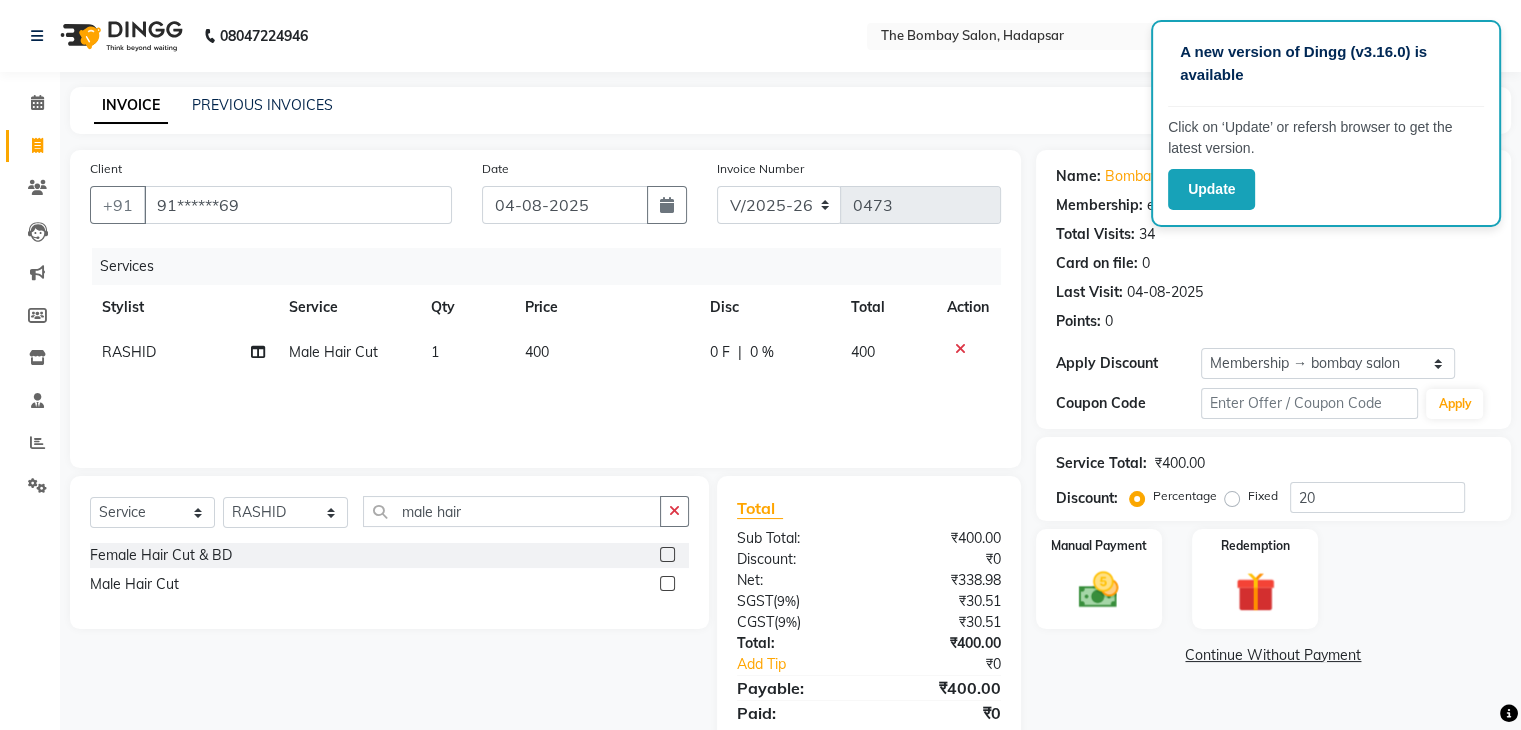 click on "Services Stylist Service Qty Price Disc Total Action RASHID Male Hair Cut 1 400 0 F | 0 % 400" 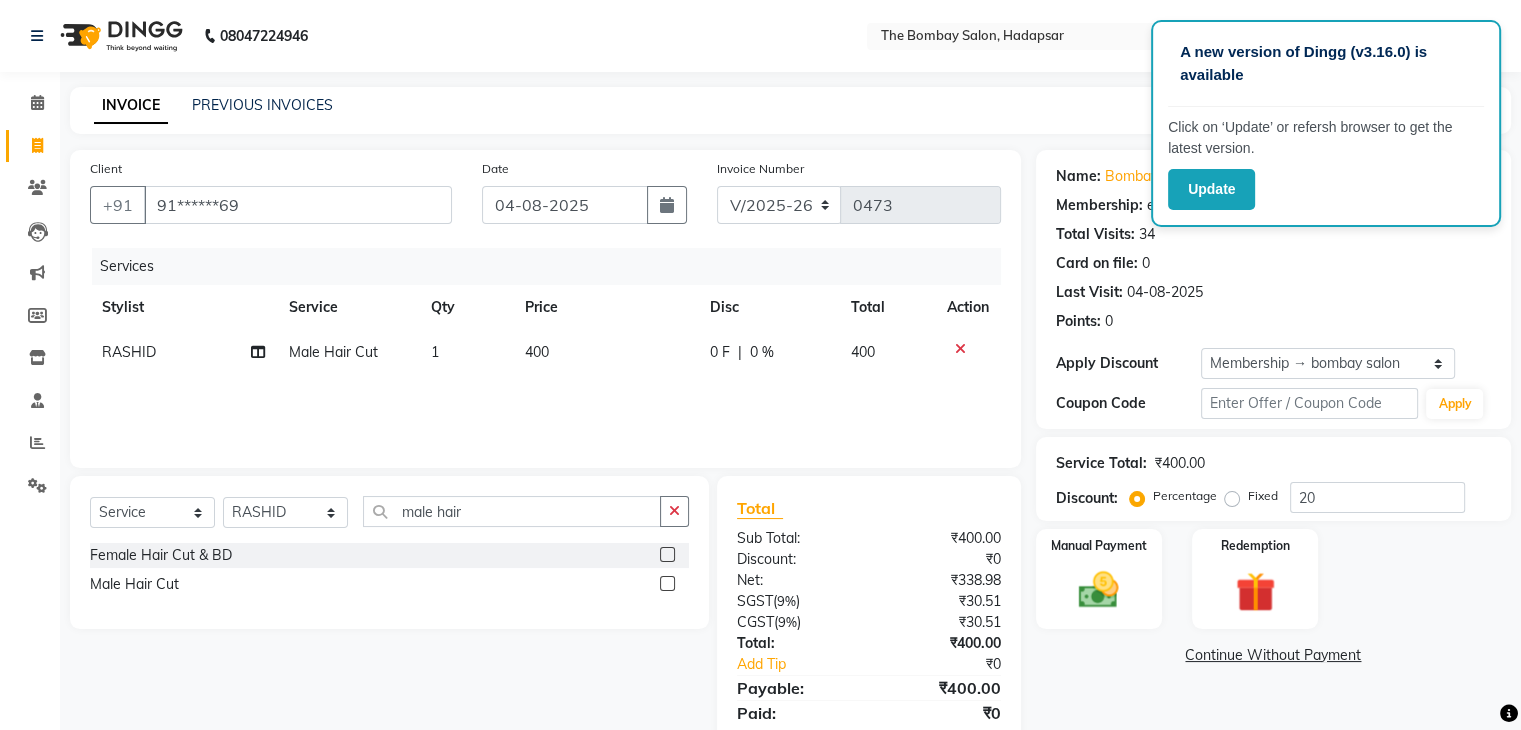 scroll, scrollTop: 71, scrollLeft: 0, axis: vertical 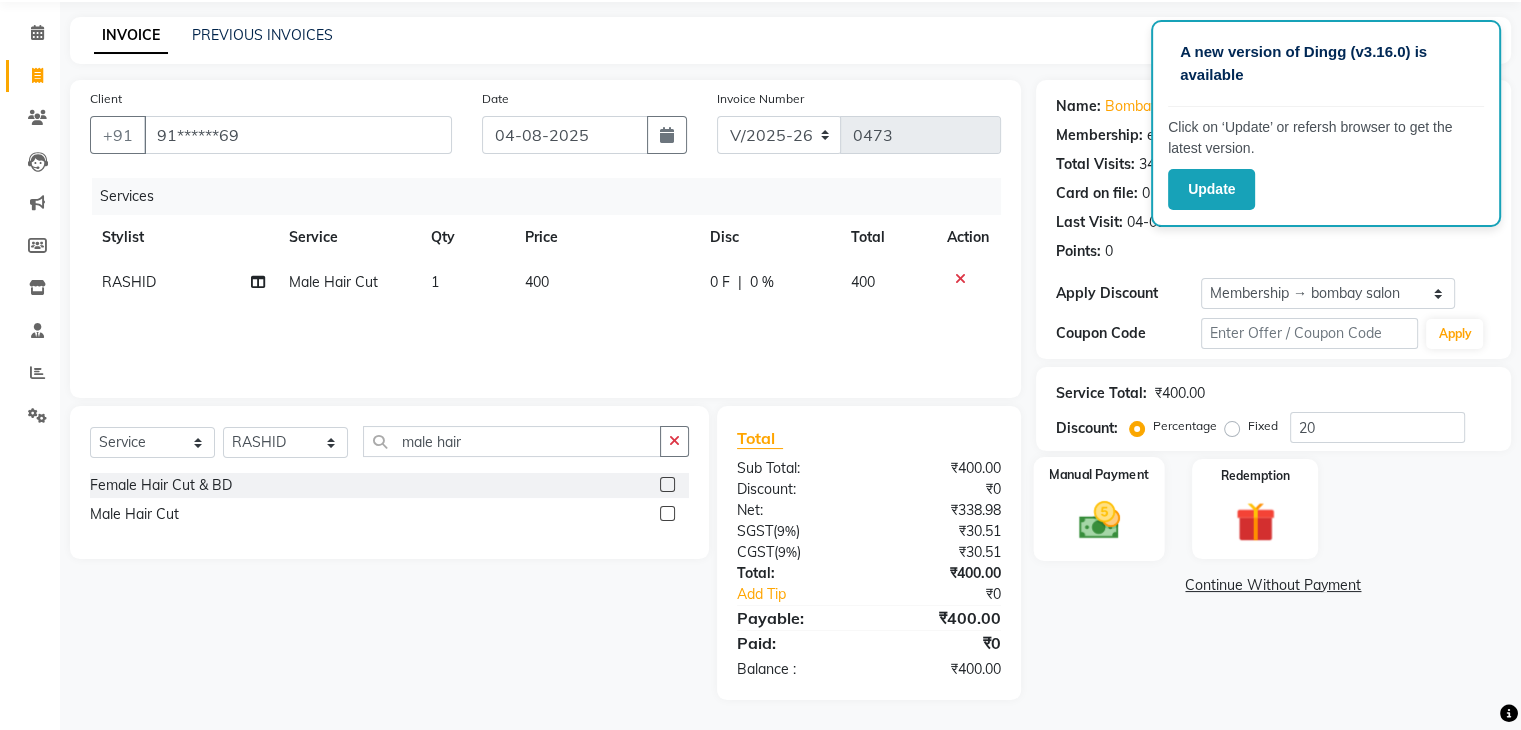 click 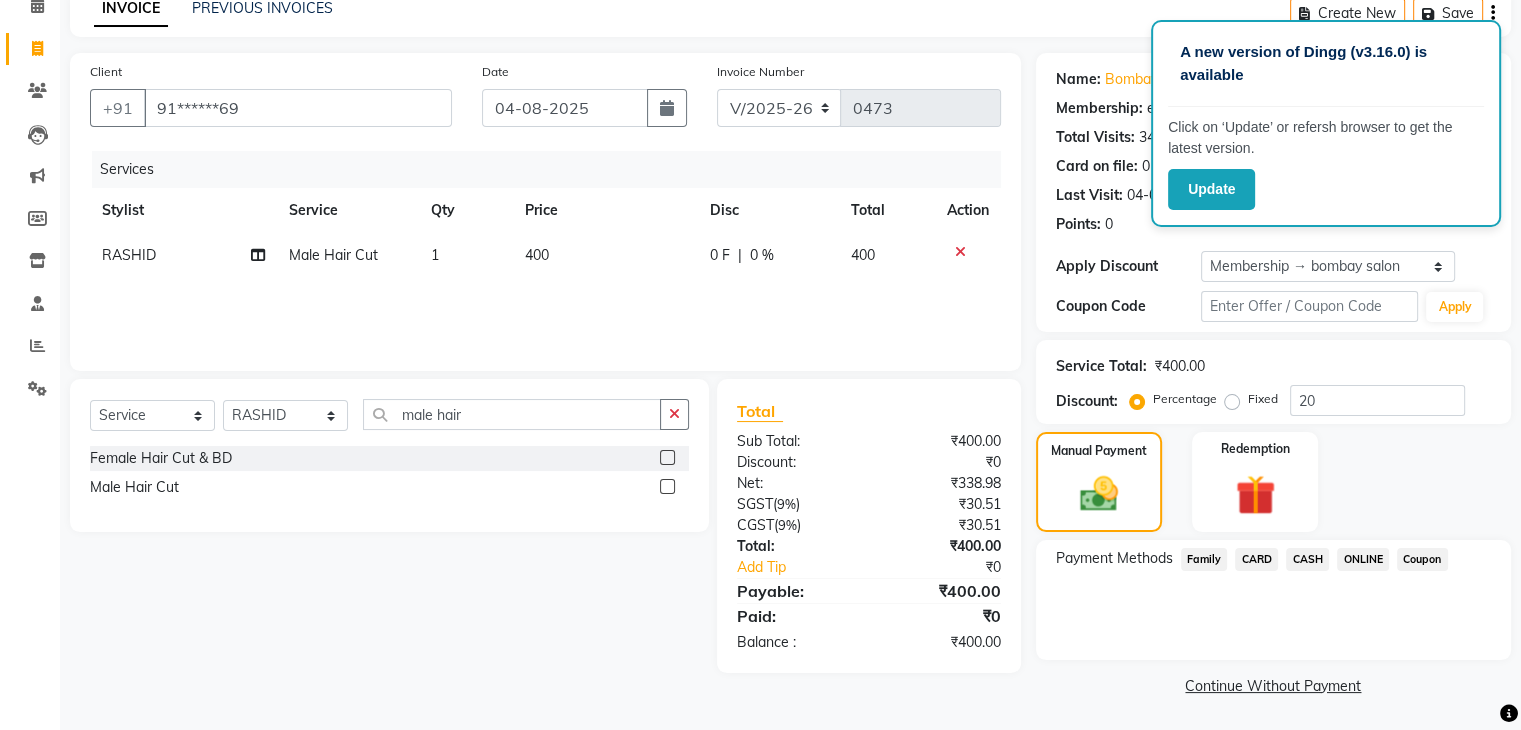 click on "ONLINE" 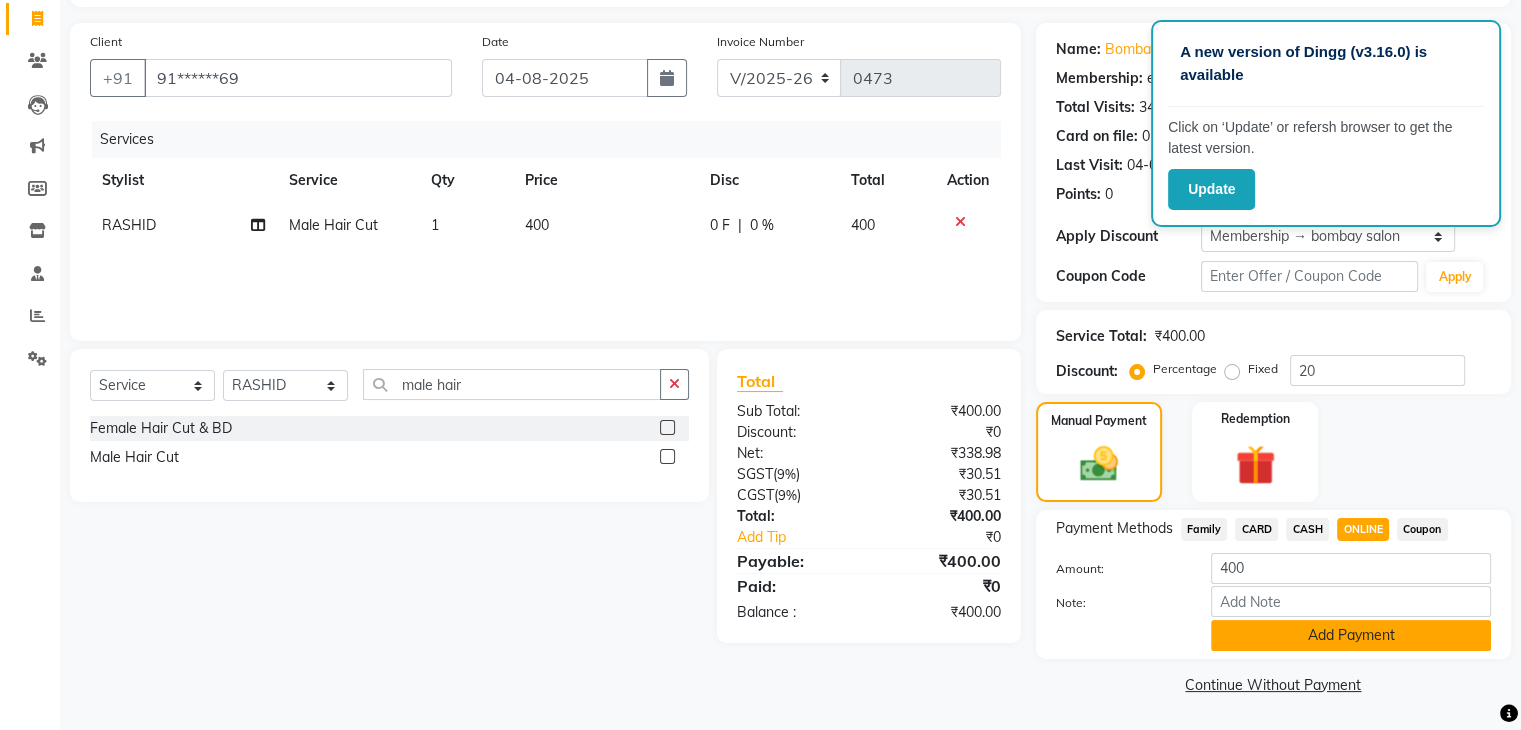 click on "Add Payment" 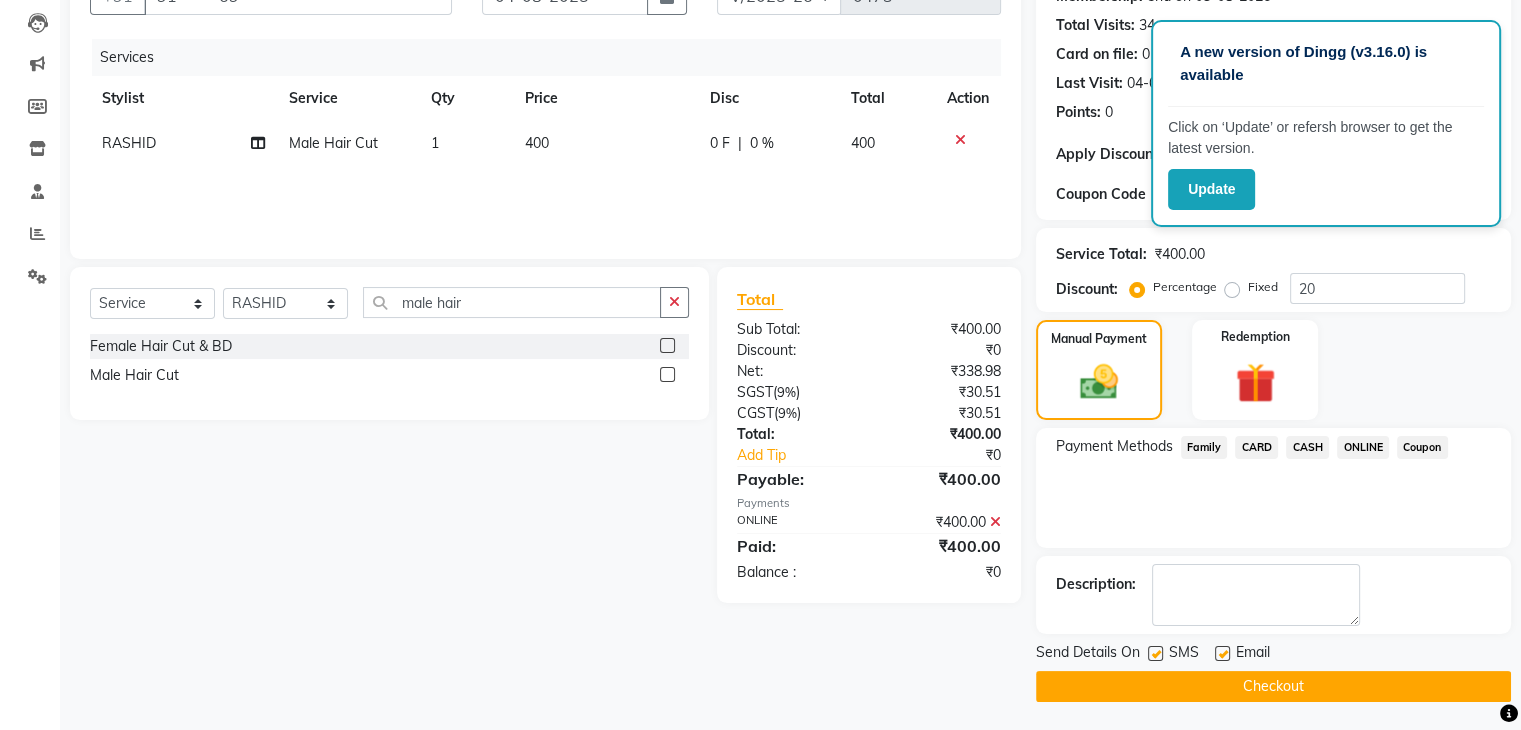 scroll, scrollTop: 208, scrollLeft: 0, axis: vertical 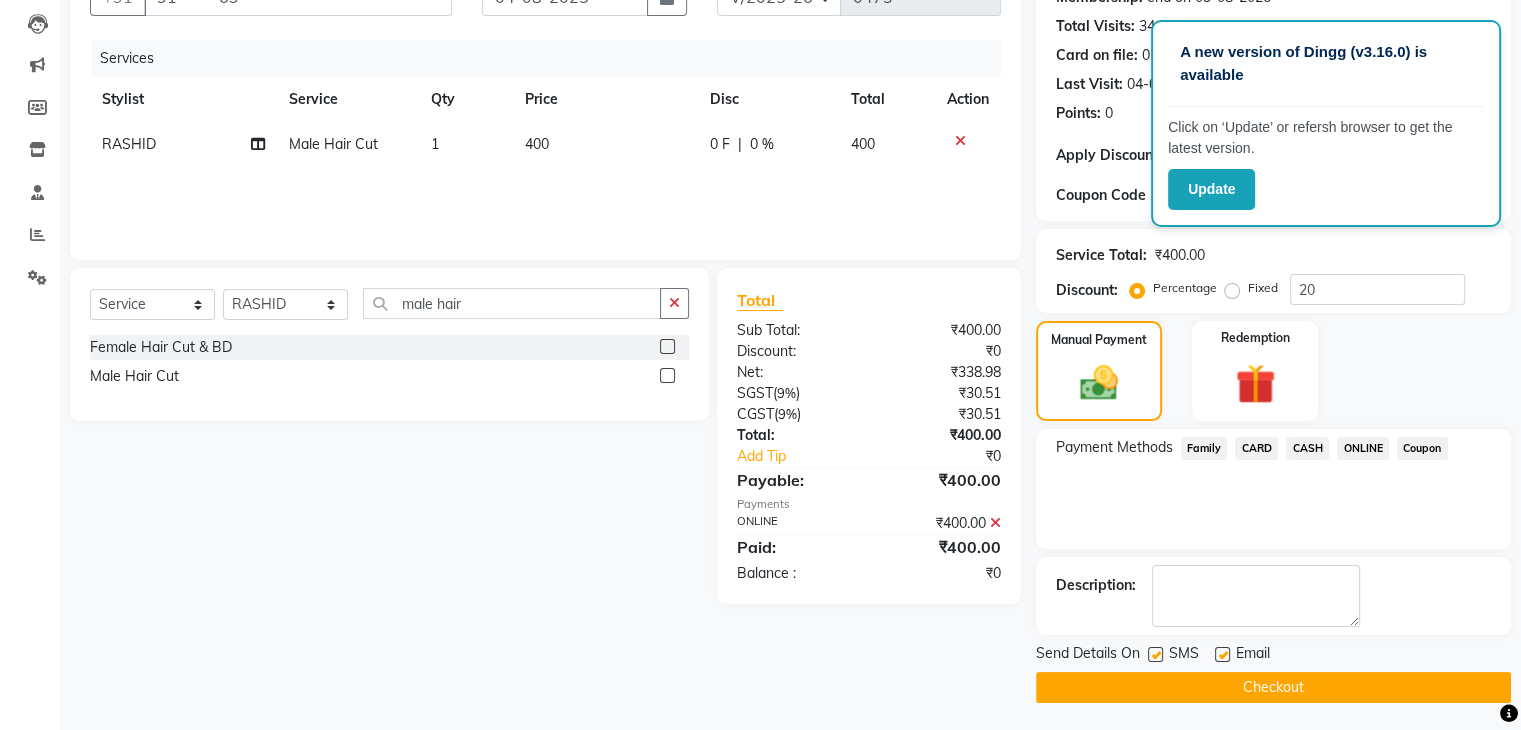 drag, startPoint x: 1404, startPoint y: 667, endPoint x: 1404, endPoint y: 683, distance: 16 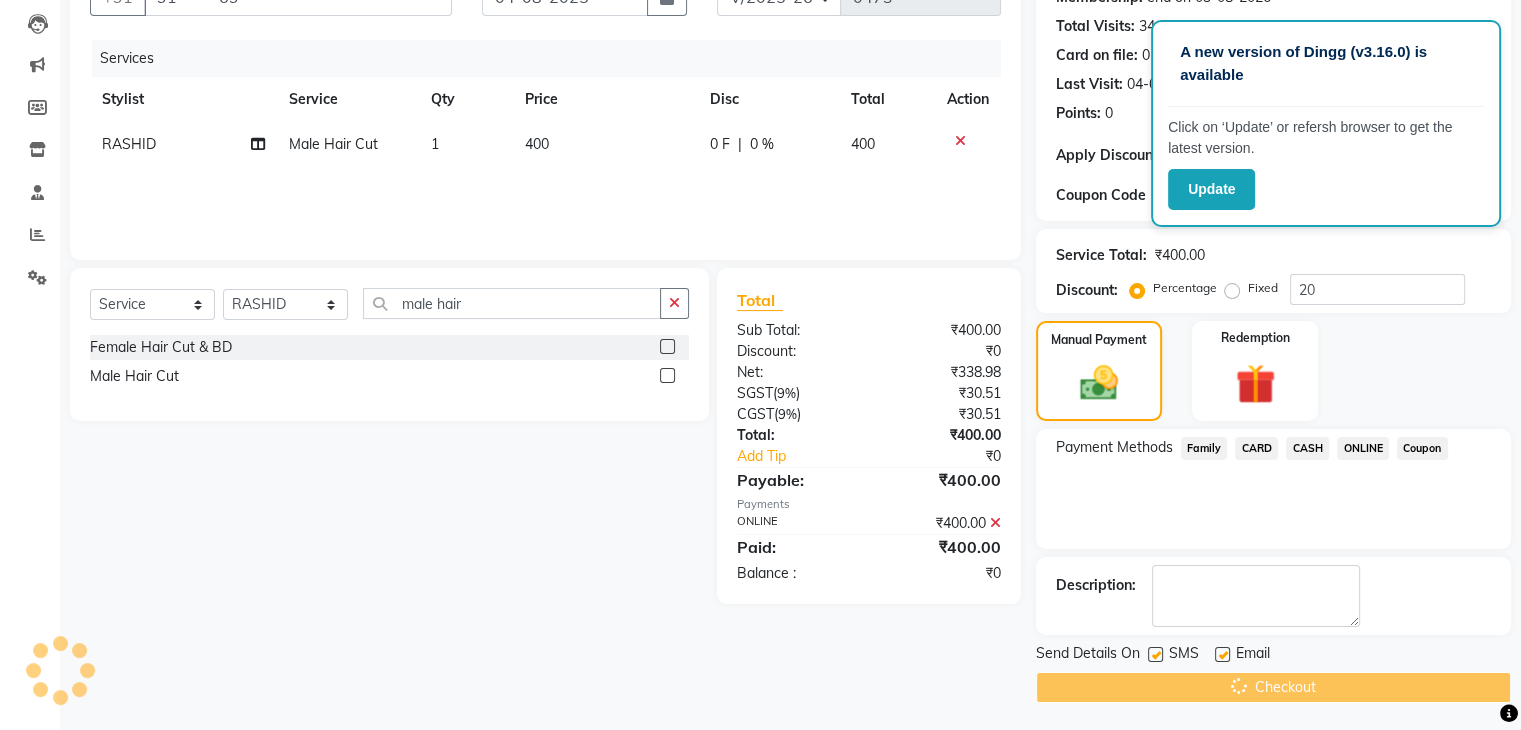 scroll, scrollTop: 209, scrollLeft: 0, axis: vertical 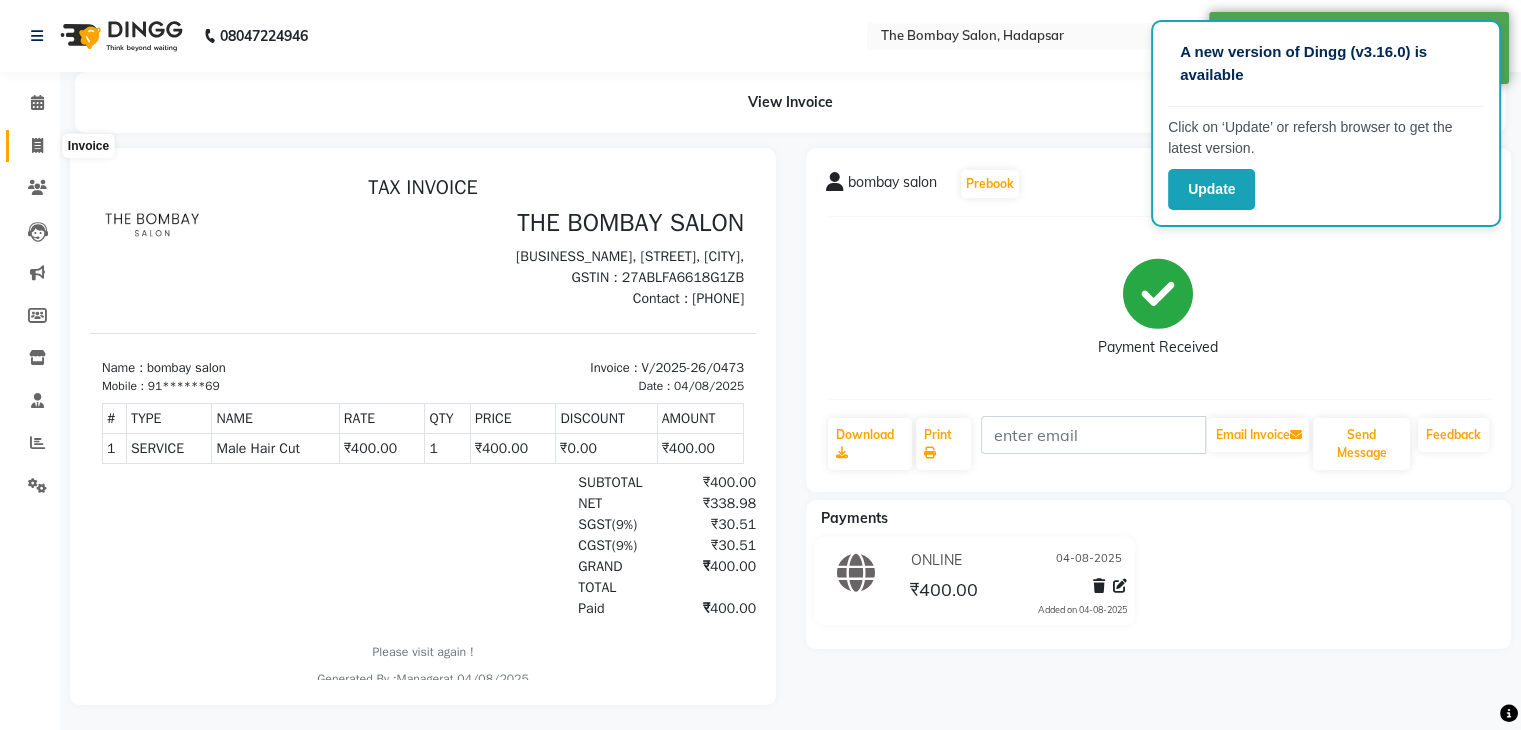 click 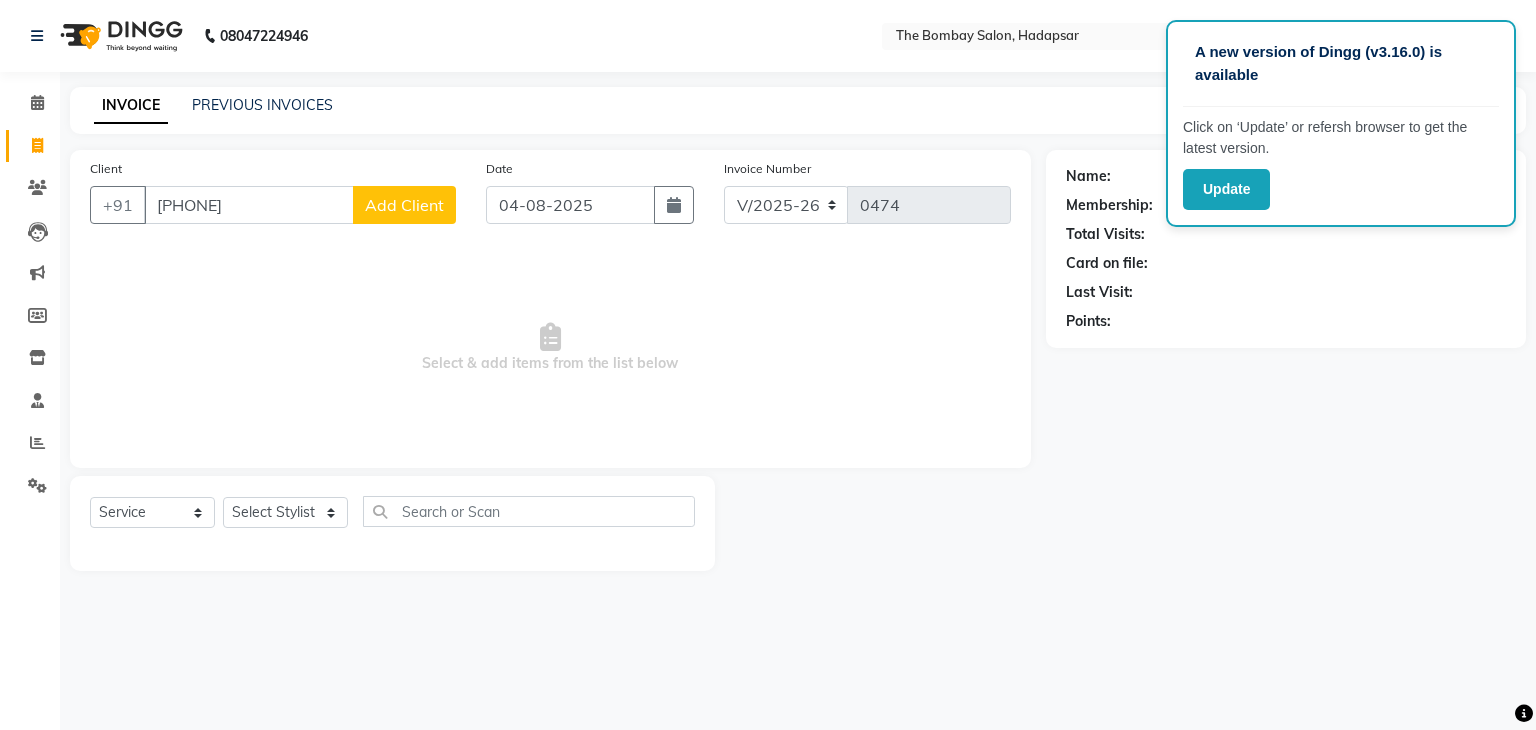 click on "Add Client" 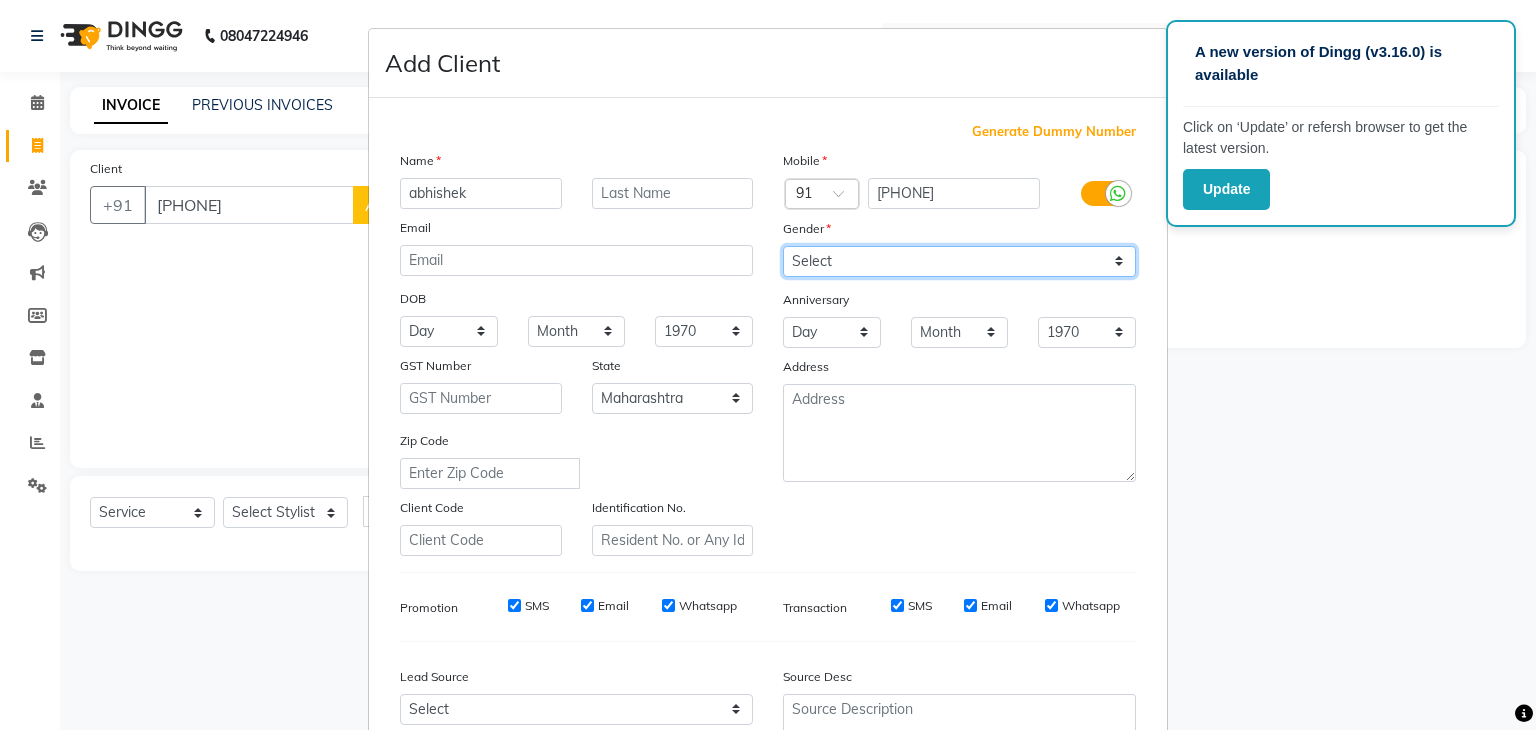 click on "Select Male Female Other Prefer Not To Say" at bounding box center (959, 261) 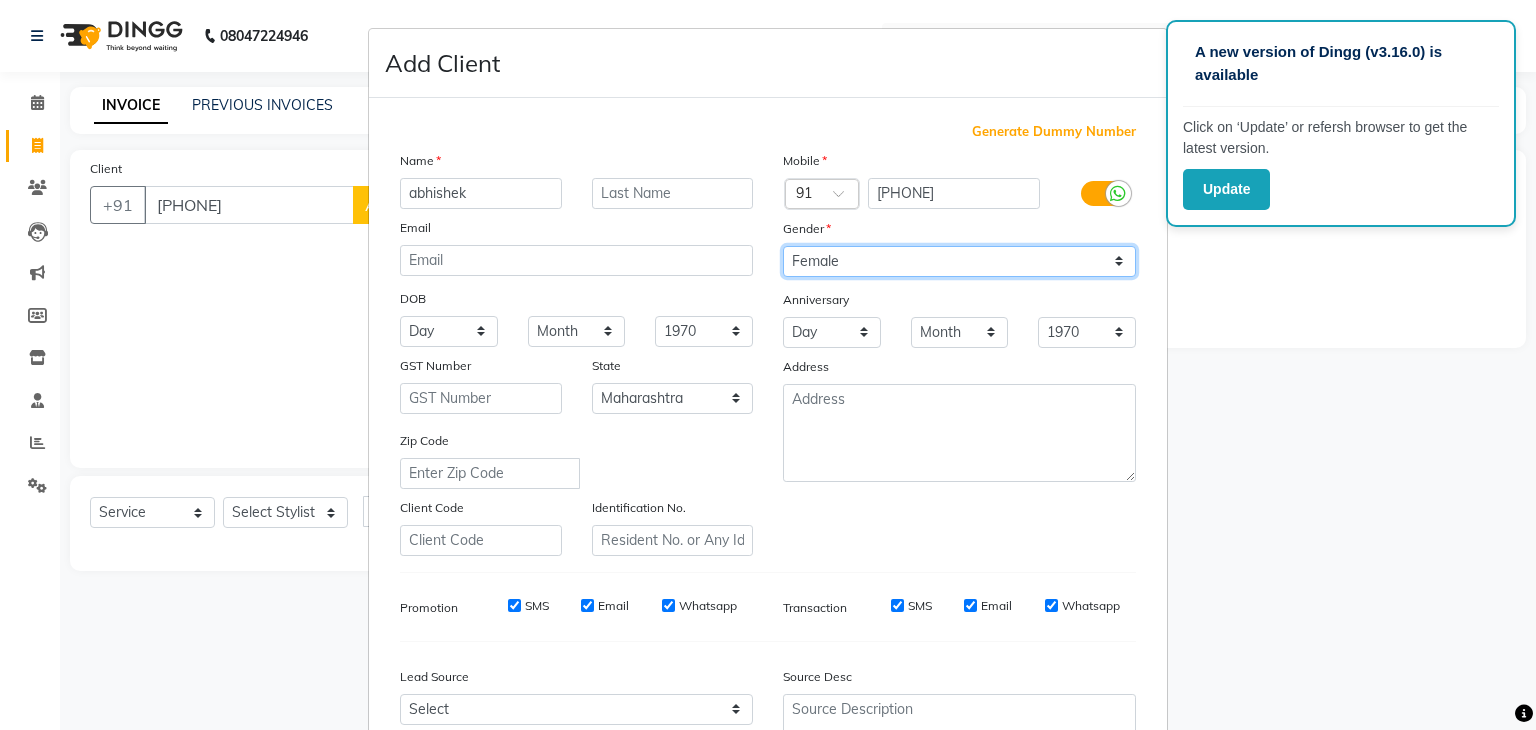 click on "Select Male Female Other Prefer Not To Say" at bounding box center [959, 261] 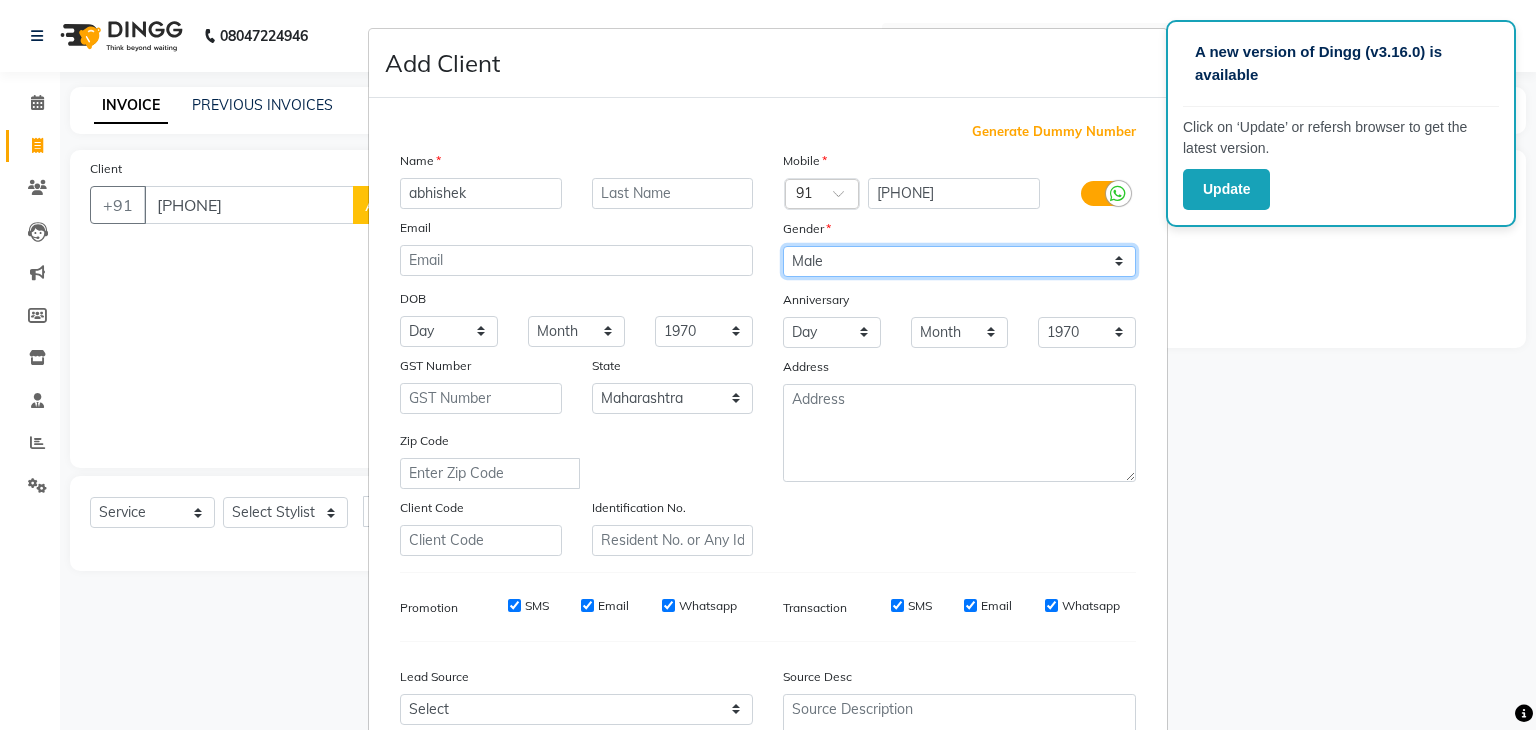 click on "Select Male Female Other Prefer Not To Say" at bounding box center [959, 261] 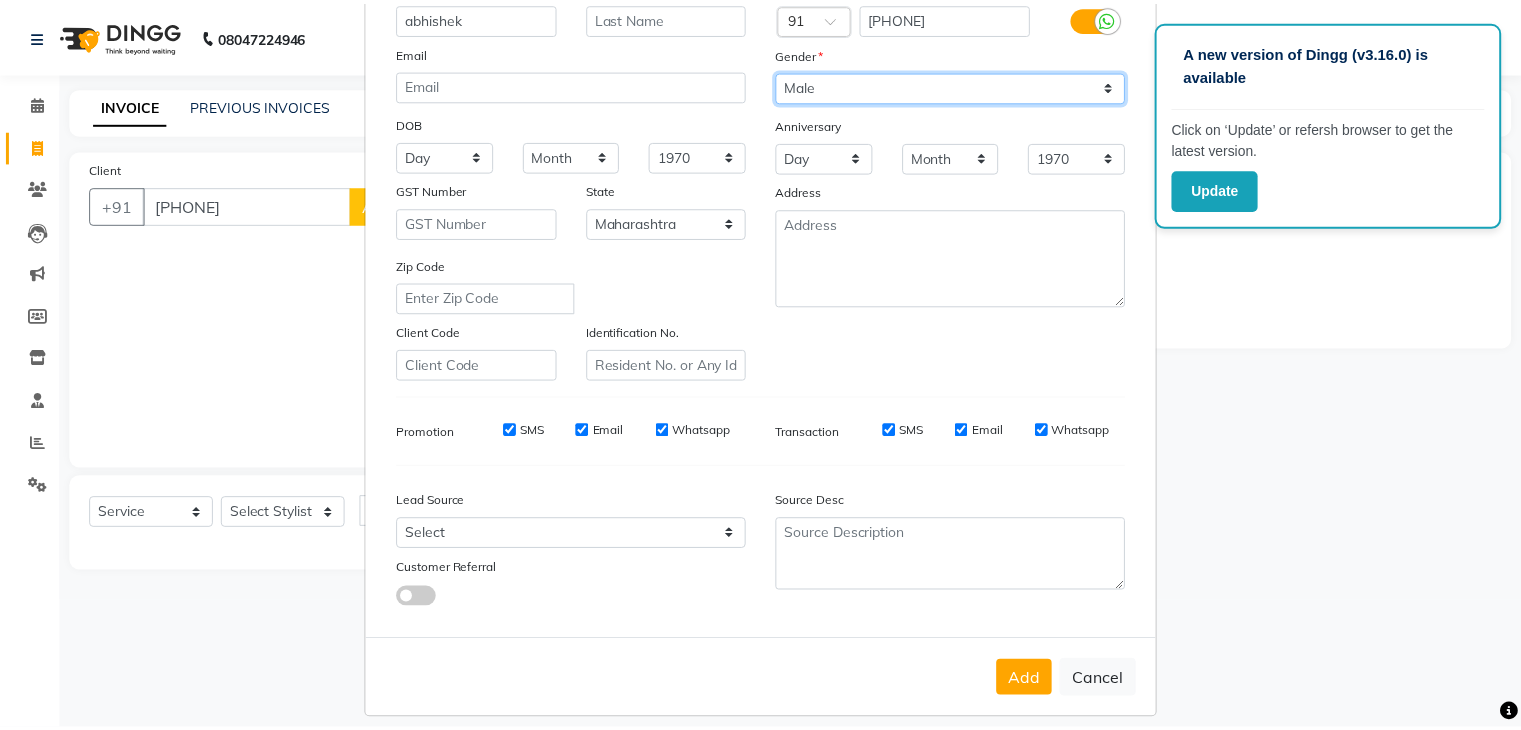 scroll, scrollTop: 203, scrollLeft: 0, axis: vertical 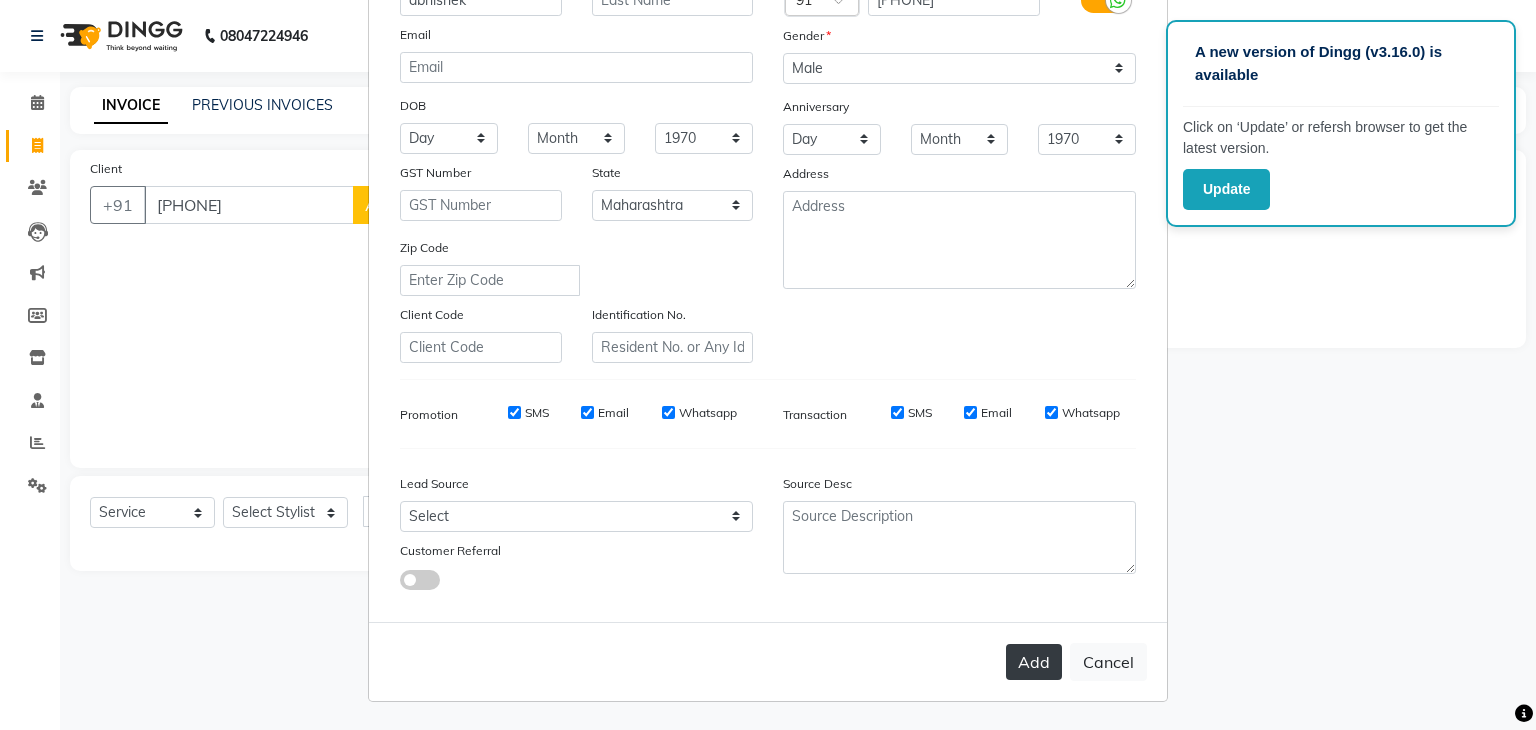 click on "Add" at bounding box center (1034, 662) 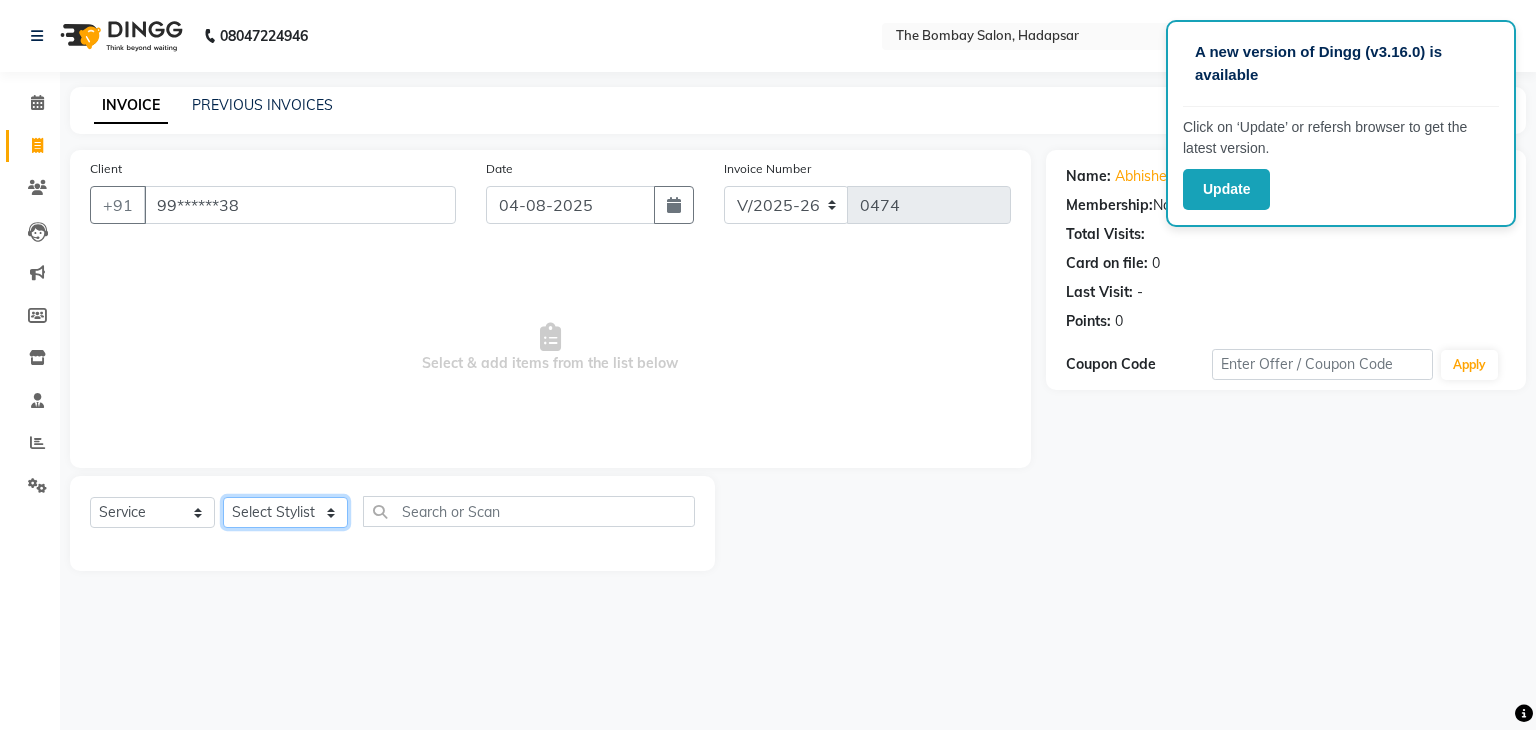 click on "Select Stylist AMRUTA BHAGWANTU hasn KASIF Manager MOHINI MUKESH MUSARIK PINKY RAMESHWAR RASHID sachin SANTOSH SHANKAR" 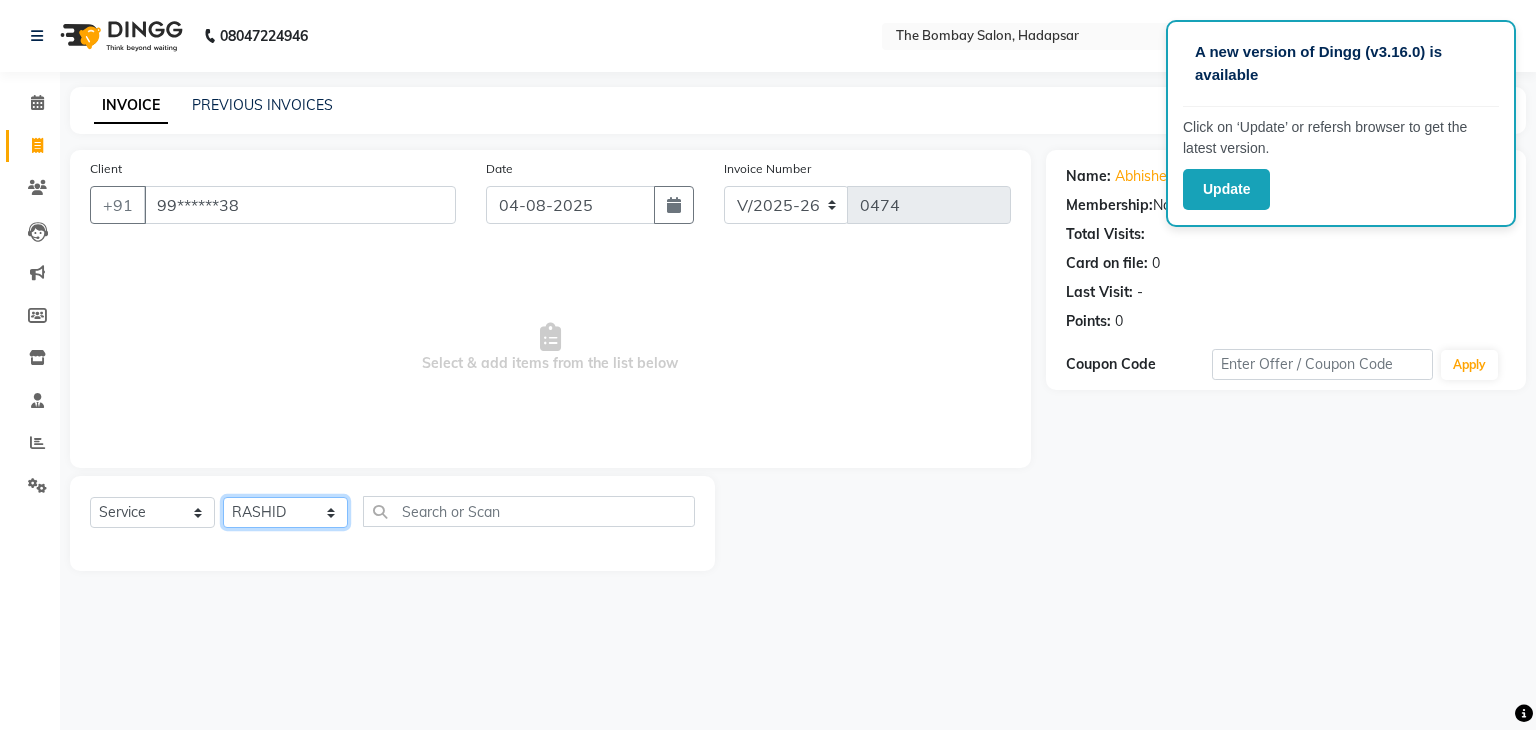 click on "Select Stylist AMRUTA BHAGWANTU hasn KASIF Manager MOHINI MUKESH MUSARIK PINKY RAMESHWAR RASHID sachin SANTOSH SHANKAR" 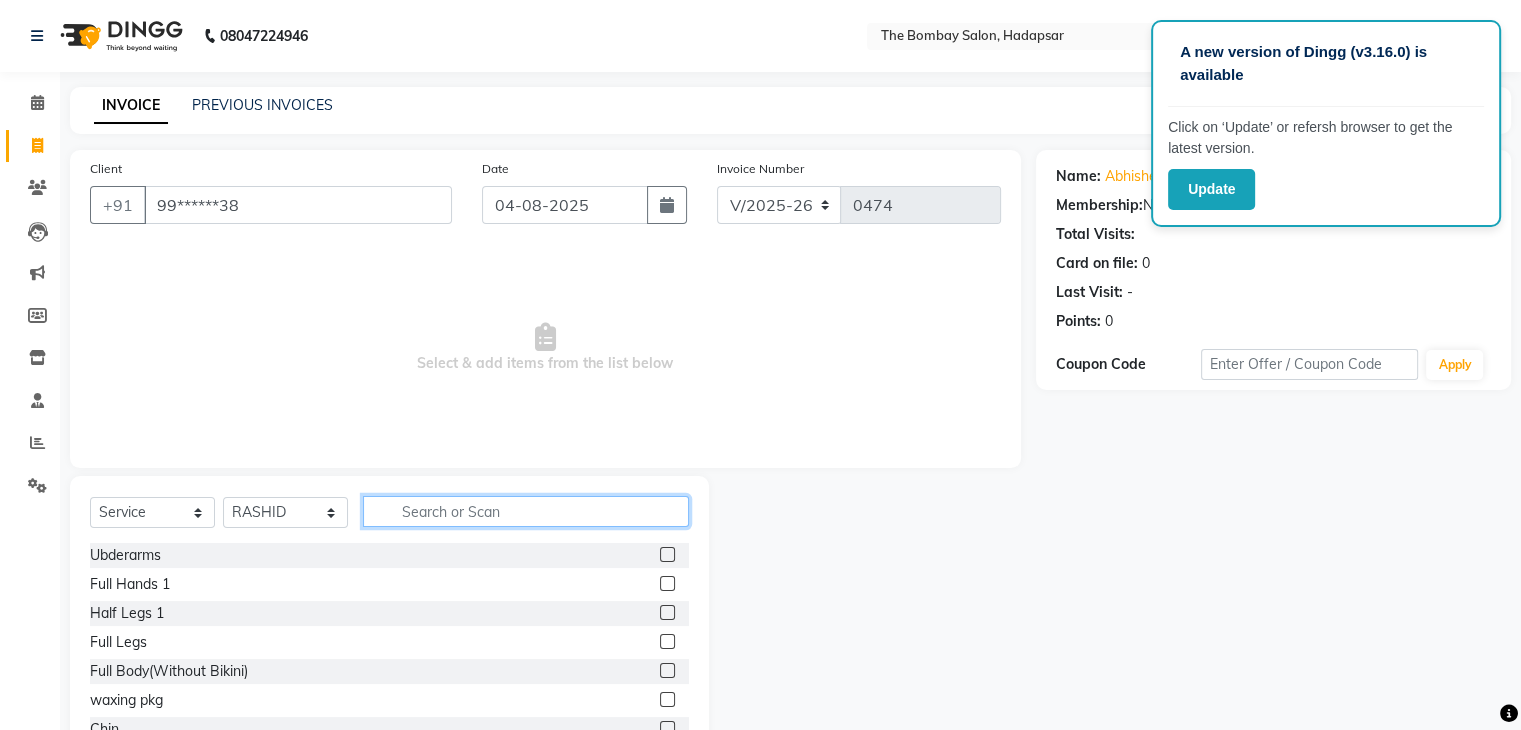 click 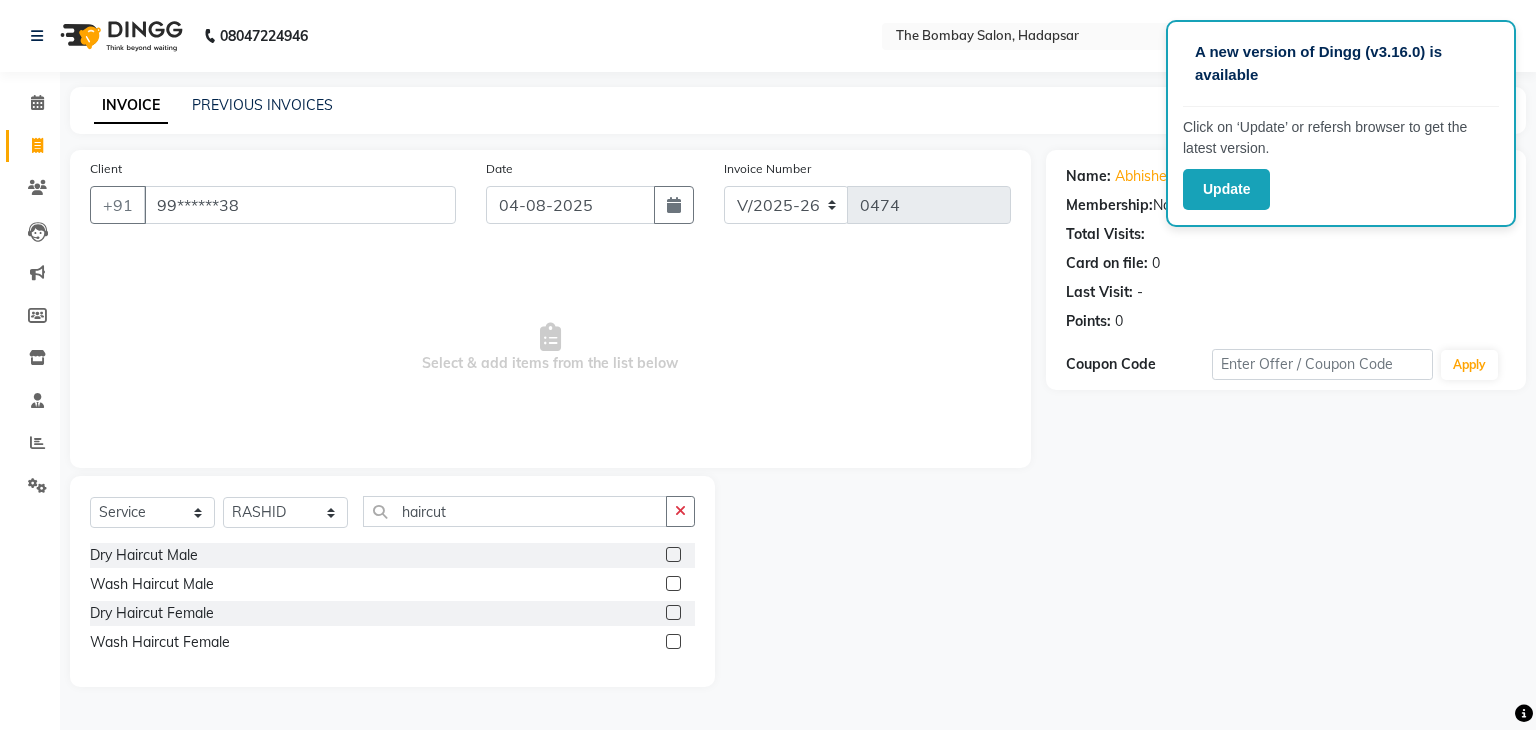 click 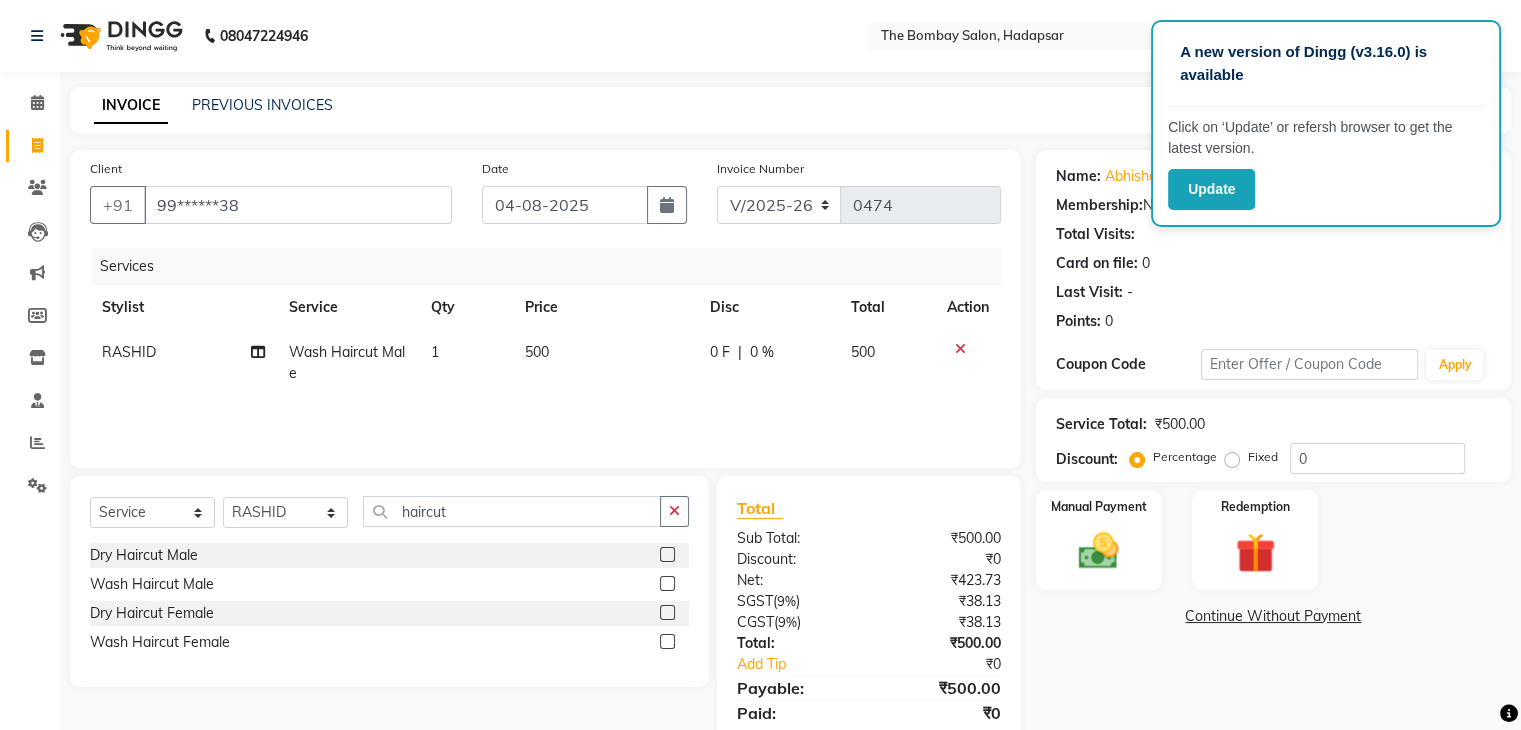 click on "1" 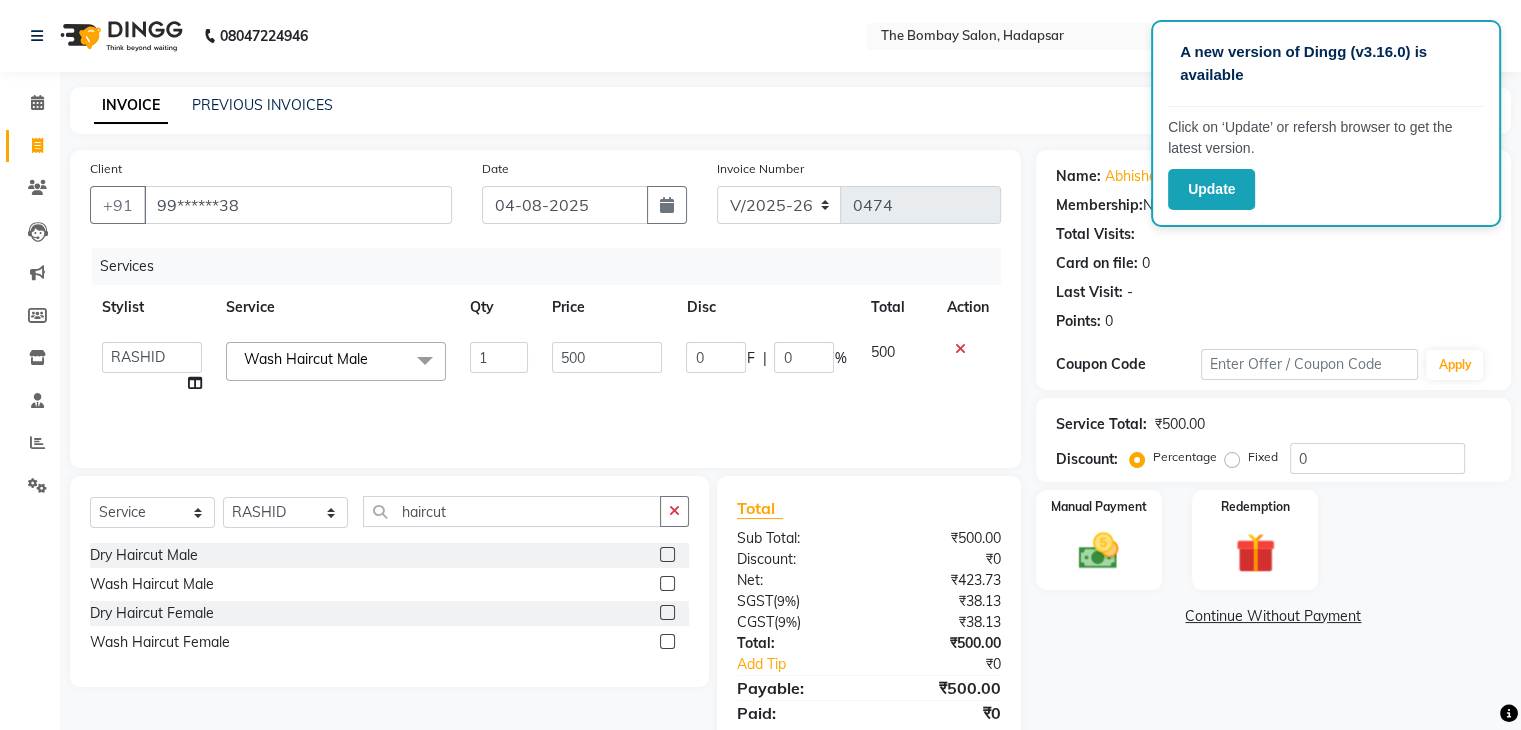 click on "Wash Haircut Male  x Ubderarms Full Hands 1 Half Legs 1 Full Legs Full Body(Without Bikini) waxing pkg  Chin Forehead Lowerlips Upperlips 1 Eyebrow Sidelocks Full Face BRILLARE DANDRUFF  SPA billare oil massage Inova root touchup full face wax D tan face and neck Hair scrub Hair cut and beard NAILS GEL GEL OVERLAY + ART FRENCH TIP FEET POLISH + FRENCH TIP NAILS EXTENSTION Body Pollishing Upperlips B Wax Beard Trimming Beard colour Hair Wash Men Hair Wash Female Hair-set Shaving Kids (male / female ) Dry Haircut Male Wash Haircut Male Dry Haircut Female Female Hair Cut & BD Wash Haircut Female Male Hair Cut Ubderarms 1 Full Hands Half Legs Full Legs 1 Bwax Full Body(Without Bikini) 2 Underarms Face & Neck Full Arms Full Back Bleach Full Body Blow Dry Full Face 1 Head Massage Female Head Massage Male O3 Mask Saree Draping Ironing Tong Anti-Tan Cleanup Basic Clean Up O3+ Cleanup Back Massage Basic Manicure Basic Pedicure Spa Manicure Spa Pedicure Hair Spa Men Hair Spa Female Global Color 1 Root Tuch Up Cheryals" 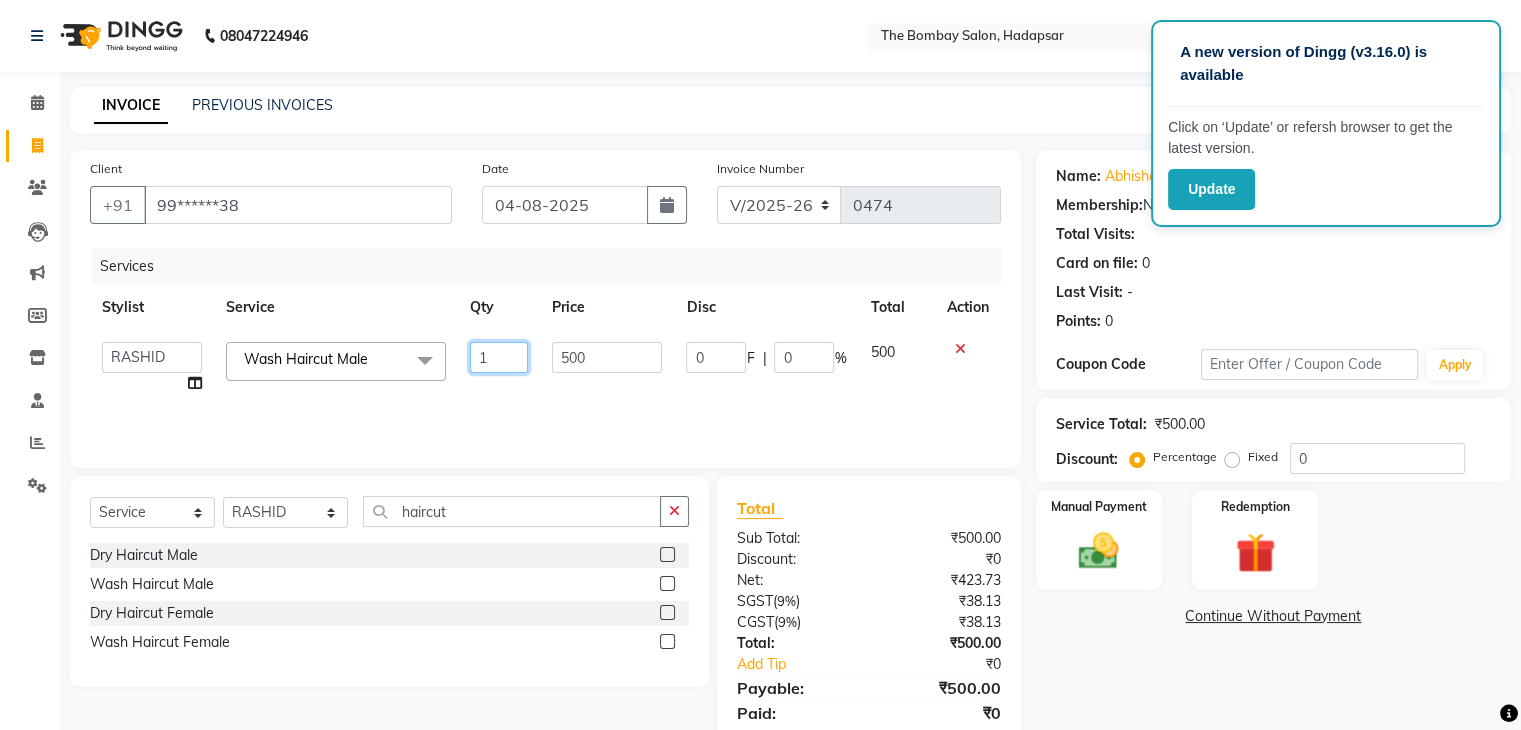 click on "1" 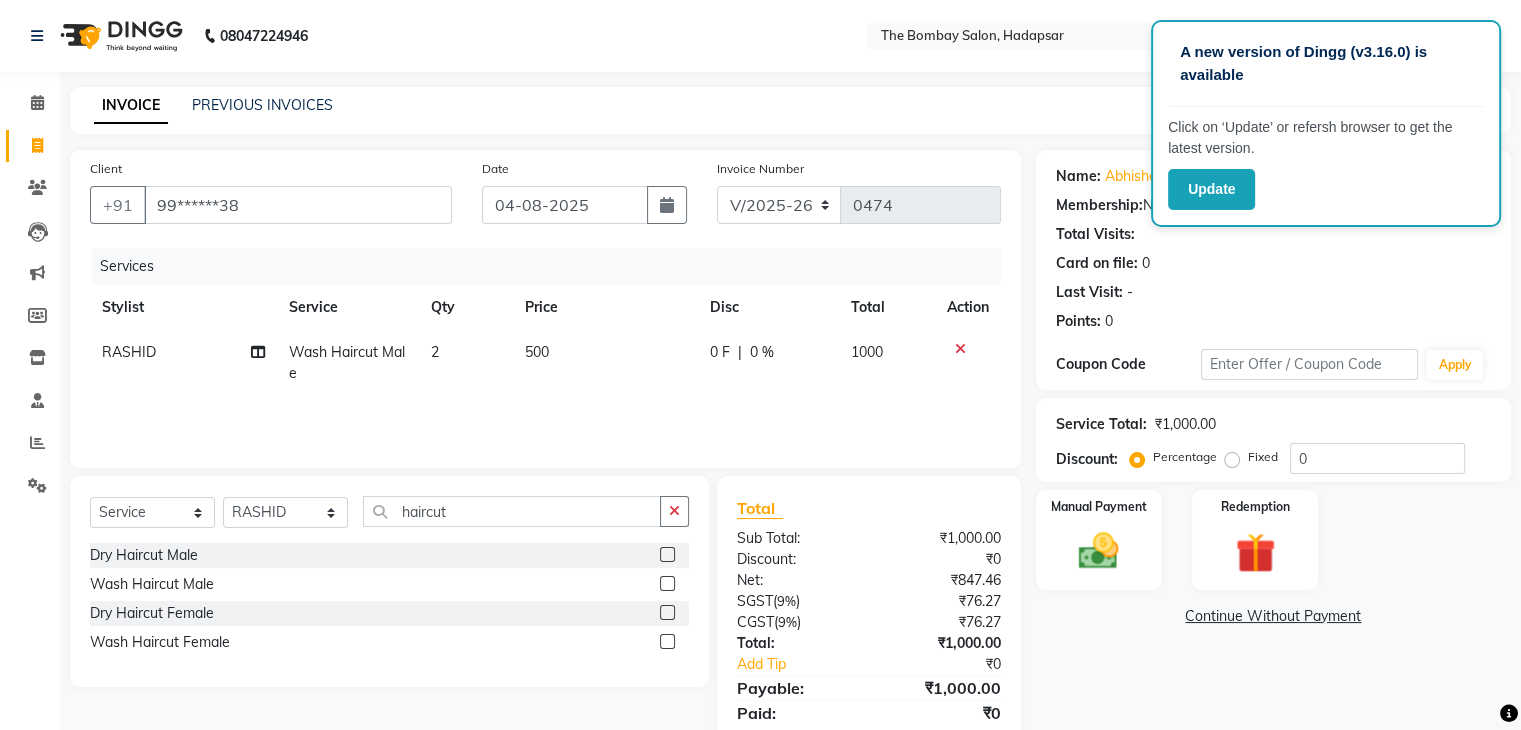 click on "500" 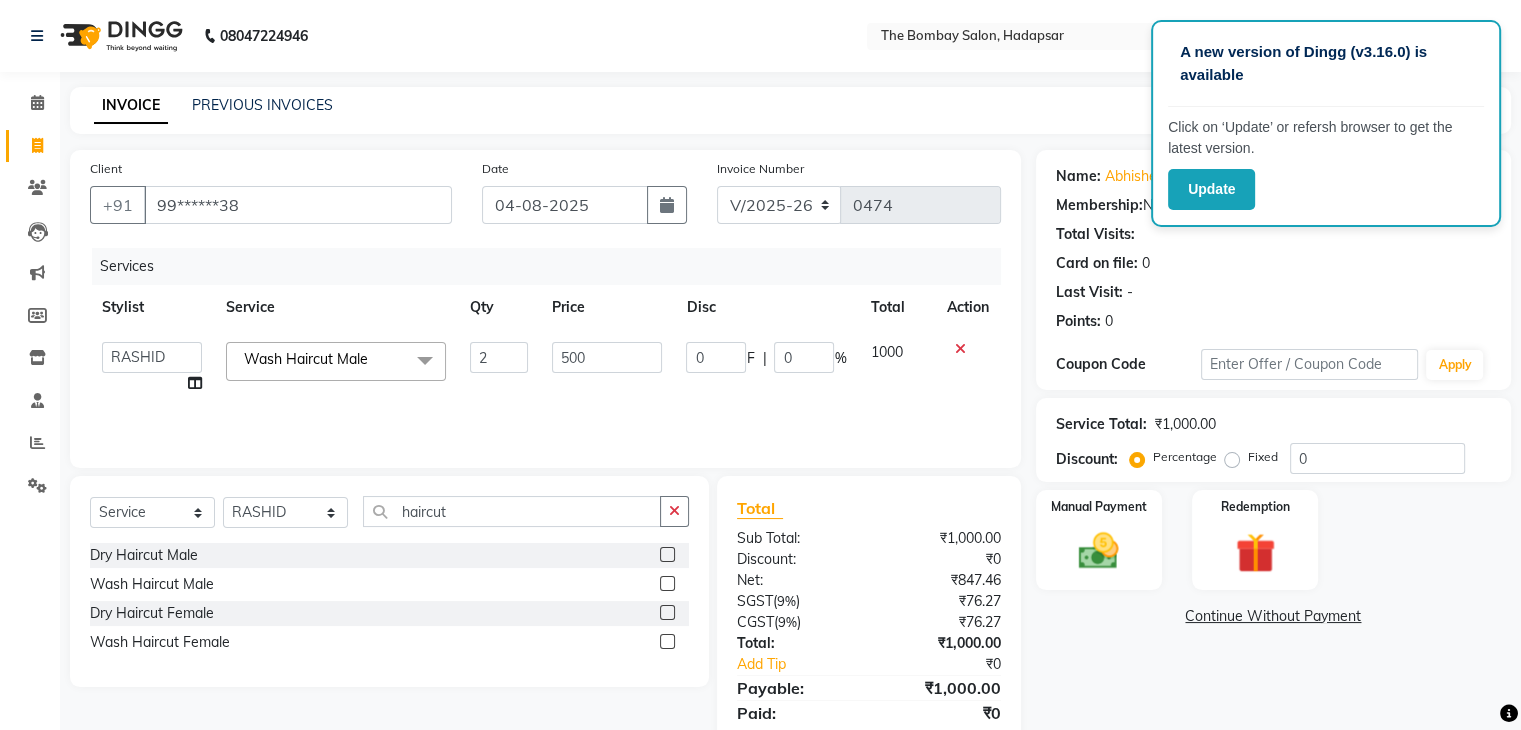 click on "500" 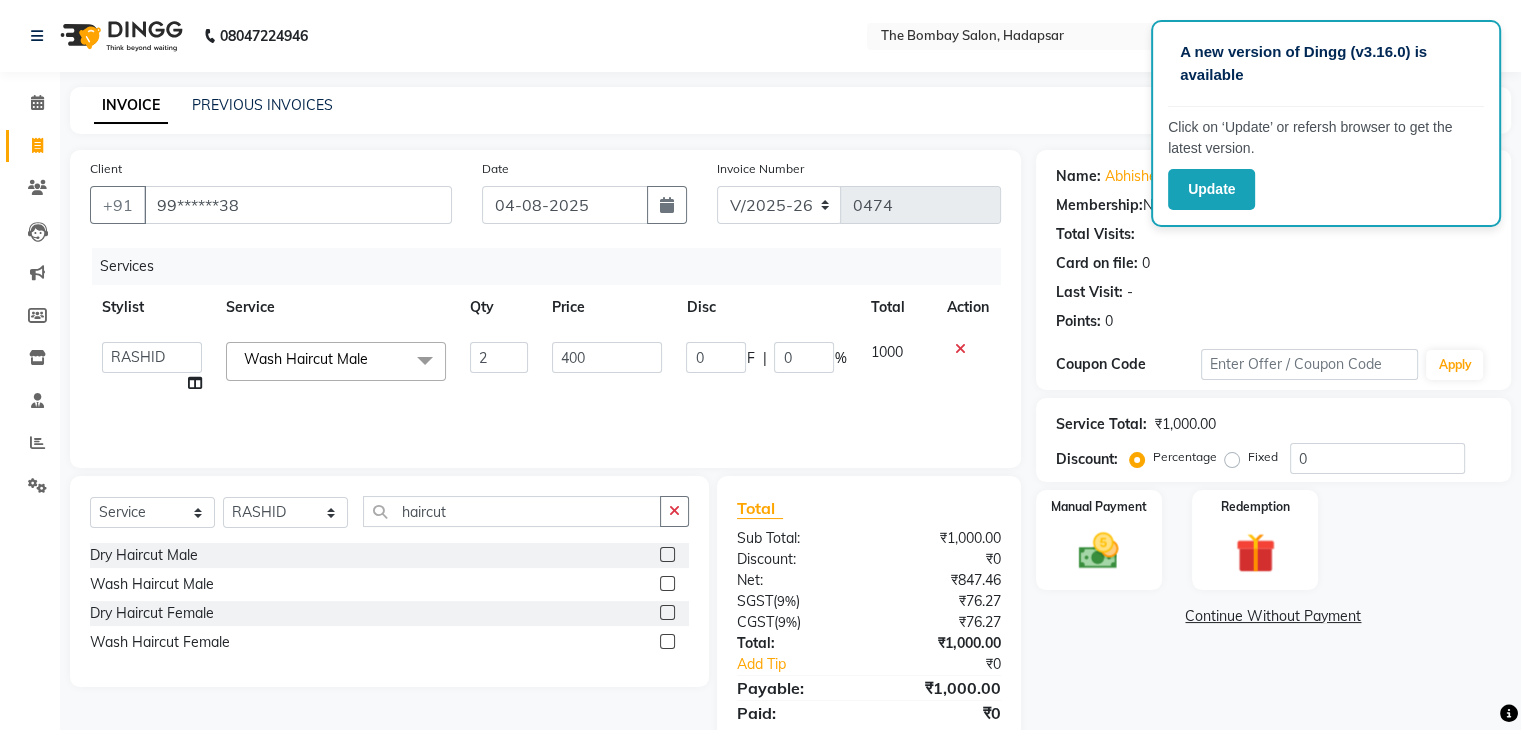 click on "Services Stylist Service Qty Price Disc Total Action  AMRUTA   BHAGWANTU   hasn   KASIF   Manager   MOHINI   MUKESH   MUSARIK   PINKY   RAMESHWAR   RASHID   sachin   SANTOSH   SHANKAR  Wash Haircut Male  x Ubderarms Full Hands 1 Half Legs 1 Full Legs Full Body(Without Bikini) waxing pkg  Chin Forehead Lowerlips Upperlips 1 Eyebrow Sidelocks Full Face BRILLARE DANDRUFF  SPA billare oil massage Inova root touchup full face wax D tan face and neck Hair scrub Hair cut and beard NAILS GEL GEL OVERLAY + ART FRENCH TIP FEET POLISH + FRENCH TIP NAILS EXTENSTION  Body Pollishing  Upperlips  B Wax  Beard Trimming  Beard colour  Hair Wash Men  Hair Wash Female  Hair-set  Shaving  Kids (male / female )  Dry Haircut Male  Wash Haircut Male  Dry Haircut Female  Female Hair Cut & BD  Wash Haircut Female  Male Hair Cut  Ubderarms 1  Full Hands  Half Legs  Full Legs 1  Bwax  Full Body(Without Bikini) 2  Underarms  Face & Neck  Full Arms  Full Back Bleach  Full Body  Blow Dry  Full Face 1  Head Massage Female  Head Massage Male  O3 Mask  Saree Draping  Tong 2" 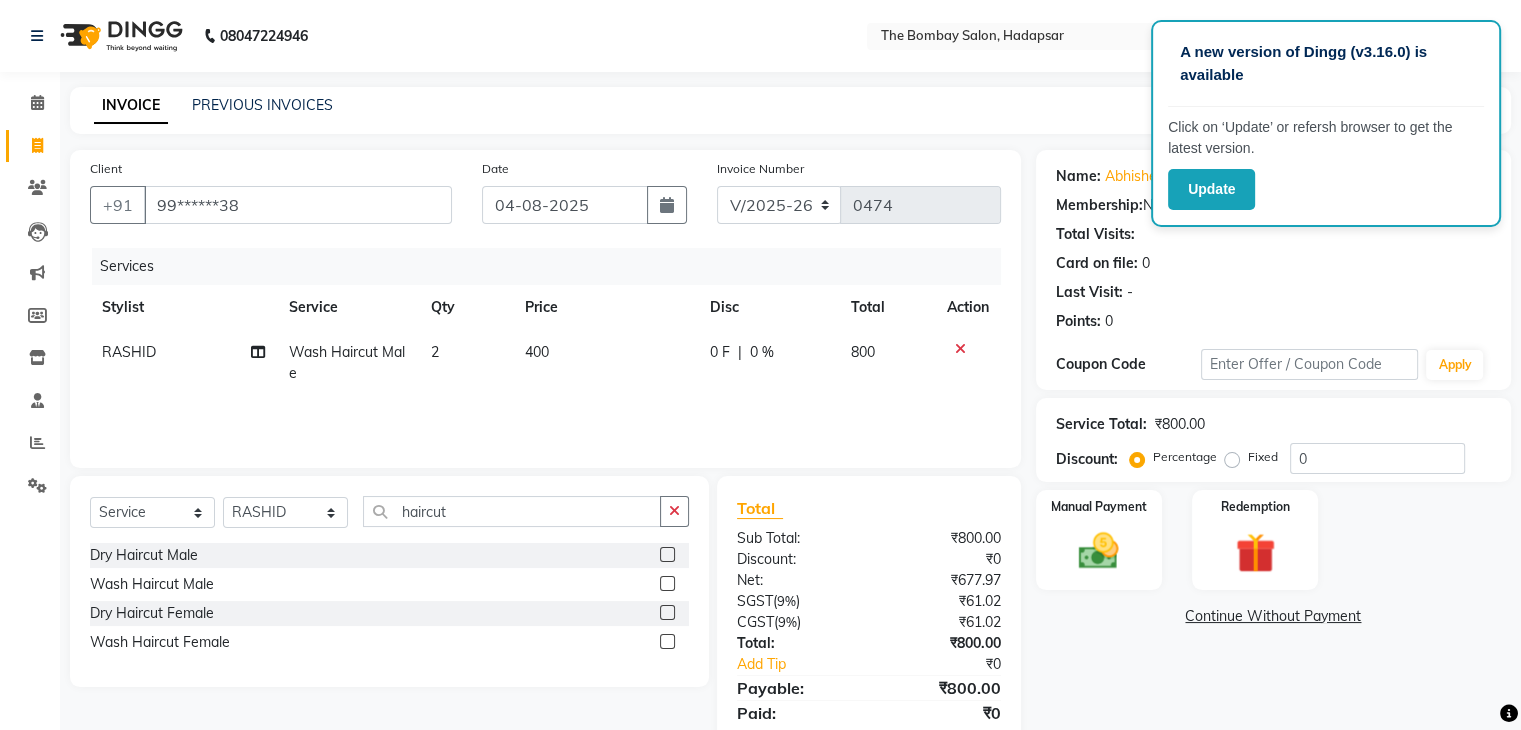 scroll, scrollTop: 71, scrollLeft: 0, axis: vertical 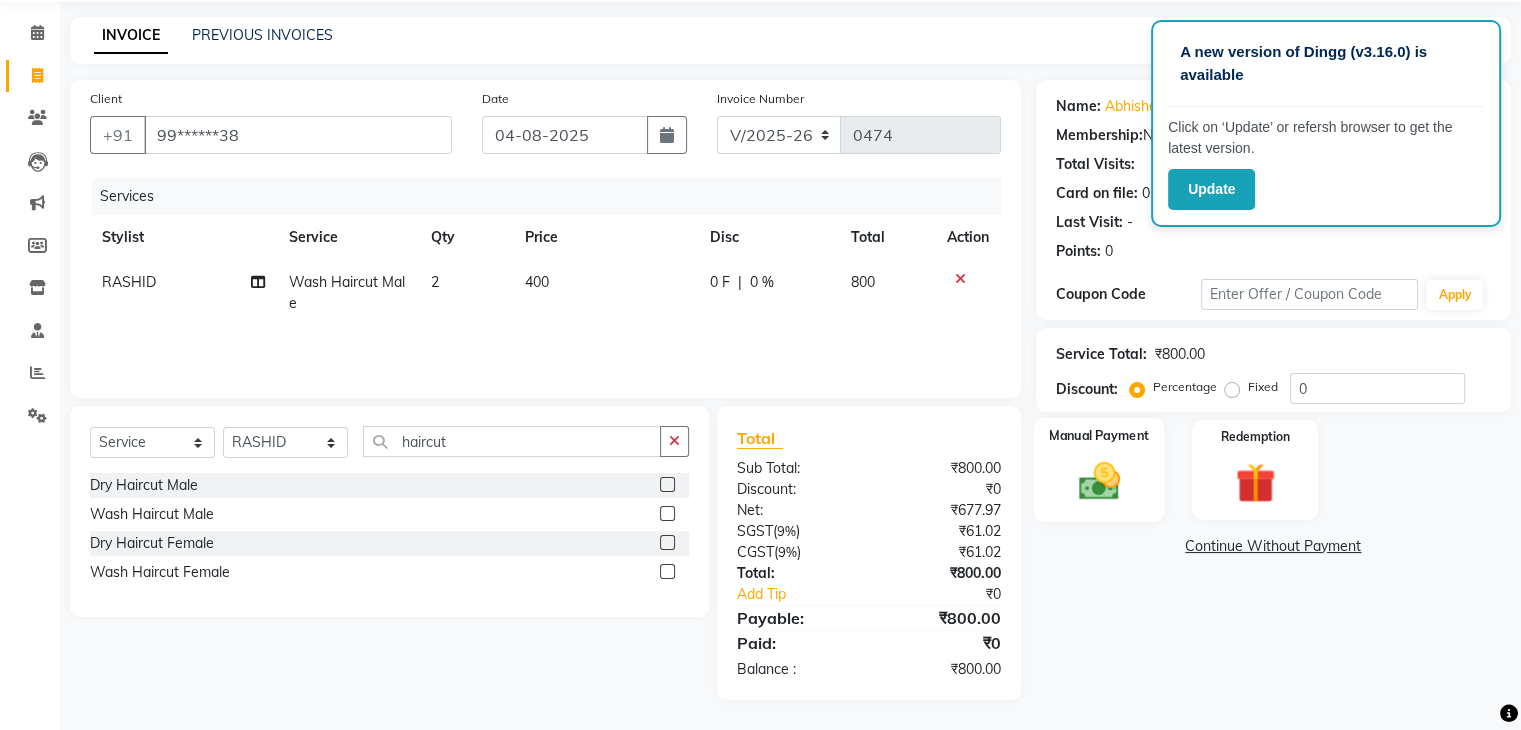 click 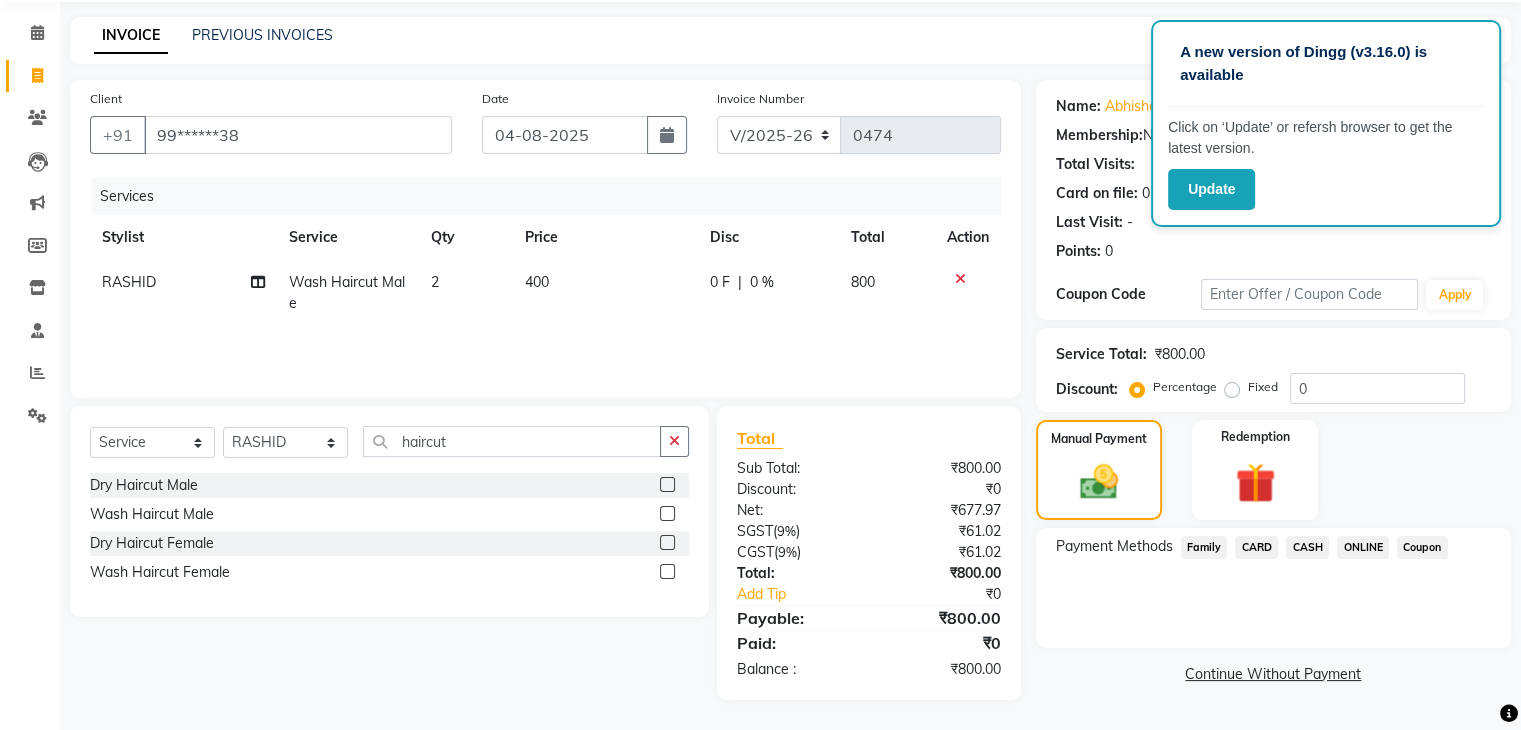 click on "ONLINE" 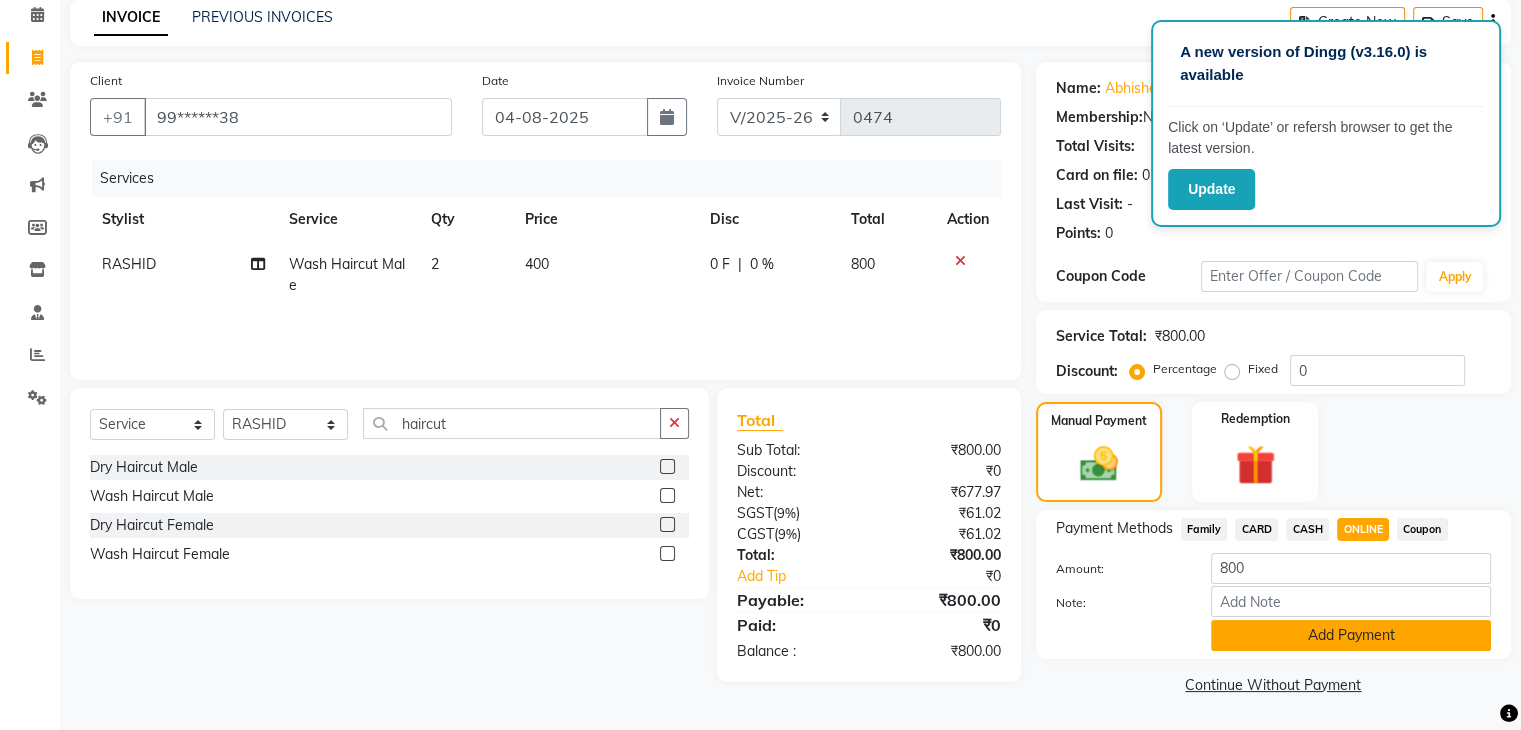 click on "Add Payment" 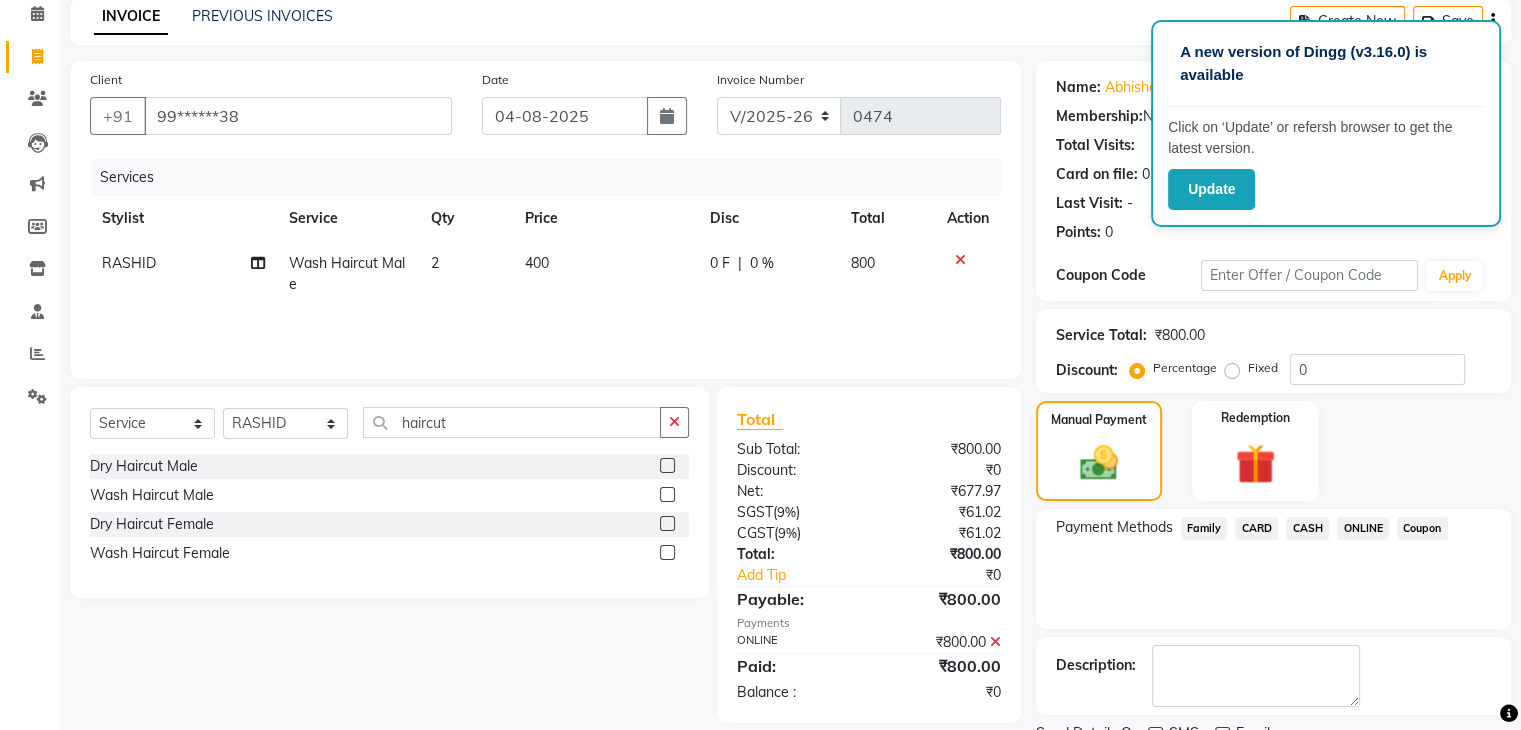 scroll, scrollTop: 171, scrollLeft: 0, axis: vertical 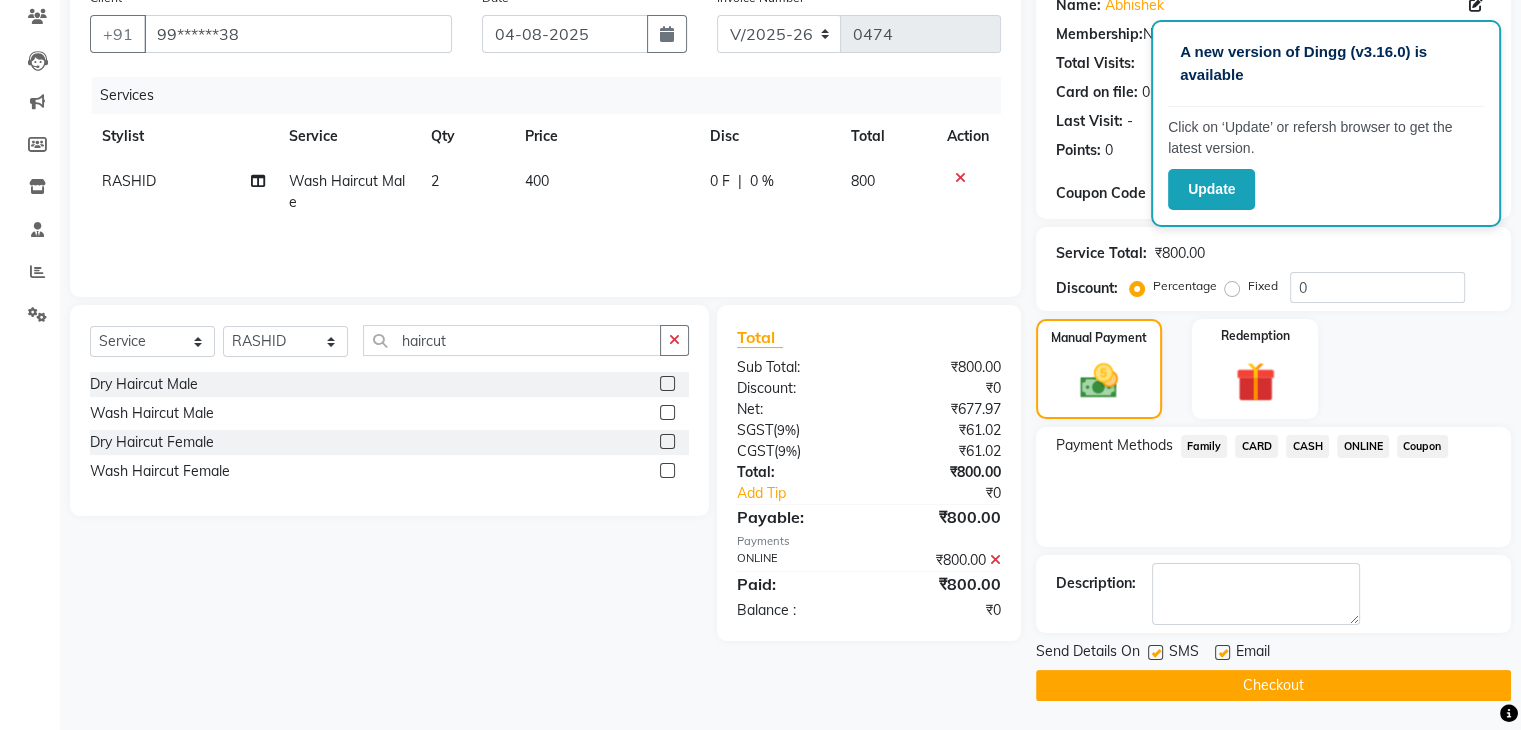 click on "Checkout" 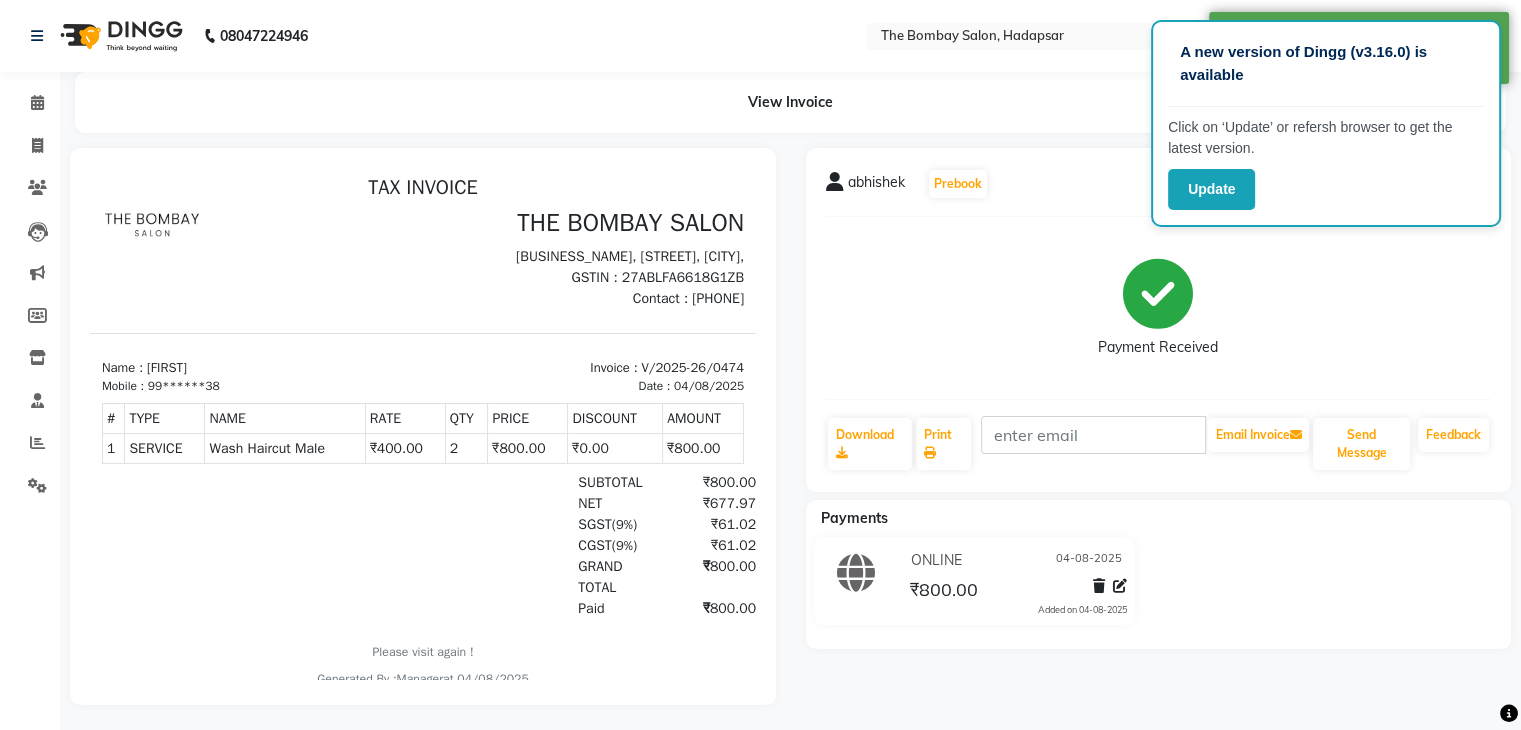 scroll, scrollTop: 0, scrollLeft: 0, axis: both 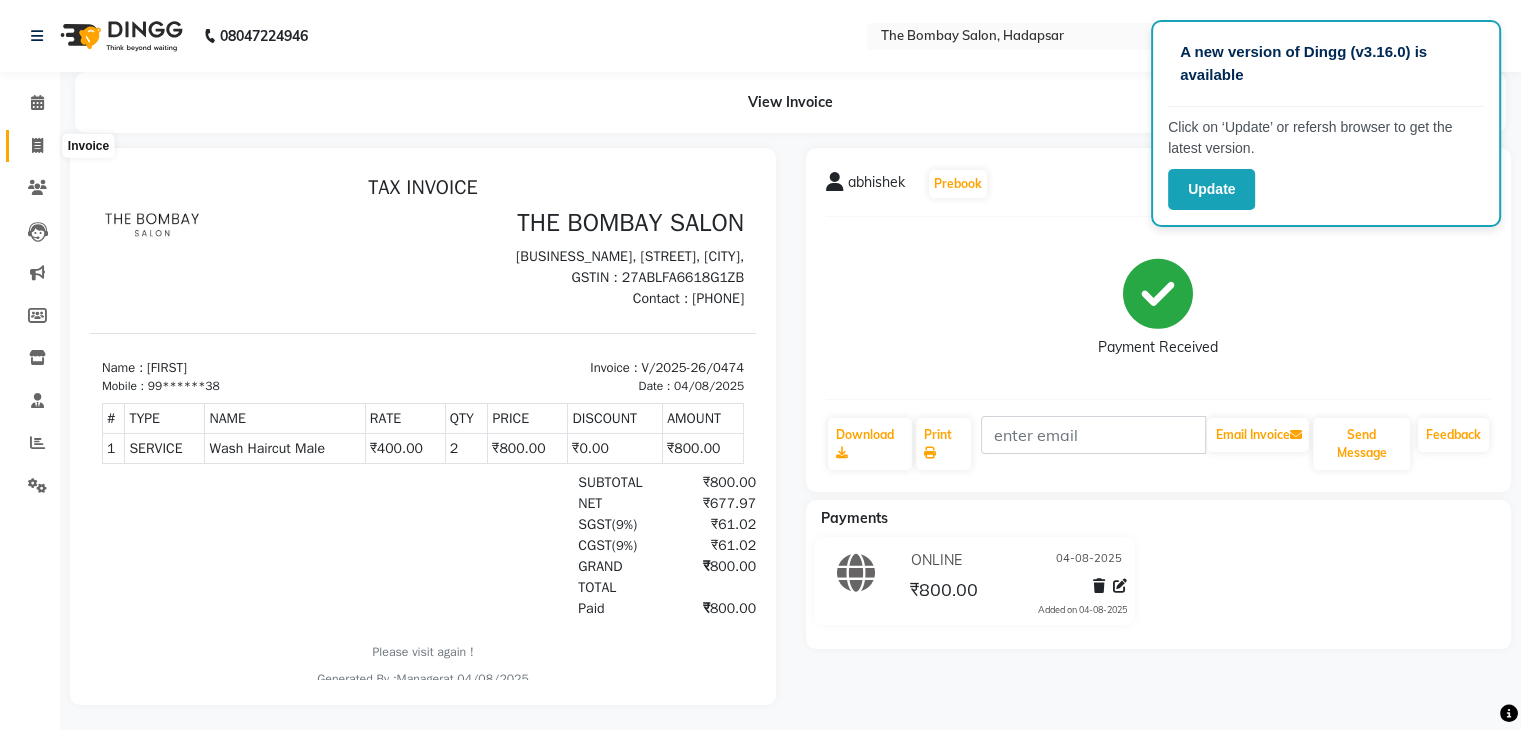 click 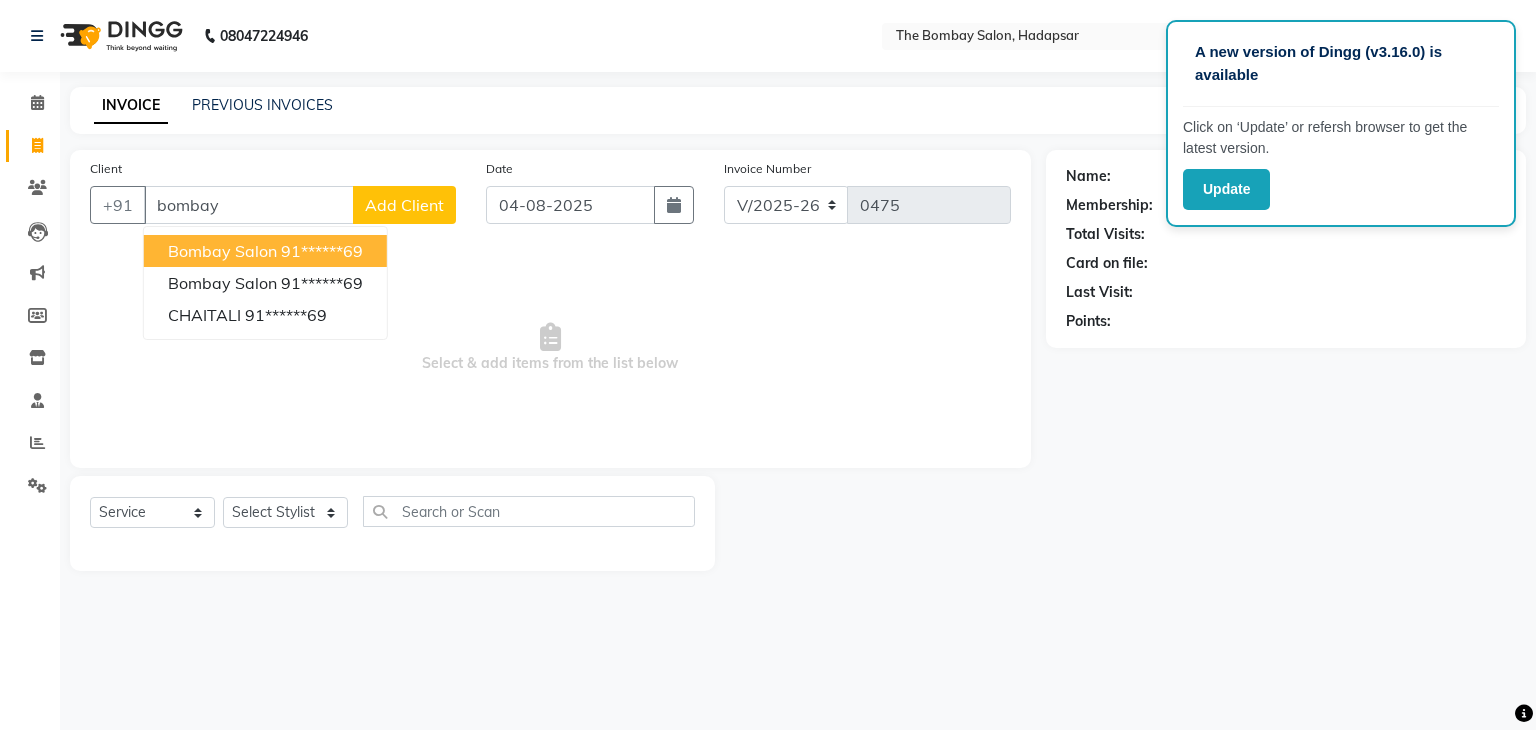 click on "bombay salon" at bounding box center [222, 251] 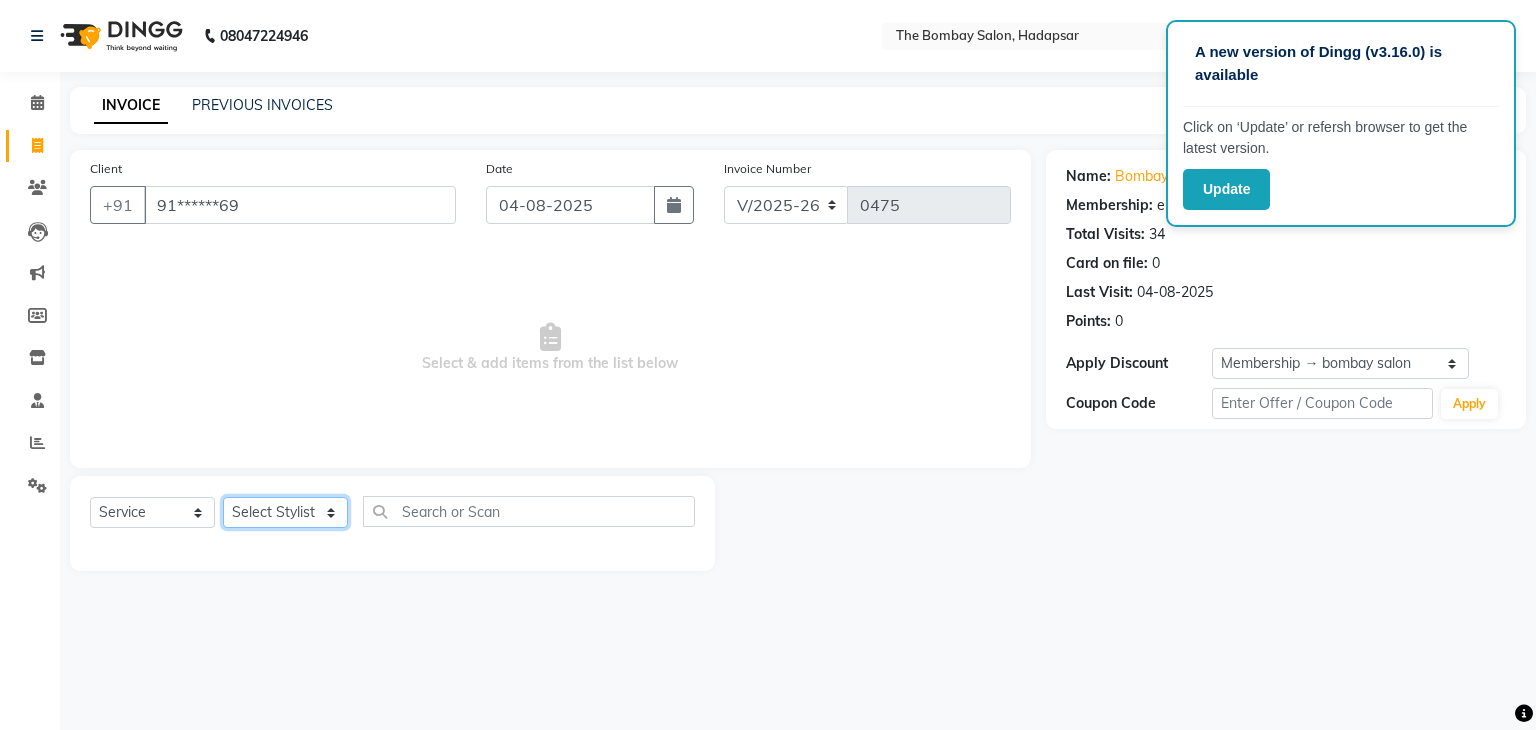 click on "Select Stylist AMRUTA BHAGWANTU hasn KASIF Manager MOHINI MUKESH MUSARIK PINKY RAMESHWAR RASHID sachin SANTOSH SHANKAR" 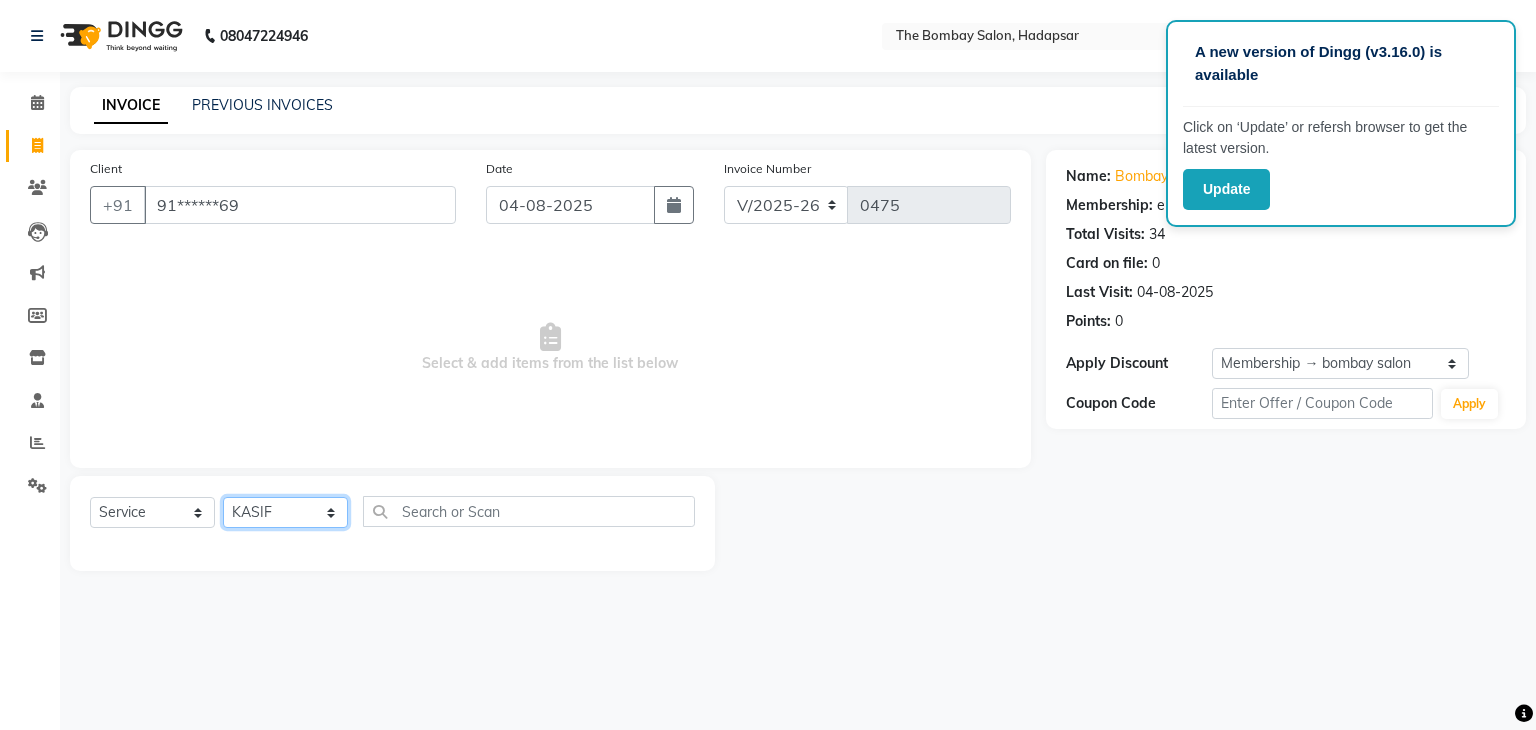 click on "Select Stylist AMRUTA BHAGWANTU hasn KASIF Manager MOHINI MUKESH MUSARIK PINKY RAMESHWAR RASHID sachin SANTOSH SHANKAR" 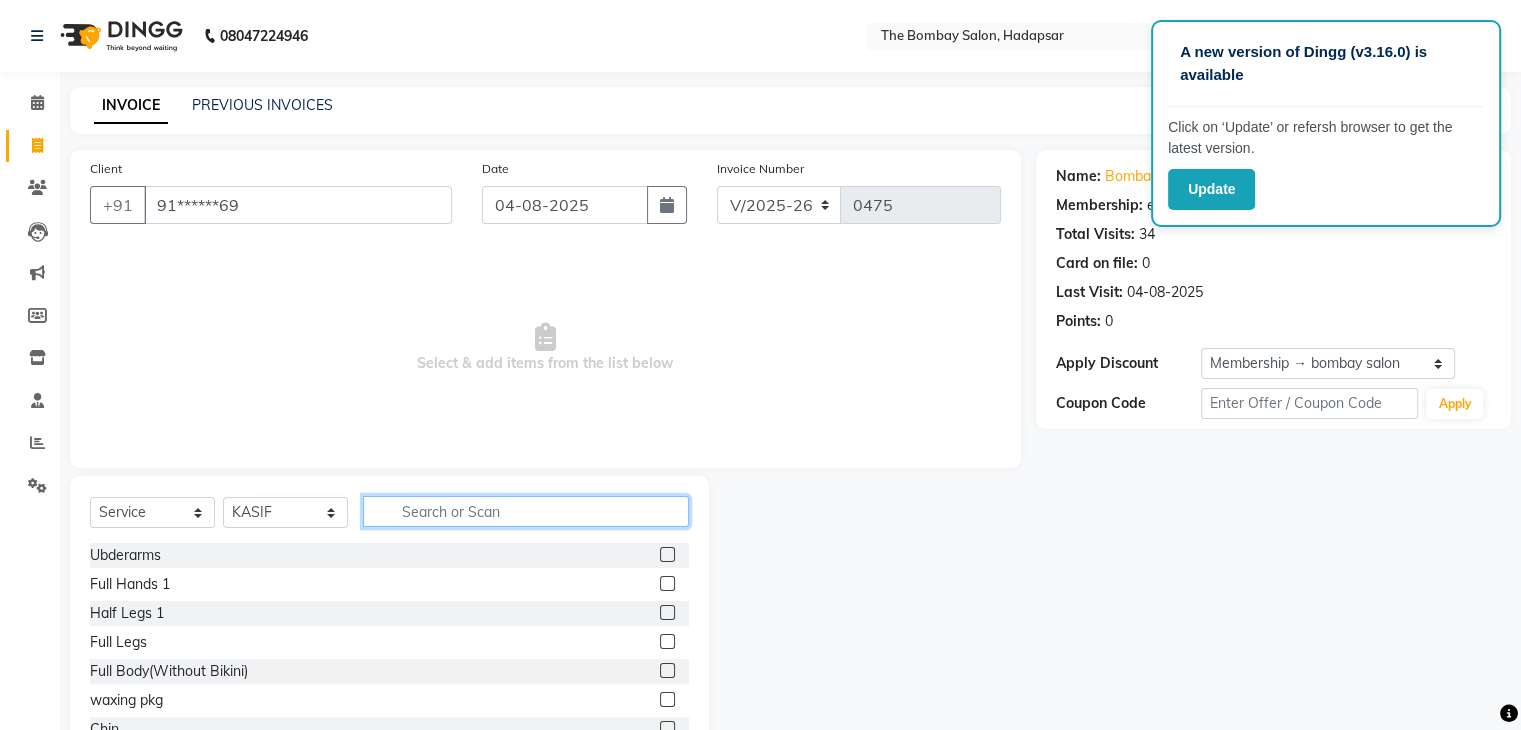 click 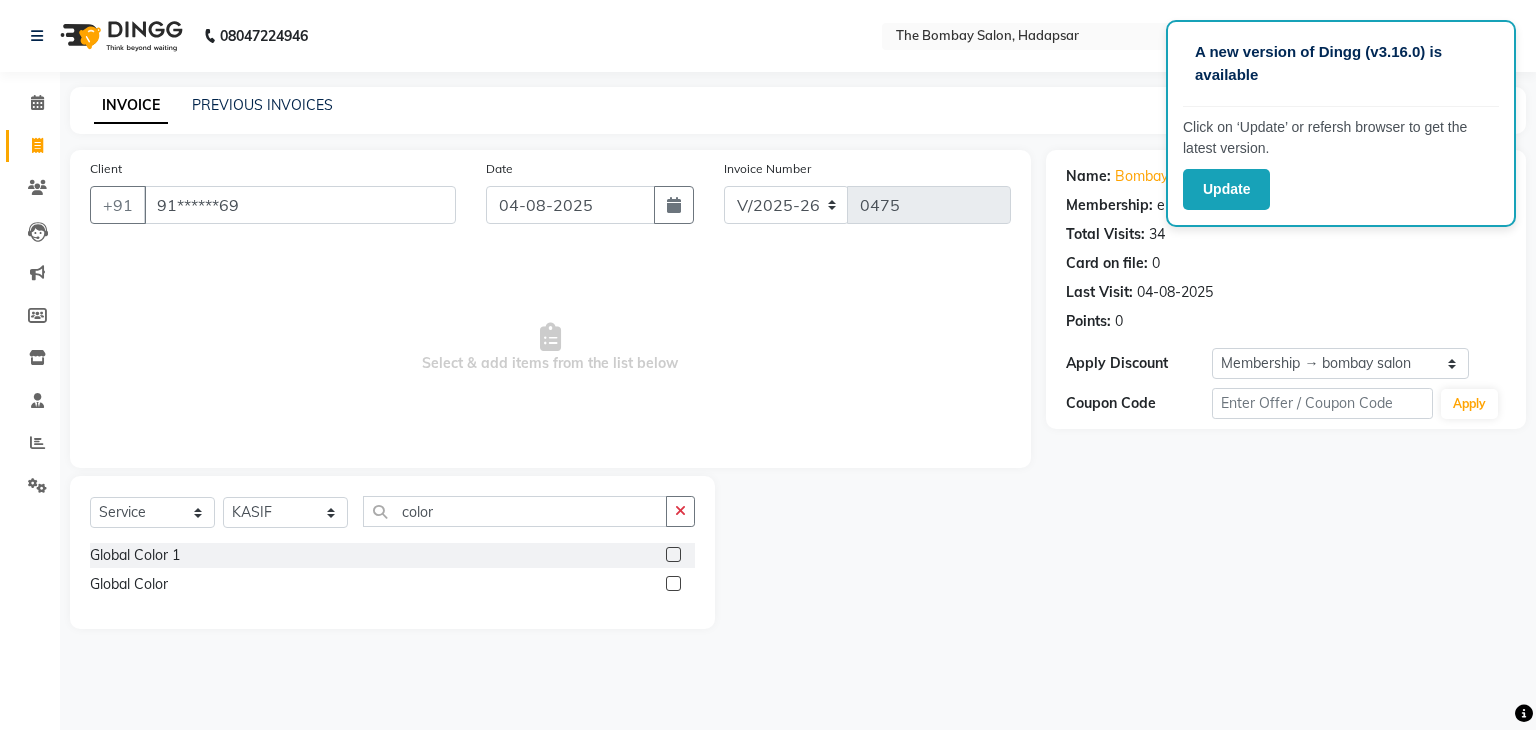 click 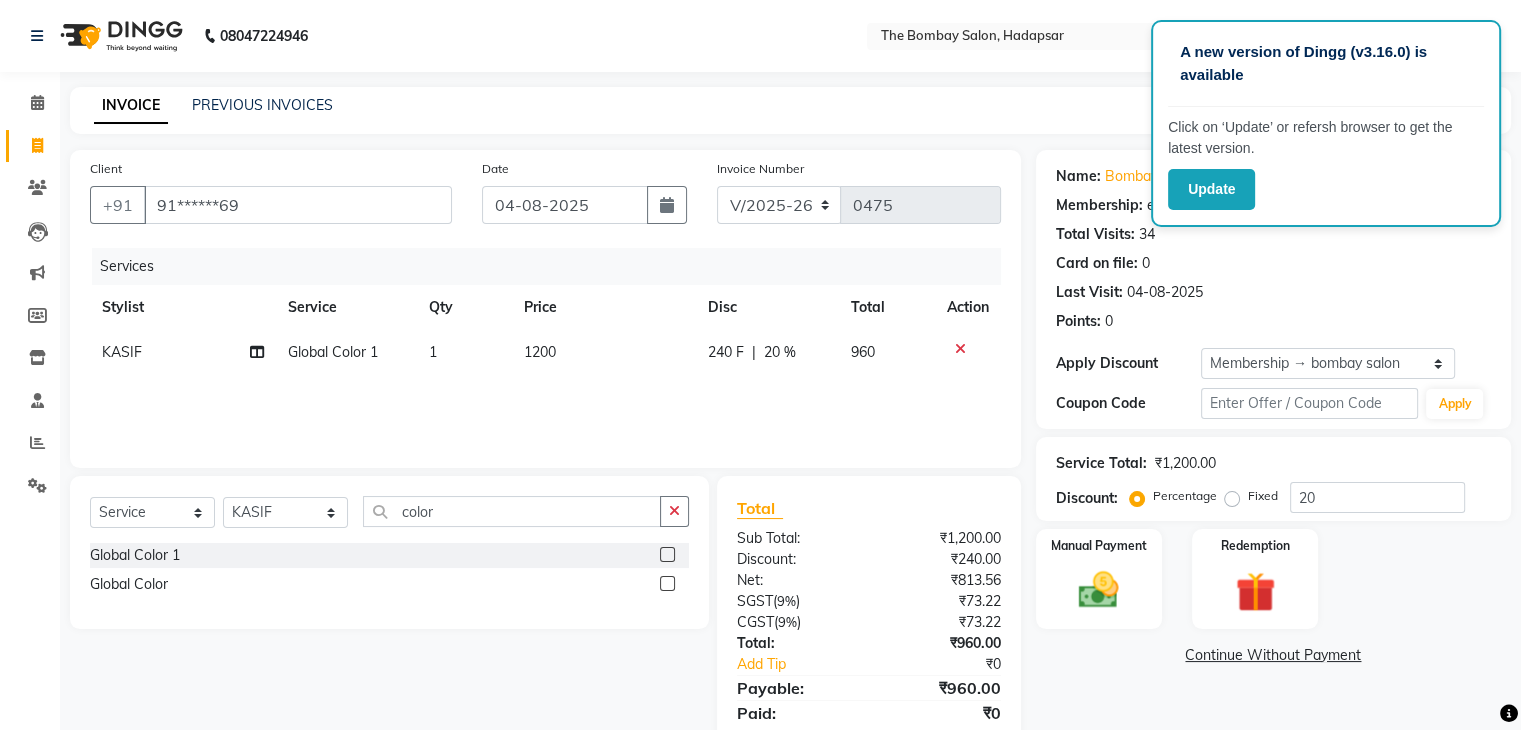 click on "1200" 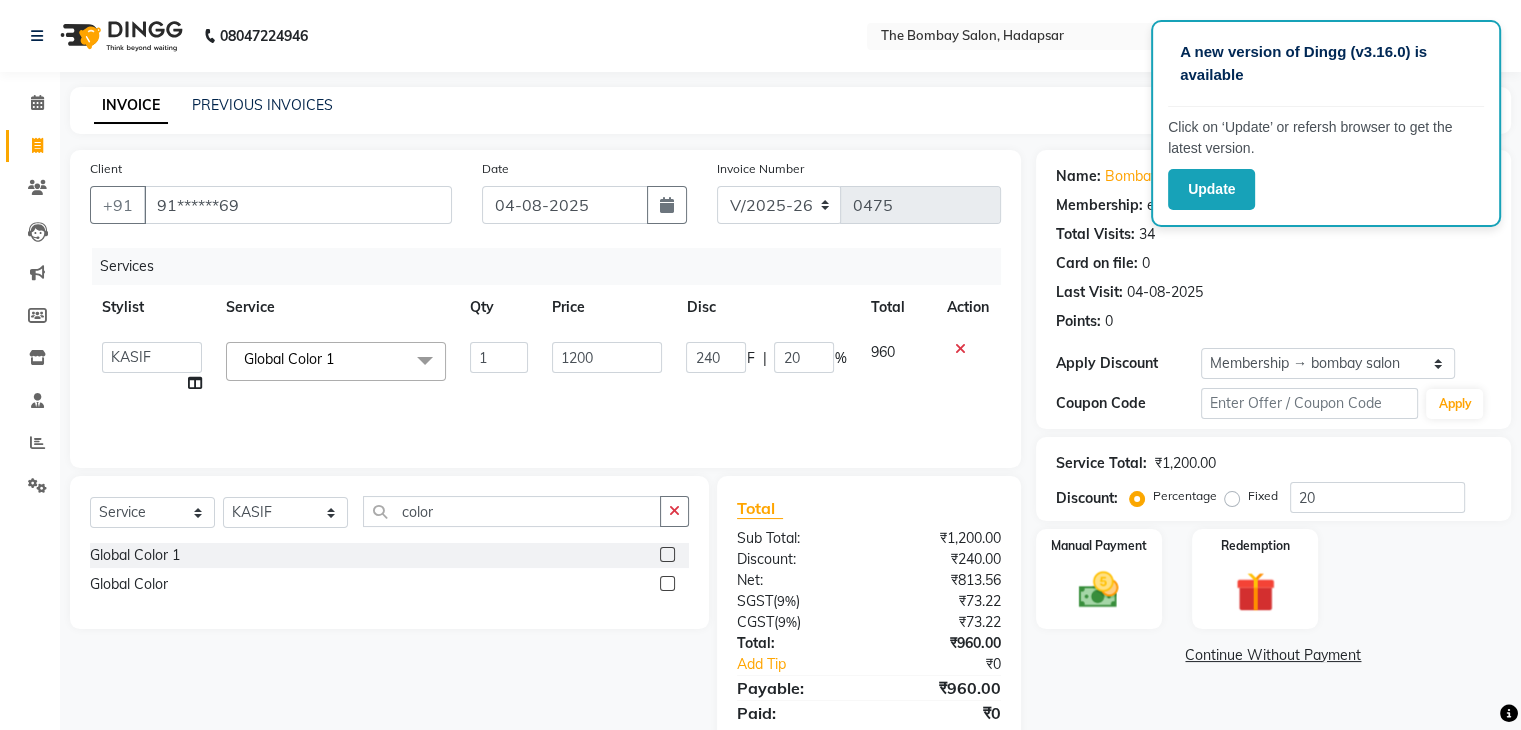 click on "1200" 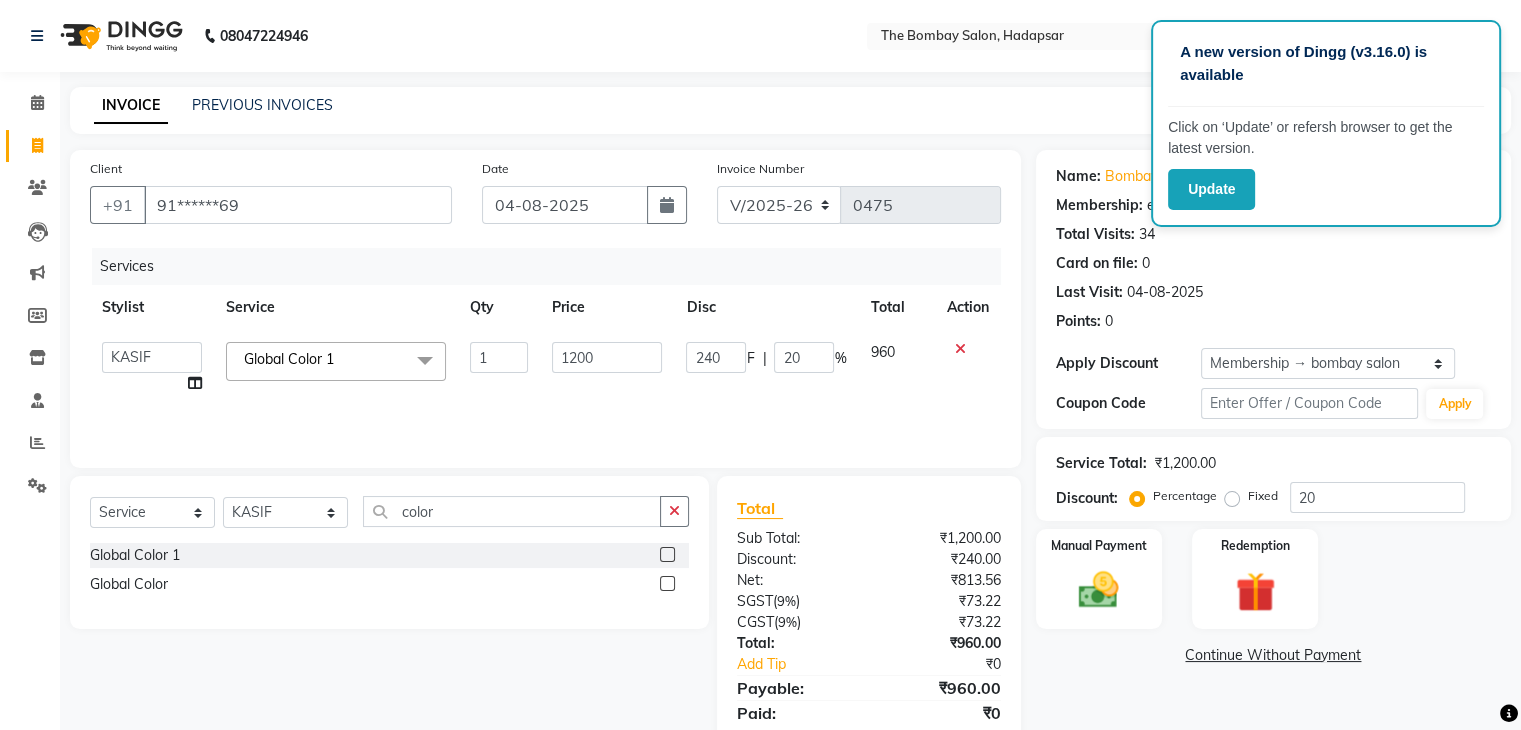 click on "1200" 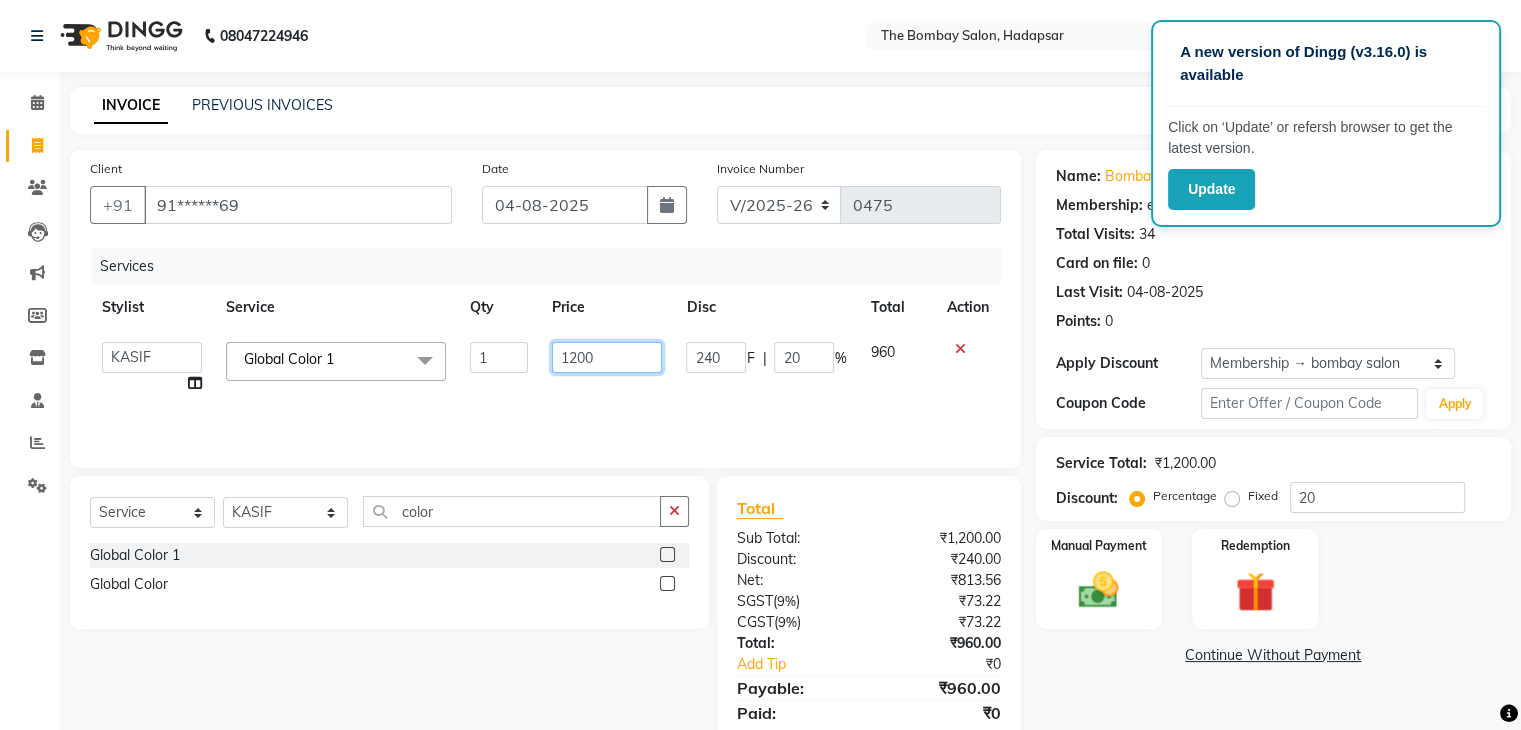 click on "1200" 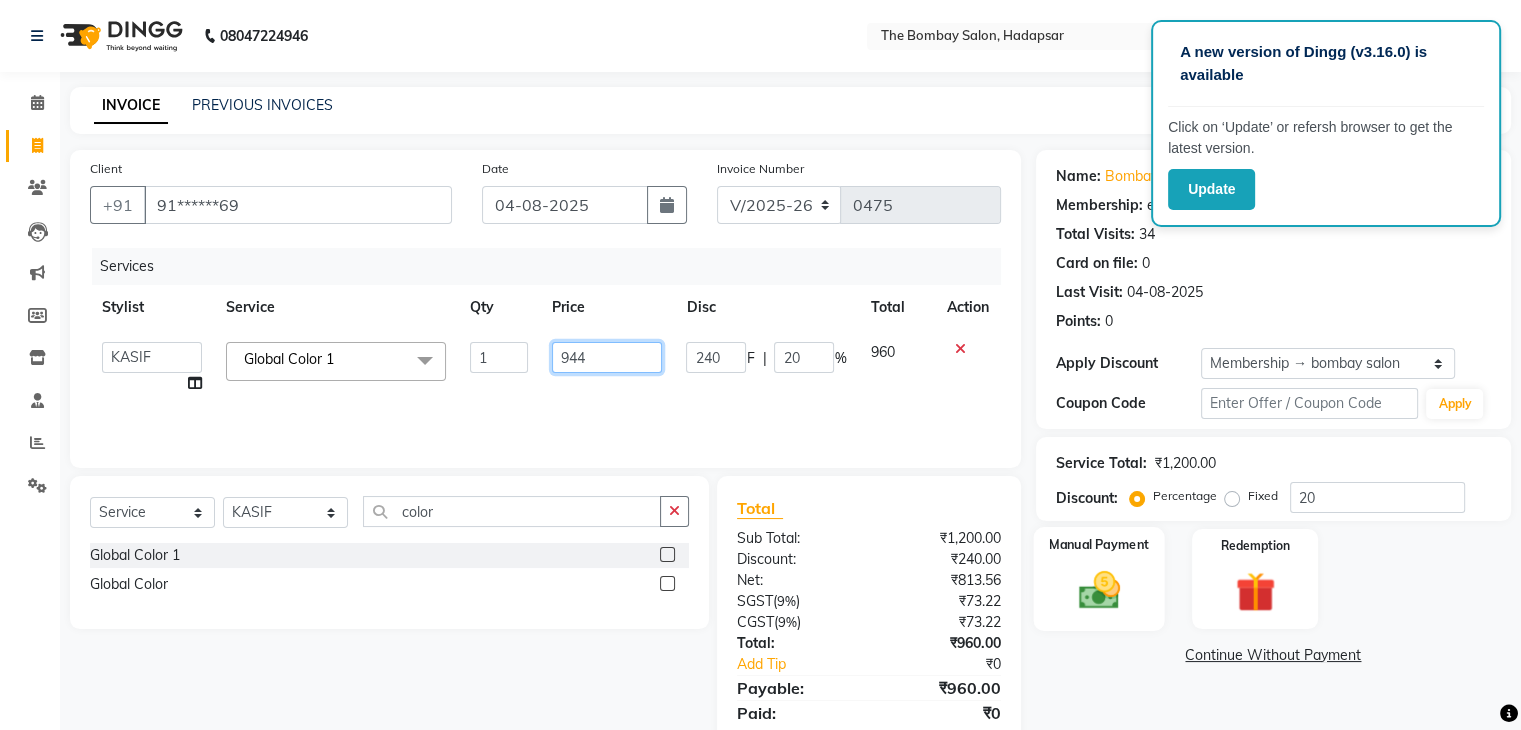 drag, startPoint x: 602, startPoint y: 354, endPoint x: 1100, endPoint y: 609, distance: 559.4899 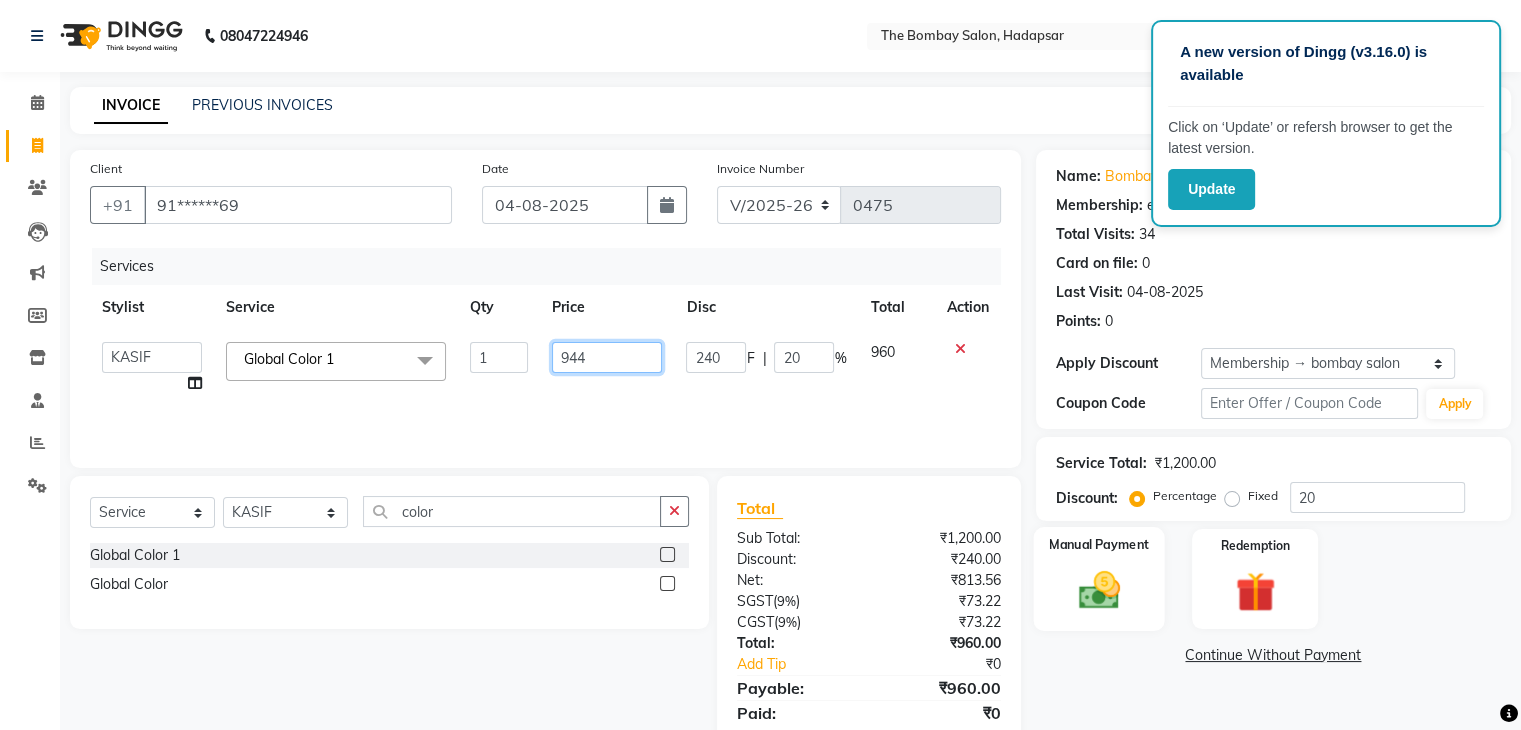 click on "Client +91 [PHONE] Date 04-08-2025 Invoice Number V/2025 V/2025-26 0475 Services Stylist Service Qty Price Disc Total Action  AMRUTA   BHAGWANTU   hasn   KASIF   Manager   MOHINI   MUKESH   MUSARIK   PINKY   RAMESHWAR   RASHID   sachin   SANTOSH   SHANKAR  Global Color 1  x Ubderarms Full Hands 1 Half Legs 1 Full Legs Full Body(Without Bikini) waxing pkg  Chin Forehead Lowerlips Upperlips 1 Eyebrow Sidelocks Full Face BRILLARE DANDRUFF  SPA billare oil massage Inova root touchup full face wax D tan face and neck Hair scrub Hair cut and beard NAILS GEL GEL OVERLAY + ART FRENCH TIP FEET POLISH + FRENCH TIP NAILS EXTENSTION Body Pollishing Upperlips B Wax Beard Trimming Beard colour Hair Wash Men Hair Wash Female Hair-set Shaving Kids (male / female ) Dry Haircut Male Wash Haircut Male Dry Haircut Female Female Hair Cut & BD Wash Haircut Female Male Hair Cut Ubderarms 1 Full Hands Half Legs Full Legs 1 Bwax Full Body(Without Bikini) 2 Underarms Face & Neck Full Arms Full Back Bleach Full Body Blow Dry Tong 1" 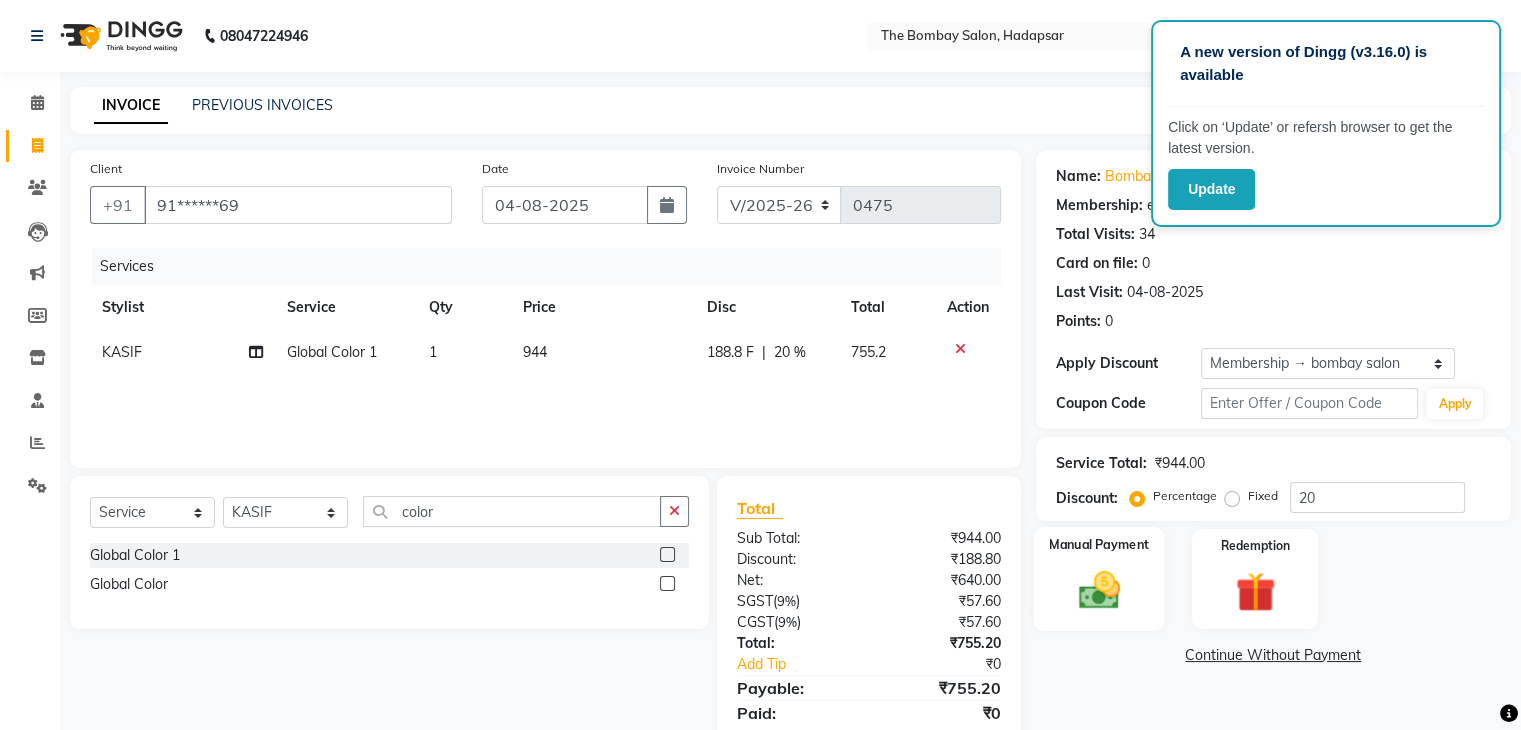 click 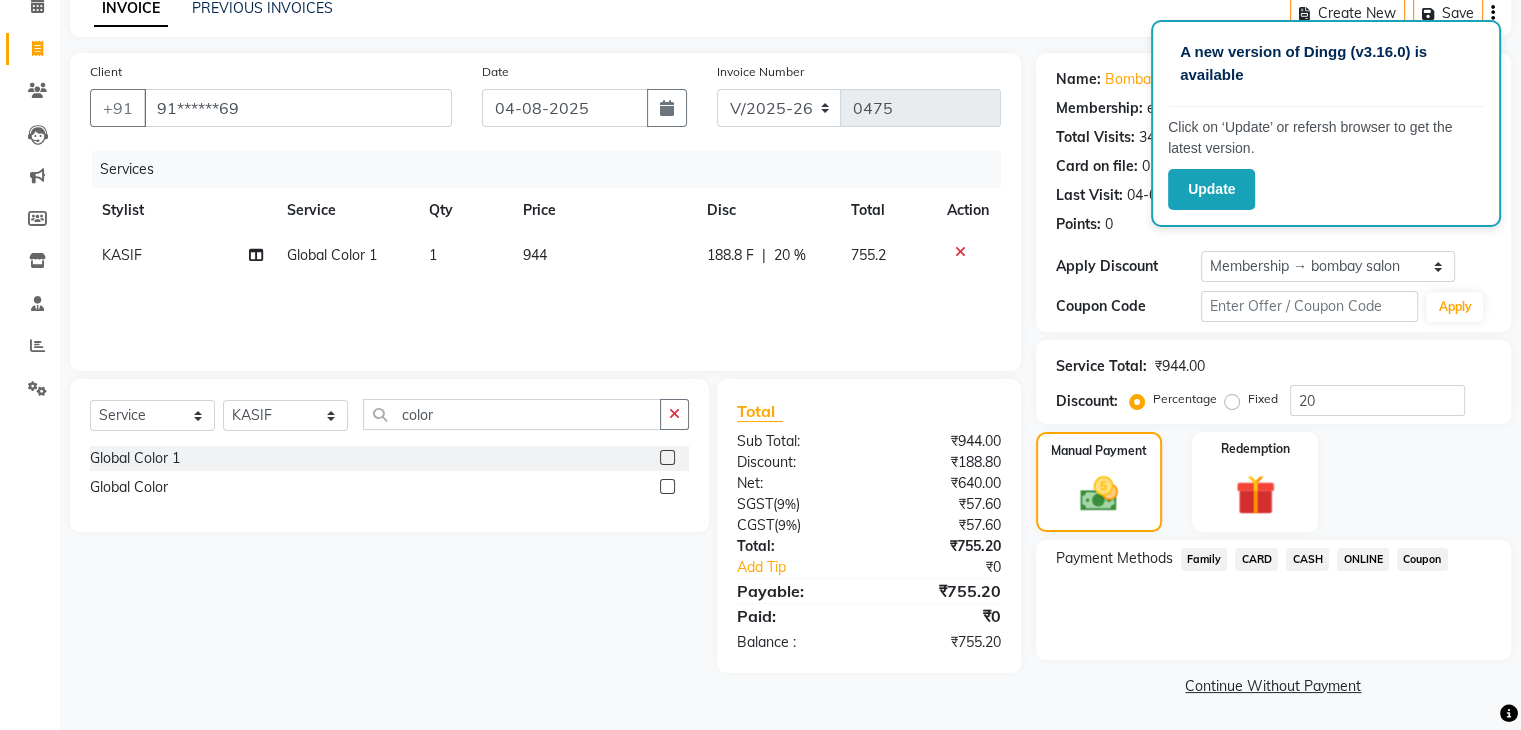 click on "188.8 F" 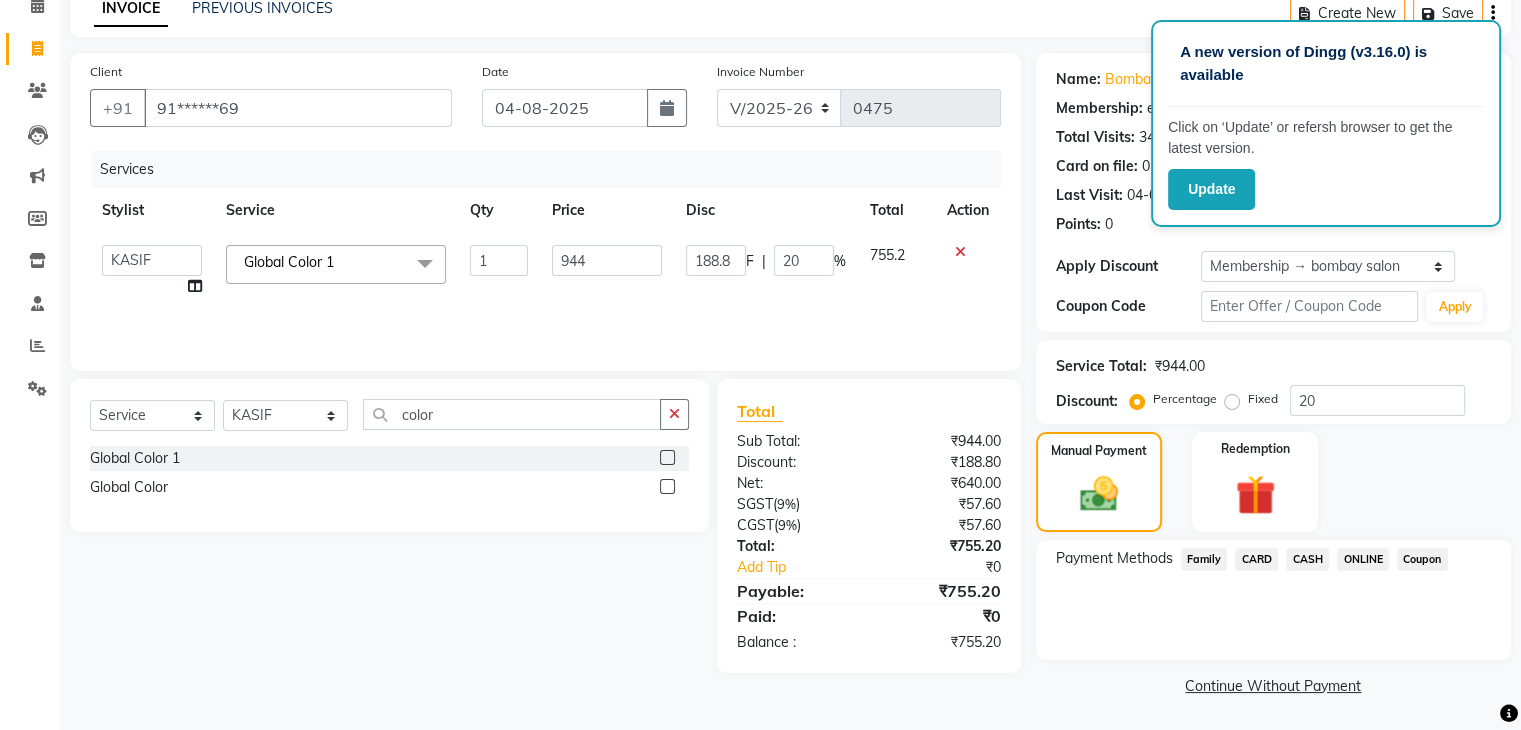 click on "F" 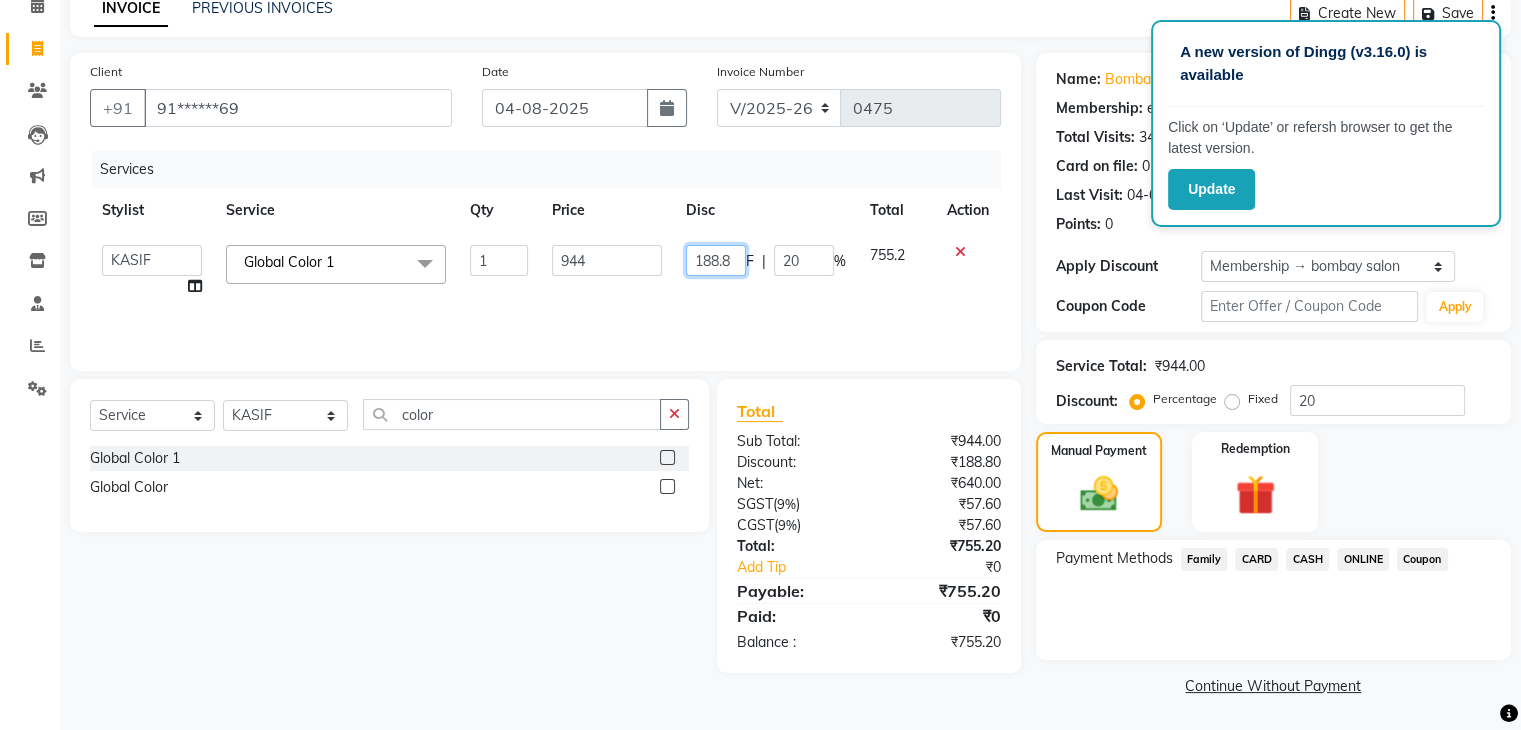 click on "188.8" 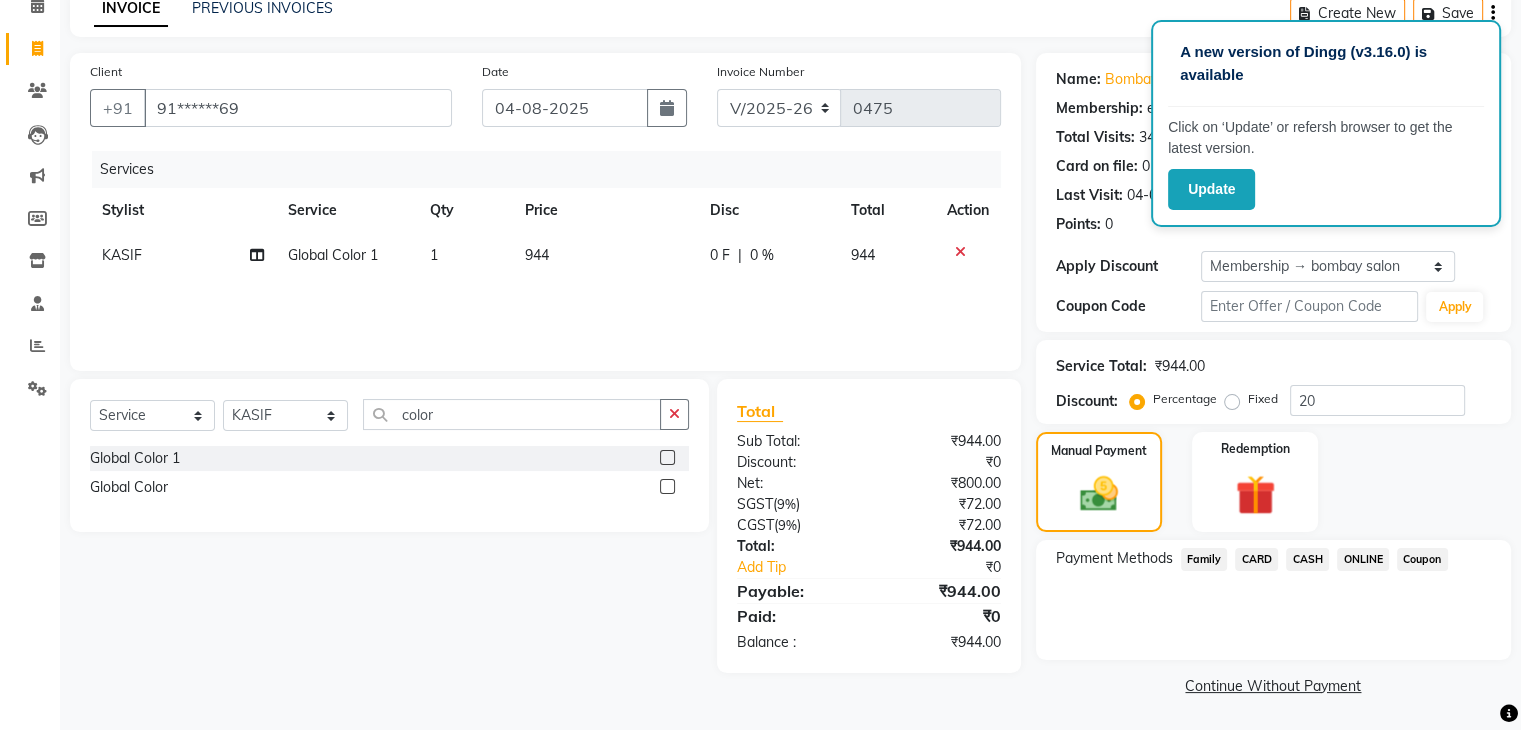 click on "CASH" 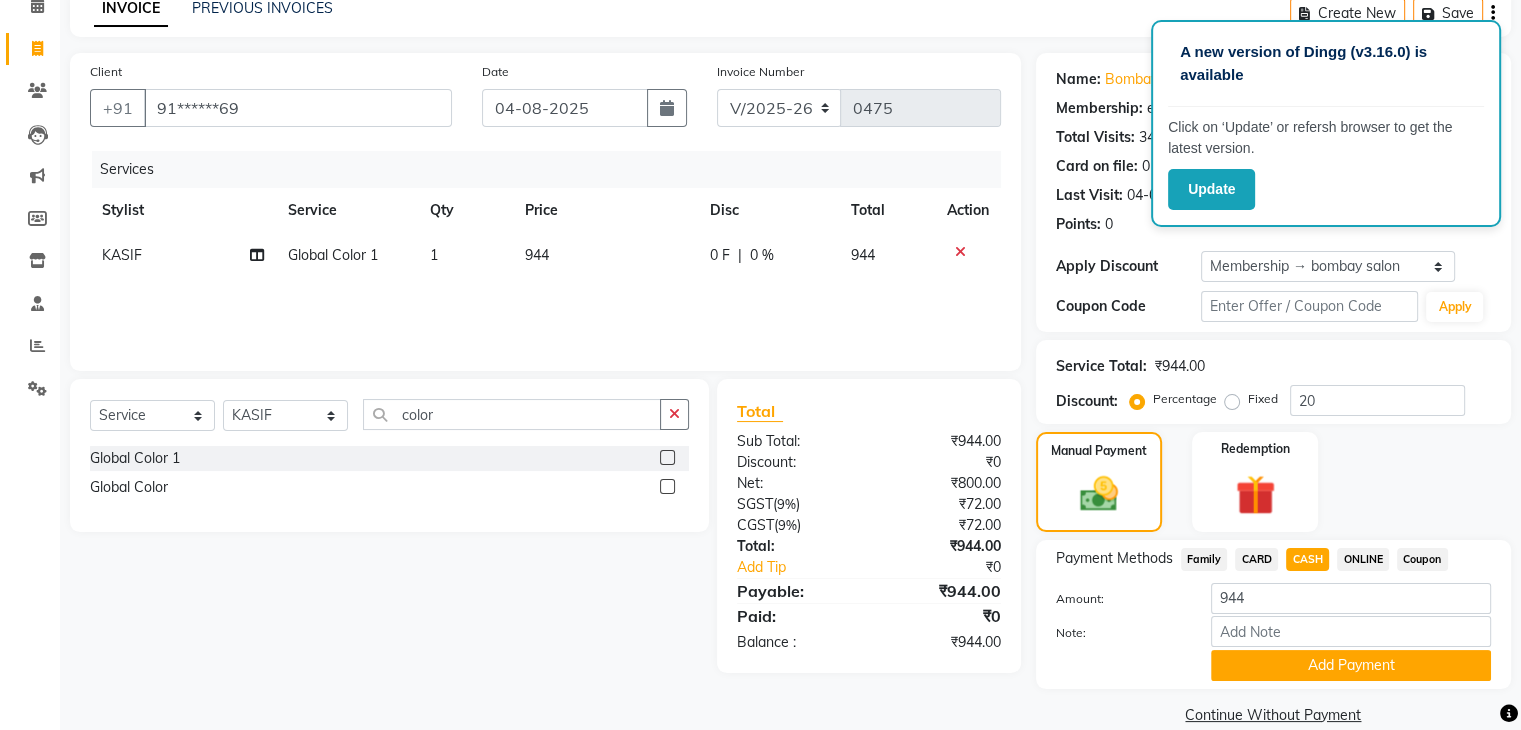 click on "CARD" 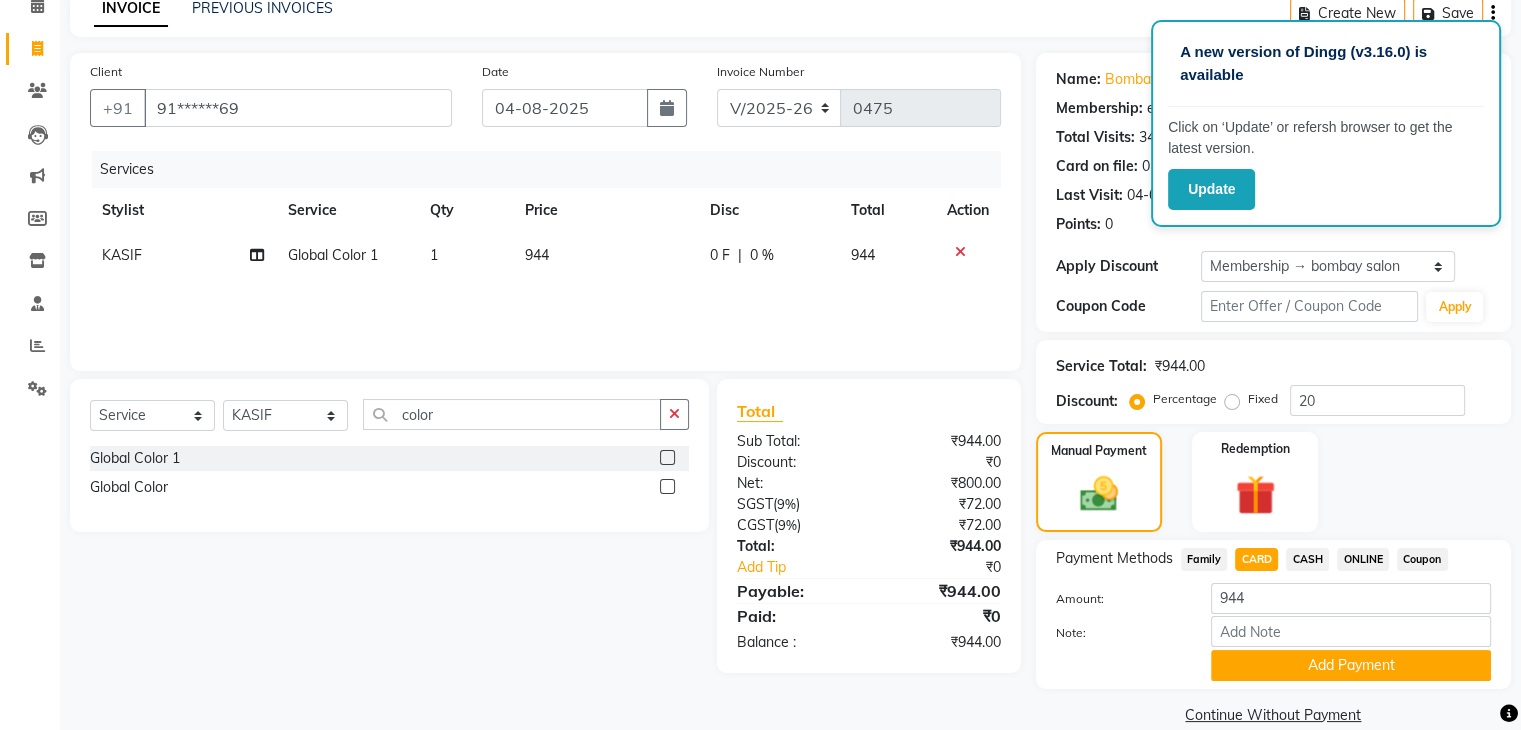 scroll, scrollTop: 128, scrollLeft: 0, axis: vertical 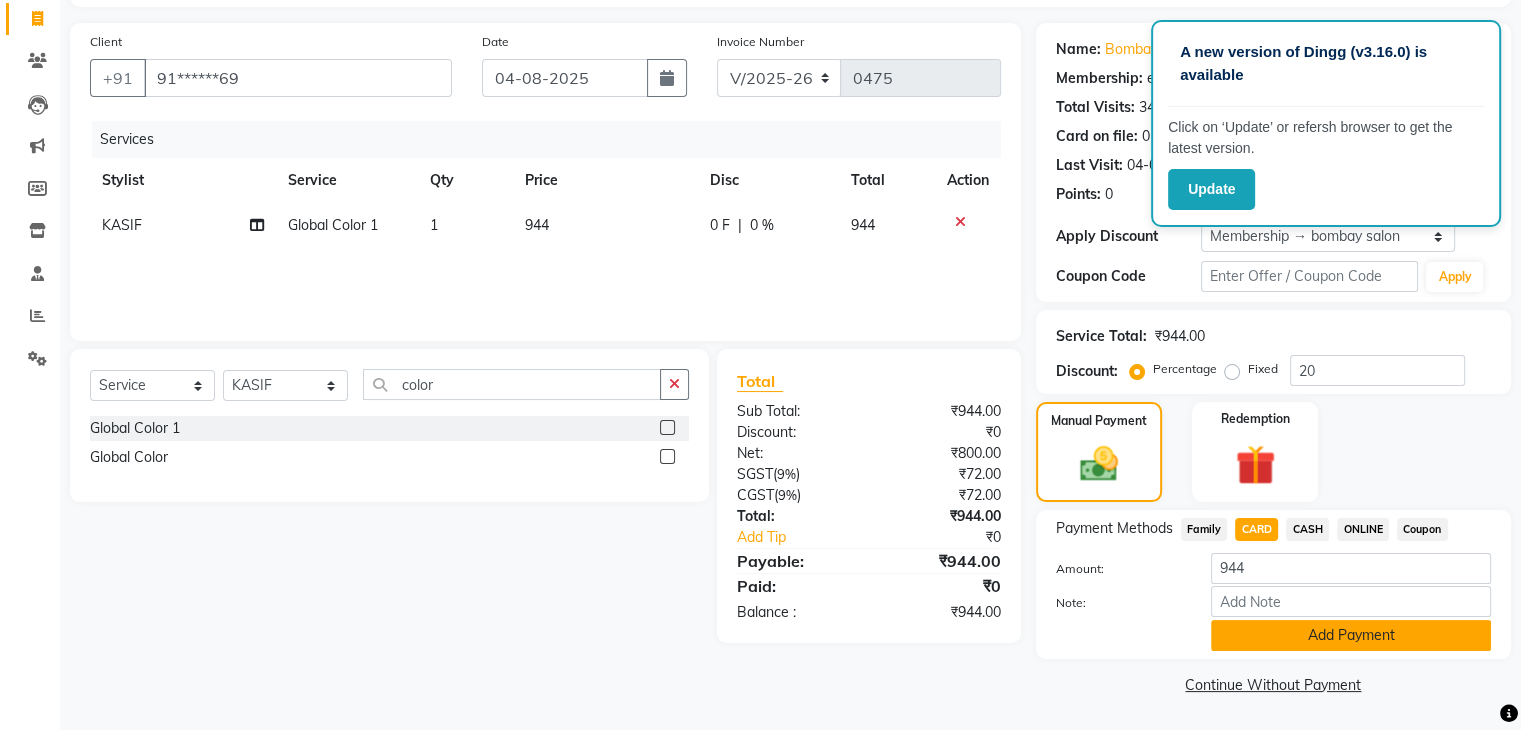 click on "Add Payment" 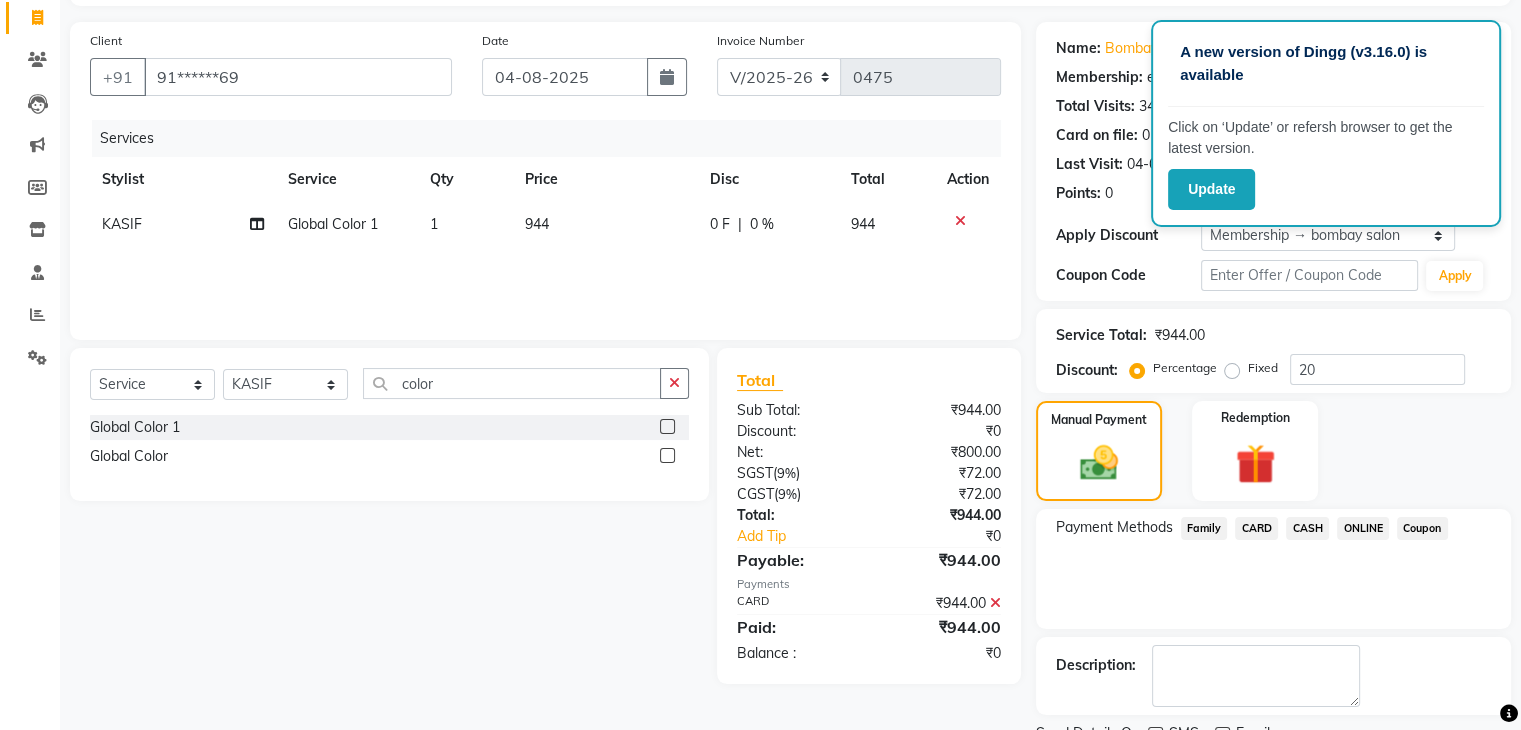 scroll, scrollTop: 209, scrollLeft: 0, axis: vertical 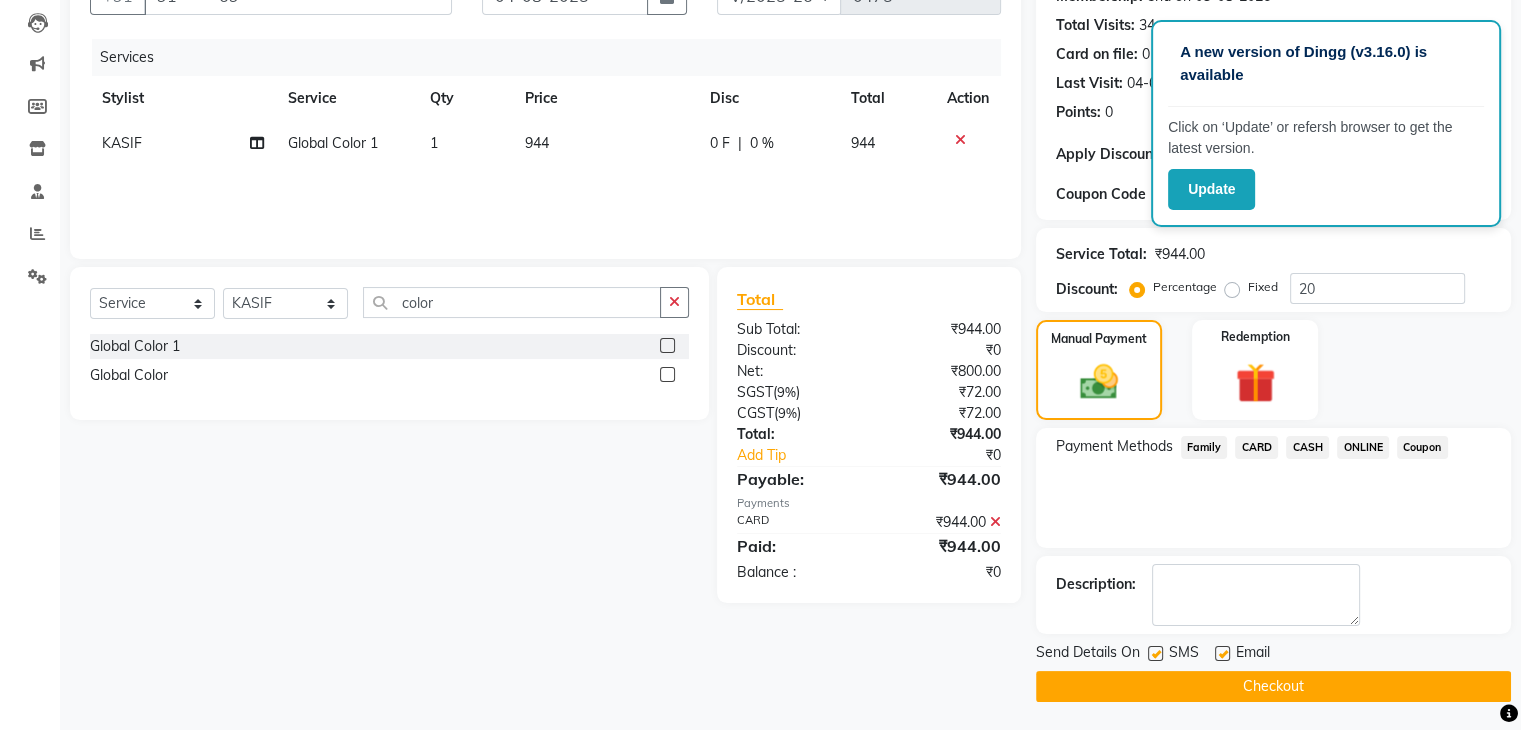 click on "Checkout" 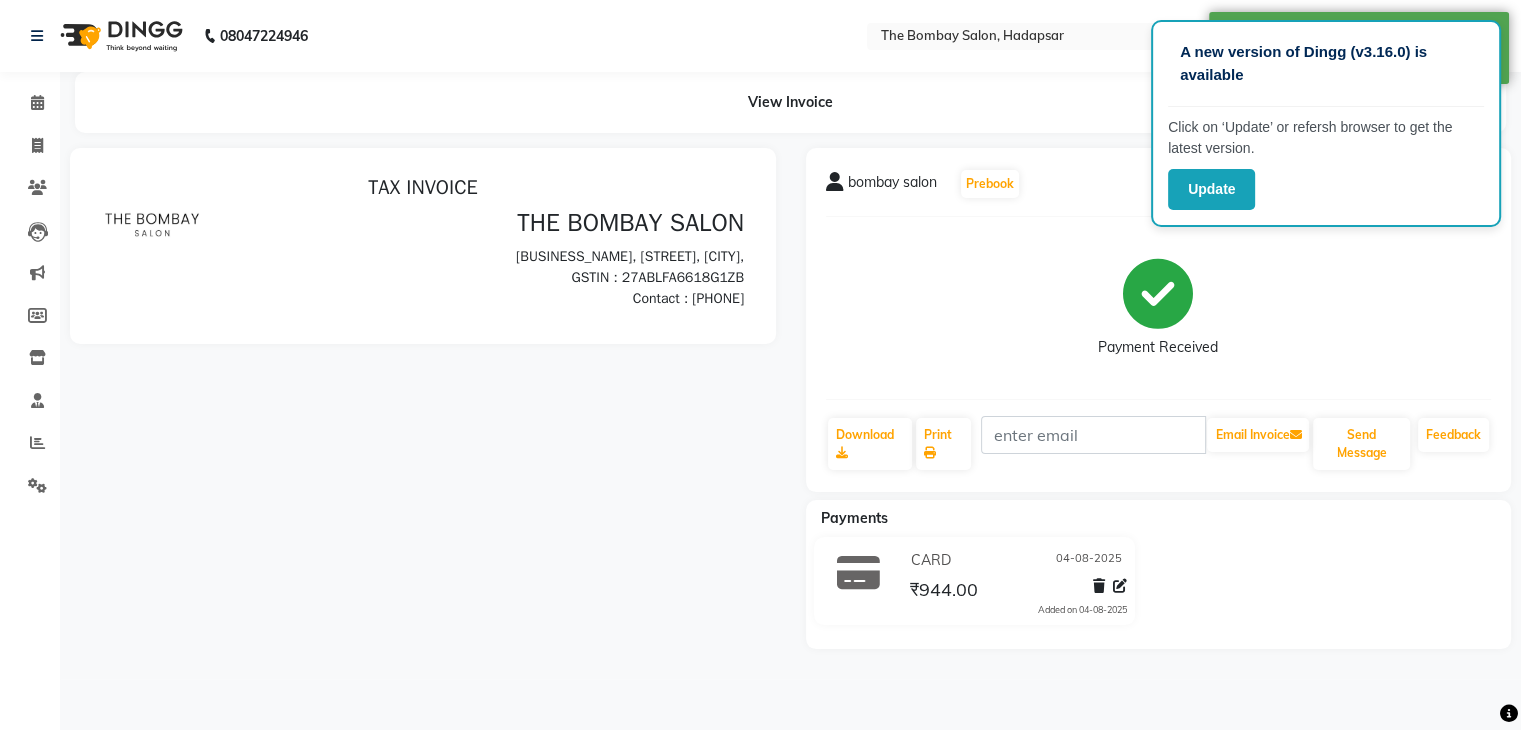 scroll, scrollTop: 0, scrollLeft: 0, axis: both 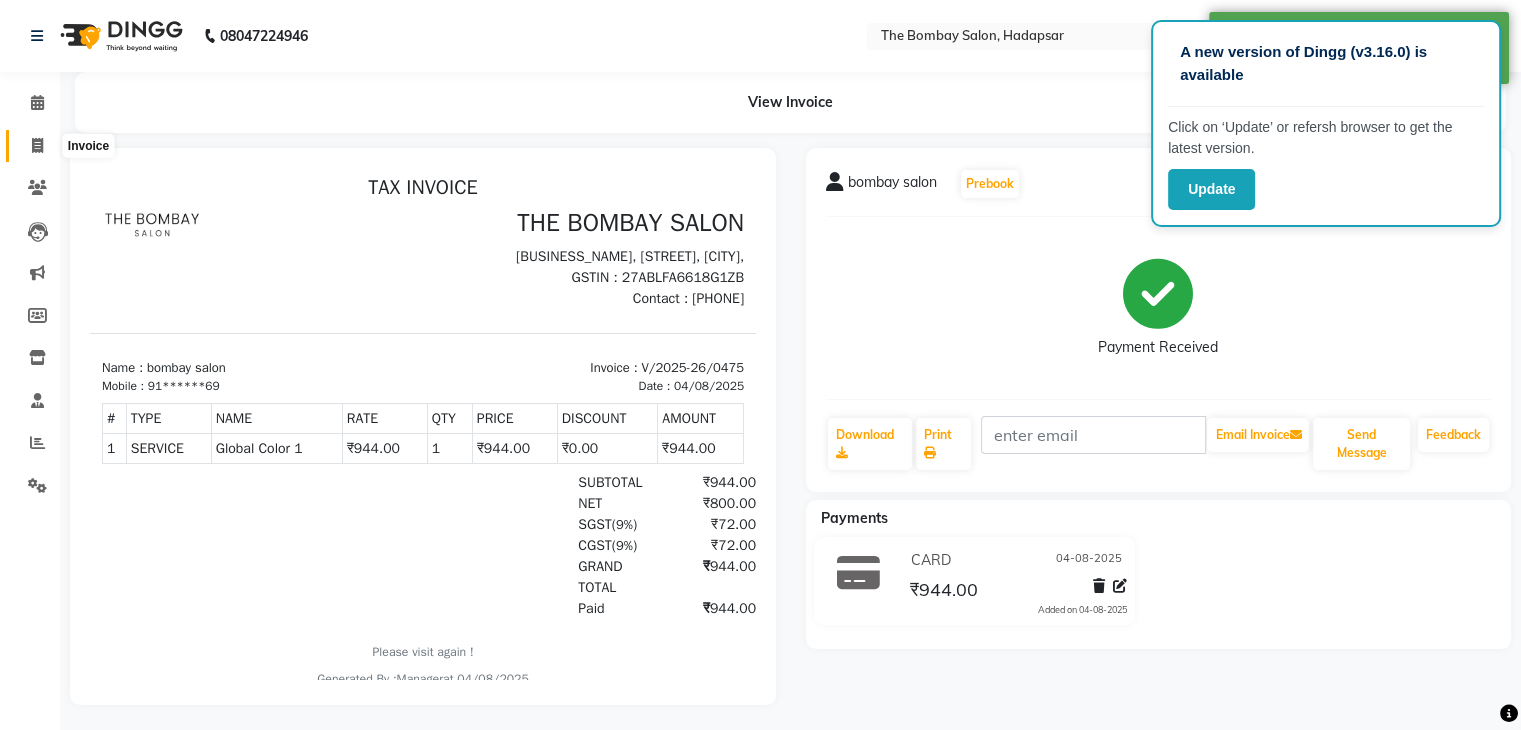 click 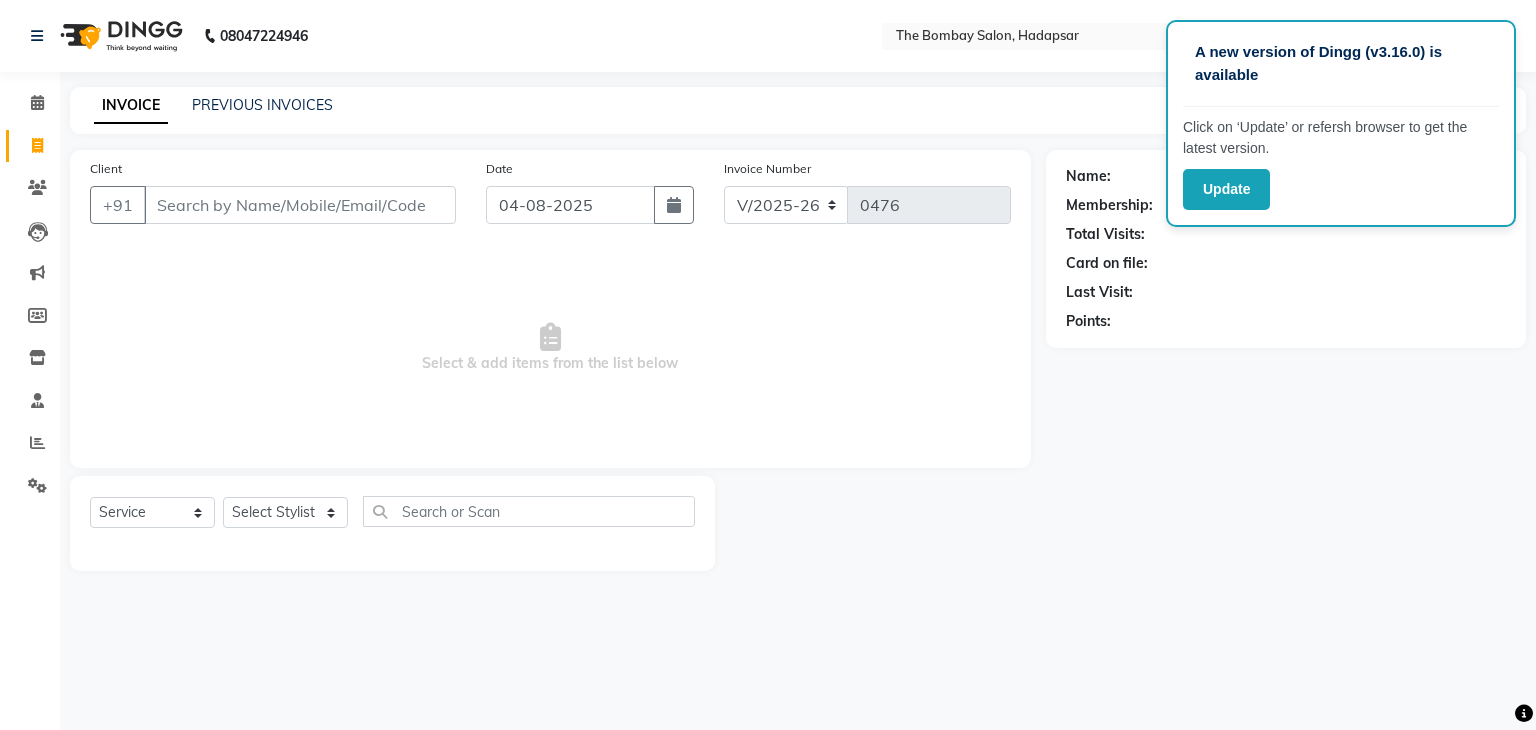 click on "Client +91" 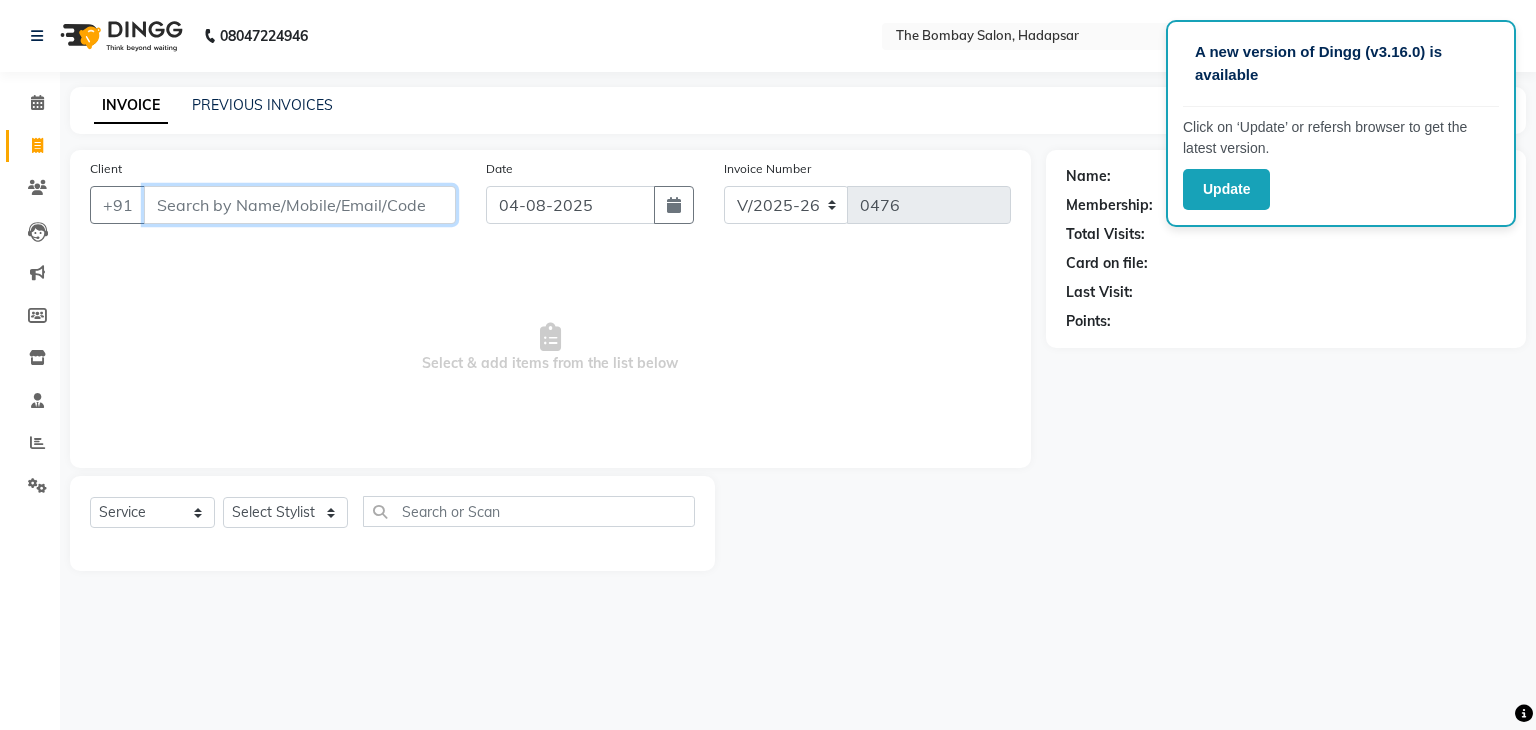 click on "Client" at bounding box center (300, 205) 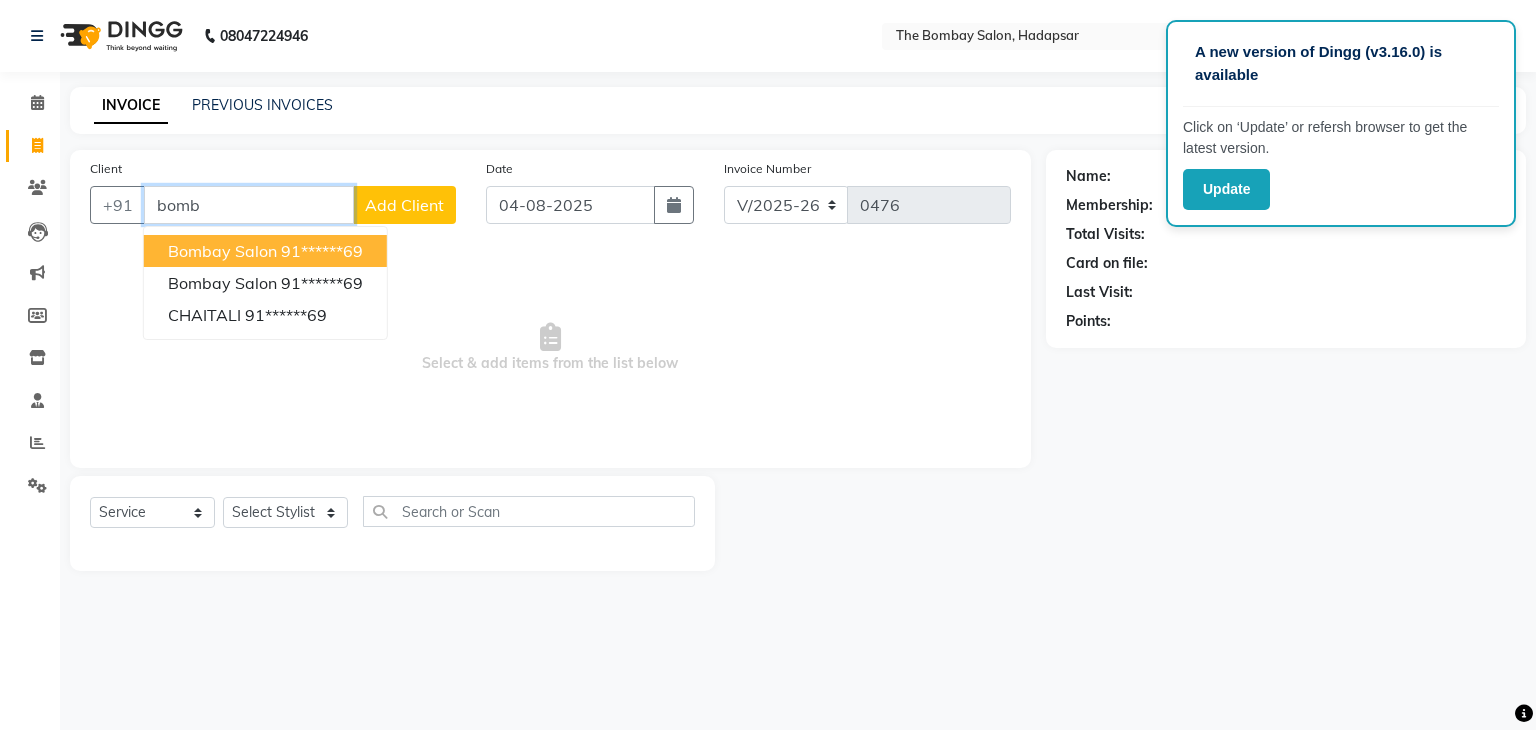 click on "91******69" at bounding box center (322, 251) 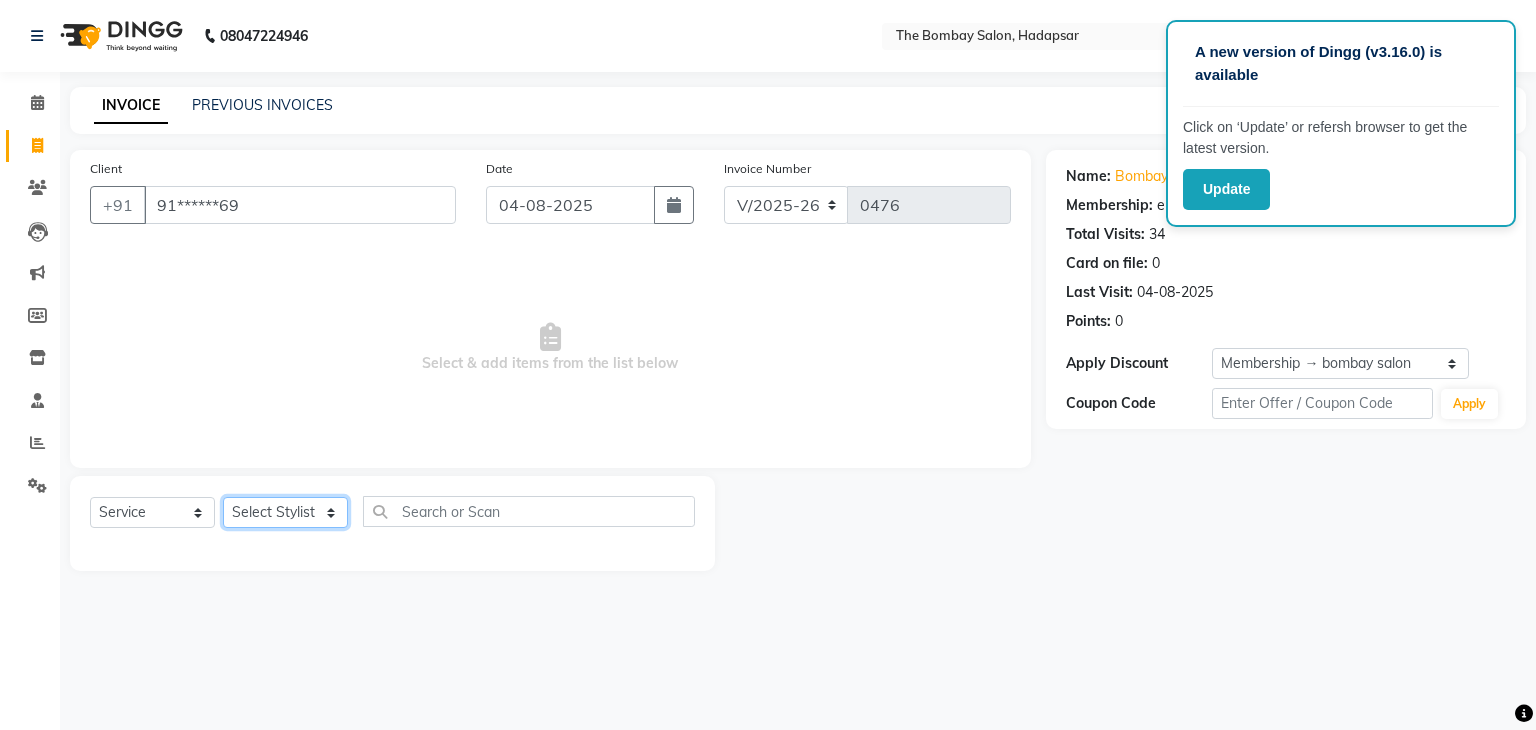 click on "Select Stylist AMRUTA BHAGWANTU hasn KASIF Manager MOHINI MUKESH MUSARIK PINKY RAMESHWAR RASHID sachin SANTOSH SHANKAR" 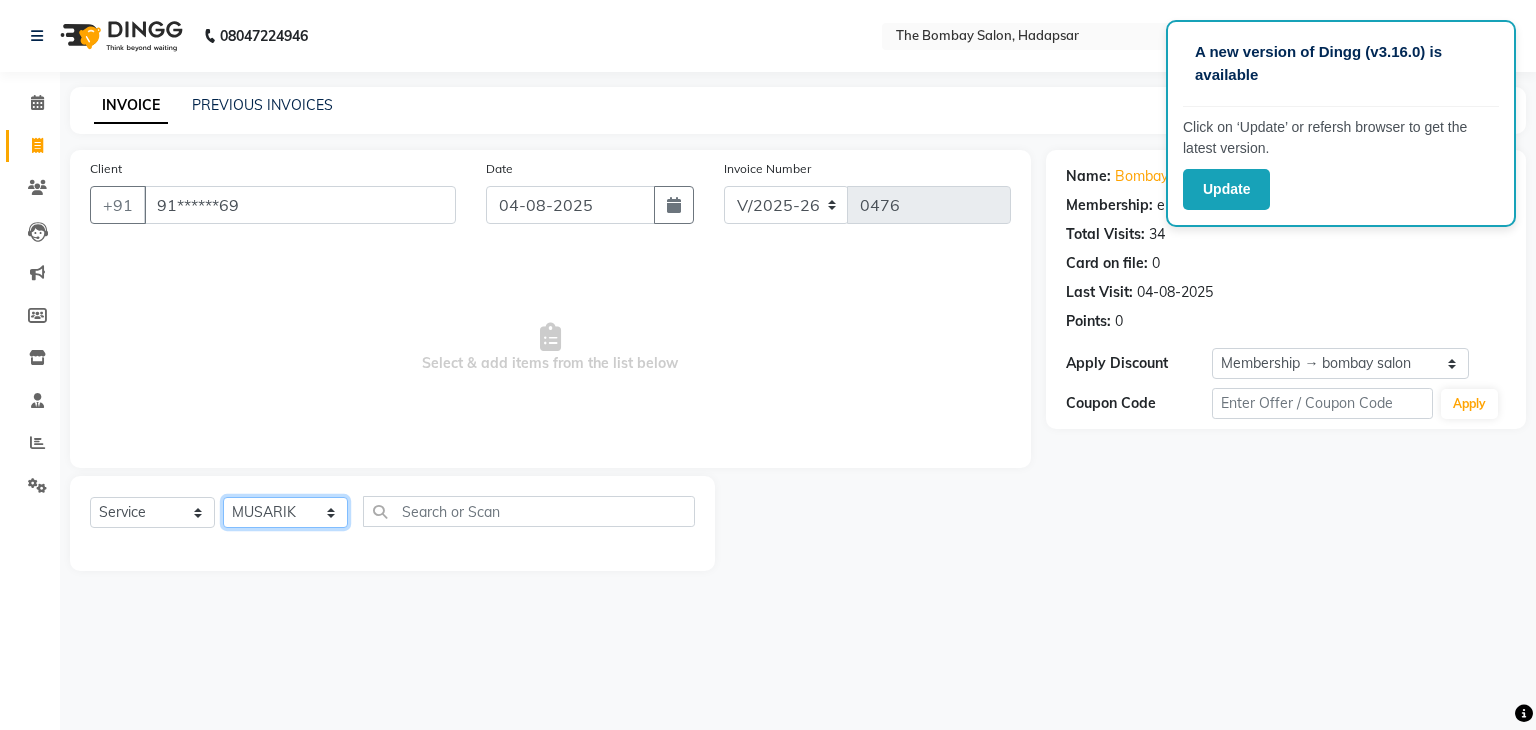 click on "Select Stylist AMRUTA BHAGWANTU hasn KASIF Manager MOHINI MUKESH MUSARIK PINKY RAMESHWAR RASHID sachin SANTOSH SHANKAR" 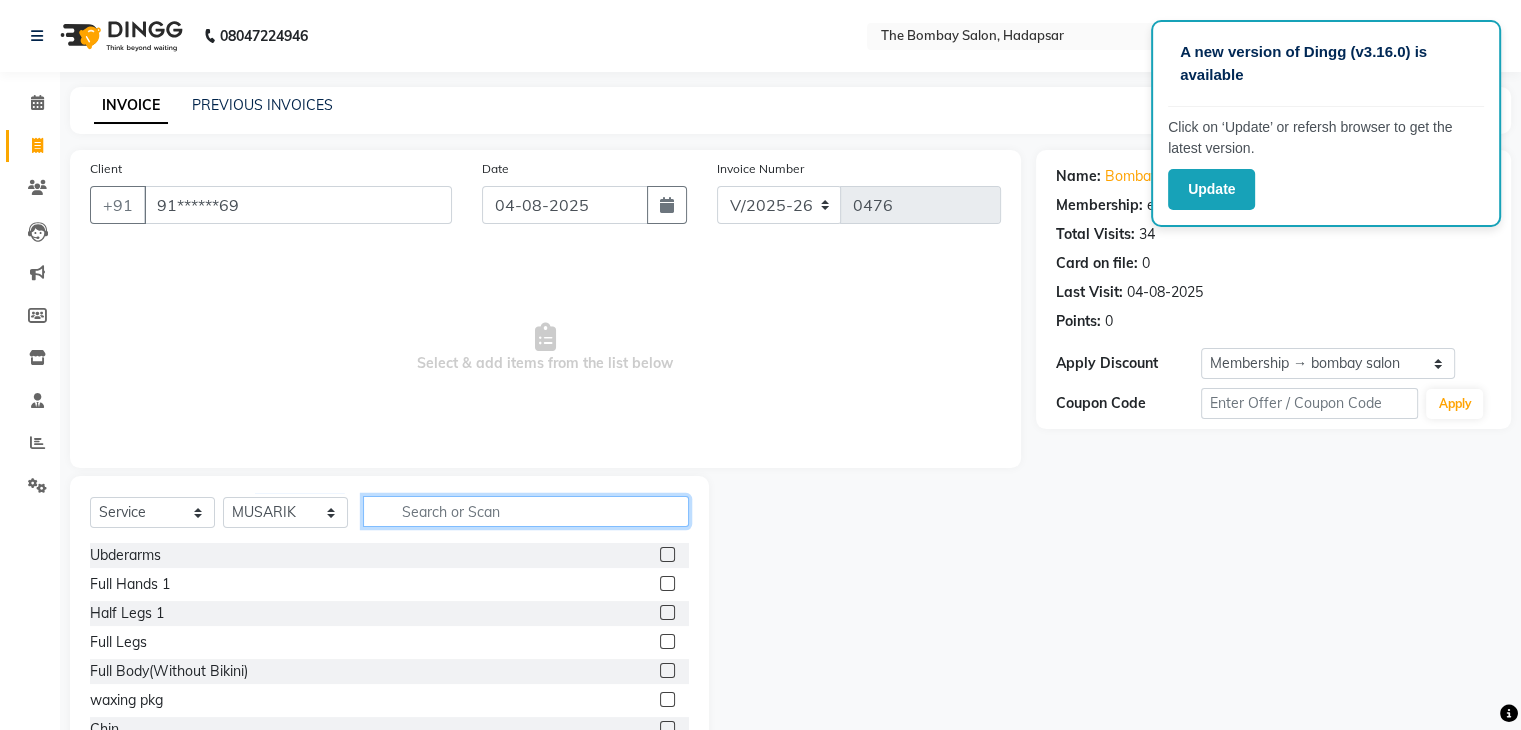 click 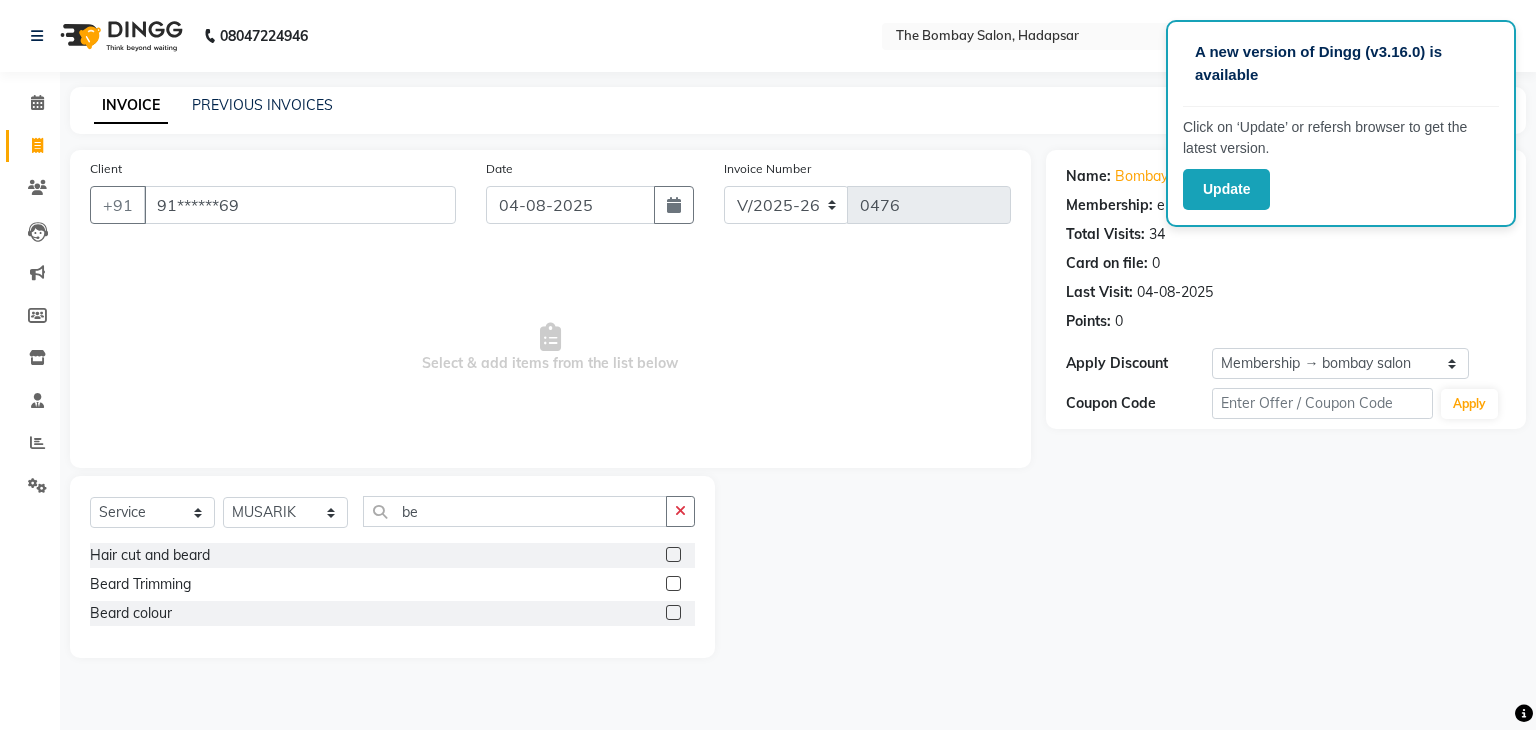 click 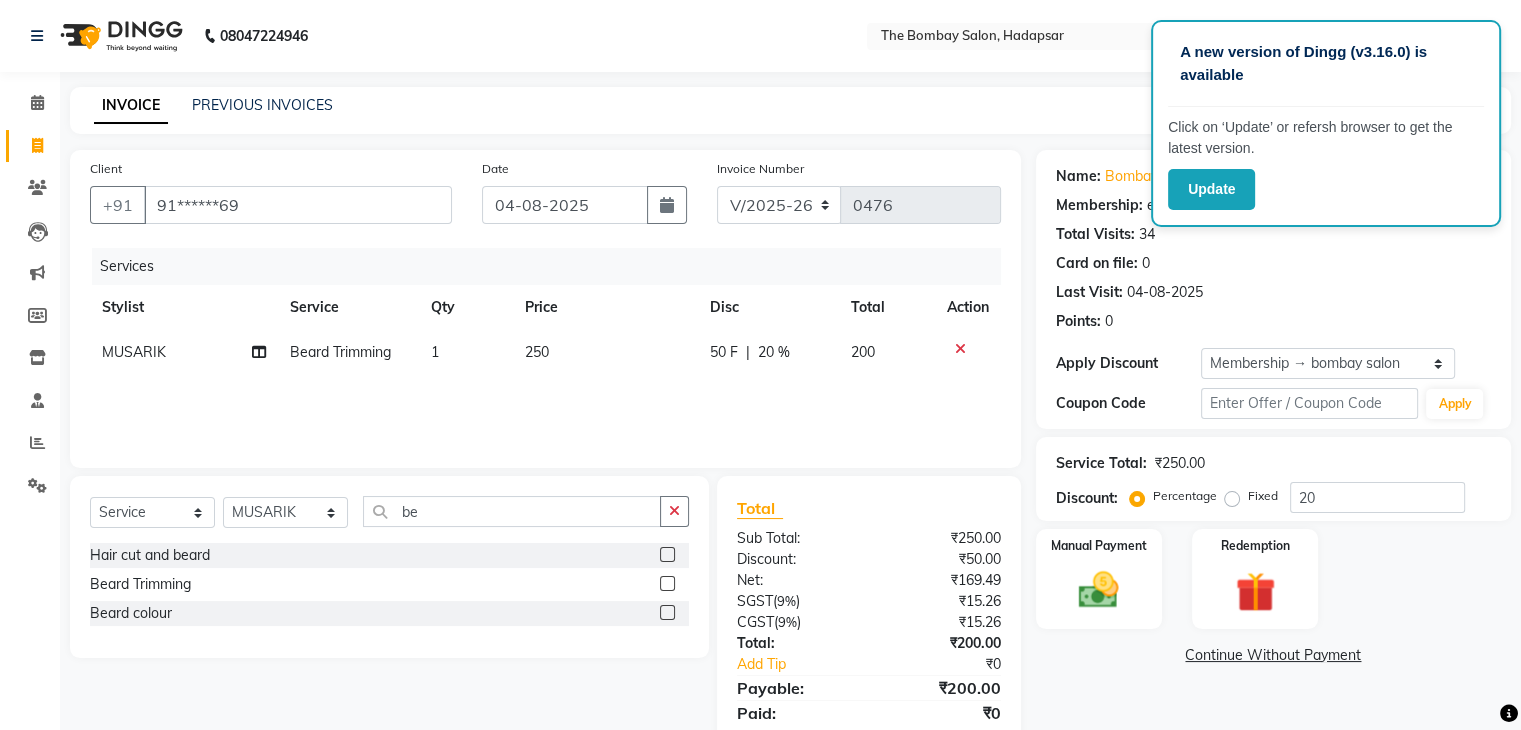 click on "250" 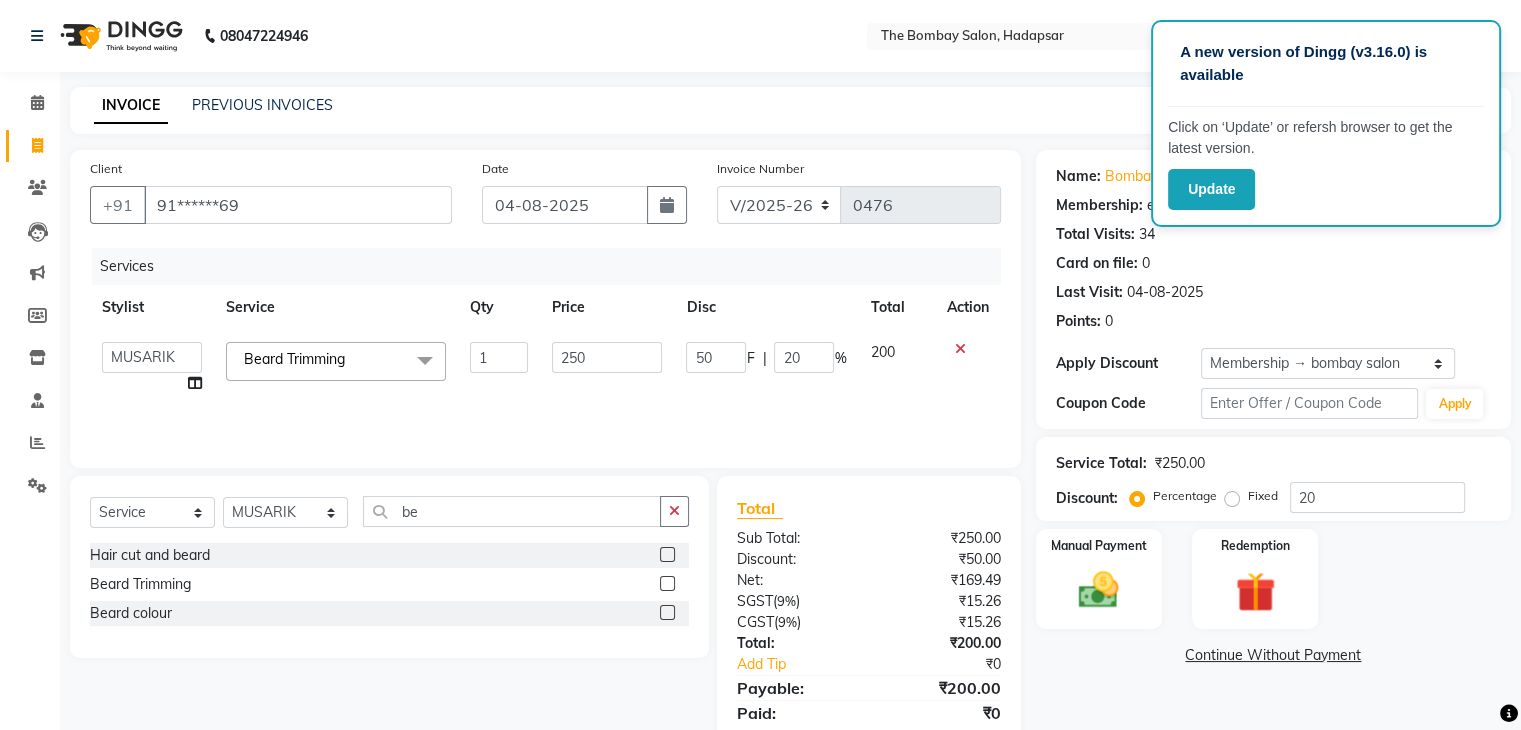 click on "250" 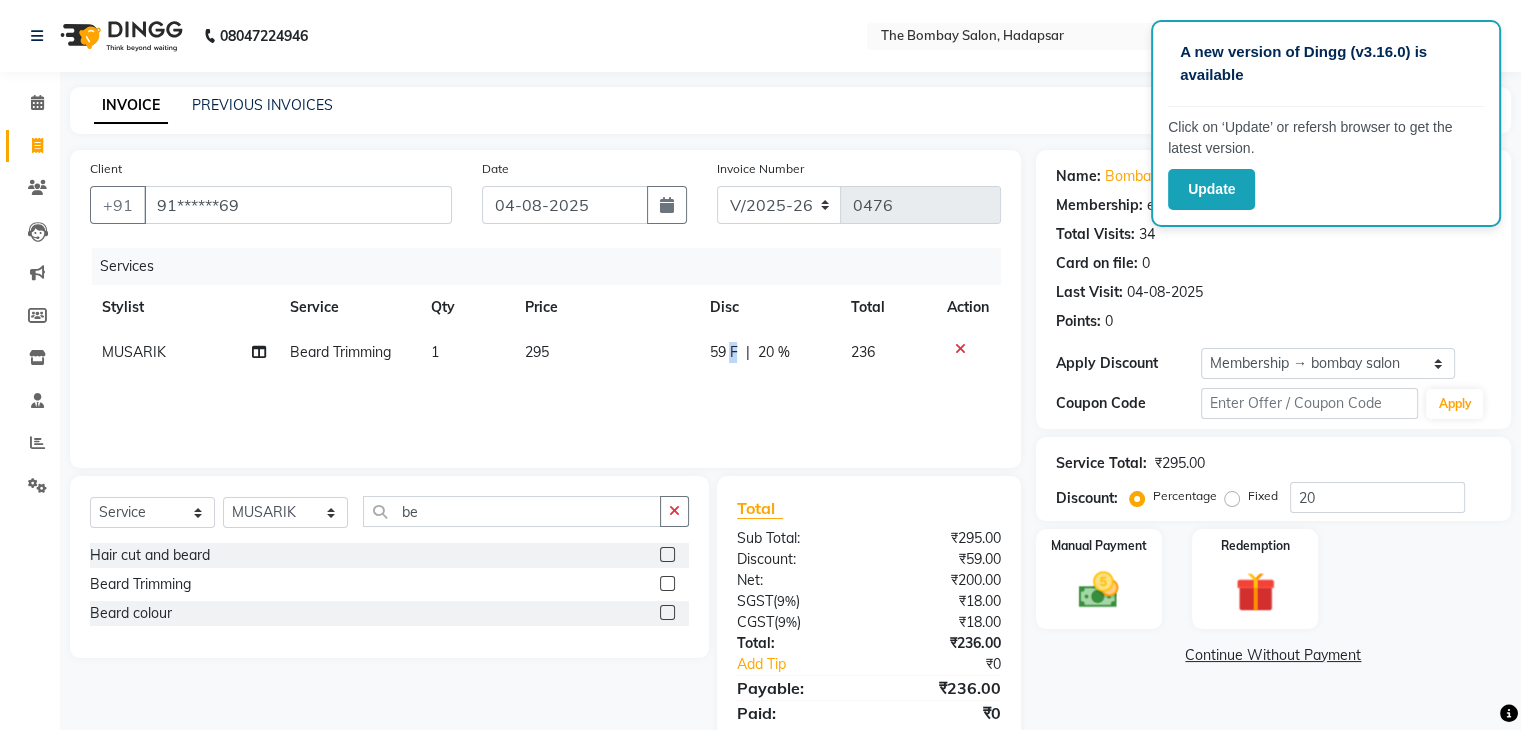 click on "59 F" 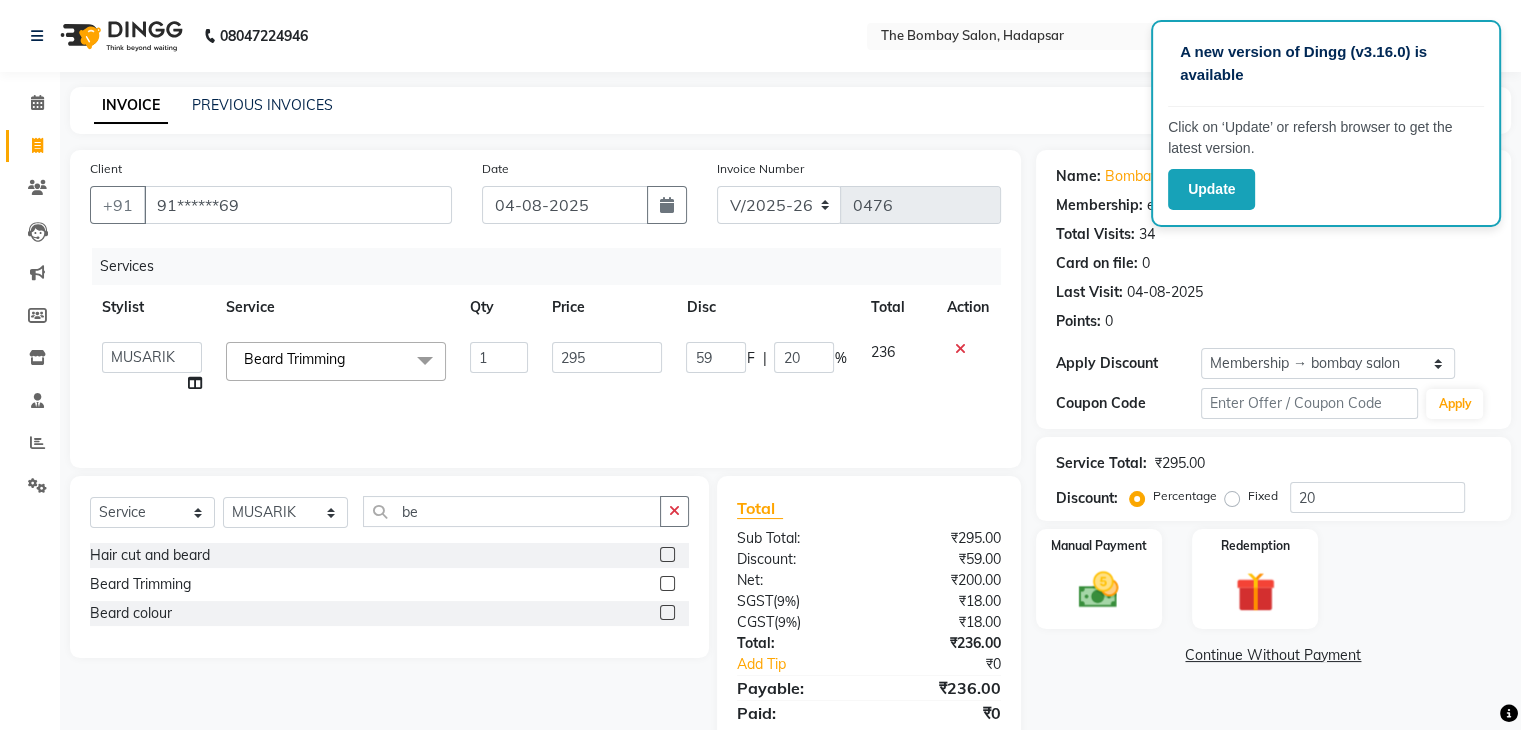 click on "59" 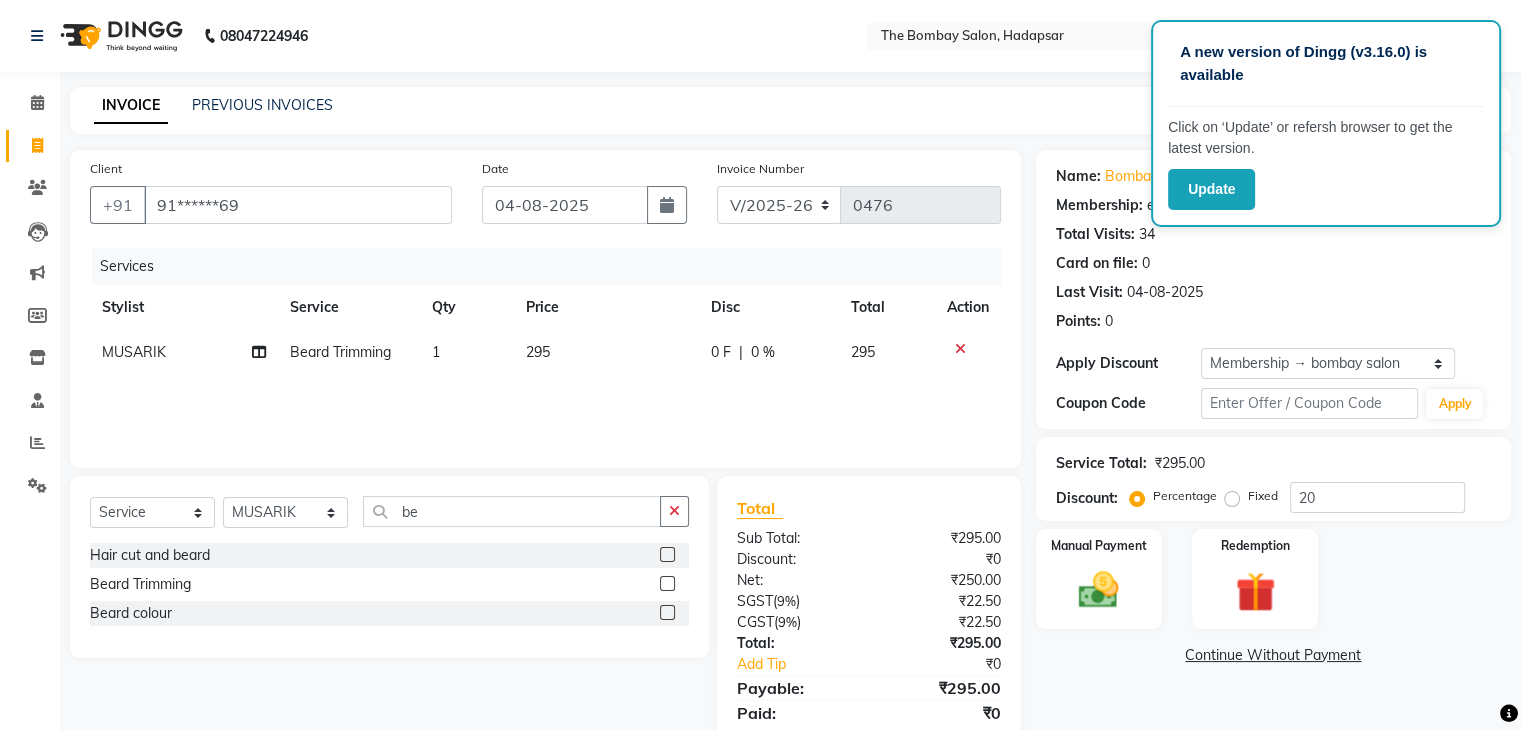 click on "0 F | 0 %" 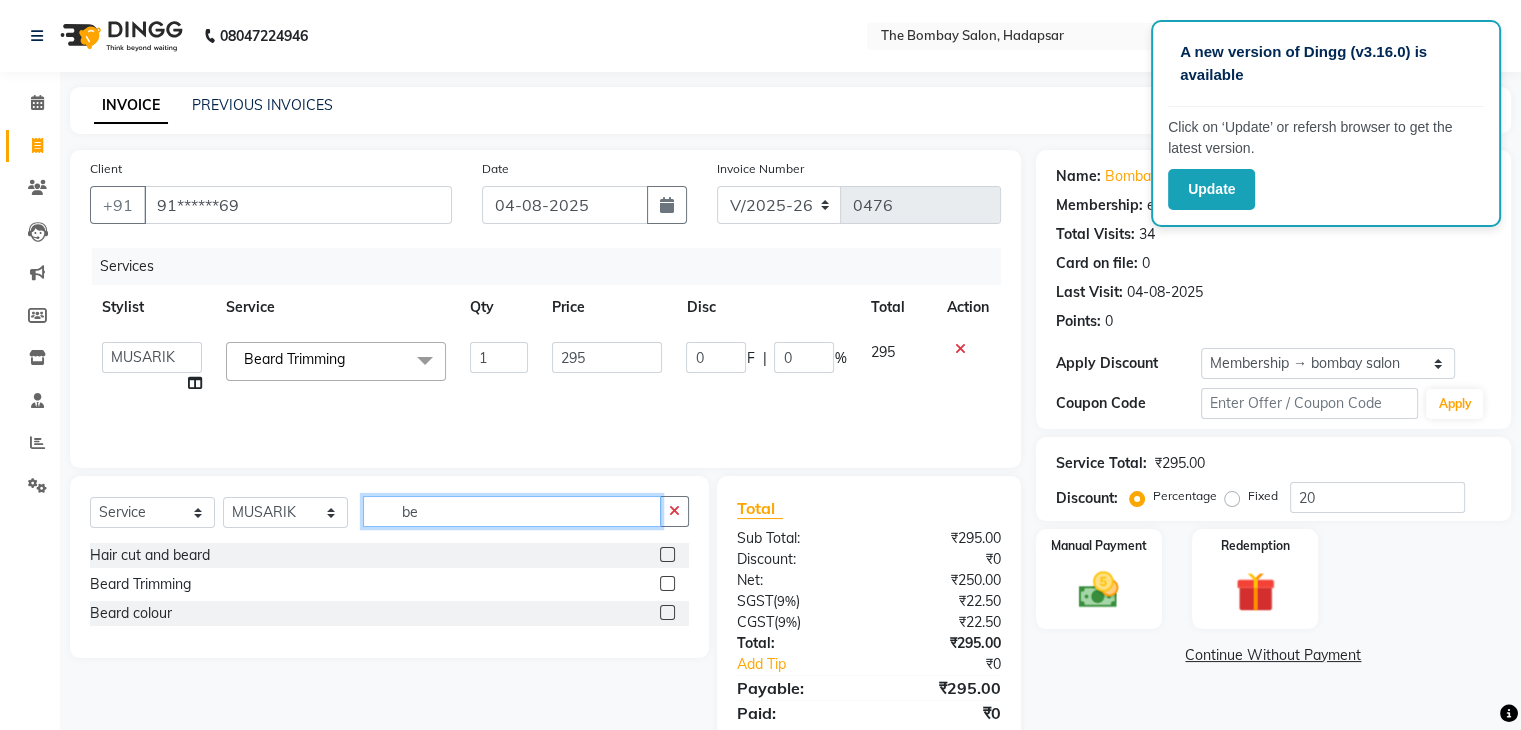 click on "be" 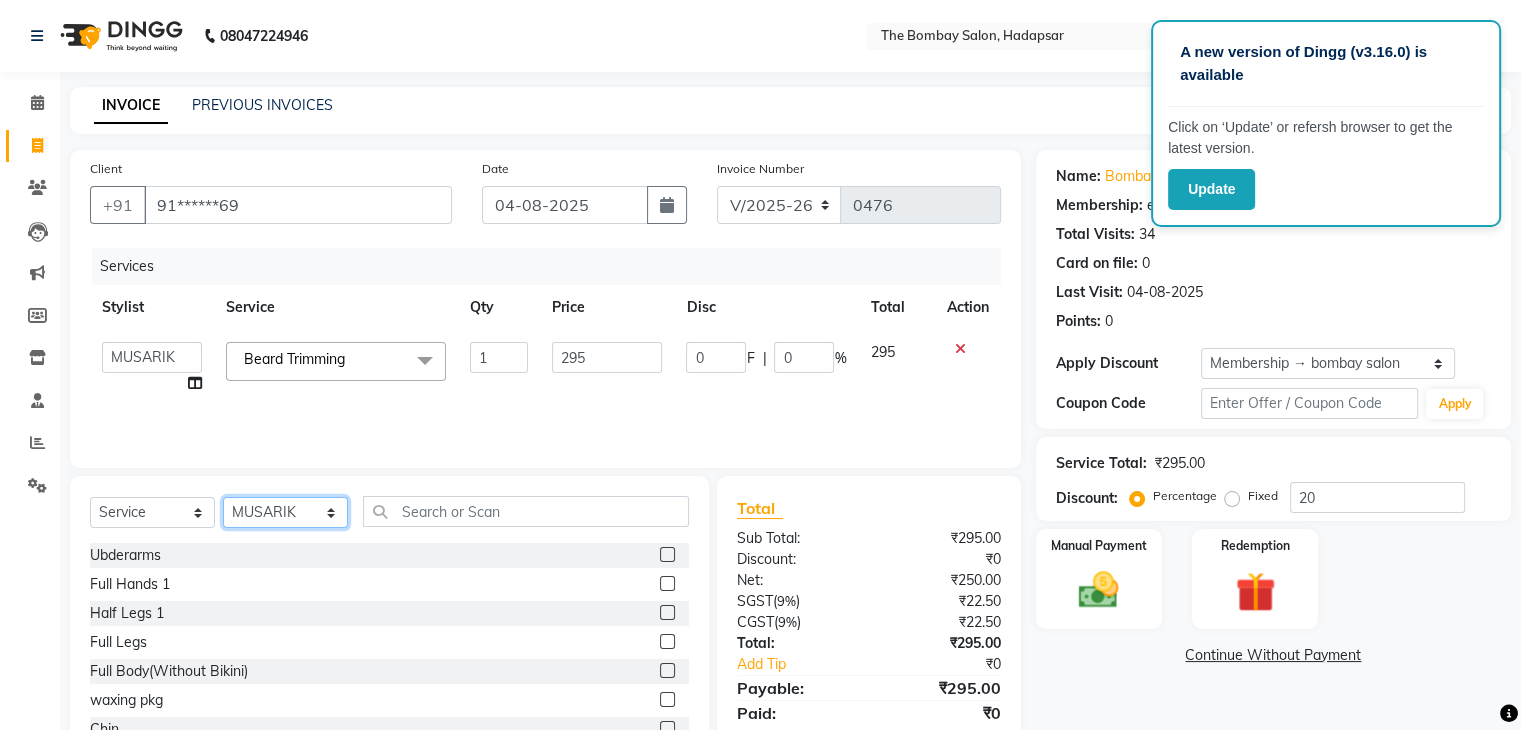 click on "Select Stylist AMRUTA BHAGWANTU hasn KASIF Manager MOHINI MUKESH MUSARIK PINKY RAMESHWAR RASHID sachin SANTOSH SHANKAR" 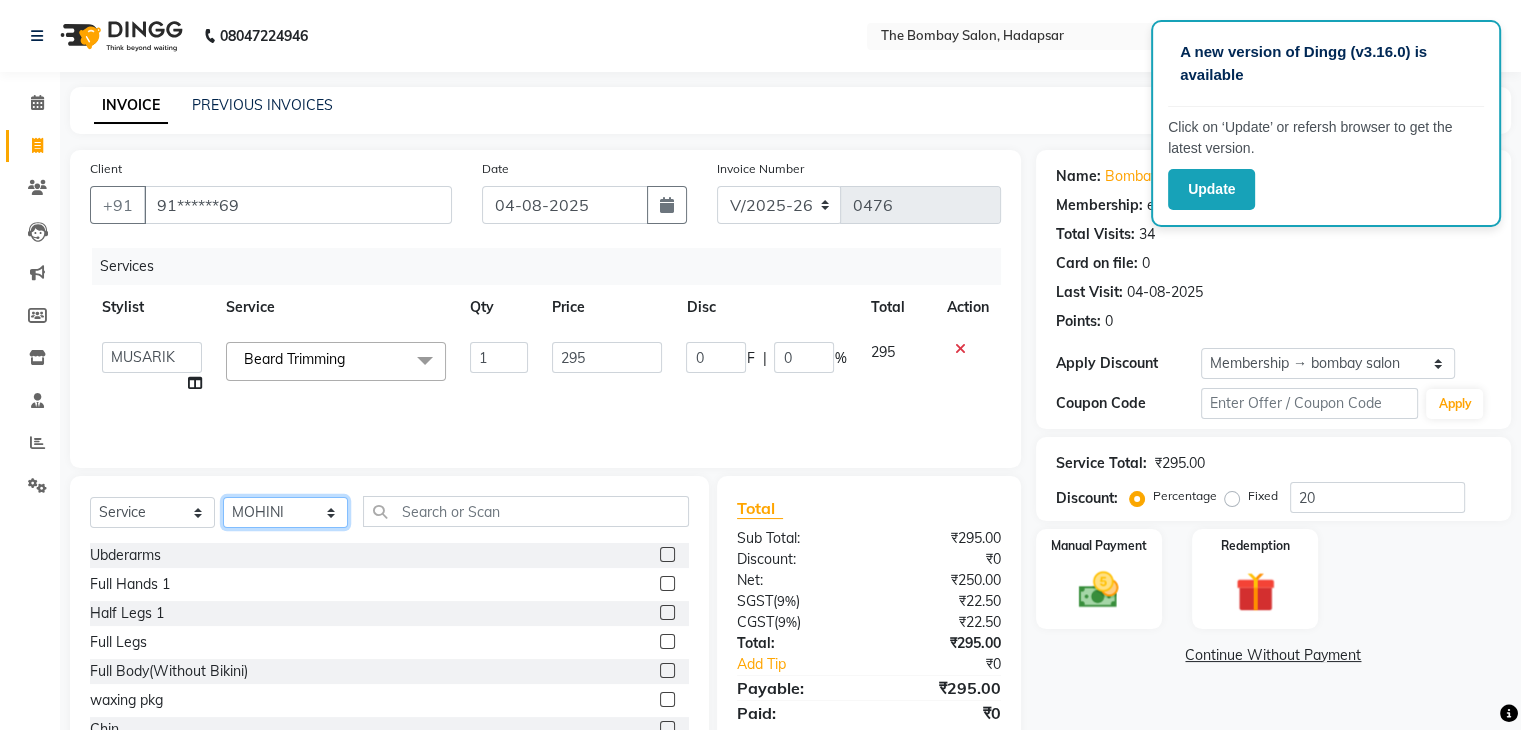 click on "Select Stylist AMRUTA BHAGWANTU hasn KASIF Manager MOHINI MUKESH MUSARIK PINKY RAMESHWAR RASHID sachin SANTOSH SHANKAR" 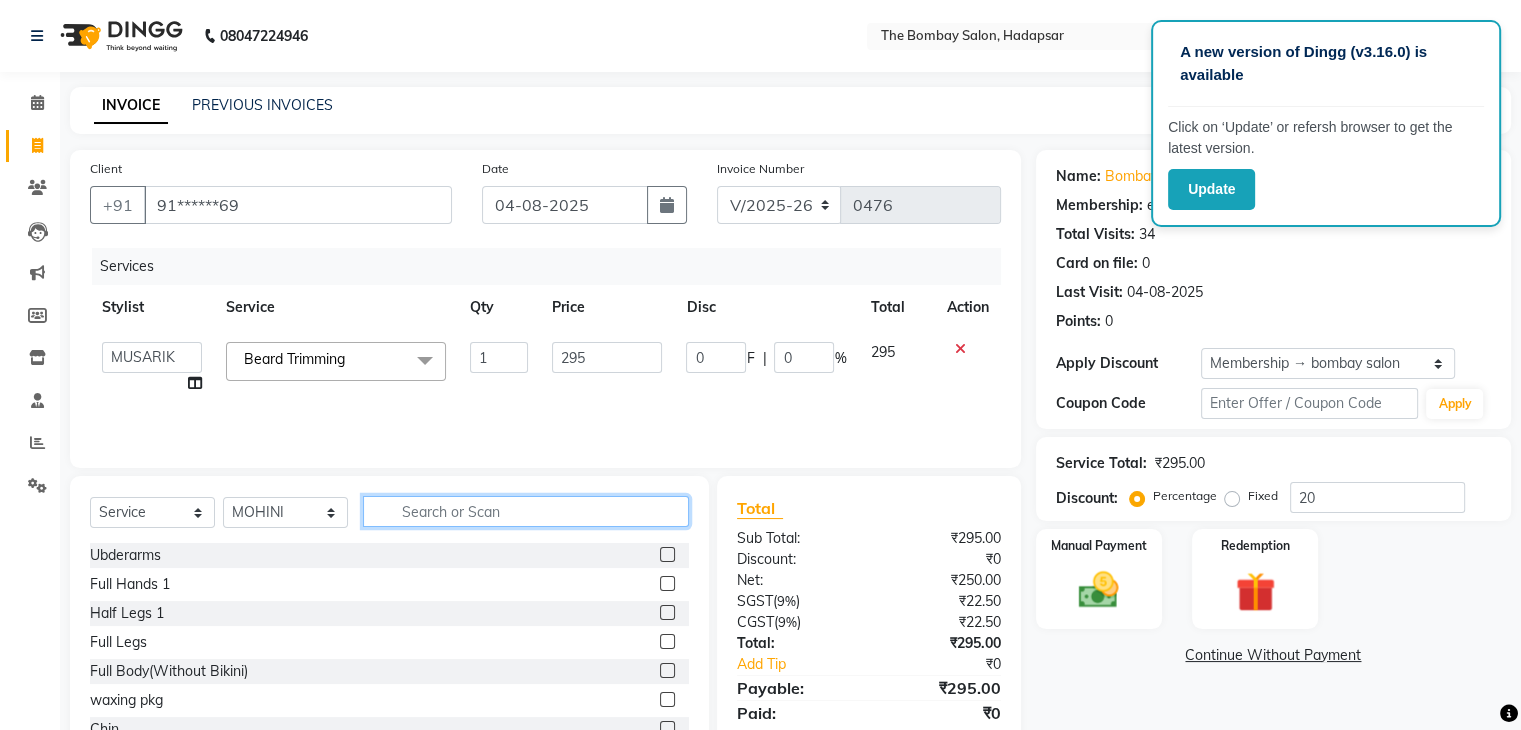 click 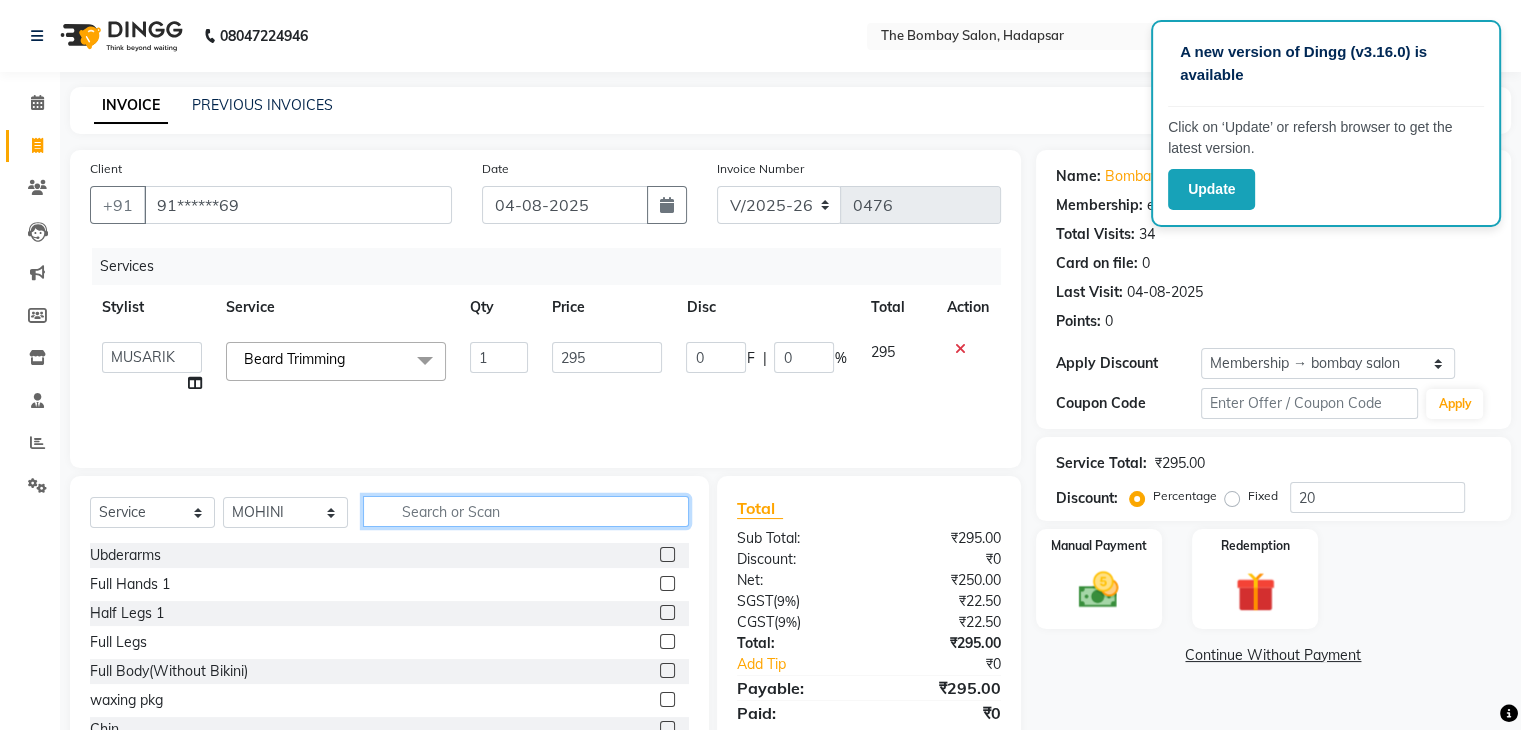 click 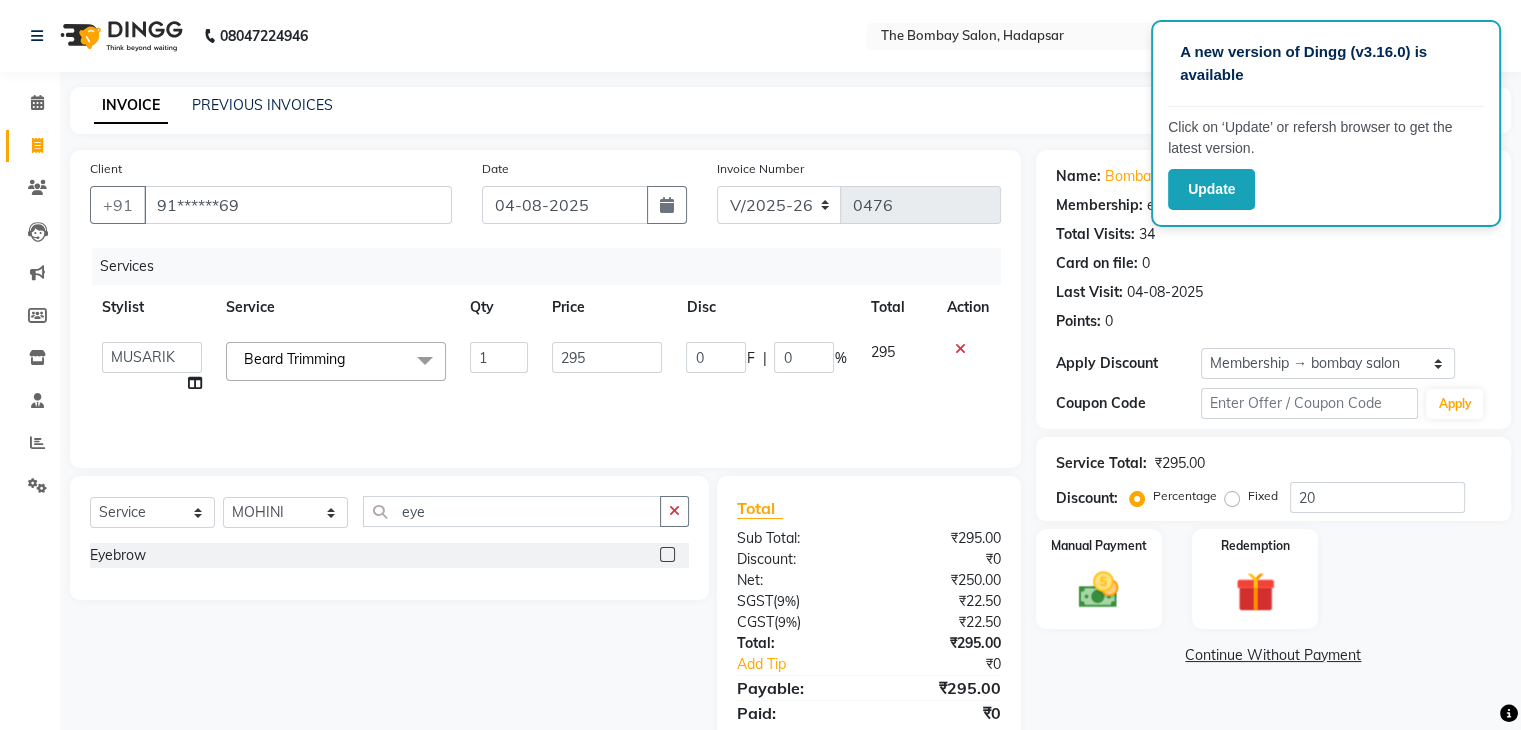 click 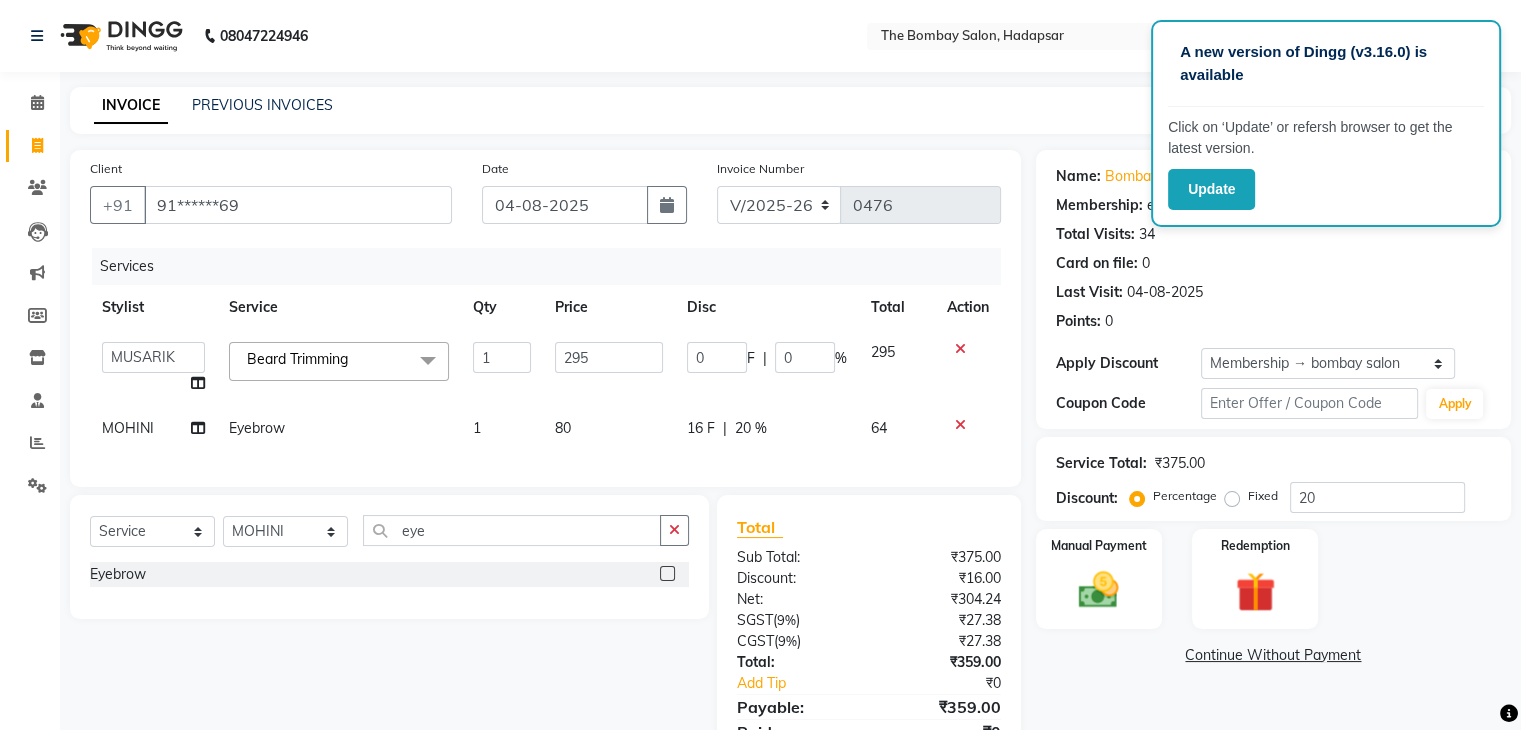 click on "80" 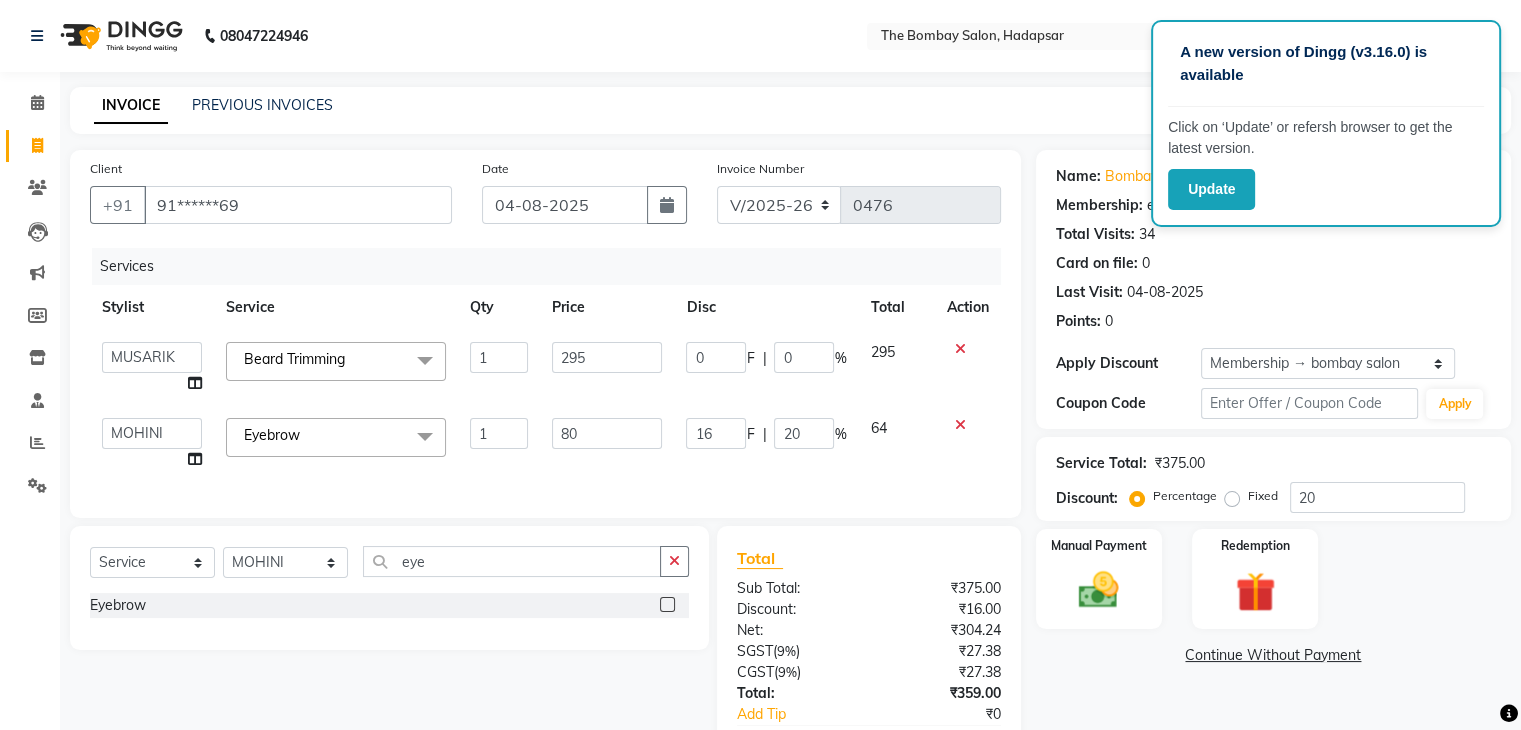 click on "80" 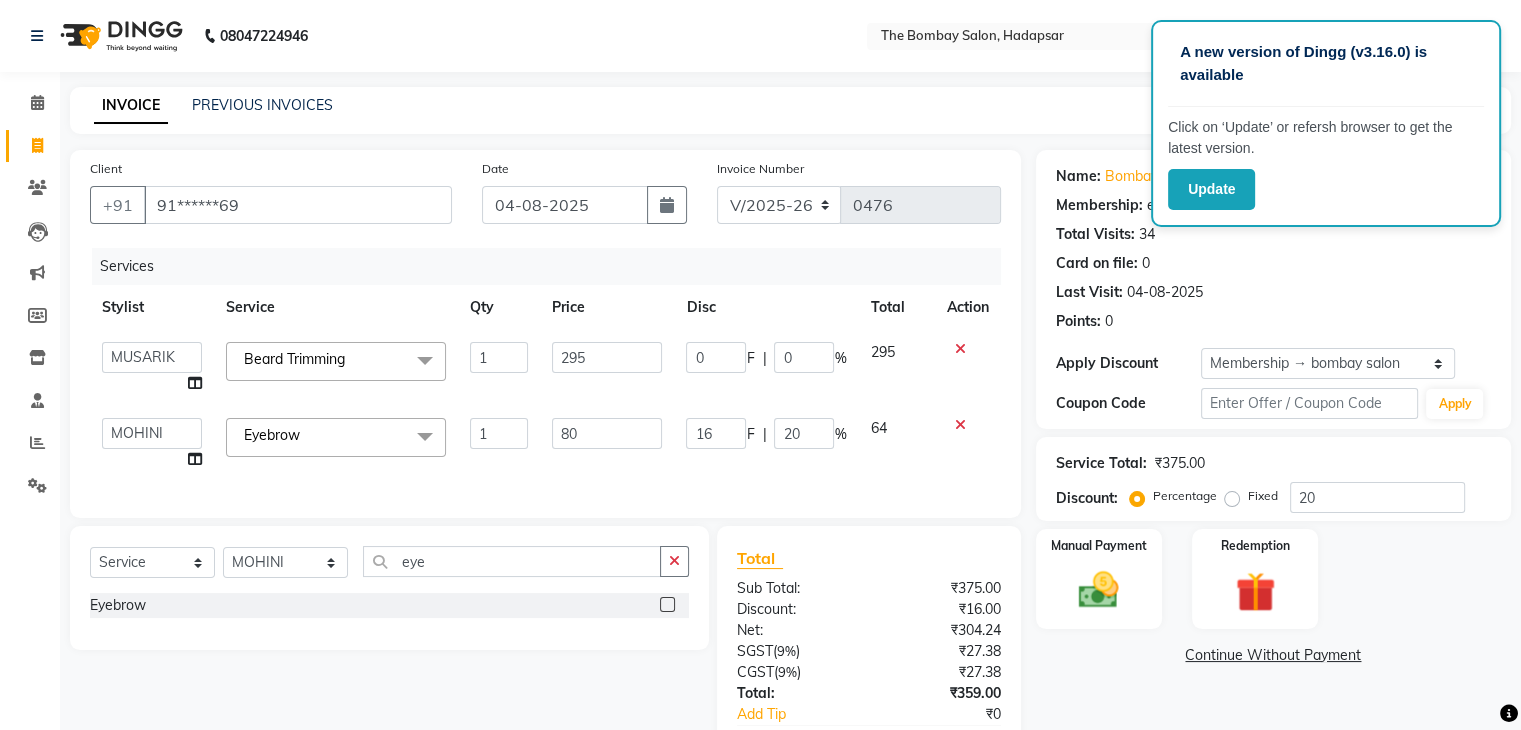 click on "80" 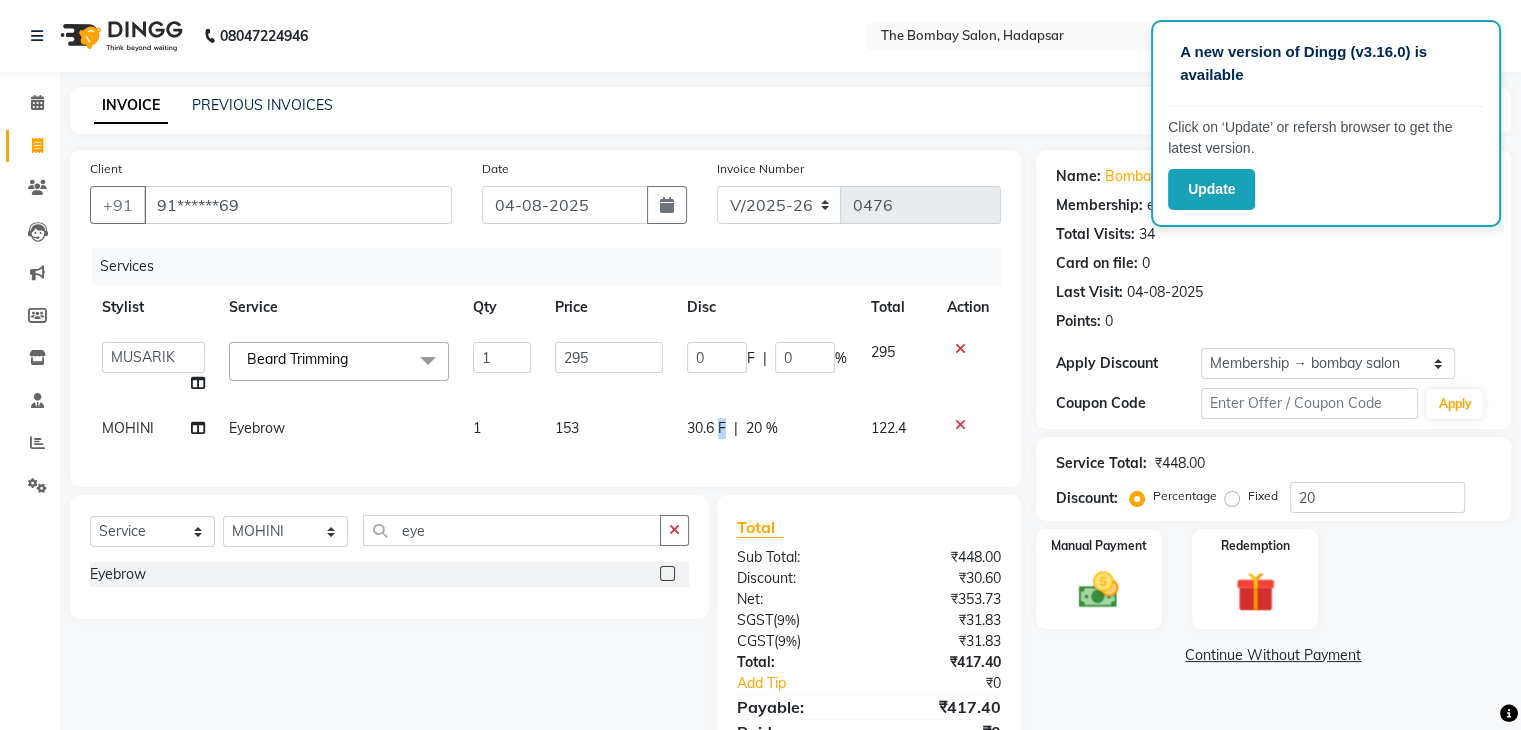 click on "30.6 F | 20 %" 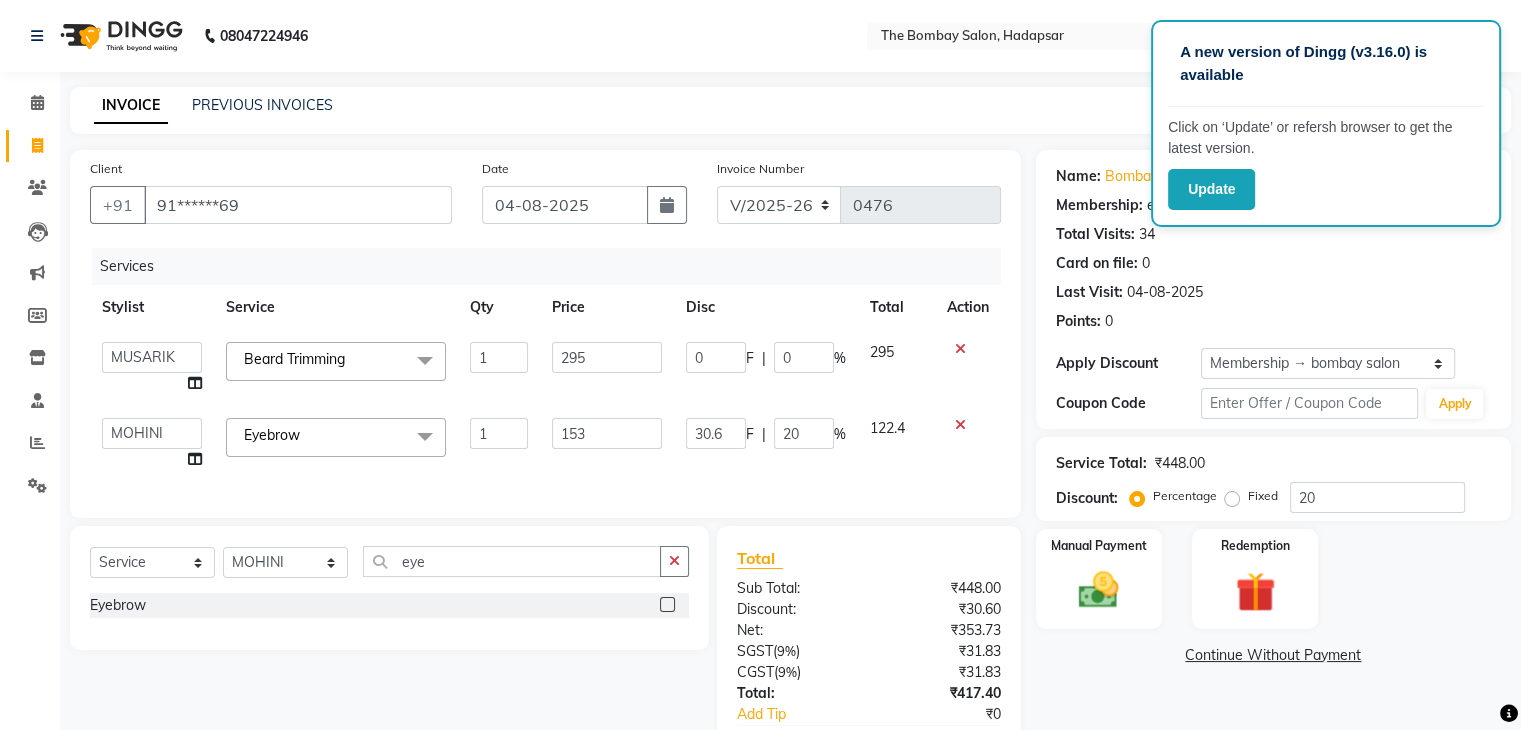 click on "30.6" 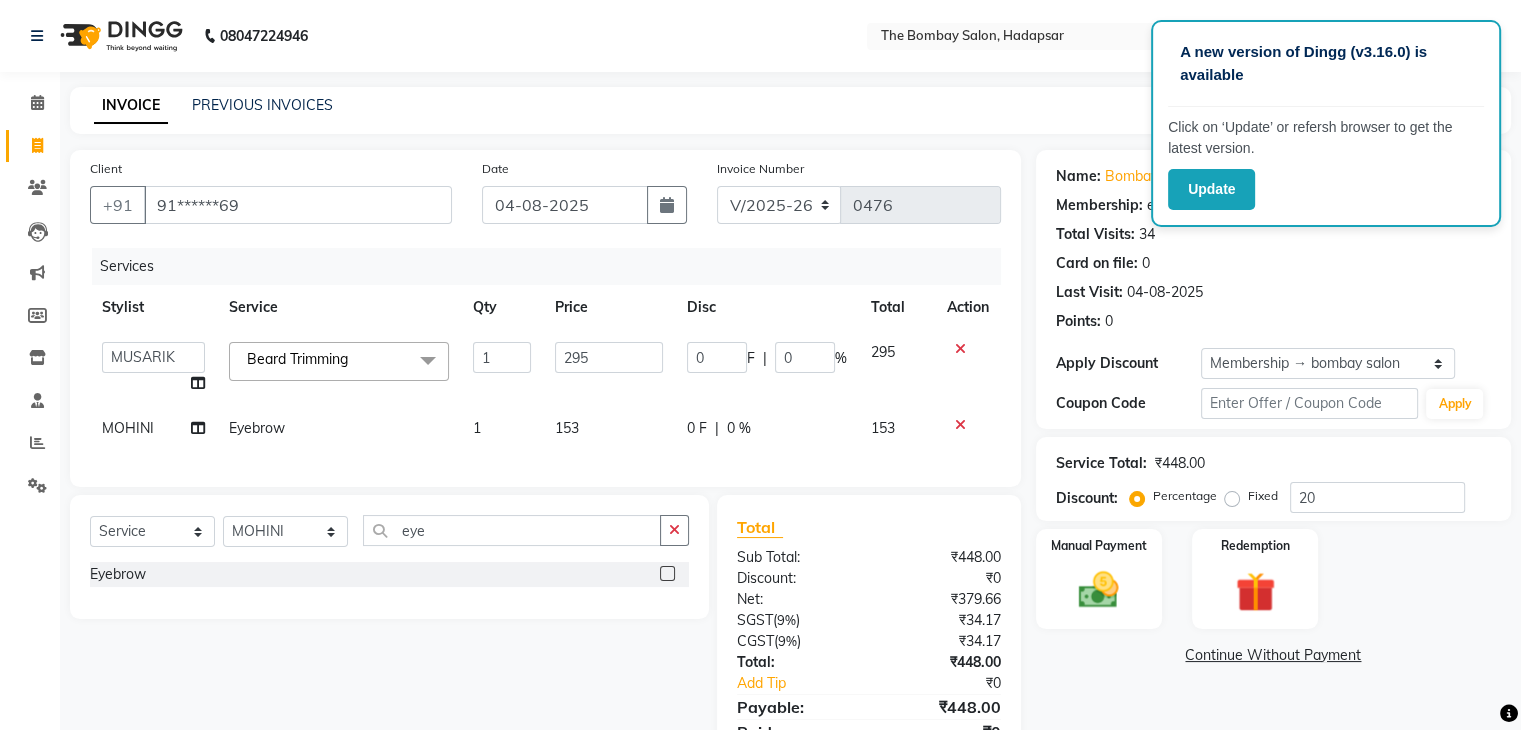 click on "Services Stylist Service Qty Price Disc Total Action  AMRUTA   BHAGWANTU   hasn   KASIF   Manager   MOHINI   MUKESH   MUSARIK   PINKY   RAMESHWAR   RASHID   sachin   SANTOSH   SHANKAR  Beard Trimming  x Ubderarms Full Hands 1 Half Legs 1 Full Legs Full Body(Without Bikini) waxing pkg  Chin Forehead Lowerlips Upperlips 1 Eyebrow Sidelocks Full Face BRILLARE DANDRUFF  SPA billare oil massage Inova root touchup full face wax D tan face and neck Hair scrub Hair cut and beard NAILS GEL GEL OVERLAY + ART FRENCH TIP FEET POLISH + FRENCH TIP NAILS EXTENSTION Body Pollishing Upperlips B Wax Beard Trimming Beard colour Hair Wash Men Hair Wash Female Hair-set Shaving Kids (male / female ) Dry Haircut Male Wash Haircut Male Dry Haircut Female Female Hair Cut & BD Wash Haircut Female Male Hair Cut Ubderarms 1 Full Hands Half Legs Full Legs 1 Bwax Full Body(Without Bikini) 2 Underarms Face & Neck Full Arms Full Back Bleach Full Body Blow Dry Full Face 1 Head Massage Female Head Massage Male O3 Mask Saree Draping Ironing 1" 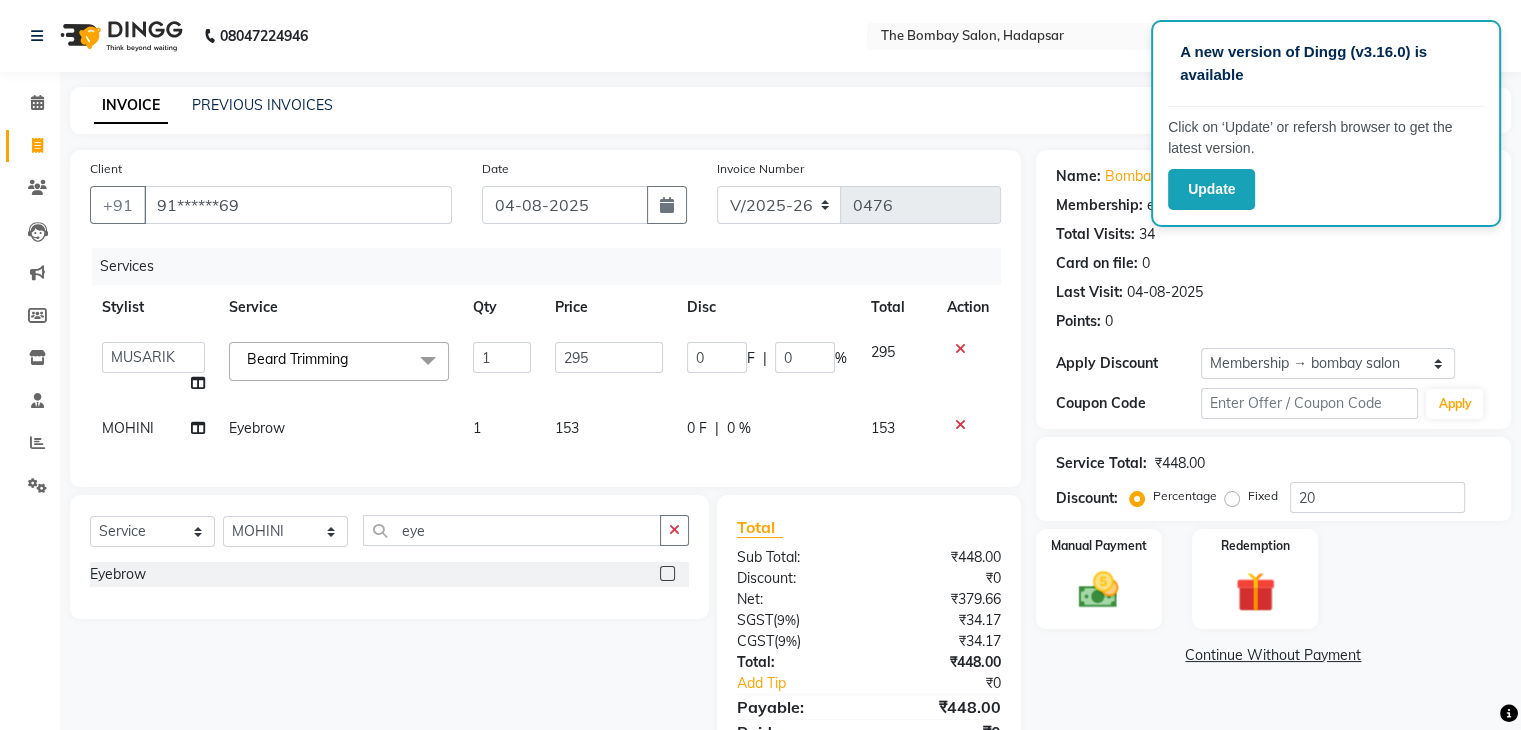 scroll, scrollTop: 105, scrollLeft: 0, axis: vertical 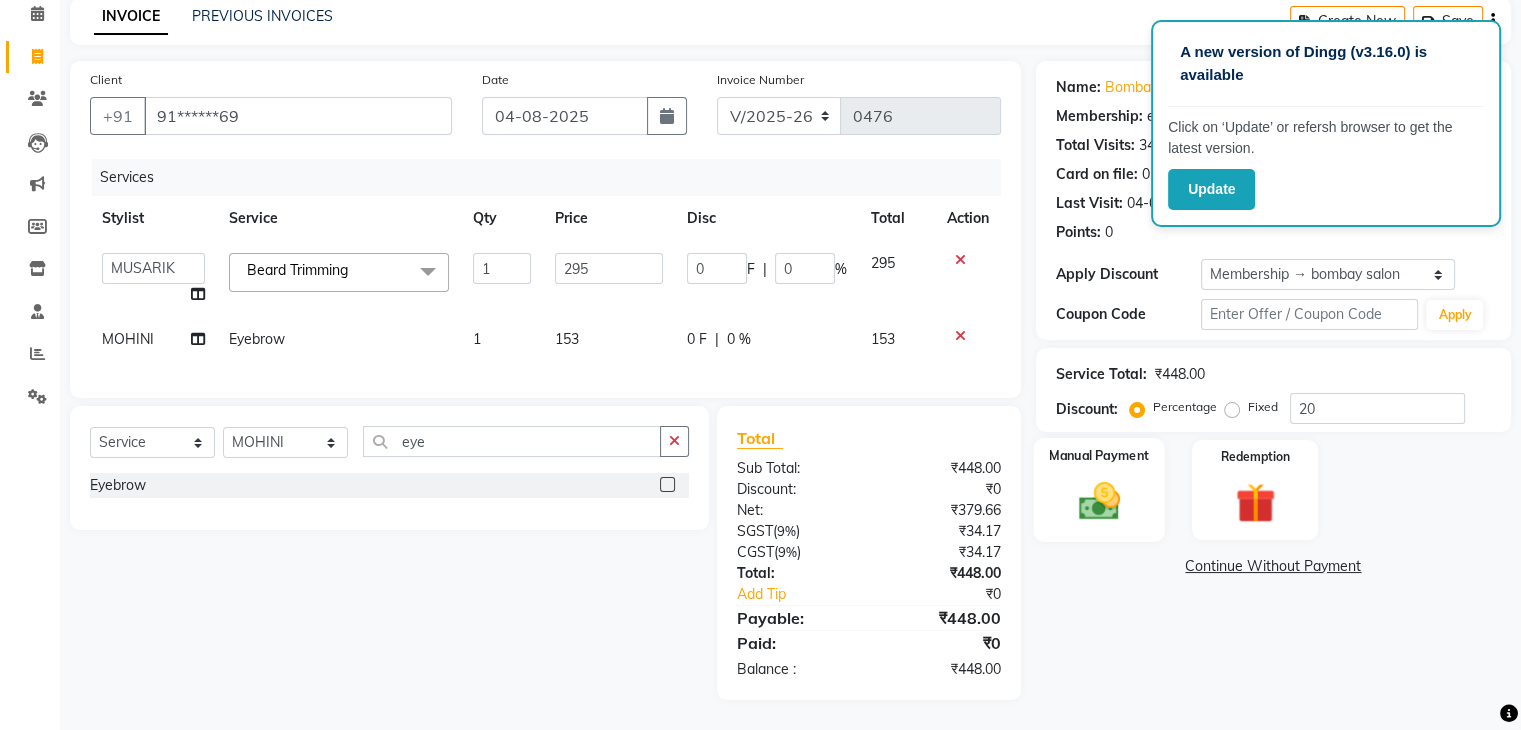 click on "Manual Payment" 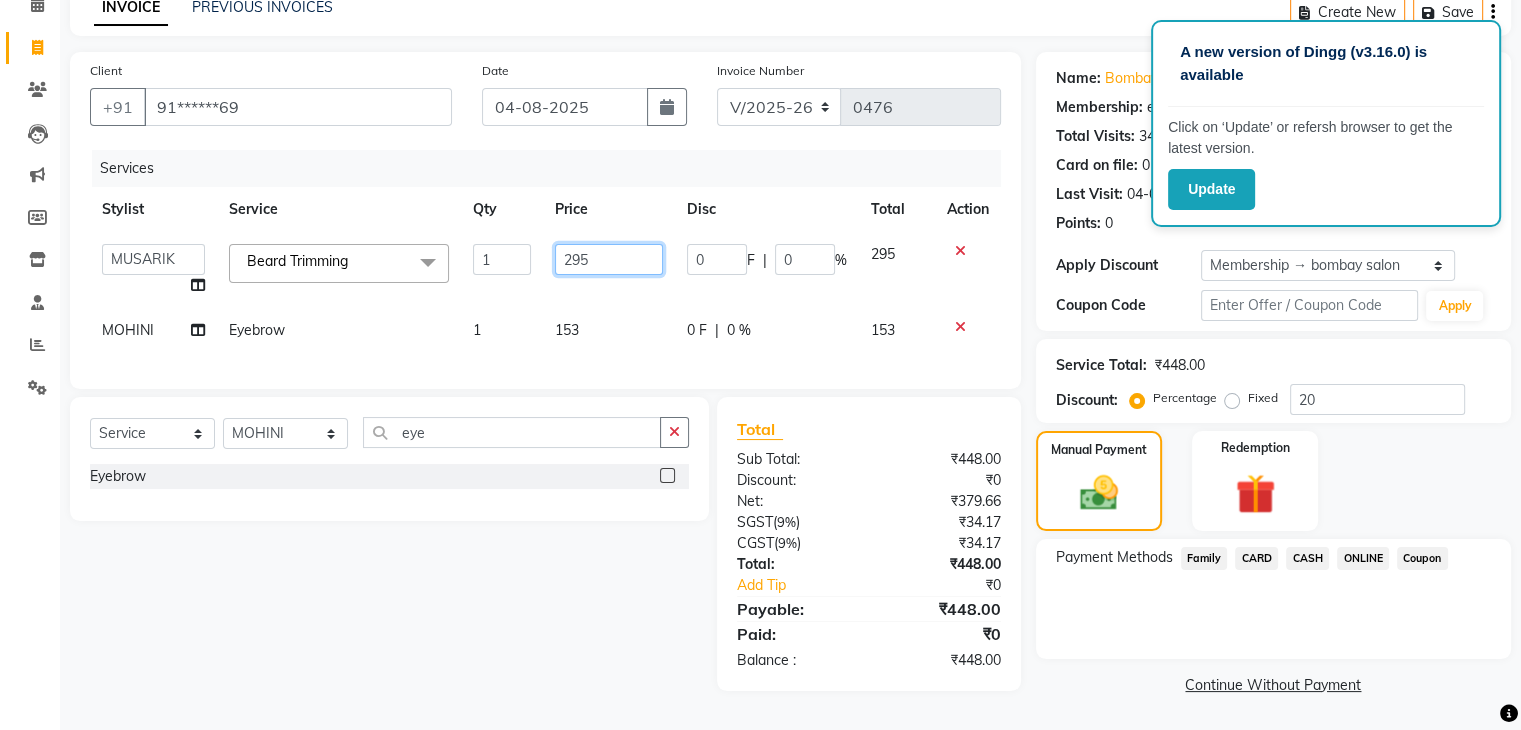 click on "295" 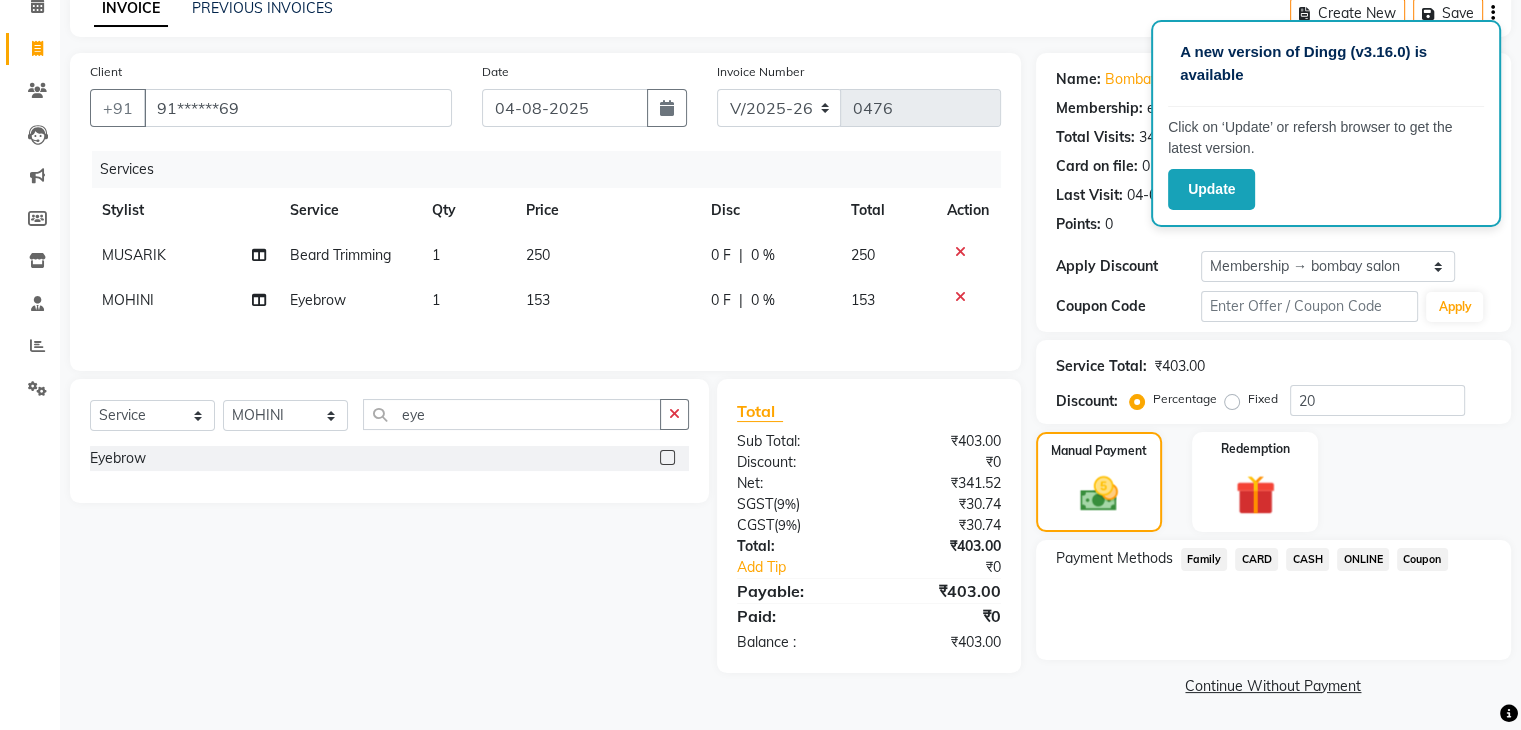 click on "153" 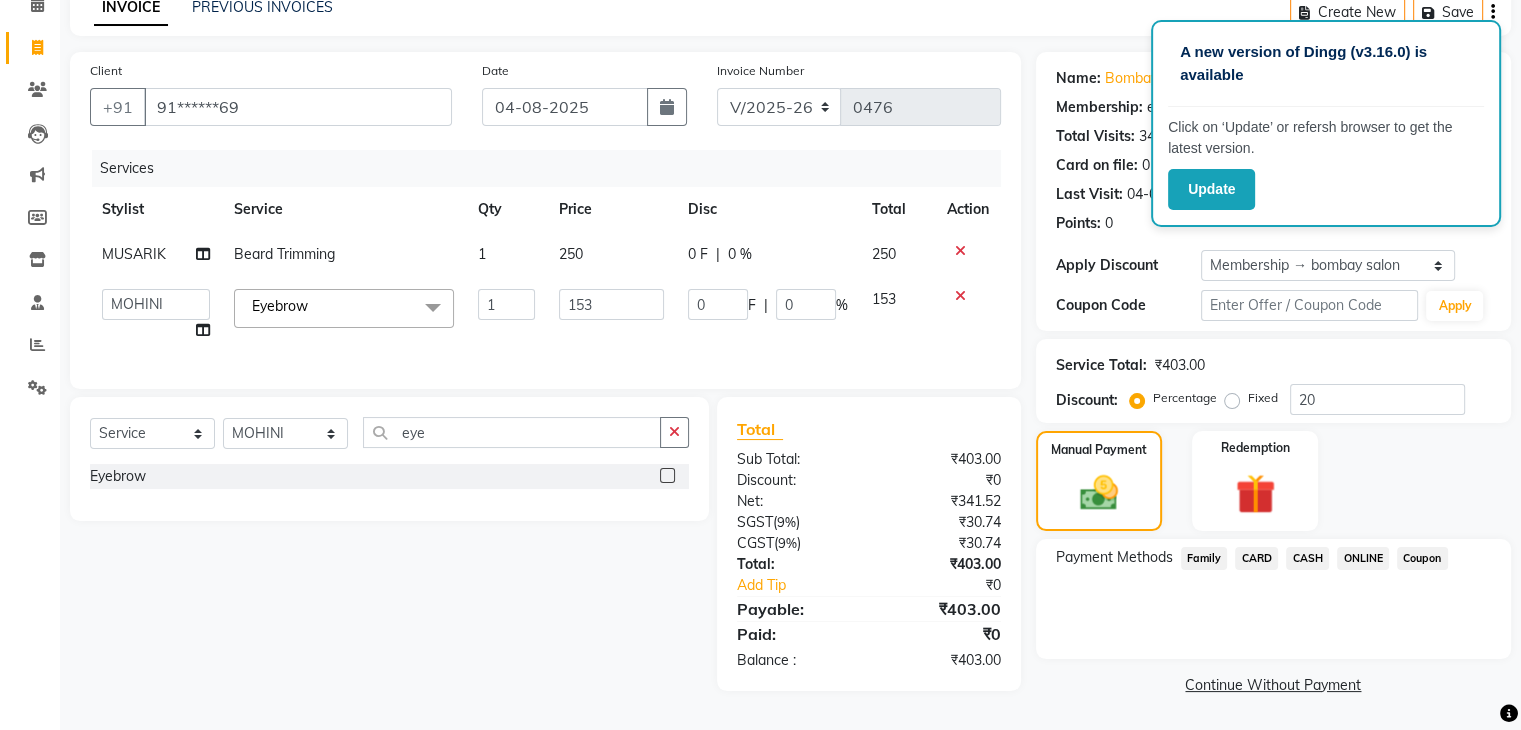 click on "ONLINE" 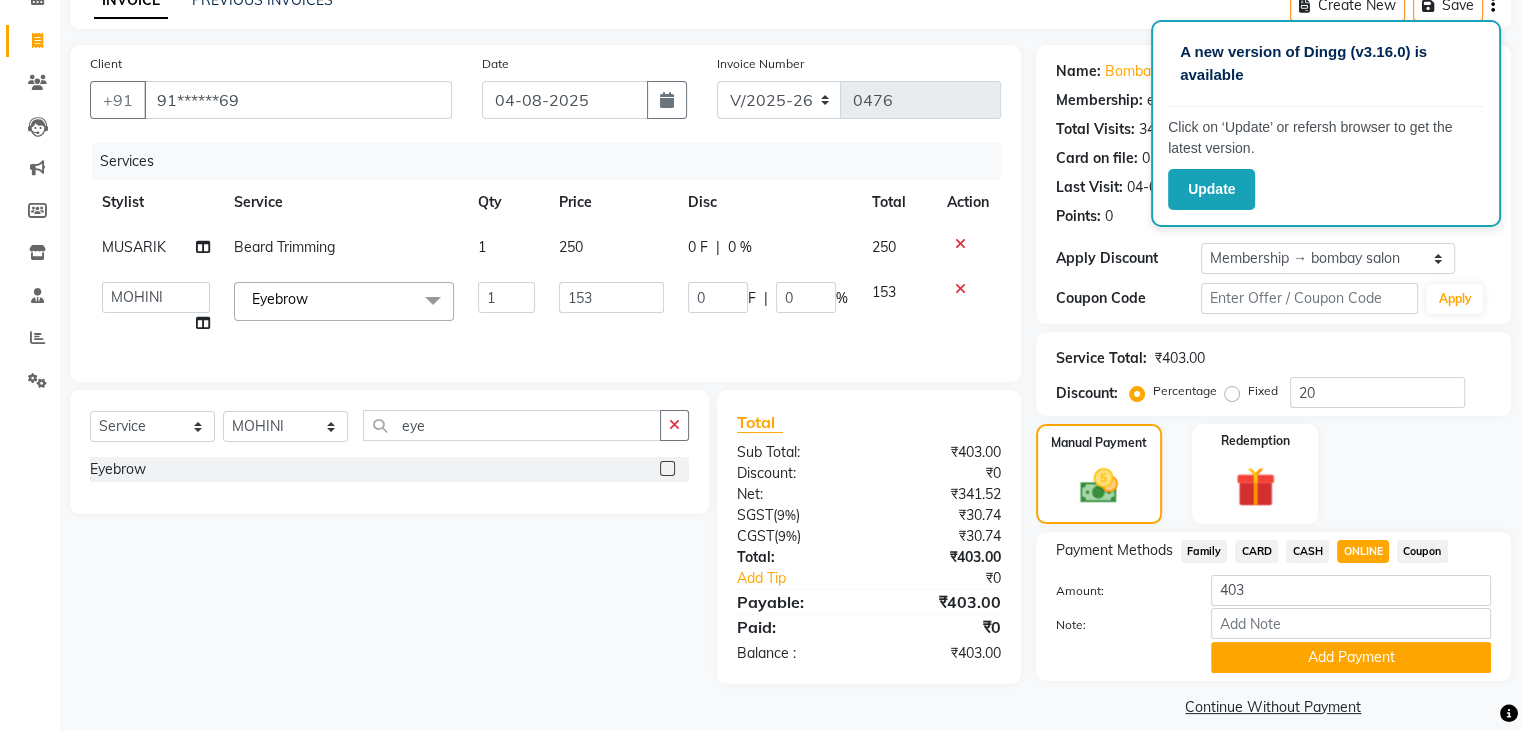 scroll, scrollTop: 128, scrollLeft: 0, axis: vertical 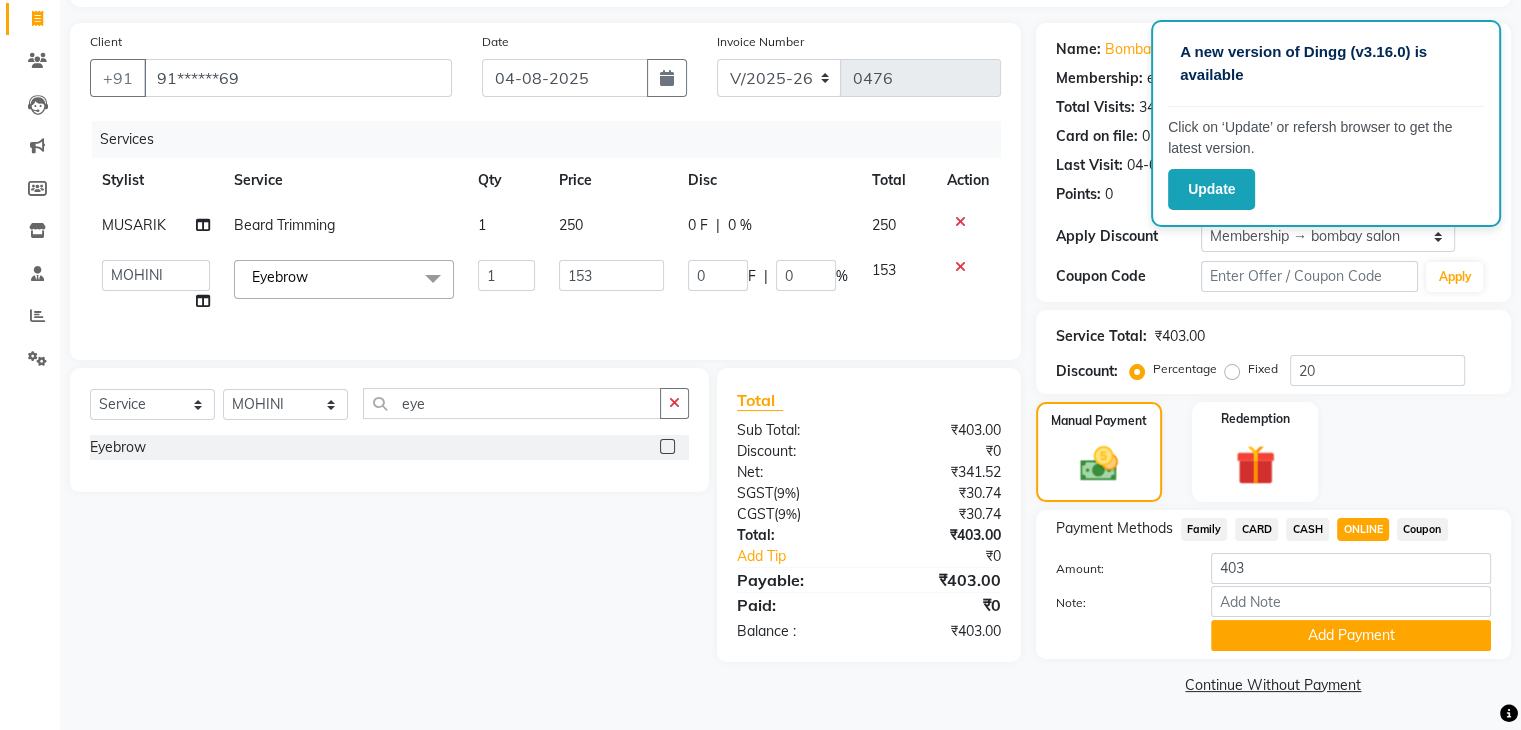 click on "Payment Methods  Family   CARD   CASH   ONLINE   Coupon  Amount: 403 Note: Add Payment" 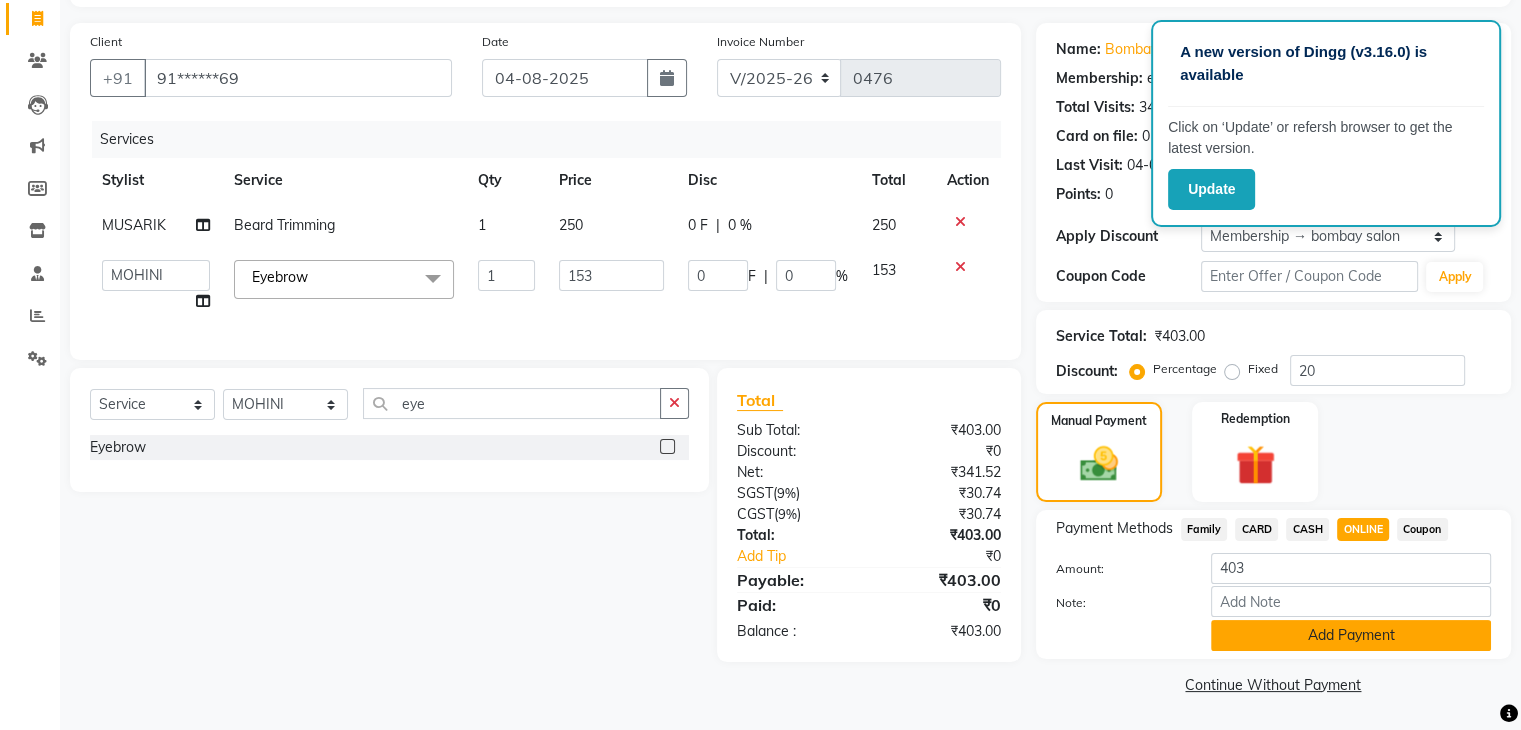 click on "Add Payment" 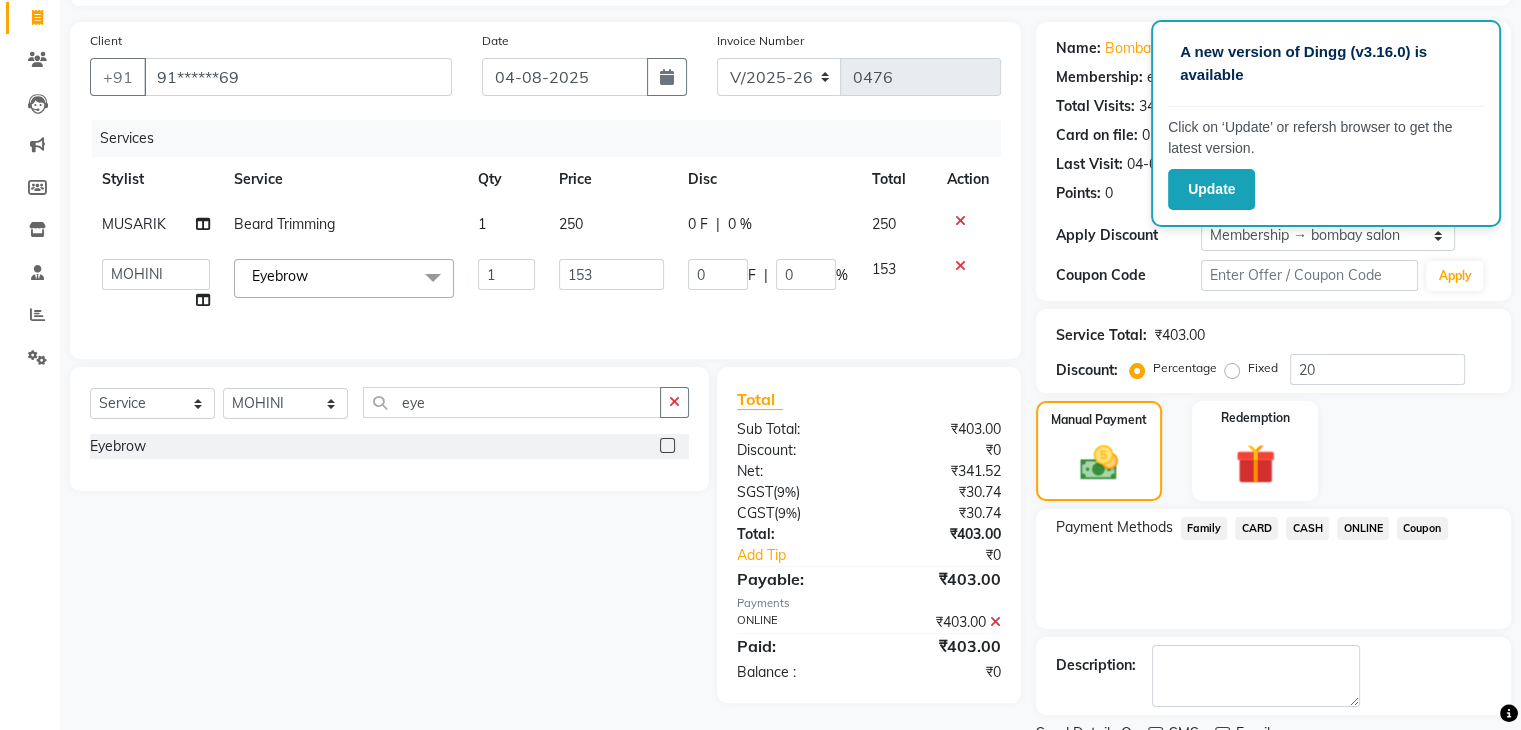 scroll, scrollTop: 209, scrollLeft: 0, axis: vertical 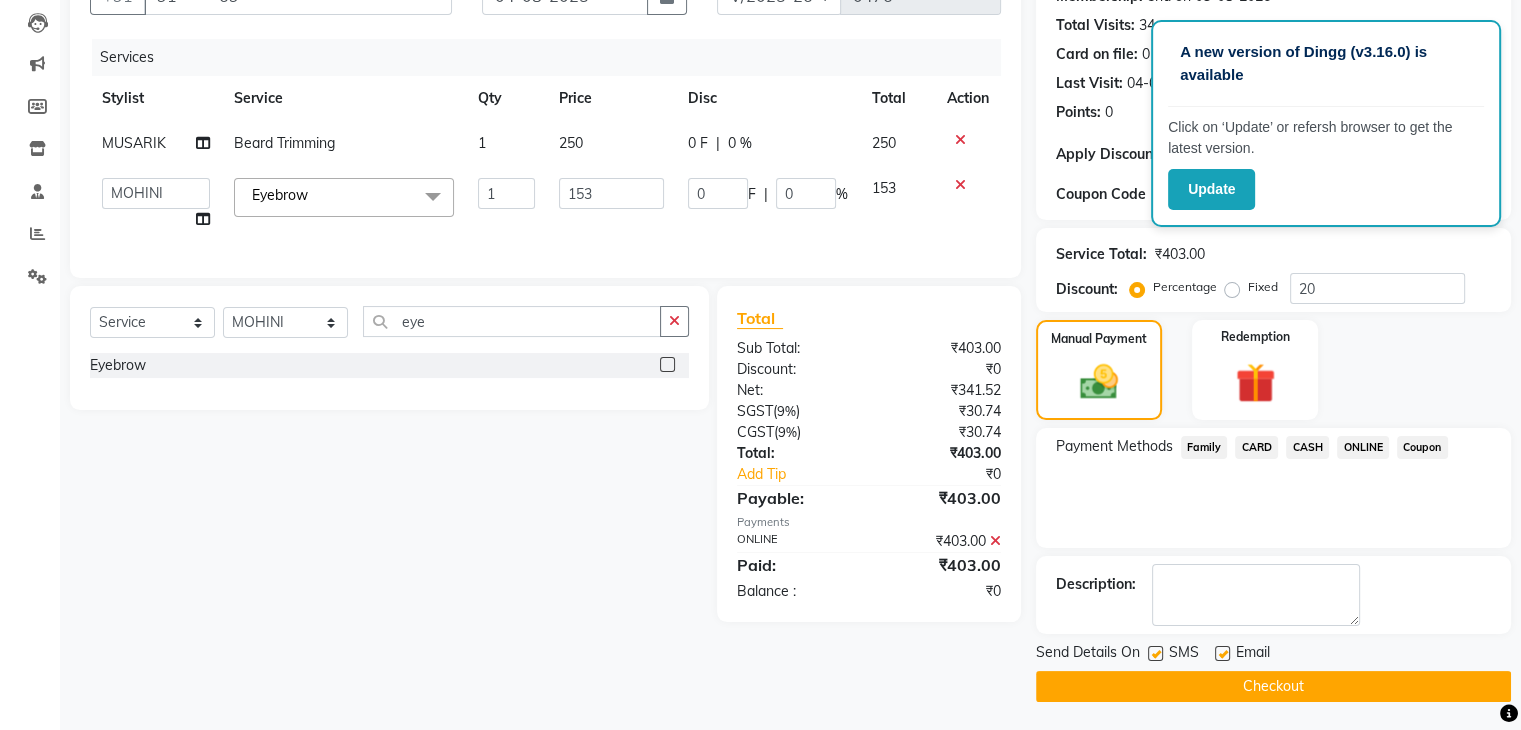 click on "Checkout" 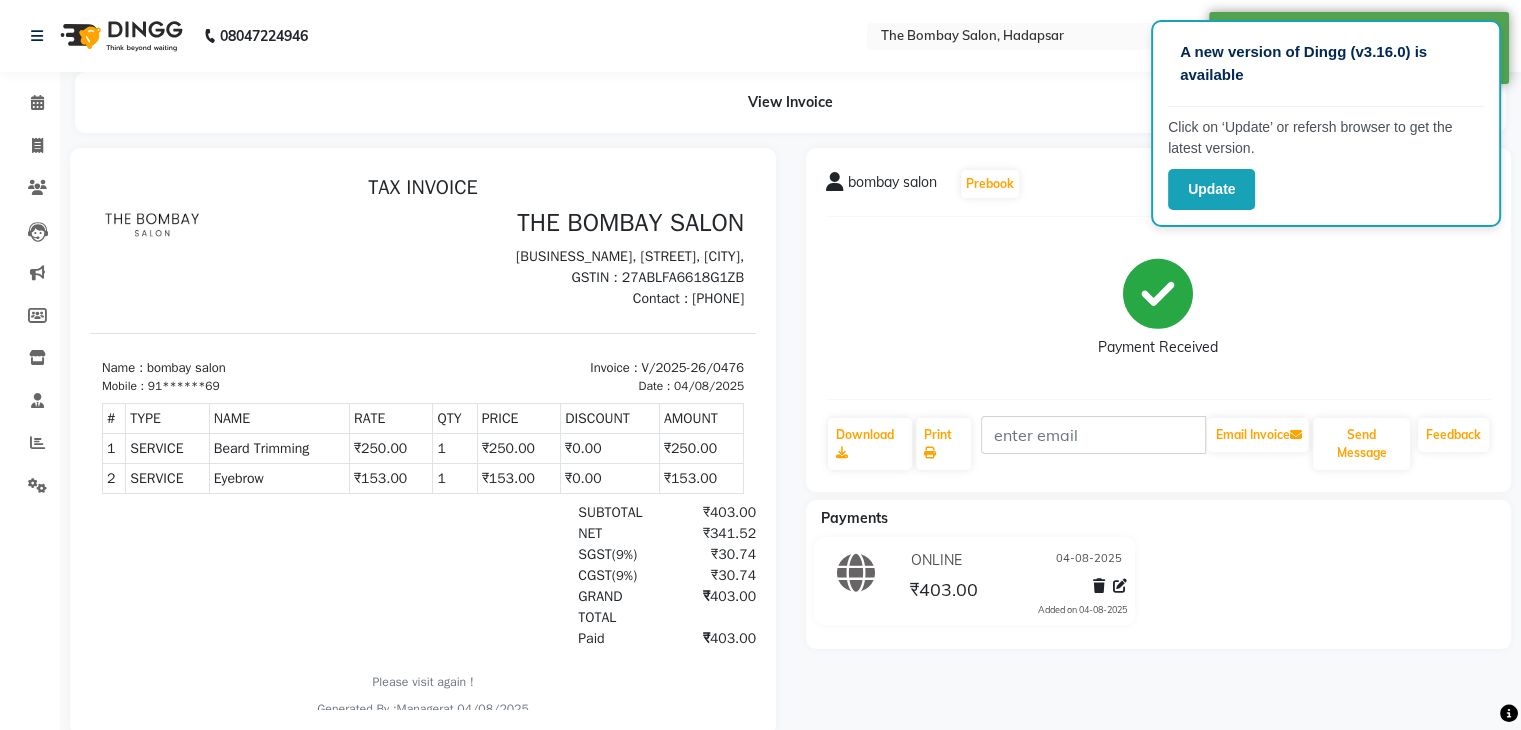 scroll, scrollTop: 0, scrollLeft: 0, axis: both 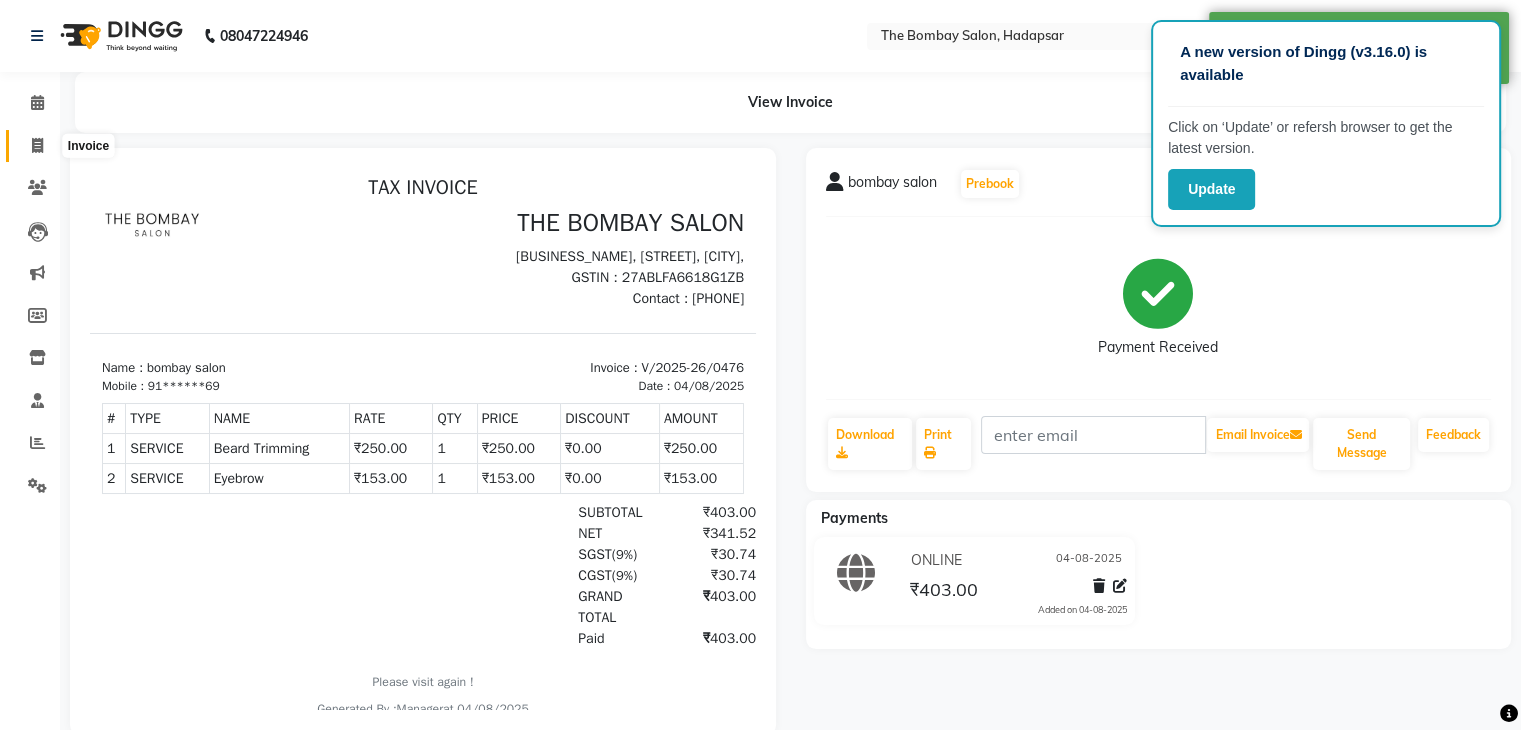 click 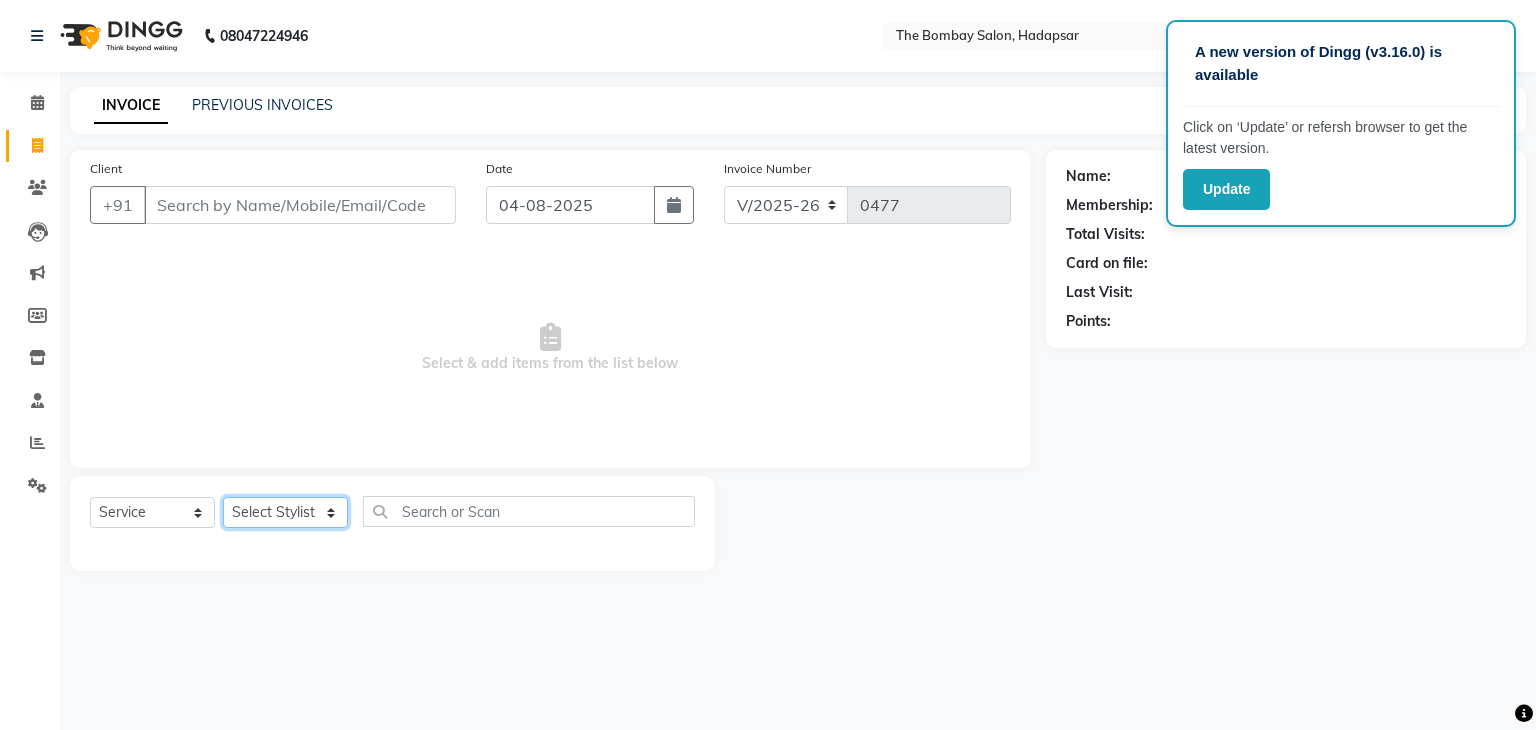 click on "Select Stylist AMRUTA BHAGWANTU hasn KASIF Manager MOHINI MUKESH MUSARIK PINKY RAMESHWAR RASHID sachin SANTOSH SHANKAR" 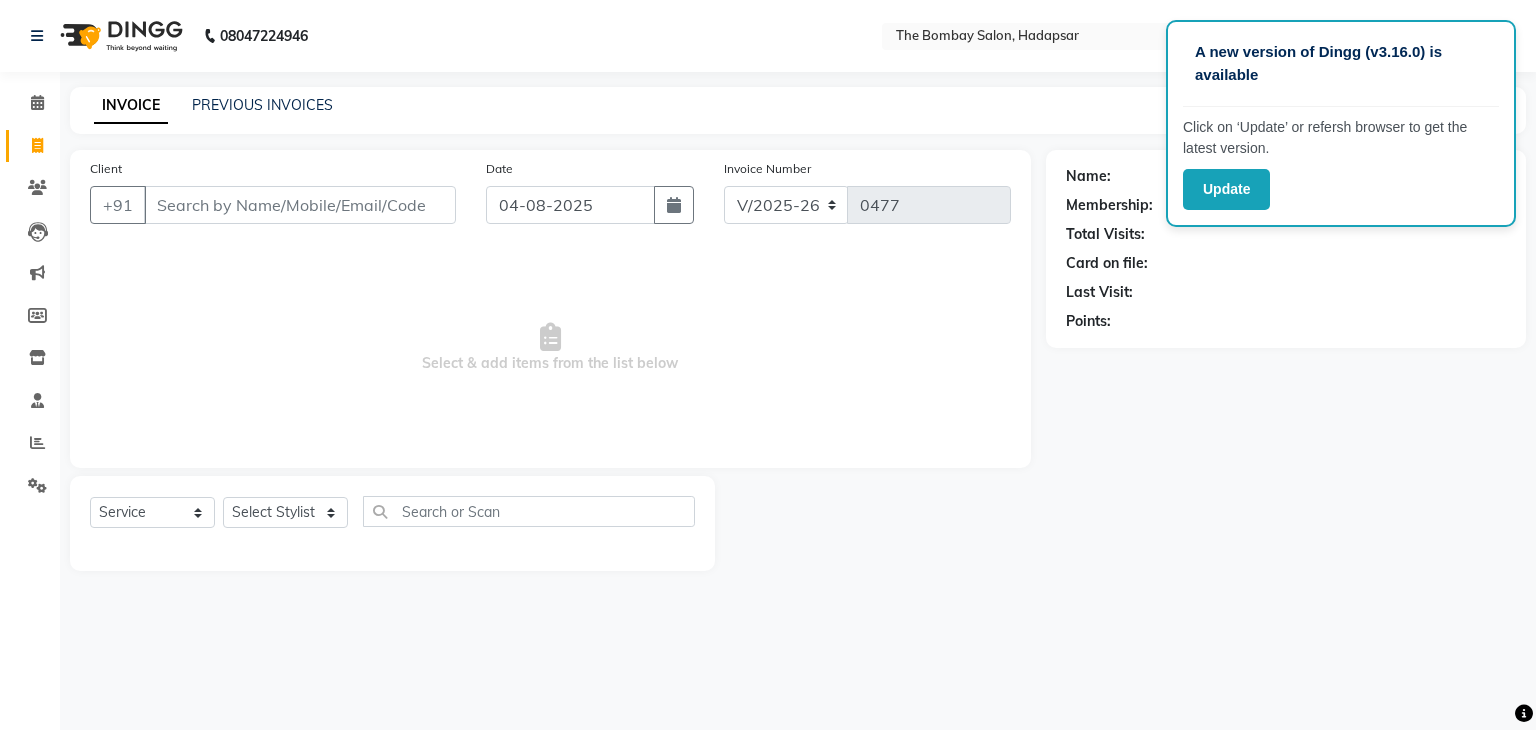 click on "Select & add items from the list below" at bounding box center (550, 348) 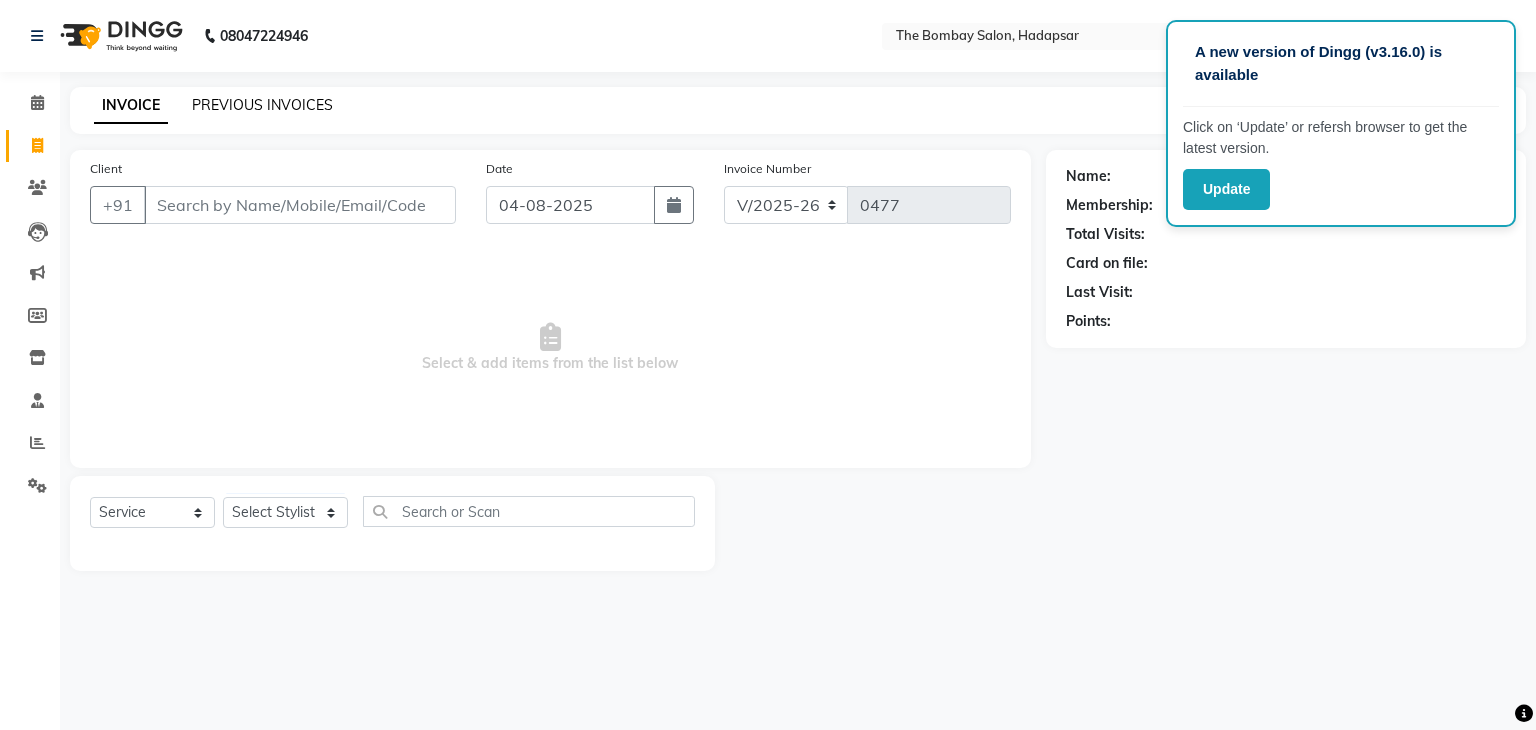 click on "PREVIOUS INVOICES" 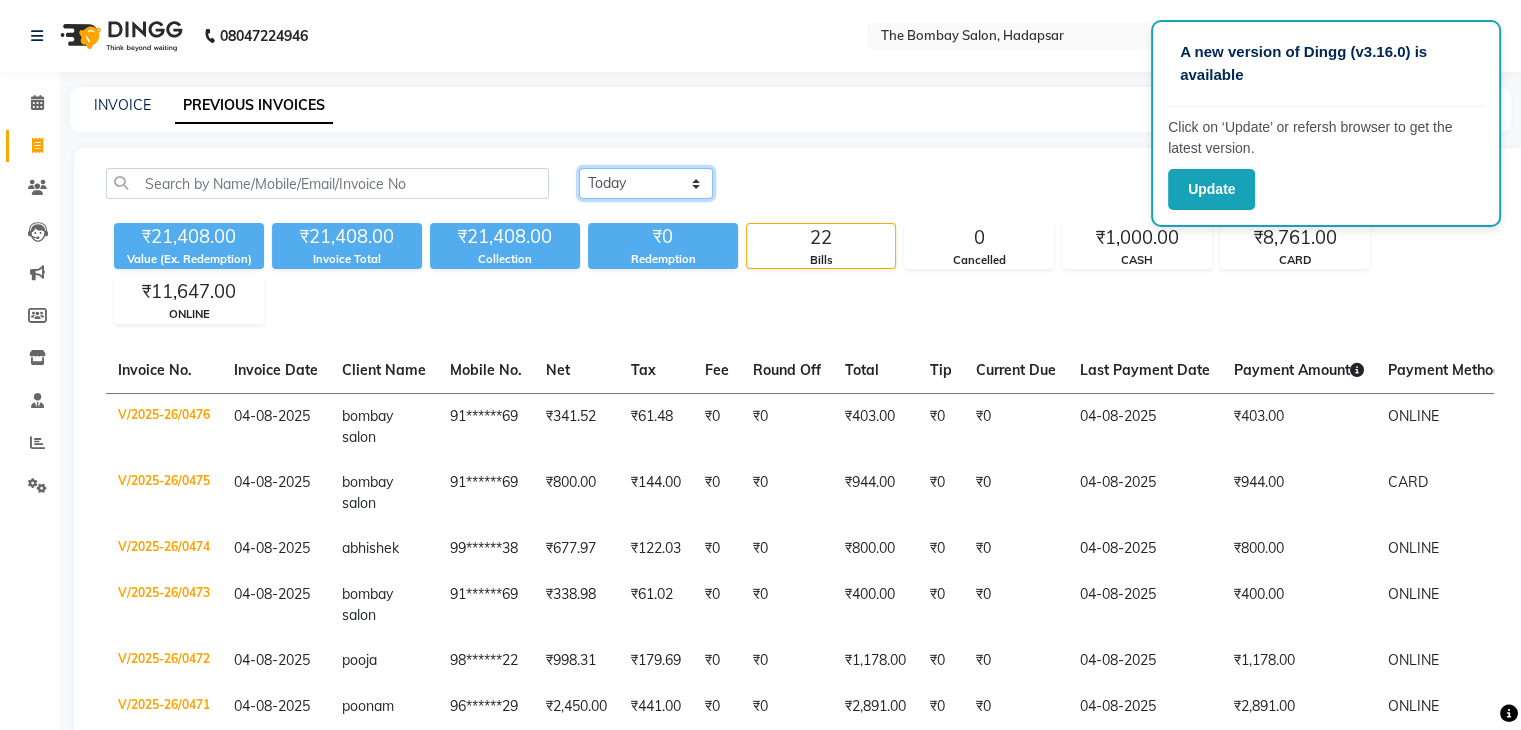 click on "Today Yesterday Custom Range" 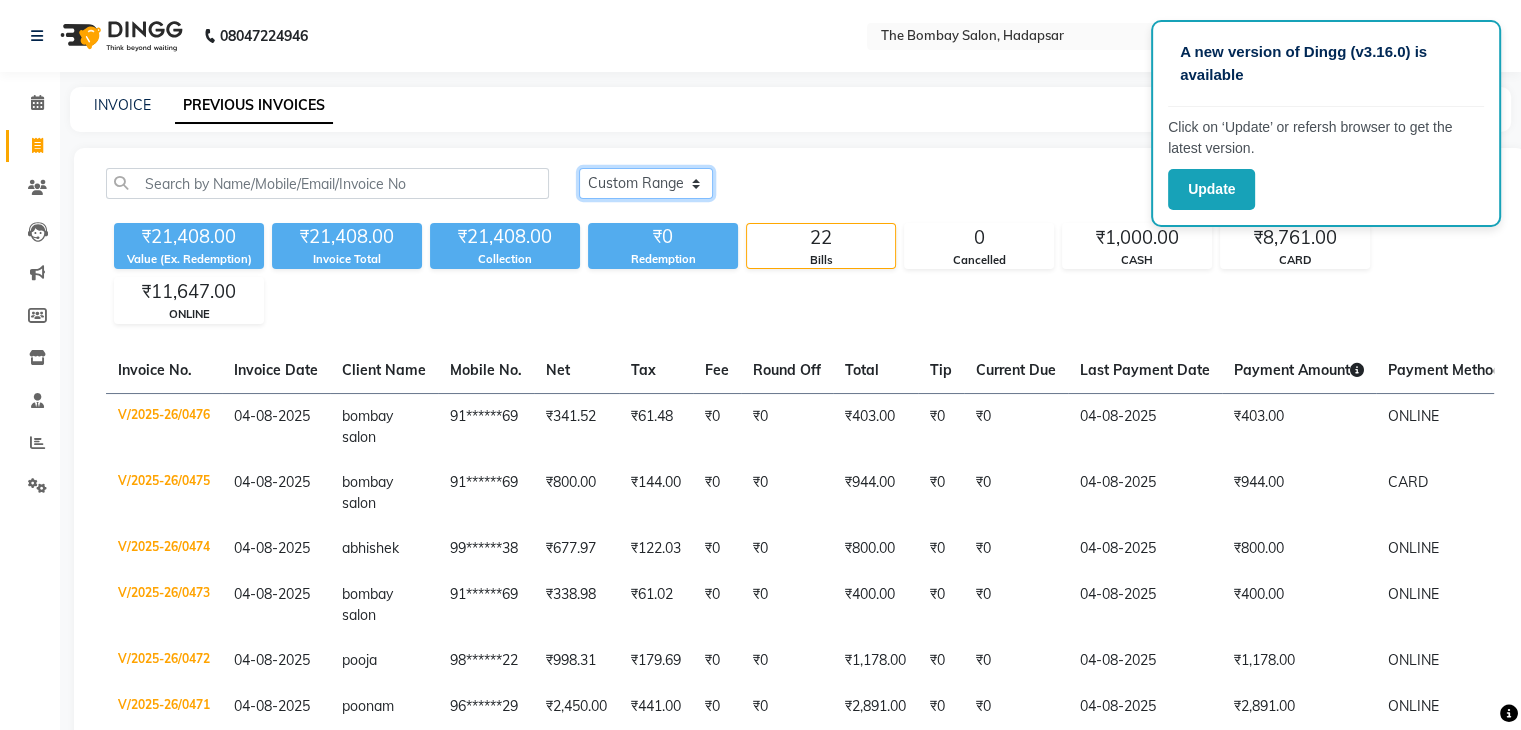 click on "Today Yesterday Custom Range" 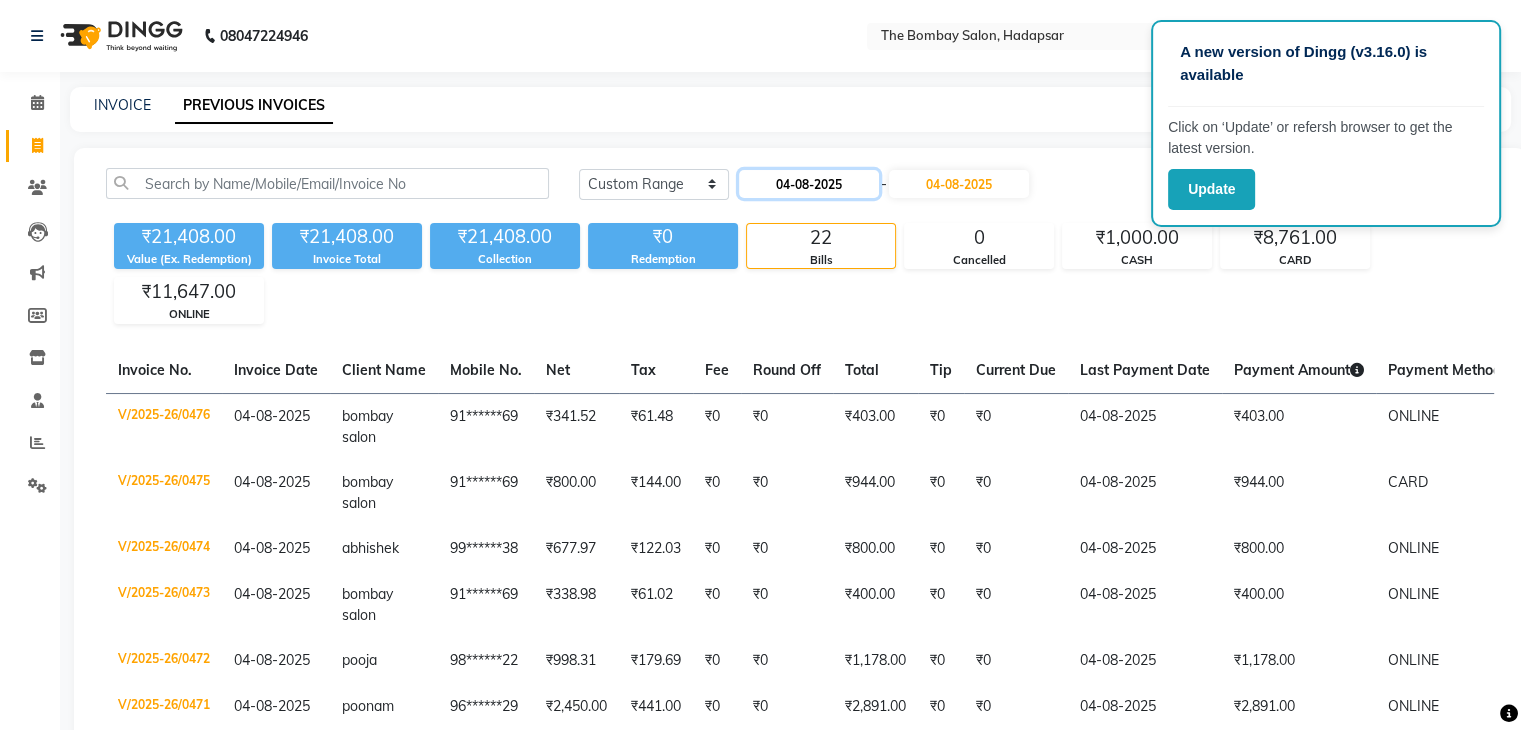 click on "04-08-2025" 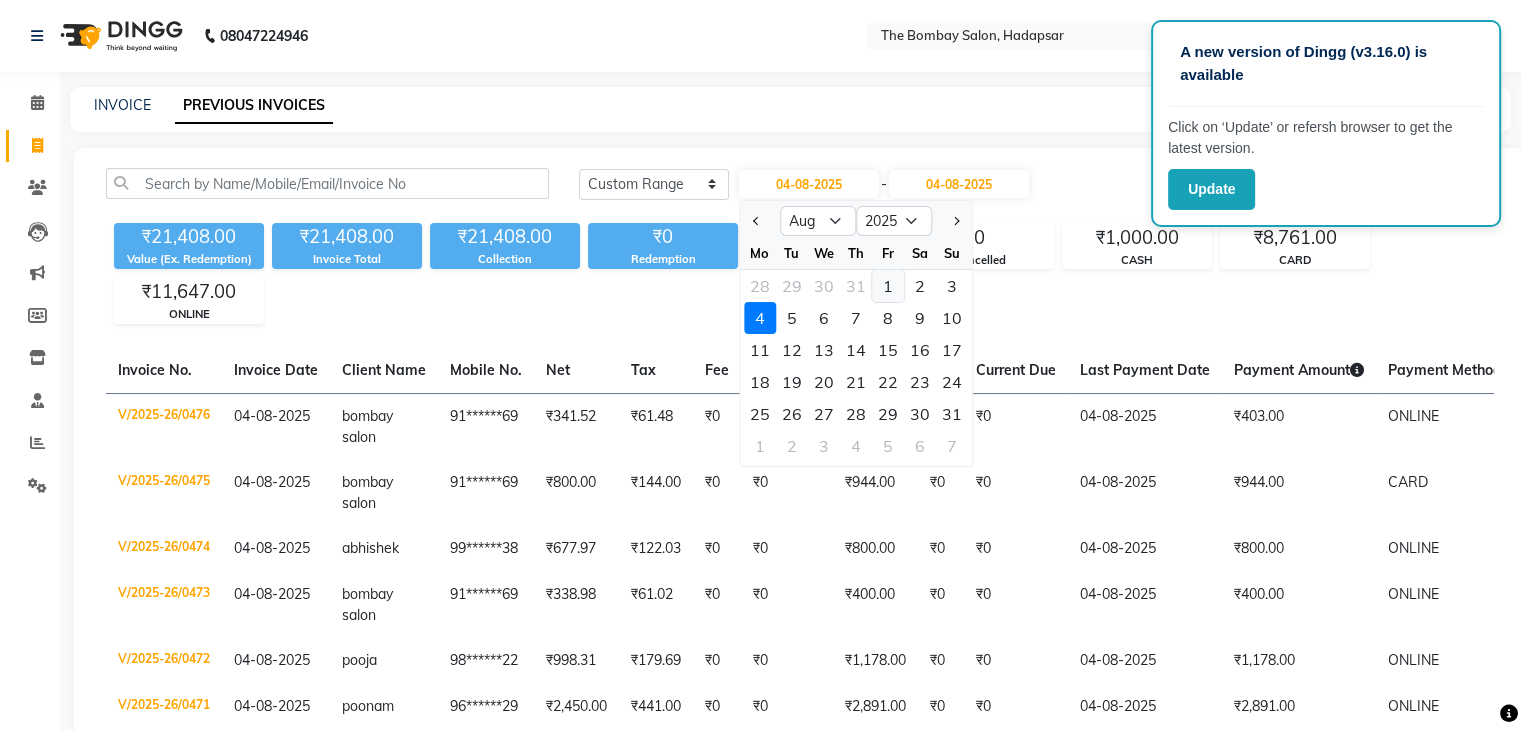 click on "1" 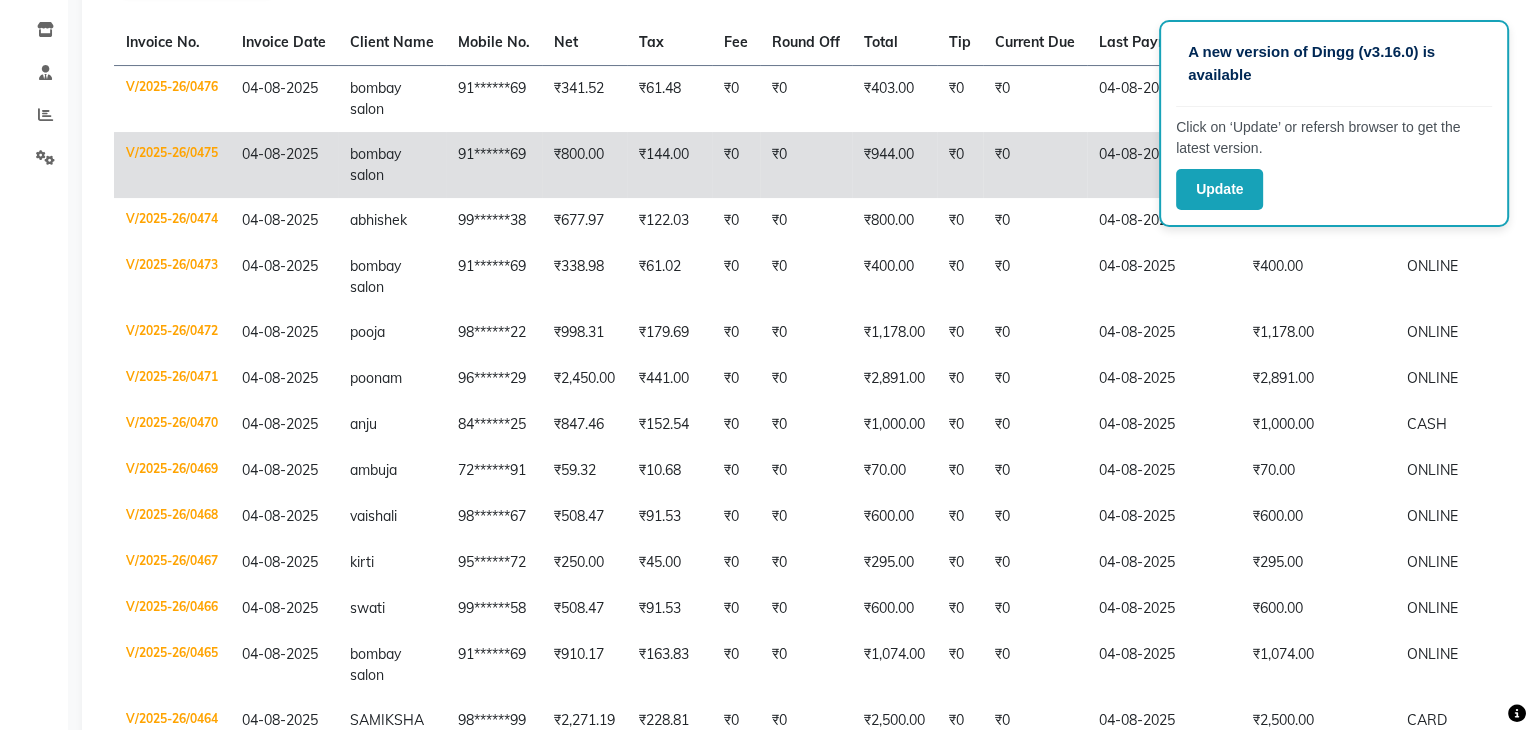 scroll, scrollTop: 0, scrollLeft: 0, axis: both 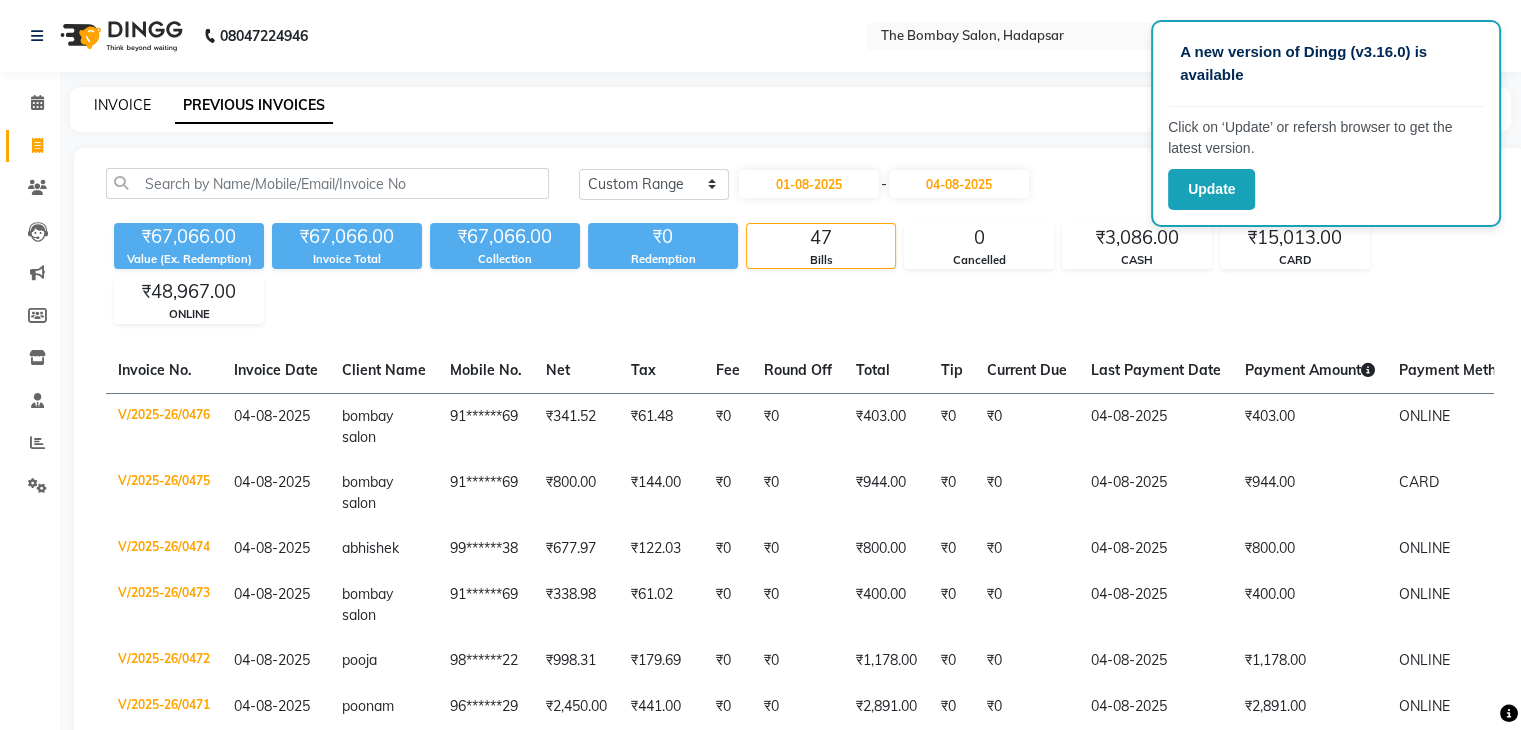 click on "INVOICE" 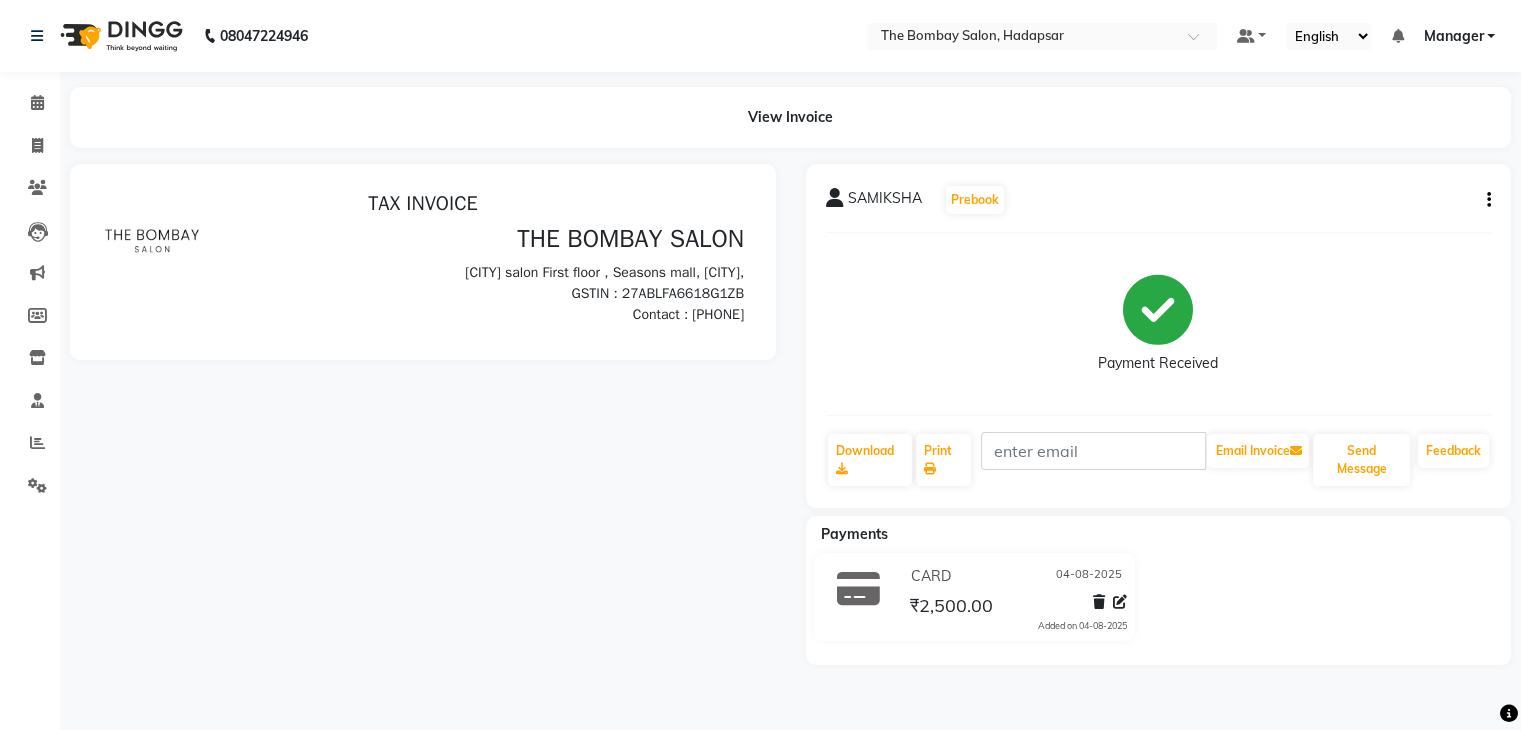 scroll, scrollTop: 0, scrollLeft: 0, axis: both 